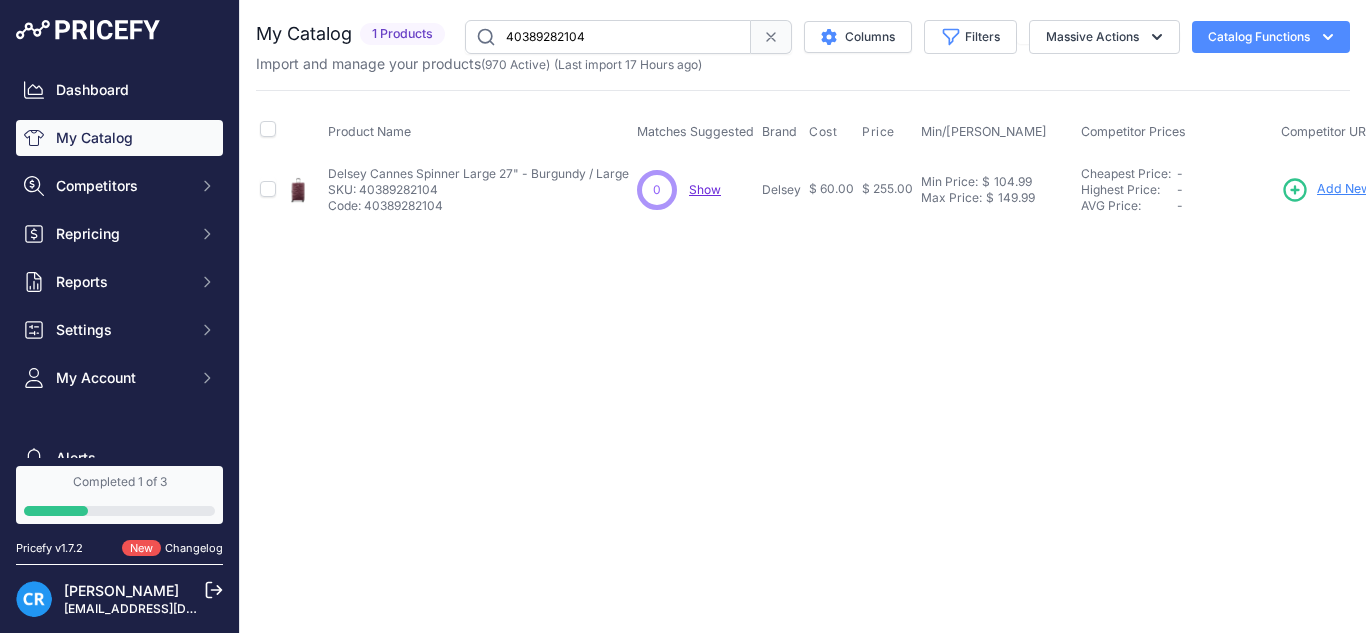scroll, scrollTop: 0, scrollLeft: 0, axis: both 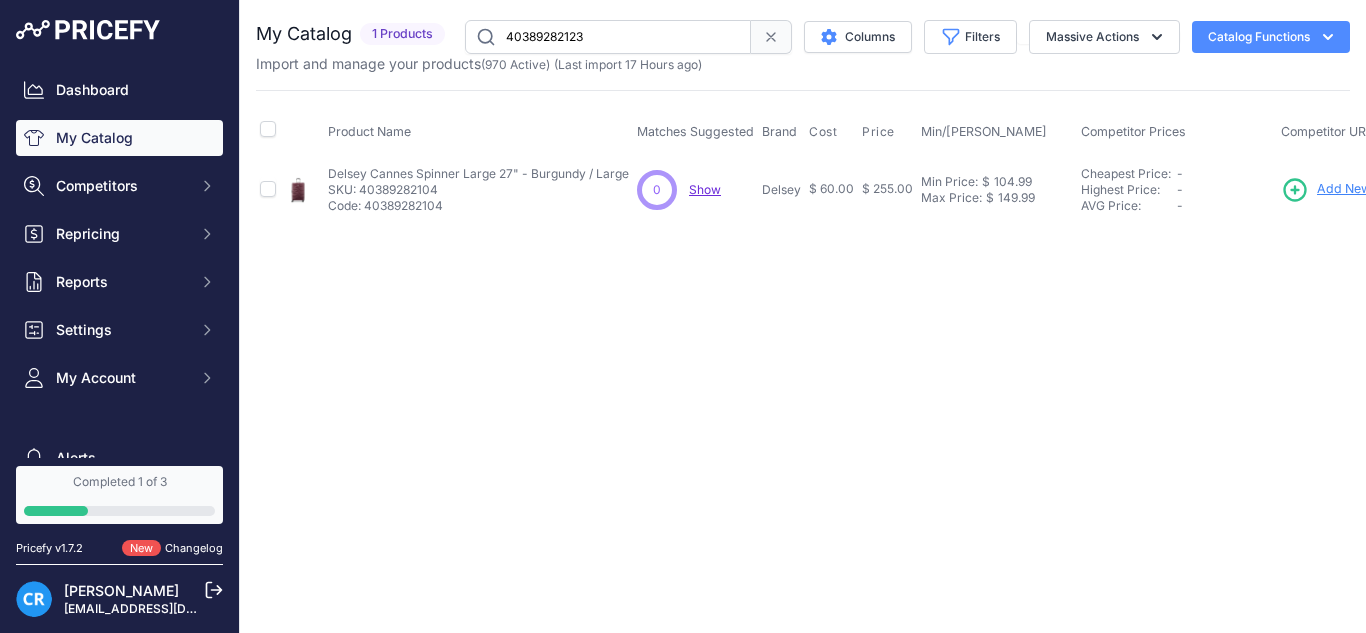type on "40389282123" 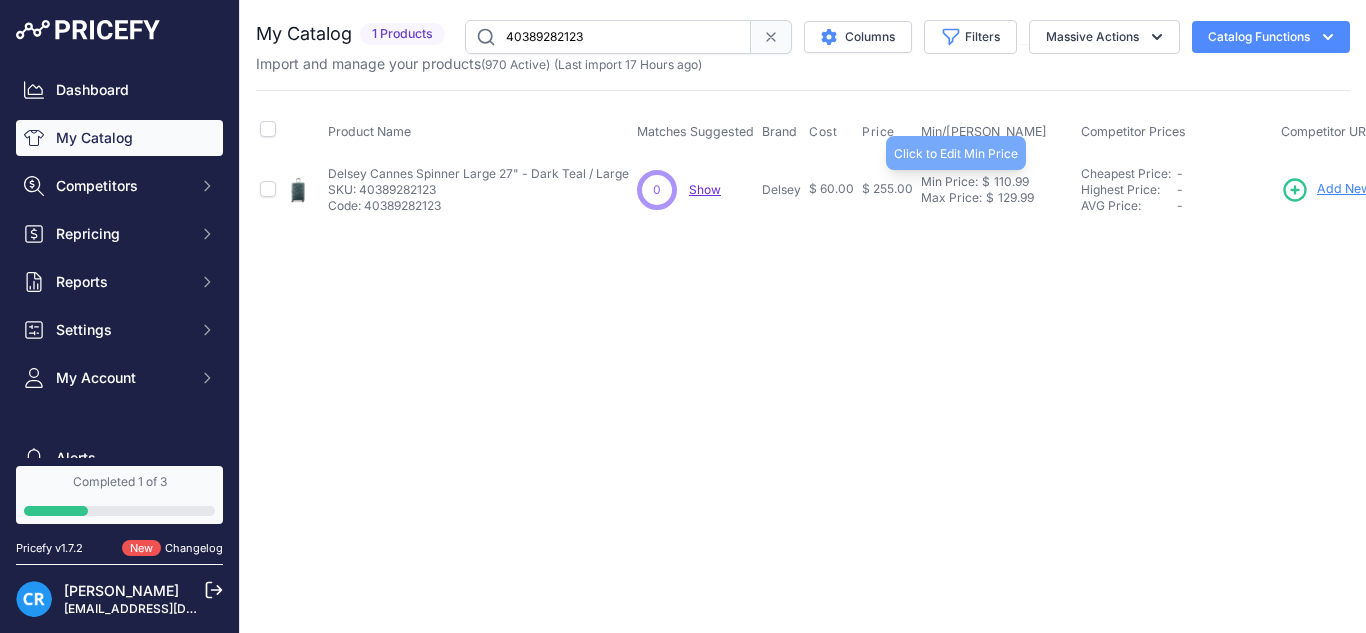 click on "110.99" at bounding box center (1009, 182) 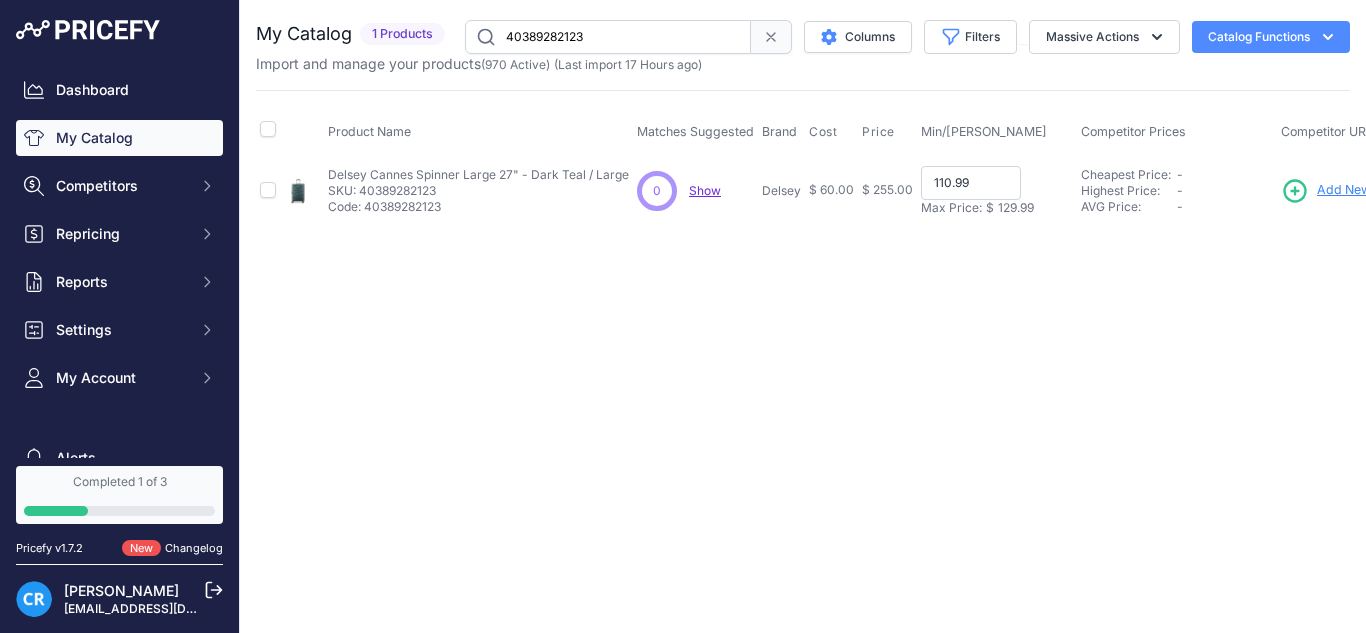paste on "9" 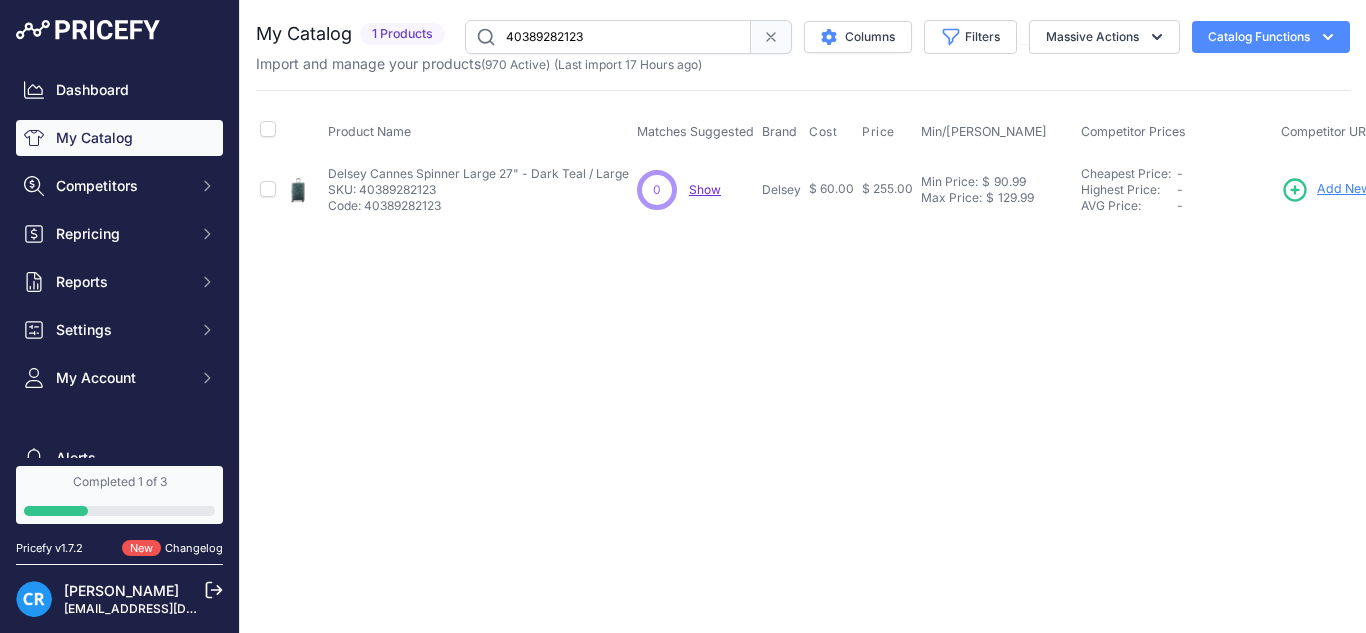 click on "40389282123" at bounding box center [608, 37] 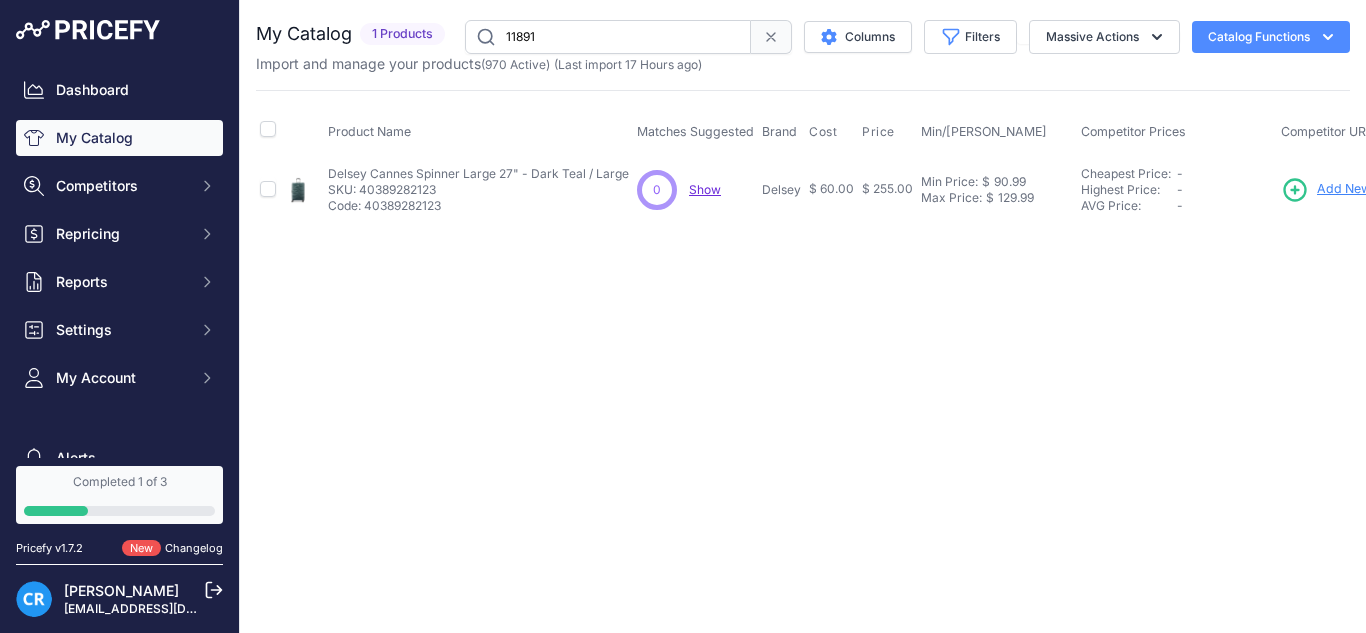 type on "11891" 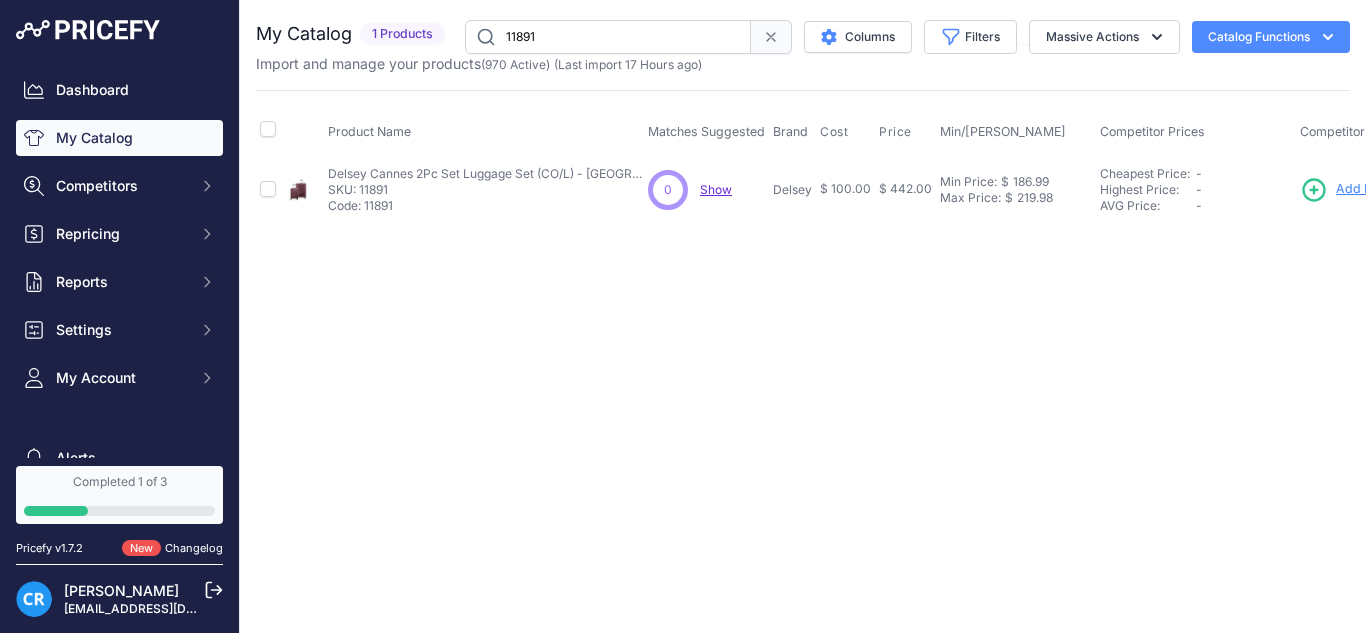 click on "Min Price:
$
186.99
-
Click to Edit Min Price
186.99
Max Price:
$
219.98
-
Click to Edit Max Price
219.98" at bounding box center [1016, 189] 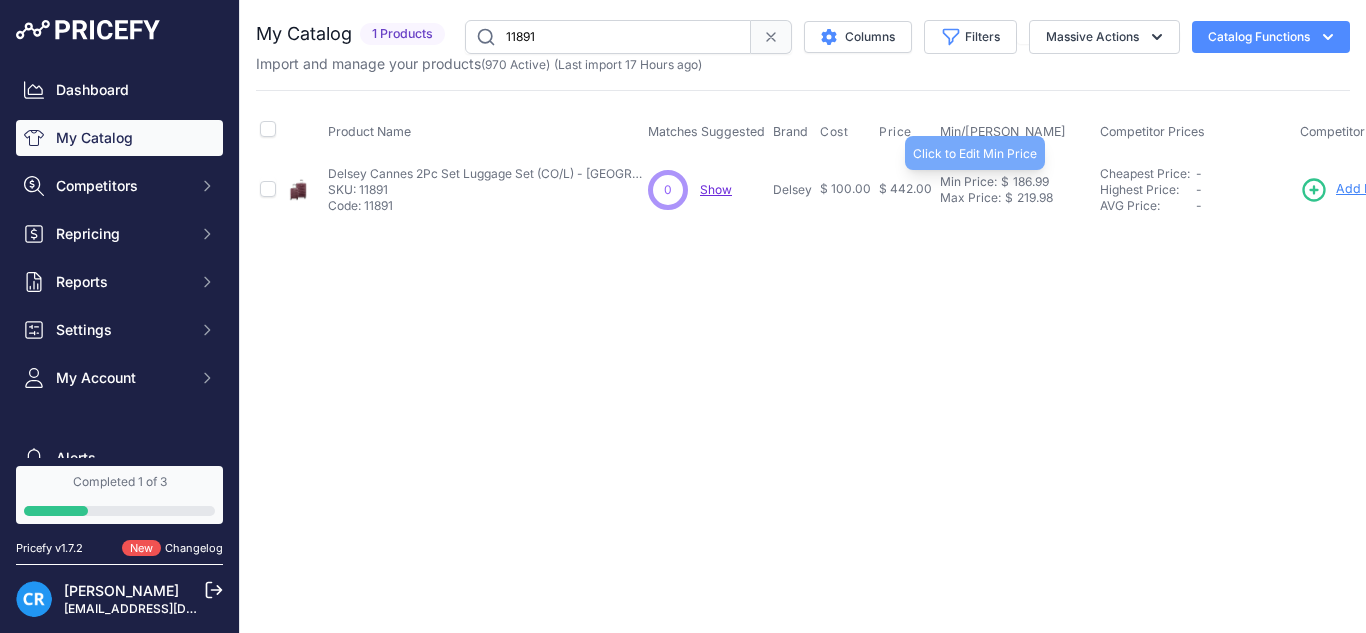 click on "186.99" at bounding box center [1029, 182] 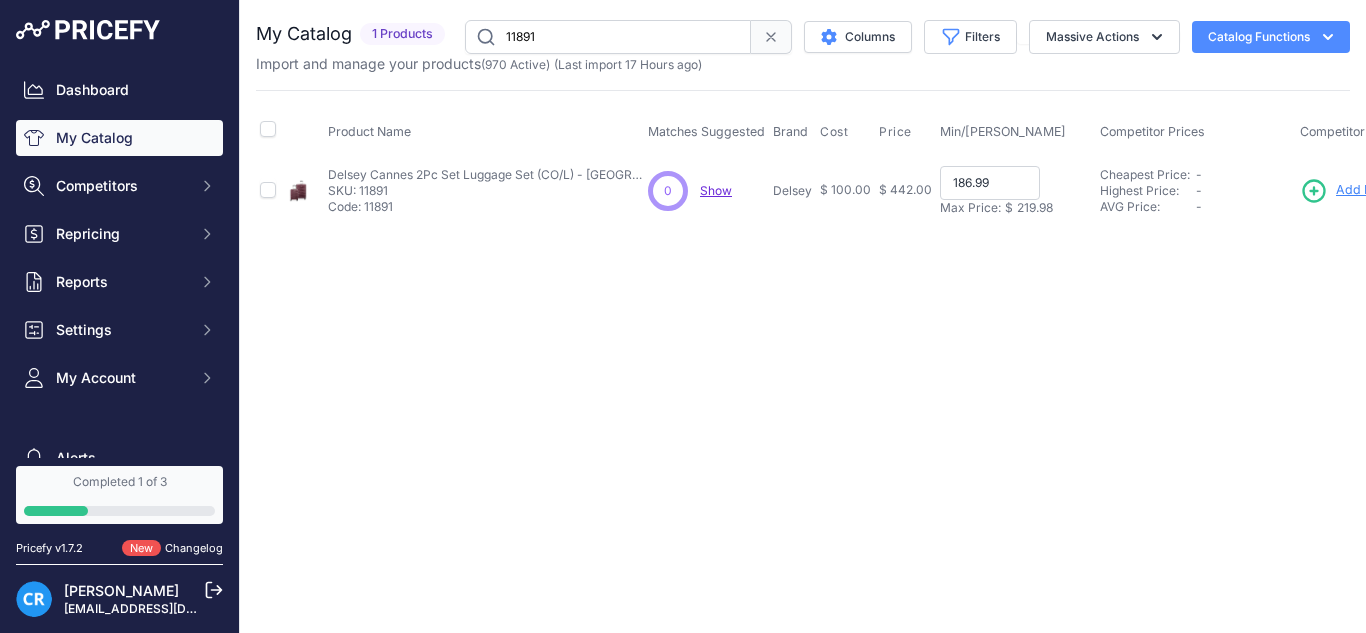 paste on "53" 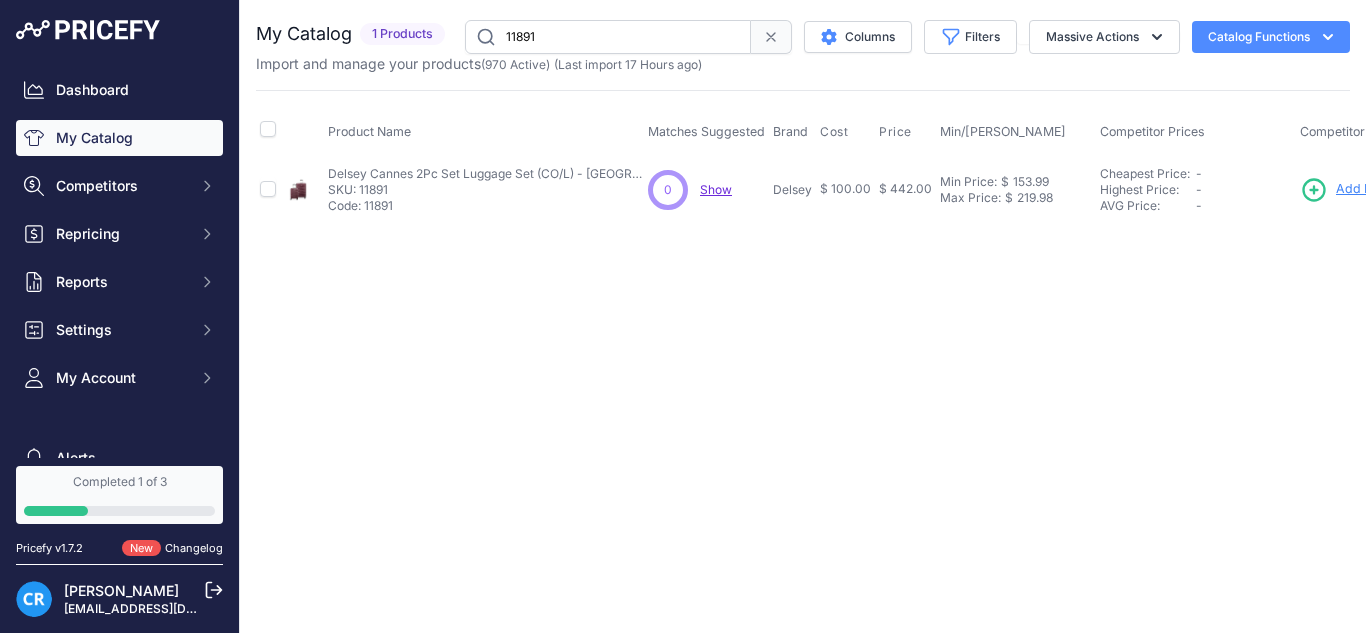 click on "11891" at bounding box center [608, 37] 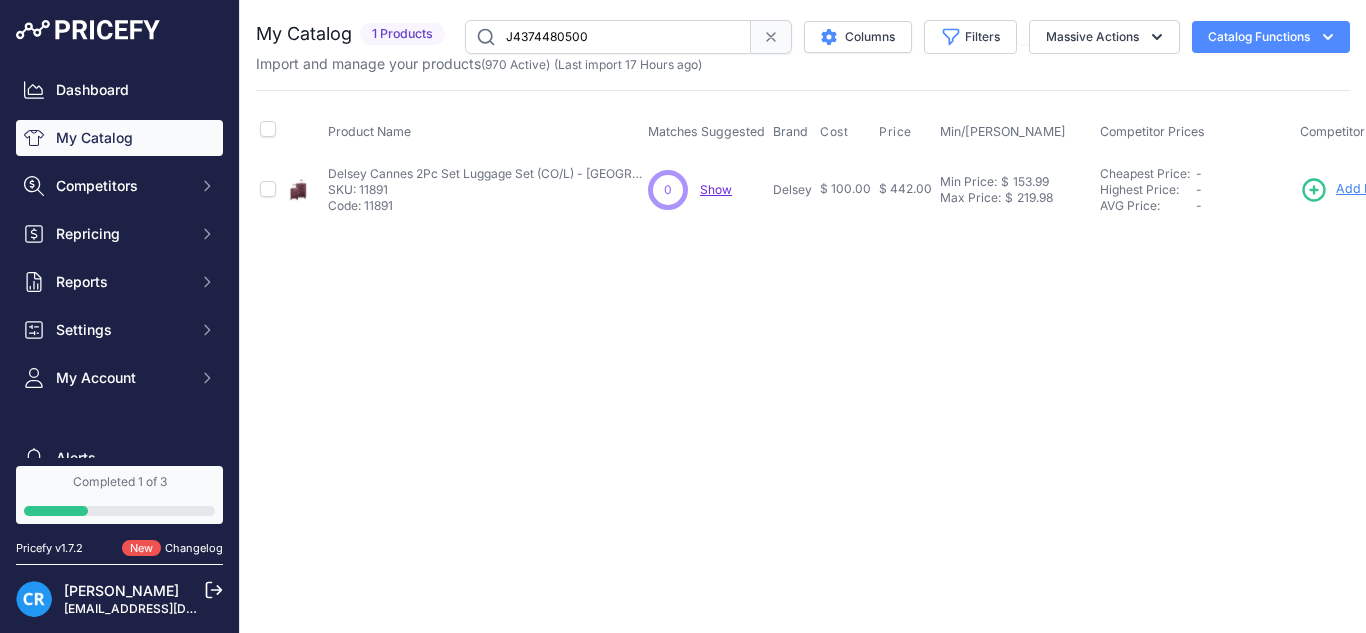 type on "J4374480500" 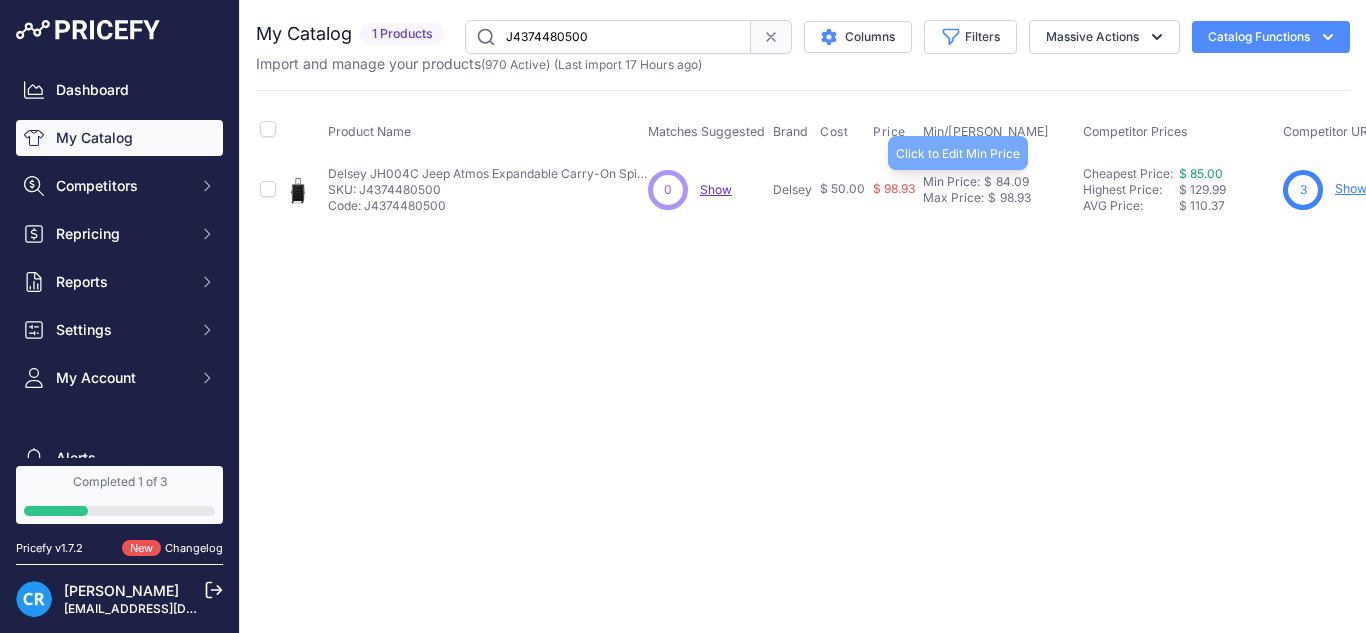 click on "84.09" at bounding box center [1010, 182] 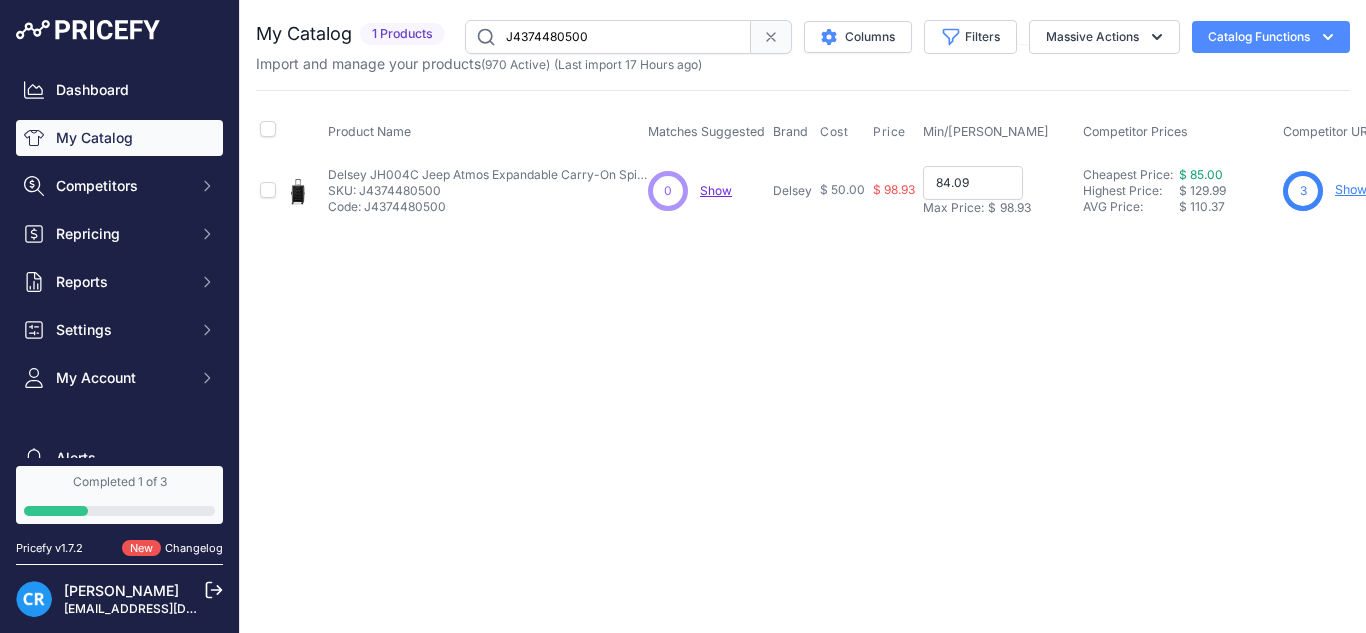 paste on "69.25" 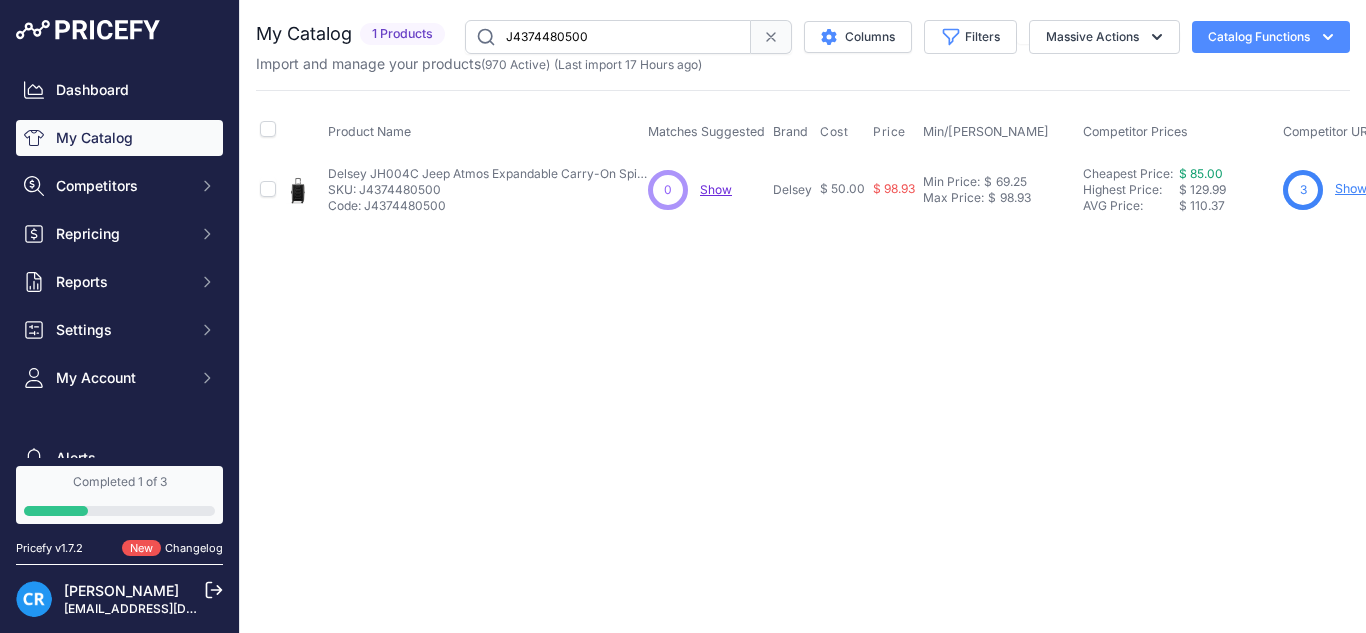 click on "J4374480500" at bounding box center (608, 37) 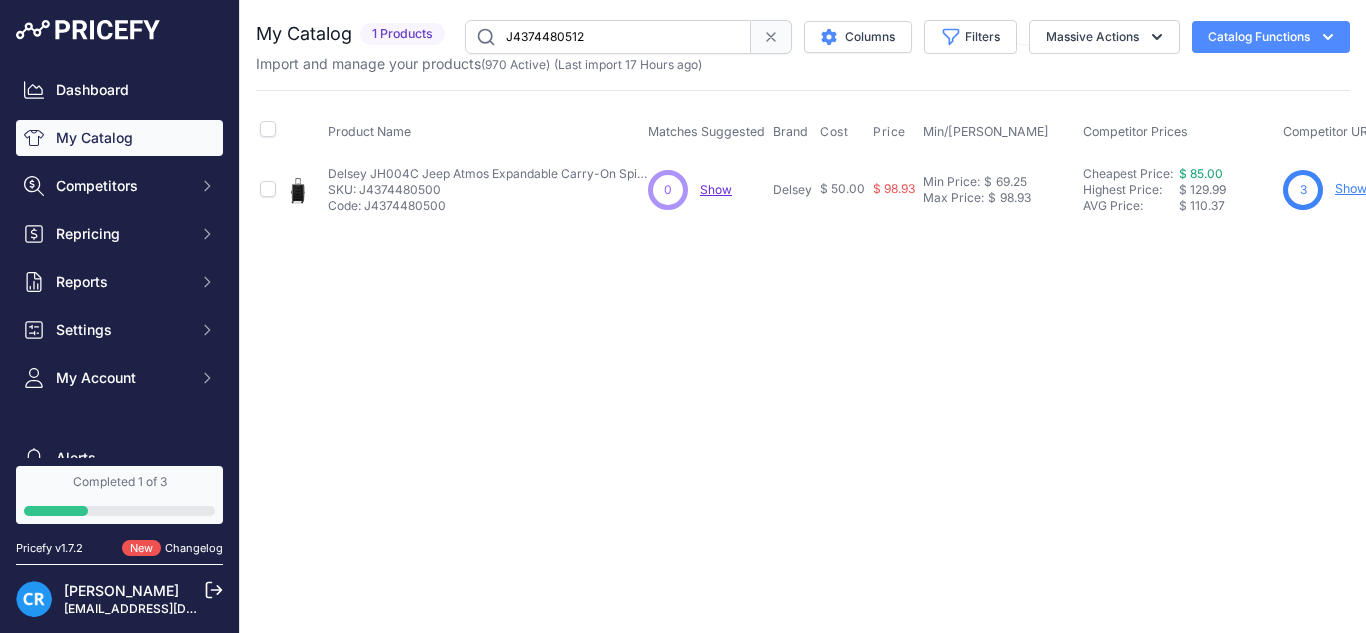 type on "J4374480512" 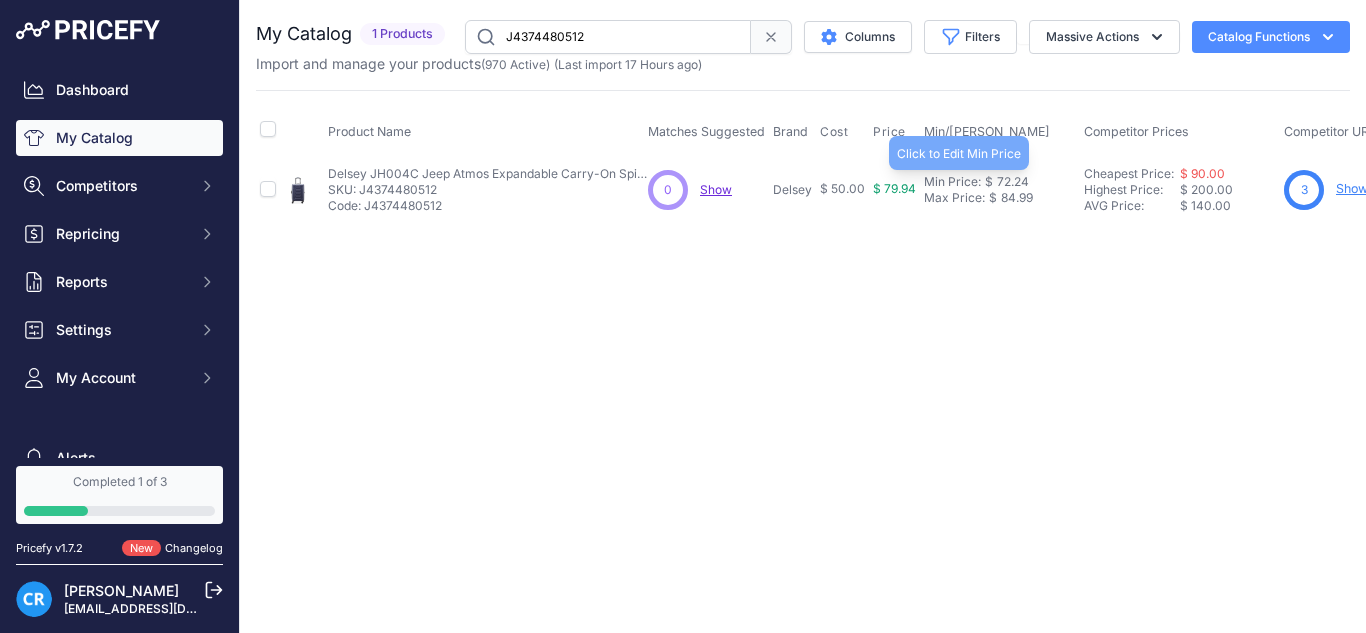 click on "72.24" at bounding box center (1011, 182) 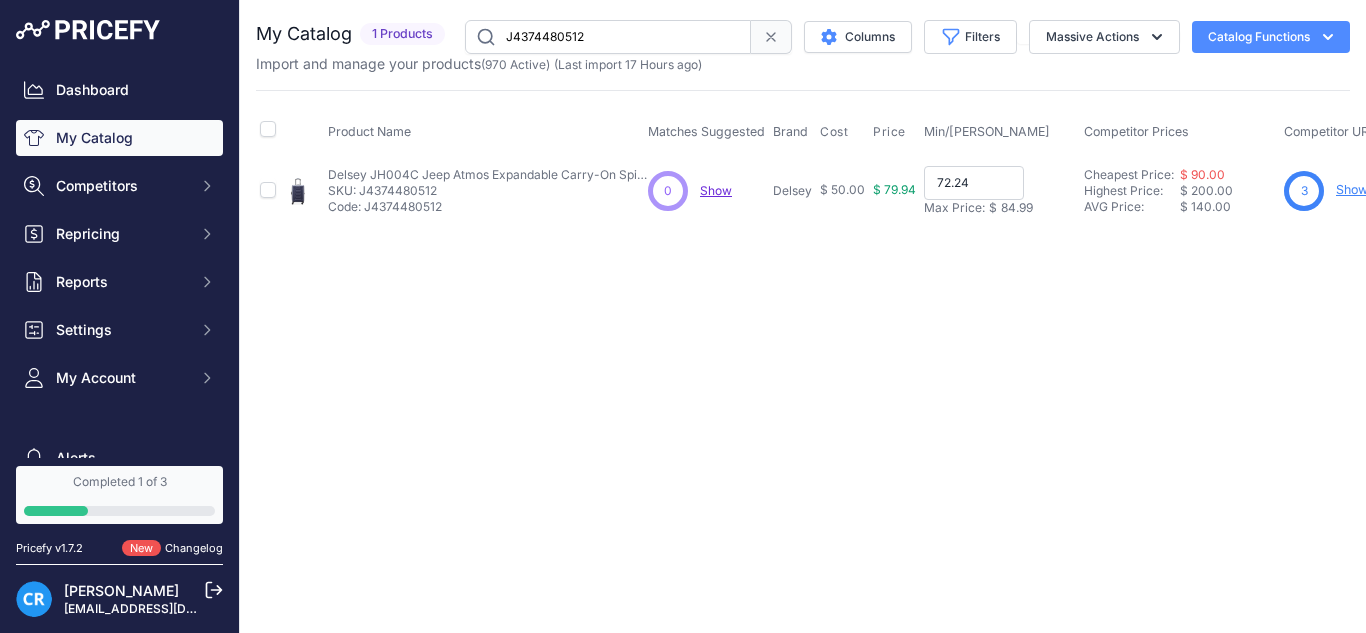 paste on "59.49" 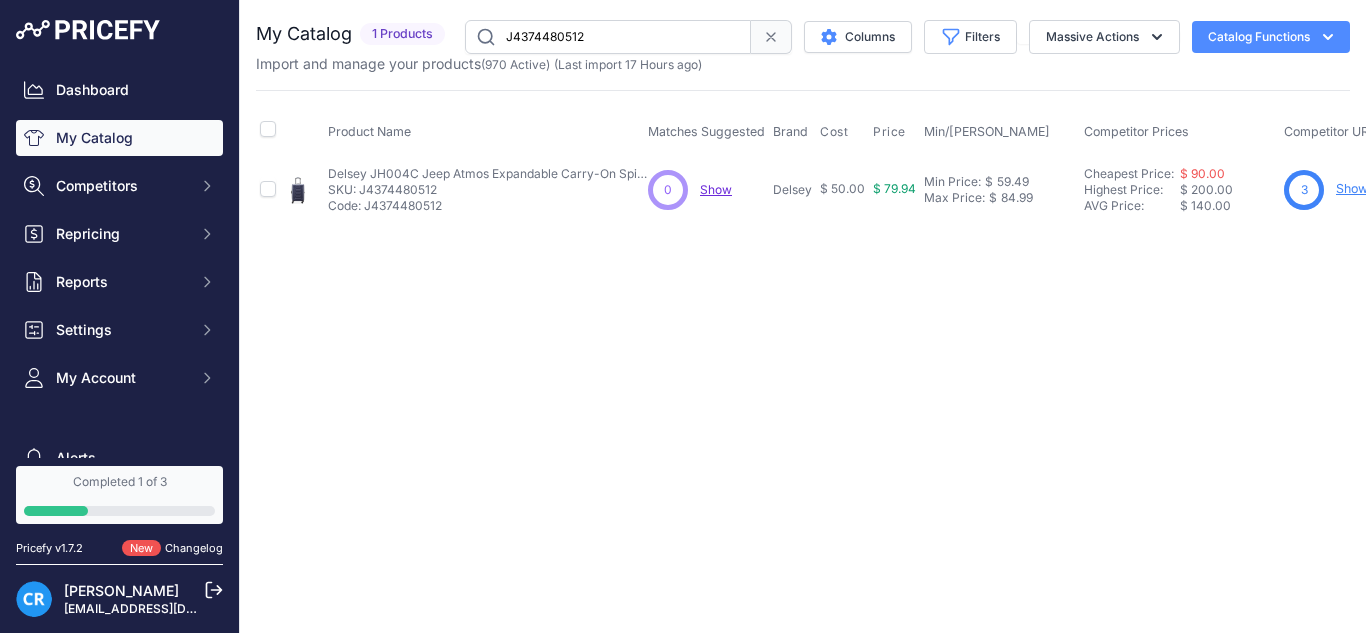 click on "J4374480512" at bounding box center (608, 37) 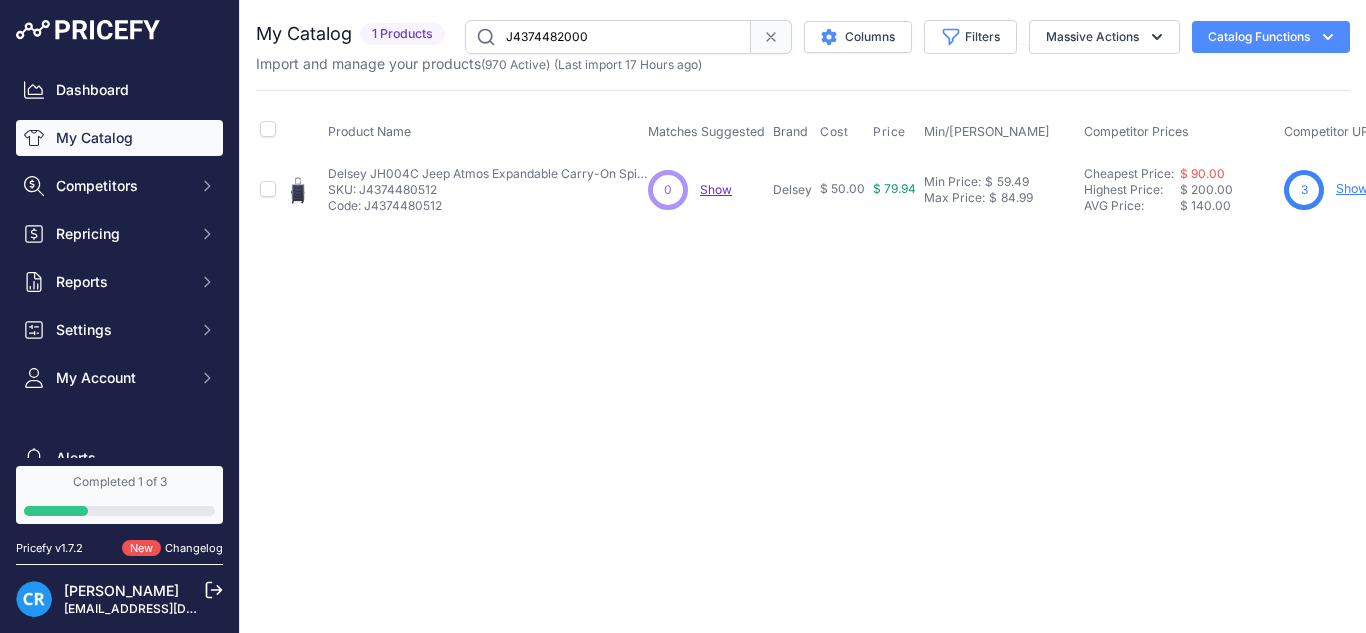 type on "J4374482000" 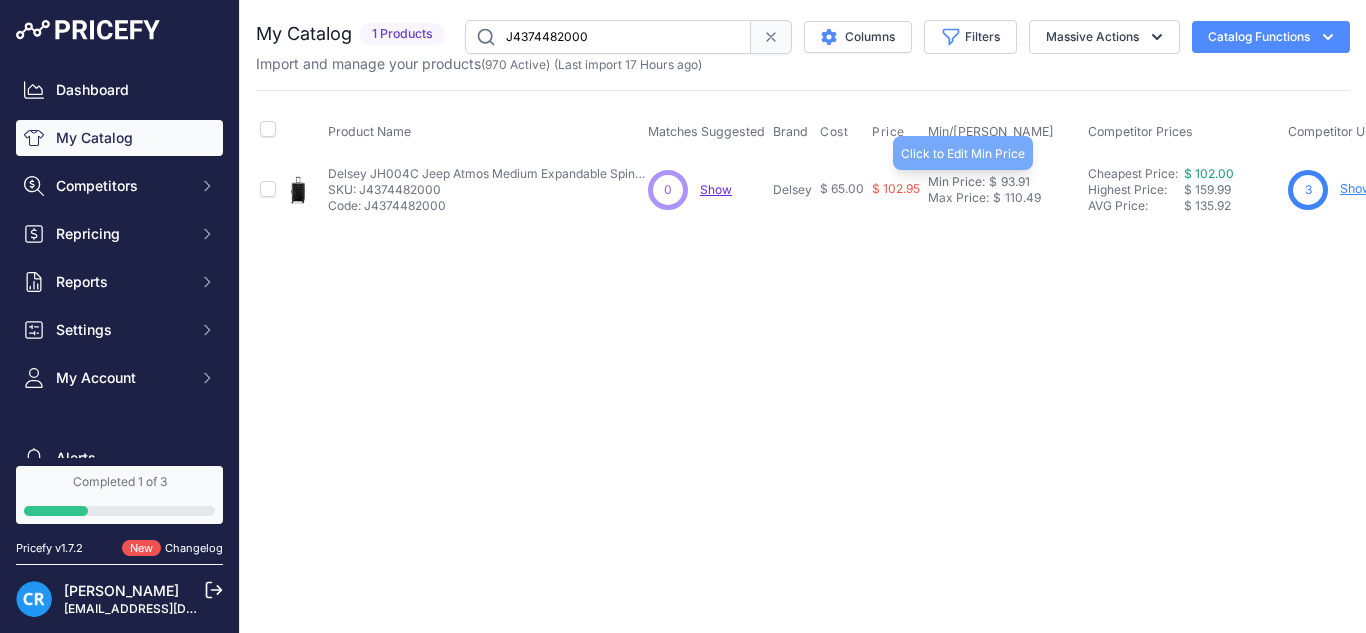 click on "93.91" at bounding box center [1013, 182] 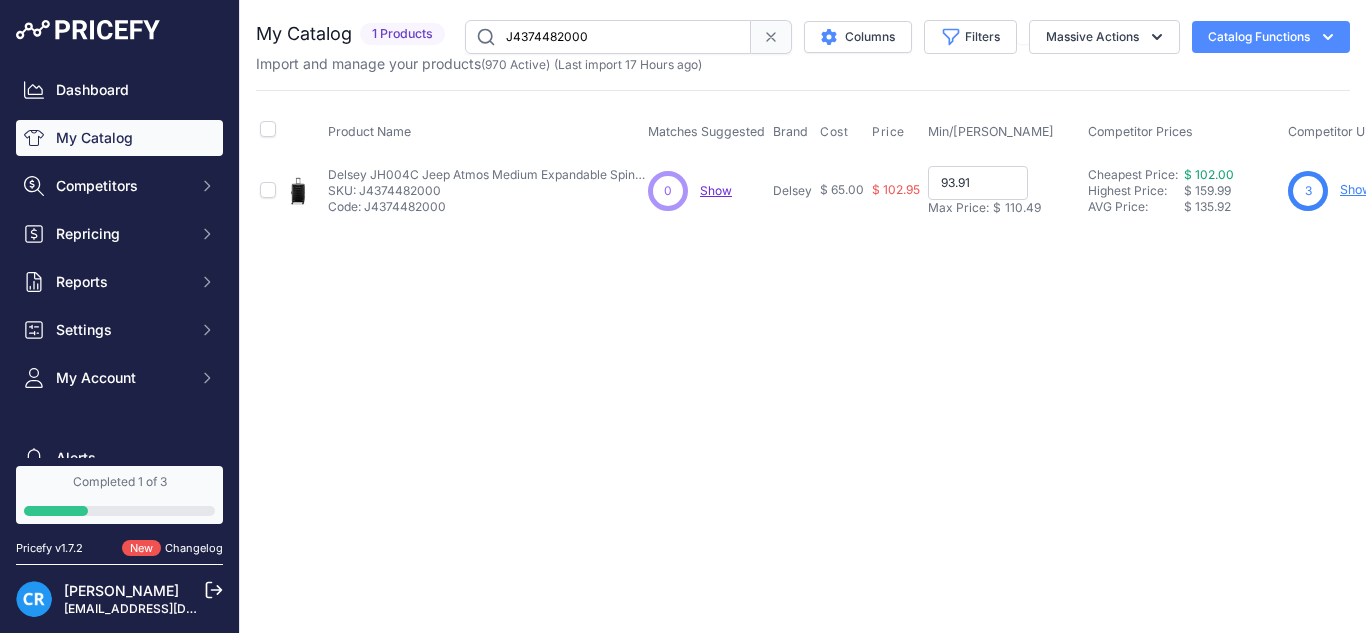 paste on "77.34" 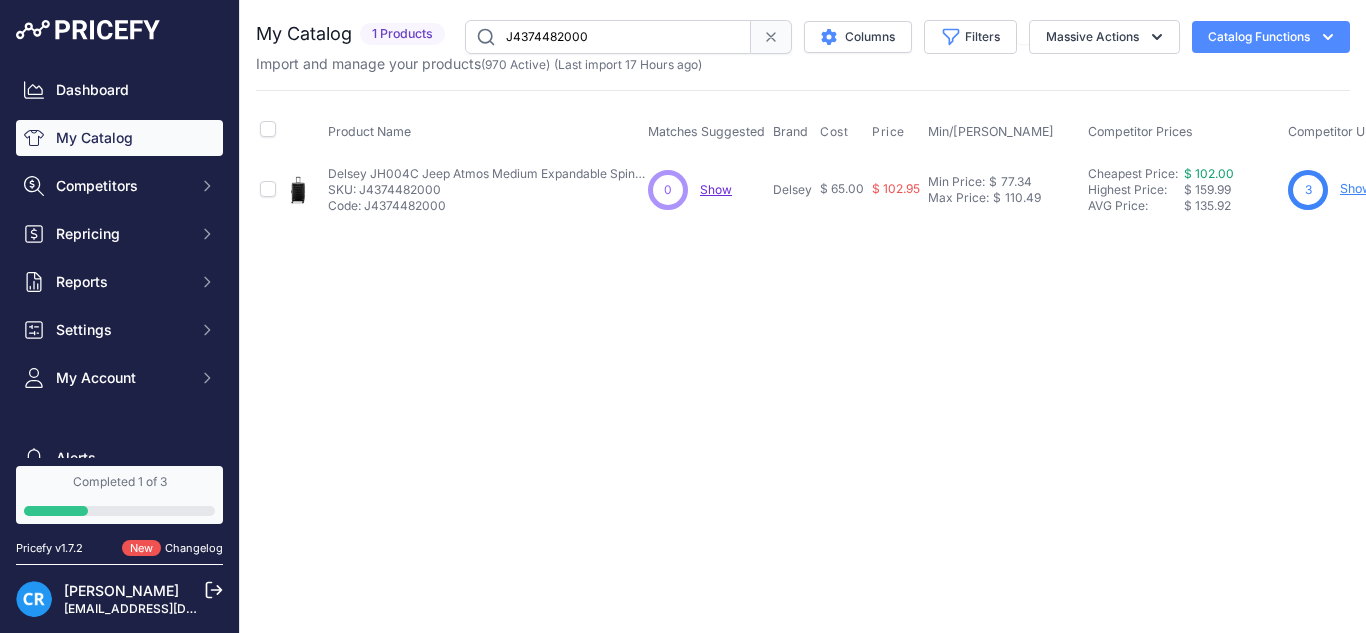 click on "J4374482000" at bounding box center (608, 37) 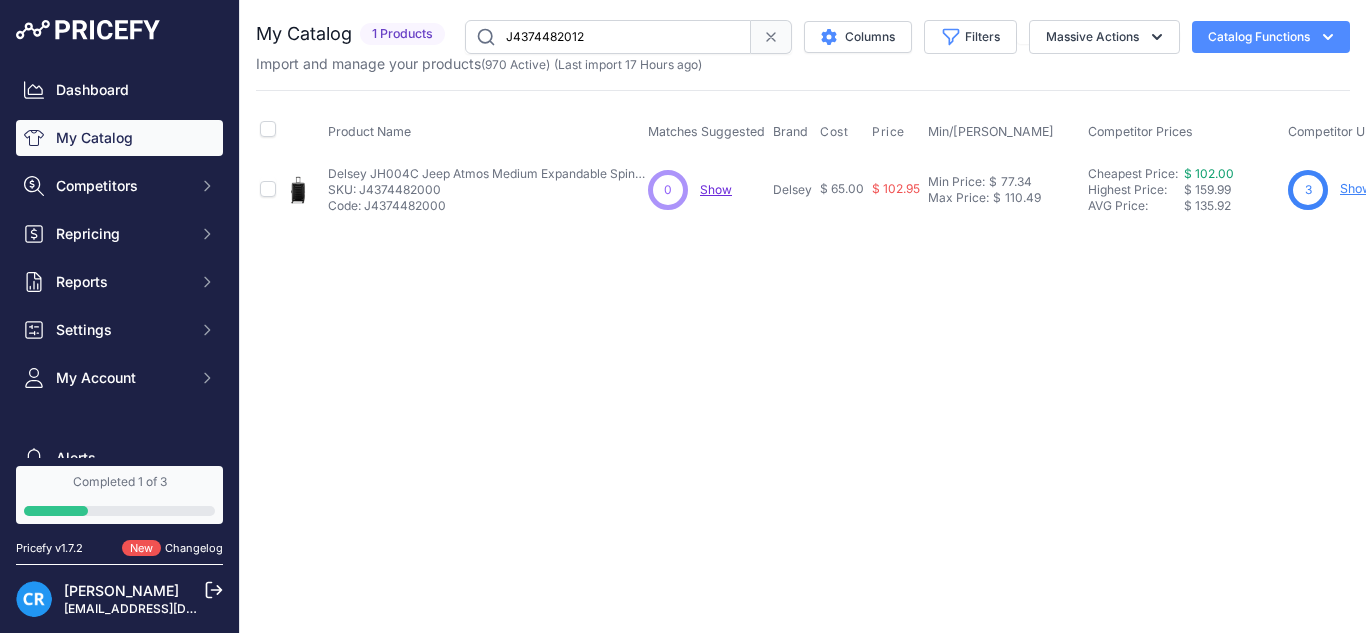 type on "J4374482012" 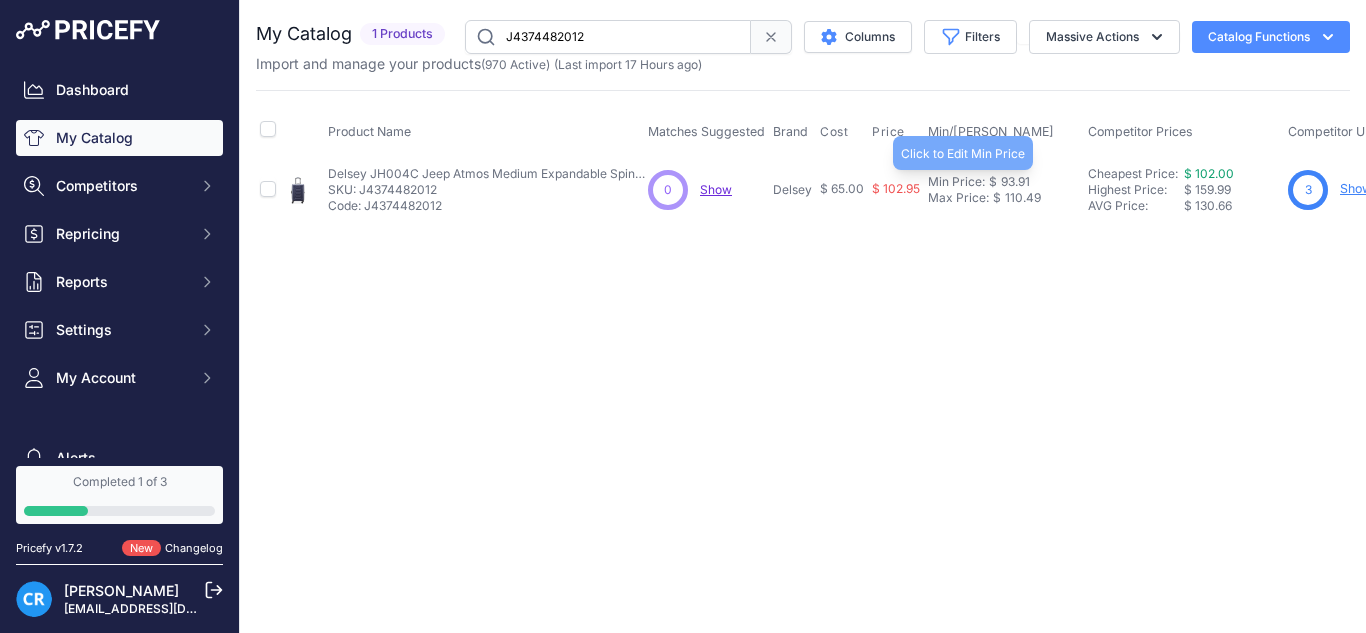 click on "93.91" at bounding box center [1013, 182] 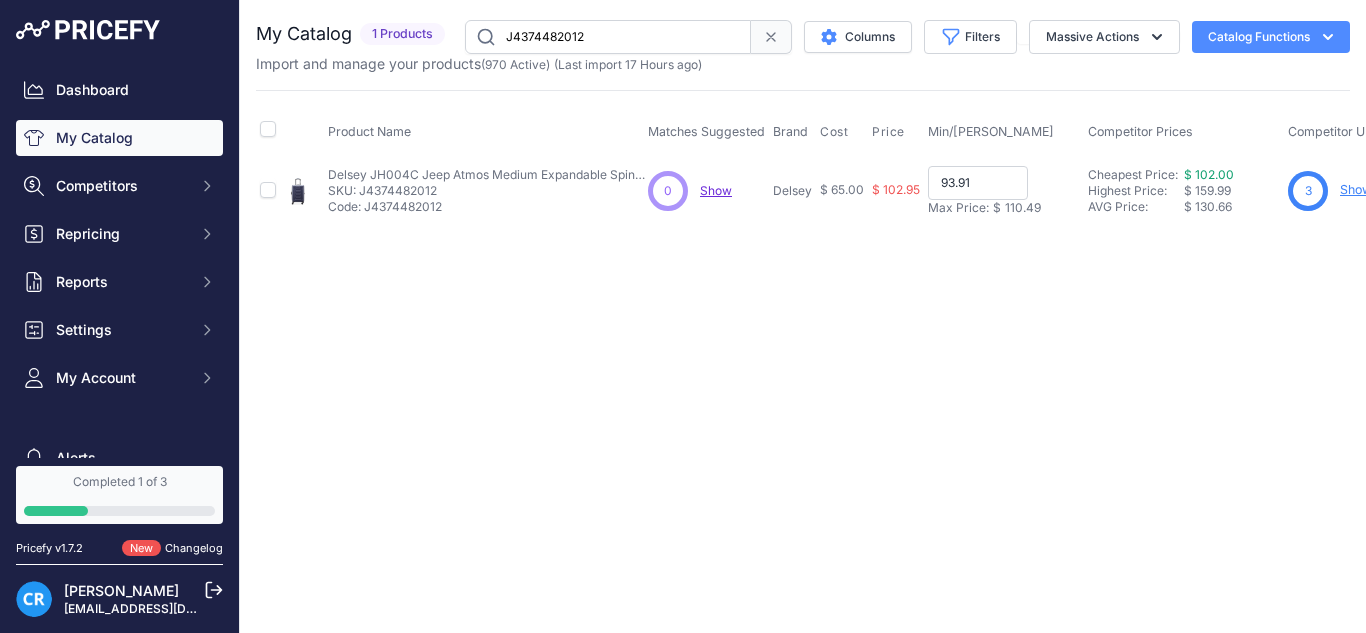 paste on "77.34" 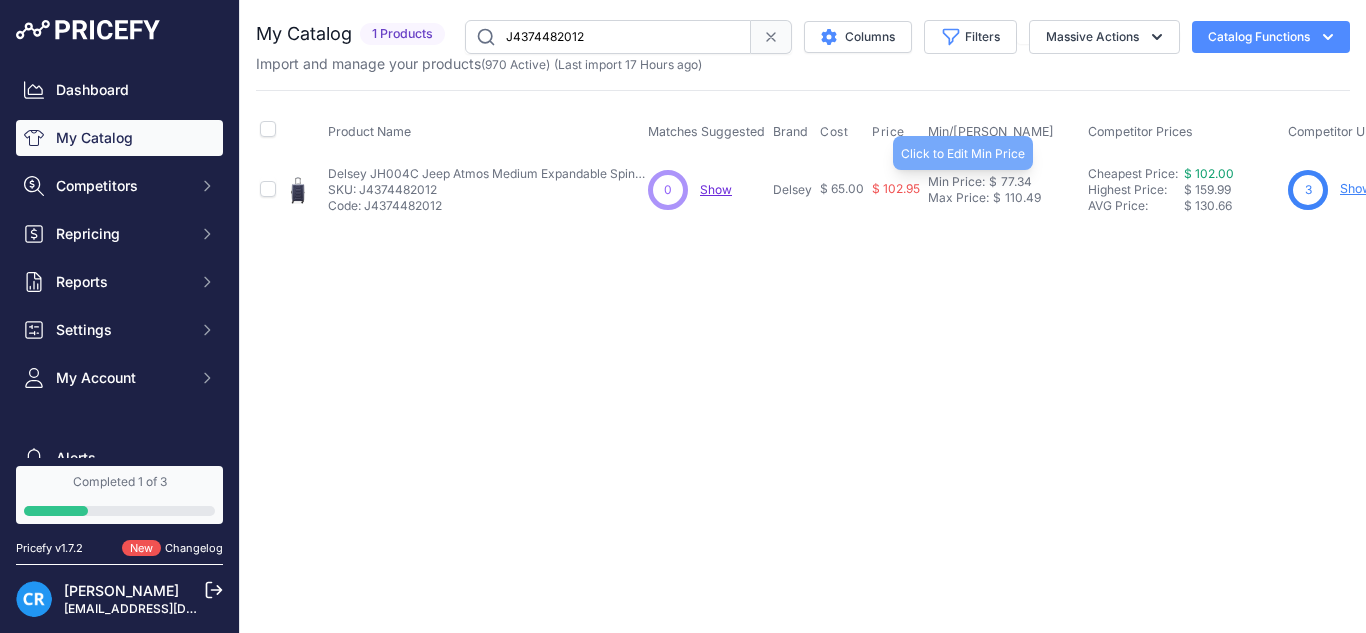 click on "77.34" at bounding box center [1014, 182] 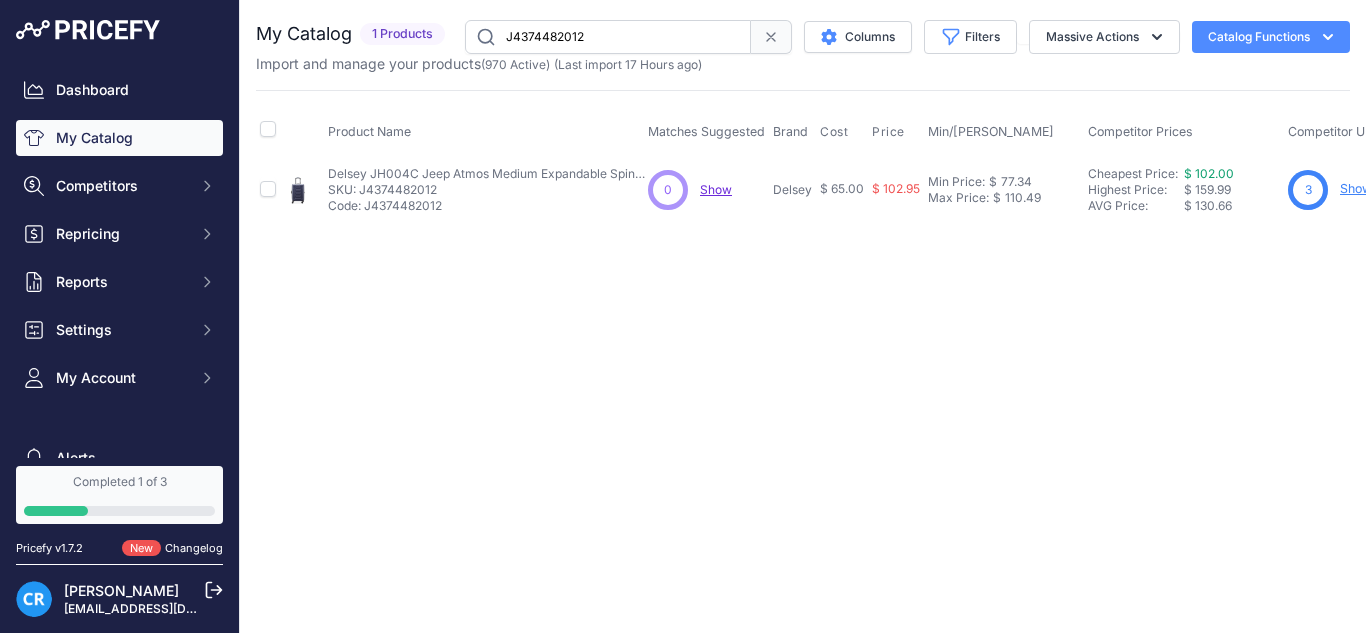click on "J4374482012" at bounding box center (608, 37) 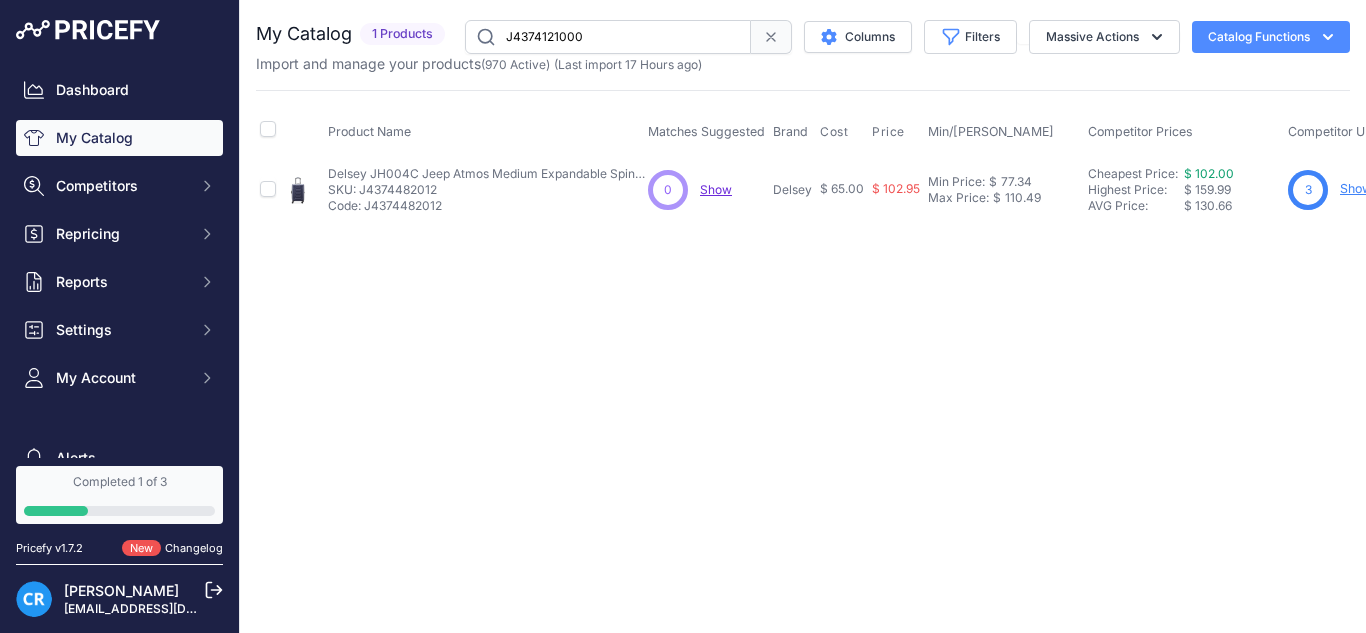 type on "J4374121000" 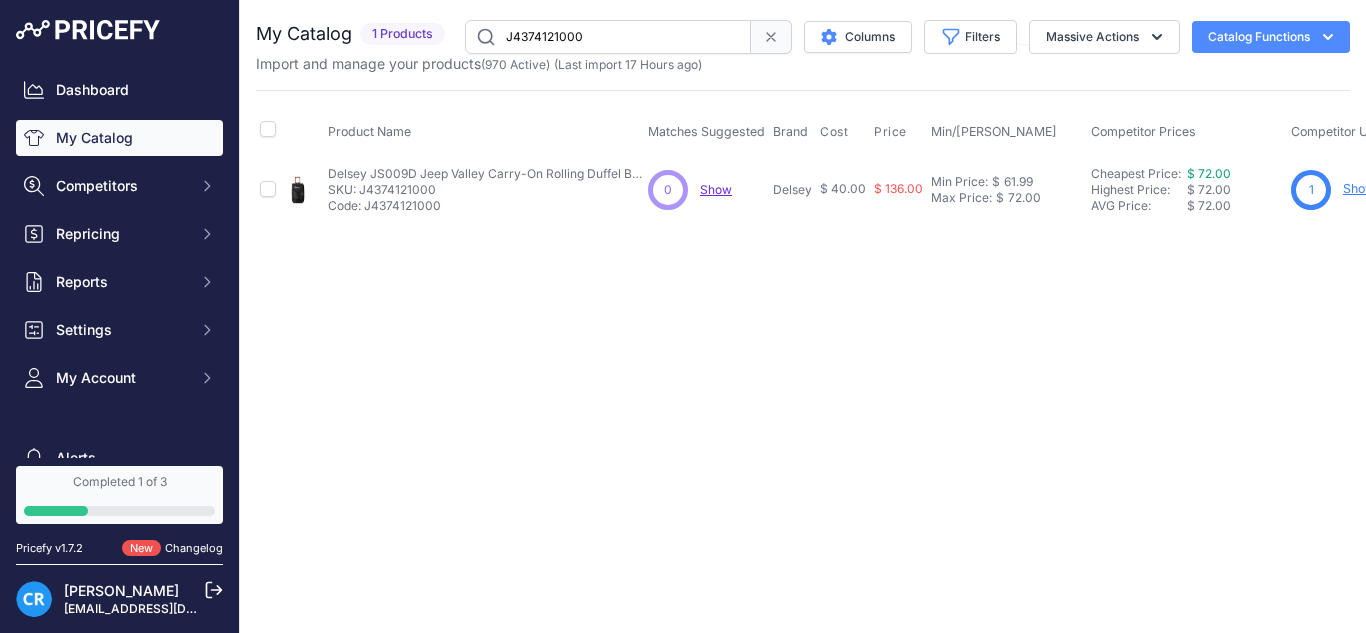click on "Min Price:
$
61.99
-
Click to Edit Min Price
61.99
Max Price:
$
72.00
-
Click to Edit Max Price
72.00" at bounding box center [1007, 189] 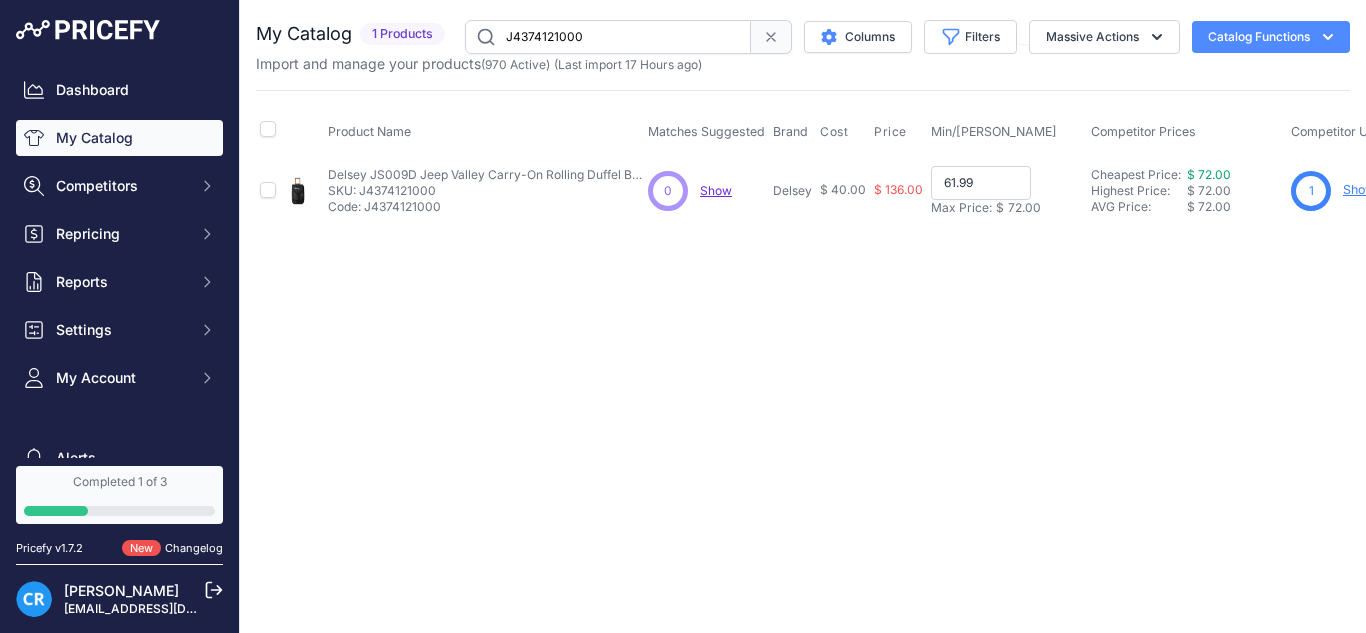 paste on "50.40" 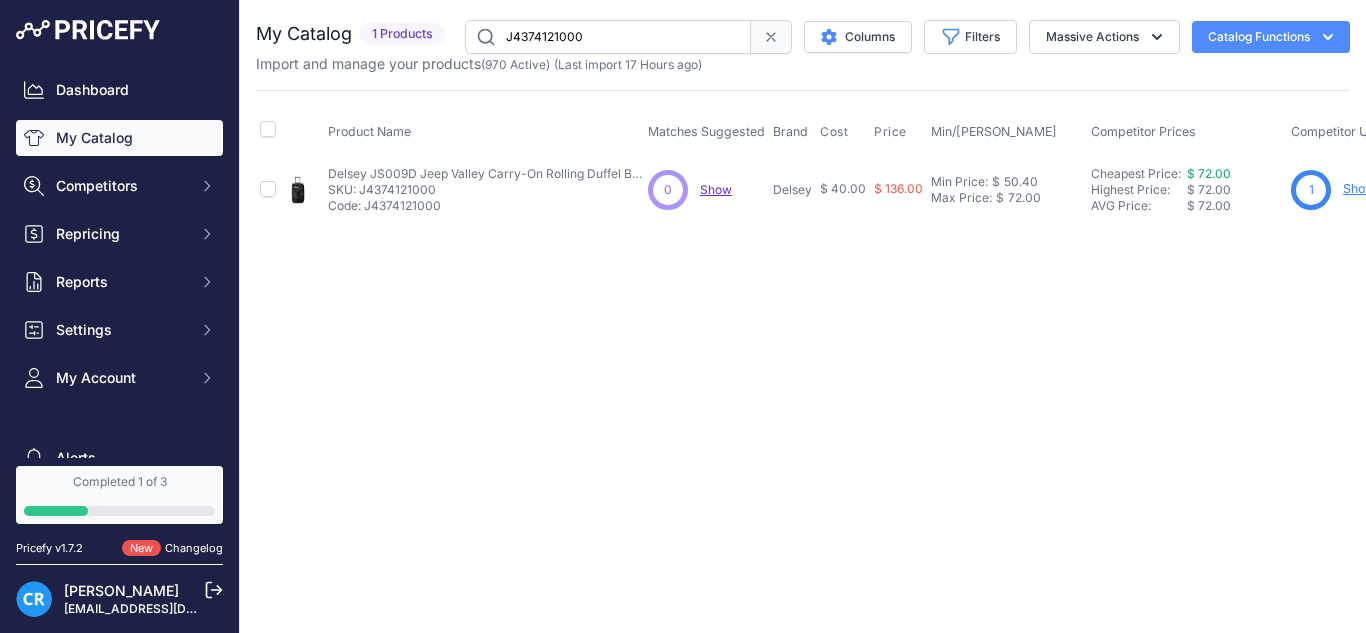 click on "J4374121000" at bounding box center [608, 37] 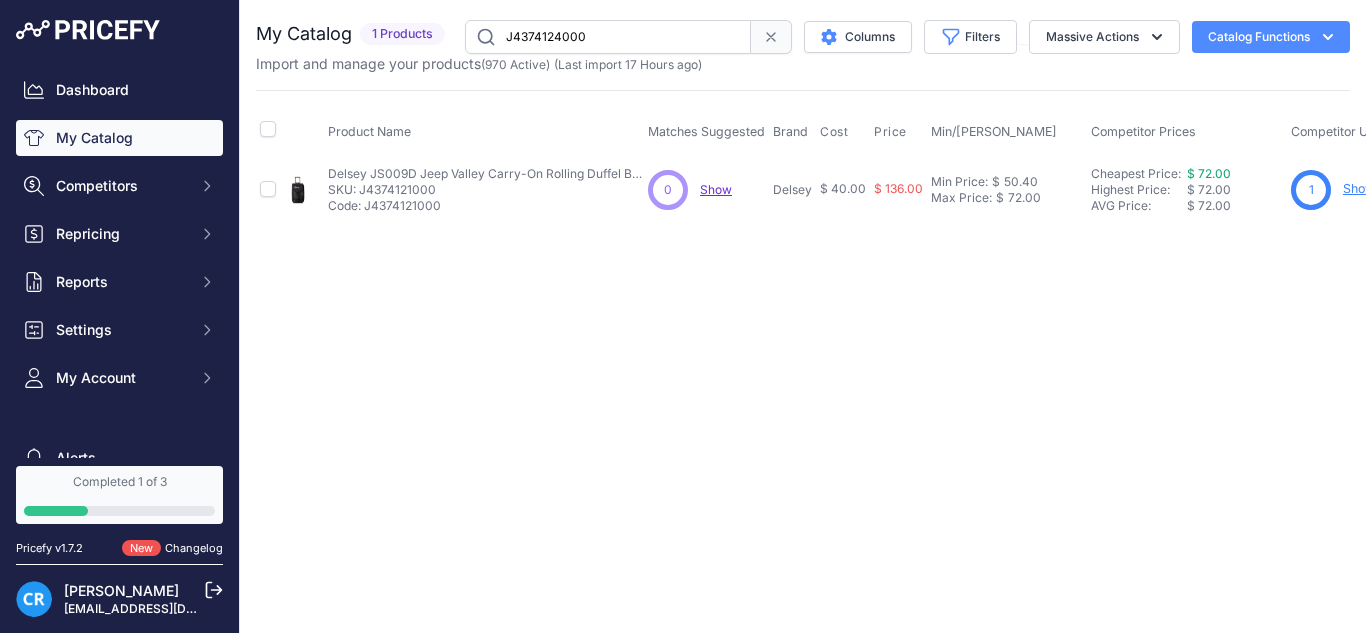 type on "J4374124000" 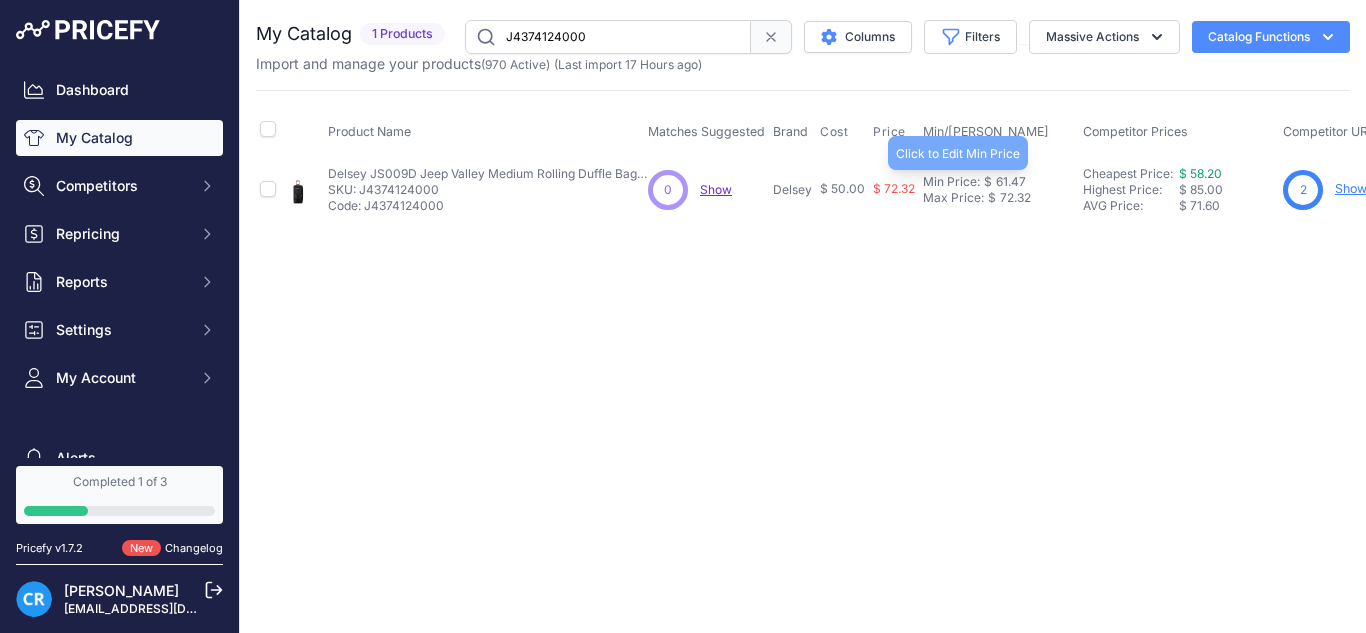 click on "61.47" at bounding box center [1009, 182] 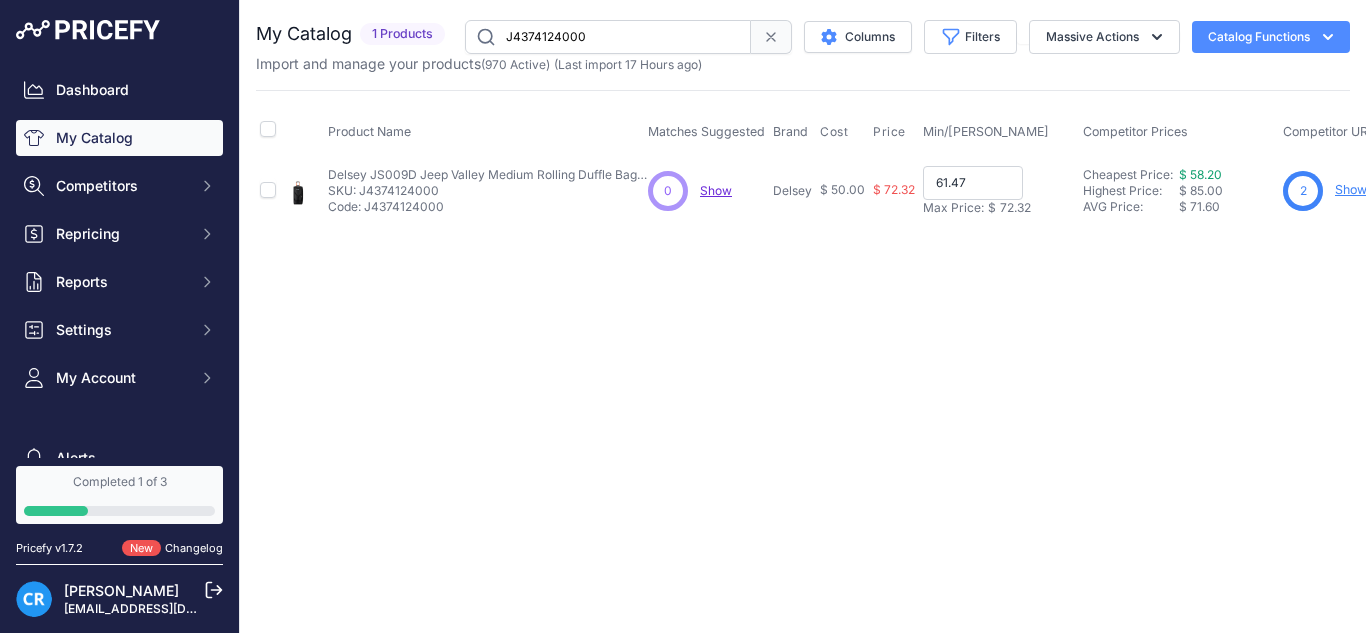 paste on "50.62" 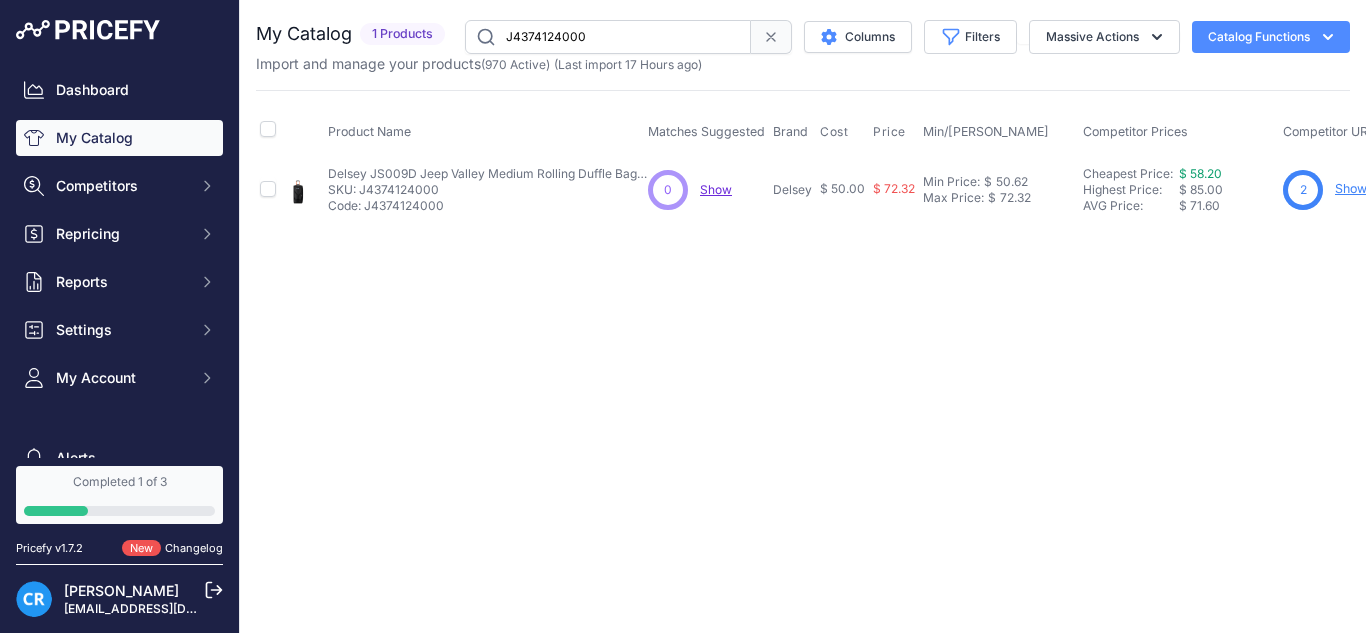click on "J4374124000" at bounding box center [608, 37] 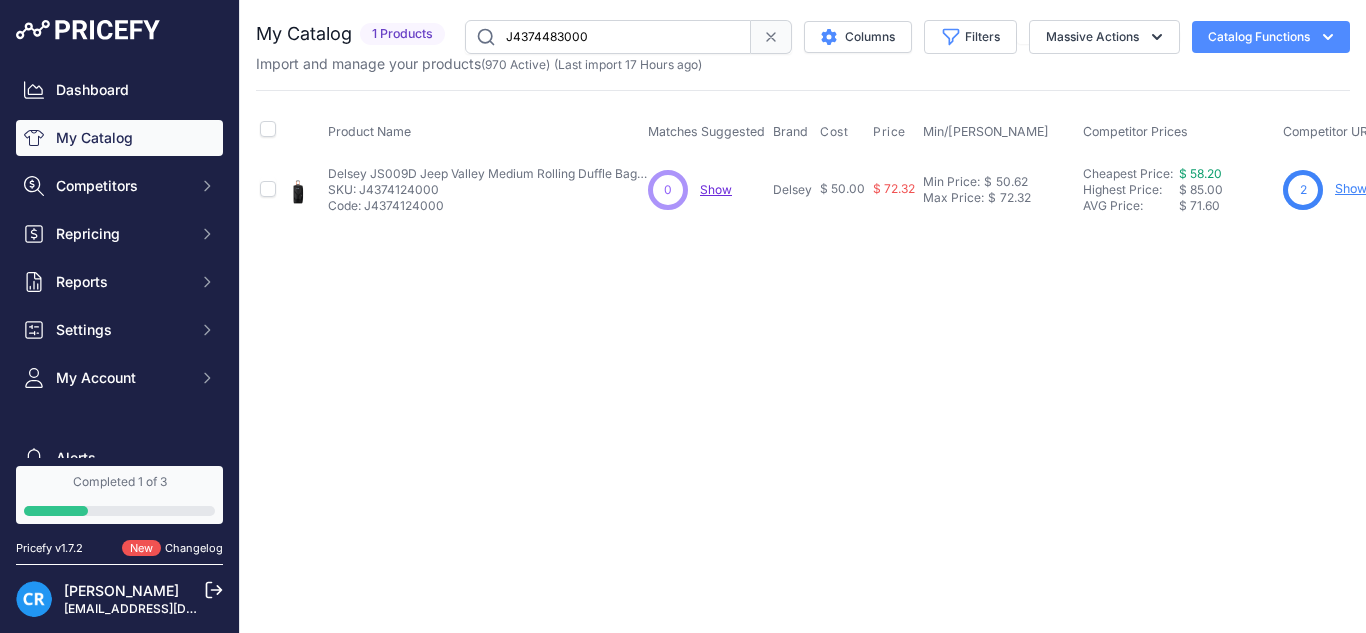 type on "J4374483000" 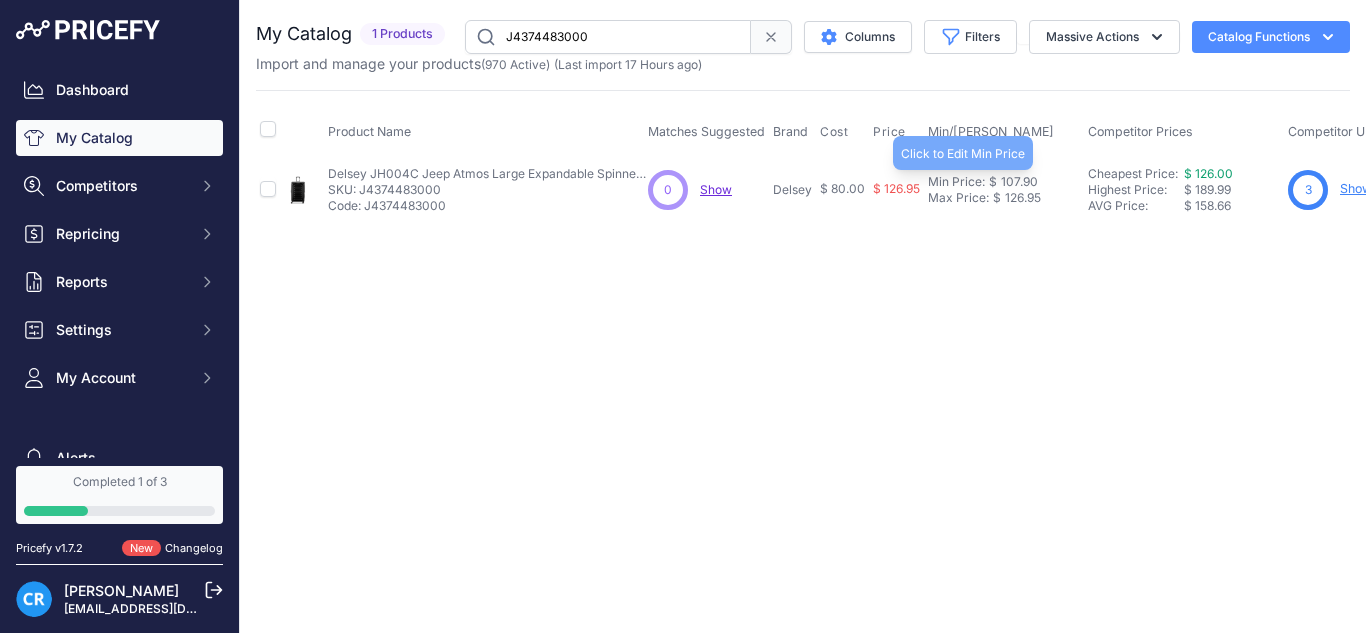 click on "107.90" at bounding box center (1017, 182) 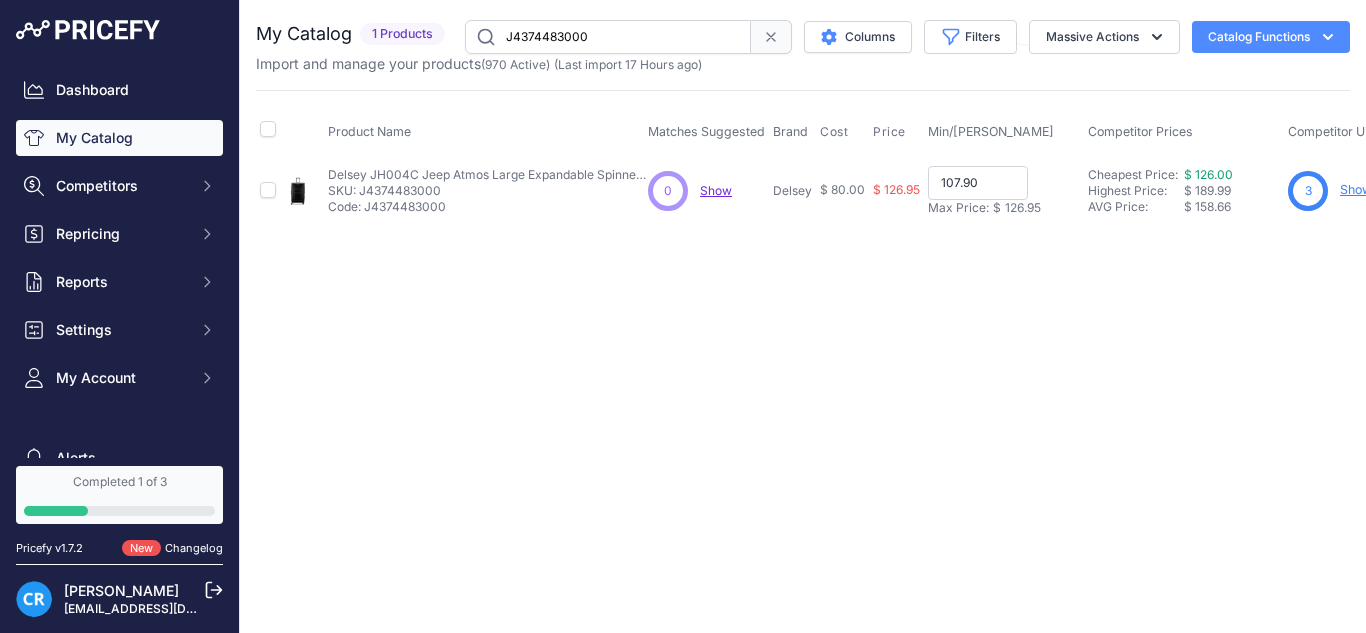 paste on "88.87" 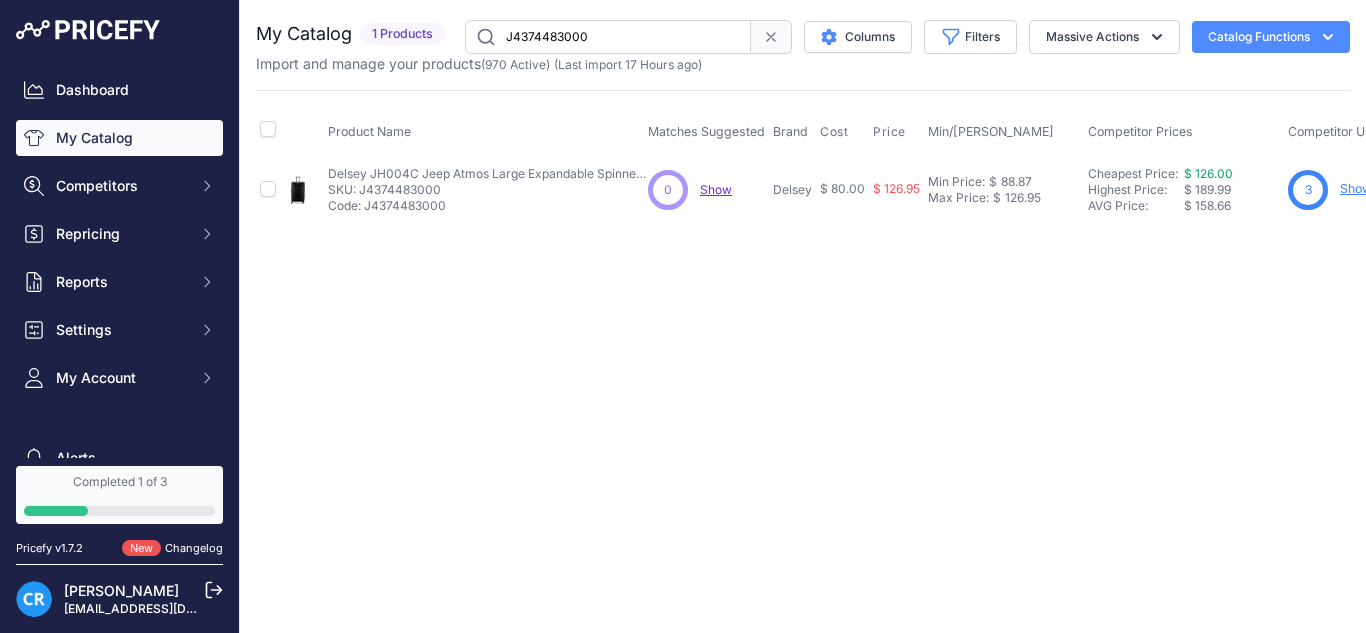 click on "J4374483000" at bounding box center (608, 37) 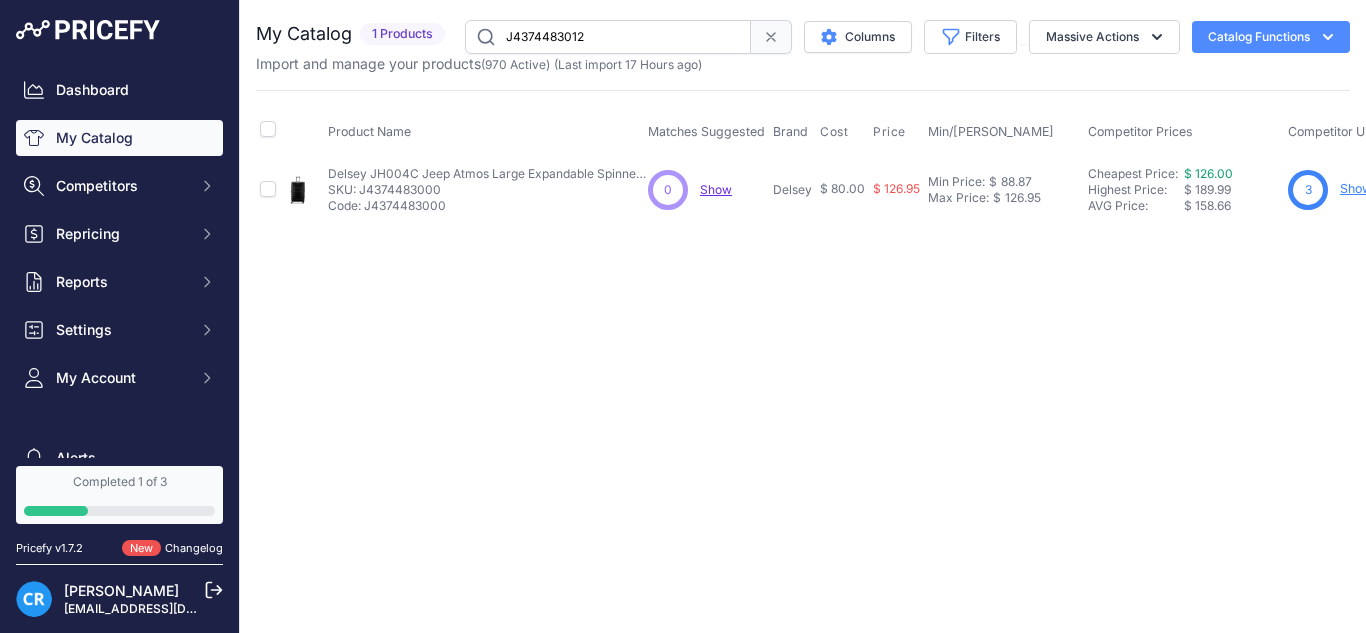 type on "J4374483012" 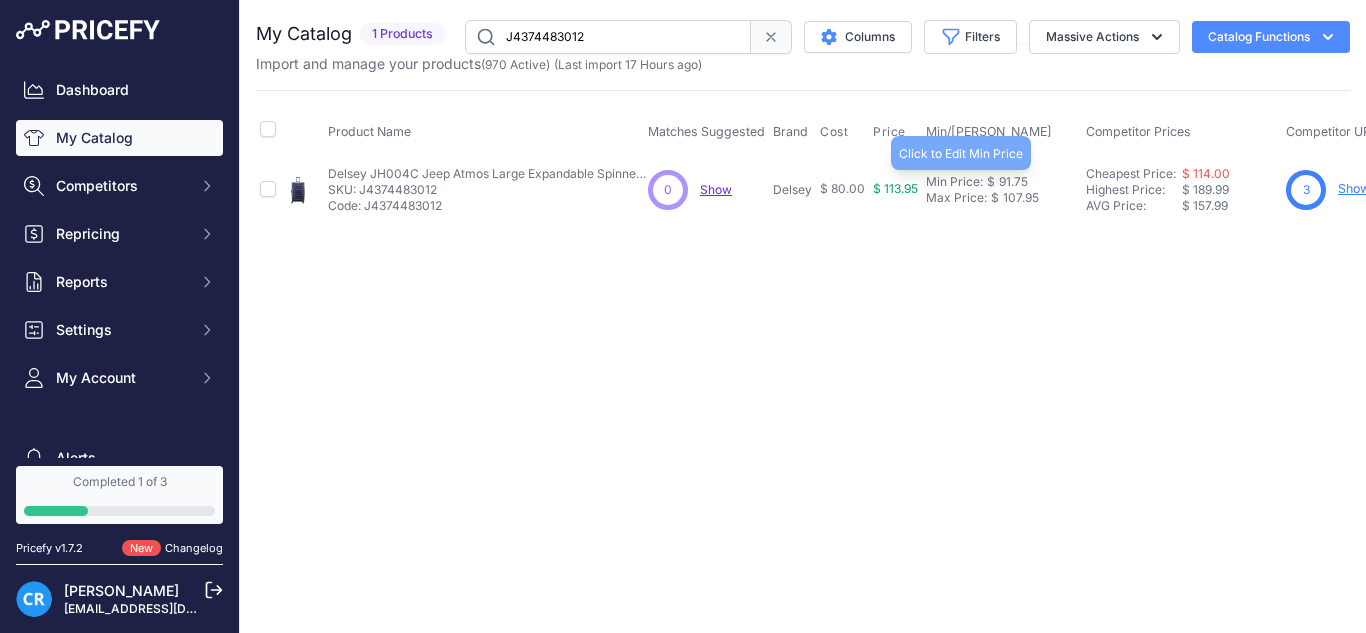 click on "$" at bounding box center [991, 182] 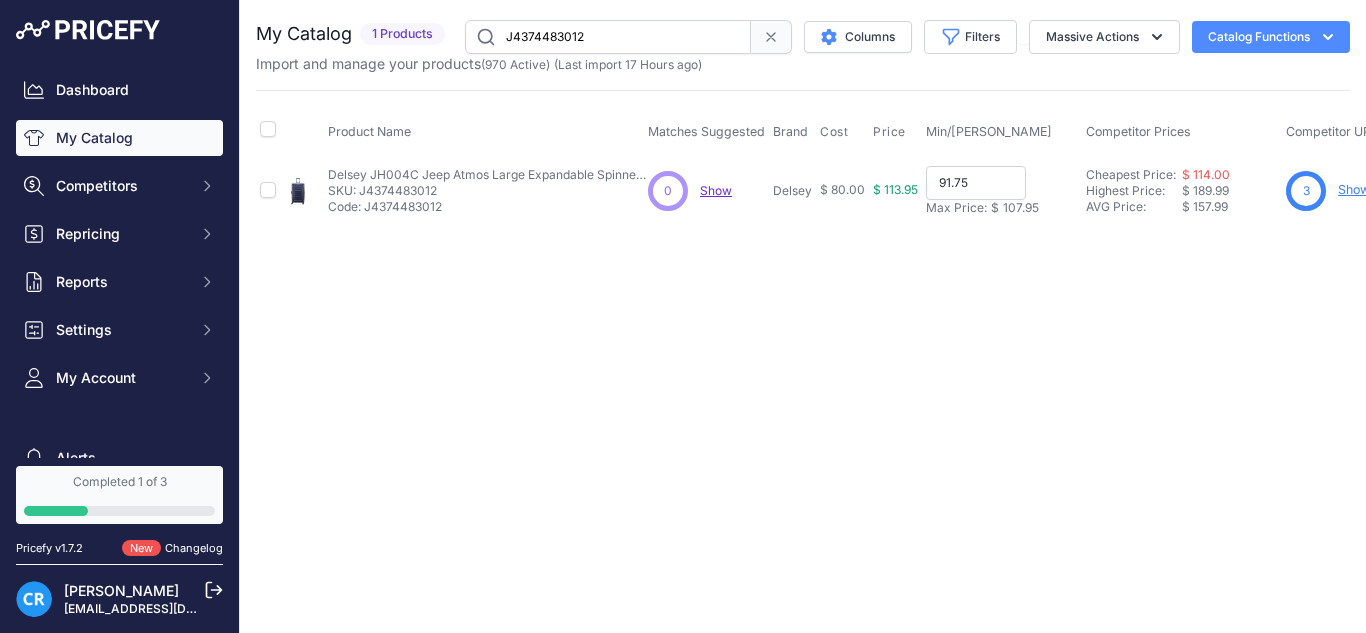 paste on "75.57" 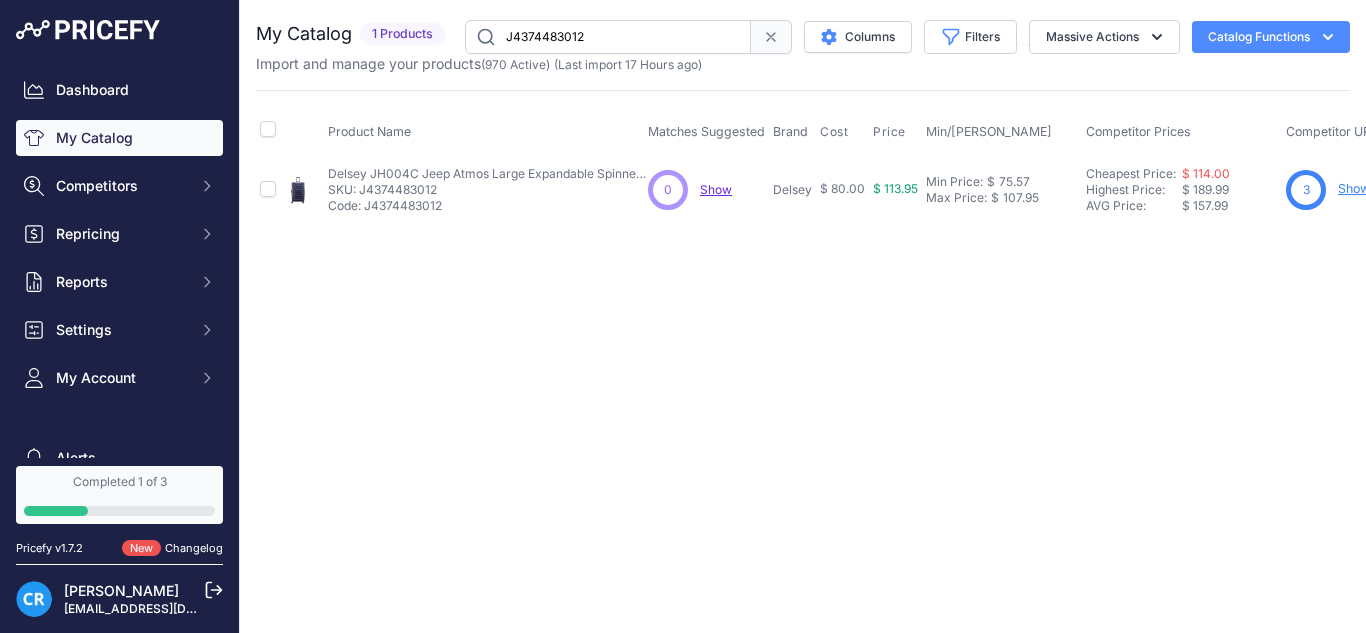 click on "J4374483012" at bounding box center [608, 37] 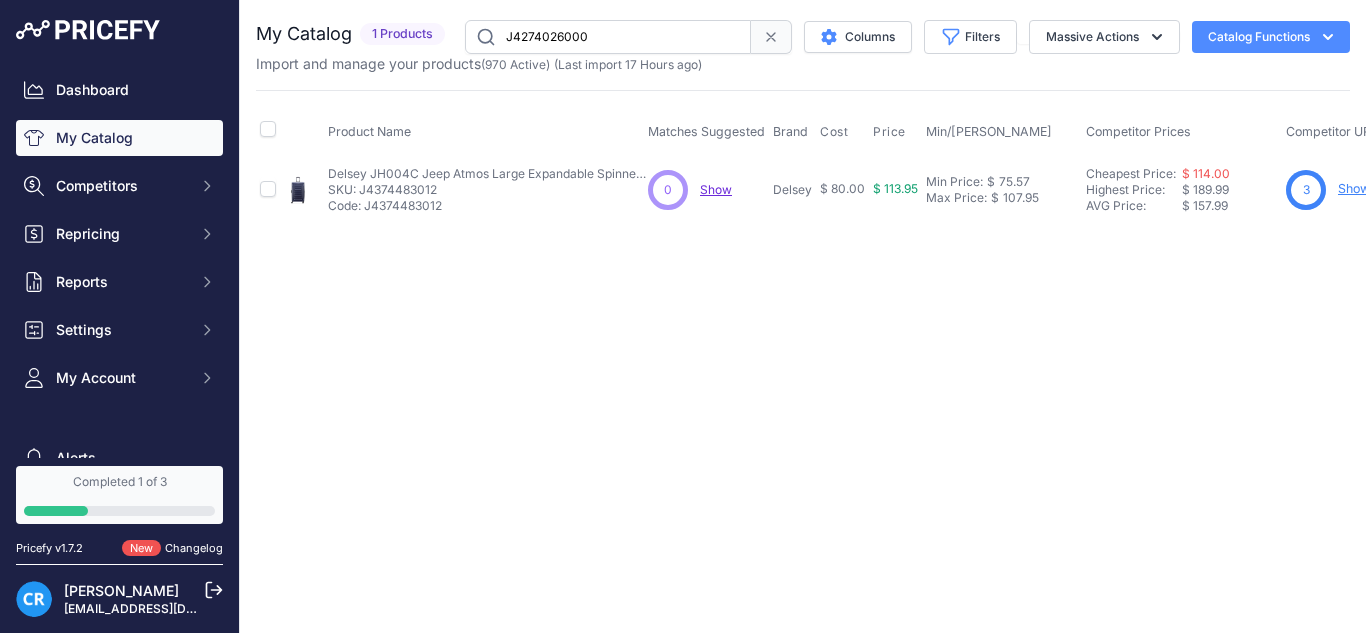 type on "J4274026000" 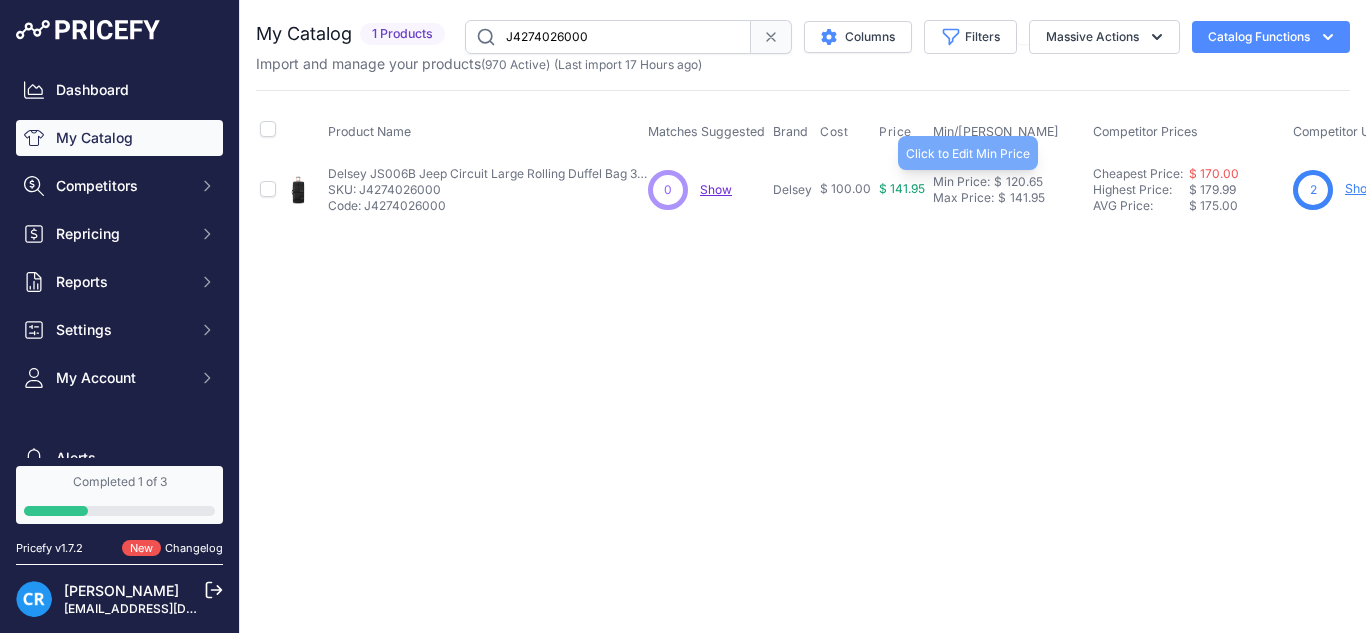click on "120.65" at bounding box center [1022, 182] 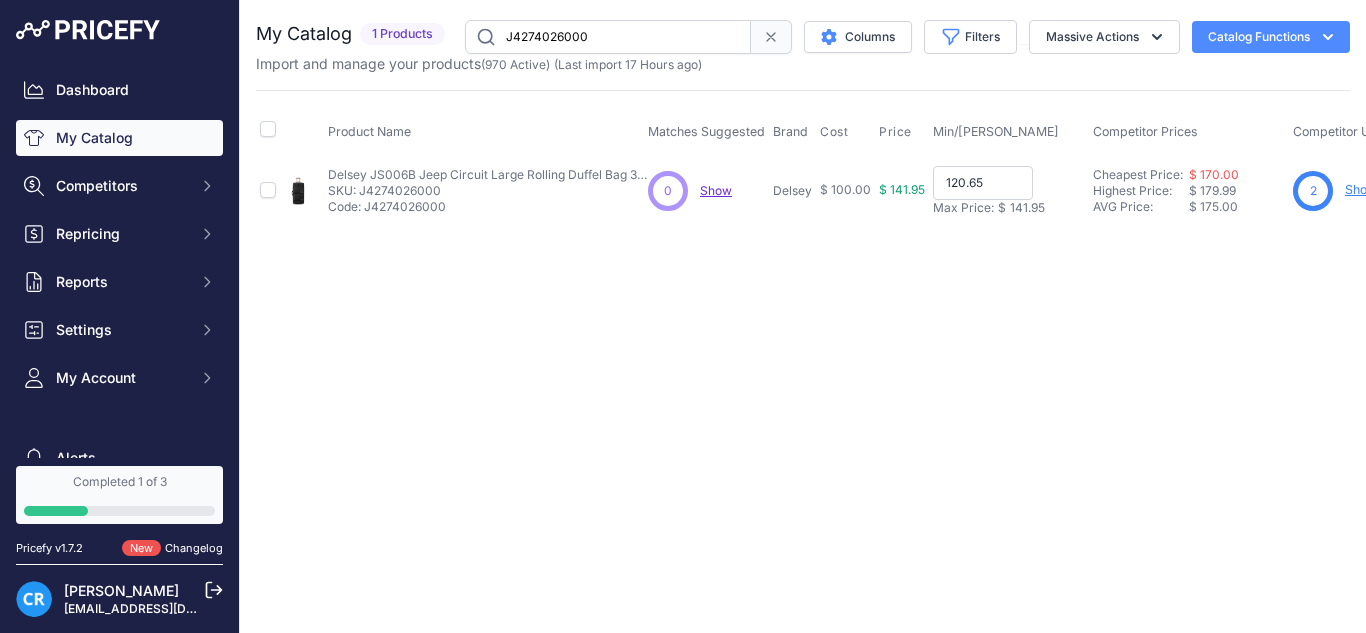 paste on "99.37" 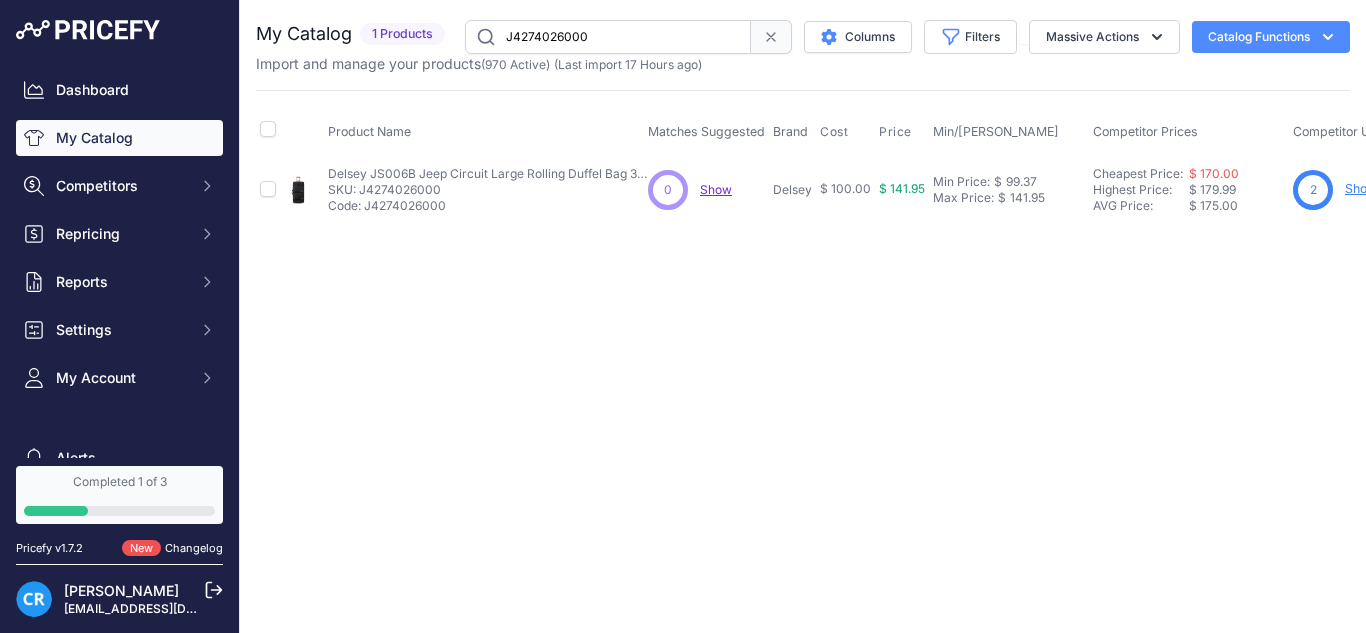 click on "J4274026000" at bounding box center [608, 37] 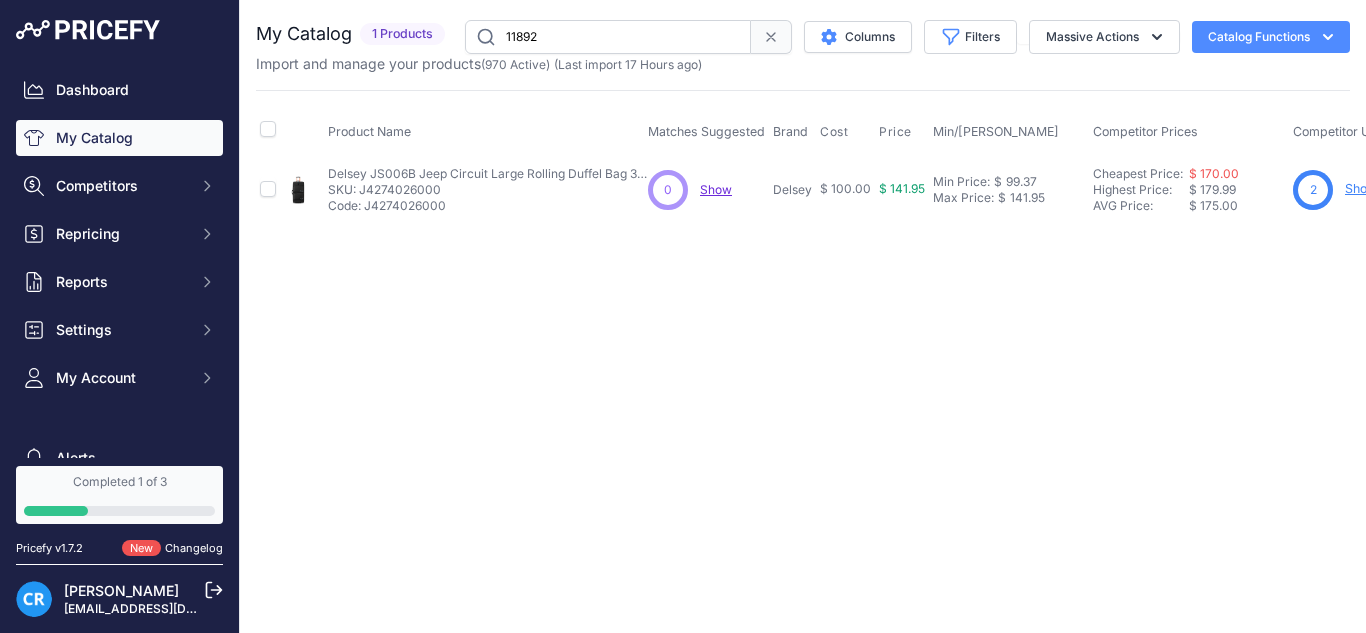 type on "11892" 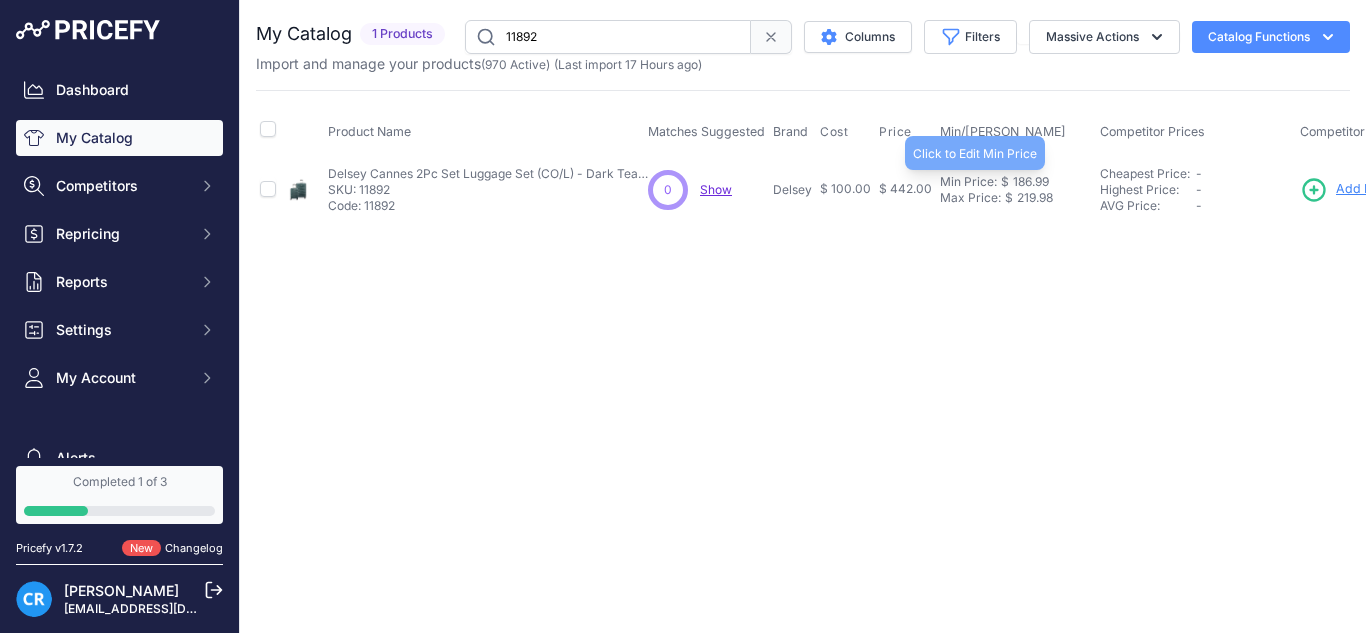 click on "186.99" at bounding box center (1029, 182) 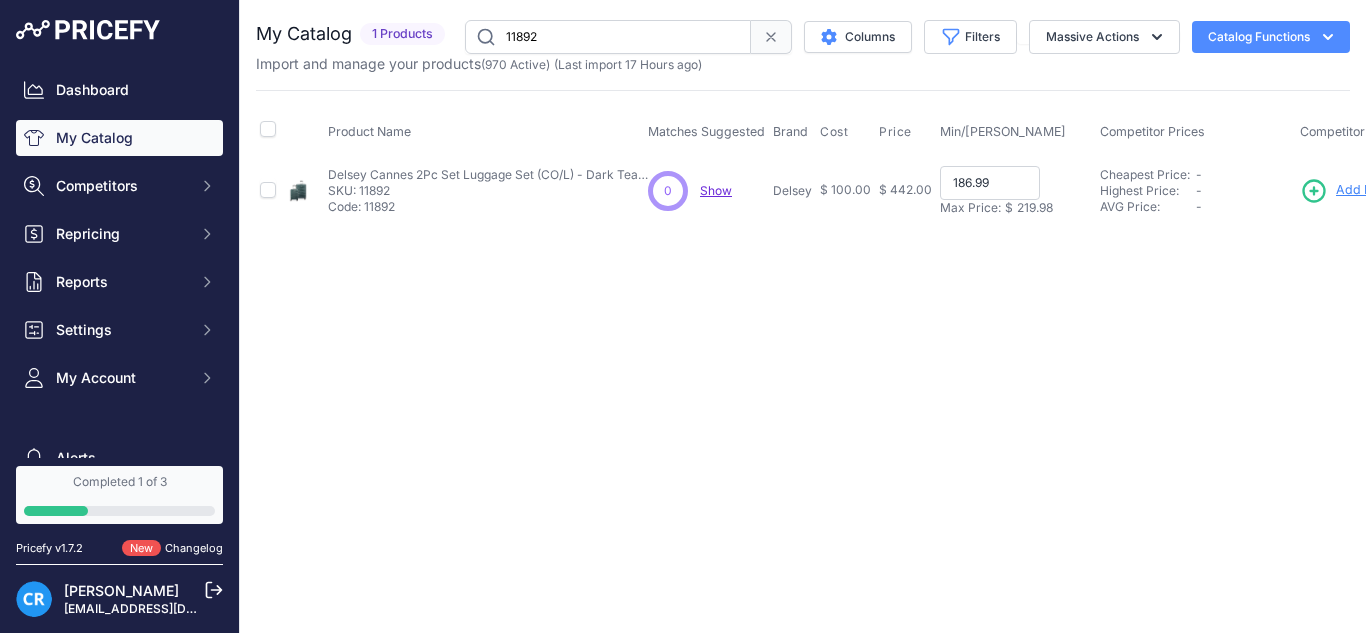 paste on "53" 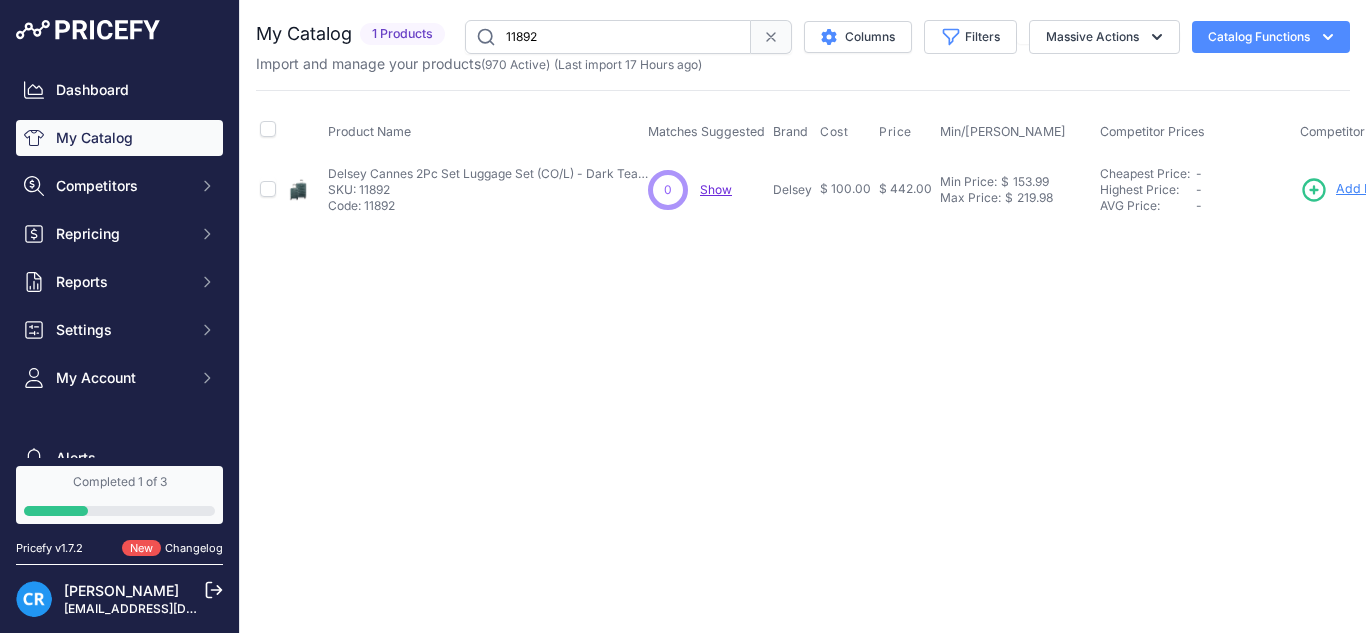 click on "11892" at bounding box center (608, 37) 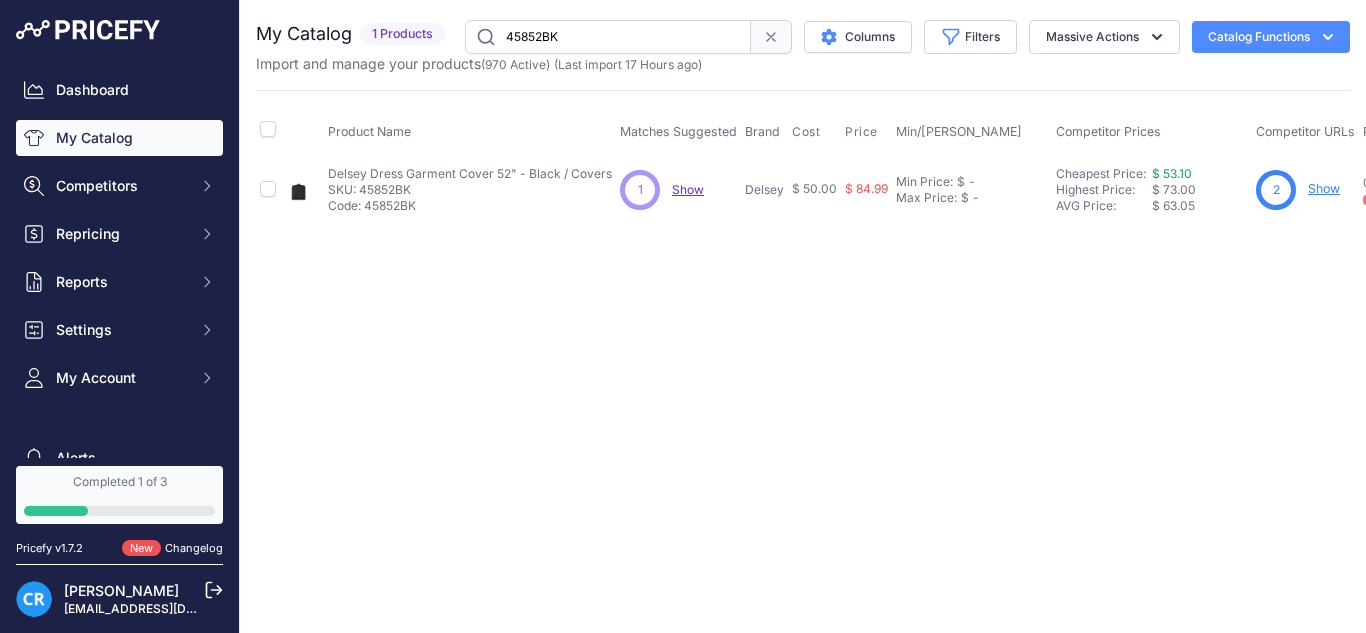 click on "45852BK" at bounding box center (608, 37) 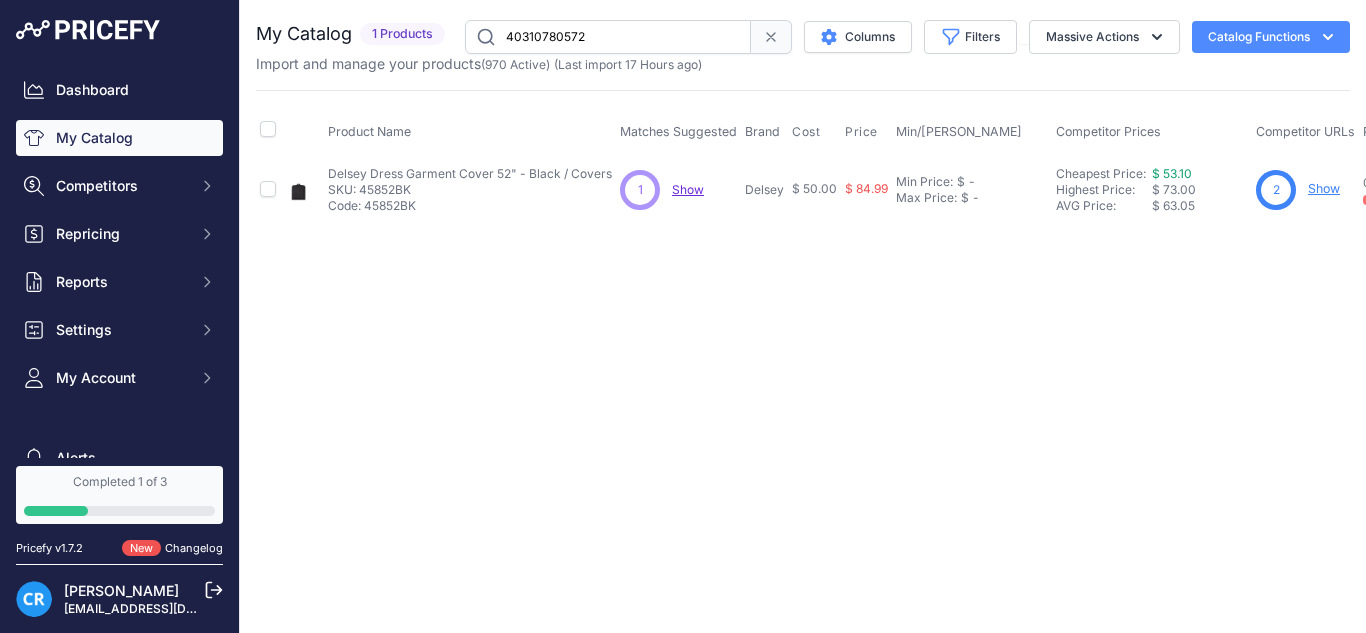 type on "40310780572" 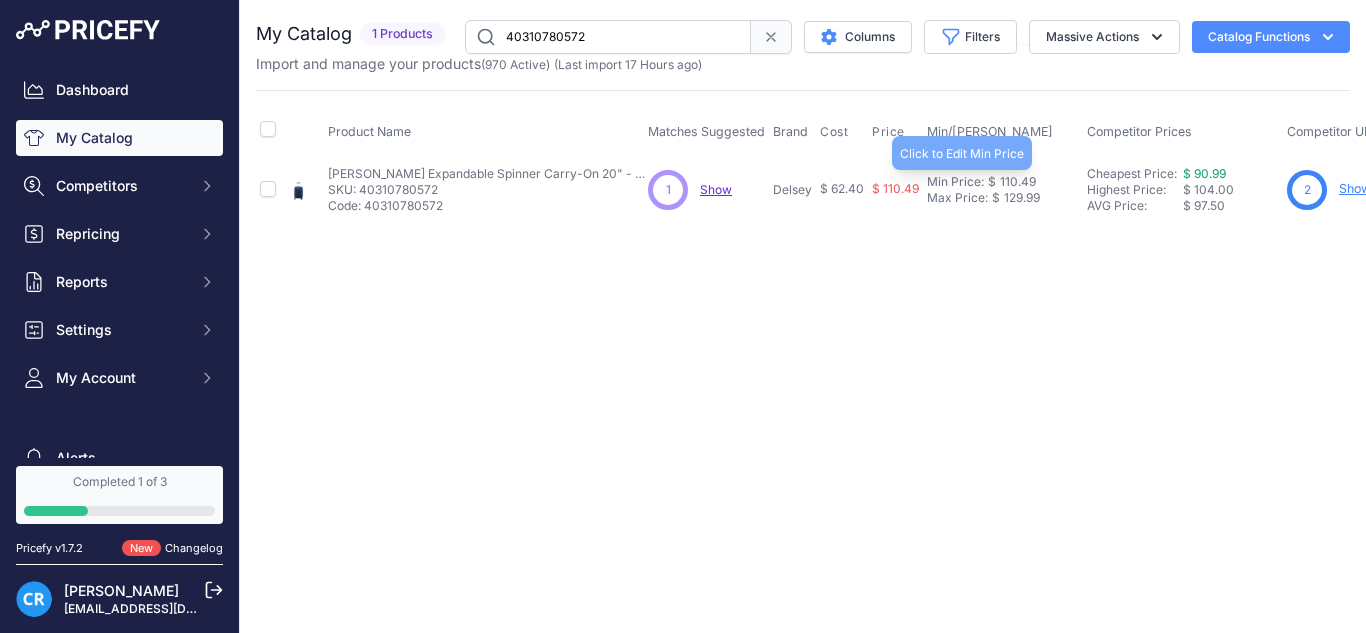 click on "110.49" at bounding box center (1016, 182) 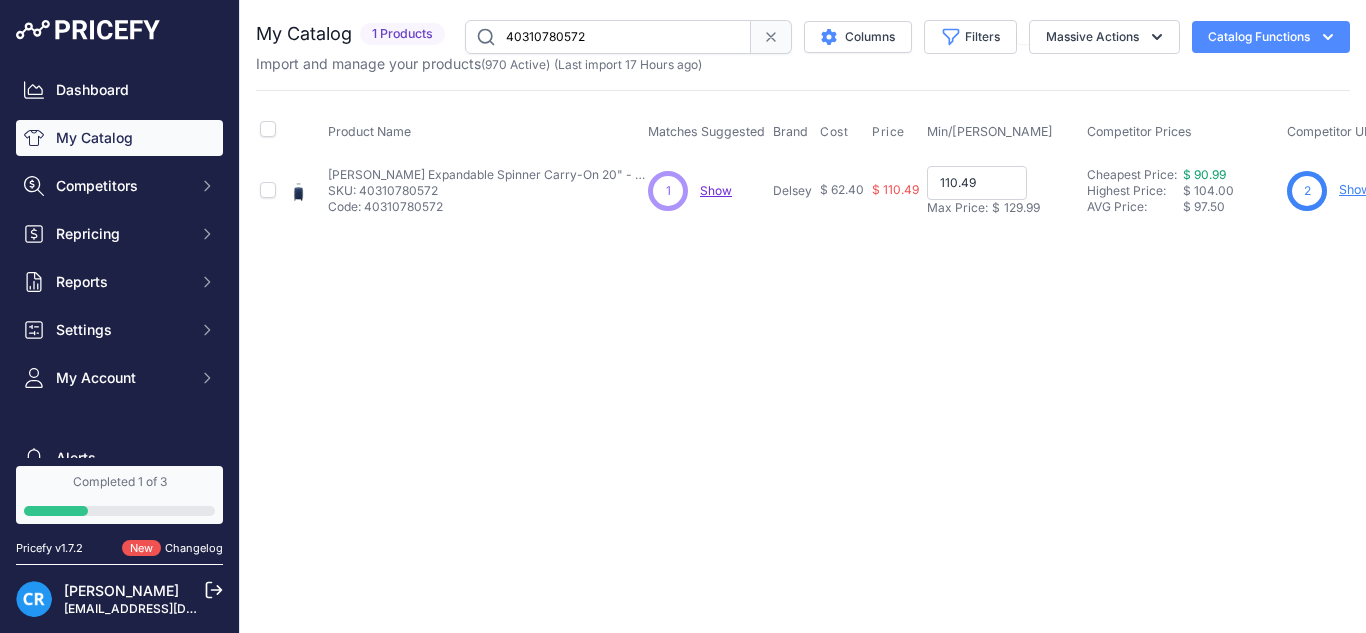 paste on "90.9" 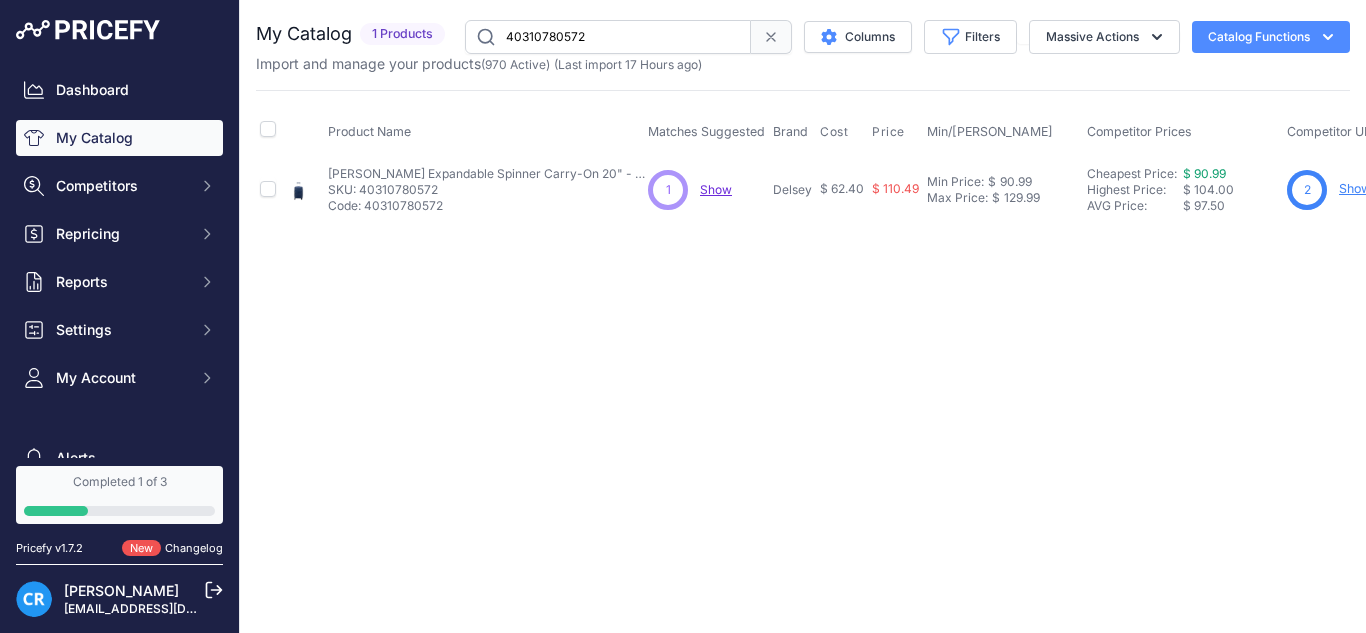 click on "40310780572" at bounding box center [608, 37] 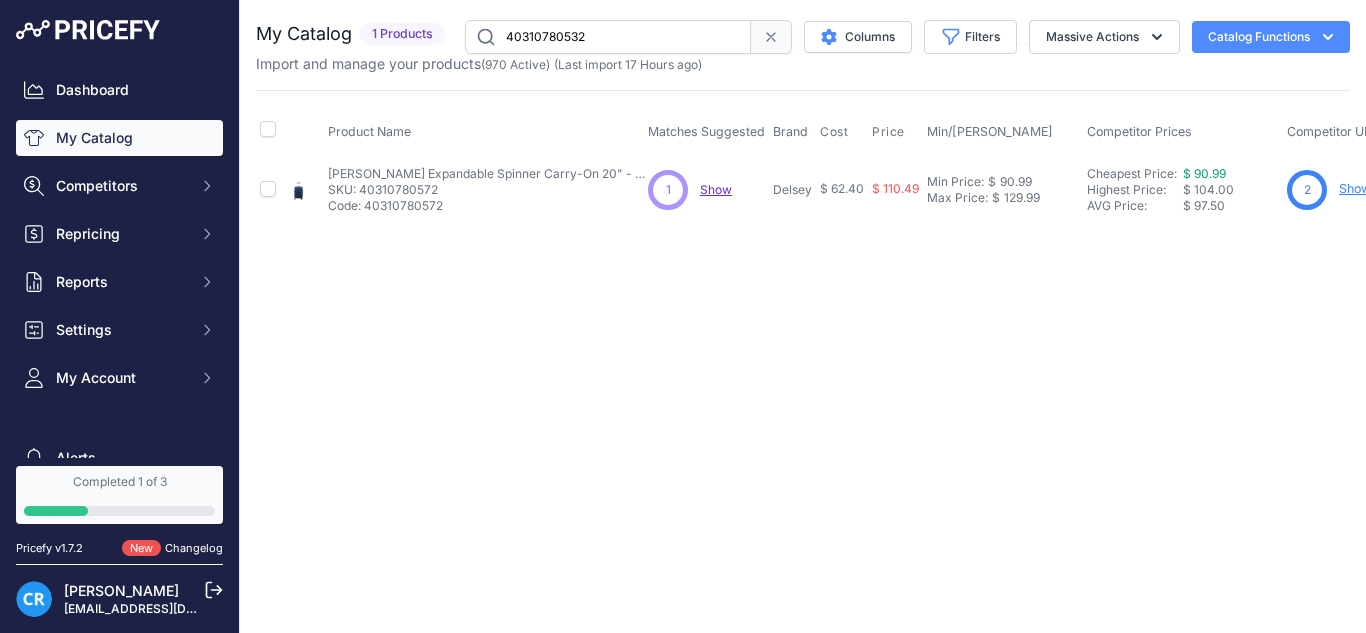 type on "40310780532" 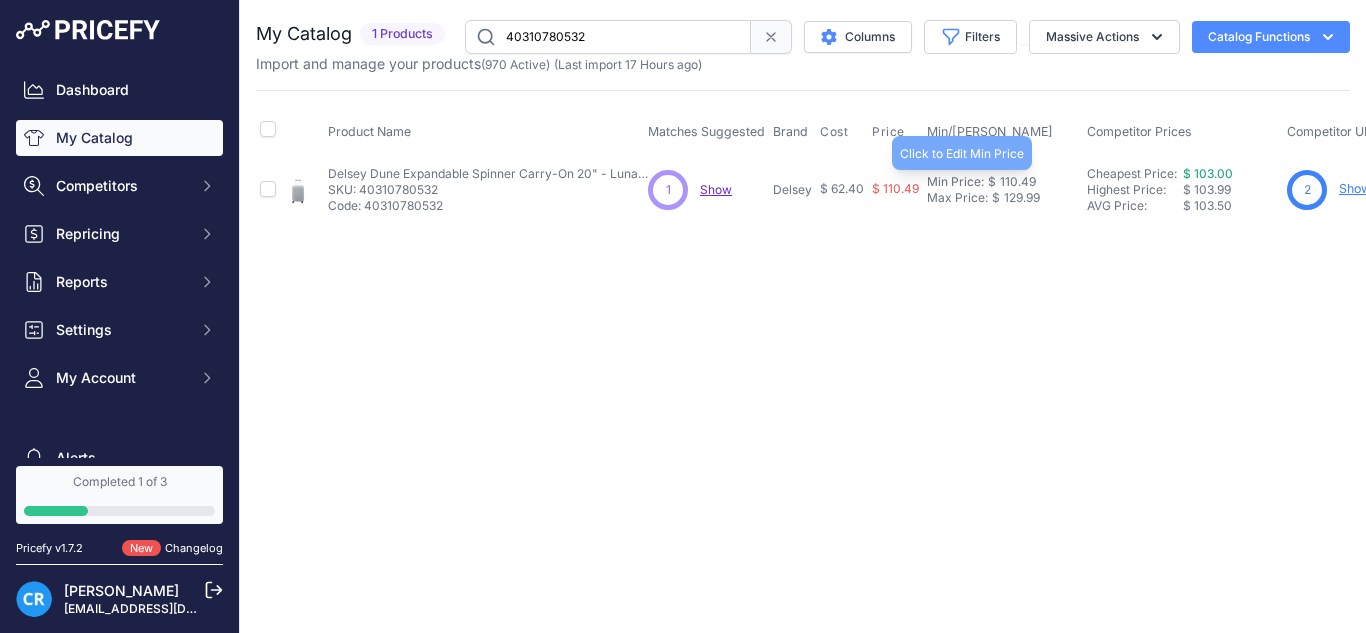click on "110.49" at bounding box center (1016, 182) 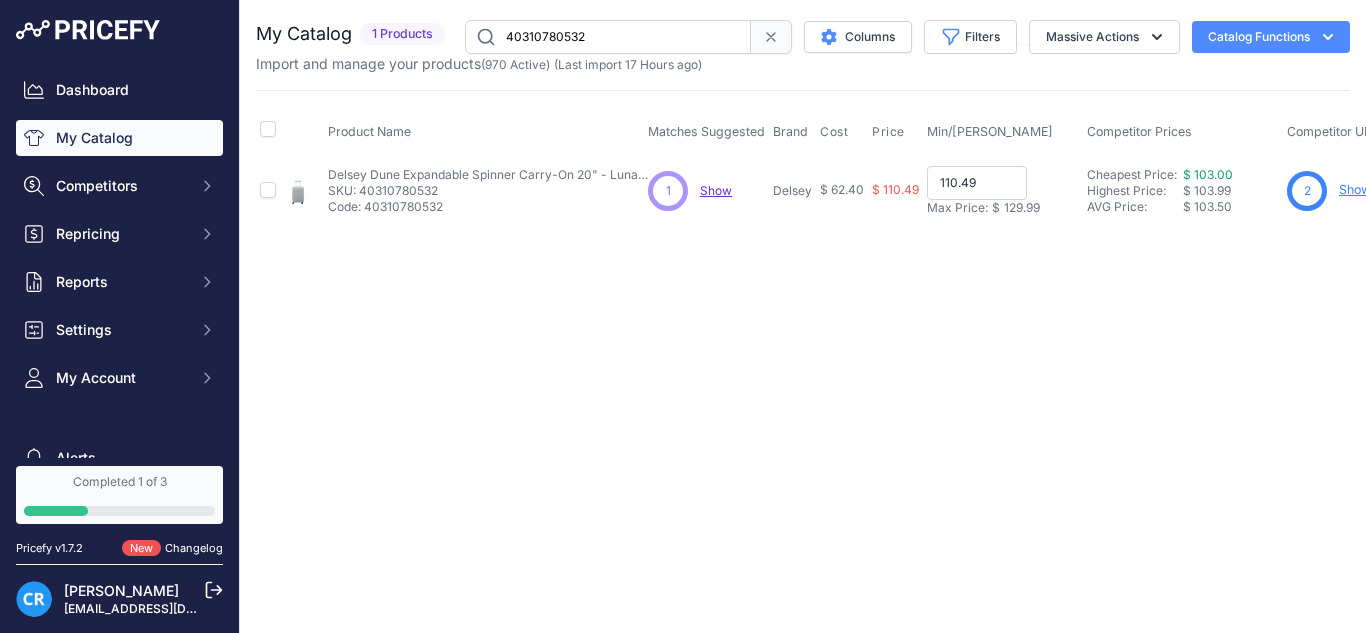 paste on "90.9" 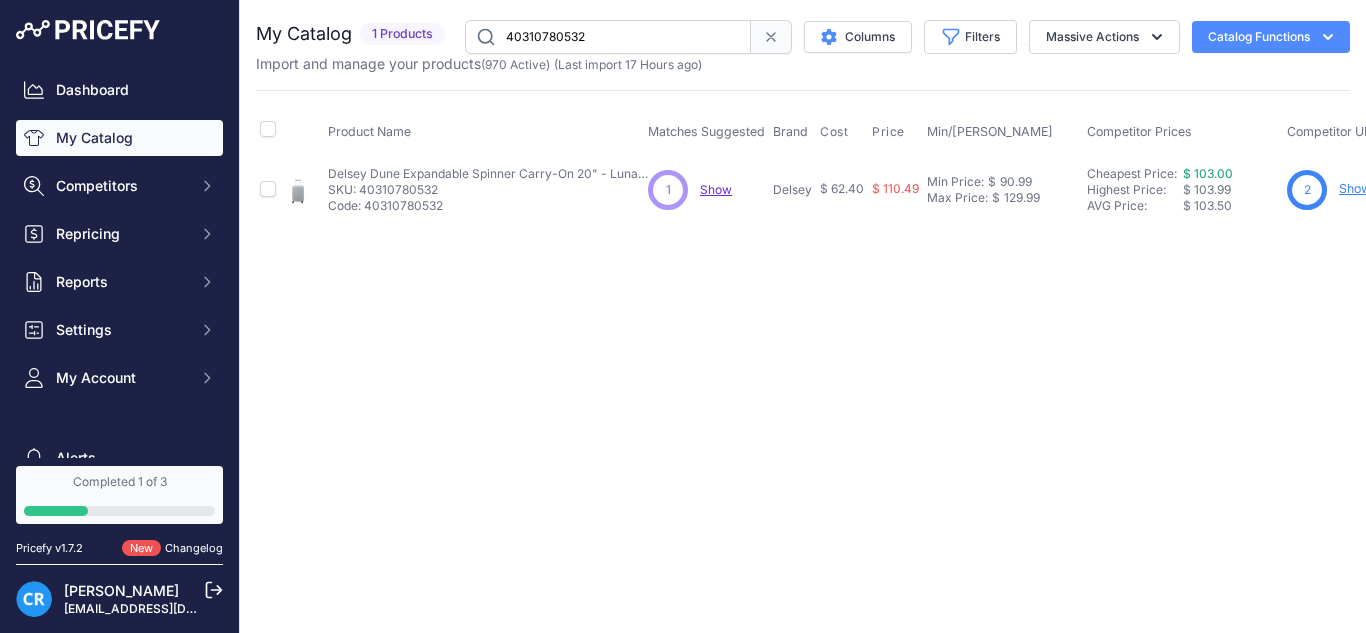 click on "40310780532" at bounding box center (608, 37) 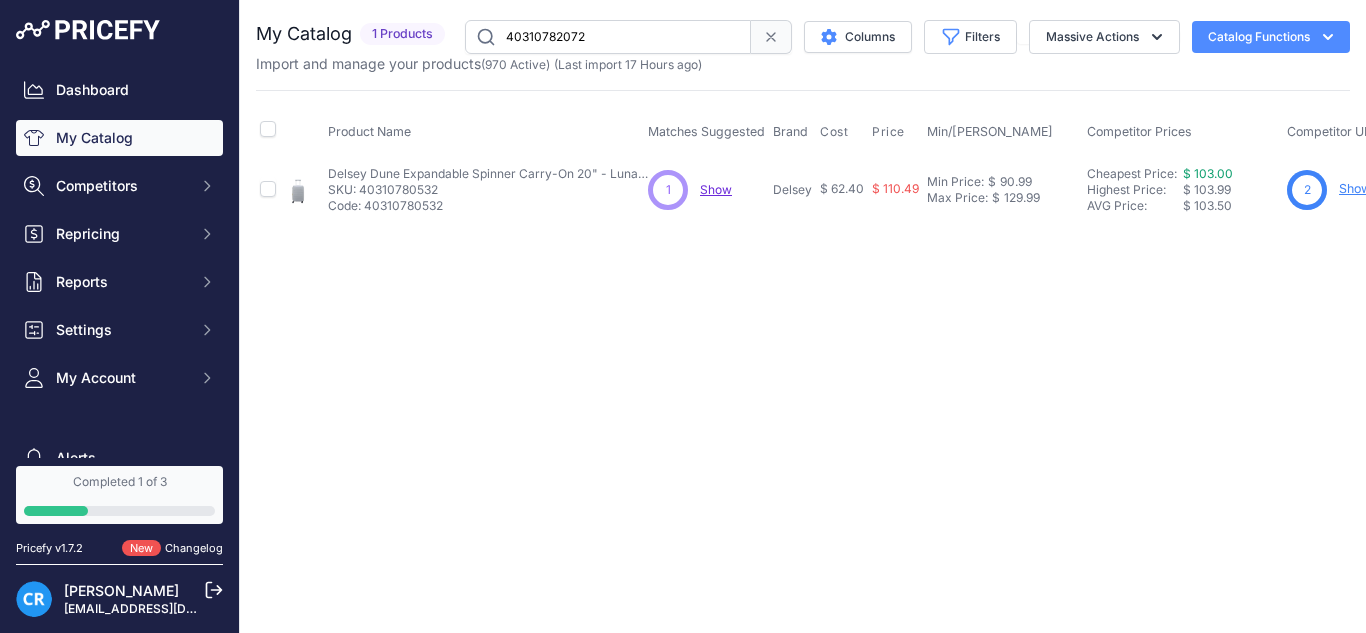 type on "40310782072" 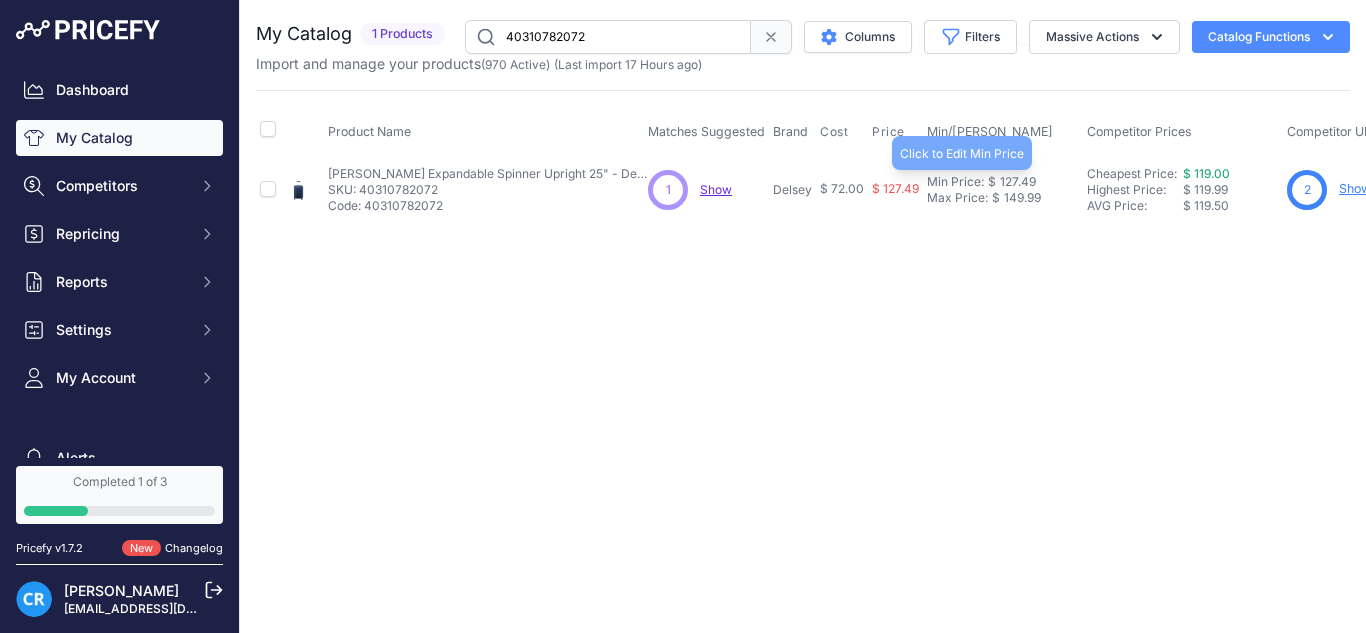 click on "127.49" at bounding box center (1016, 182) 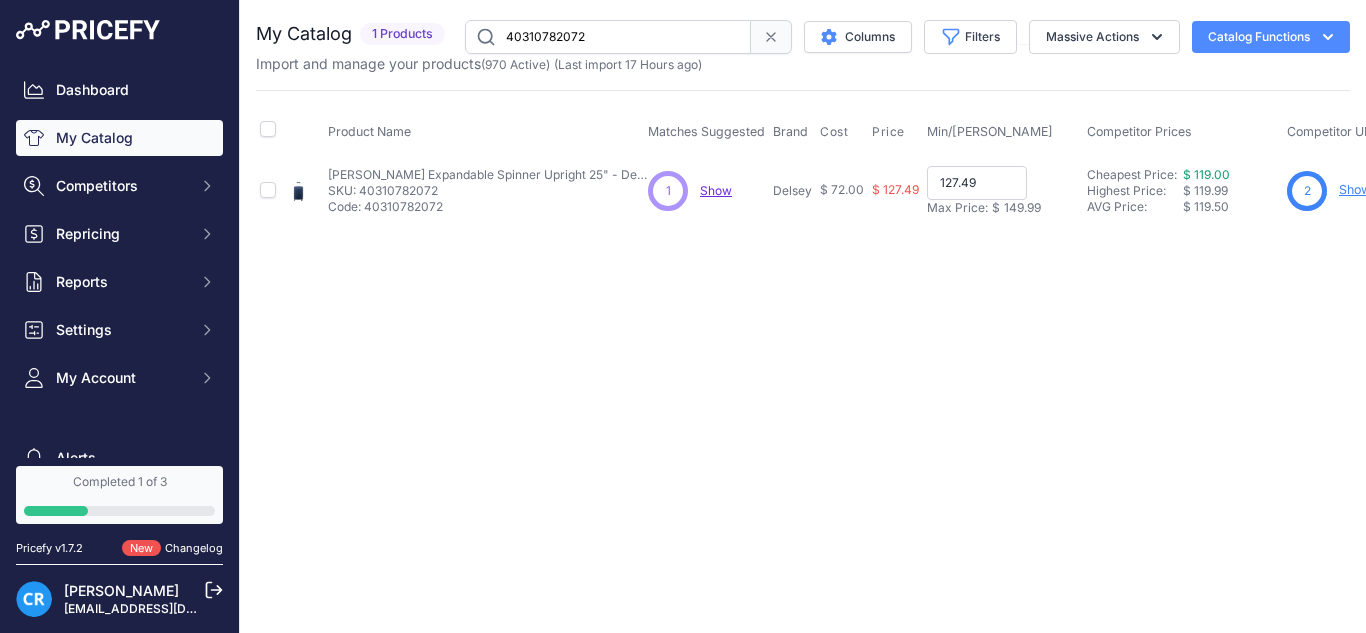 paste on "04.9" 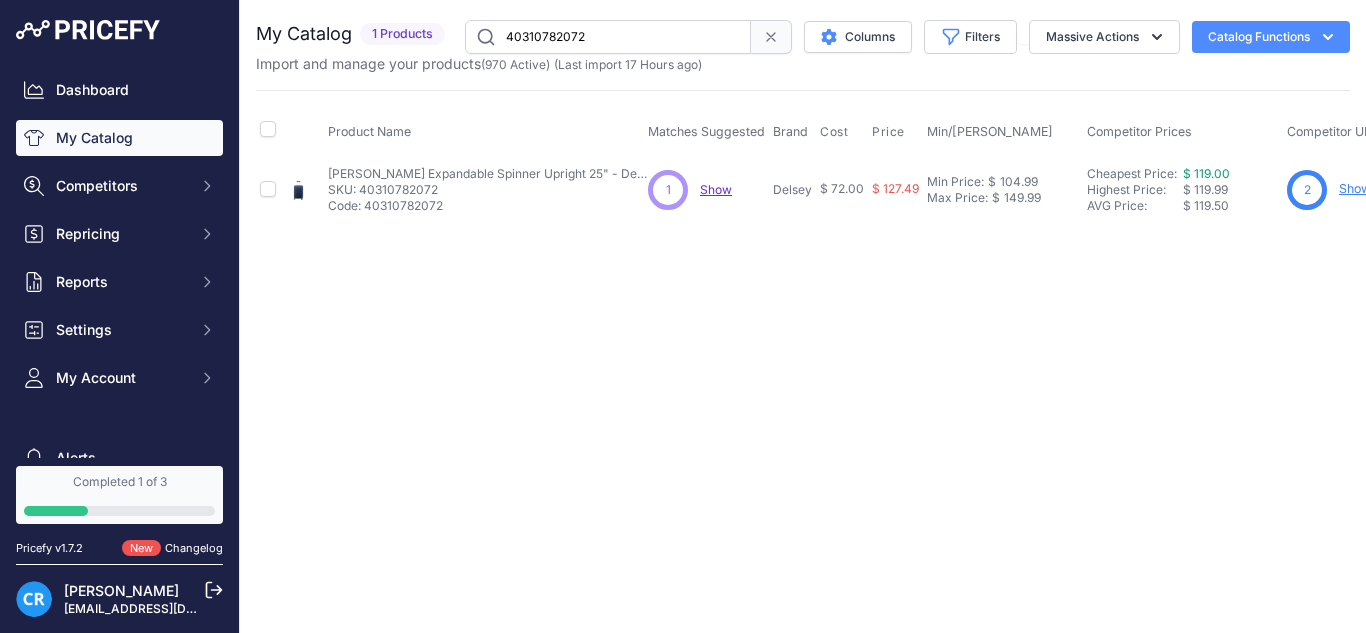 click on "40310782072" at bounding box center [608, 37] 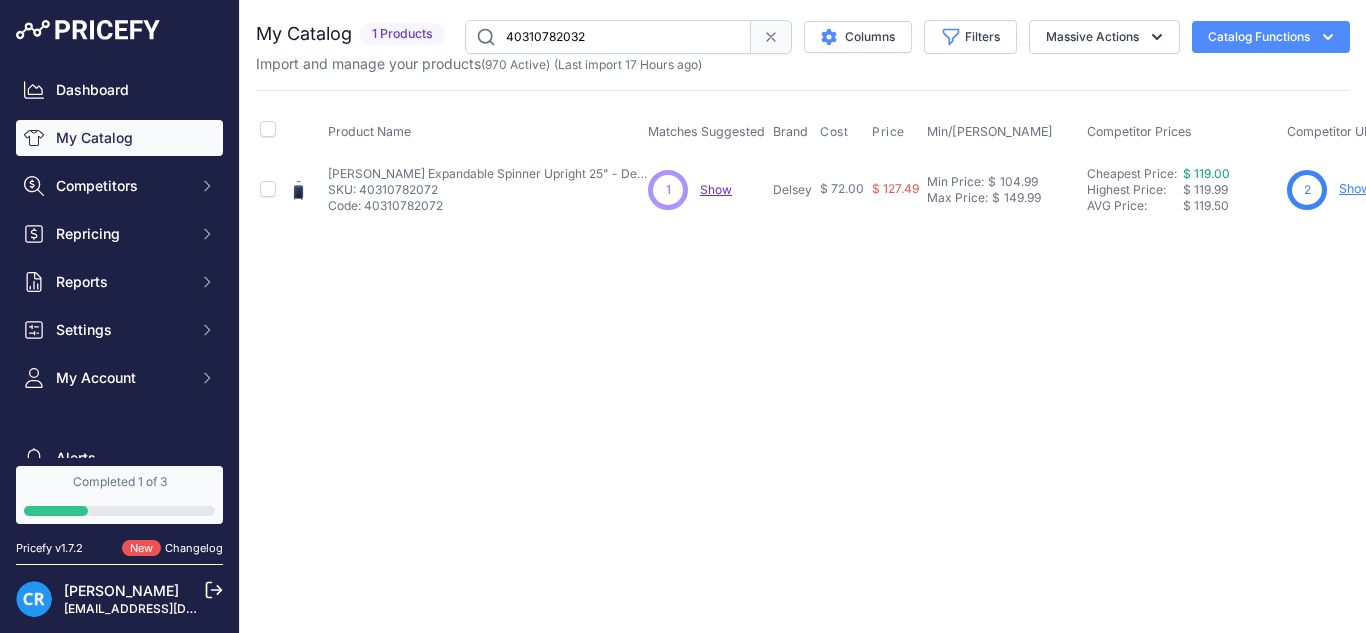 type on "40310782032" 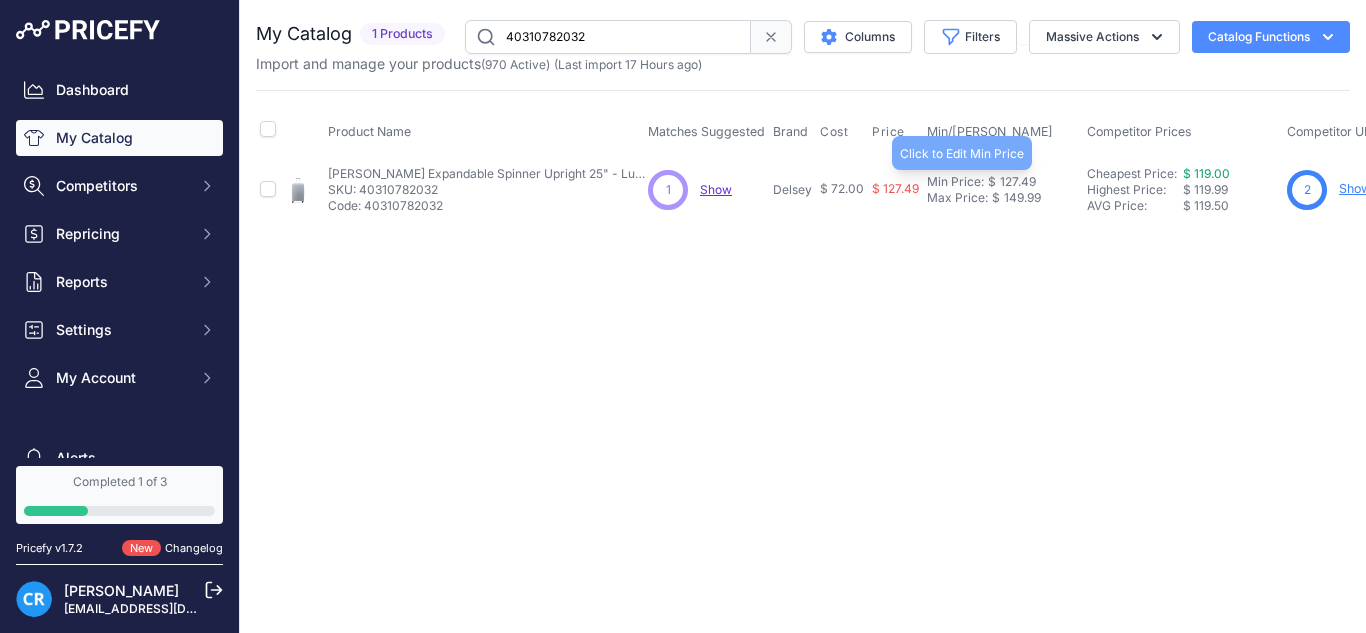 click on "127.49" at bounding box center (1016, 182) 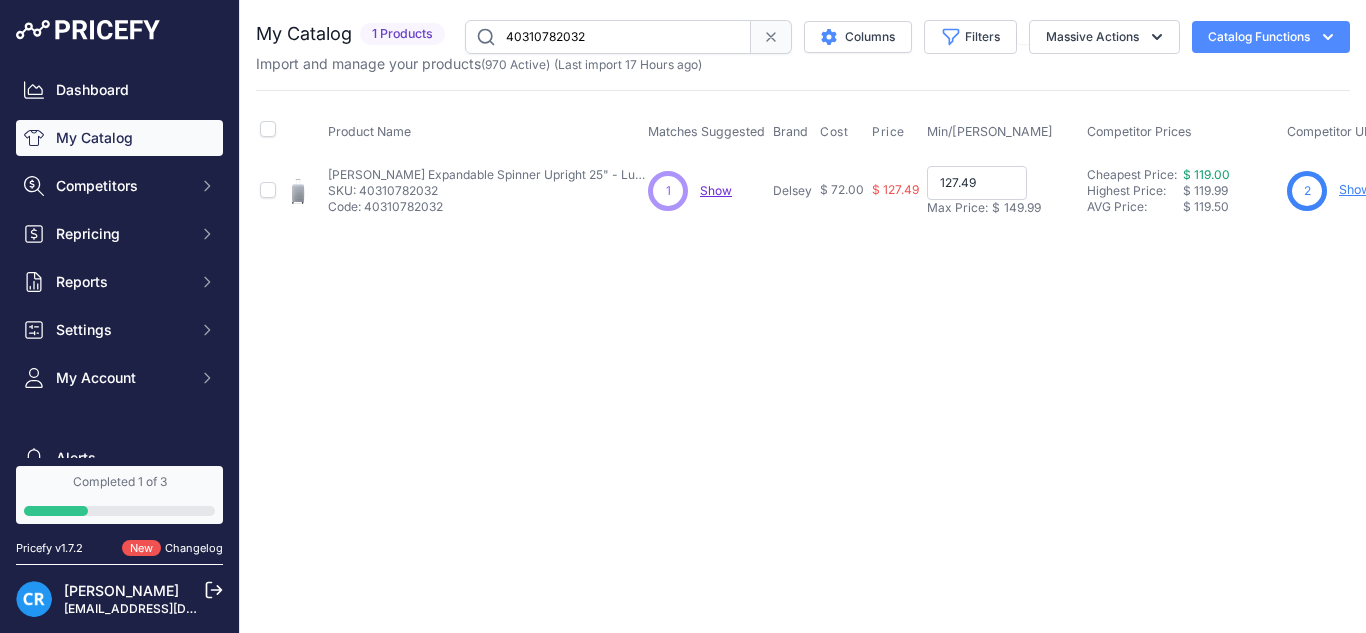 paste on "04.9" 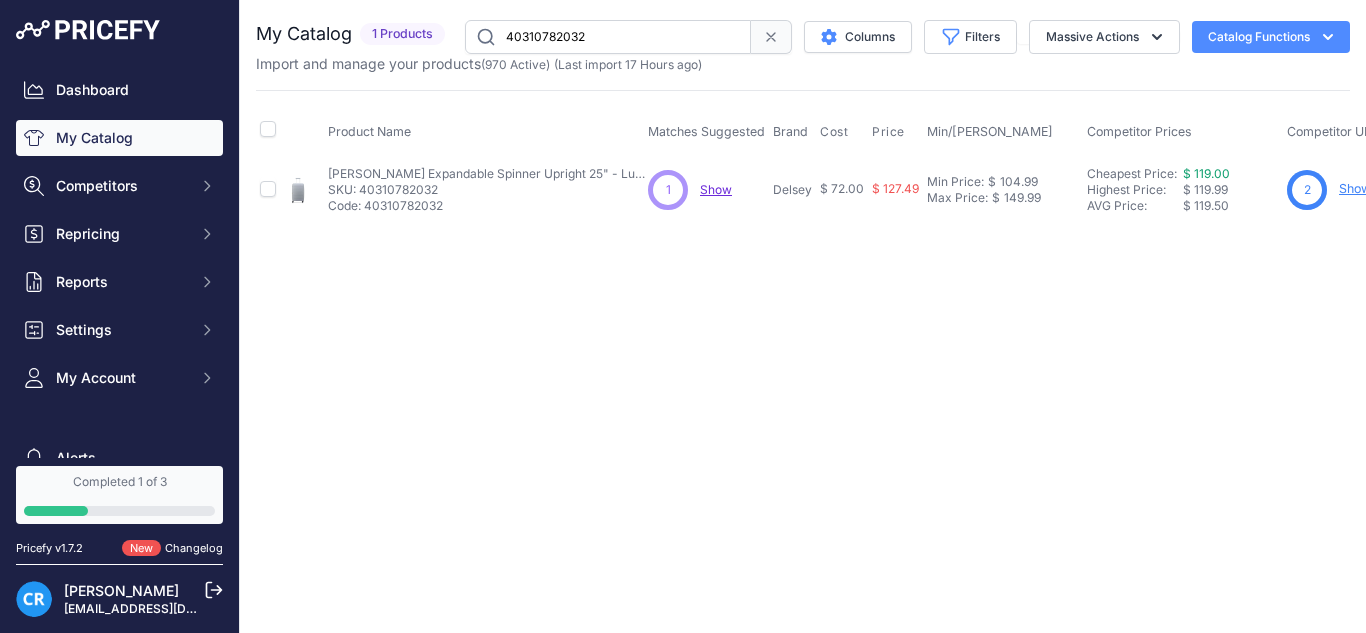 click on "40310782032" at bounding box center [608, 37] 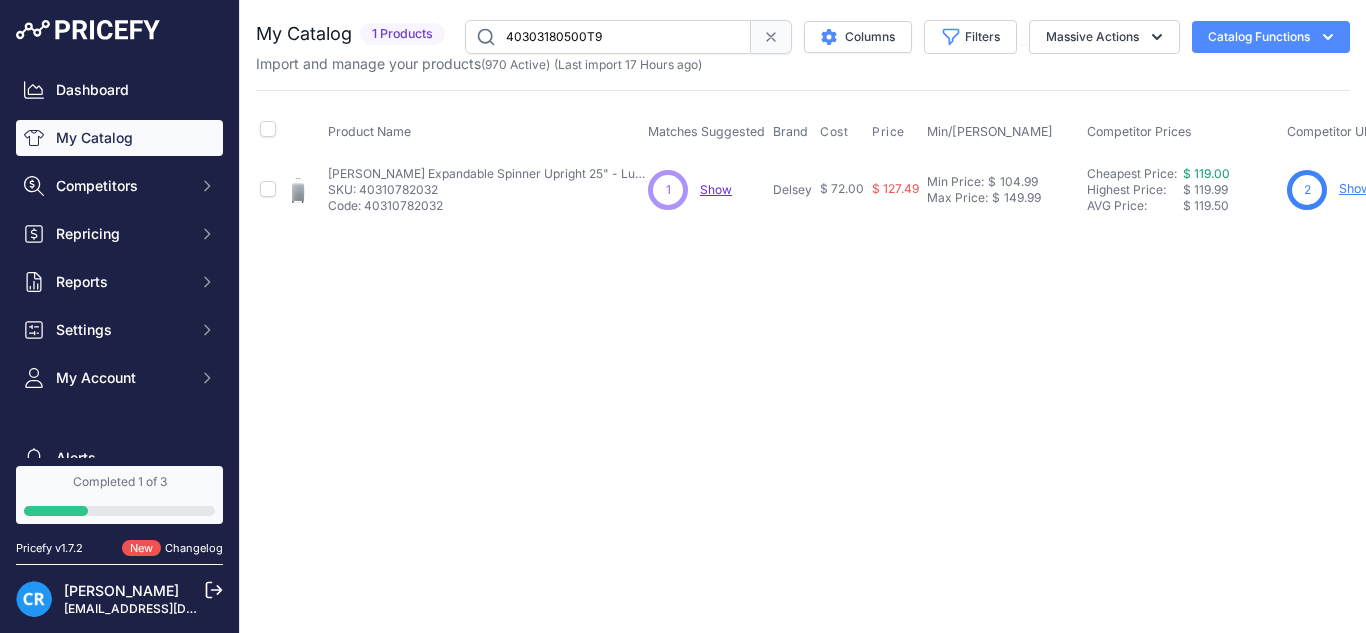 type on "40303180500T9" 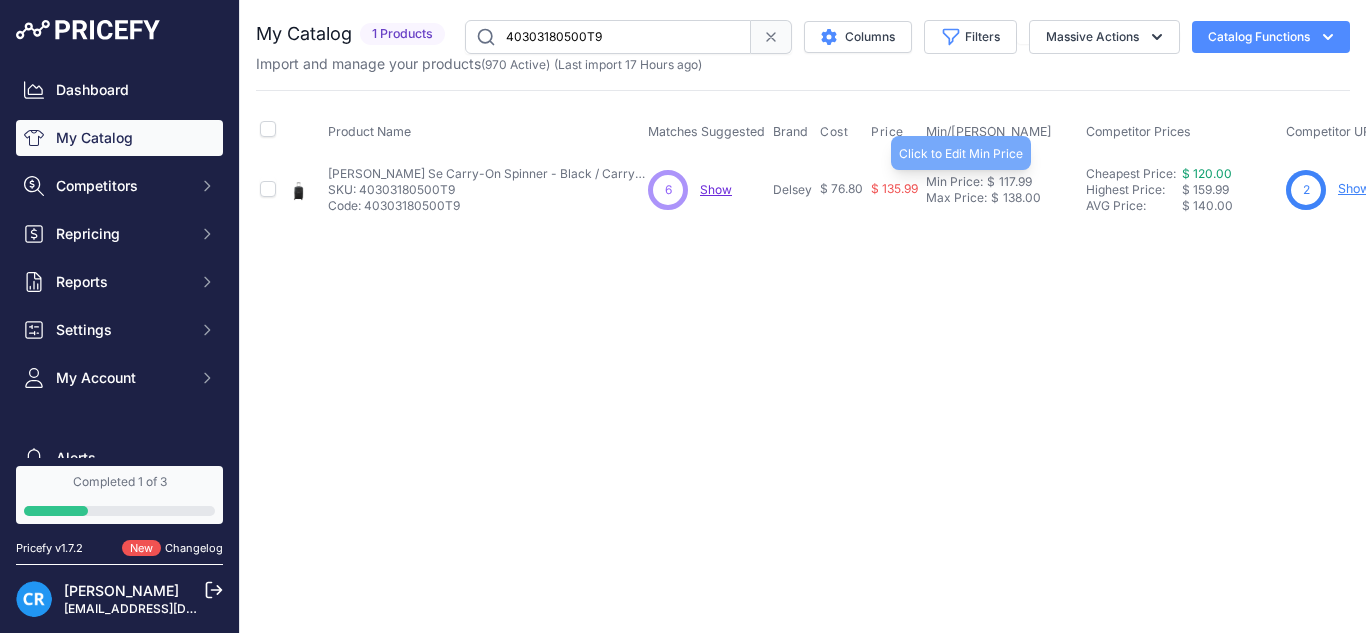 click on "117.99" at bounding box center (1013, 182) 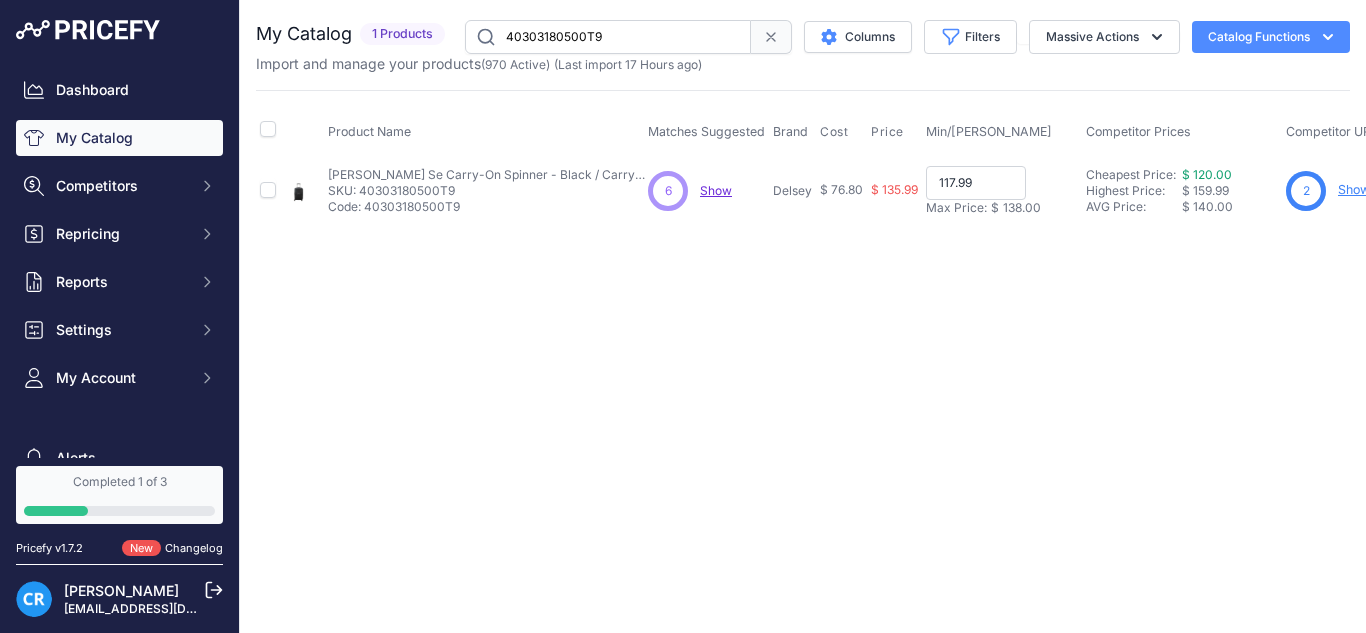 paste on "96.60" 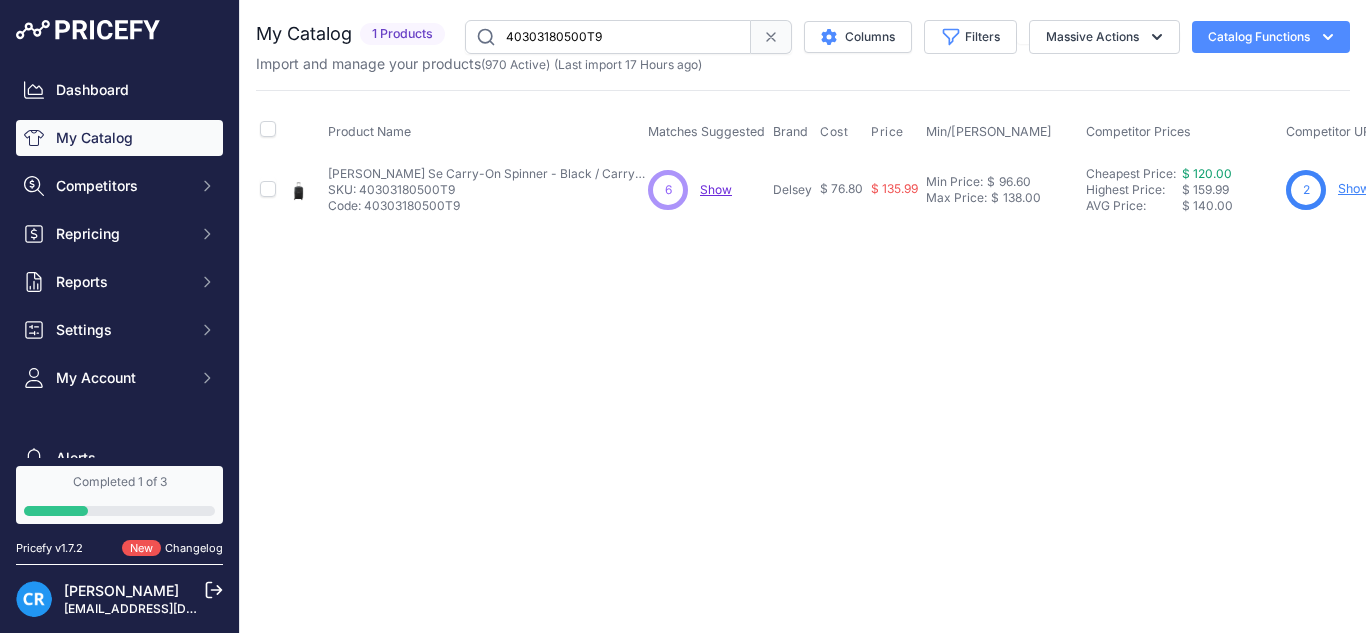 click on "(Last import 17 Hours ago)" at bounding box center (628, 64) 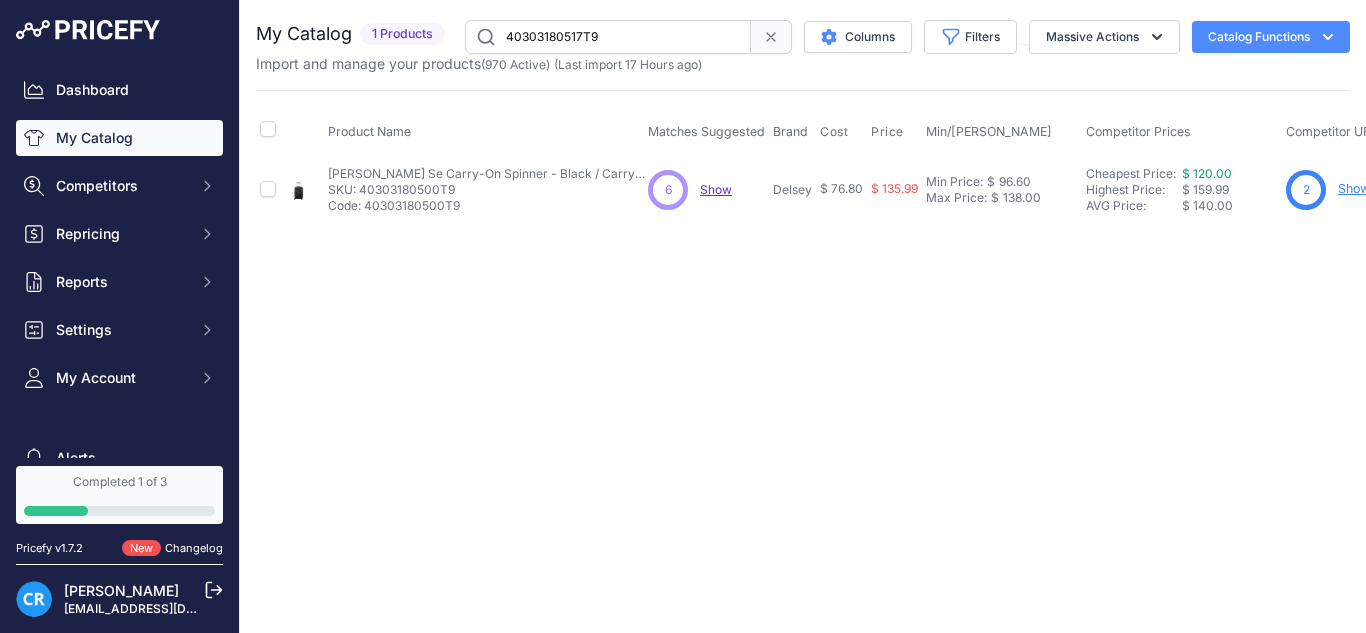 type on "40303180517T9" 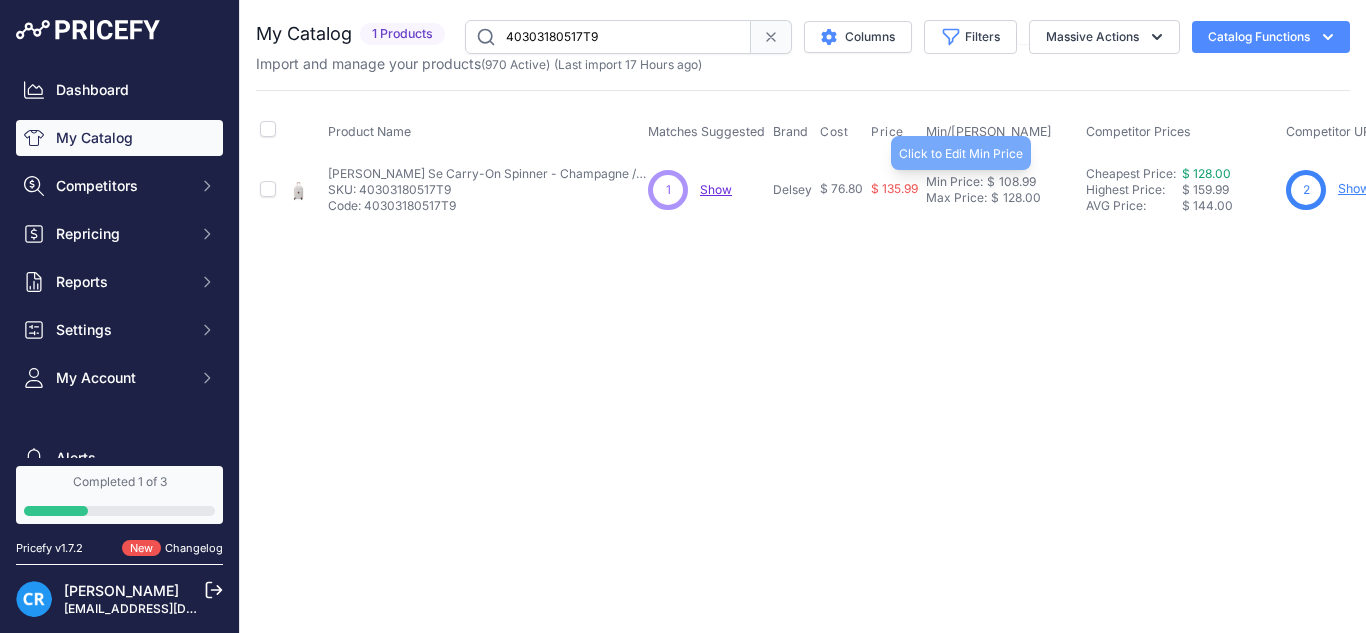 click on "108.99" at bounding box center [1015, 182] 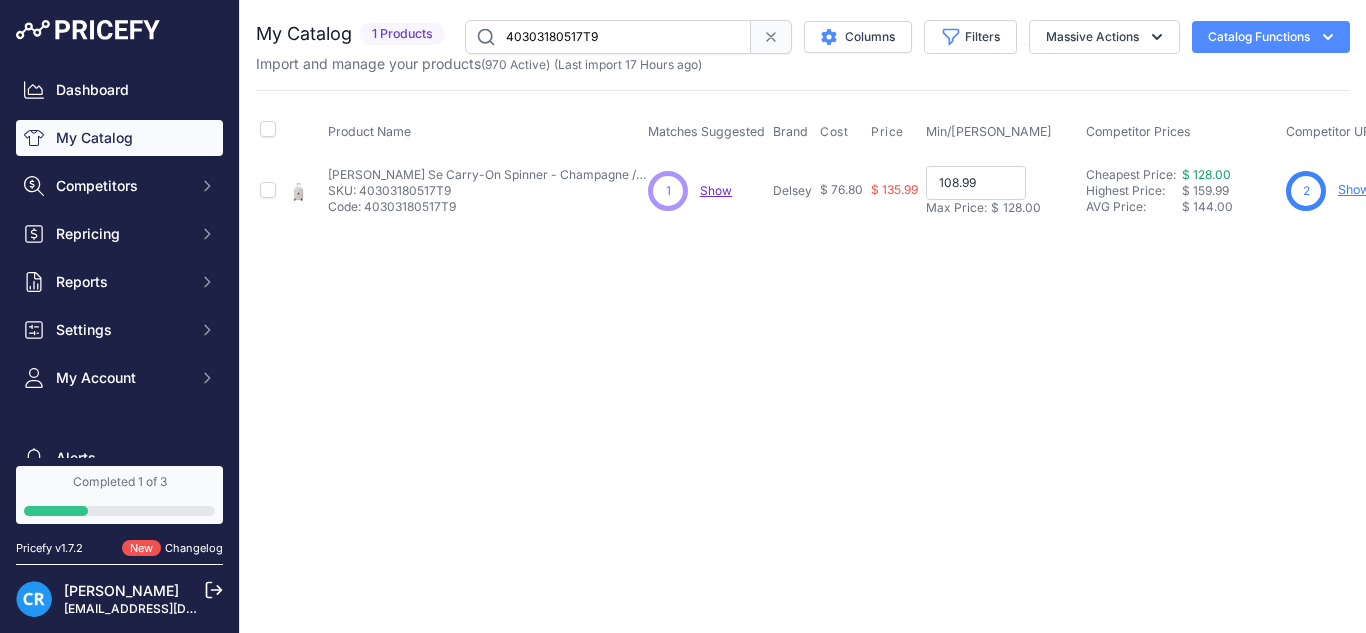paste on "89.60" 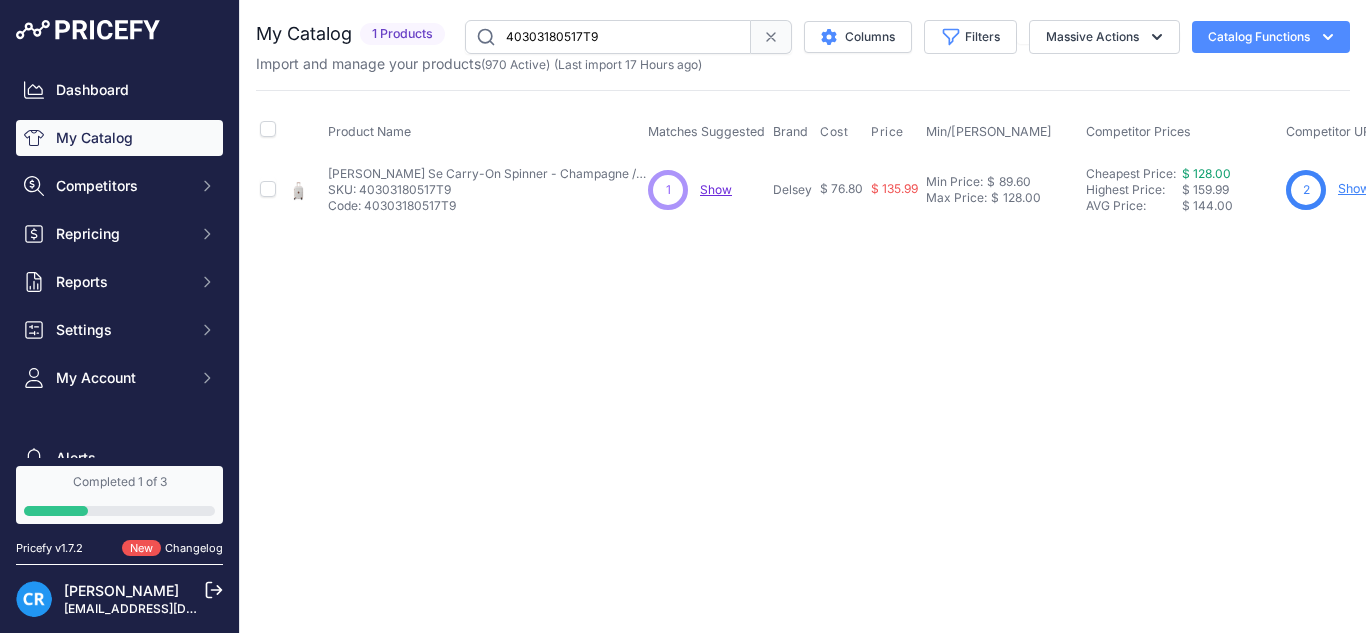 click on "40303180517T9" at bounding box center [608, 37] 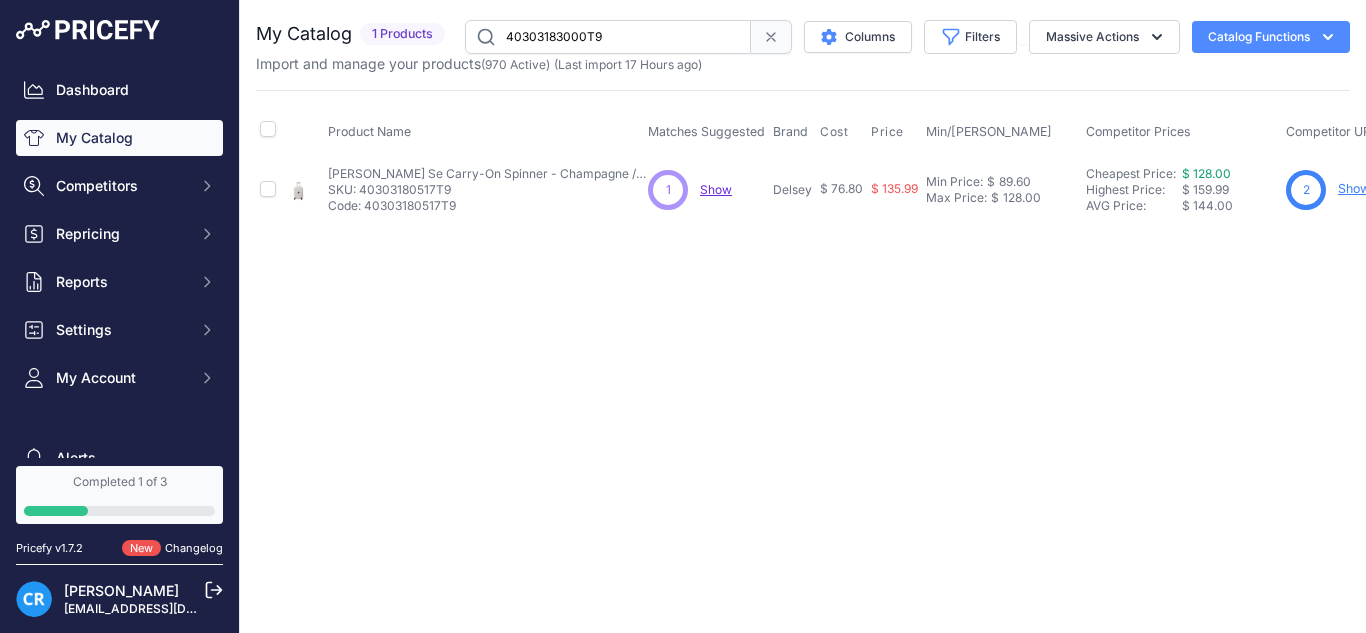 type on "40303183000T9" 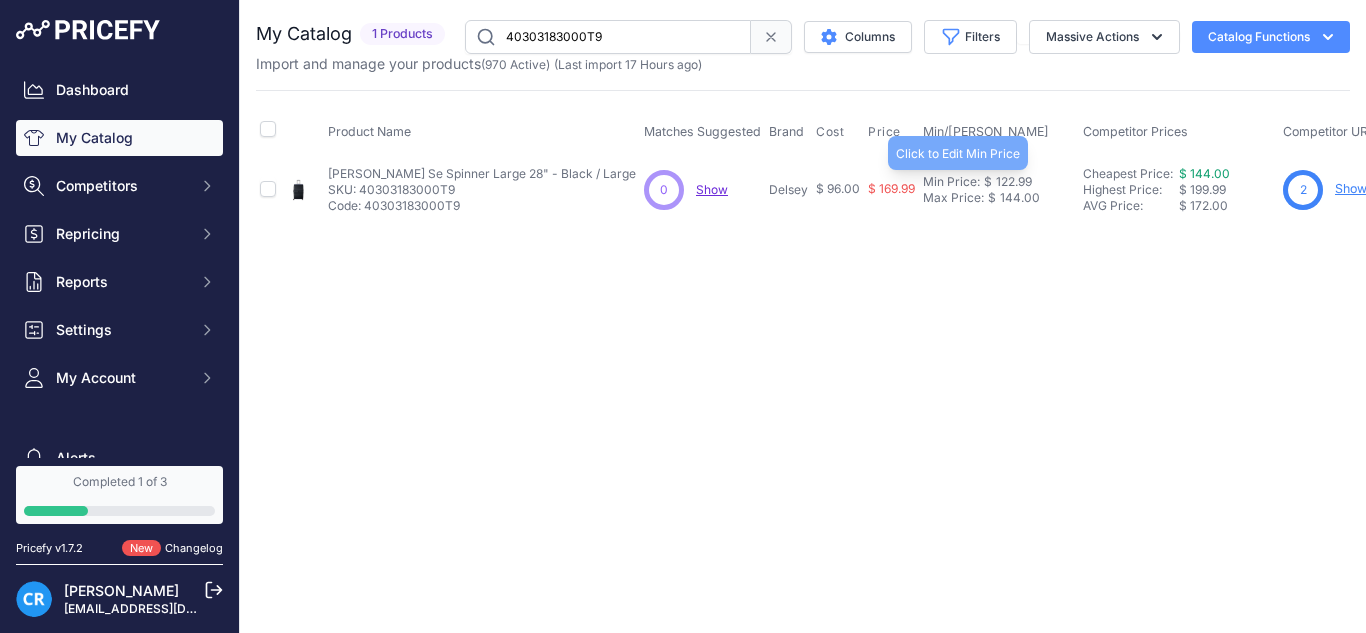 click on "122.99" at bounding box center (1012, 182) 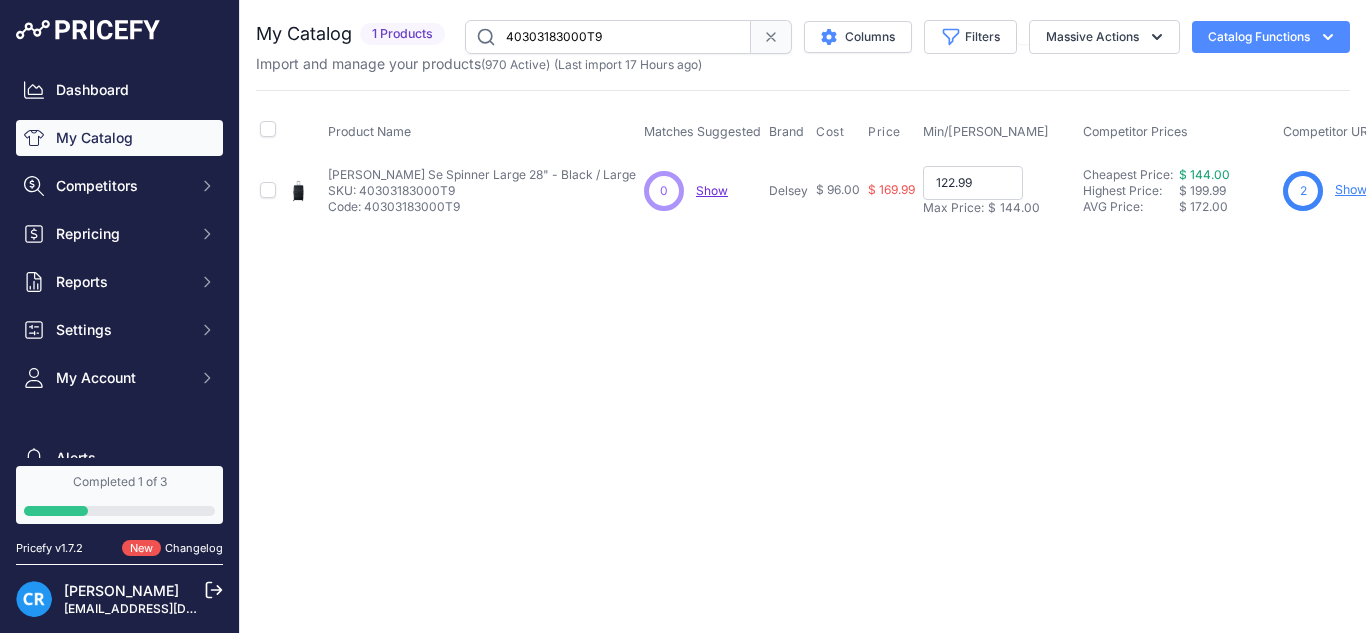 paste on "00.80" 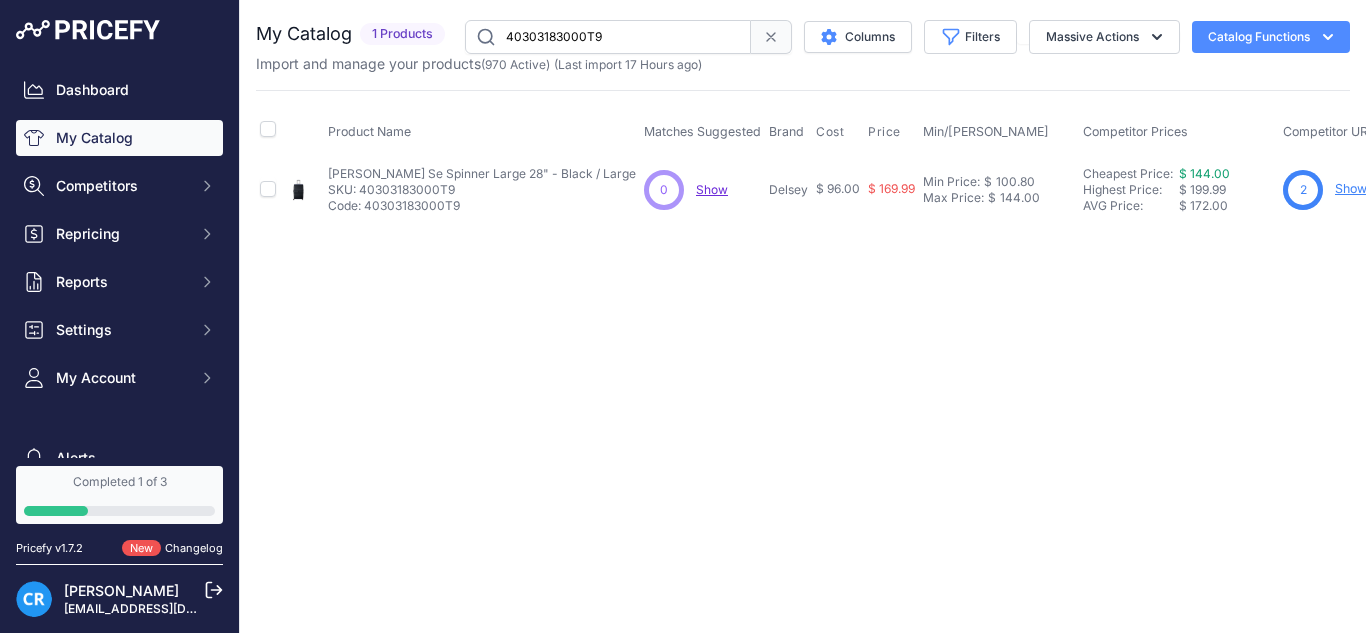 click on "40303183000T9" at bounding box center [608, 37] 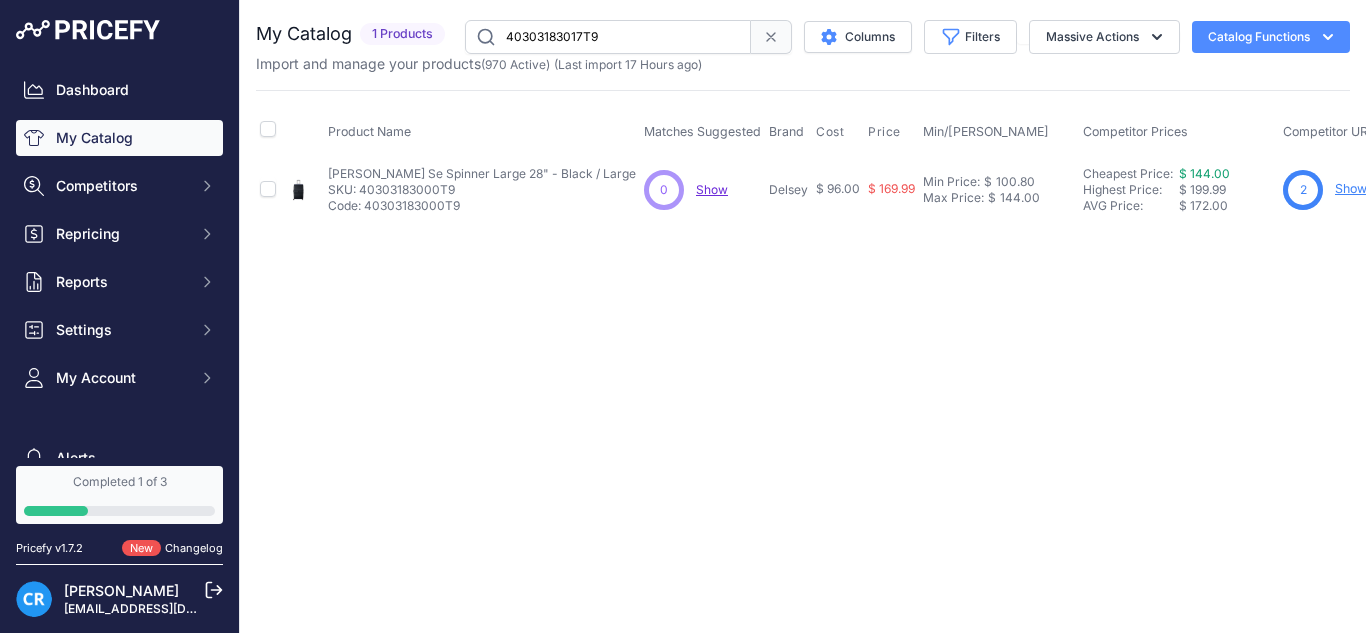 type on "40303183017T9" 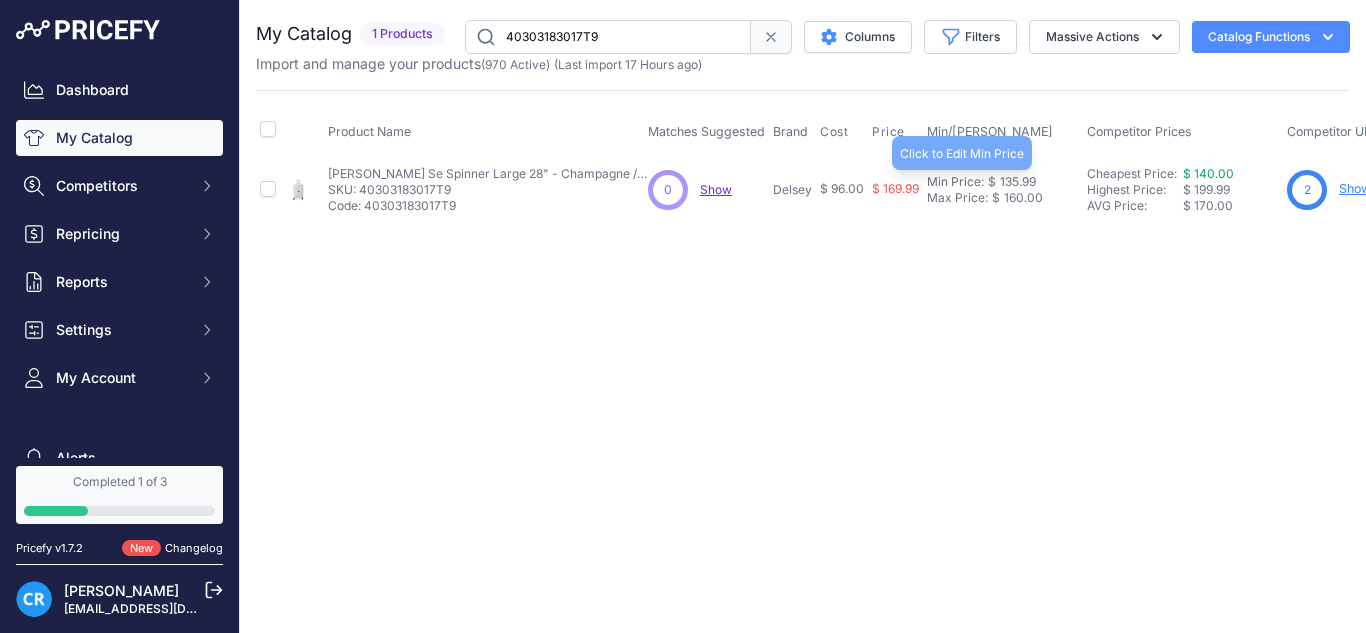 click on "135.99" at bounding box center [1016, 182] 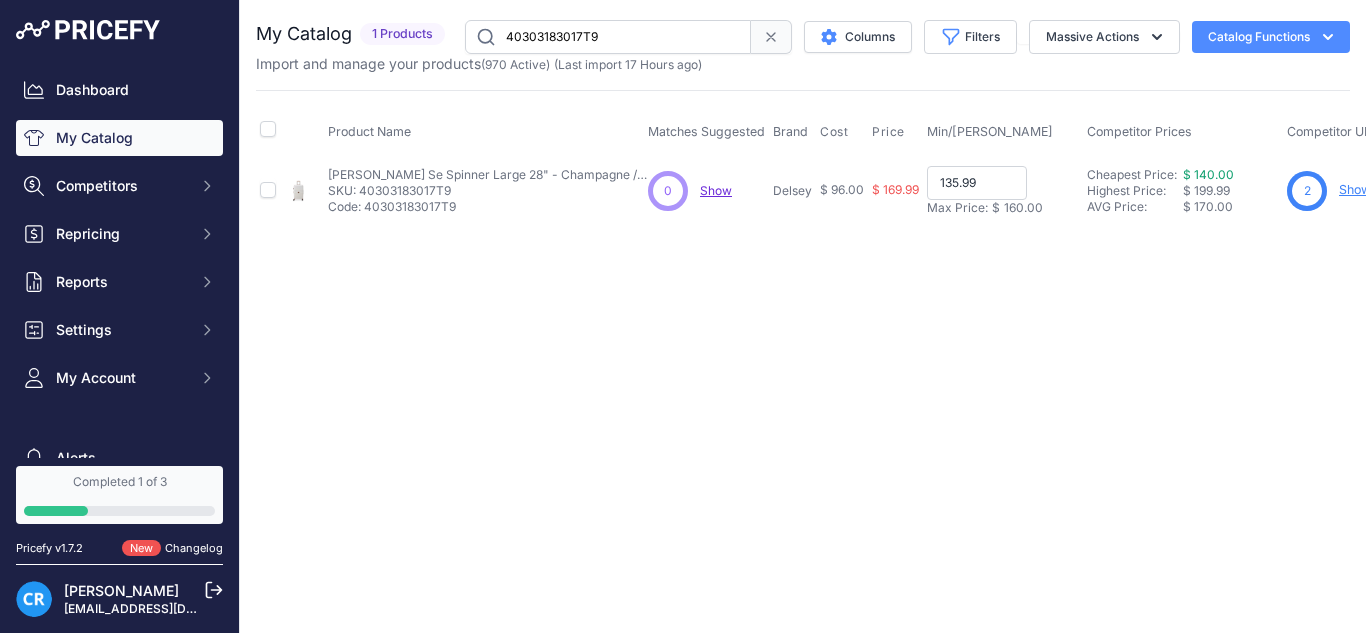 paste on "12.00" 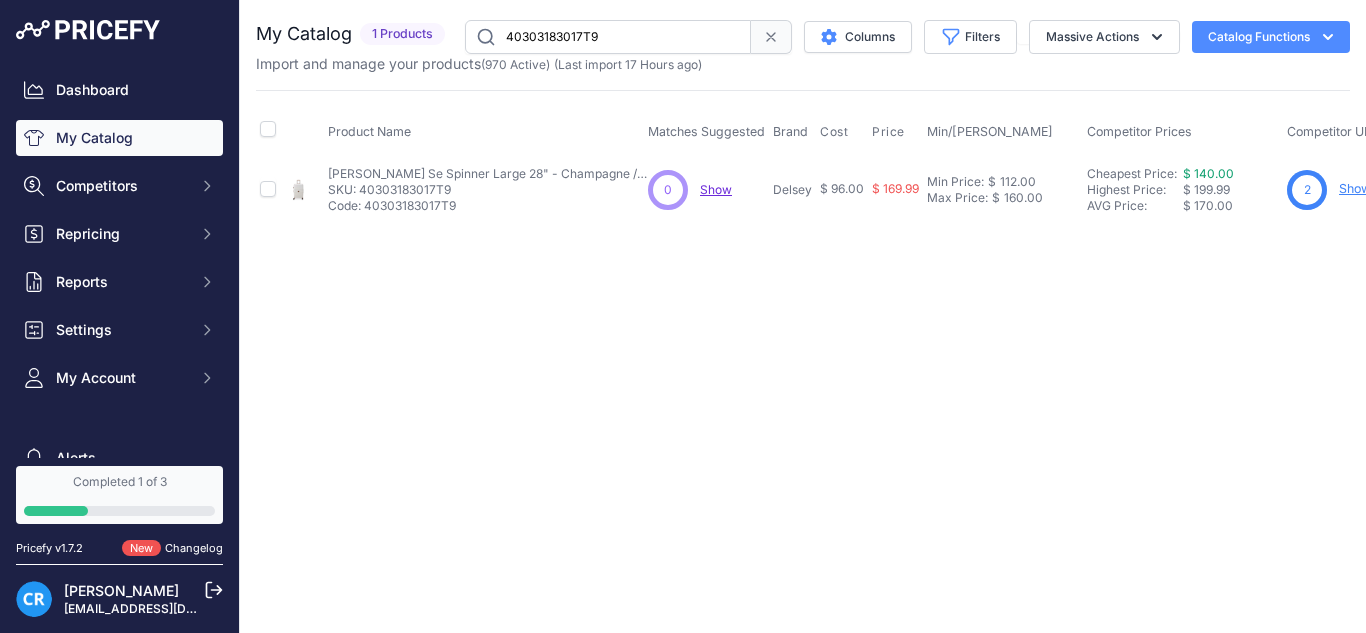 click on "40303183017T9" at bounding box center (608, 37) 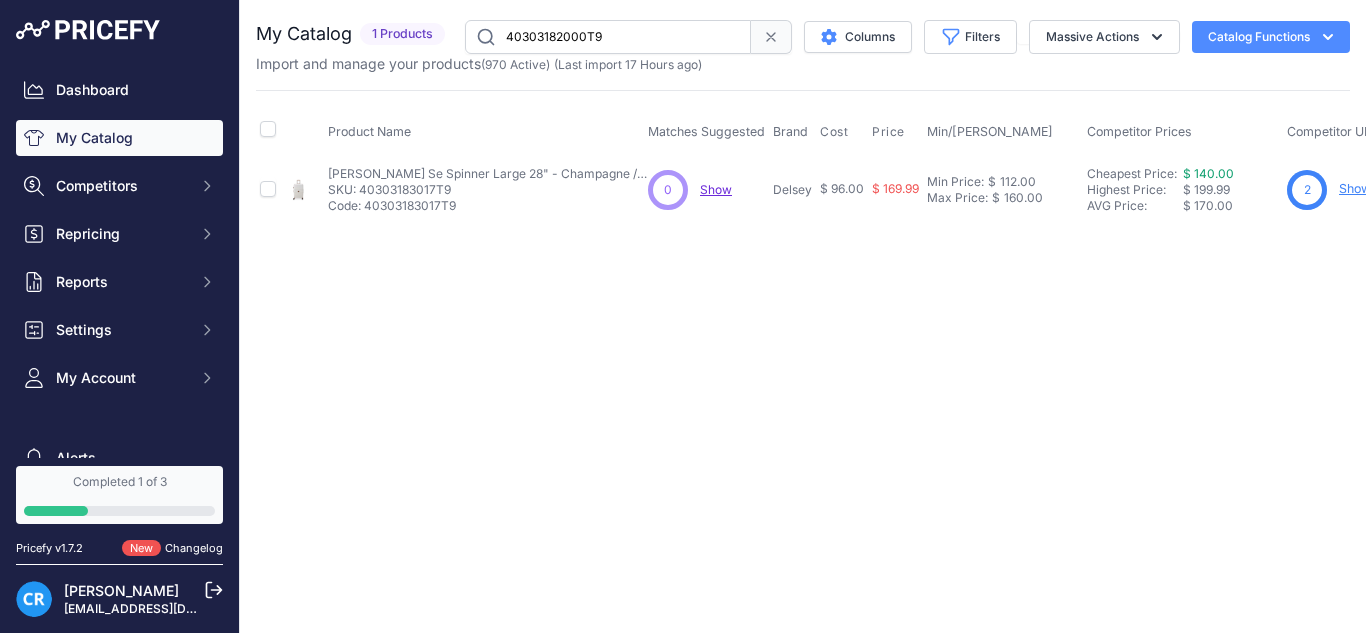 type on "40303182000T9" 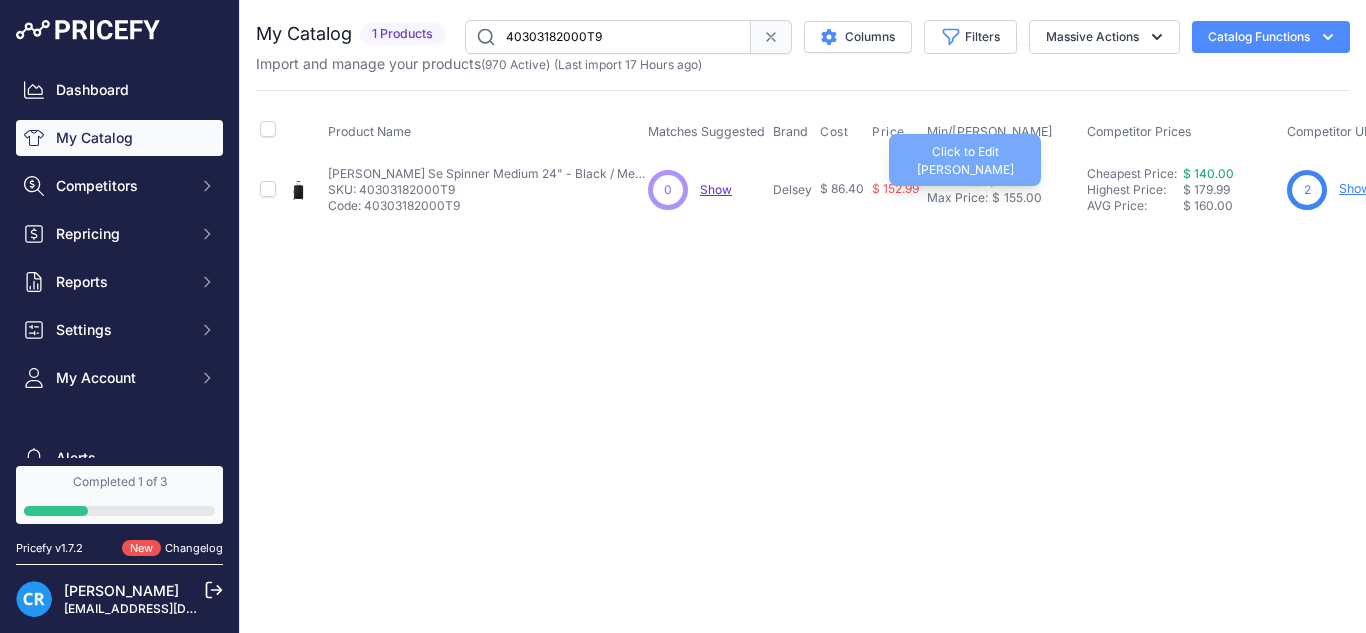 click on "155.00" at bounding box center (1021, 198) 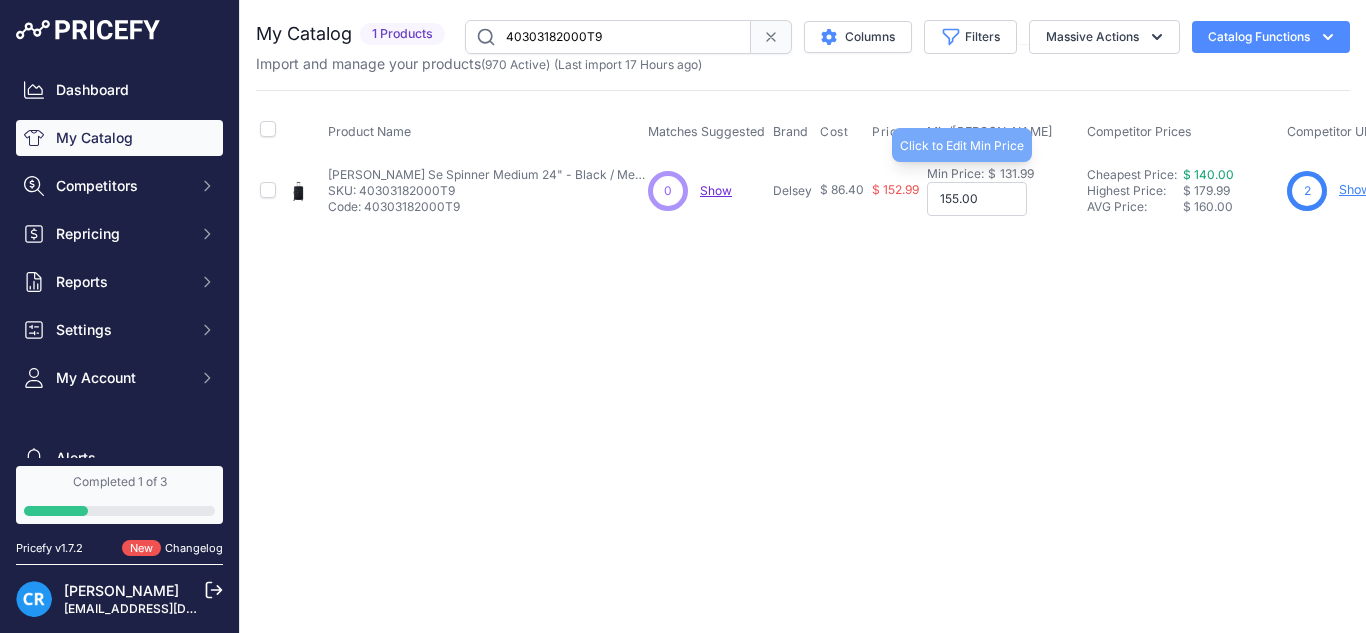click on "Min Price:
$
131.99
-
Click to Edit Min Price
131.99
Max Price:
$
155.00
-
Click to Edit Max Price
155.00" at bounding box center [1003, 190] 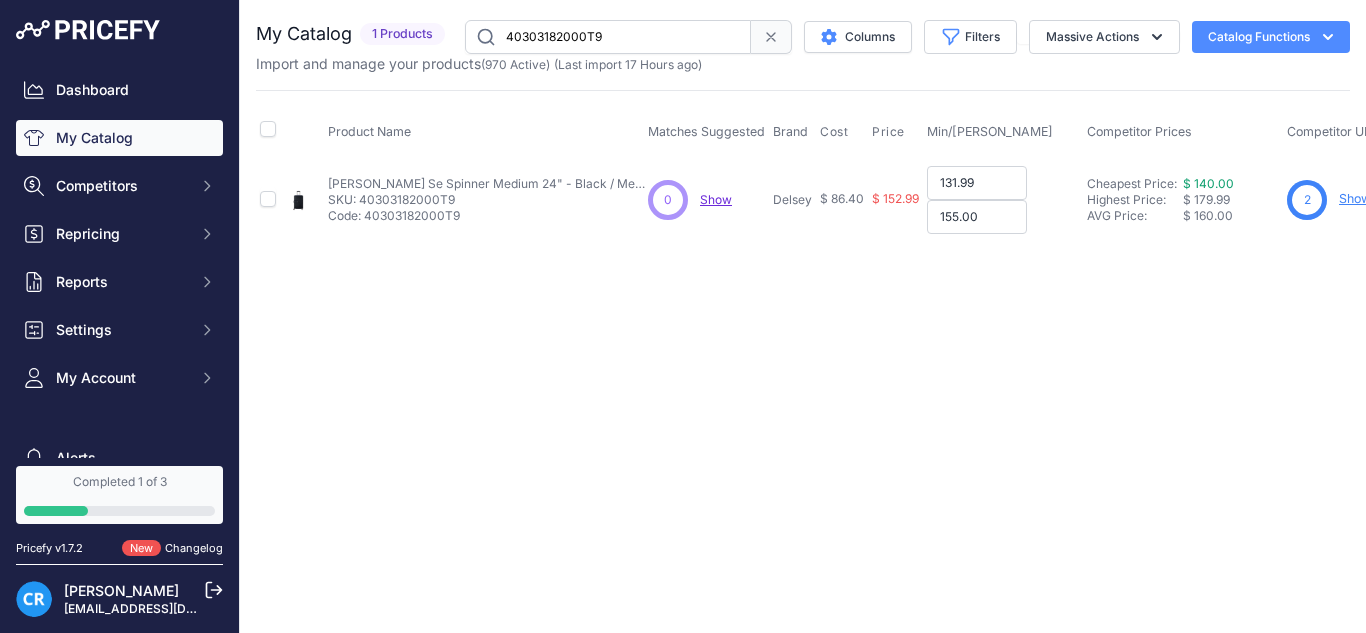 paste on "08.50" 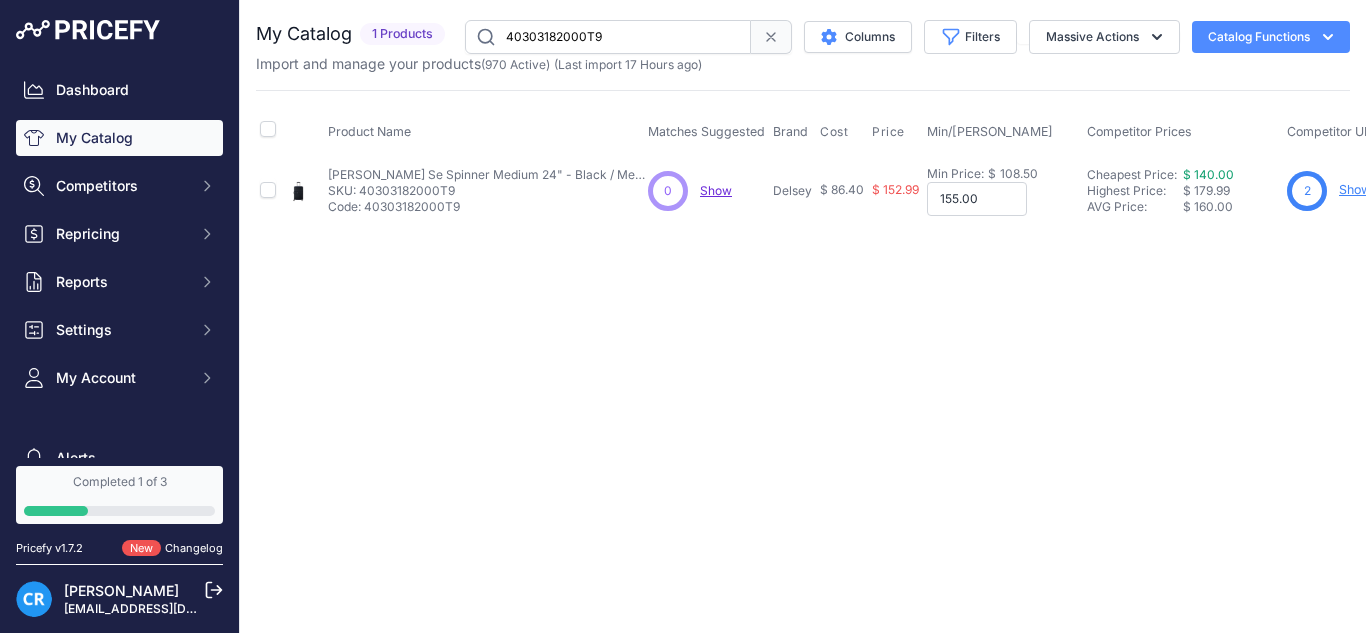 click on "155.00" at bounding box center [977, 199] 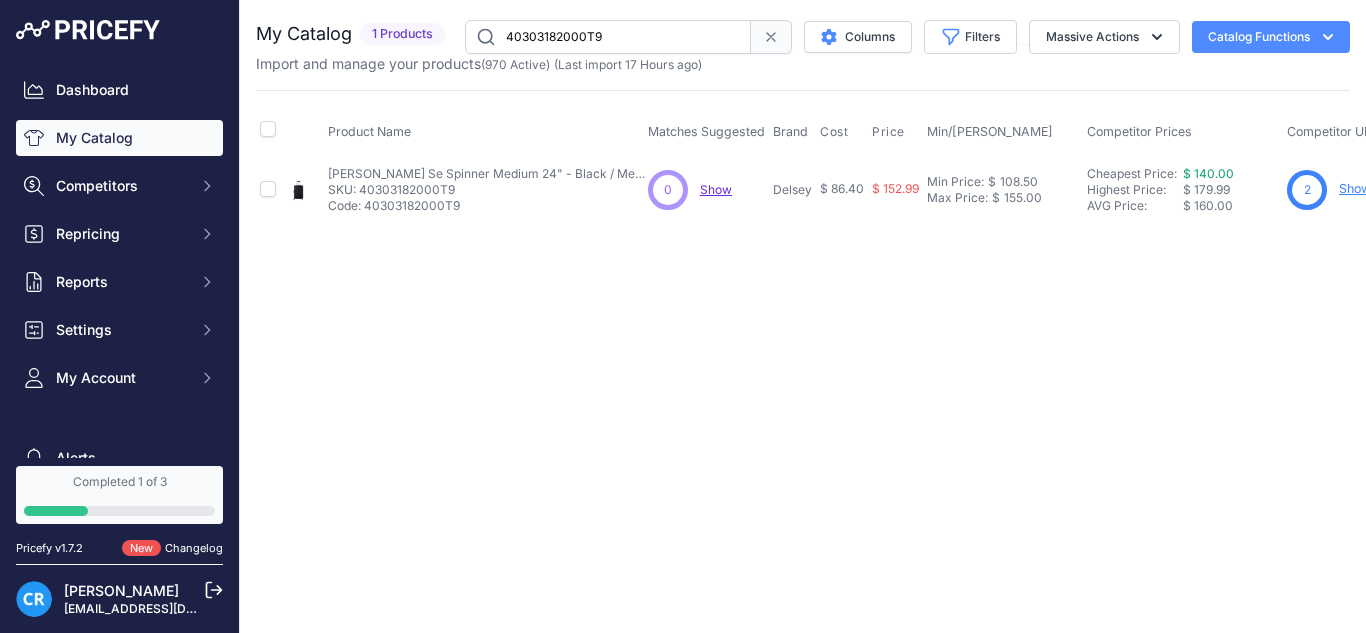 click on "40303182000T9" at bounding box center (608, 37) 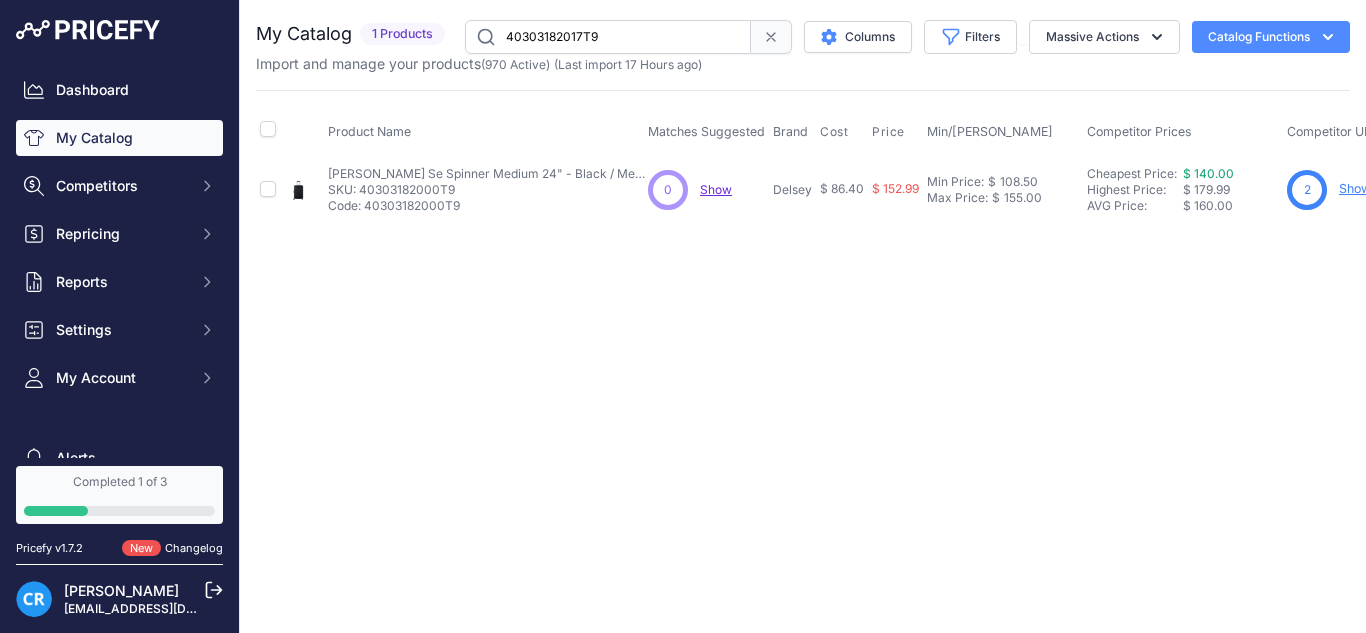 type on "40303182017T9" 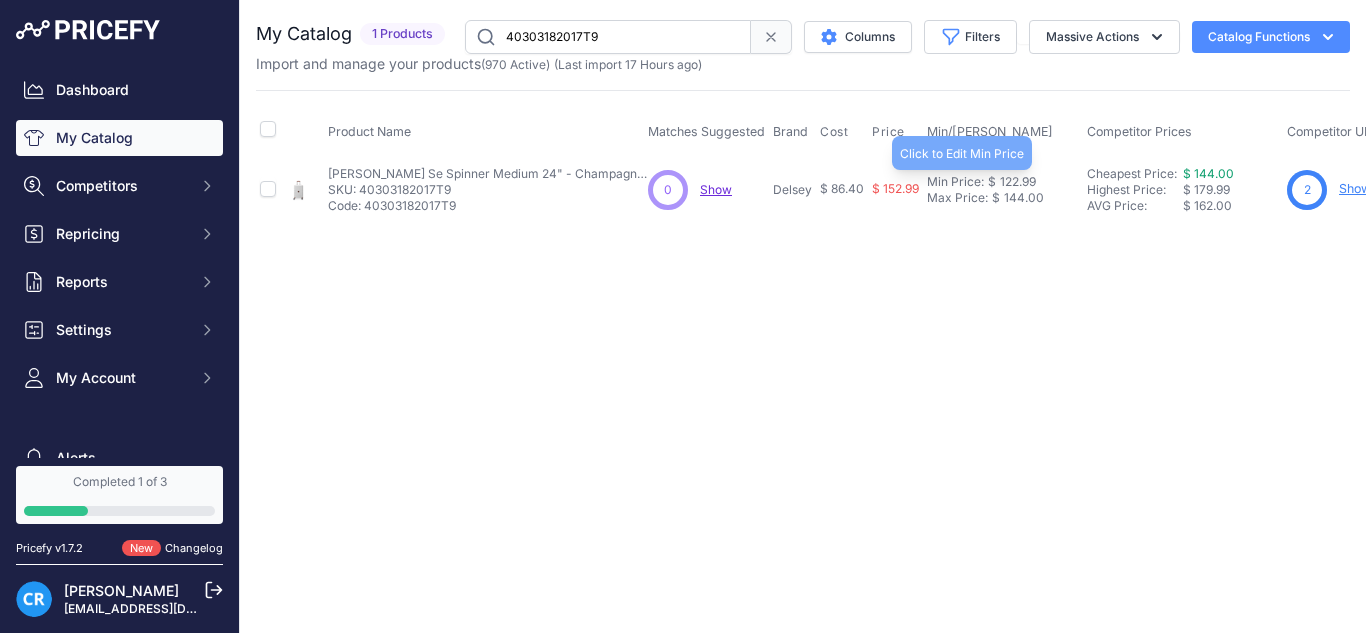 click on "122.99" at bounding box center [1016, 182] 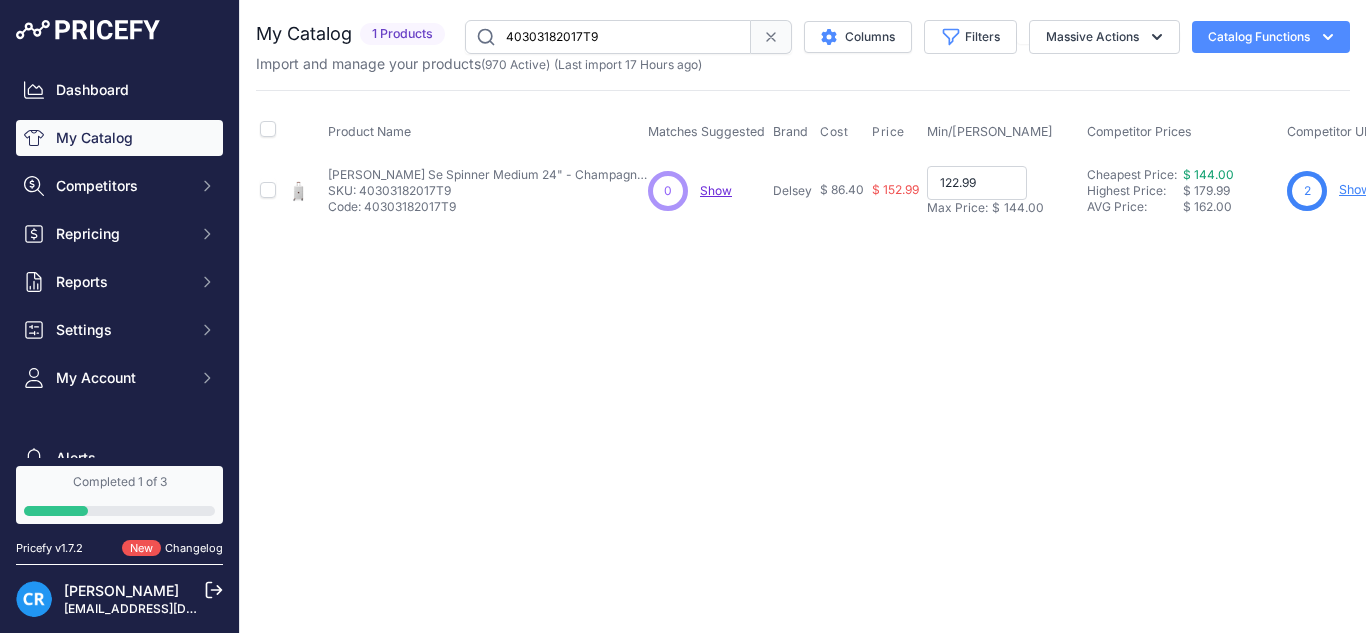 paste on "00.80" 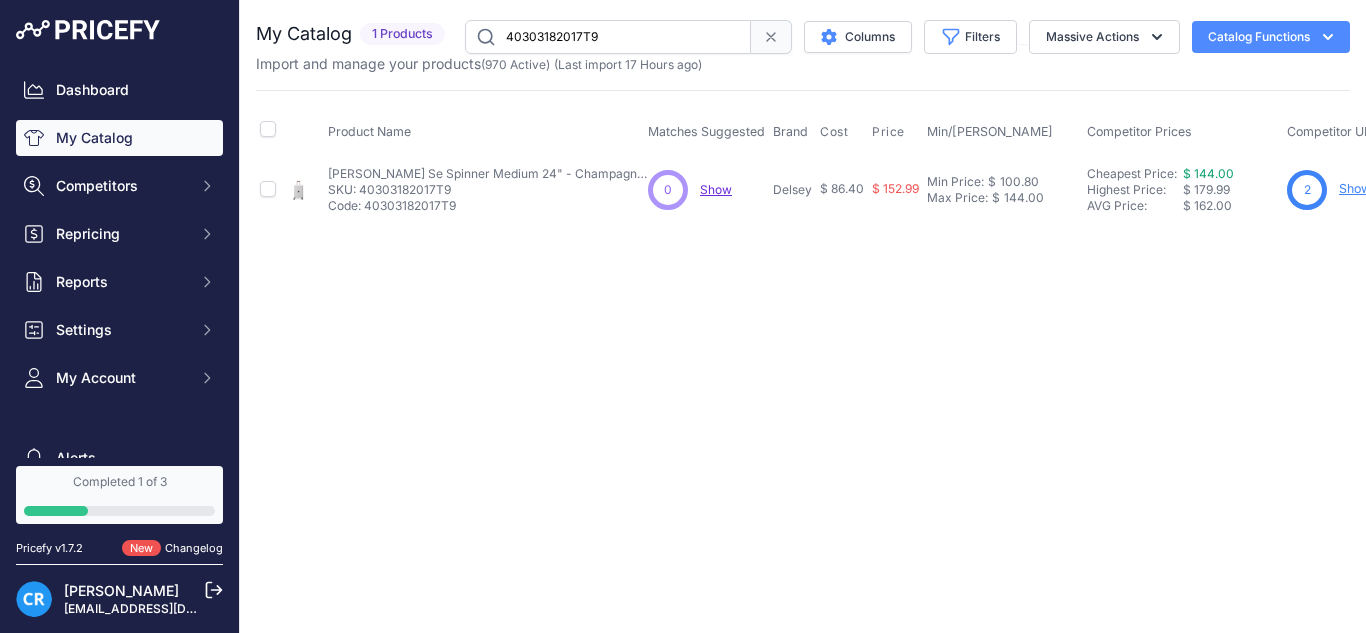 click on "40303182017T9" at bounding box center [608, 37] 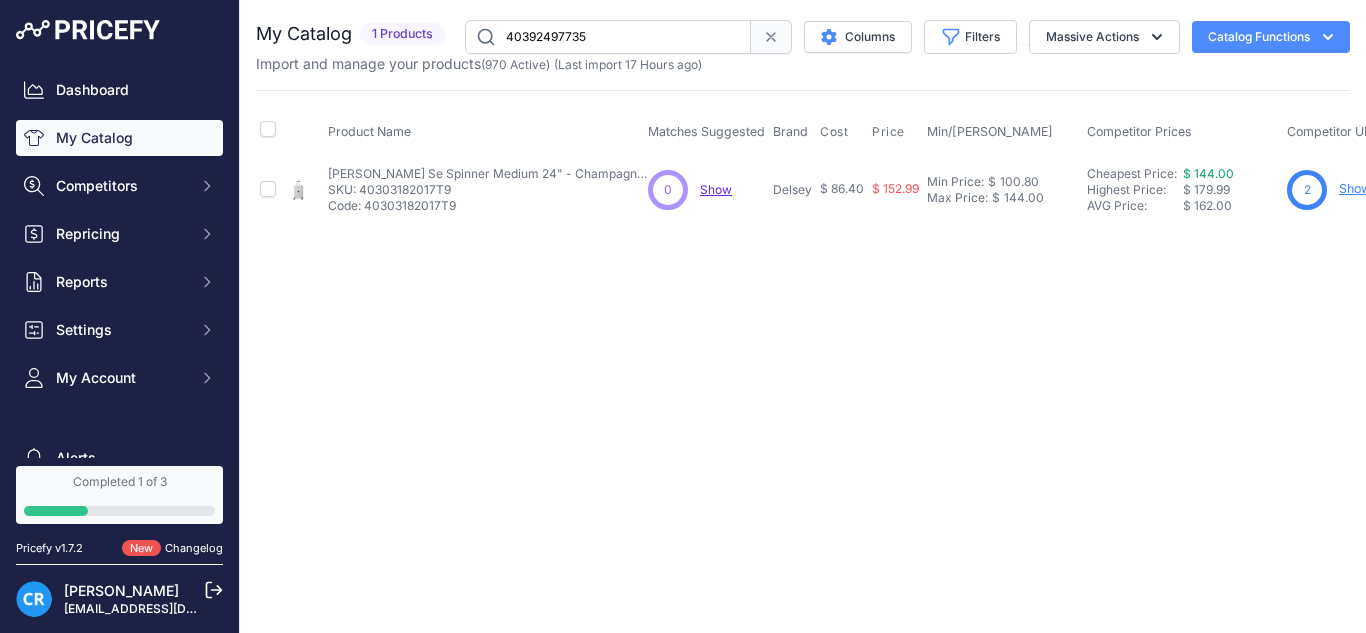 type on "40392497735" 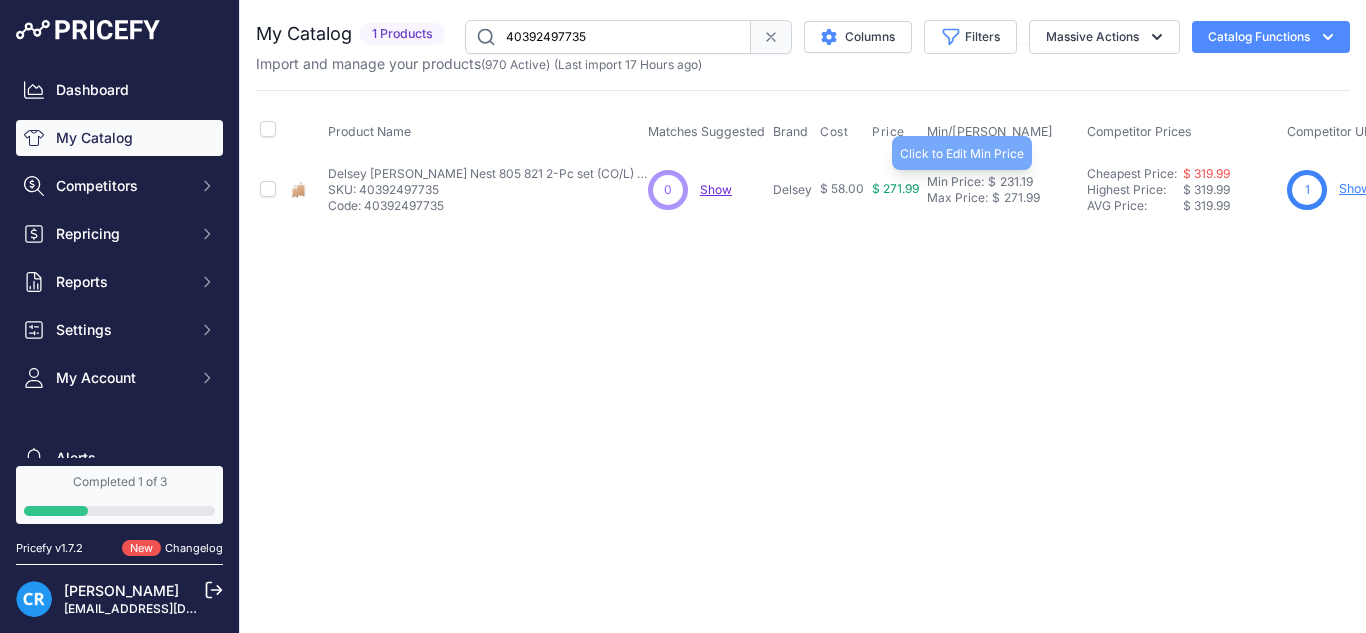 click on "231.19" at bounding box center (1014, 182) 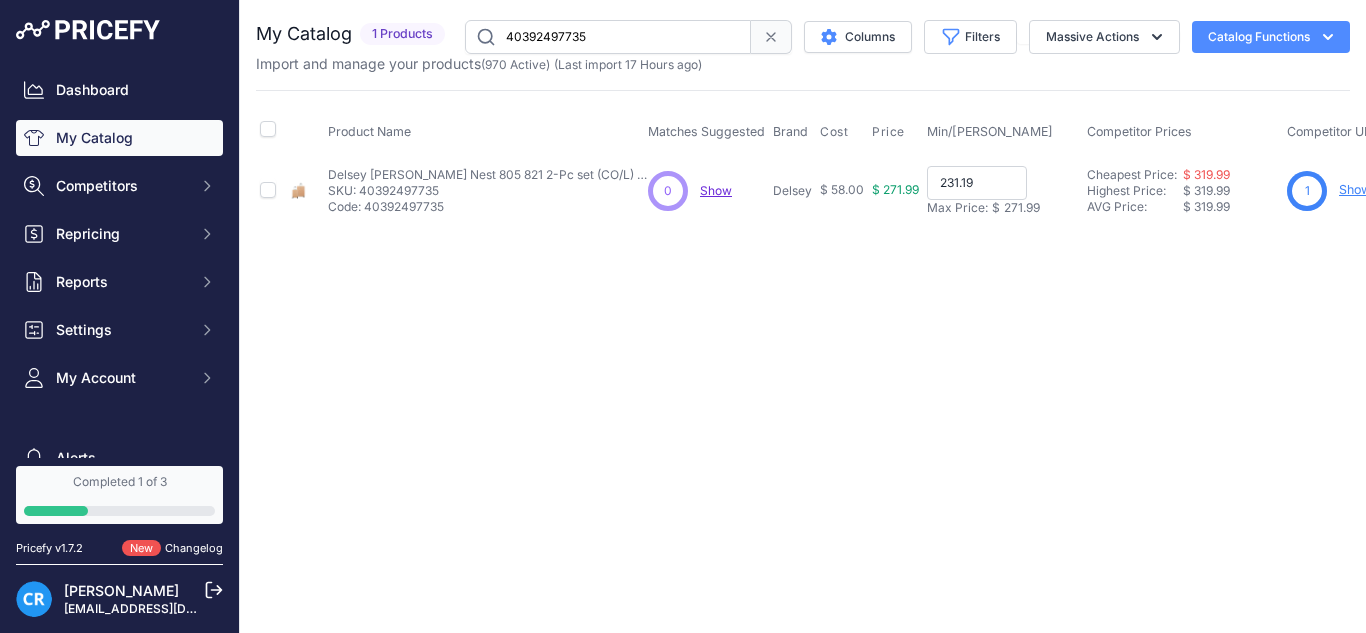 paste on "190.3" 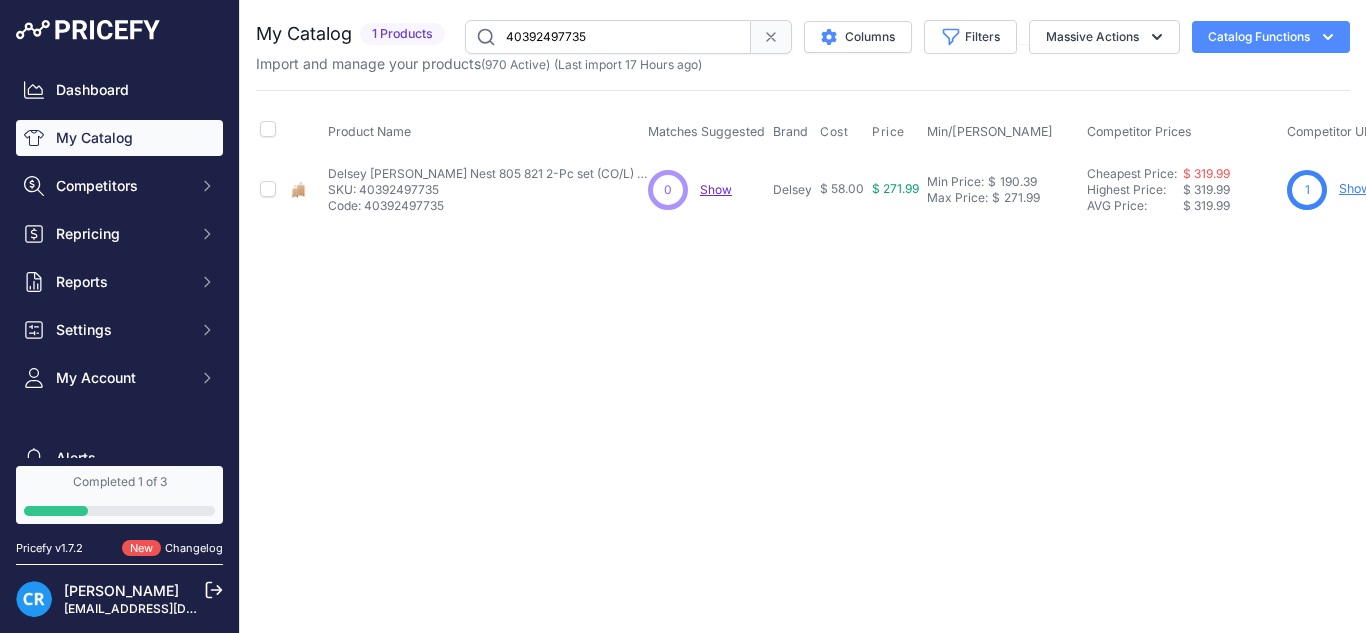 click on "40392497735" at bounding box center (608, 37) 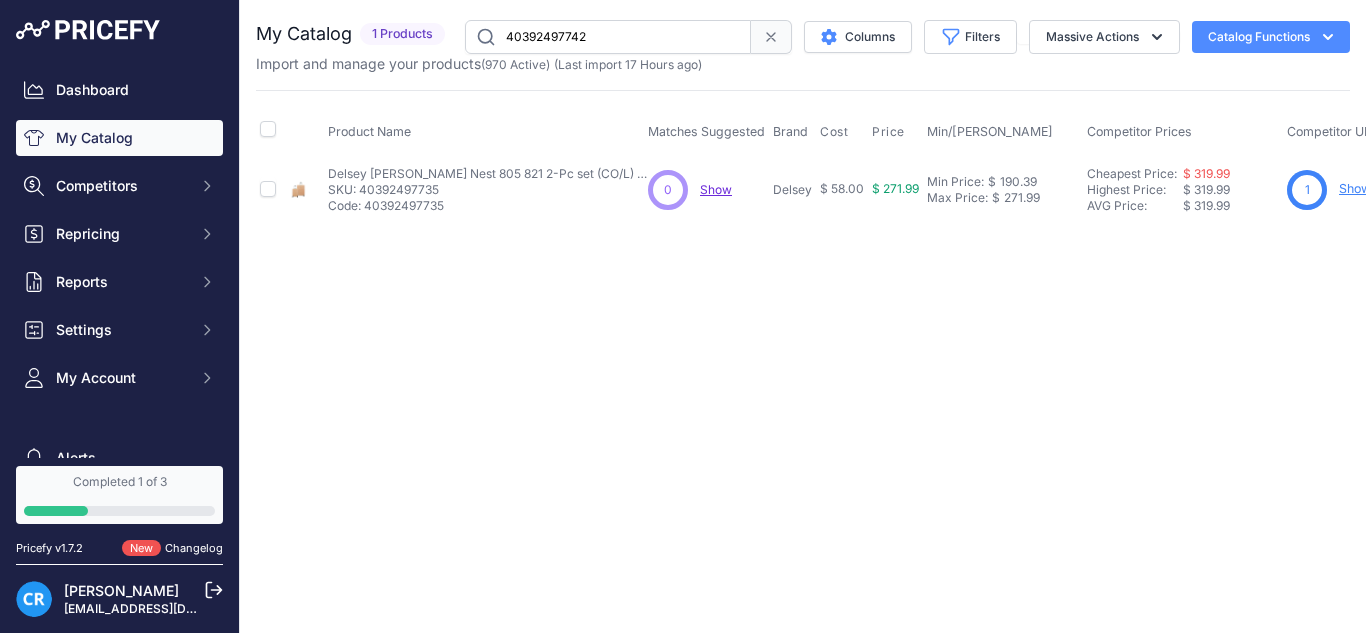 type on "40392497742" 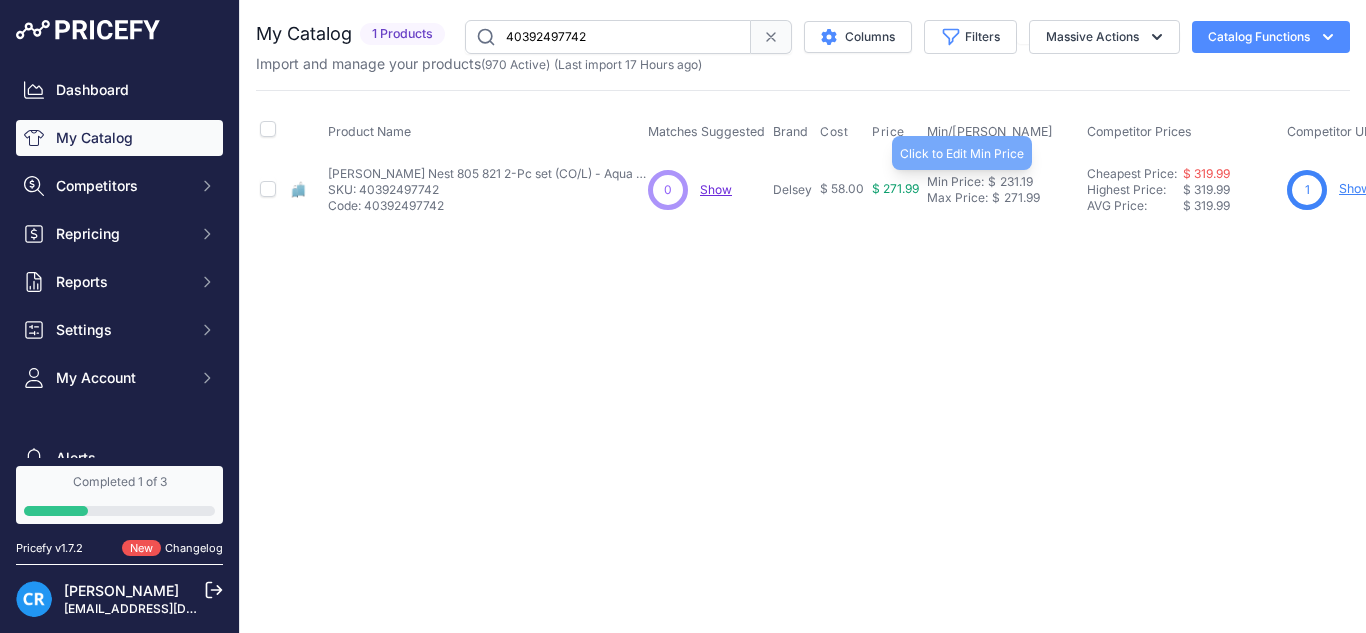click on "231.19" at bounding box center [1014, 182] 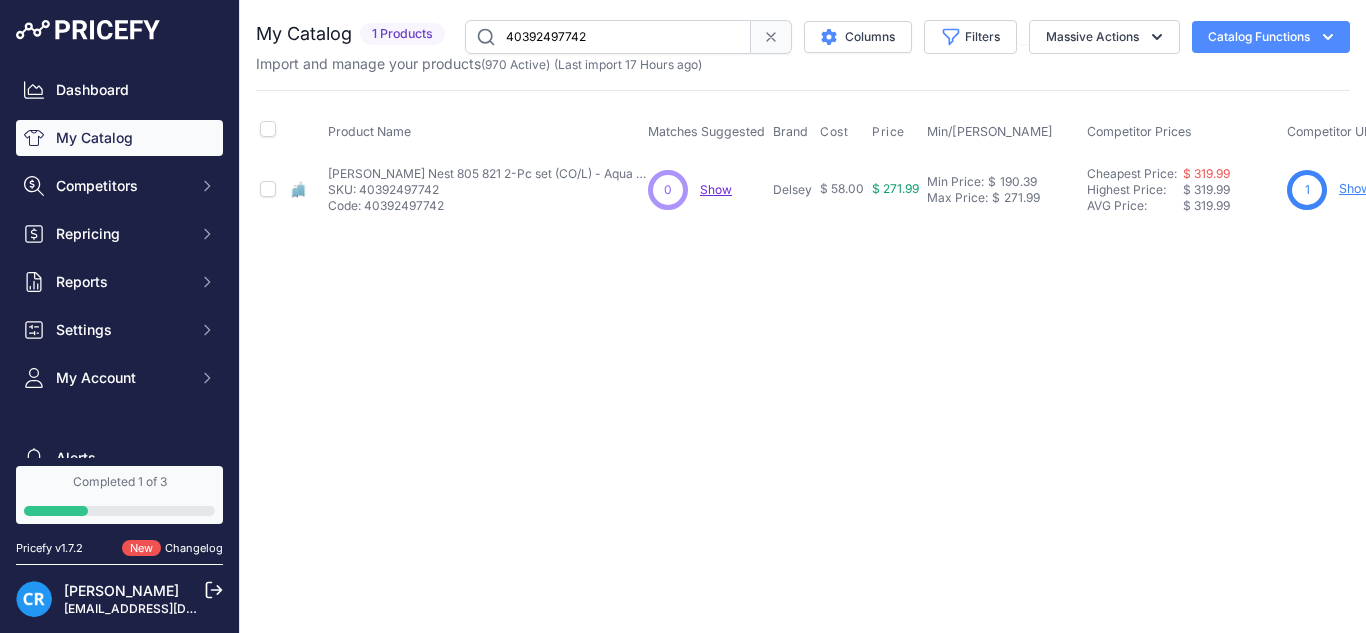 click on "40392497742" at bounding box center (608, 37) 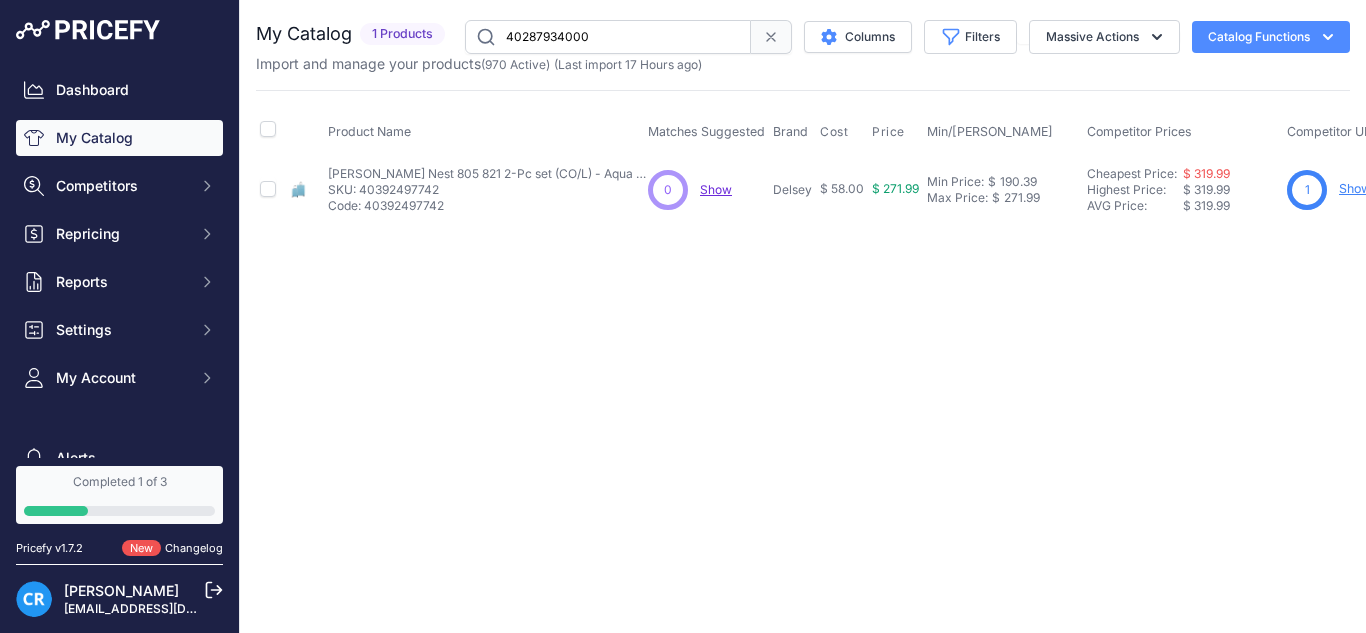 type on "40287934000" 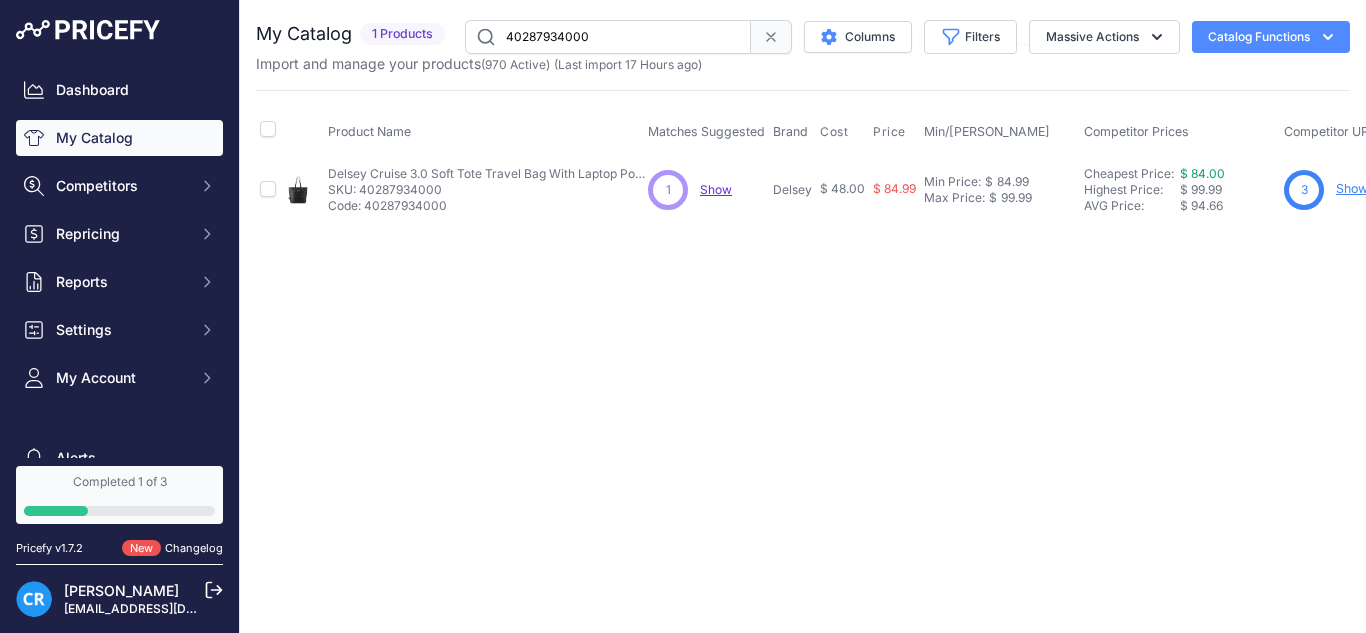 click on "84.99" at bounding box center (1011, 182) 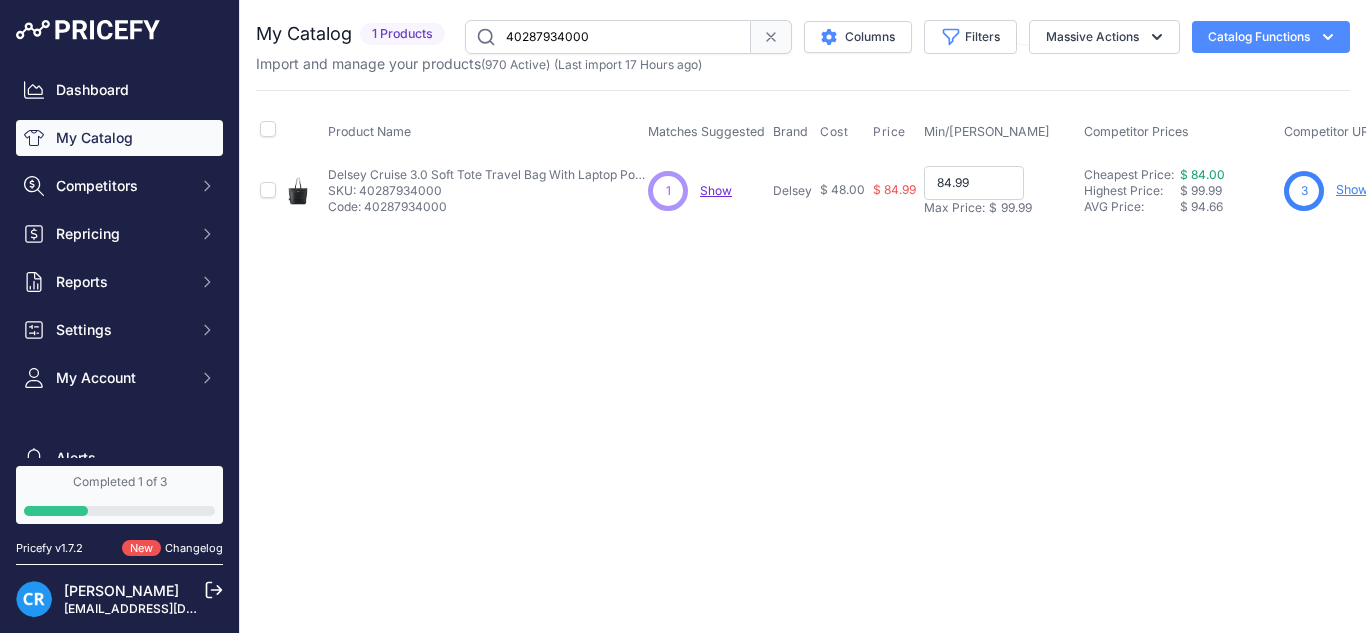 paste on "69" 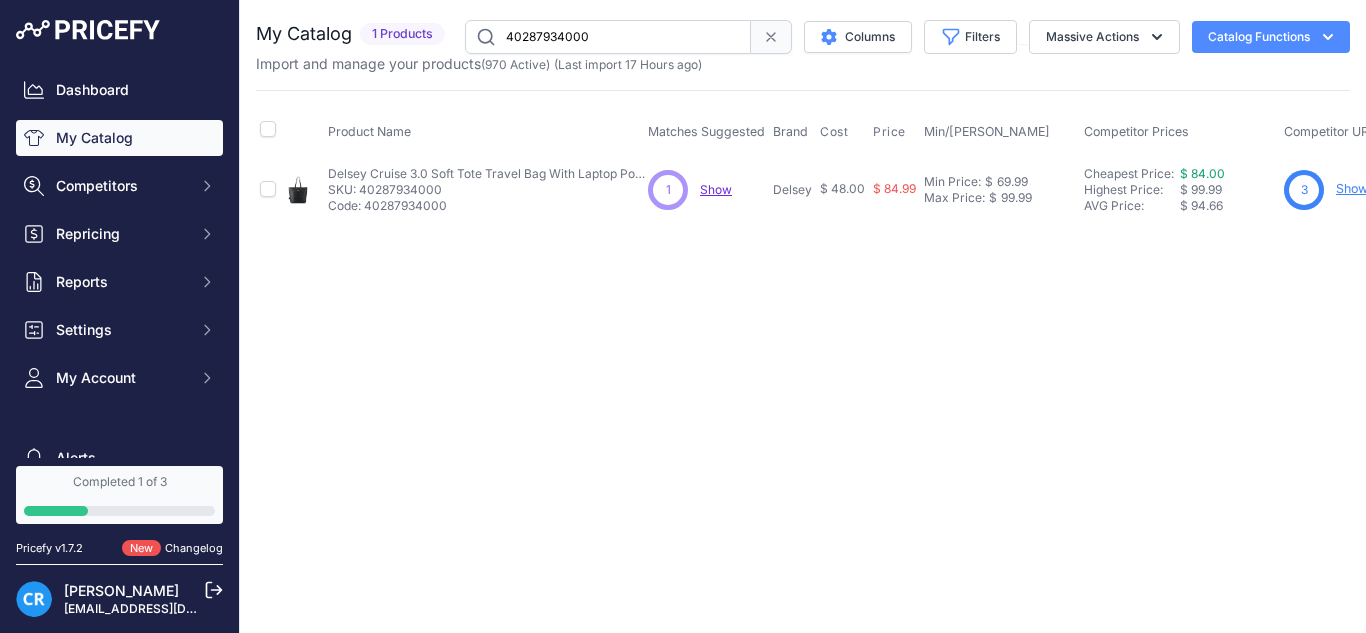 click on "40287934000" at bounding box center (608, 37) 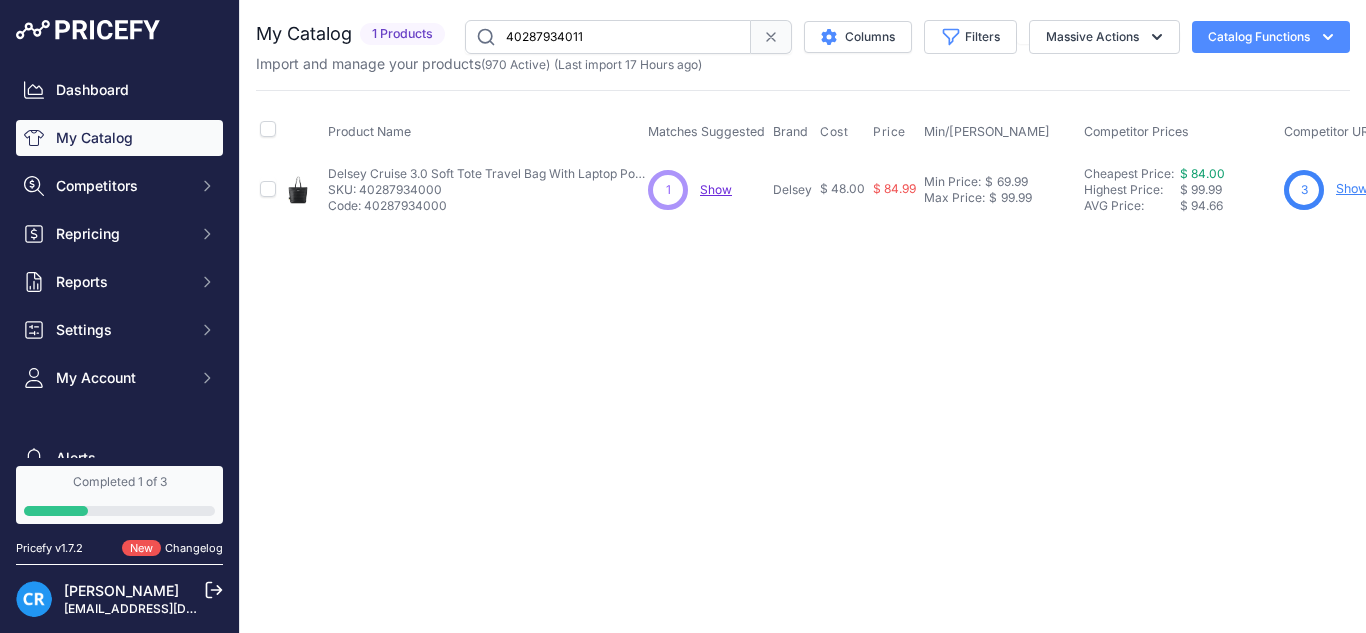 type on "40287934011" 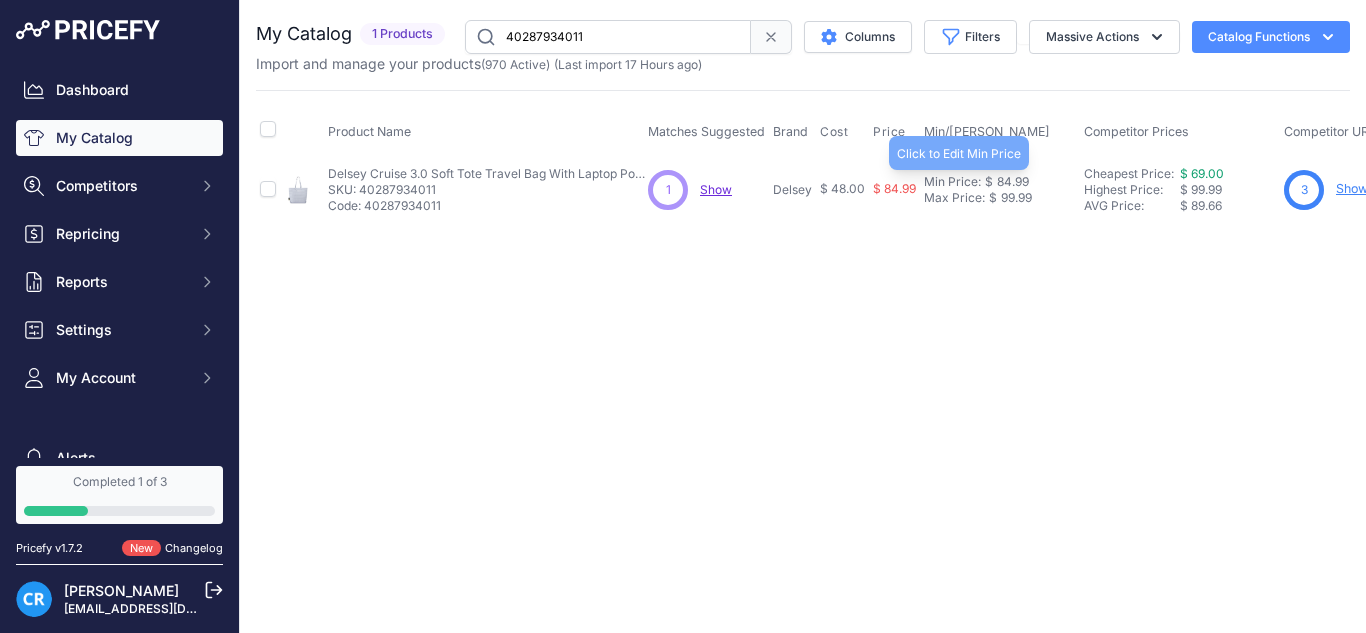 click on "84.99" at bounding box center [1011, 182] 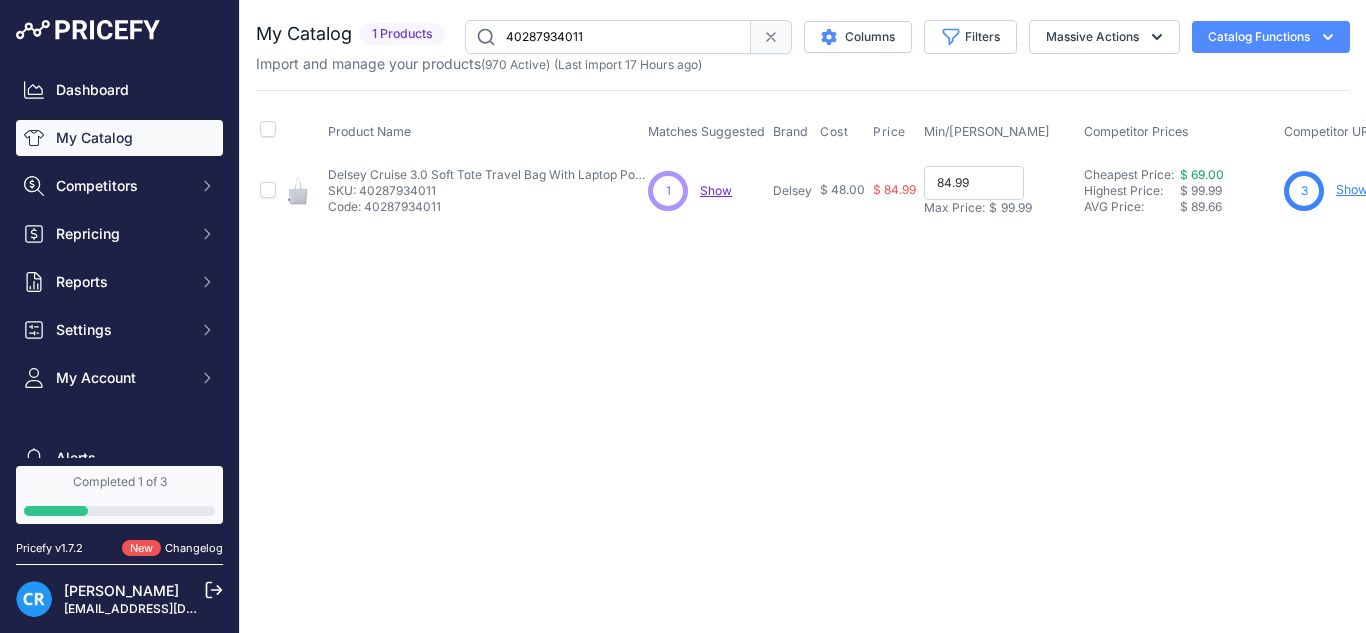paste on "69" 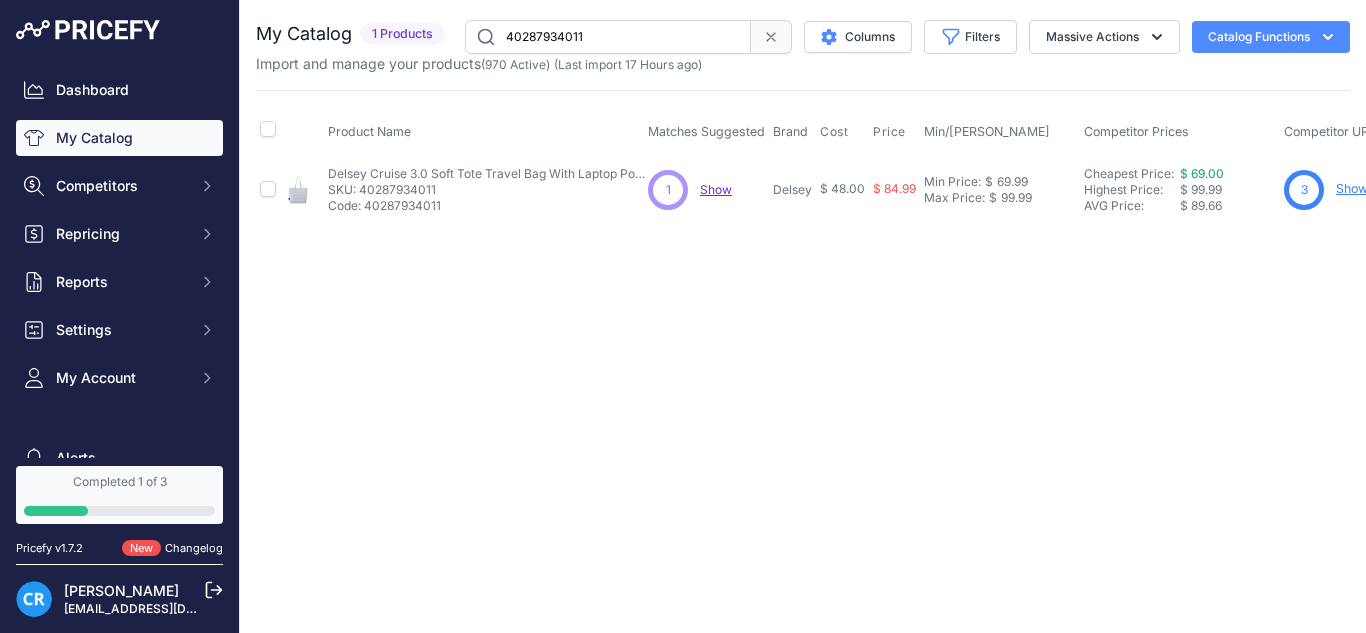 click on "40287934011" at bounding box center (608, 37) 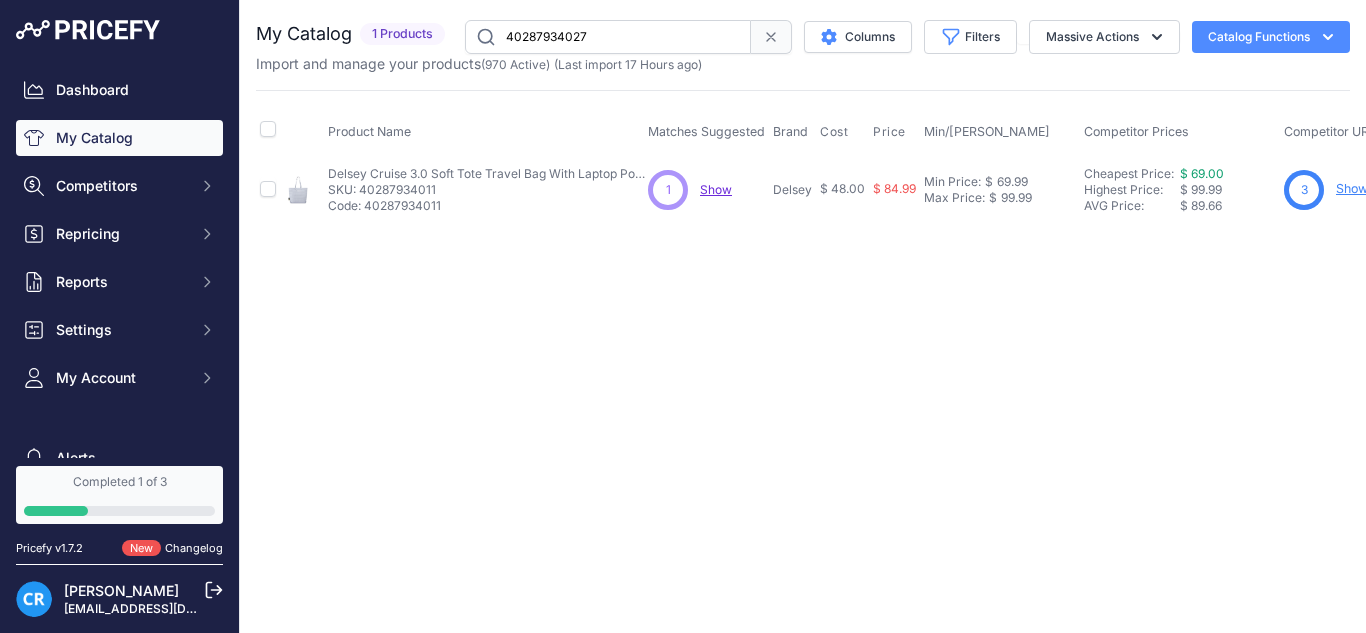 type on "40287934027" 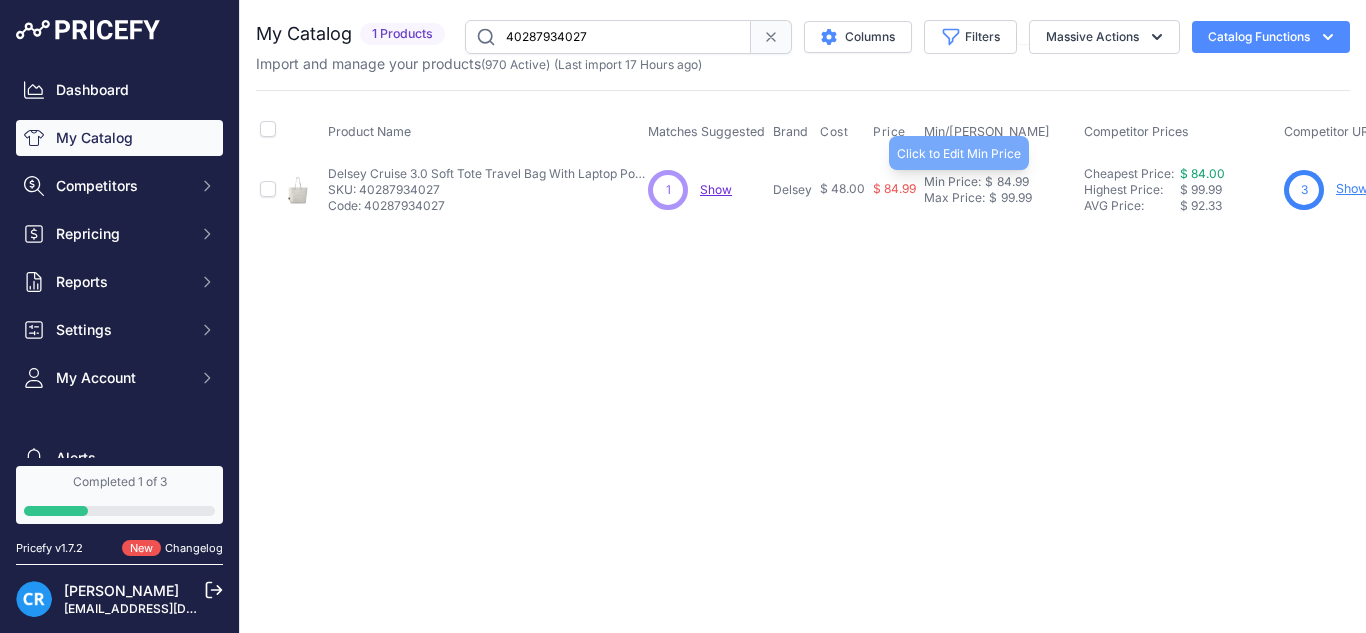 click on "84.99" at bounding box center (1011, 182) 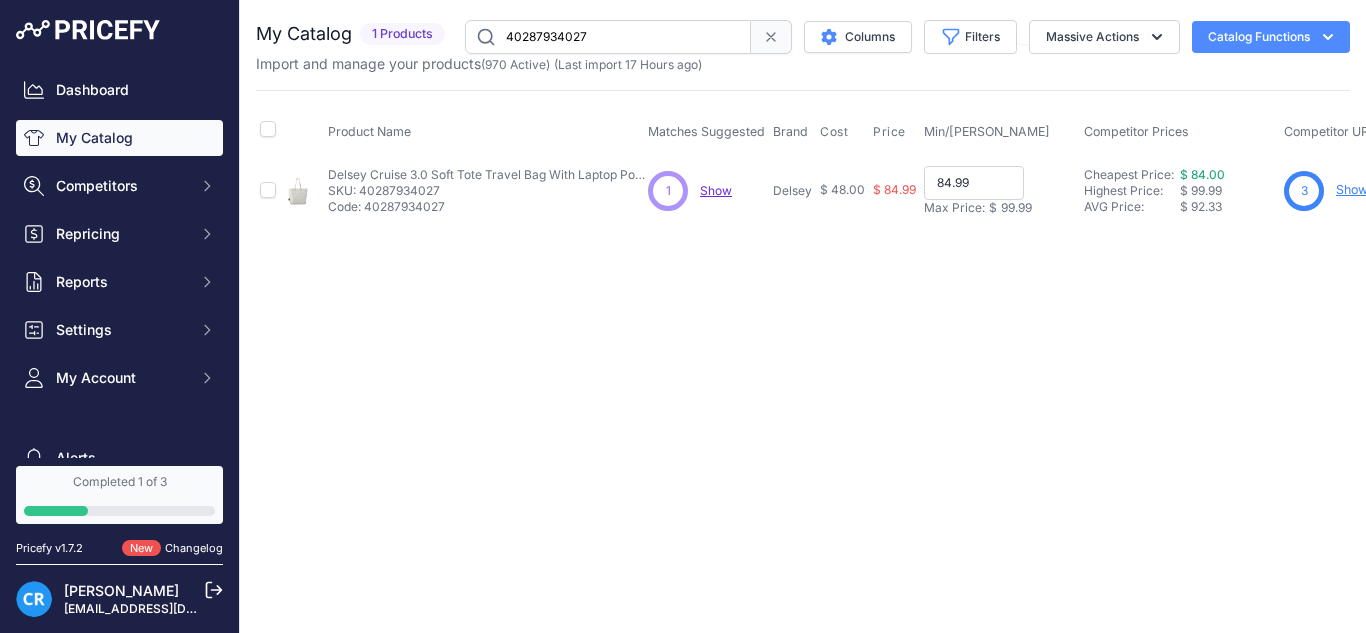 paste on "69" 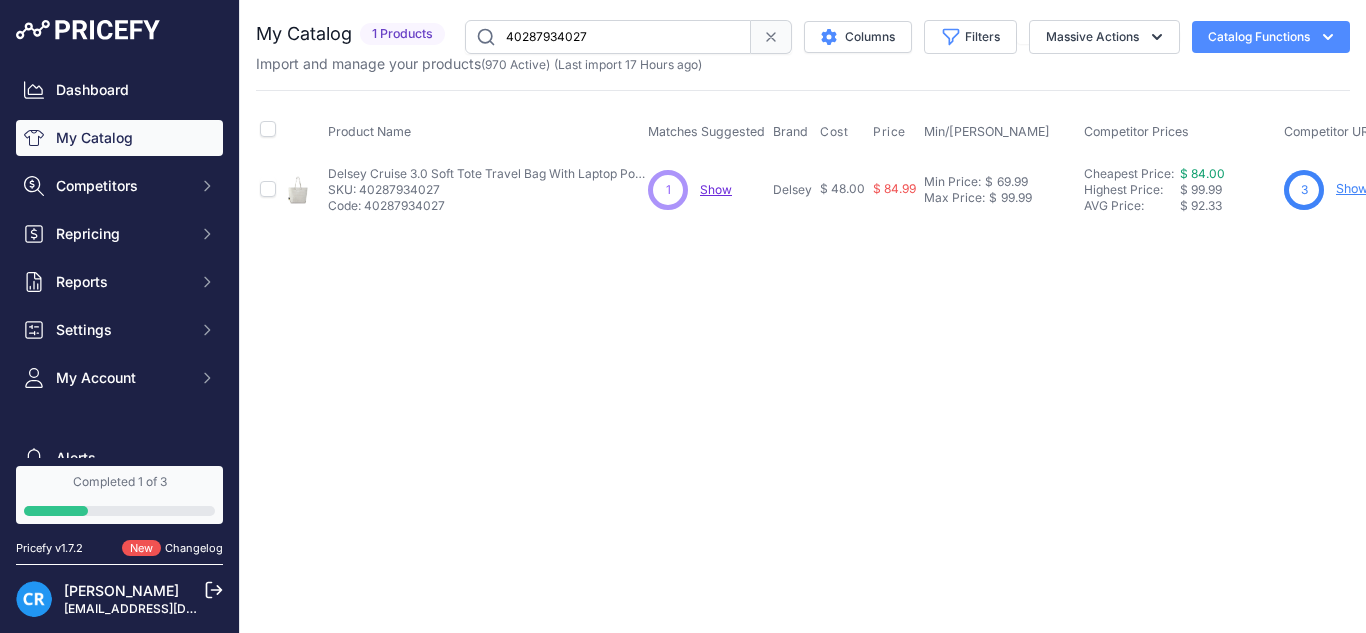 click on "40287934027" at bounding box center (608, 37) 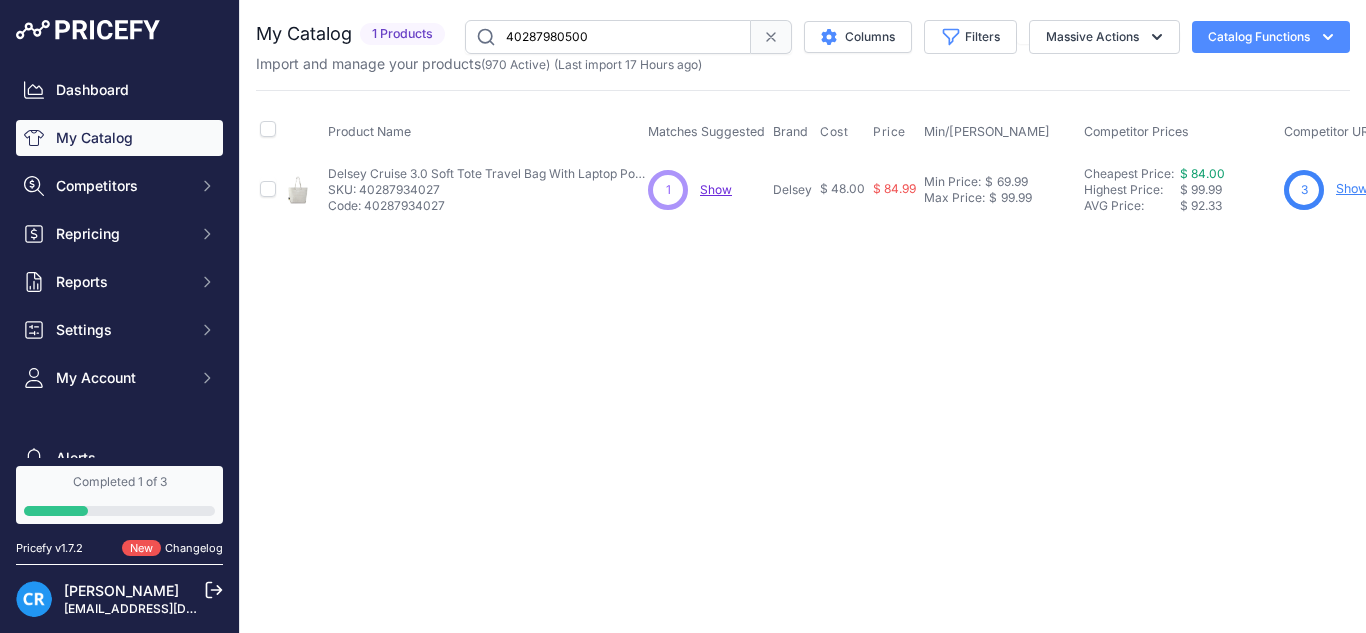 type on "40287980500" 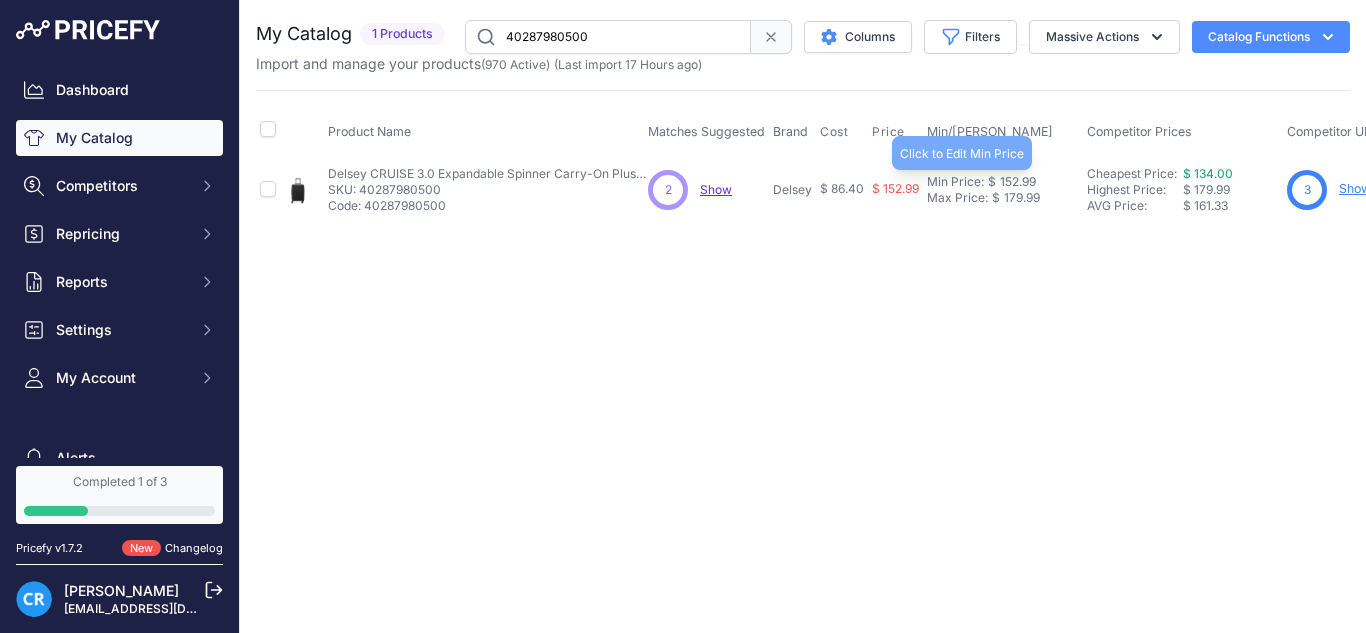 click on "152.99" at bounding box center [1016, 182] 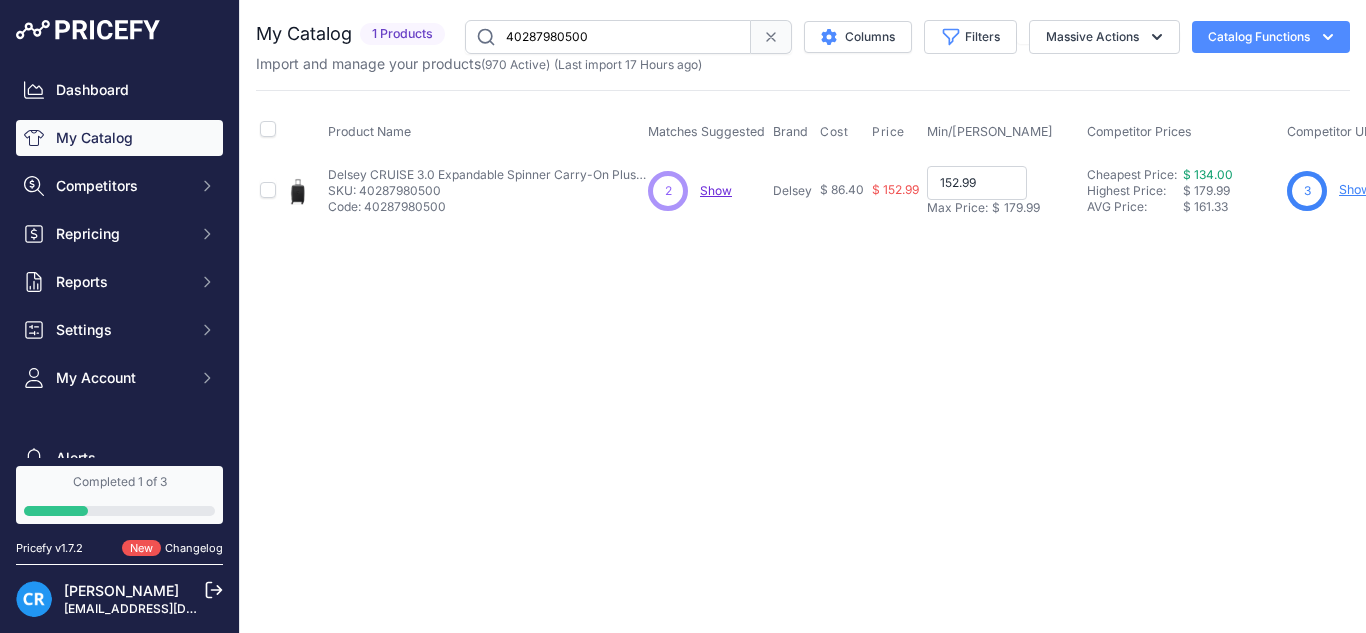 paste on "25" 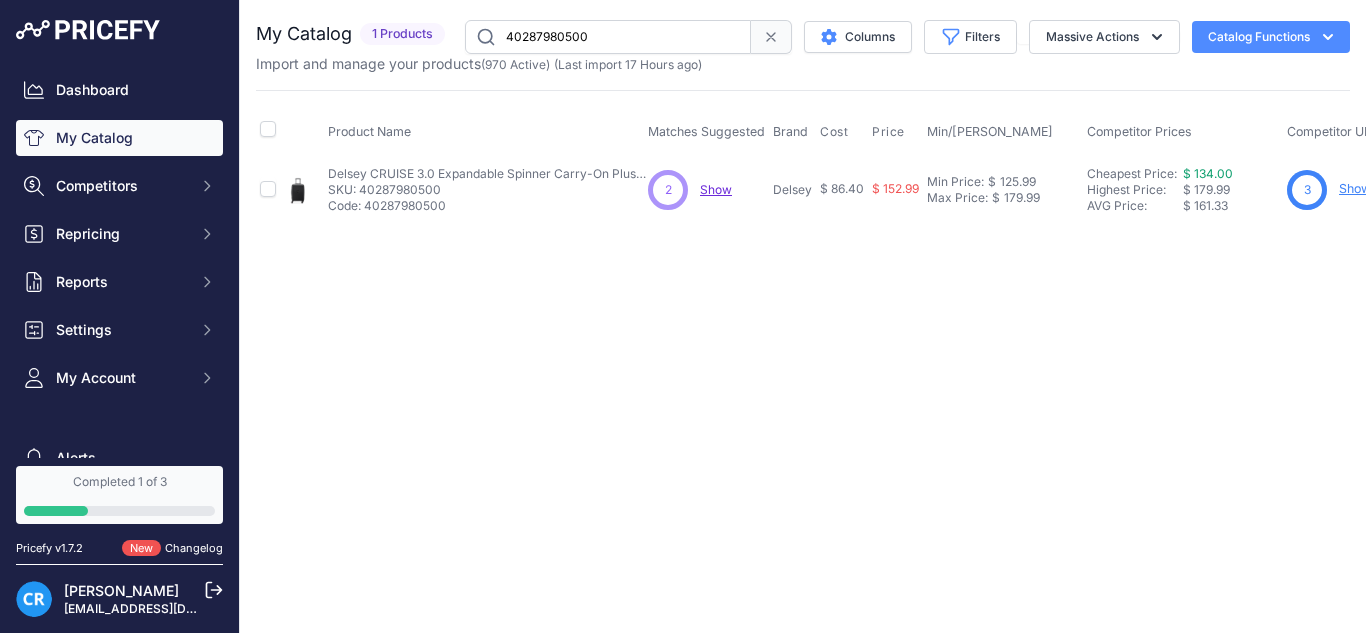 click on "40287980500" at bounding box center (608, 37) 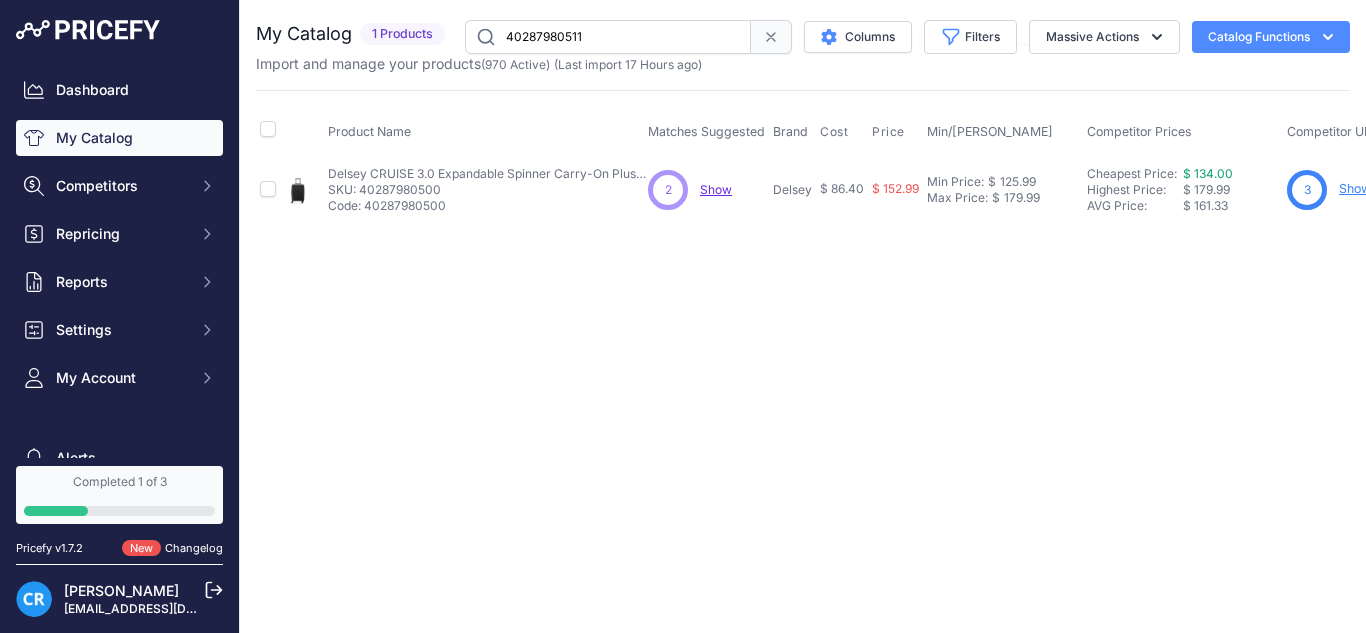 type on "40287980511" 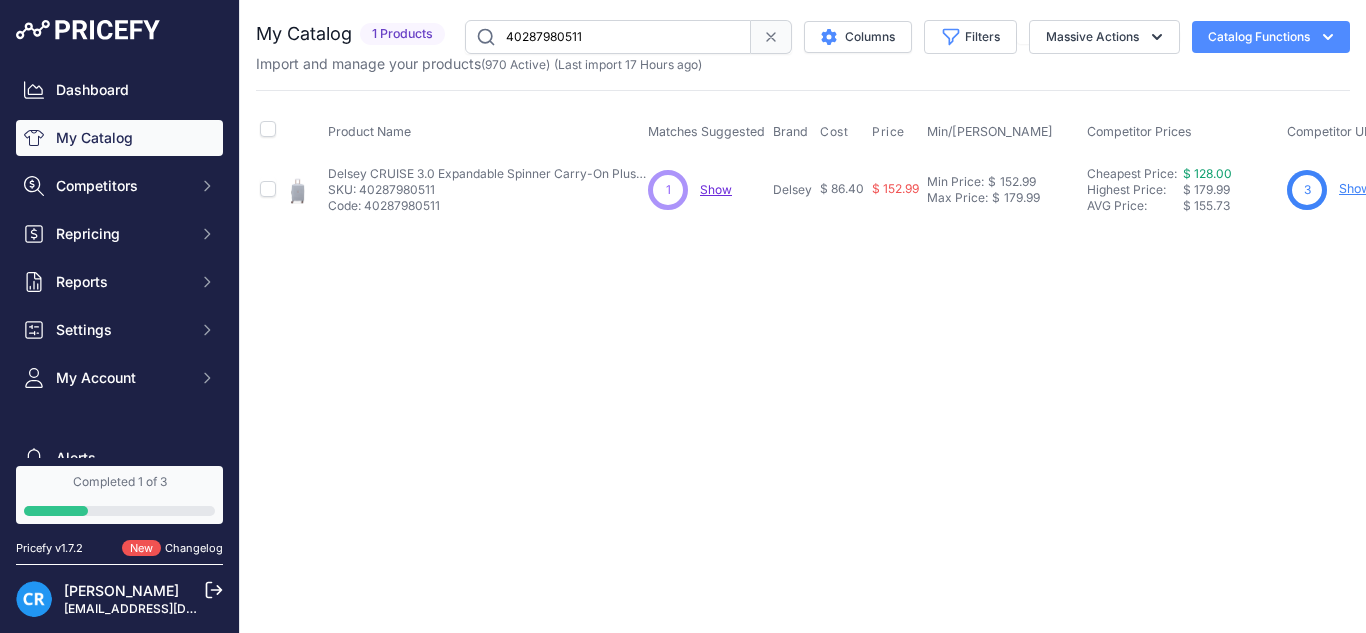click on "152.99" at bounding box center [1016, 182] 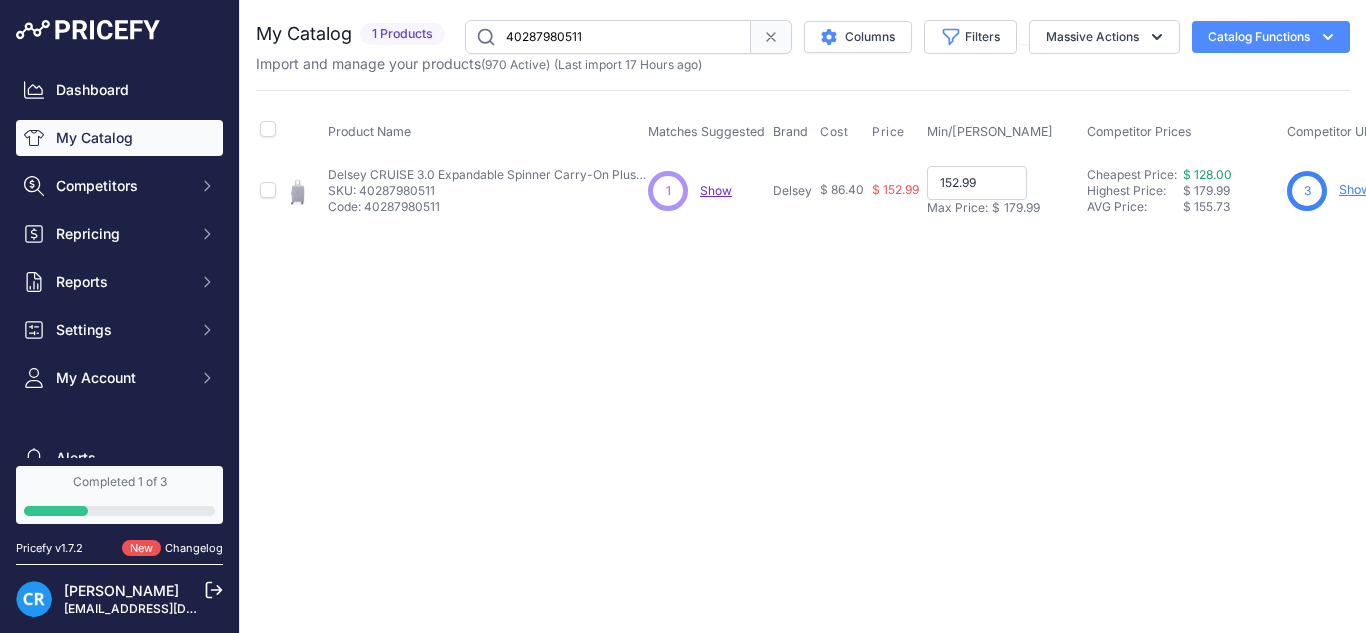 paste on "25" 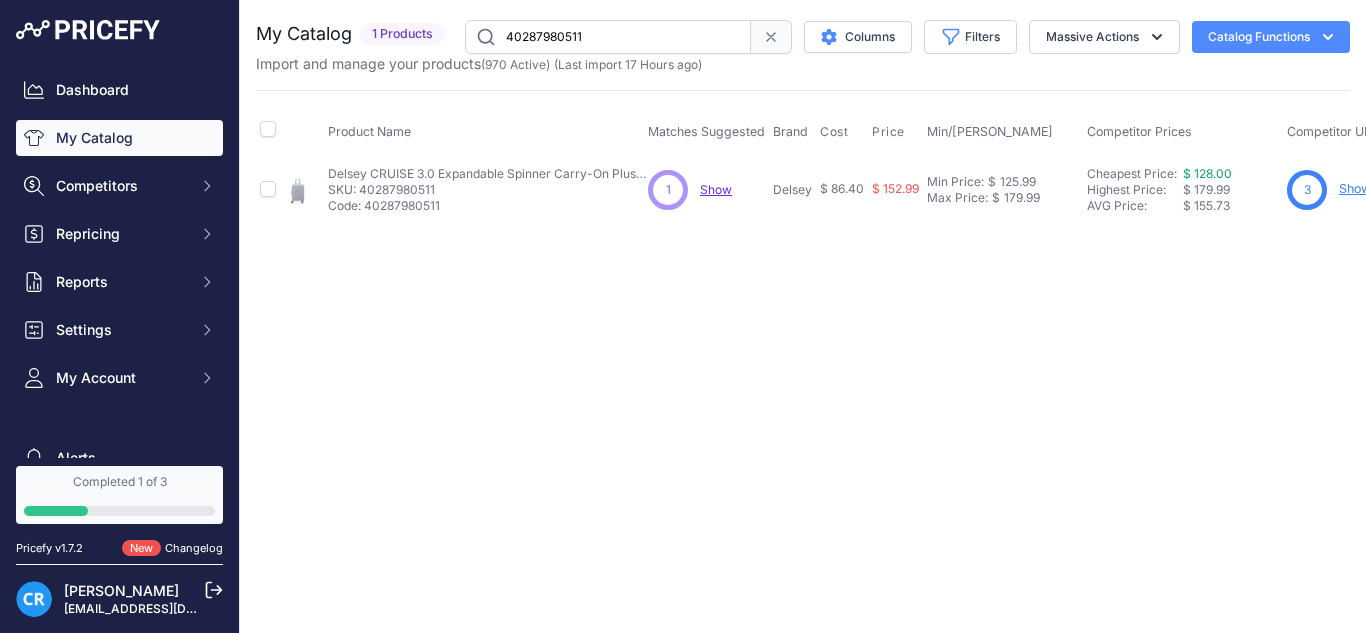 click on "40287980511" at bounding box center [608, 37] 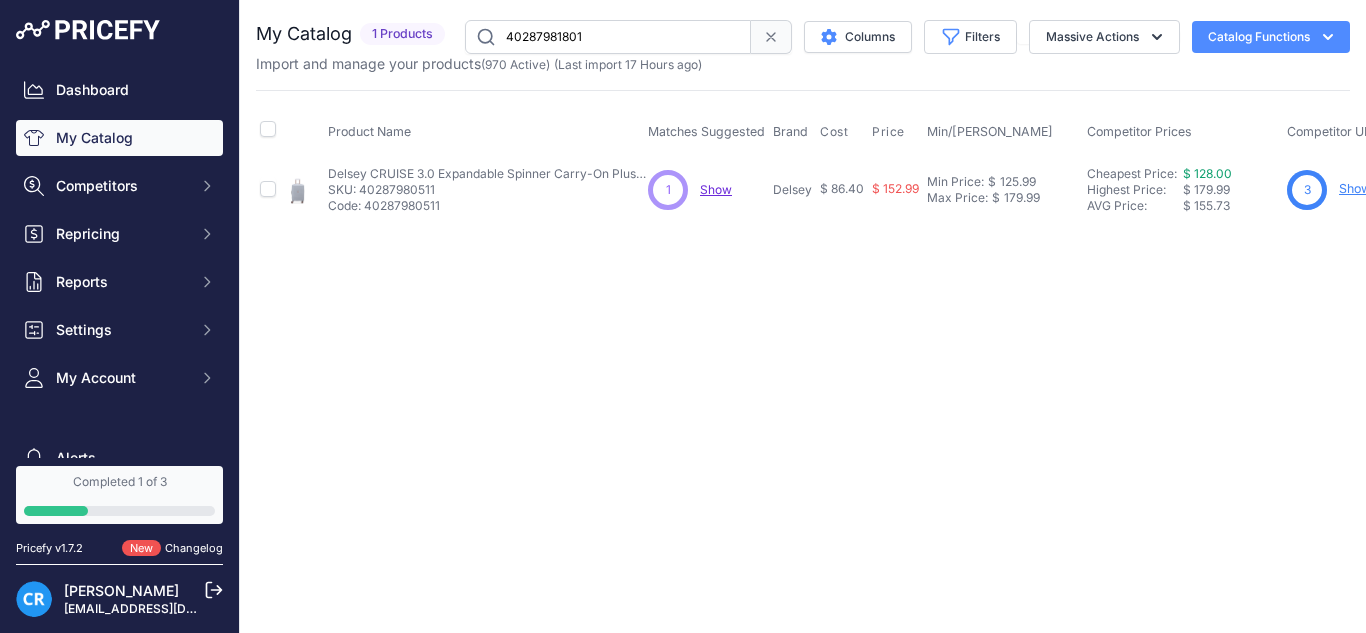 type on "40287981801" 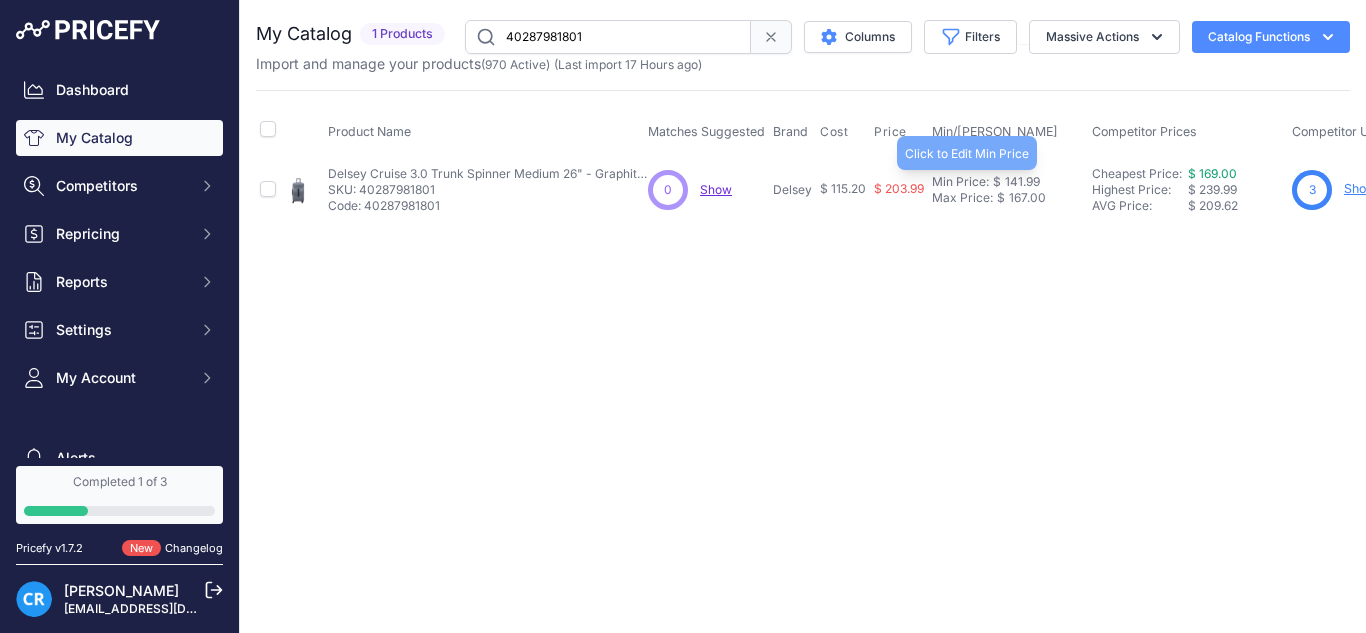 click on "141.99" at bounding box center [1020, 182] 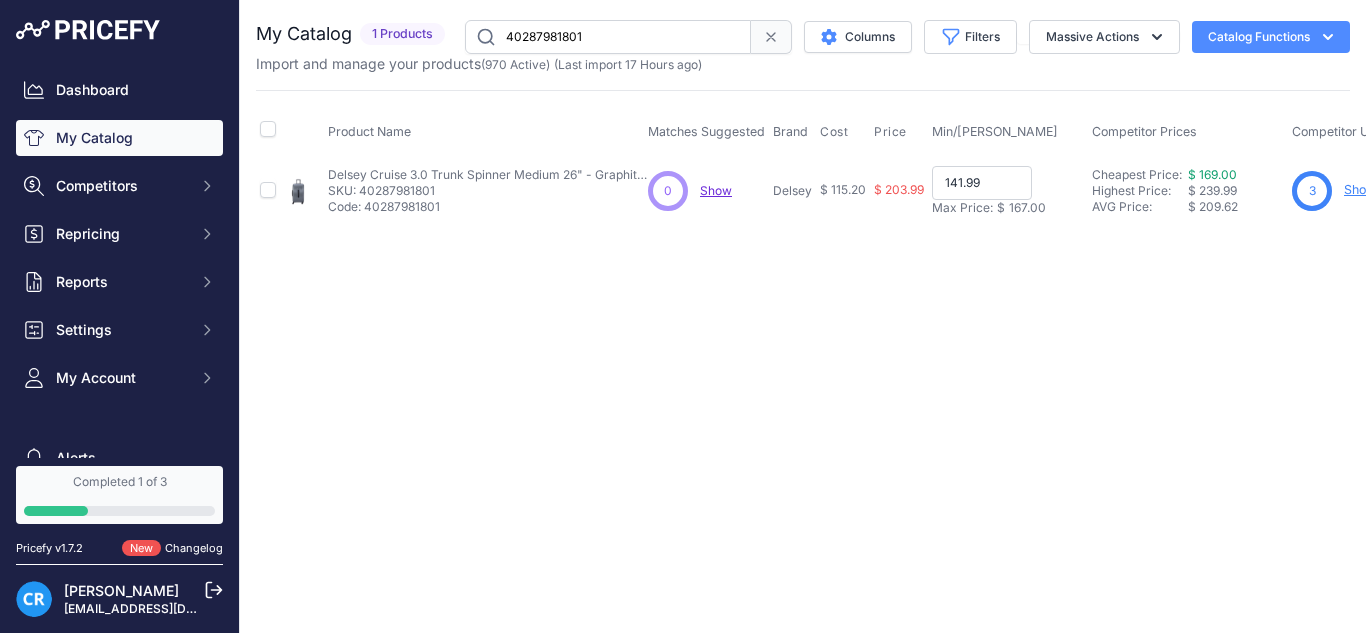 paste on "16.90" 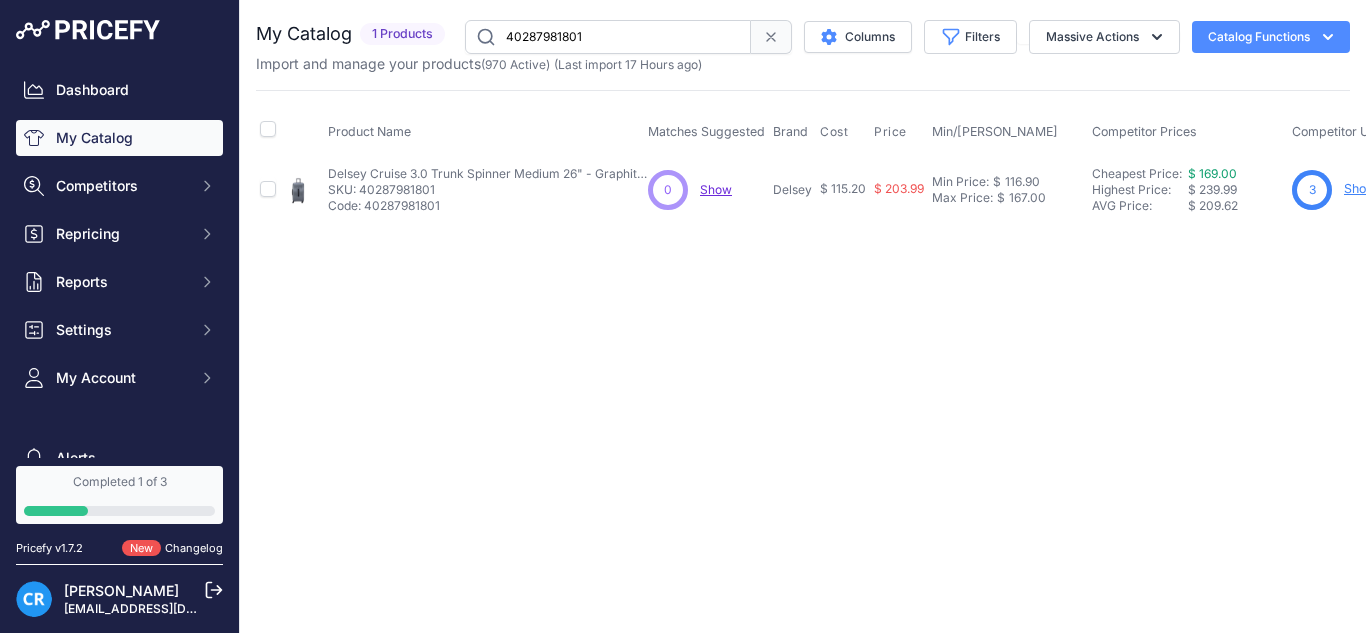 click on "40287981801" at bounding box center (608, 37) 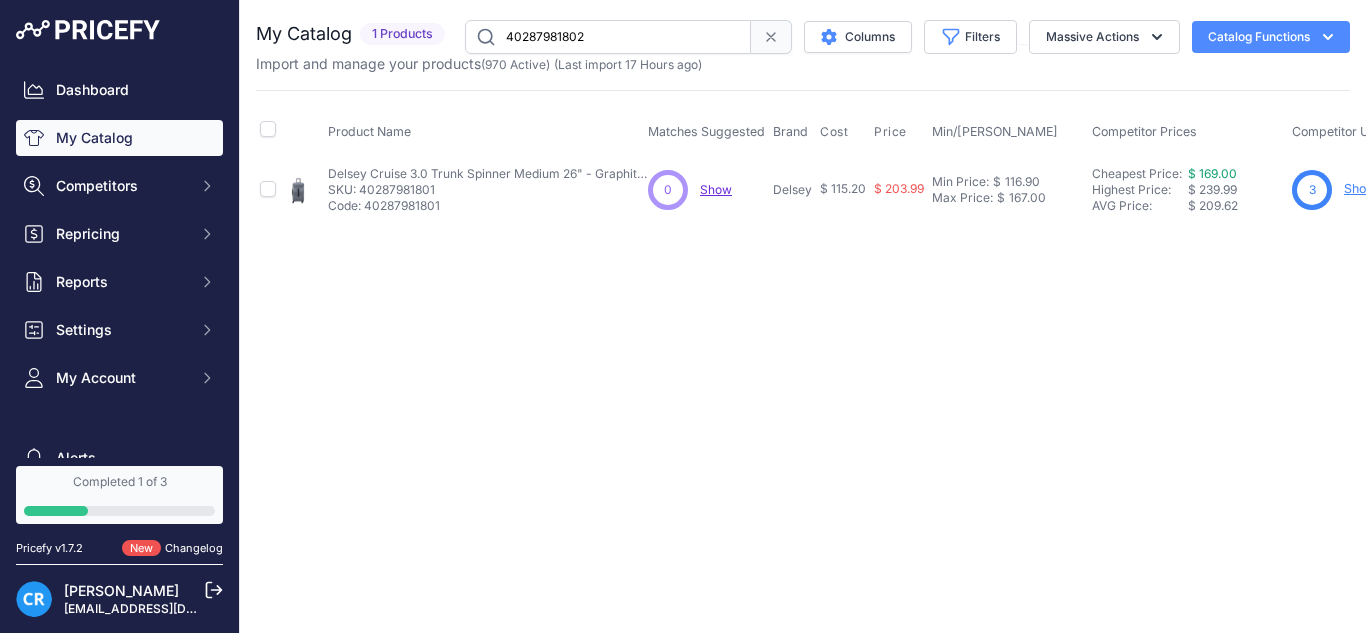 type on "40287981802" 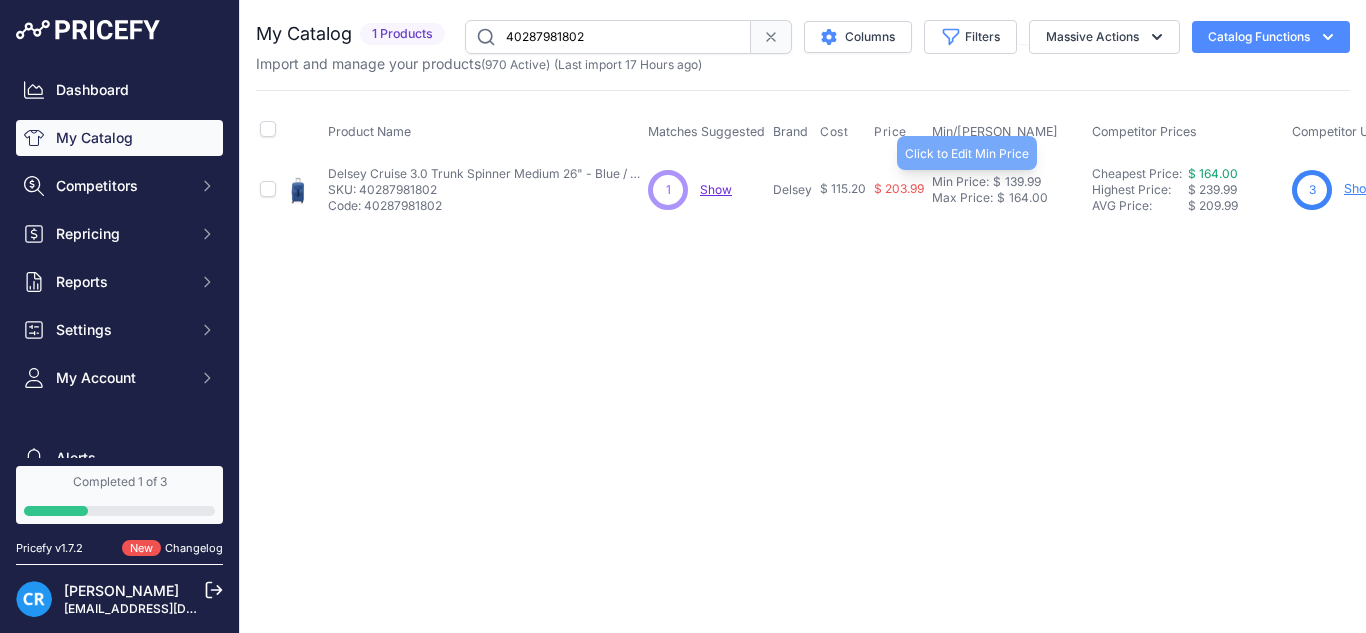 click on "139.99" at bounding box center [1021, 182] 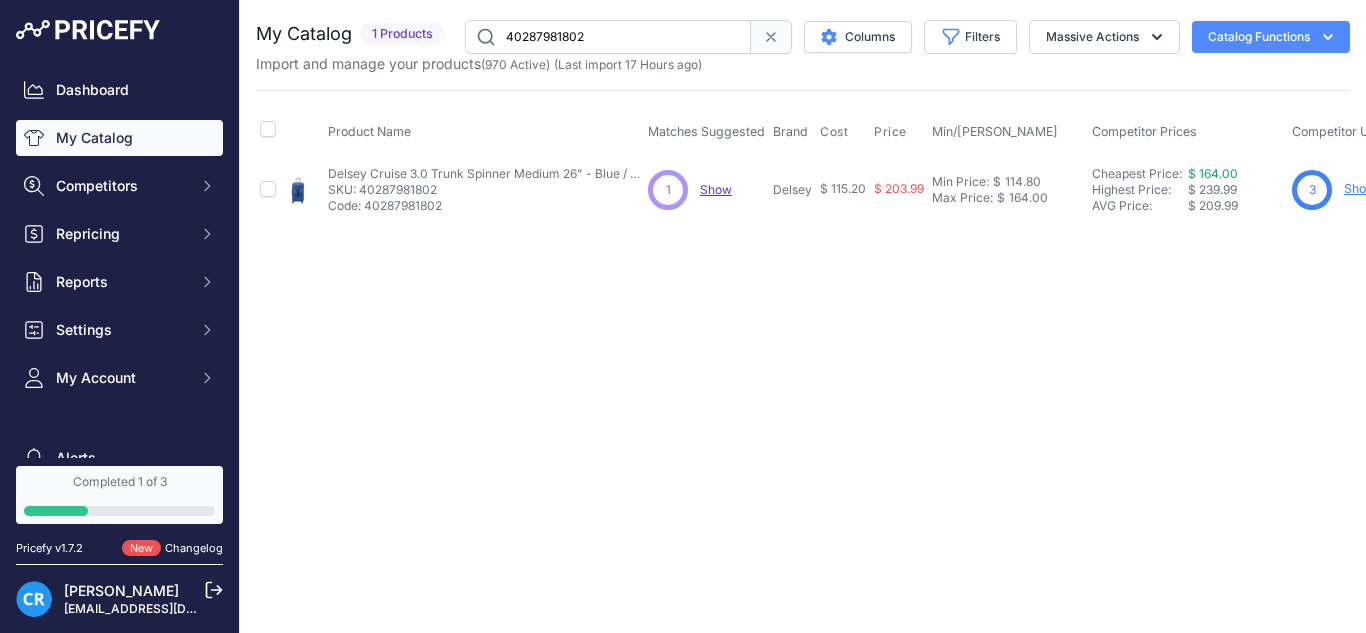 click on "40287981802" at bounding box center (608, 37) 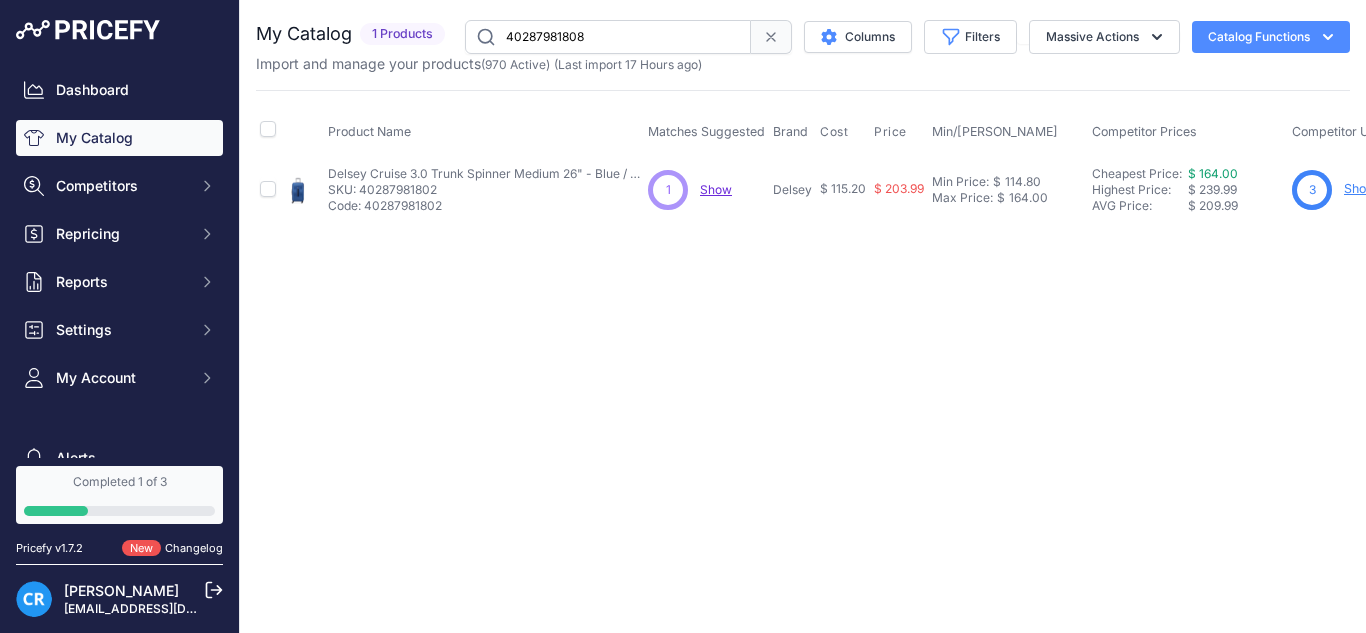 type on "40287981808" 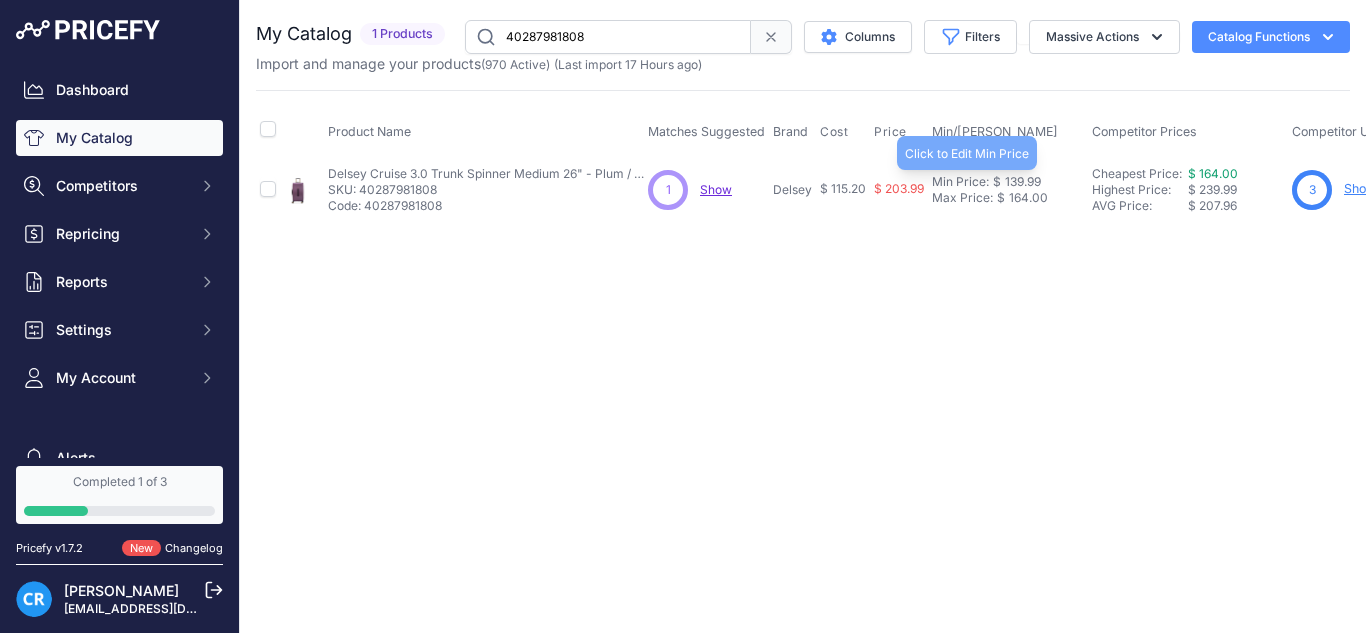 click on "139.99" at bounding box center (1021, 182) 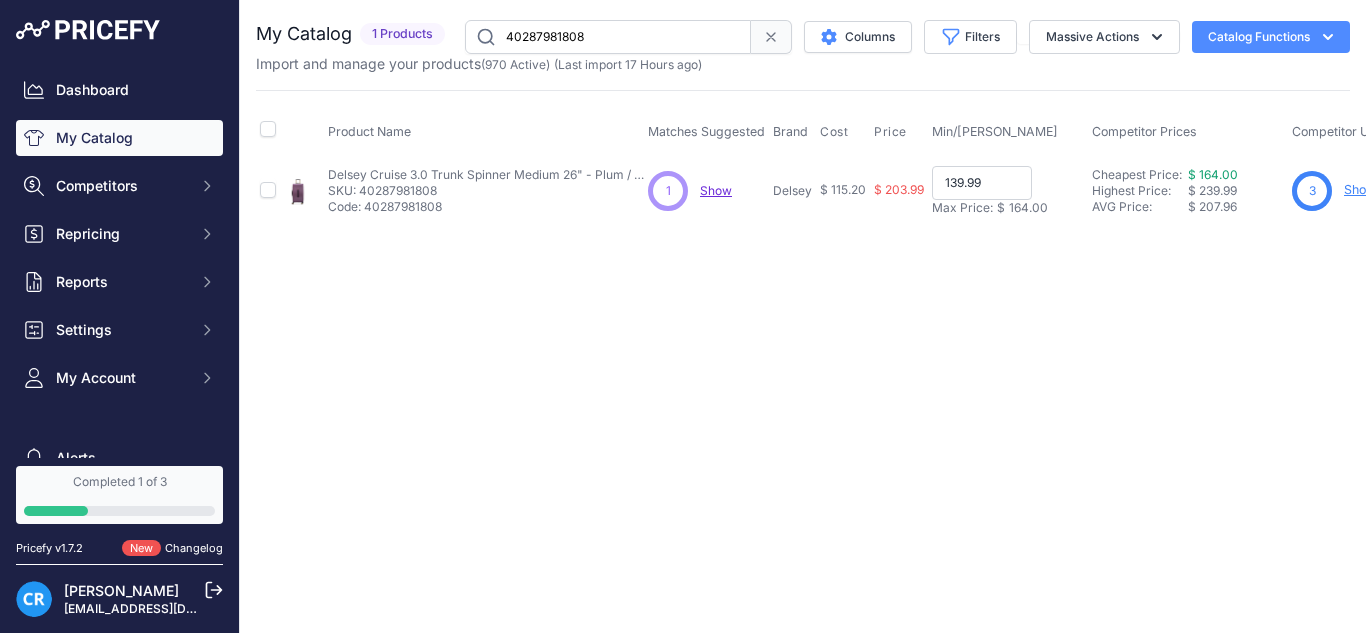paste on "14.80" 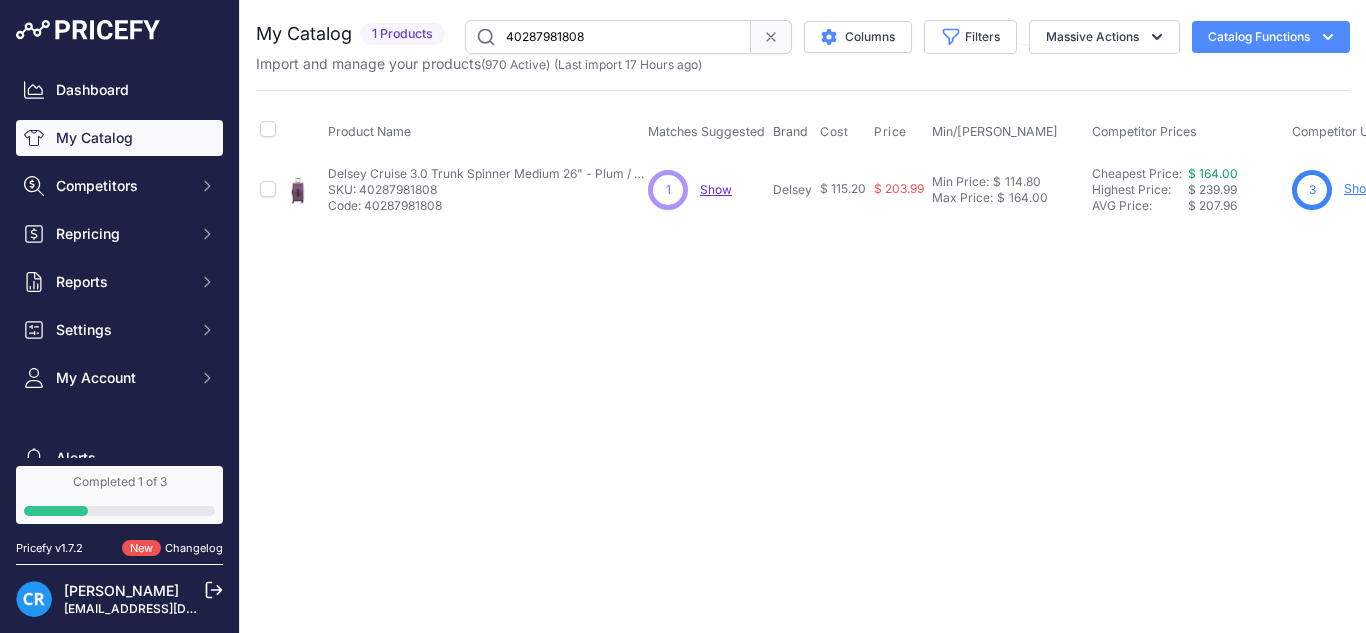click on "40287981808" at bounding box center [608, 37] 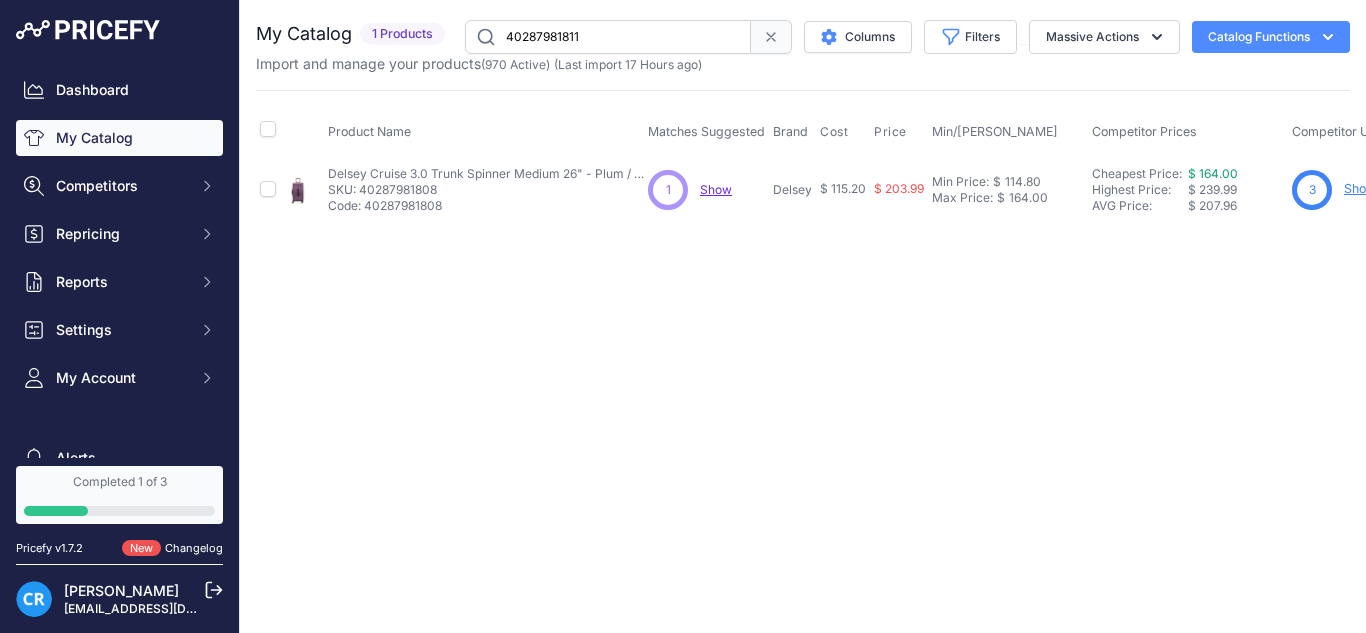 type on "40287981811" 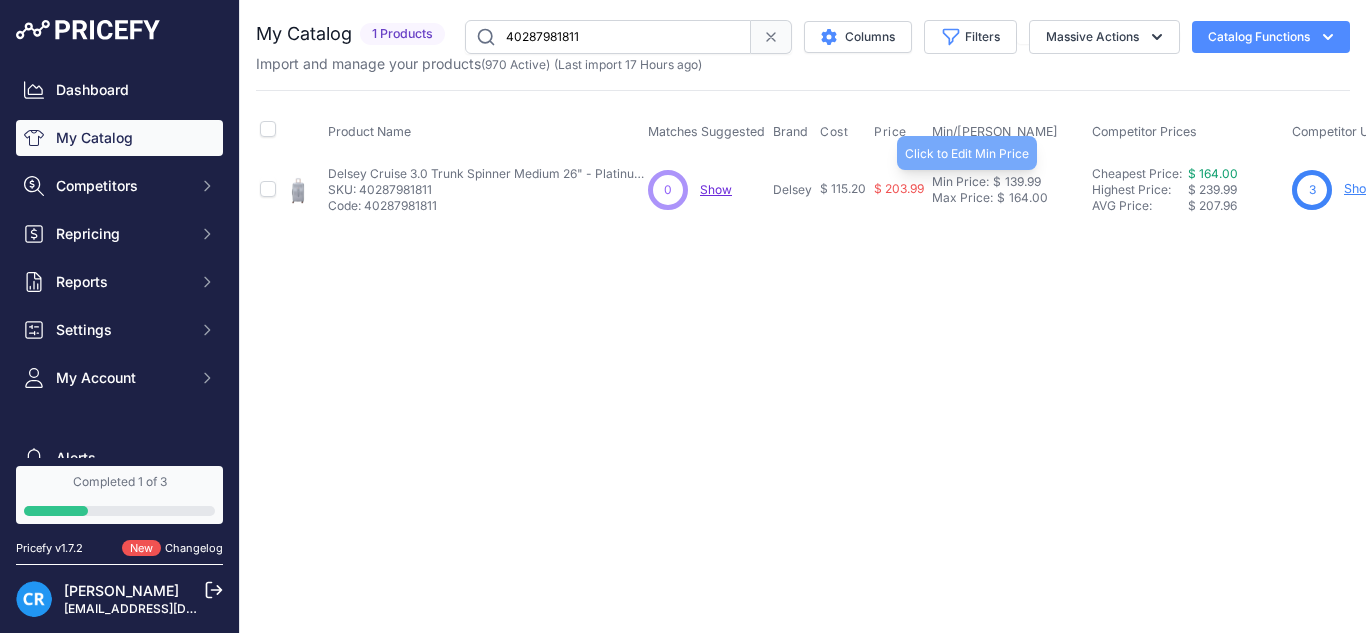 click on "139.99" at bounding box center (1021, 182) 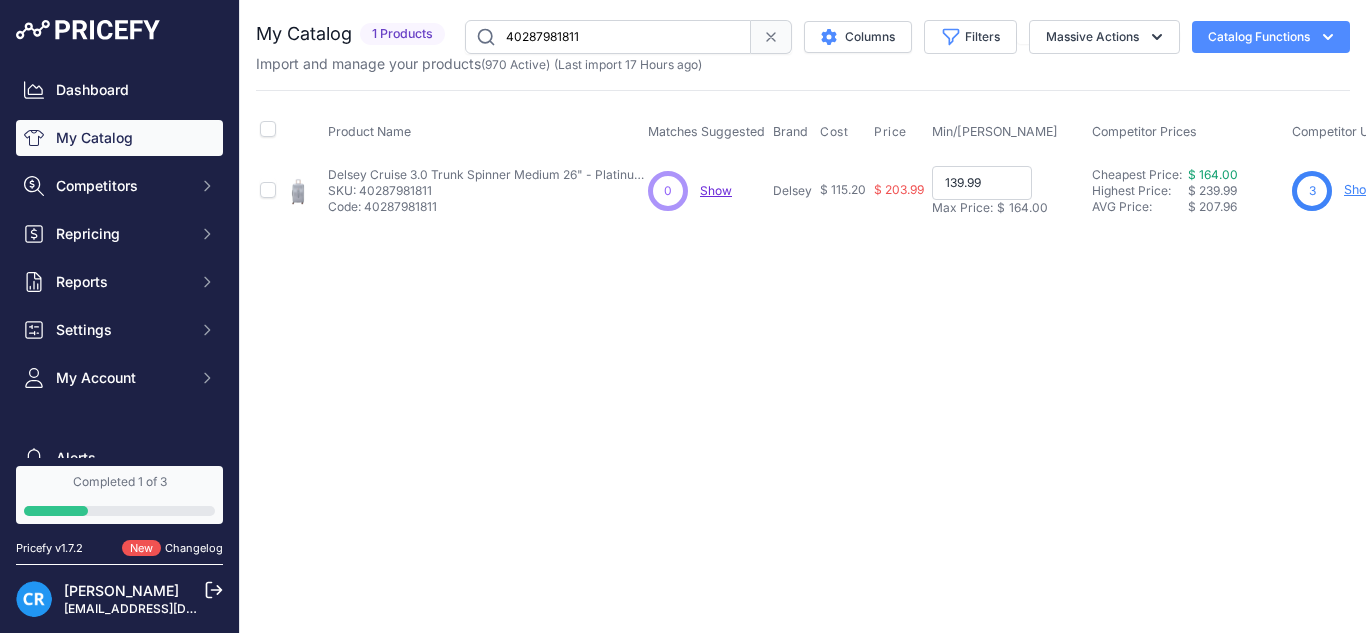 paste on "14.80" 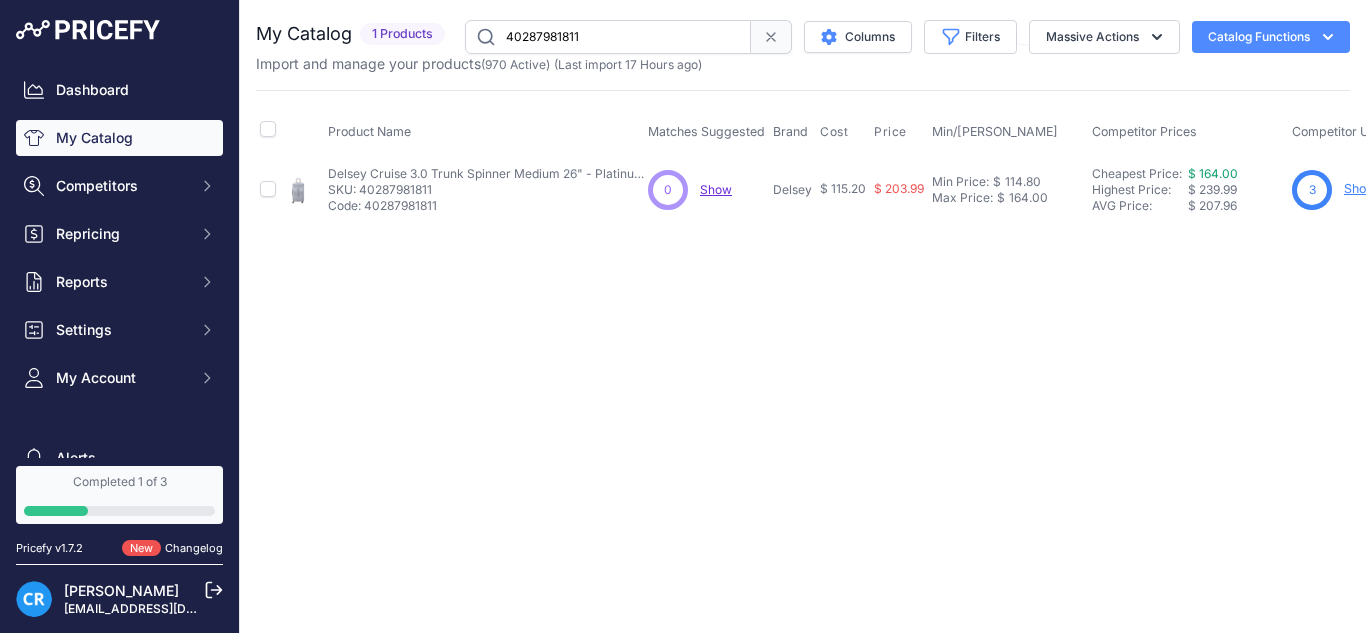 click on "40287981811" at bounding box center (608, 37) 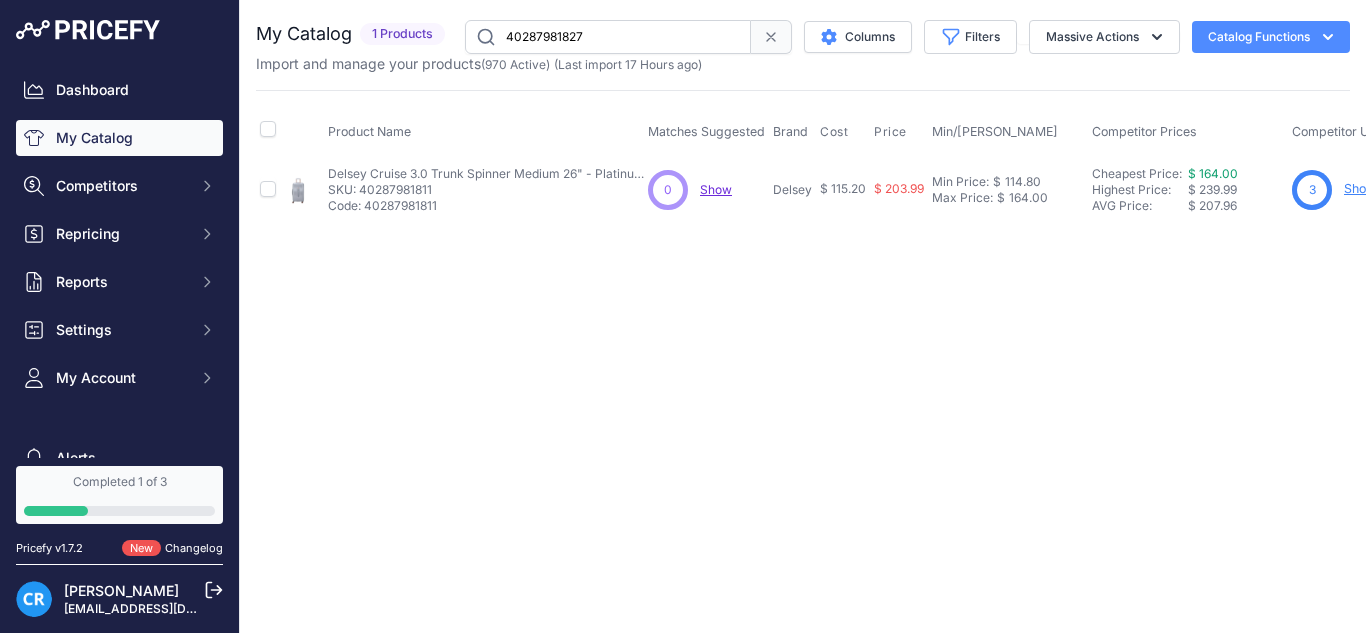 type on "40287981827" 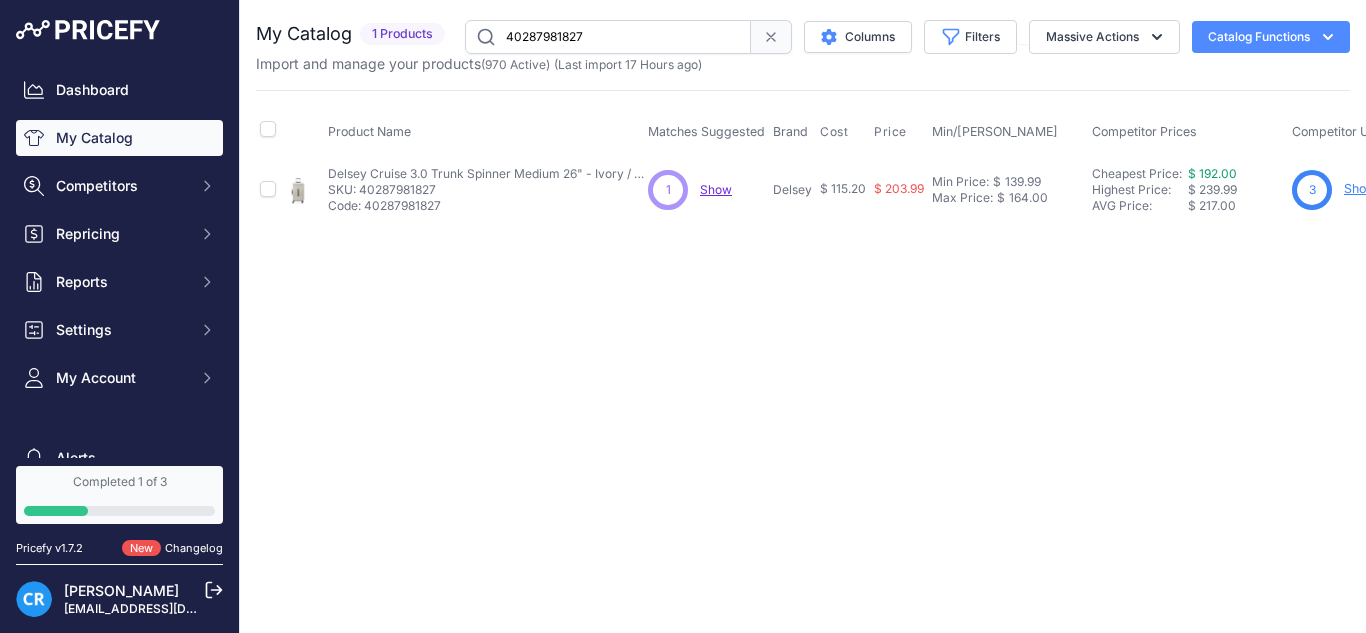 click on "Min Price:
$
139.99
-
Click to Edit Min Price
139.99
Max Price:
$
164.00
-
Click to Edit Max Price
164.00" at bounding box center [1008, 189] 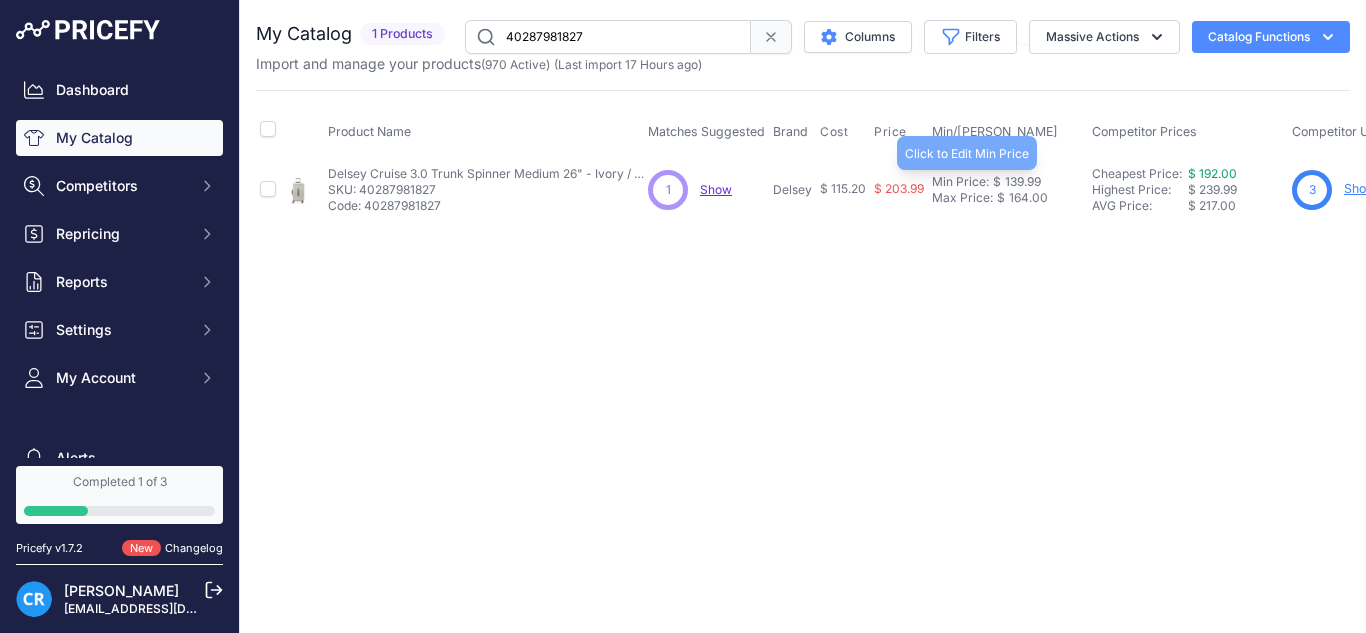 click on "139.99" at bounding box center [1021, 182] 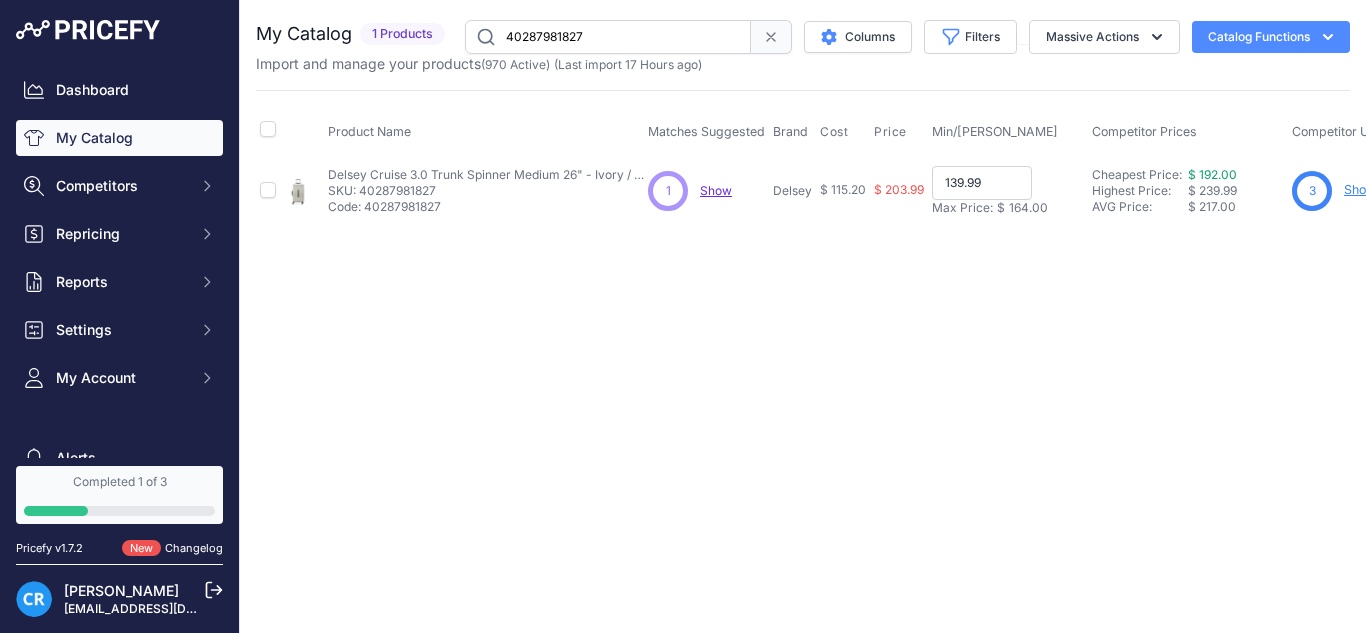 paste on "14.80" 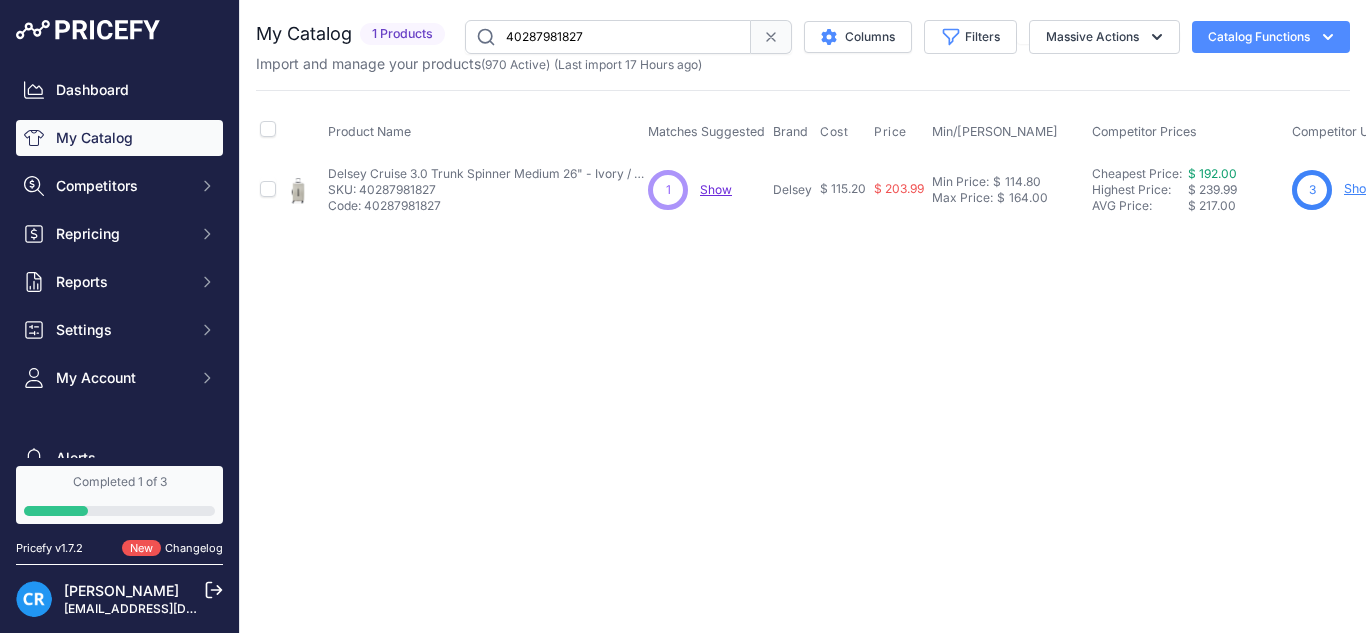 click on "40287981827" at bounding box center [608, 37] 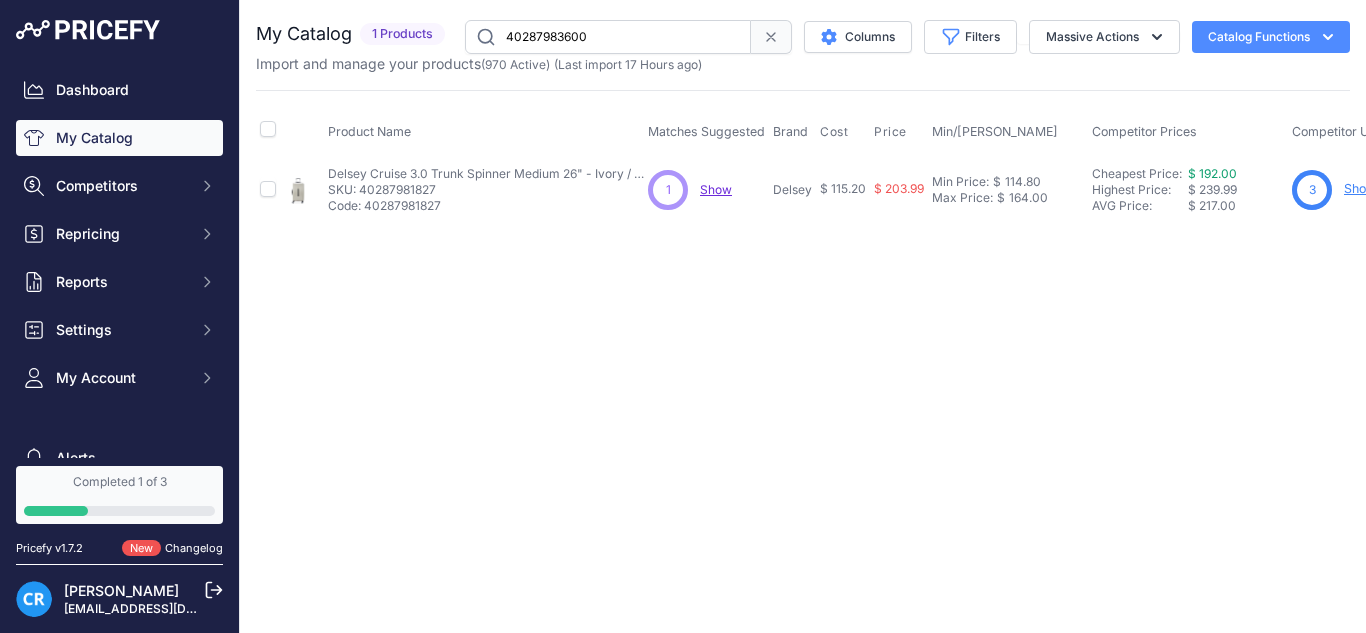 type on "40287983600" 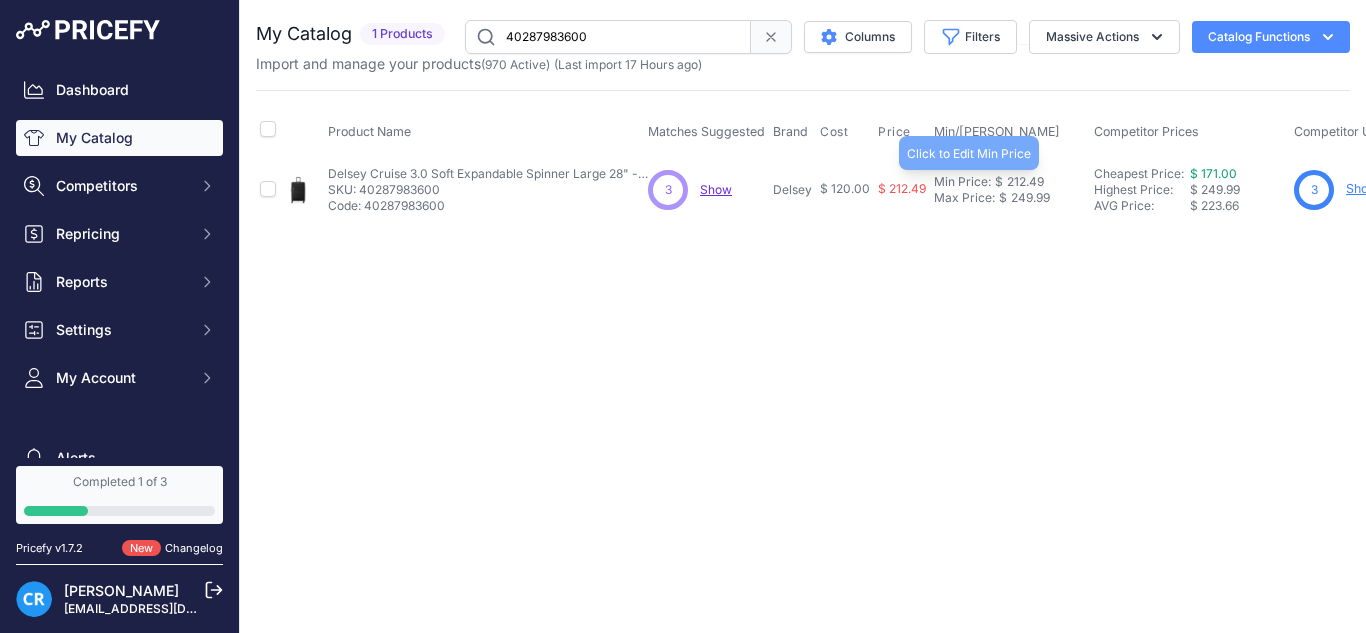 click on "212.49" at bounding box center (1023, 182) 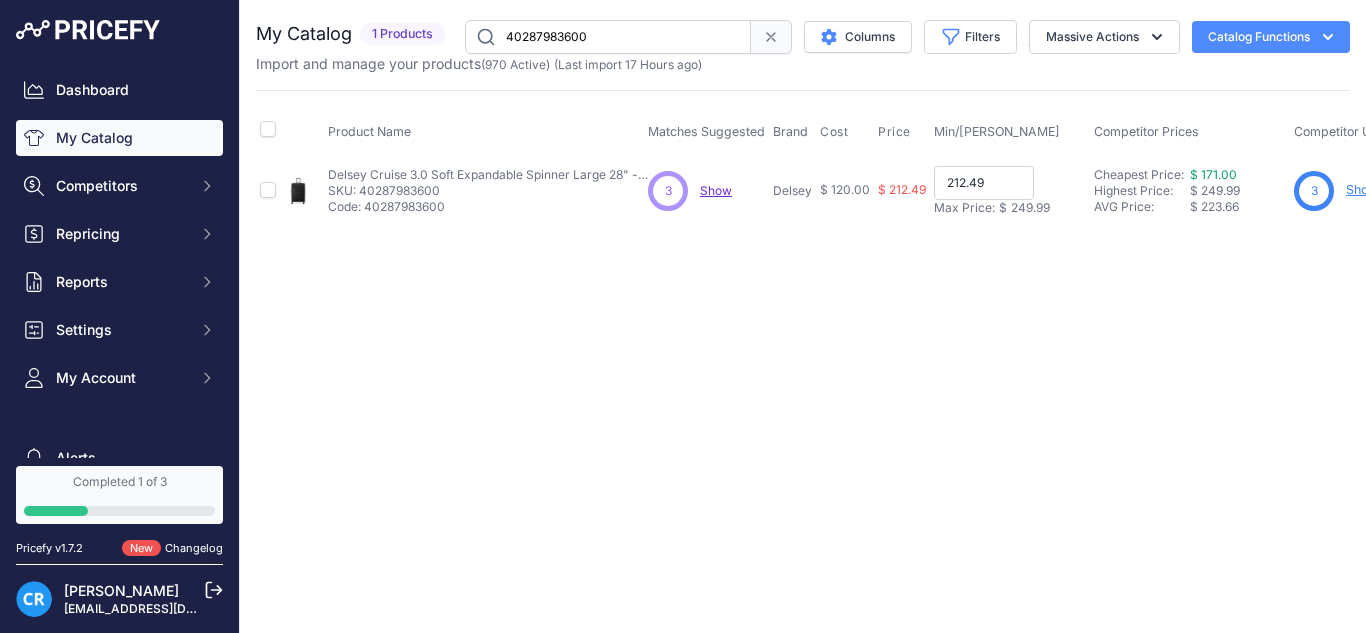 paste on "174.9" 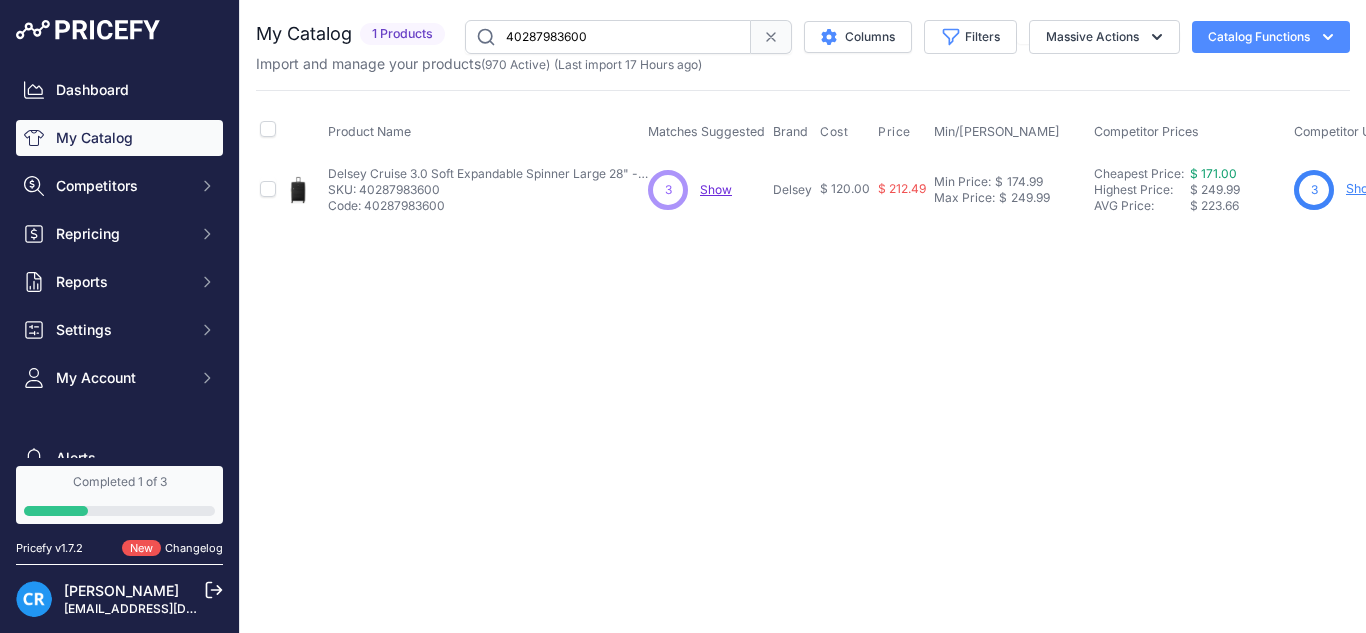 click on "40287983600" at bounding box center [608, 37] 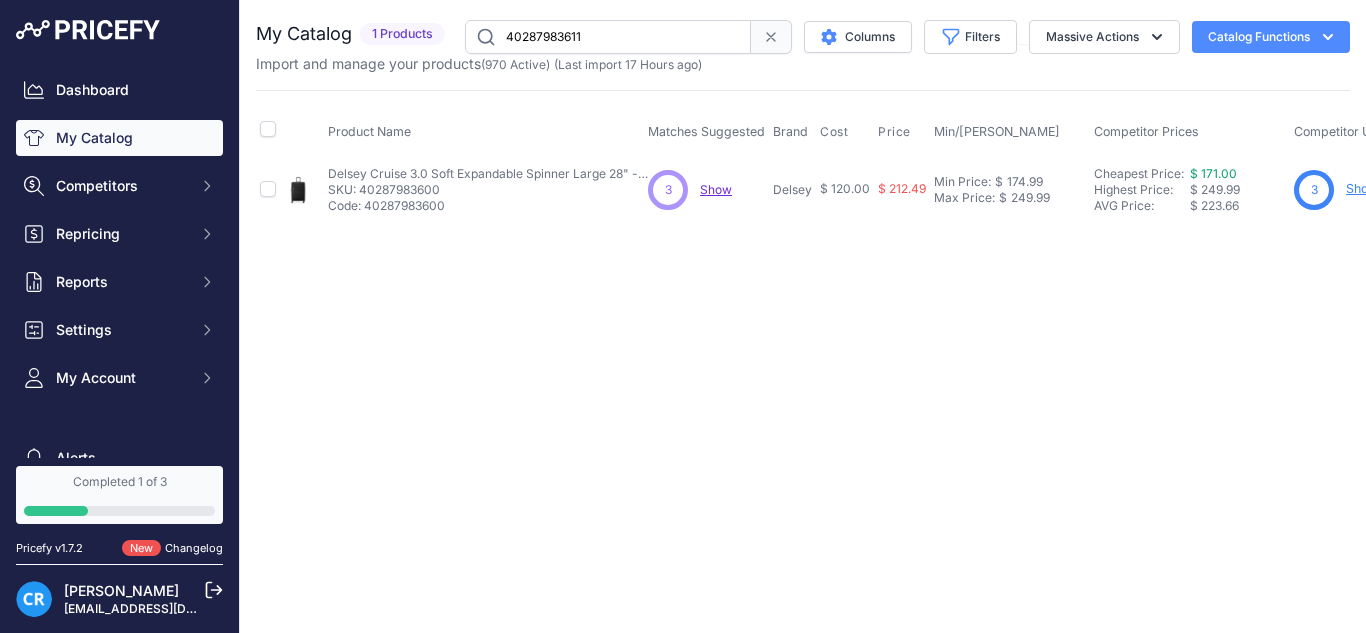 type on "40287983611" 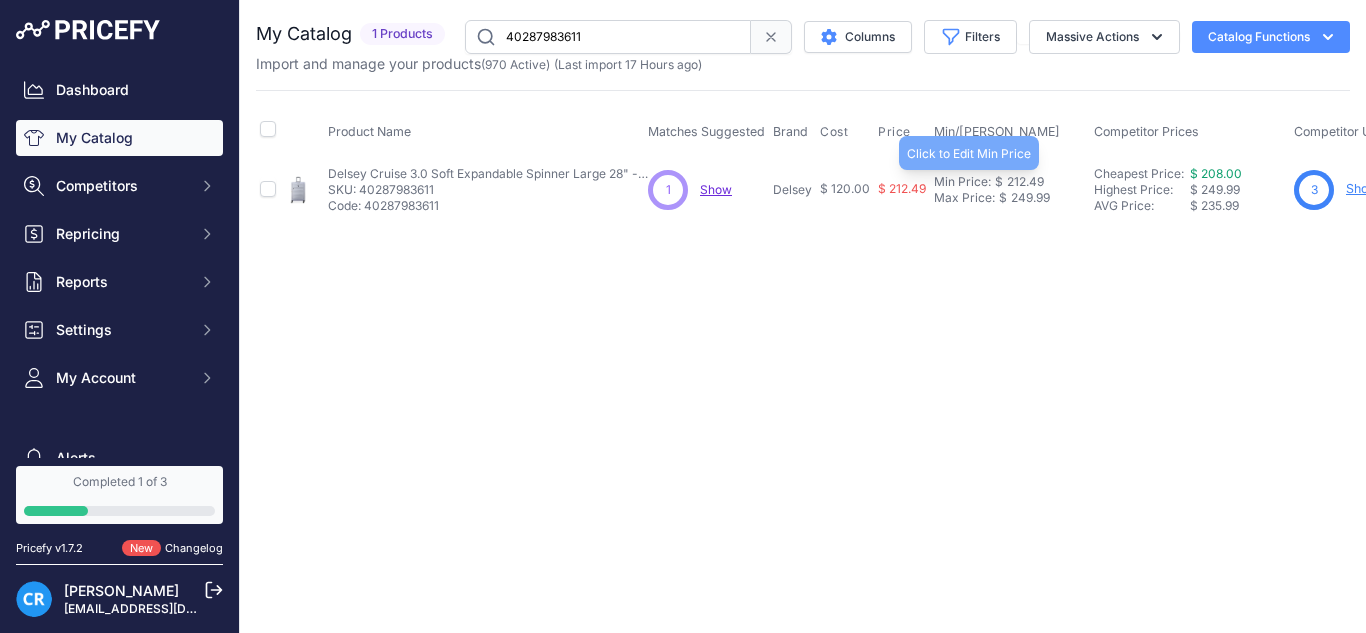 click on "212.49" at bounding box center (1023, 182) 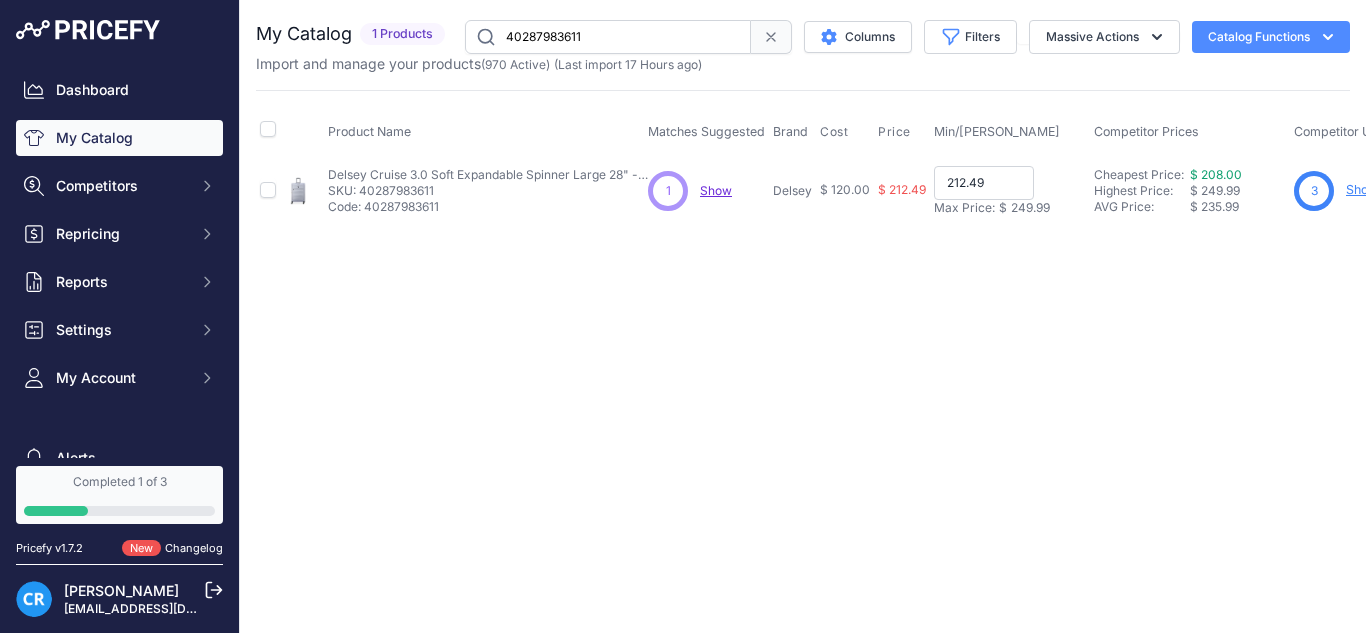paste on "174.9" 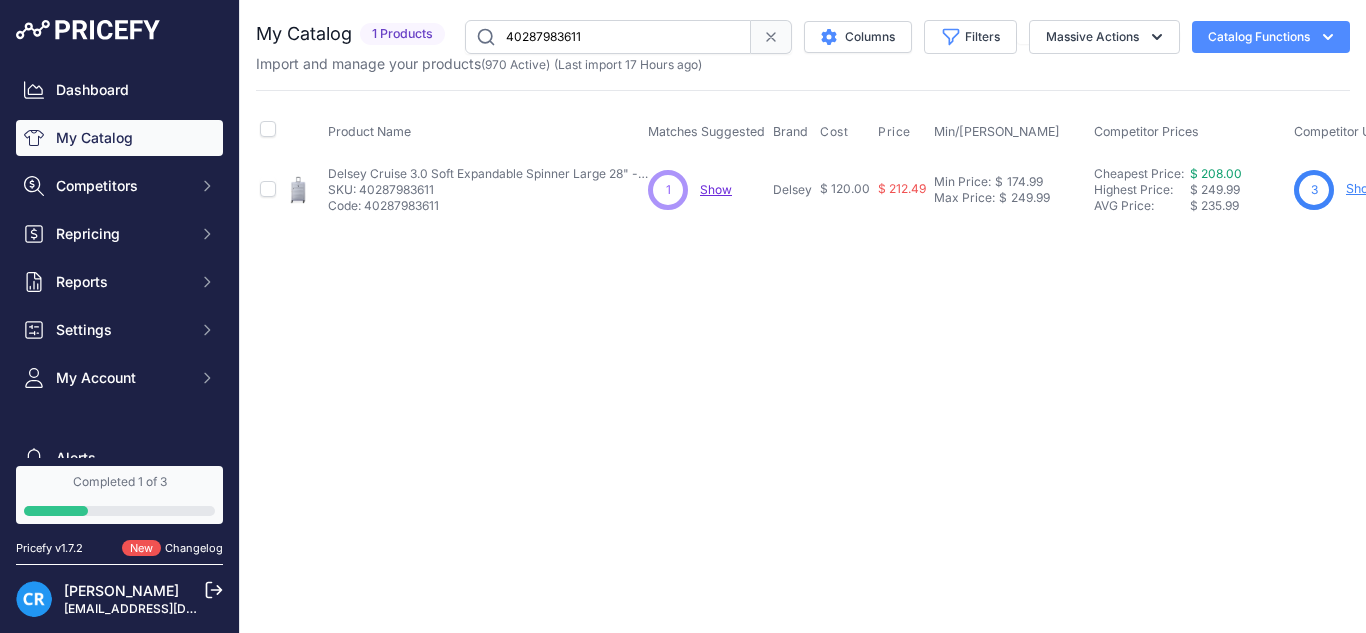 click on "40287983611" at bounding box center (608, 37) 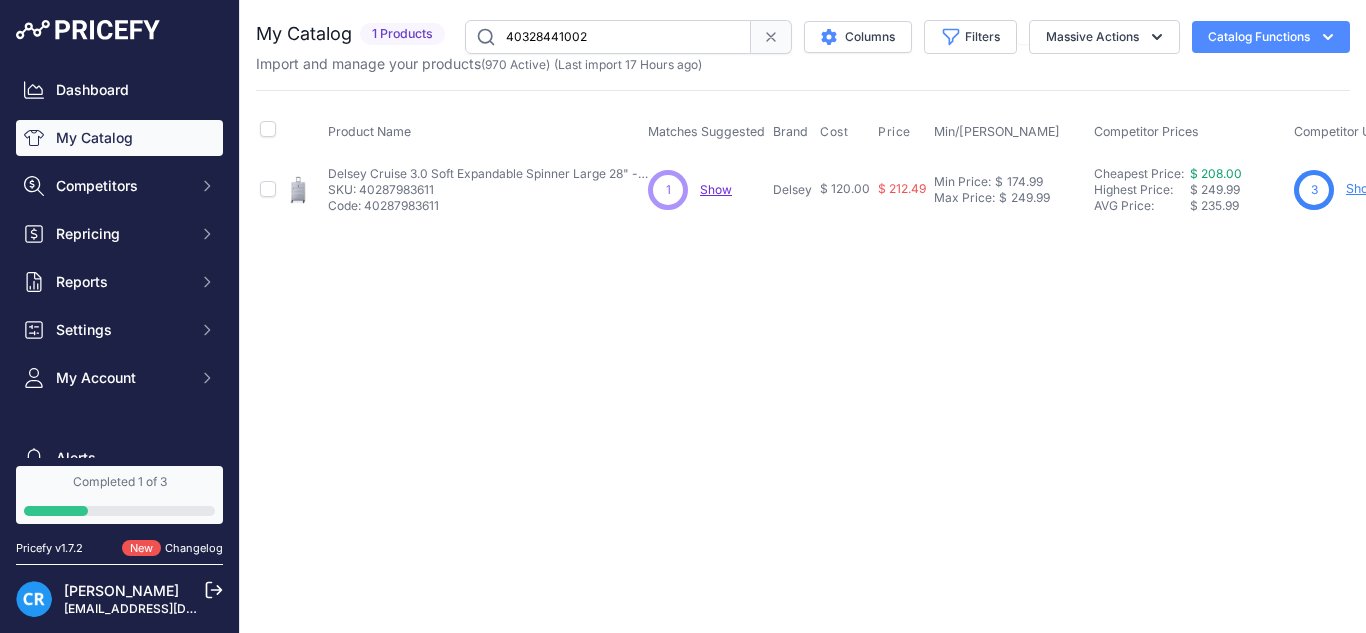 type on "40328441002" 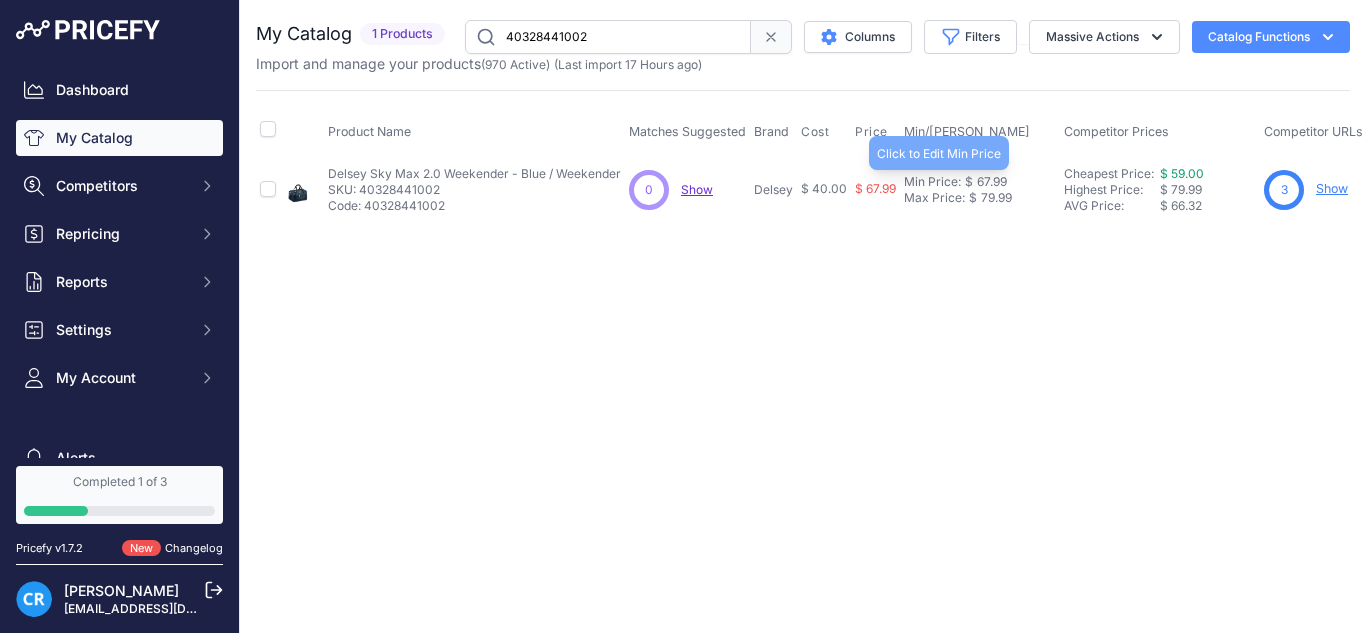 click on "67.99" at bounding box center (990, 182) 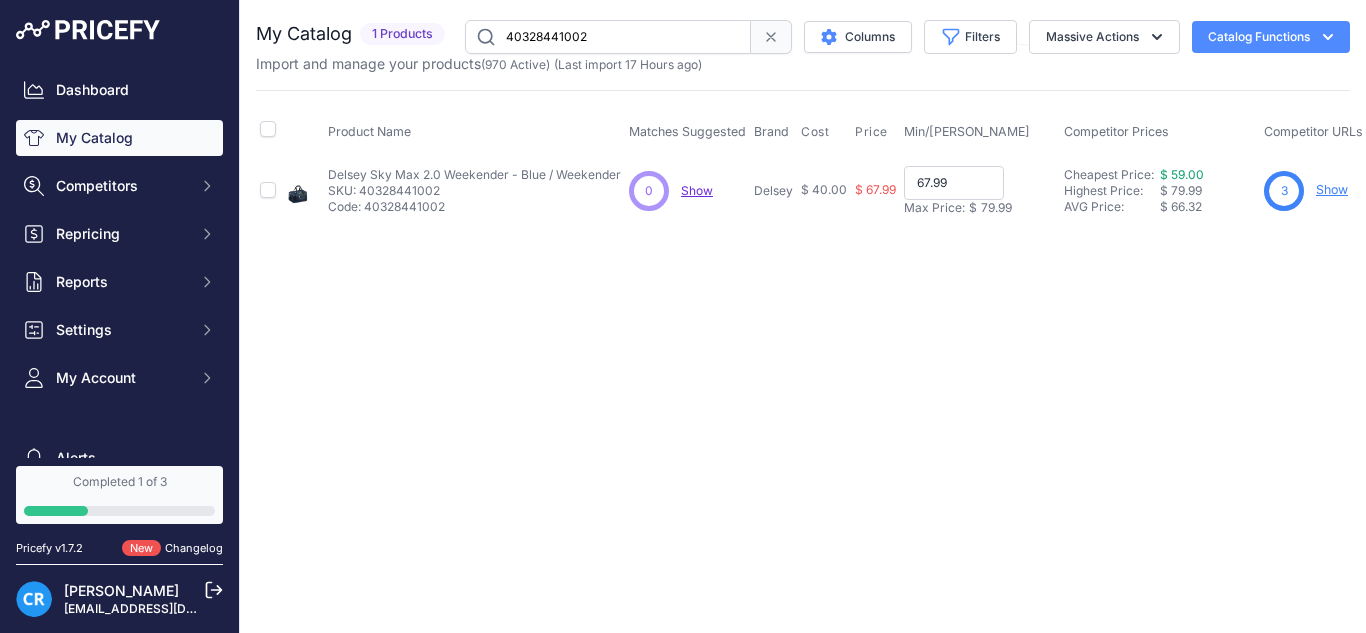 paste on "55" 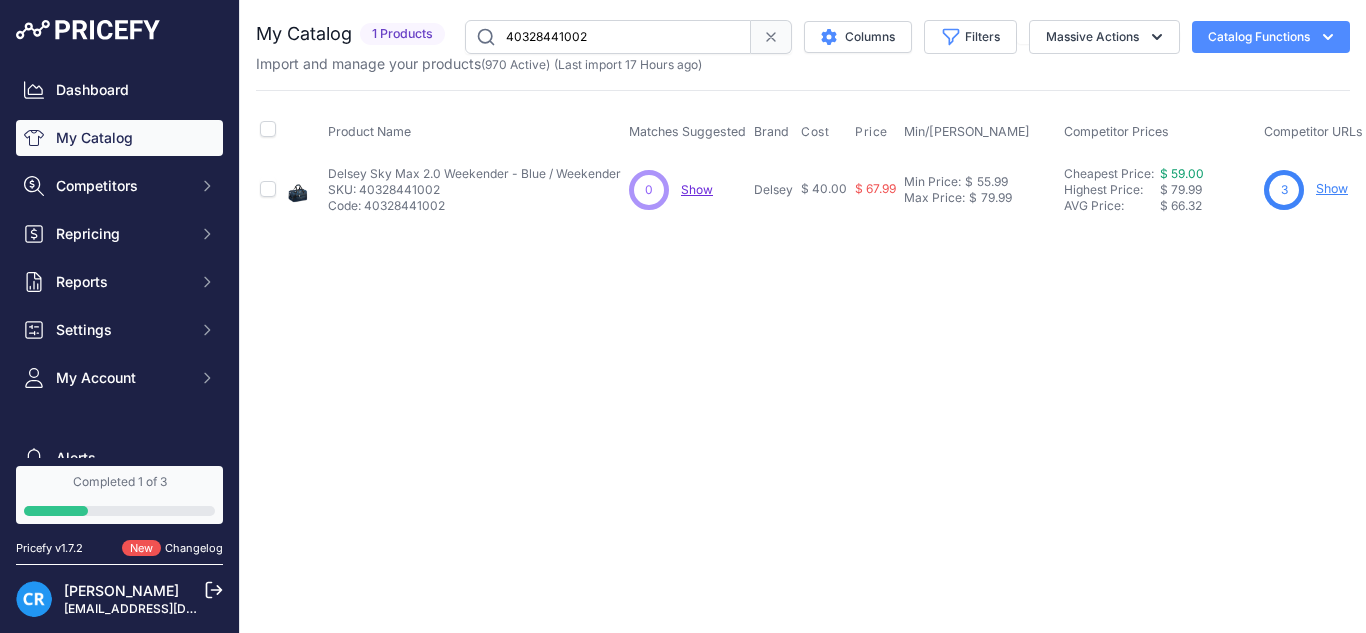 click on "40328441002" at bounding box center [608, 37] 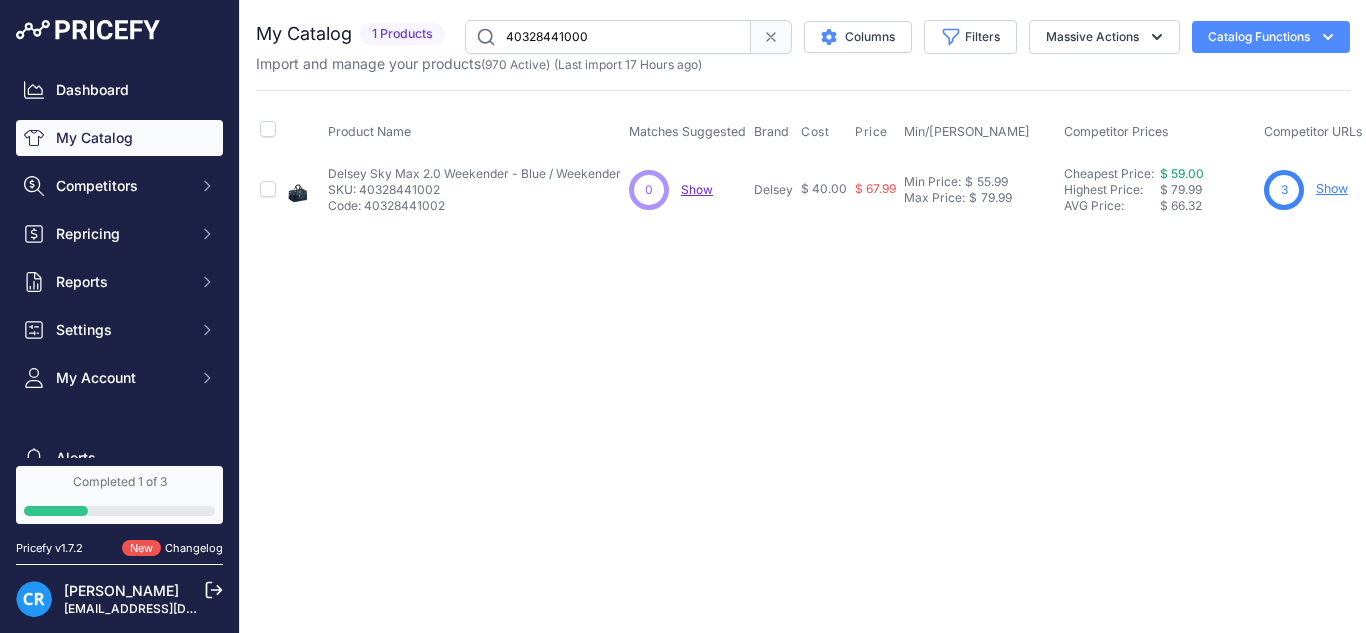 type on "40328441000" 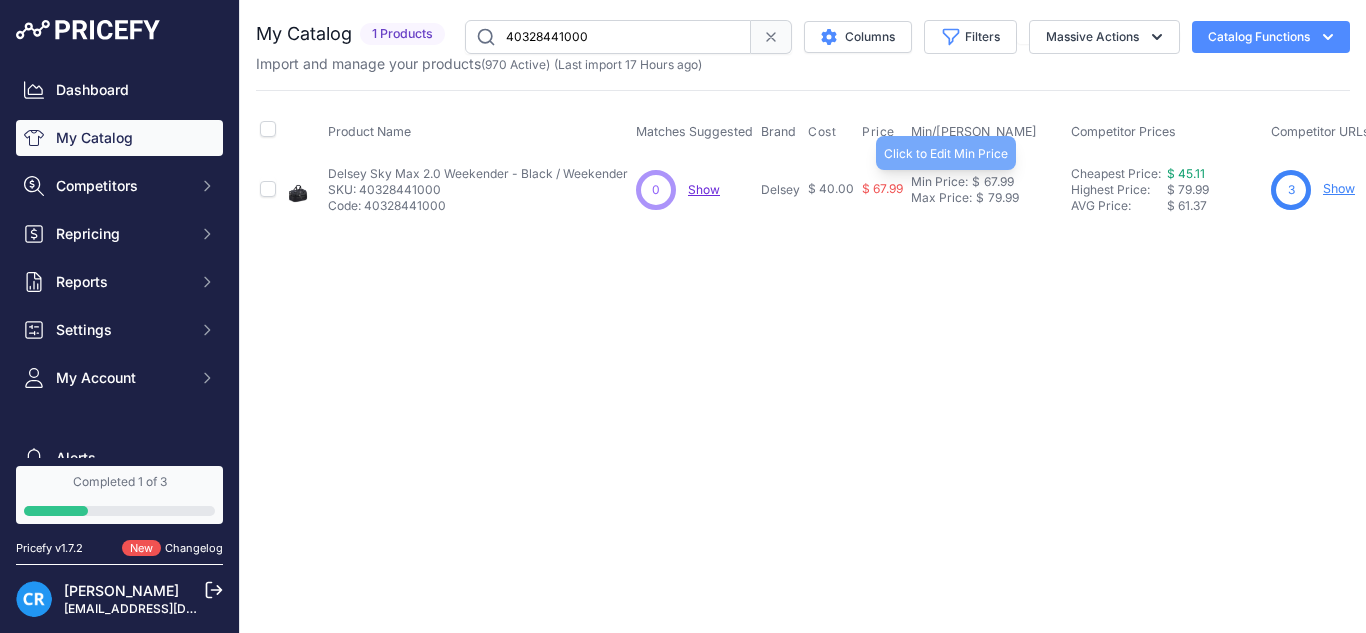click on "Min Price:
$
67.99
-
Click to Edit Min Price
67.99
Max Price:
$
79.99
-
Click to Edit Max Price
79.99" at bounding box center [987, 189] 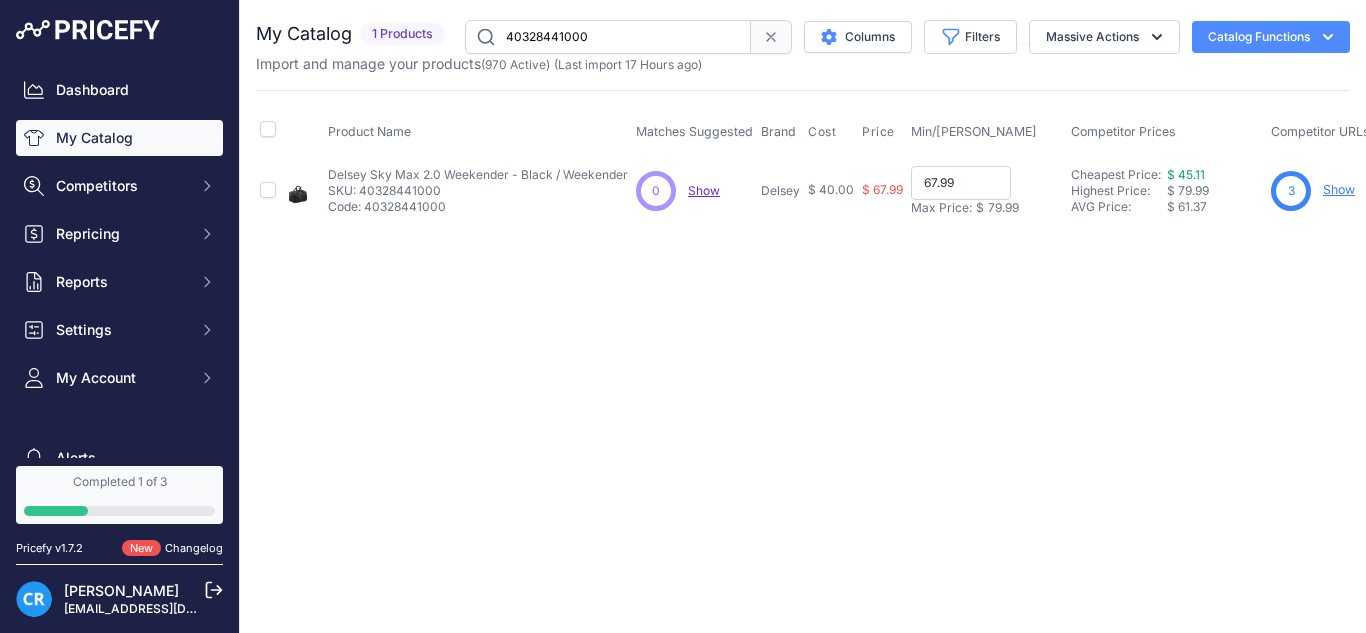 paste on "55" 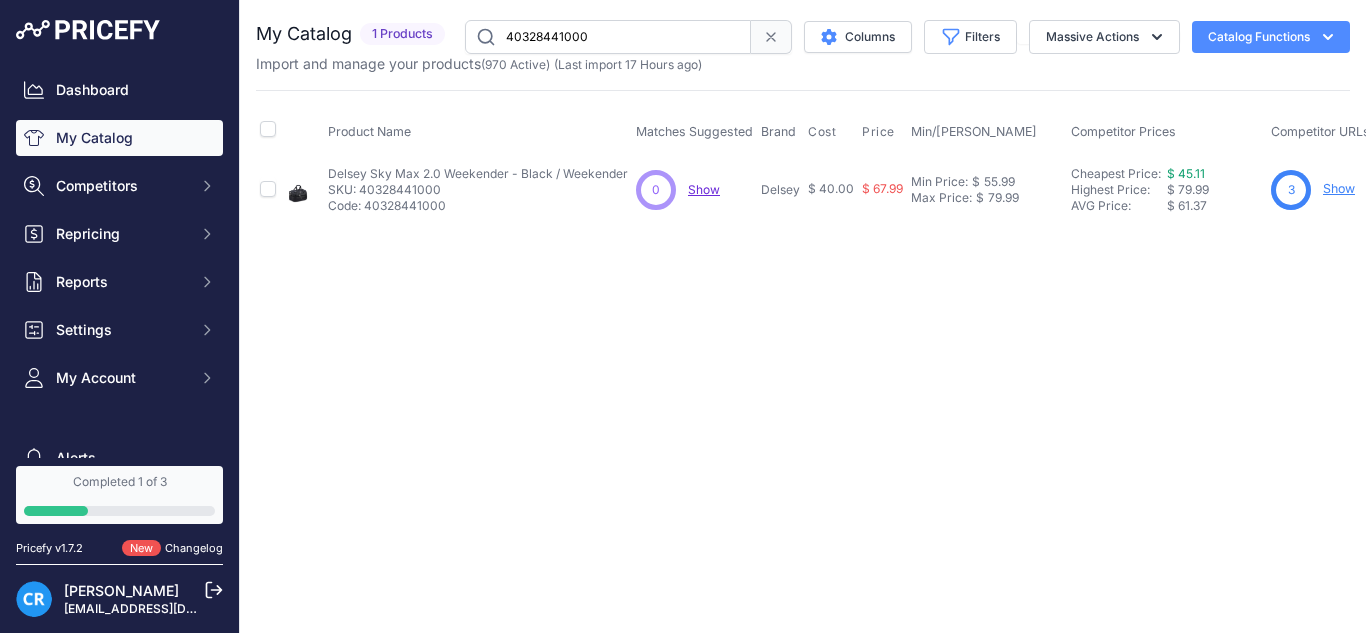 click on "40328441000" at bounding box center [608, 37] 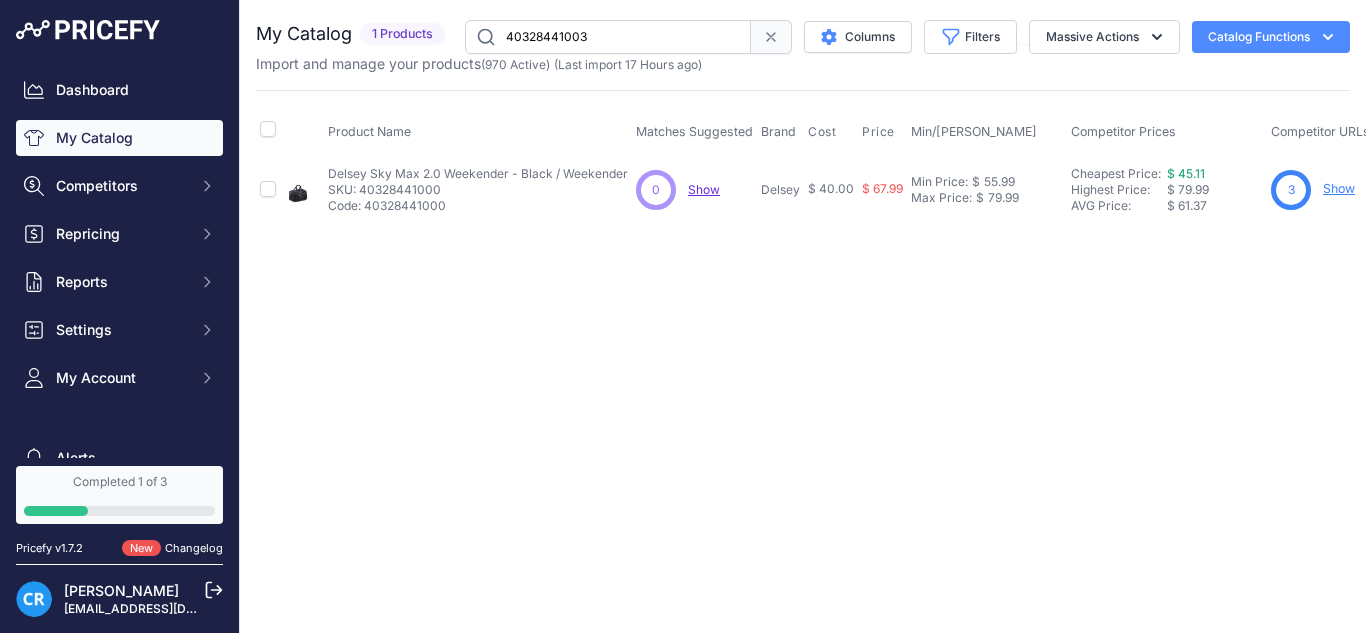 type on "40328441003" 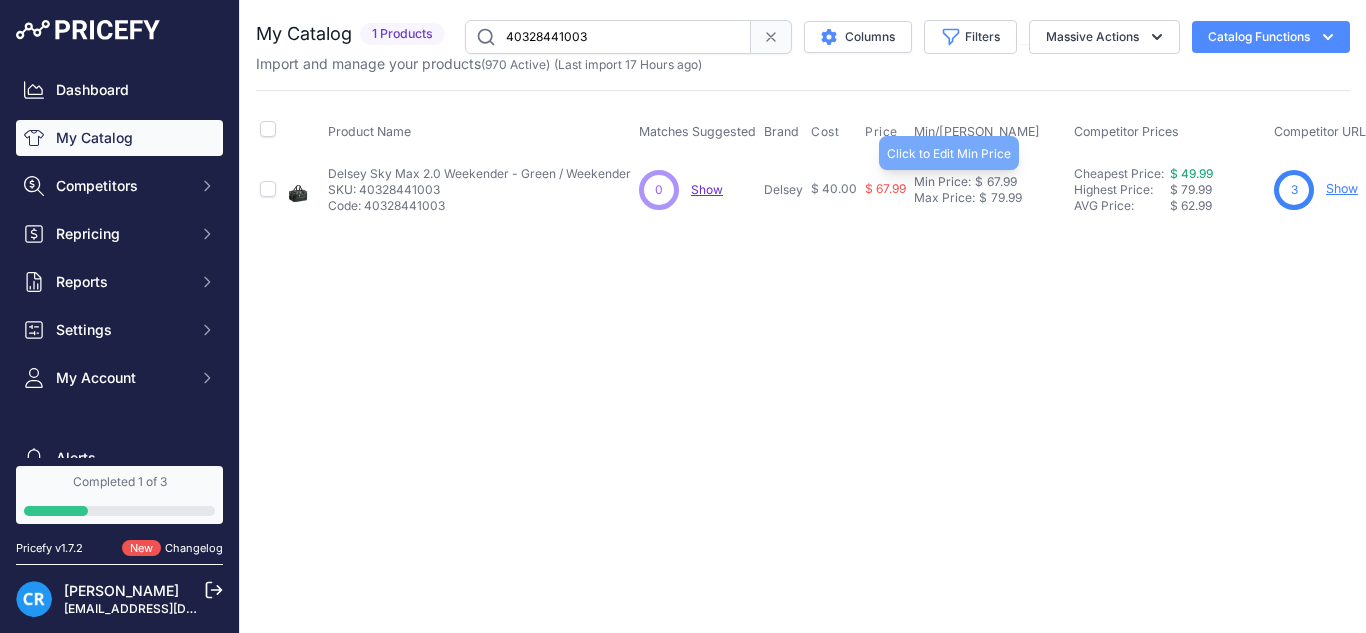 click on "67.99" at bounding box center [1000, 182] 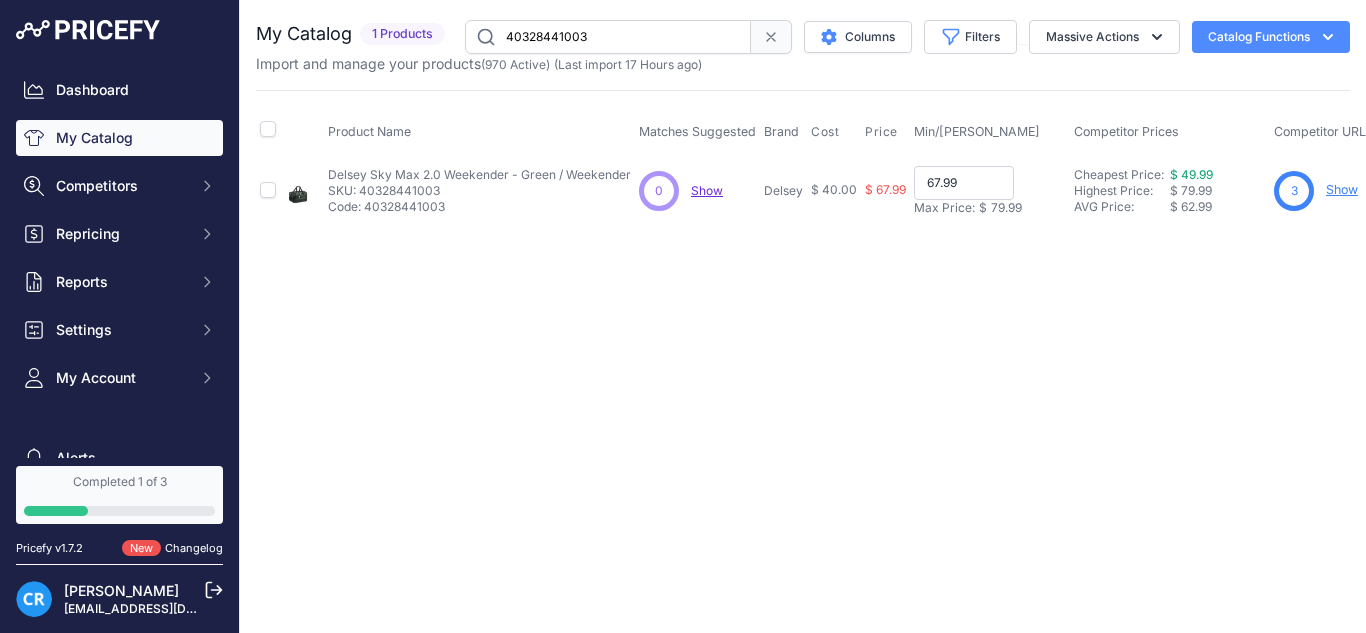 paste on "55" 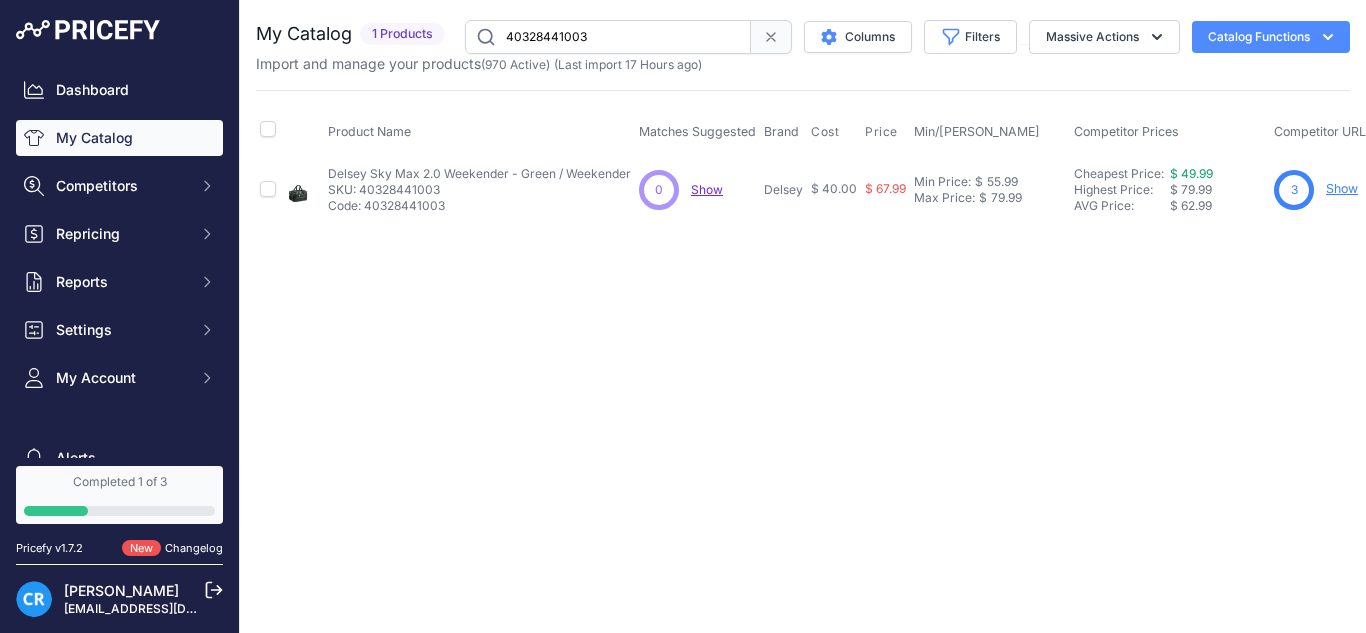 click on "Catalog Functions" at bounding box center [1271, 37] 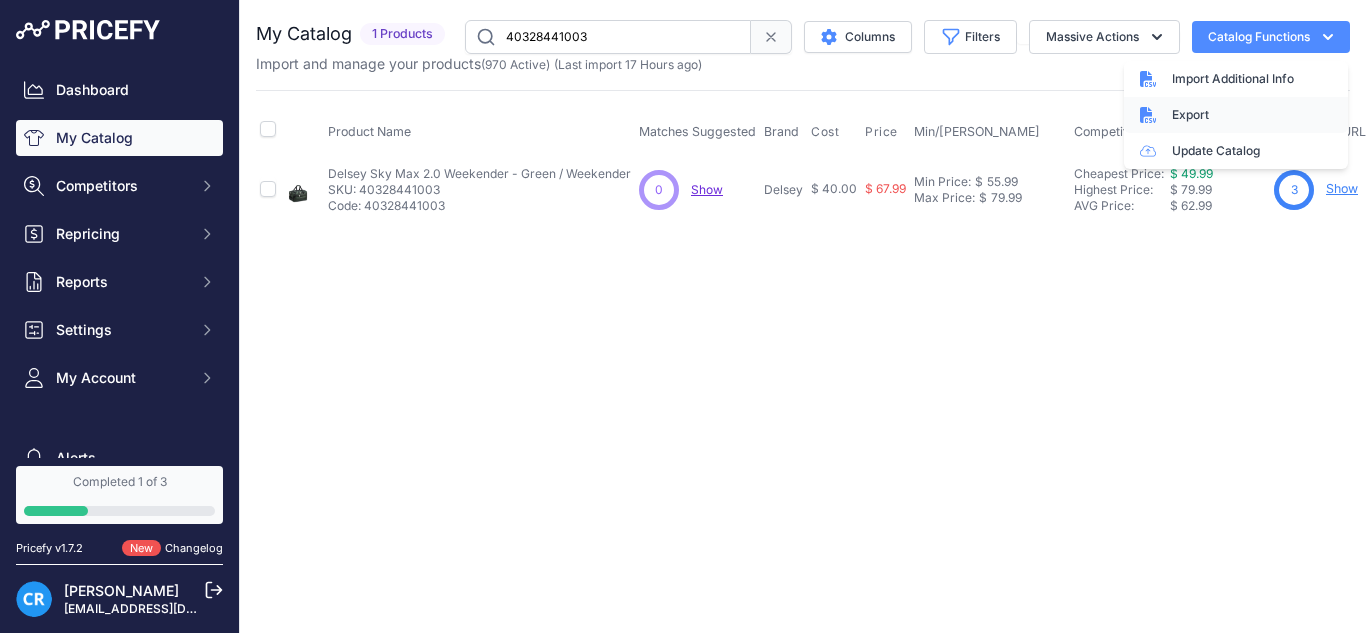 click on "Export" at bounding box center [1236, 115] 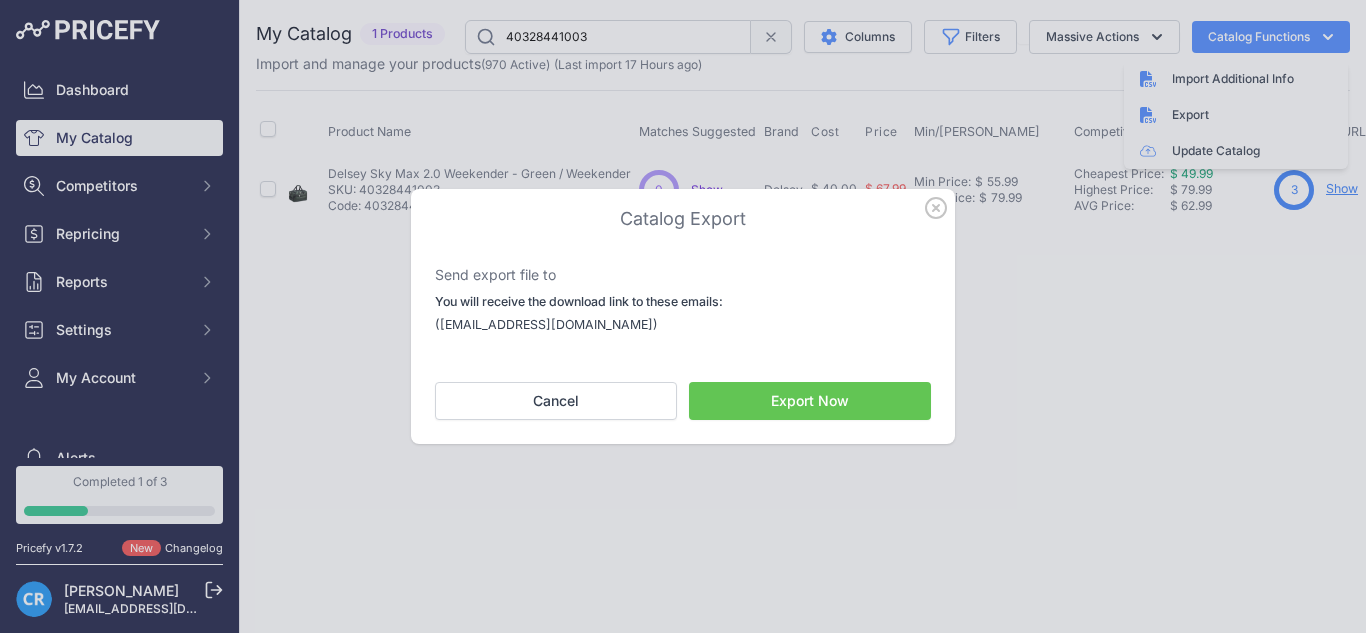 click on "Export Now" at bounding box center (810, 401) 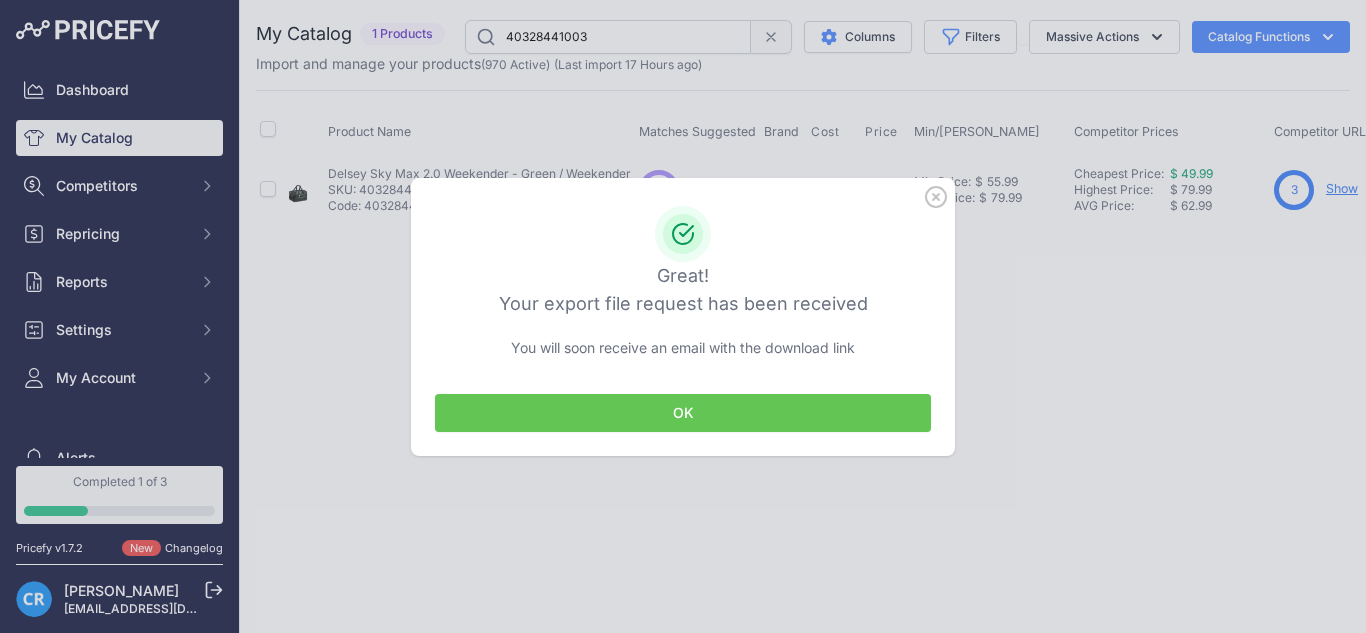 click on "OK" at bounding box center (683, 413) 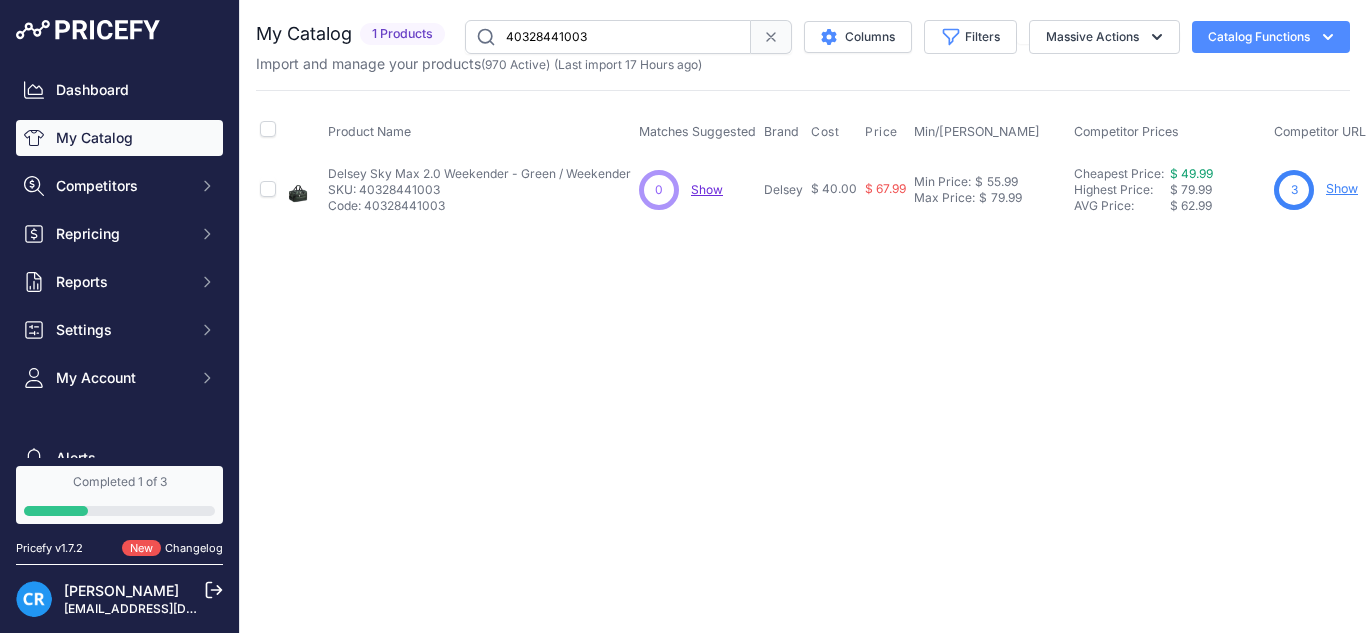 click on "My Catalog" at bounding box center (119, 138) 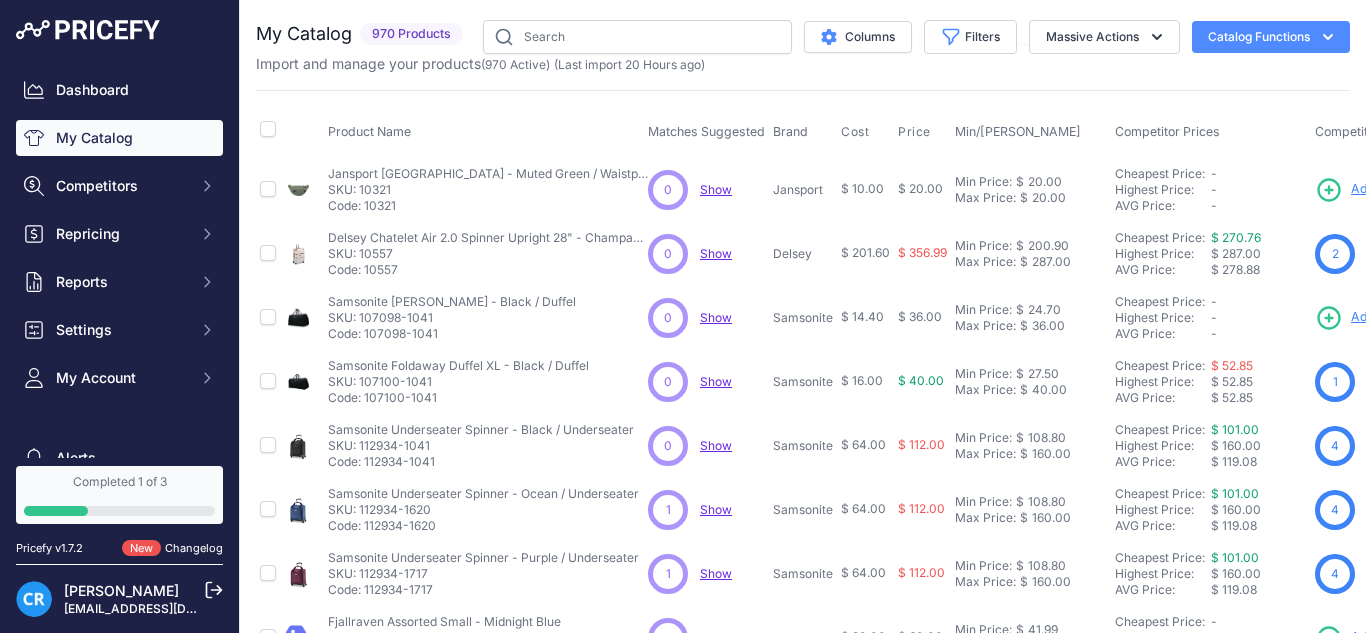scroll, scrollTop: 0, scrollLeft: 0, axis: both 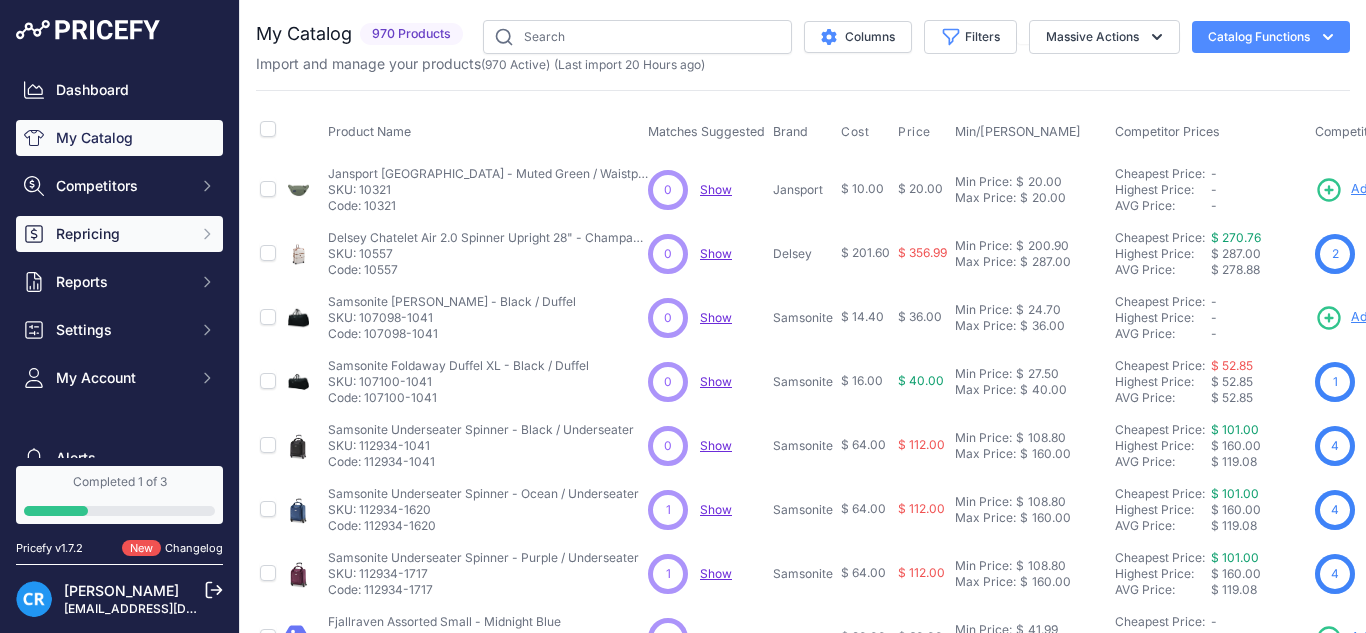 click on "Repricing" at bounding box center [121, 234] 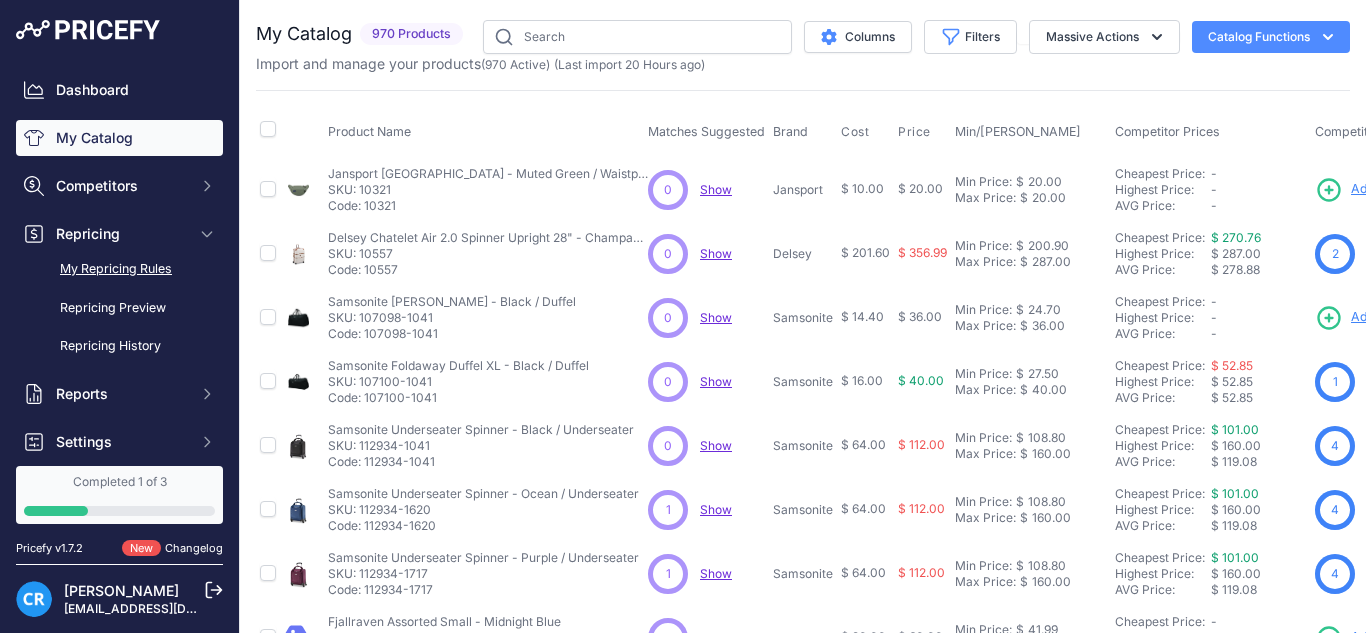 click on "My Repricing Rules" at bounding box center [119, 269] 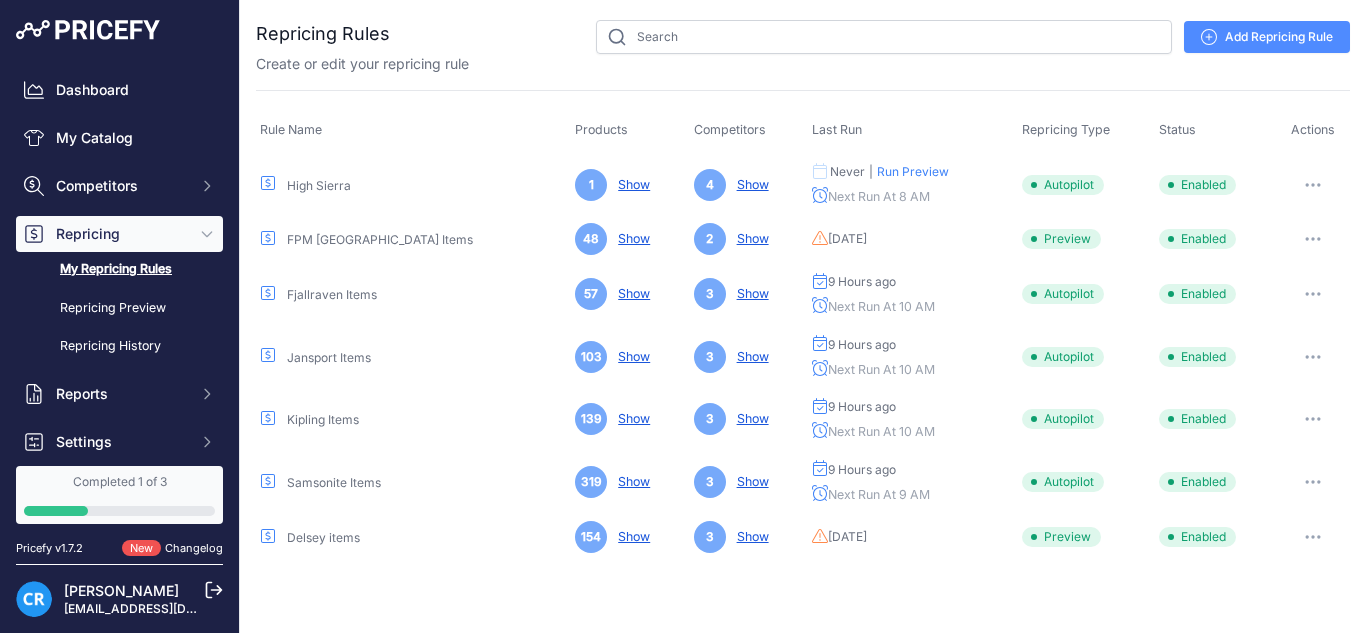 scroll, scrollTop: 0, scrollLeft: 0, axis: both 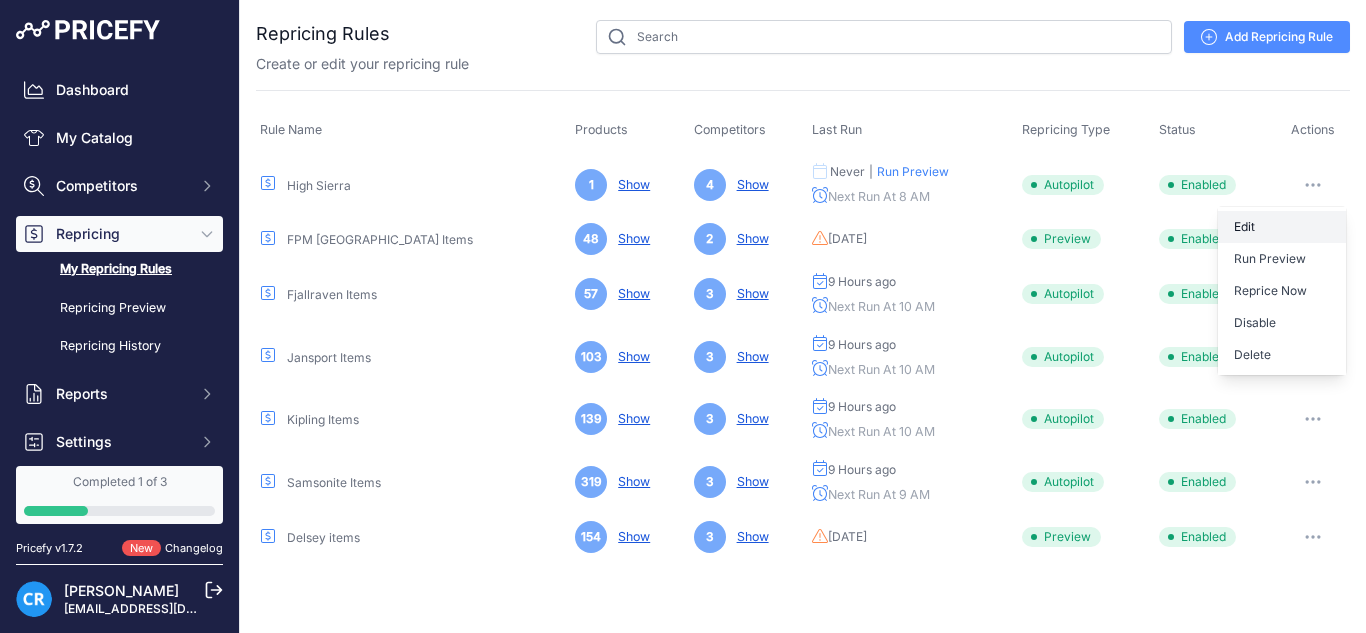 click on "Edit" at bounding box center (1282, 227) 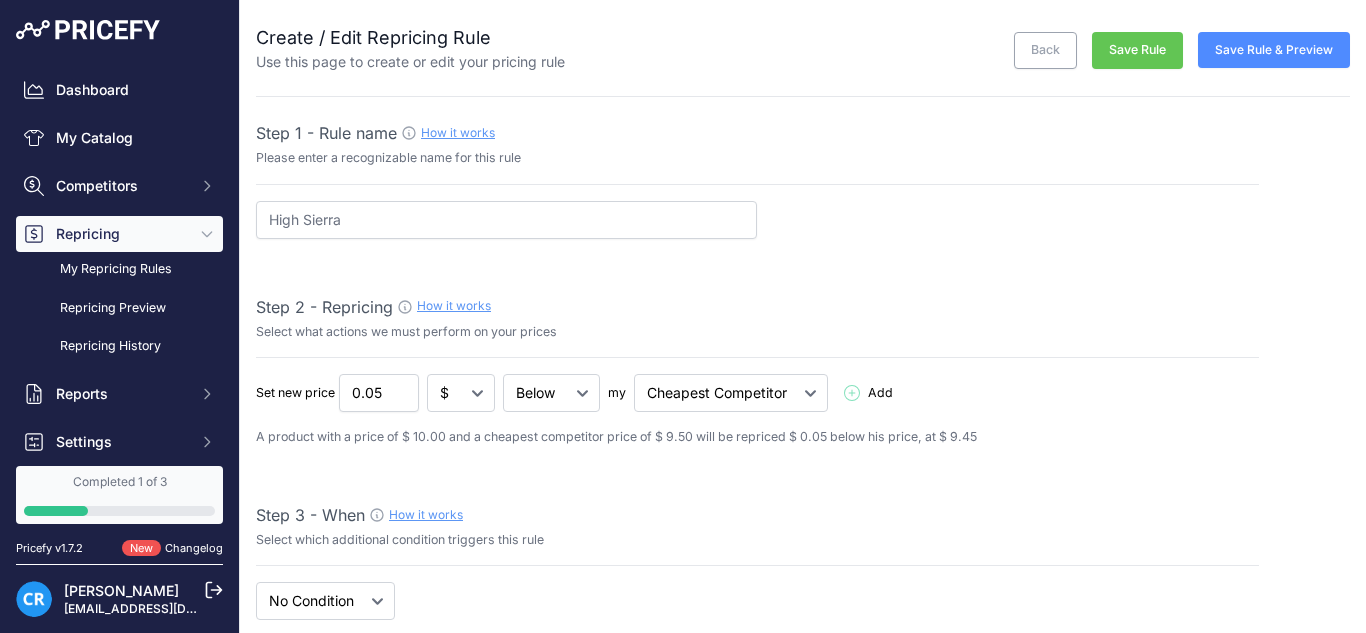 select on "8" 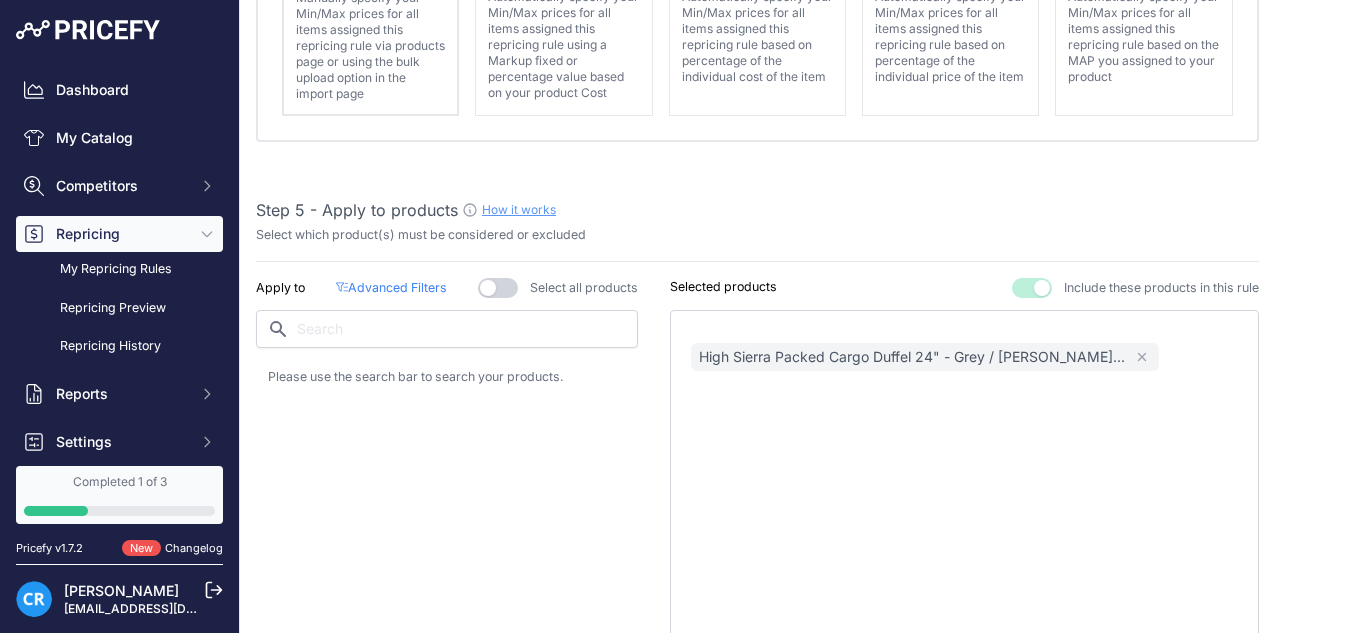 scroll, scrollTop: 1000, scrollLeft: 0, axis: vertical 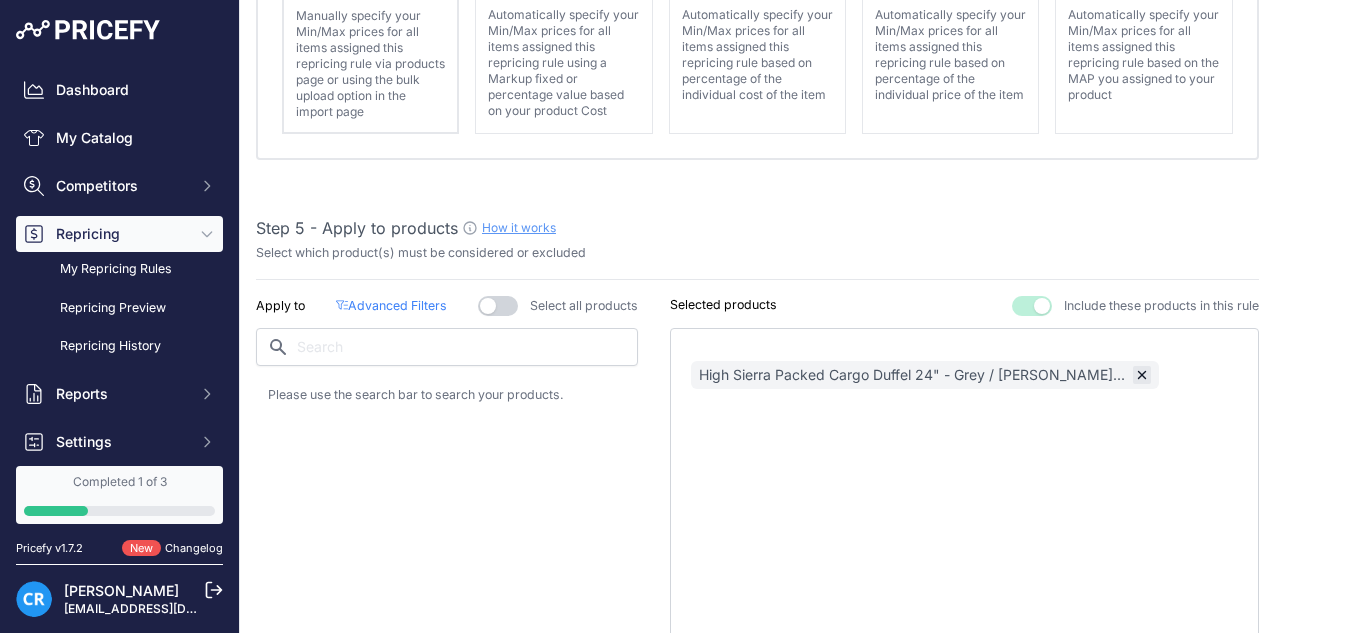 click 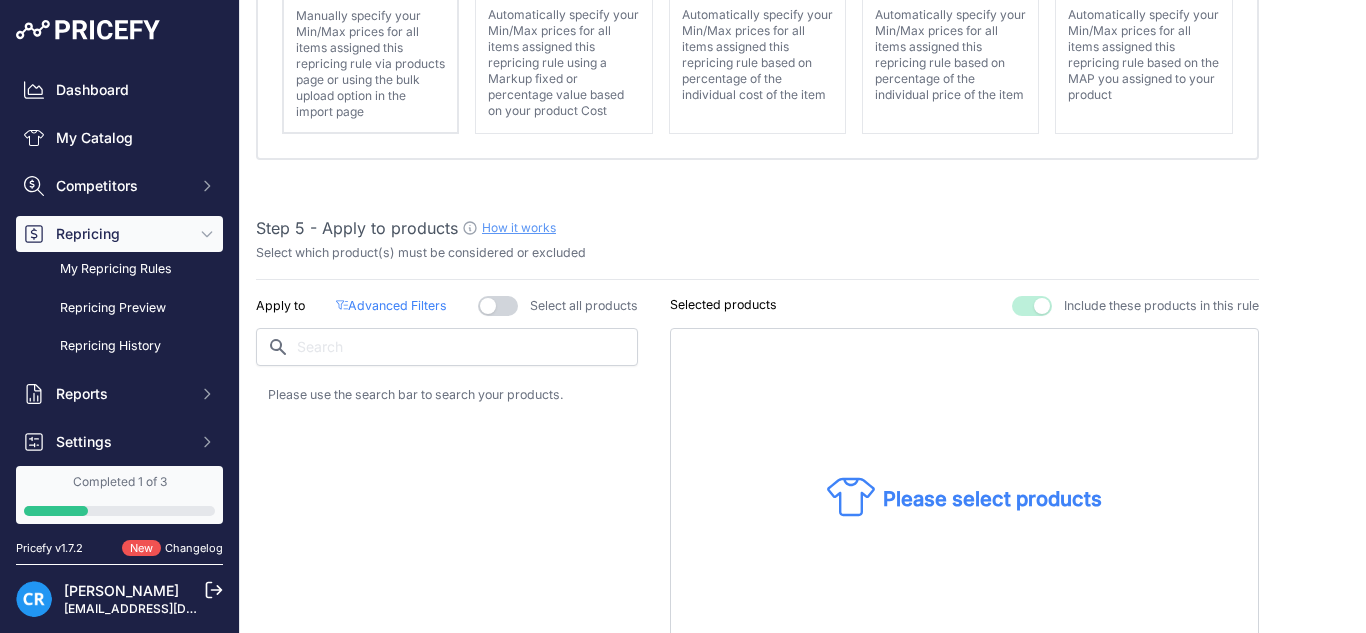 click on "Please select products" at bounding box center (964, 499) 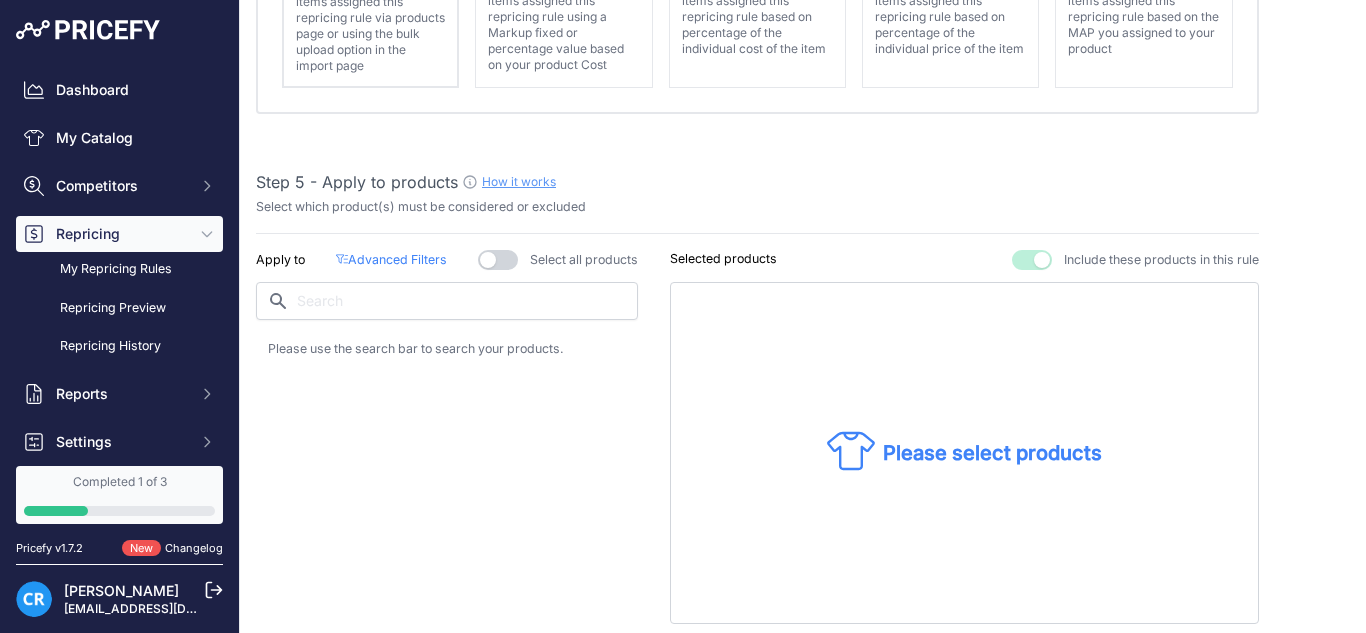 scroll, scrollTop: 1000, scrollLeft: 0, axis: vertical 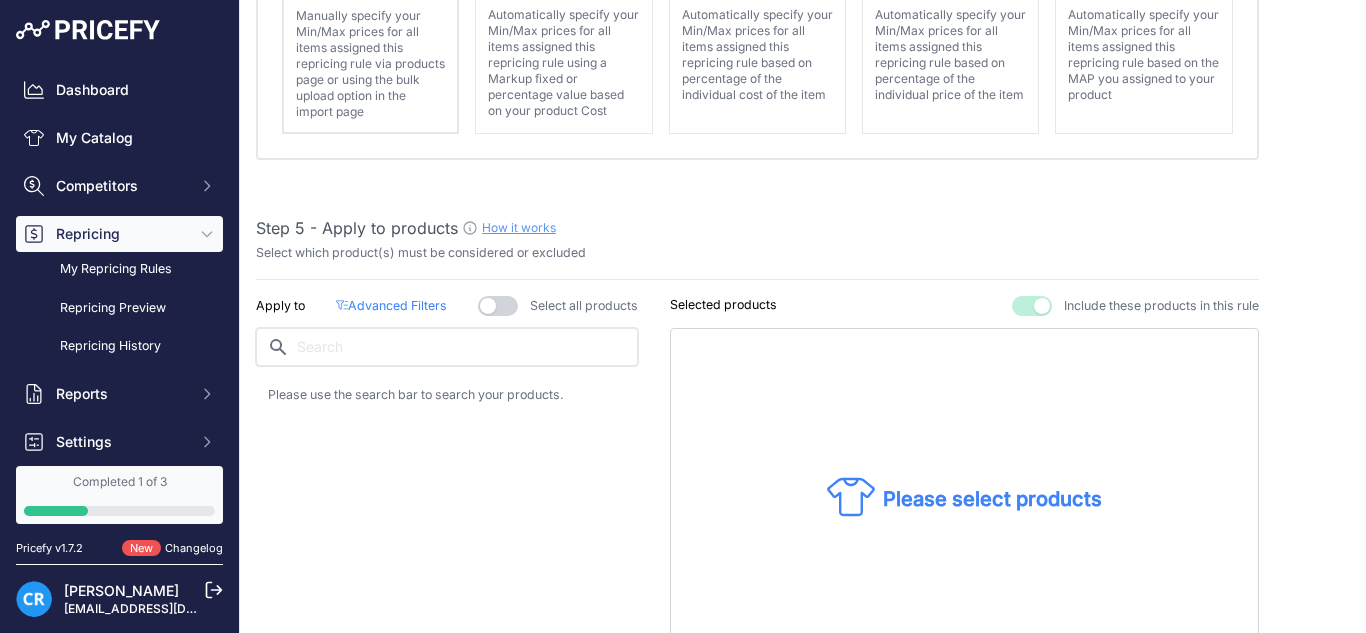 click at bounding box center (447, 347) 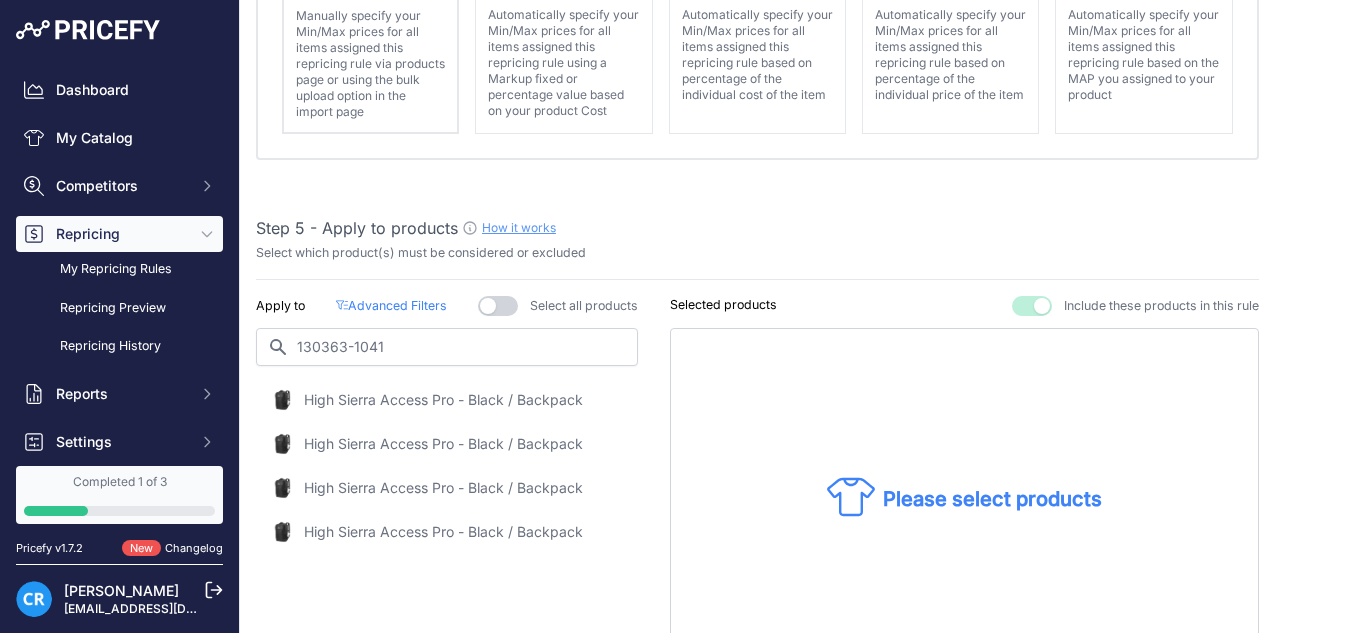click on "High Sierra Access Pro - Black / Backpack" at bounding box center [443, 400] 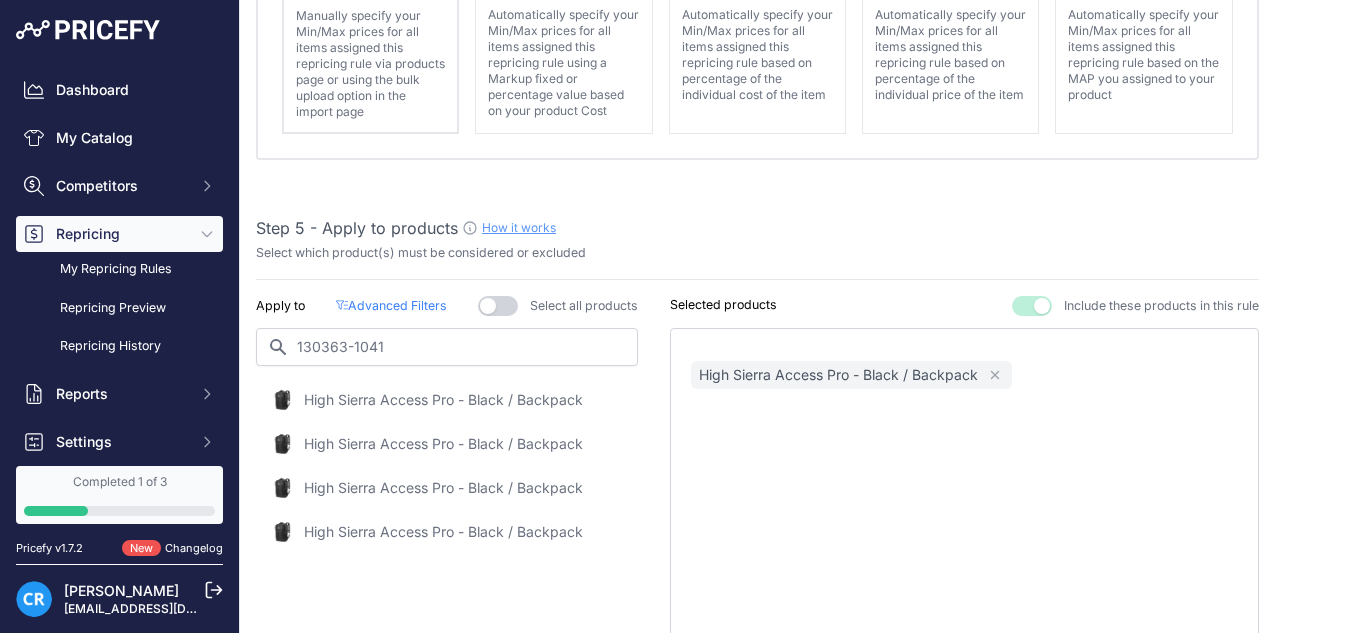 click on "High Sierra Access Pro - Black / Backpack" at bounding box center (443, 444) 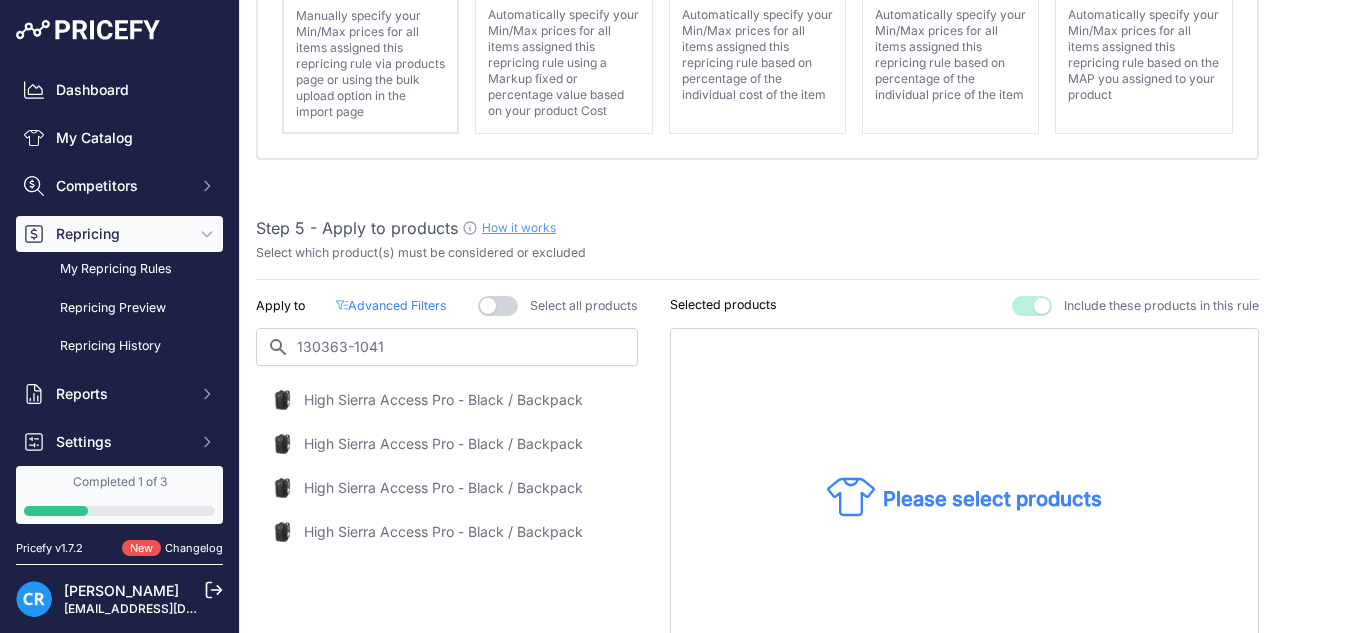 click on "High Sierra Access Pro - Black / Backpack" at bounding box center [443, 444] 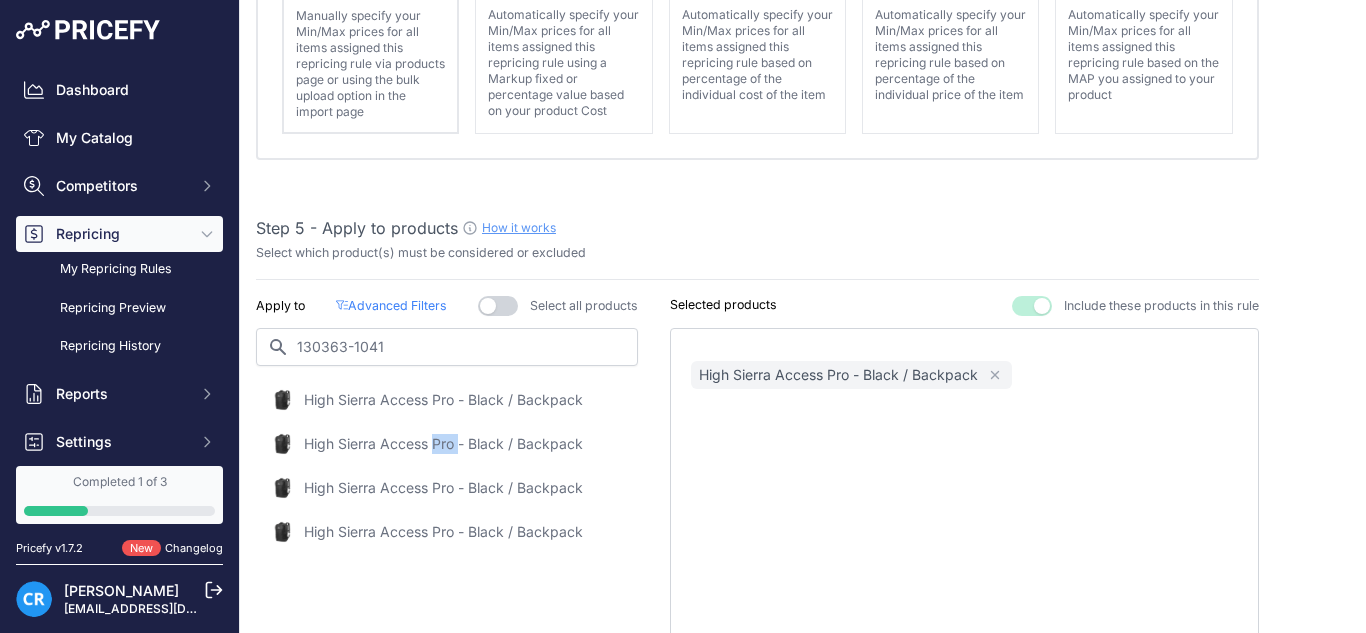 click on "High Sierra Access Pro - Black / Backpack" at bounding box center [443, 444] 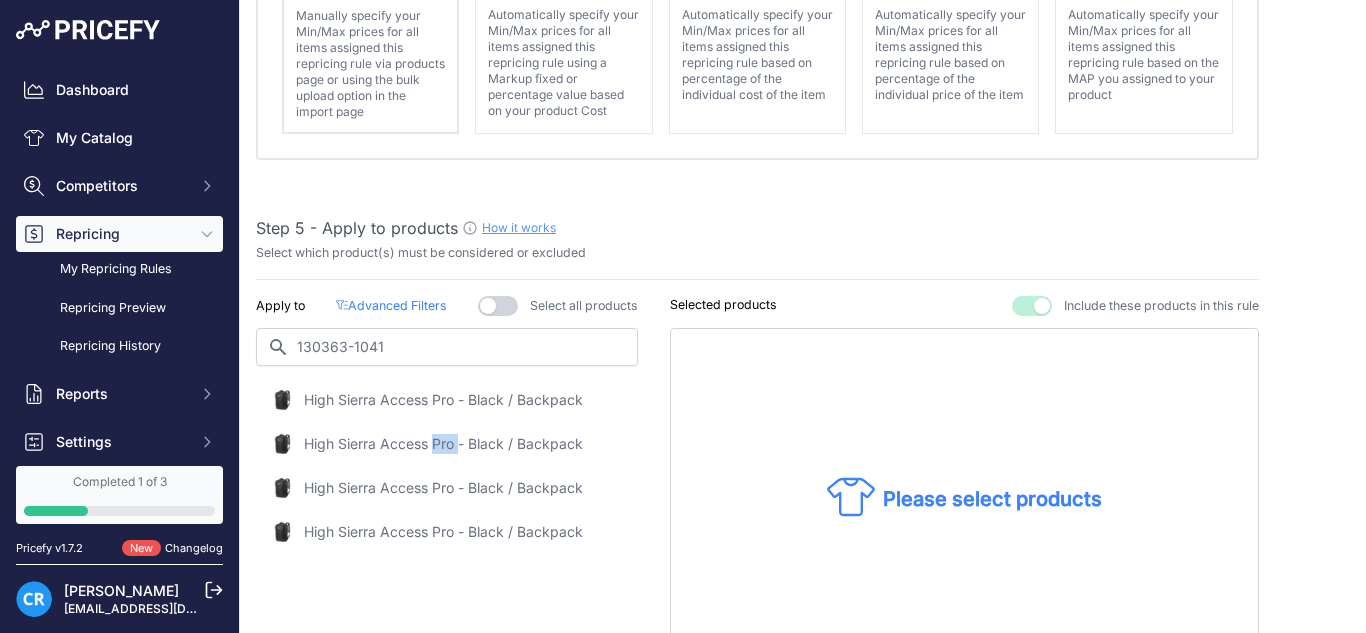 click on "High Sierra Access Pro - Black / Backpack" at bounding box center [443, 444] 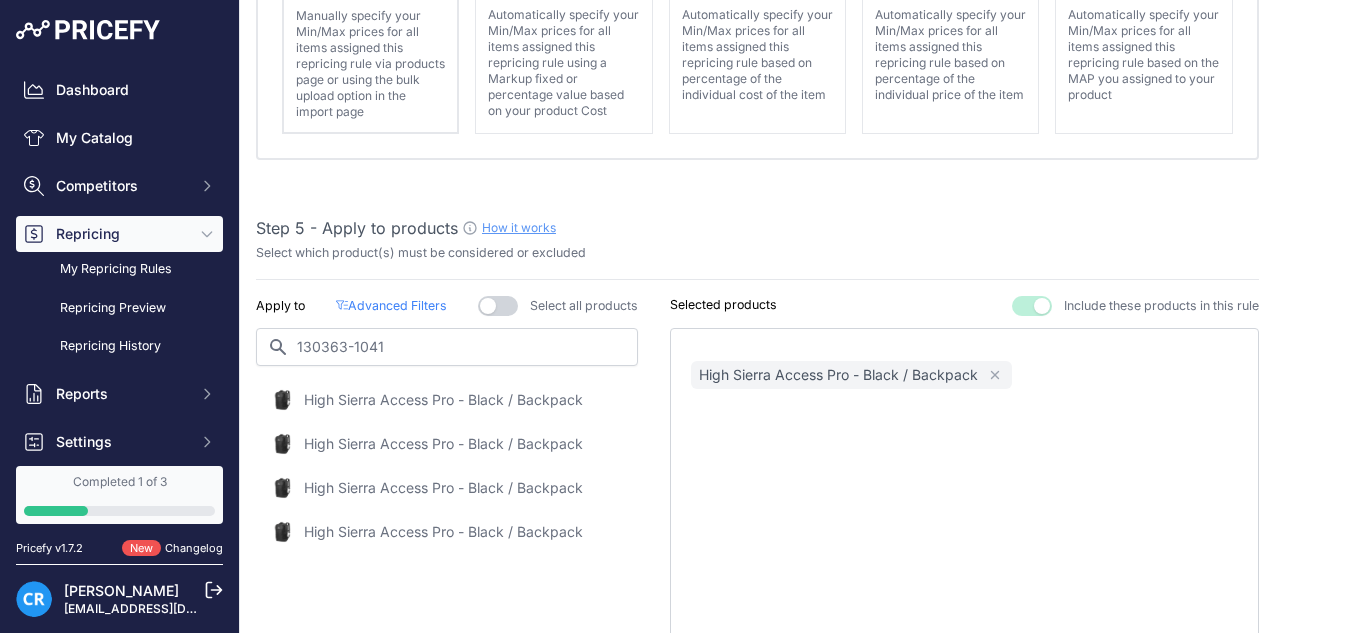 click on "High Sierra Access Pro - Black / Backpack" at bounding box center [443, 488] 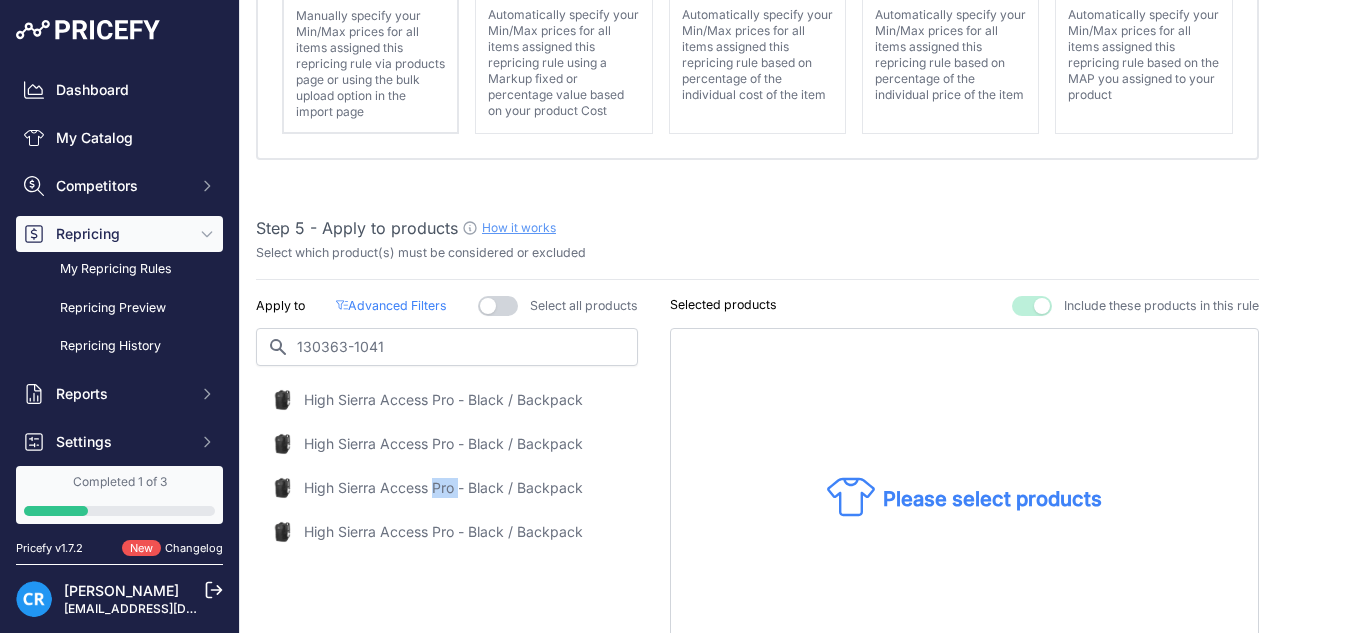 click on "High Sierra Access Pro - Black / Backpack" at bounding box center [443, 488] 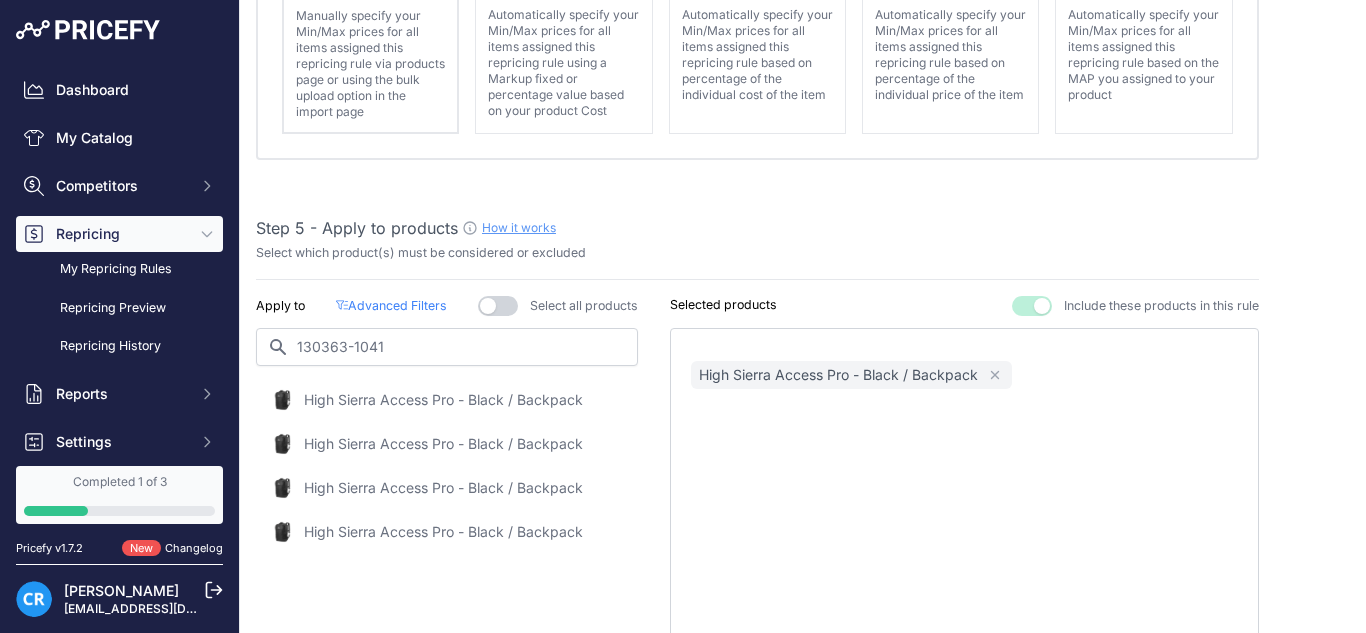 click on "High Sierra Access Pro - Black / Backpack" at bounding box center (443, 532) 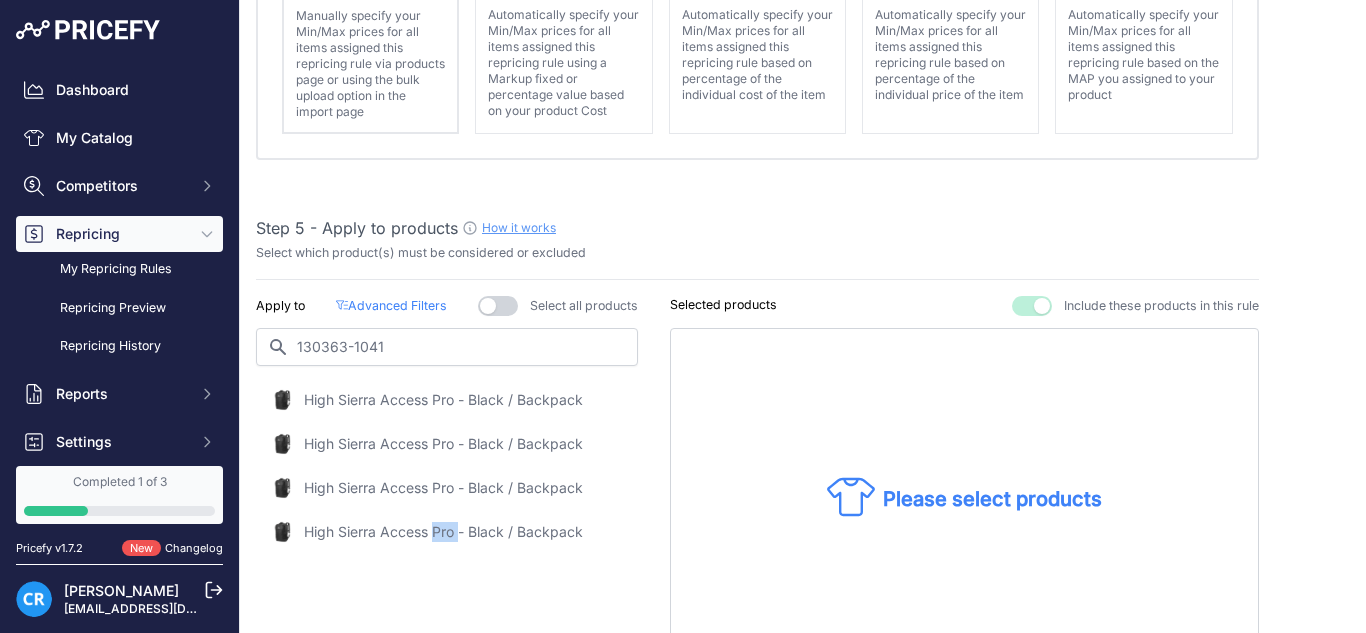 click on "High Sierra Access Pro - Black / Backpack" at bounding box center [443, 532] 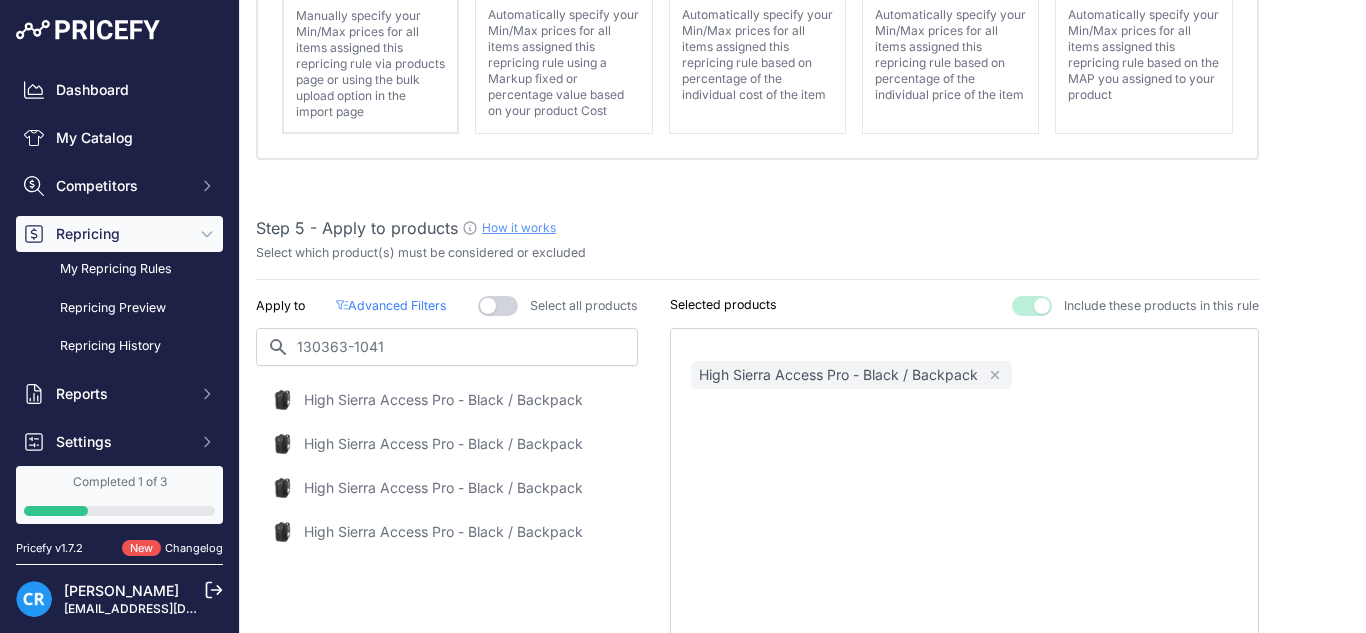 click on "High Sierra Access Pro - Black / Backpack" at bounding box center [443, 400] 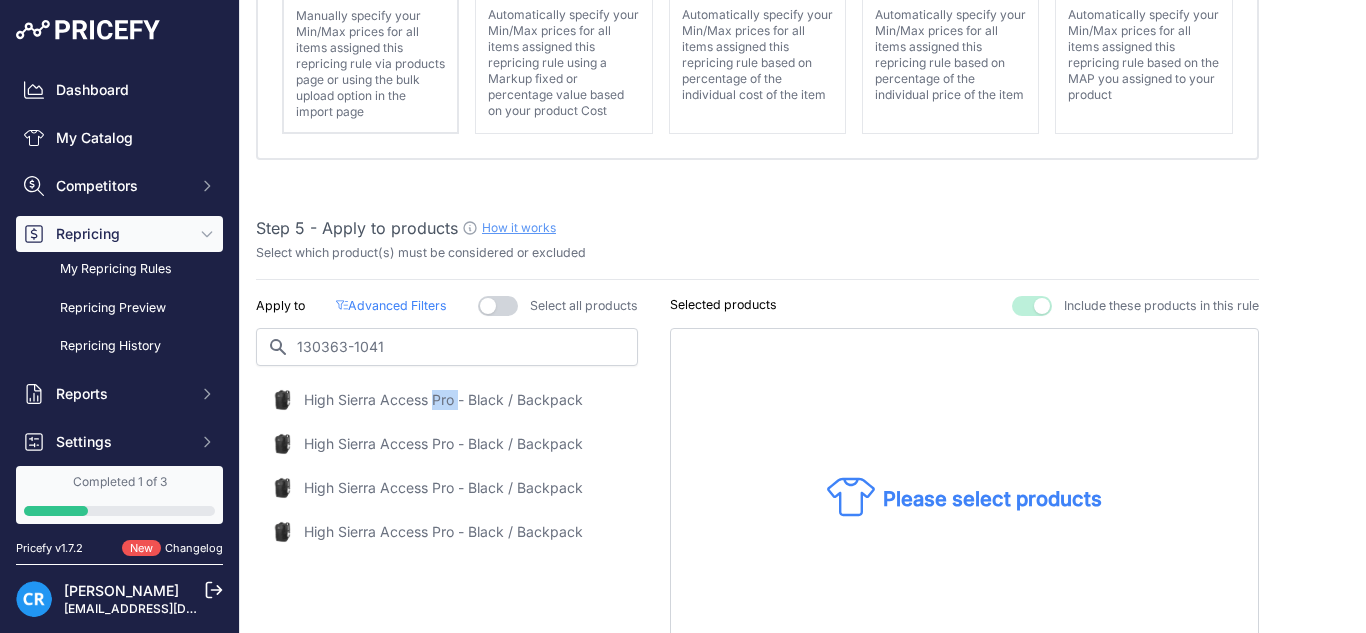 click on "High Sierra Access Pro - Black / Backpack" at bounding box center (443, 400) 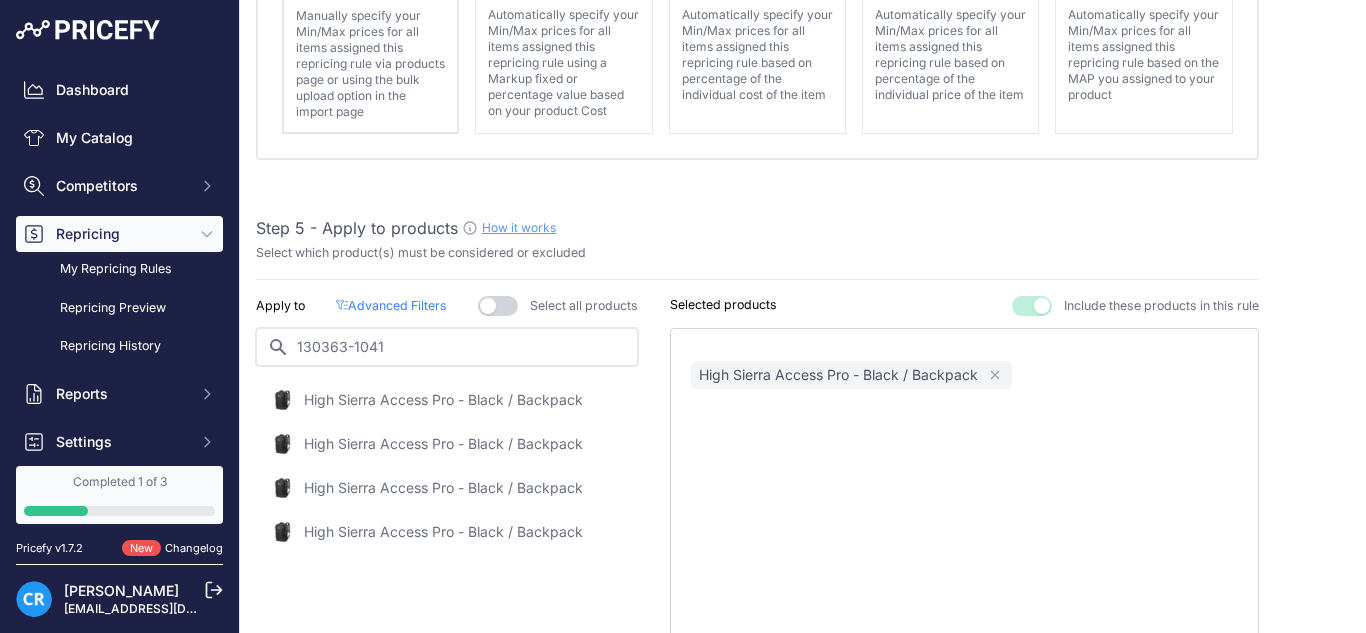 click on "130363-1041" at bounding box center [447, 347] 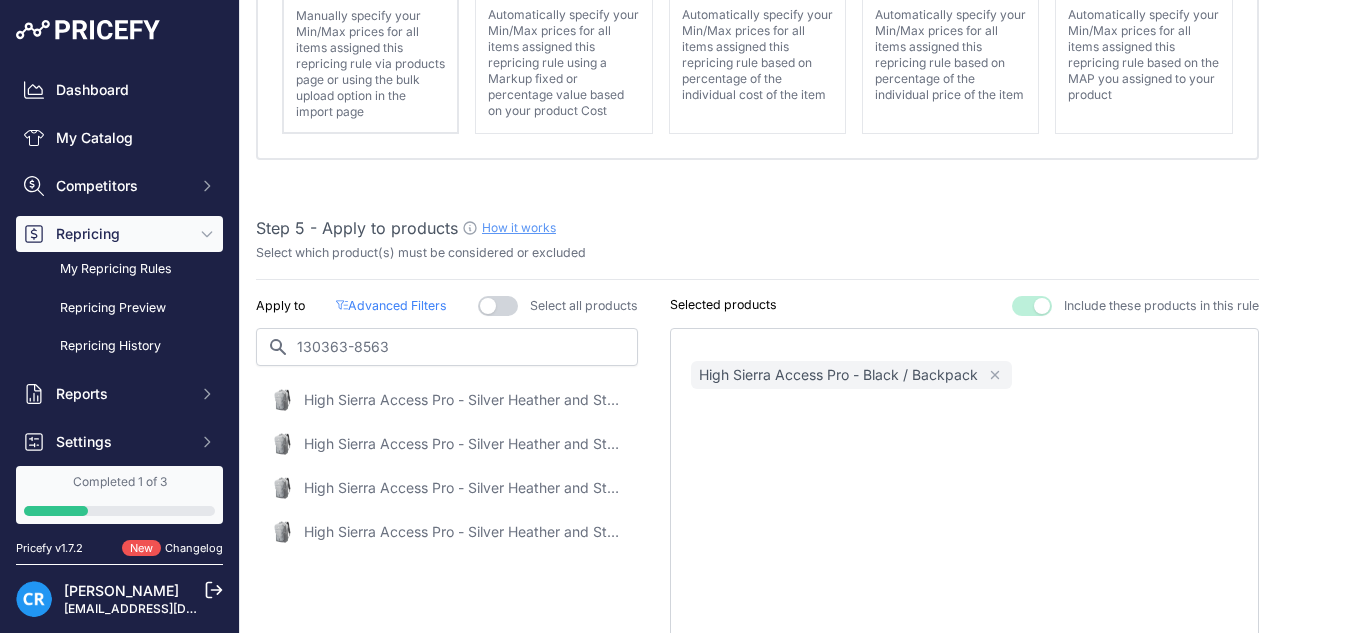 click on "High Sierra Access Pro - Silver Heather and Steel Grey / Backpack" at bounding box center (464, 400) 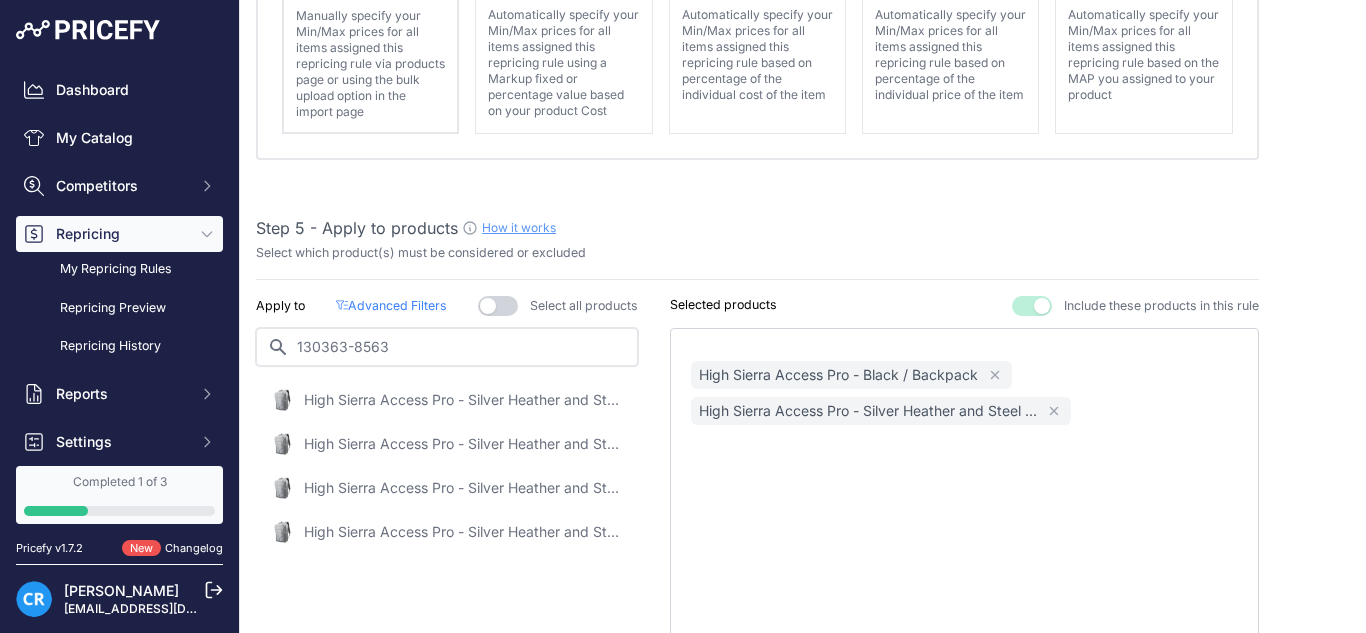 click on "130363-8563" at bounding box center (447, 347) 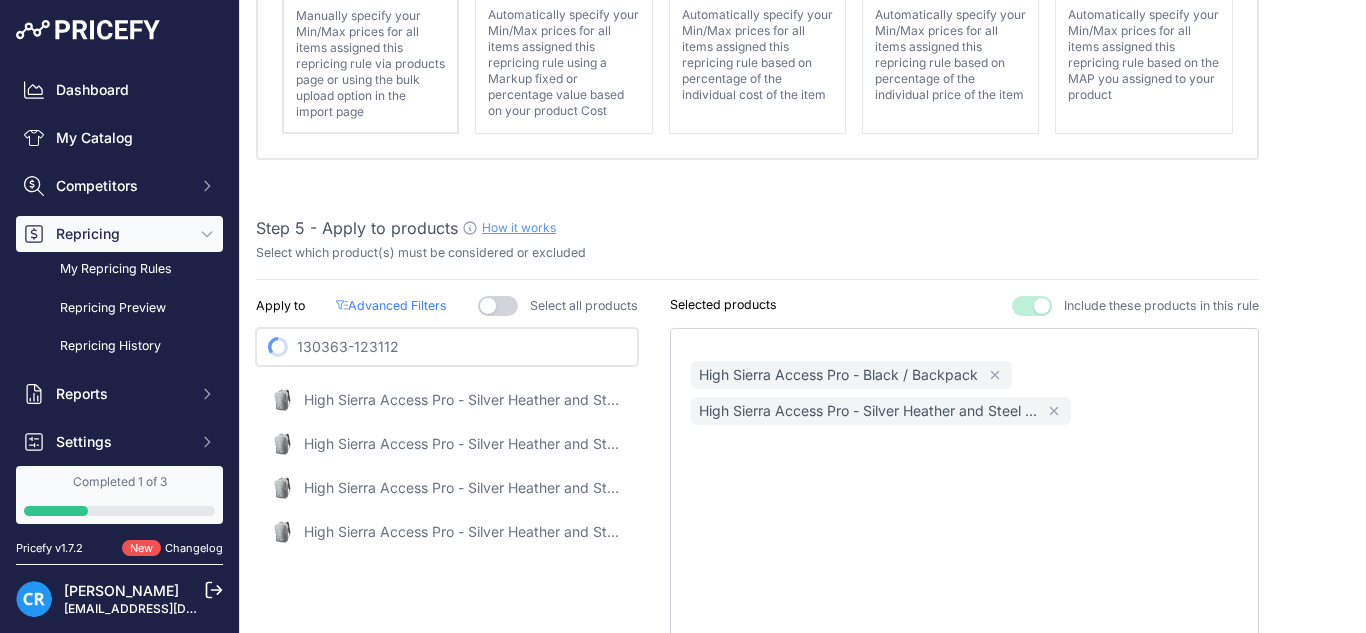 paste 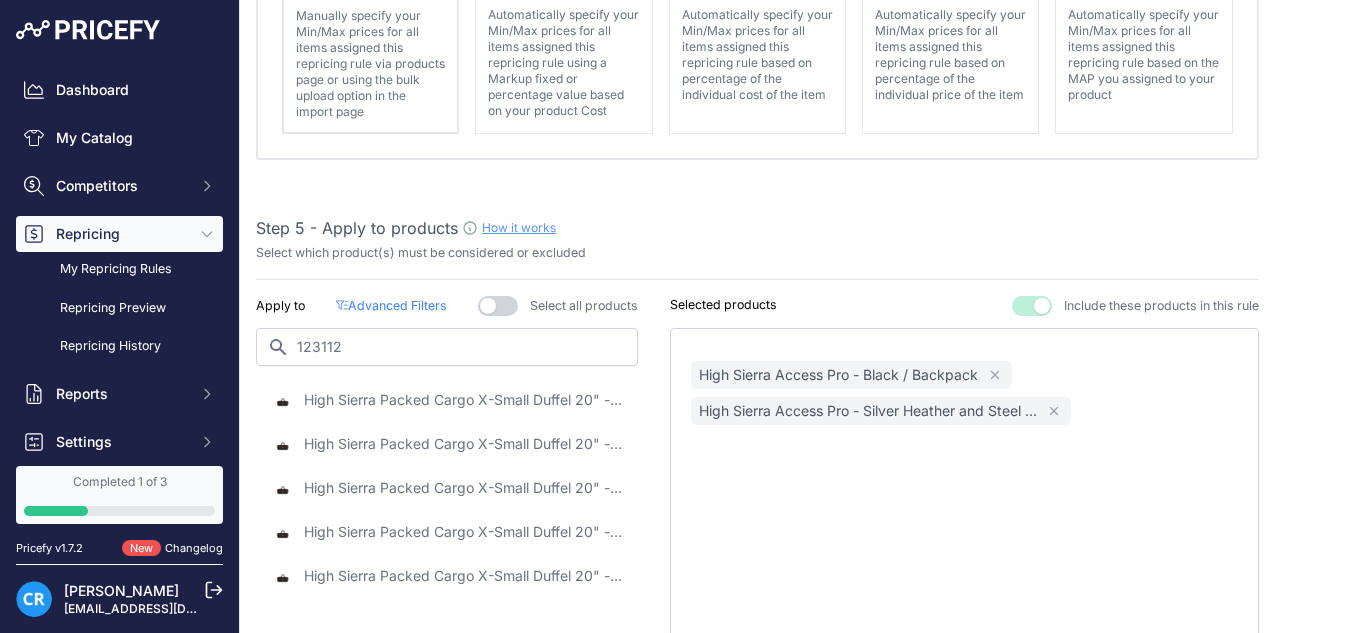 click on "High Sierra Packed Cargo X-Small Duffel 20" - Black and Crimson Red / Duffel" at bounding box center (464, 400) 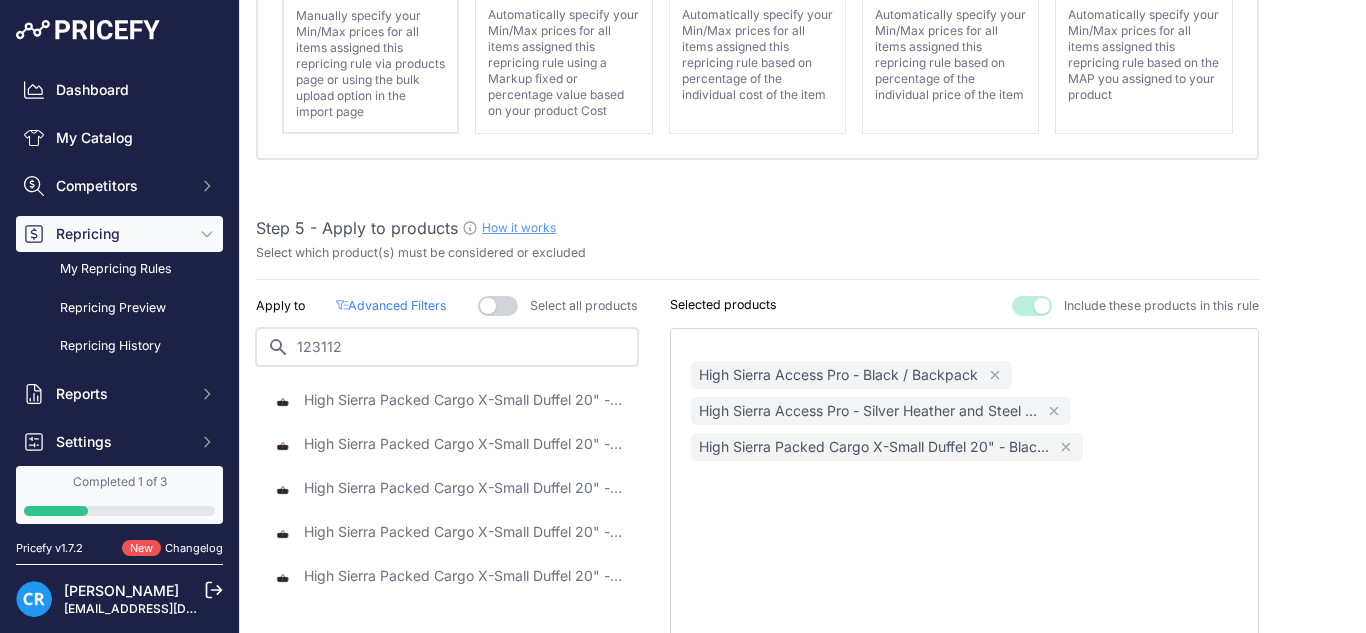 click on "123112" at bounding box center [447, 347] 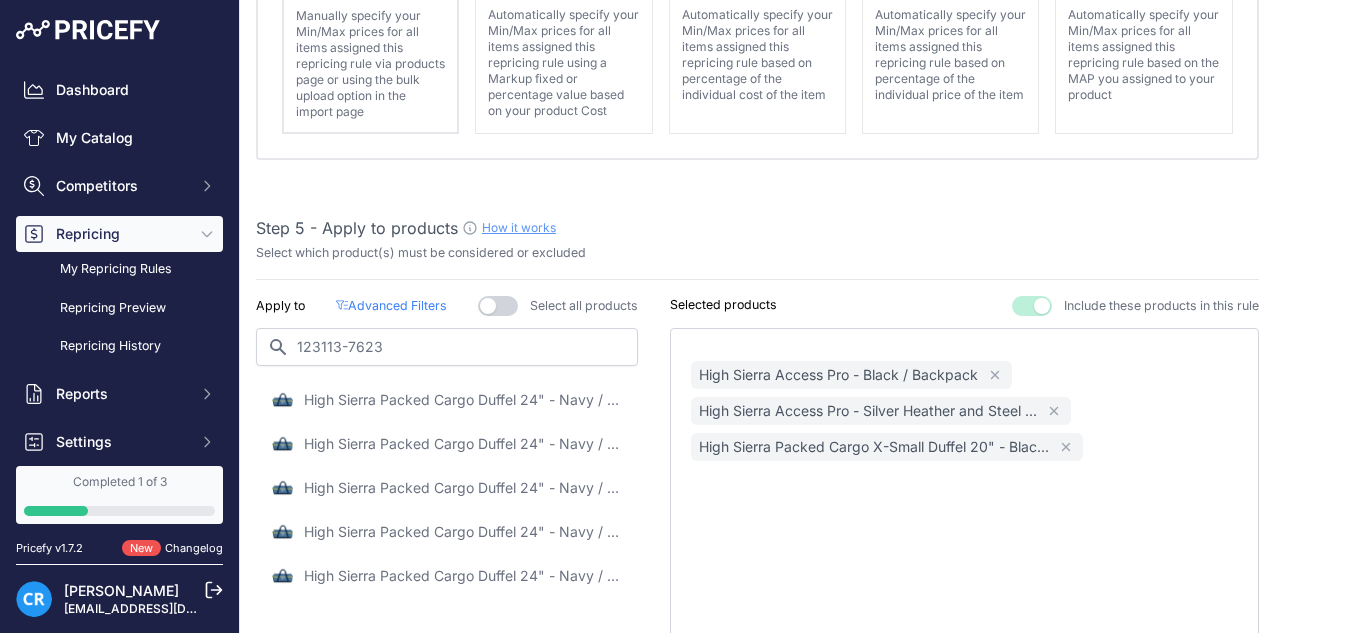 click on "High Sierra Packed Cargo Duffel 24" - Navy / Duffel" at bounding box center (464, 400) 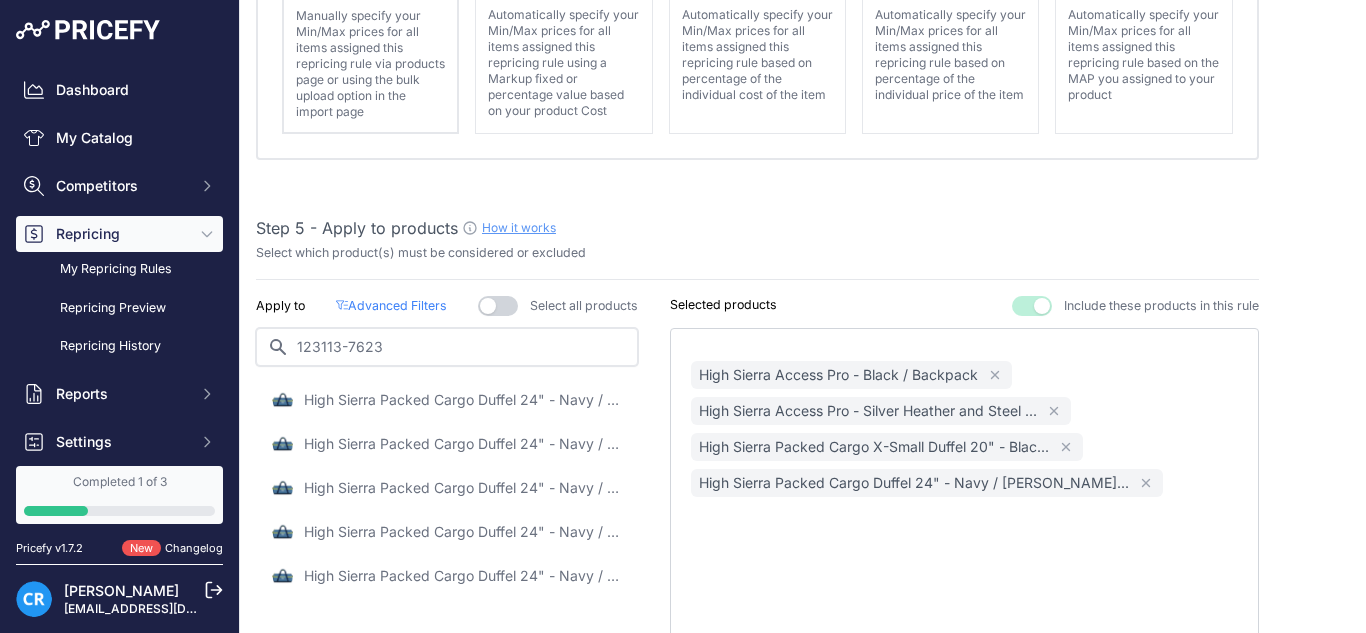 click on "123113-7623" at bounding box center [447, 347] 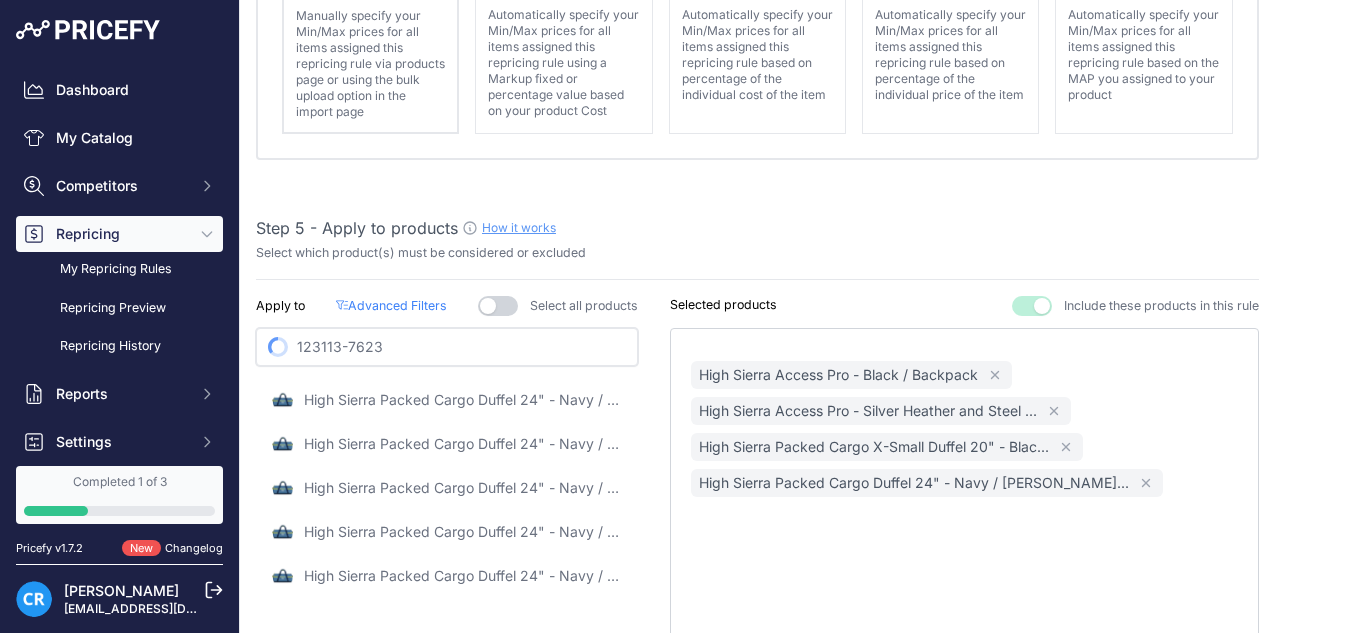 paste on "1176" 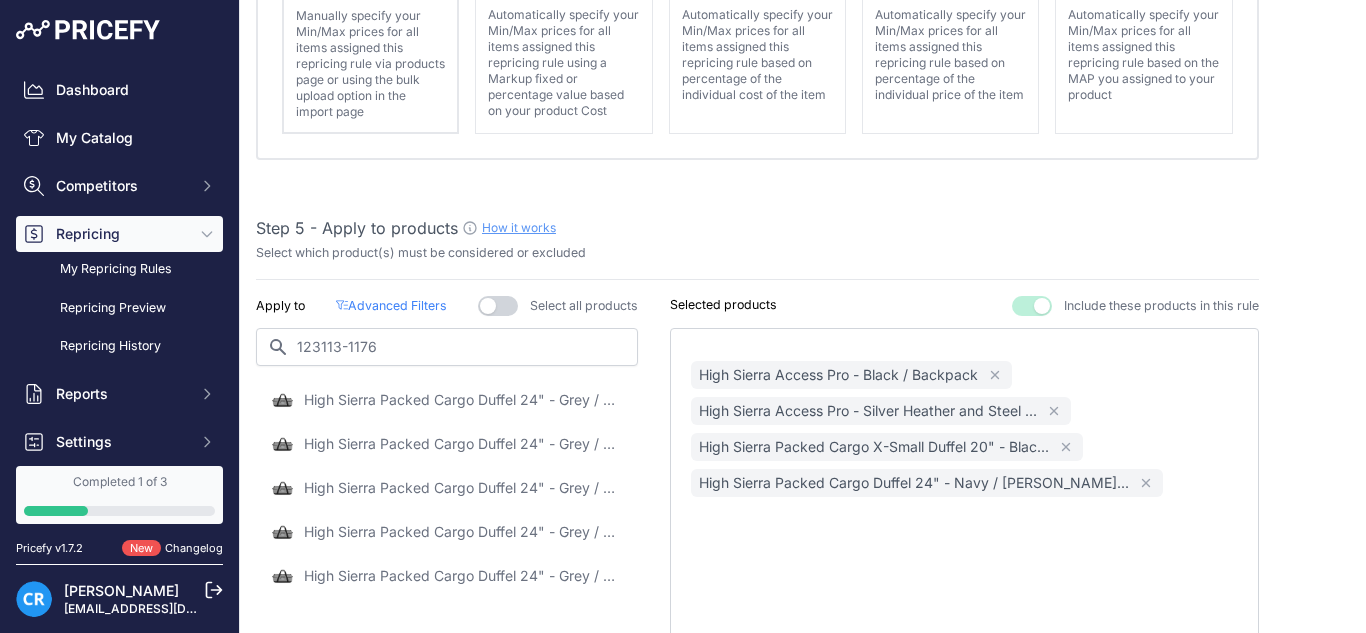click on "High Sierra Packed Cargo Duffel 24" - Grey / Duffel" at bounding box center [464, 400] 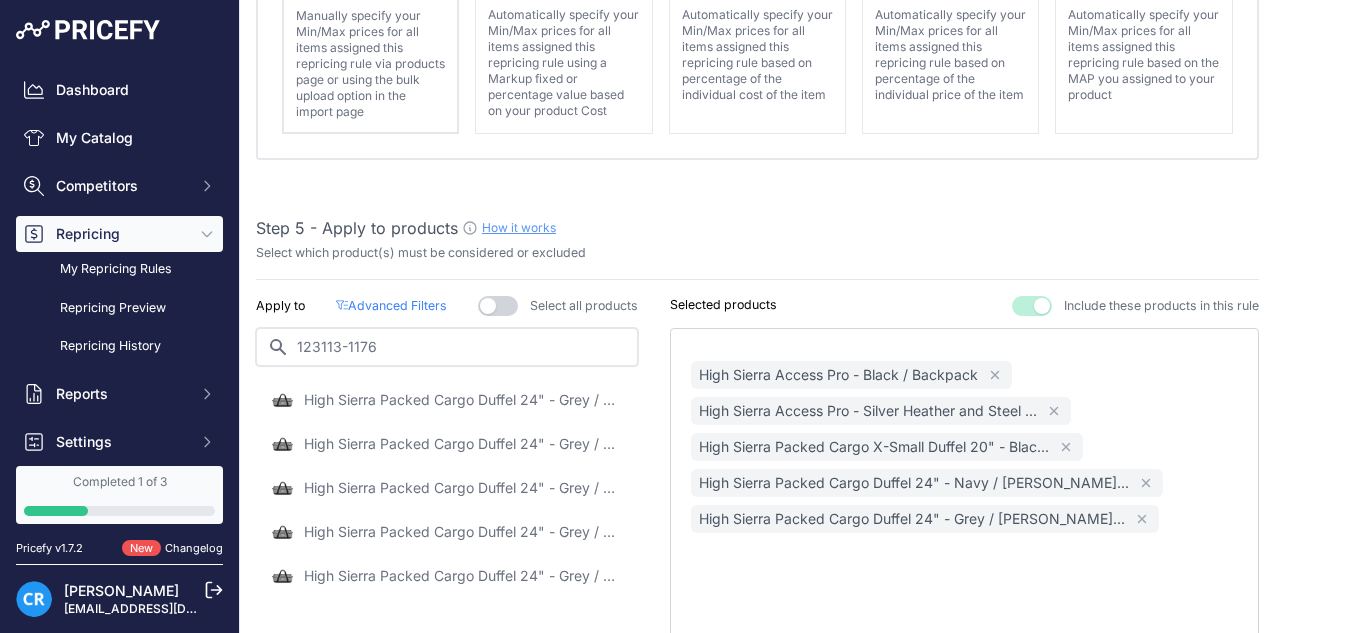 click on "123113-1176" at bounding box center (447, 347) 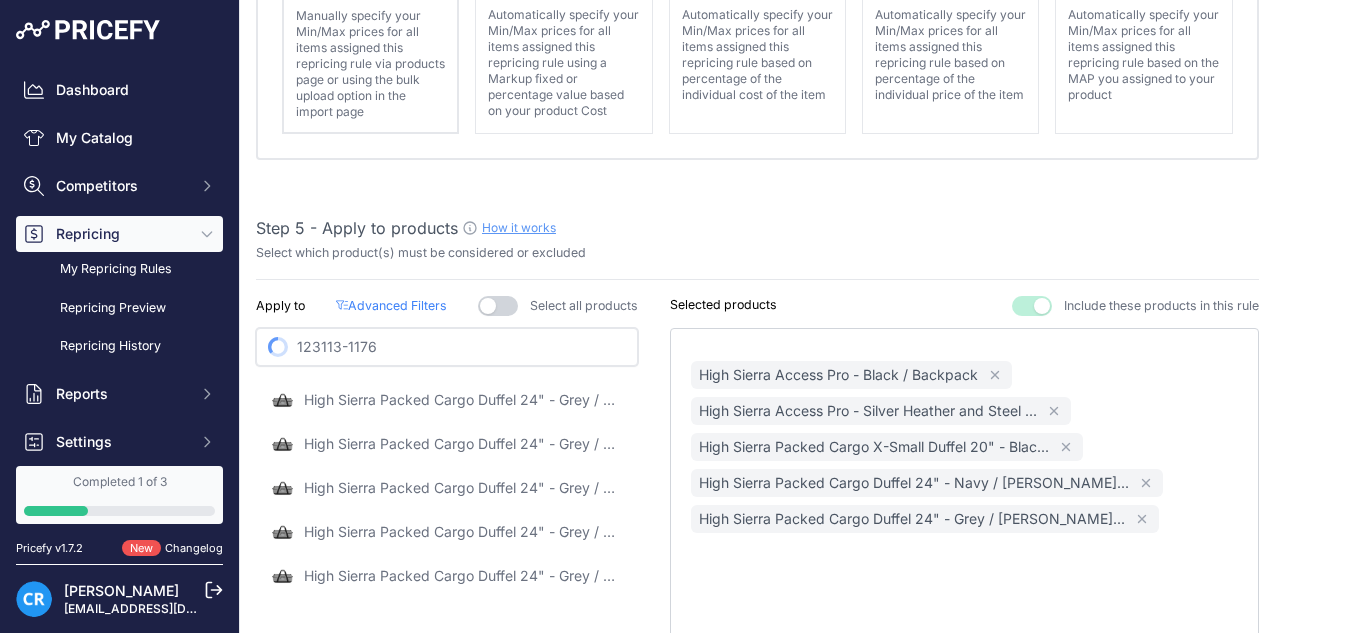 paste on "38037-3958" 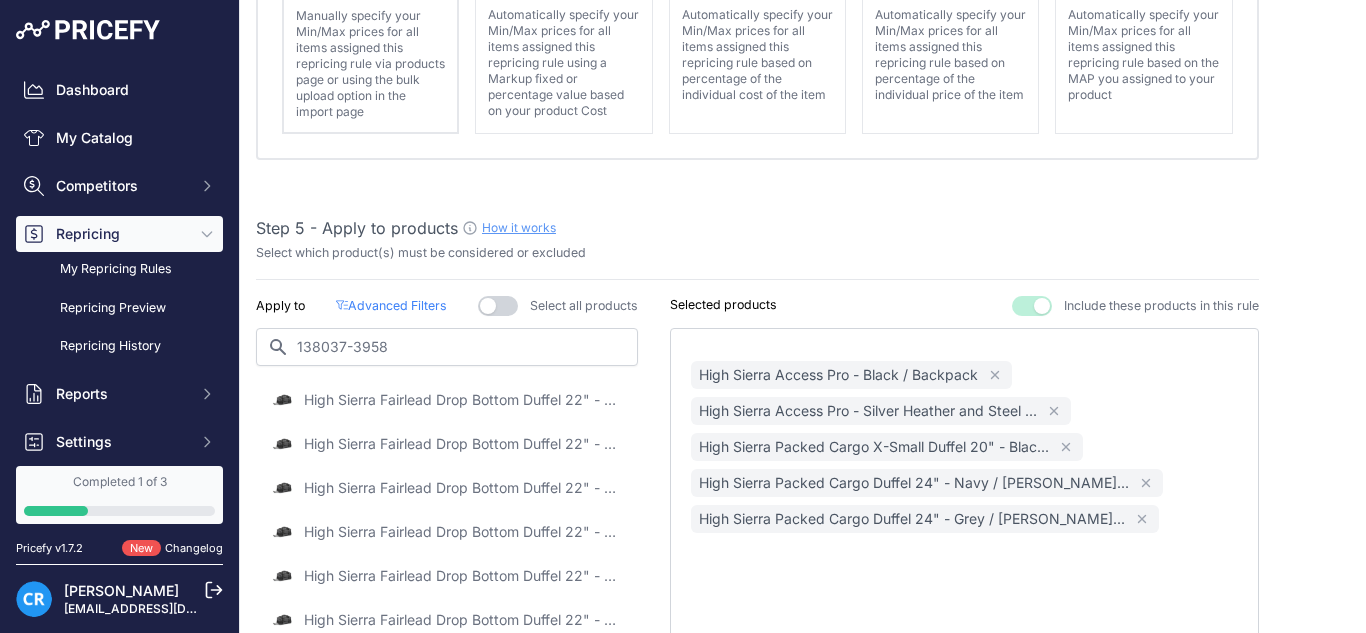 click on "High Sierra Fairlead Drop Bottom Duffel 22" - Mercury and Black / Duffel" at bounding box center (464, 400) 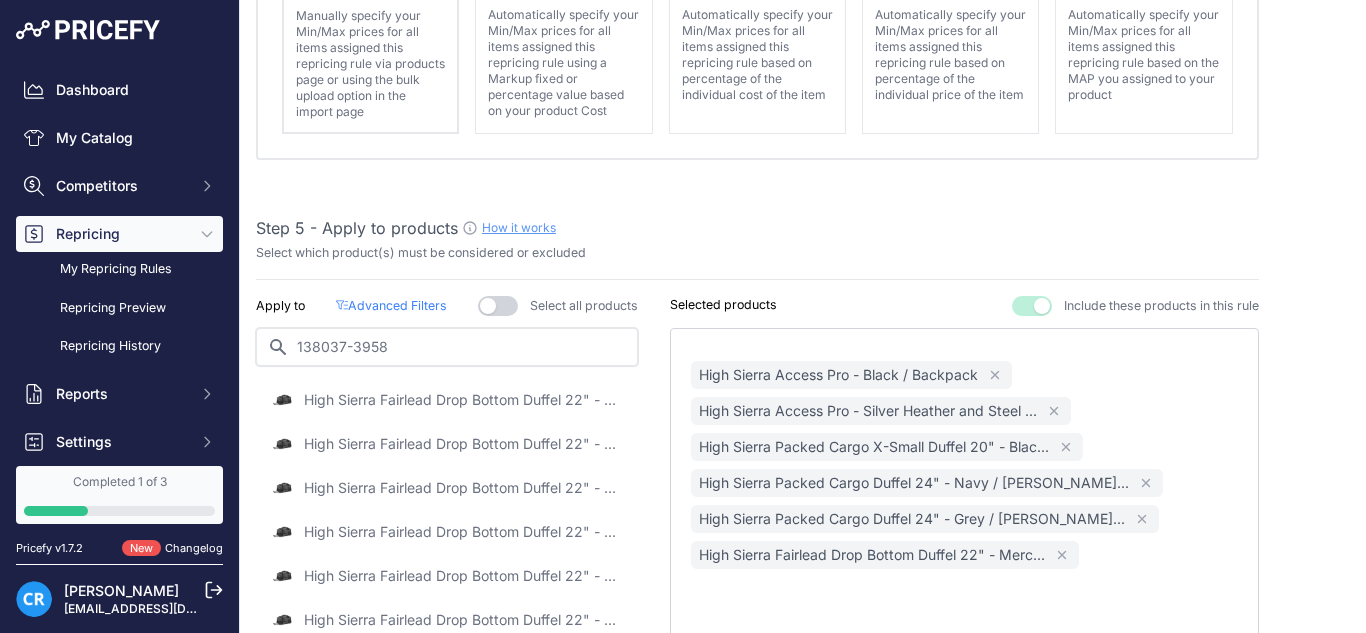 click on "138037-3958" at bounding box center [447, 347] 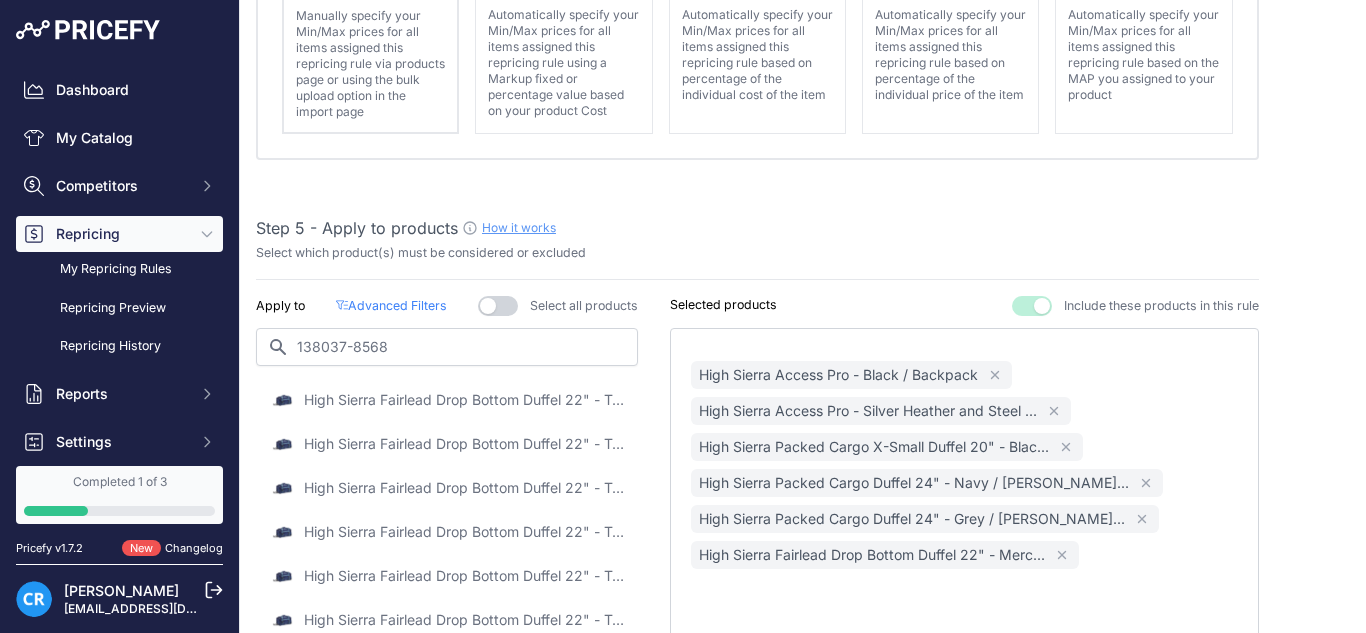click on "High Sierra Fairlead Drop Bottom Duffel 22" - True Navy and Graphite Blue / Duffel" at bounding box center [464, 400] 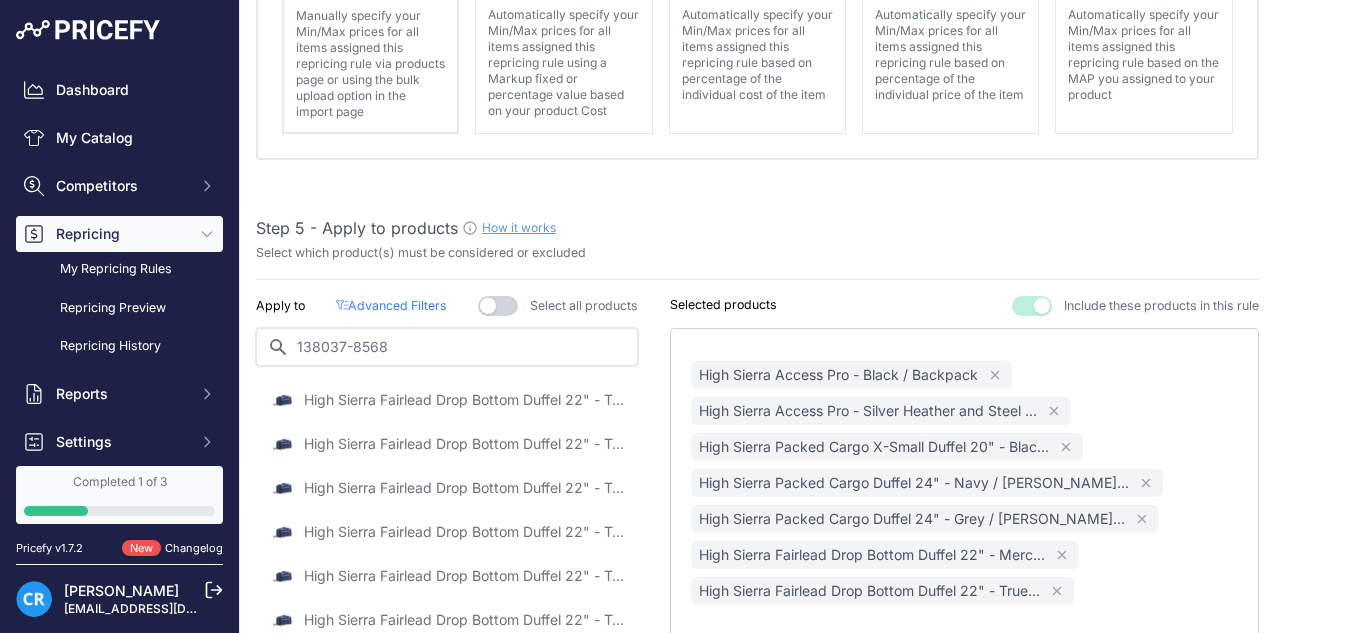 click on "138037-8568" at bounding box center [447, 347] 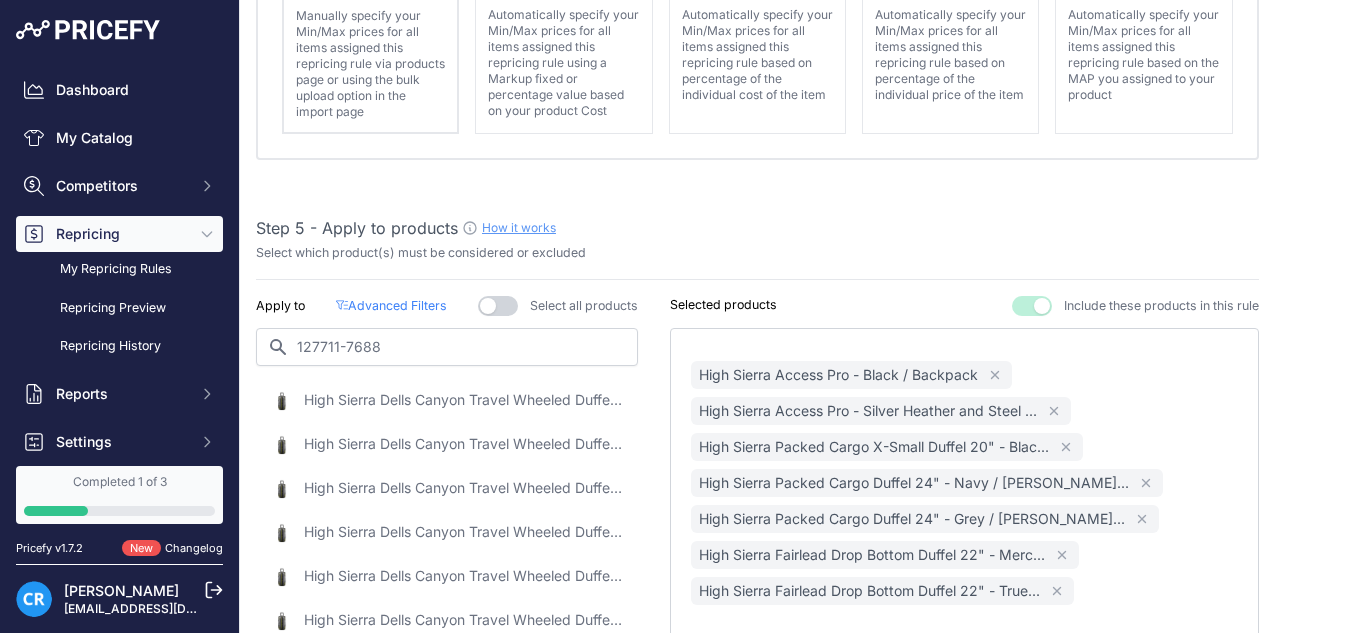 click on "High Sierra Dells Canyon Travel Wheeled Duffel 34" - Mercury Black and Glow / Wheeled Duffel" at bounding box center [464, 400] 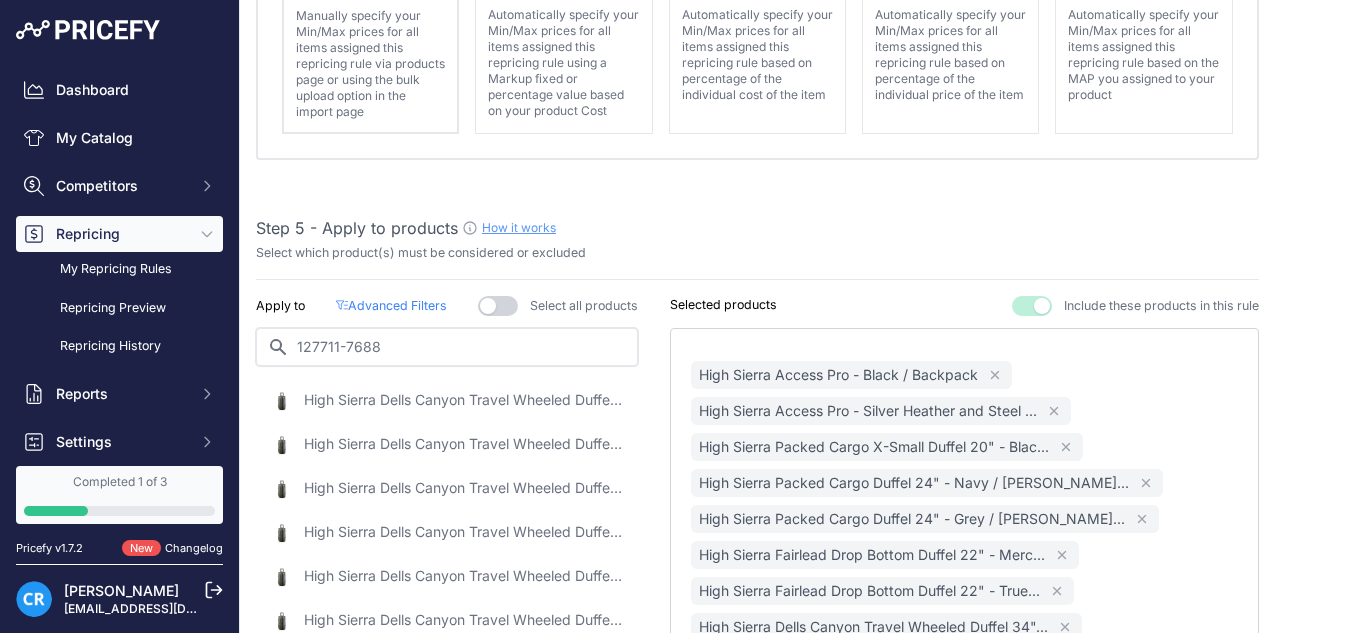 click on "127711-7688" at bounding box center (447, 347) 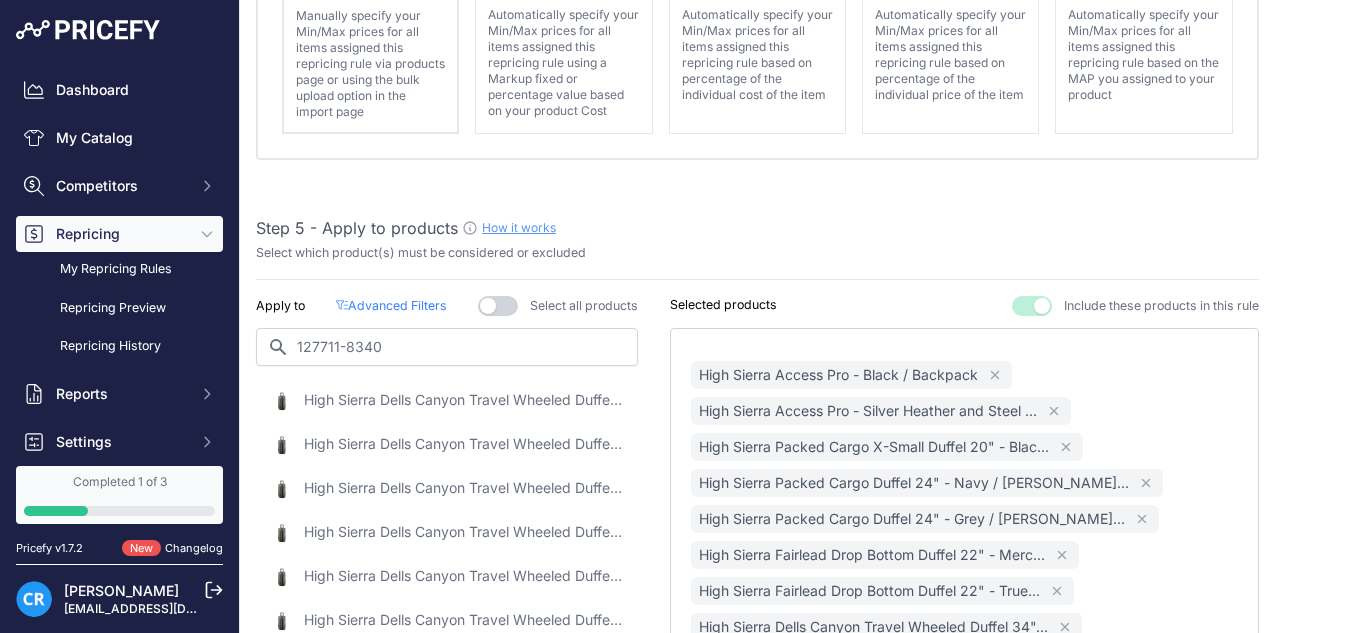 click on "High Sierra Dells Canyon Travel Wheeled Duffel 34" - Mercury Black and Electric / Wheeled Duffel" at bounding box center (464, 400) 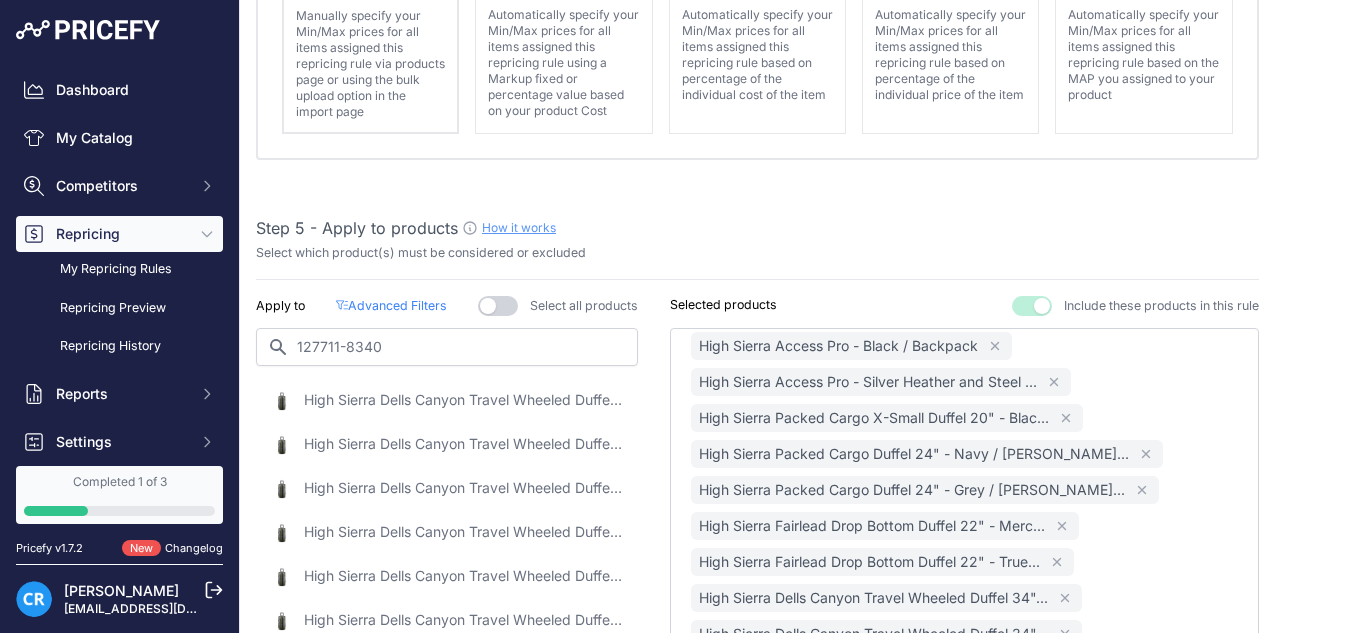 scroll, scrollTop: 44, scrollLeft: 0, axis: vertical 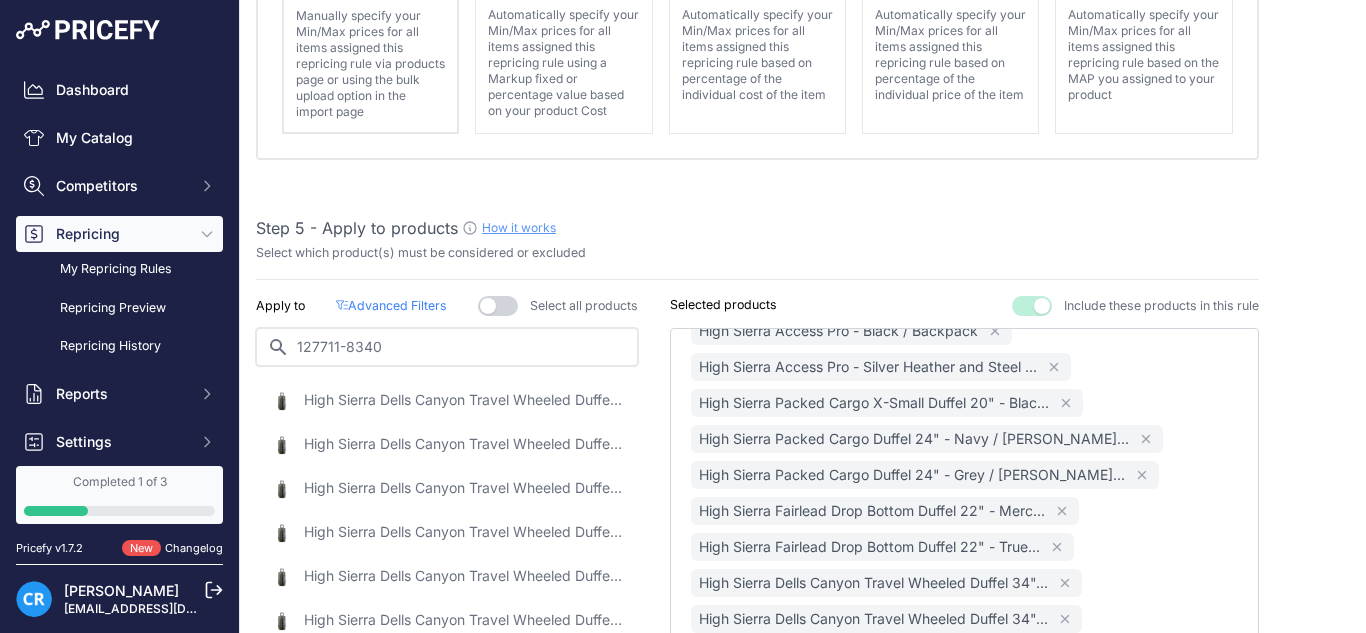 click on "127711-8340" at bounding box center [447, 347] 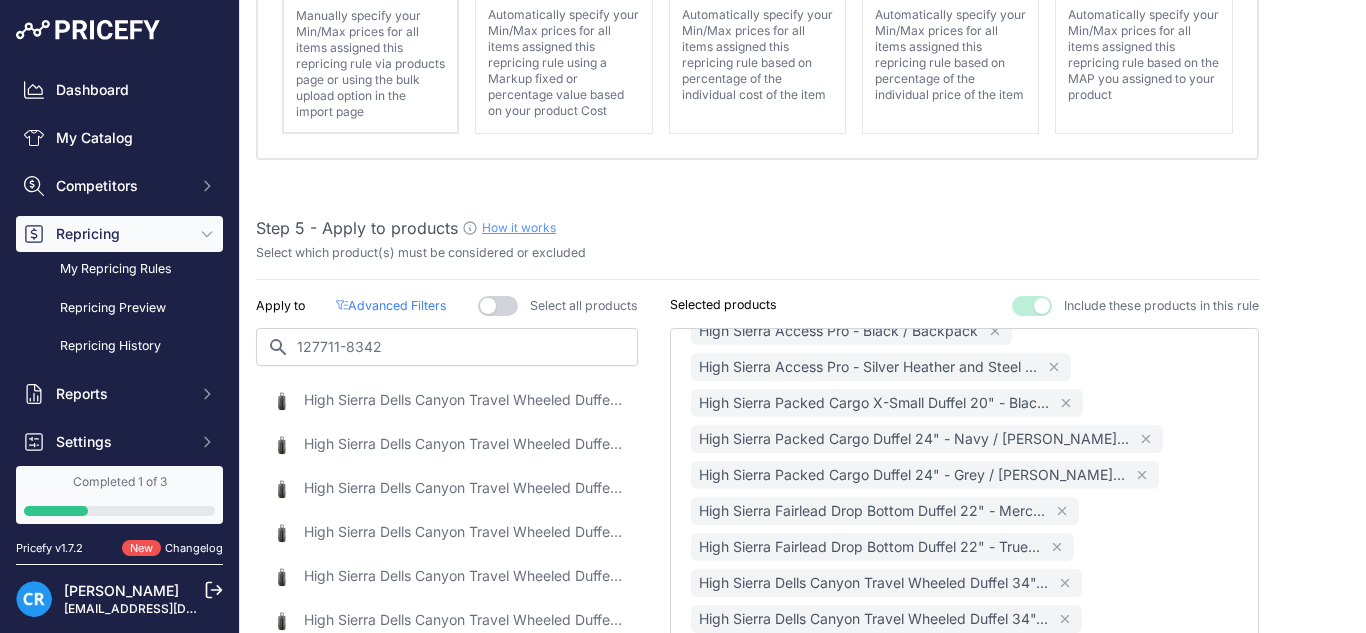 click on "High Sierra Dells Canyon Travel Wheeled Duffel 34" - True Navy/Black/Sport Blue / Wheeled Duffel" at bounding box center [464, 400] 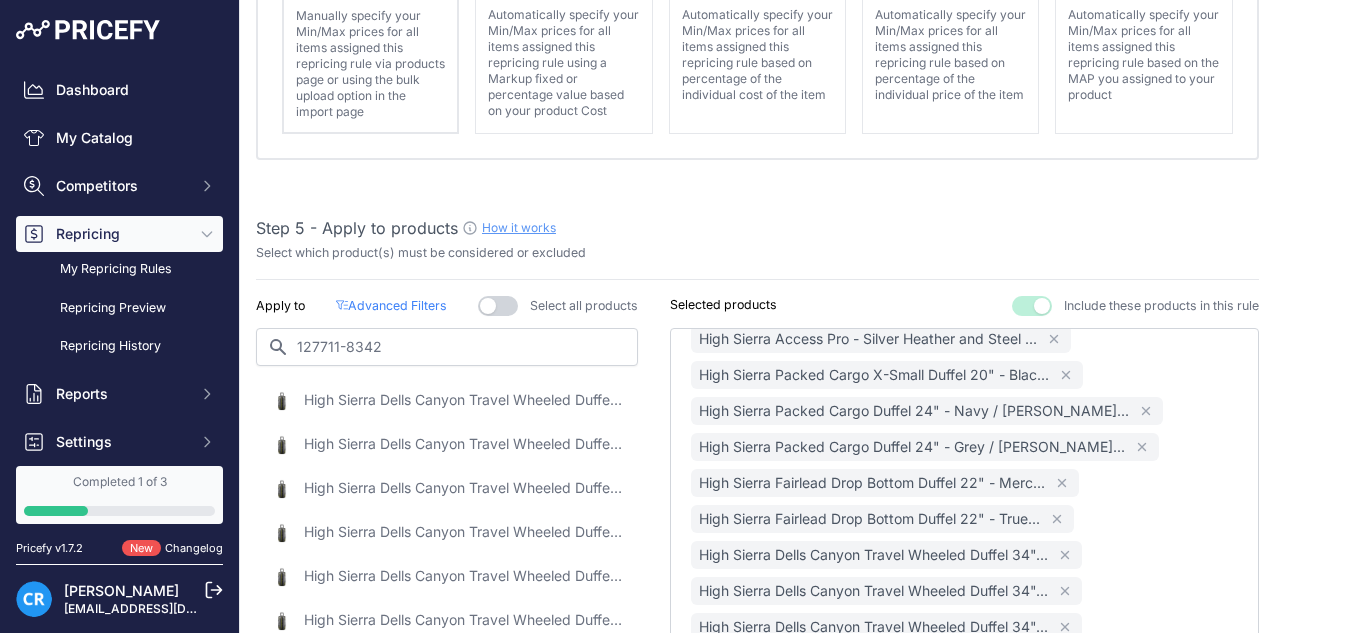 scroll, scrollTop: 80, scrollLeft: 0, axis: vertical 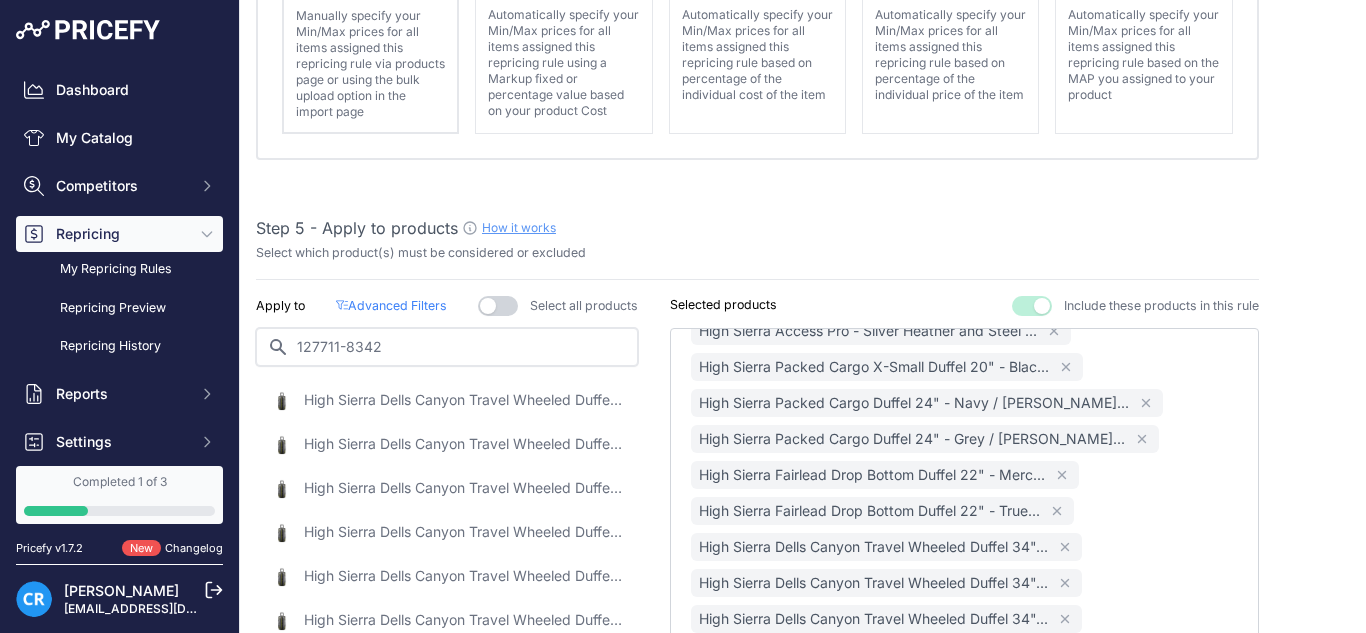 click on "127711-8342" at bounding box center (447, 347) 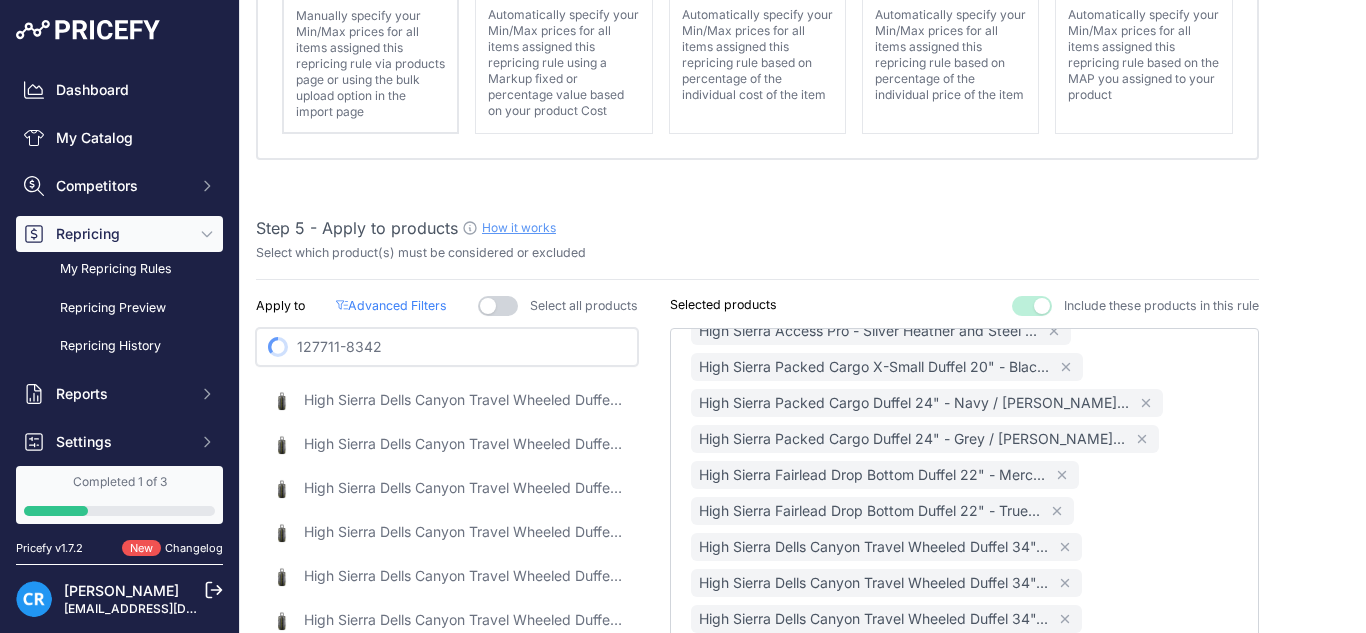 paste on "3" 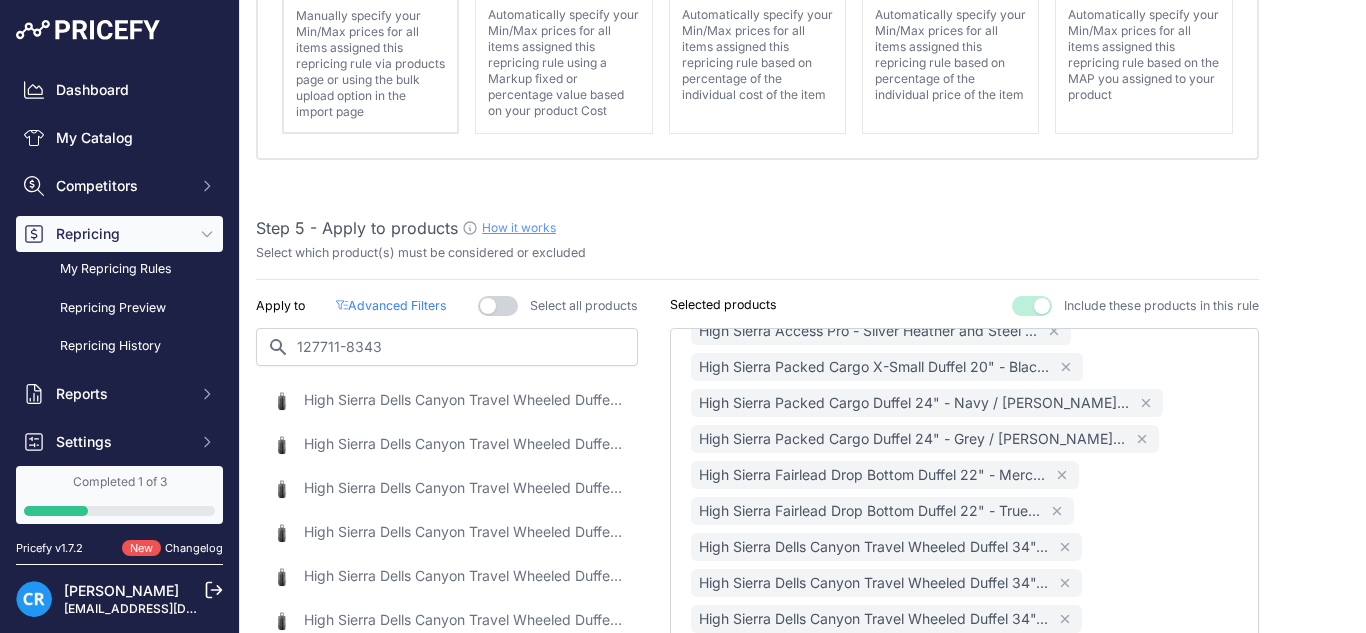 click on "High Sierra Dells Canyon Travel Wheeled Duffel 34" - Blue True Navy and Glow / Wheeled Duffel" at bounding box center (447, 532) 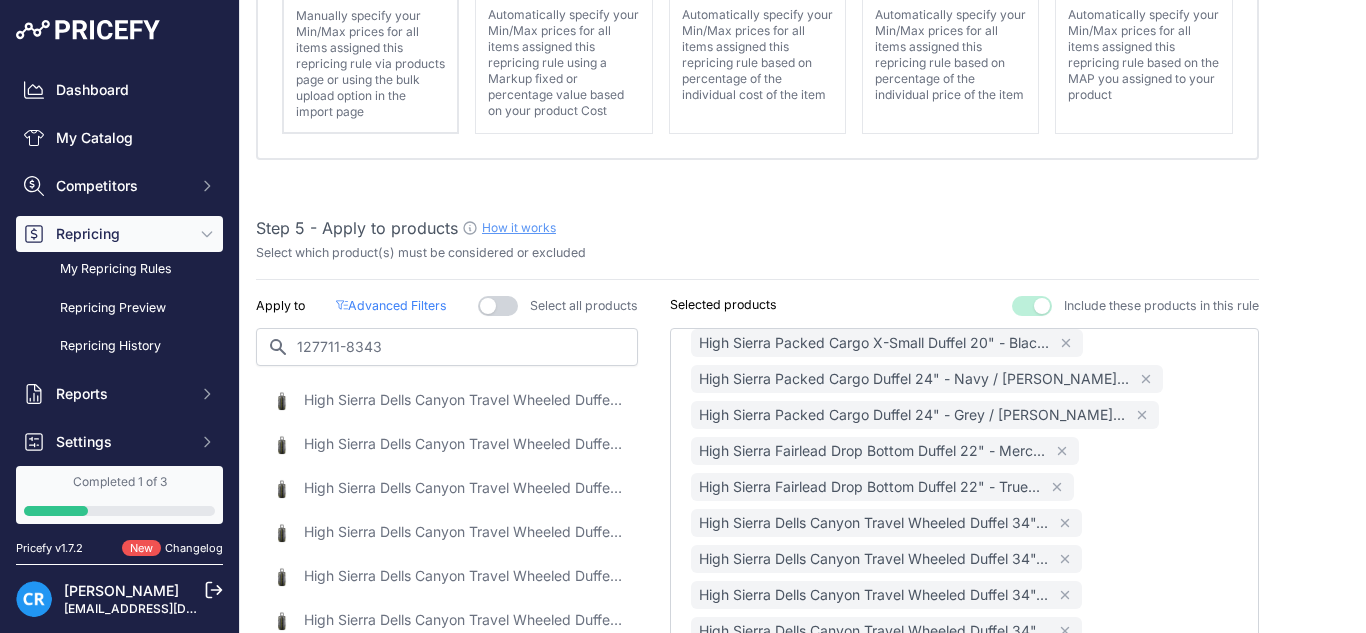 scroll, scrollTop: 116, scrollLeft: 0, axis: vertical 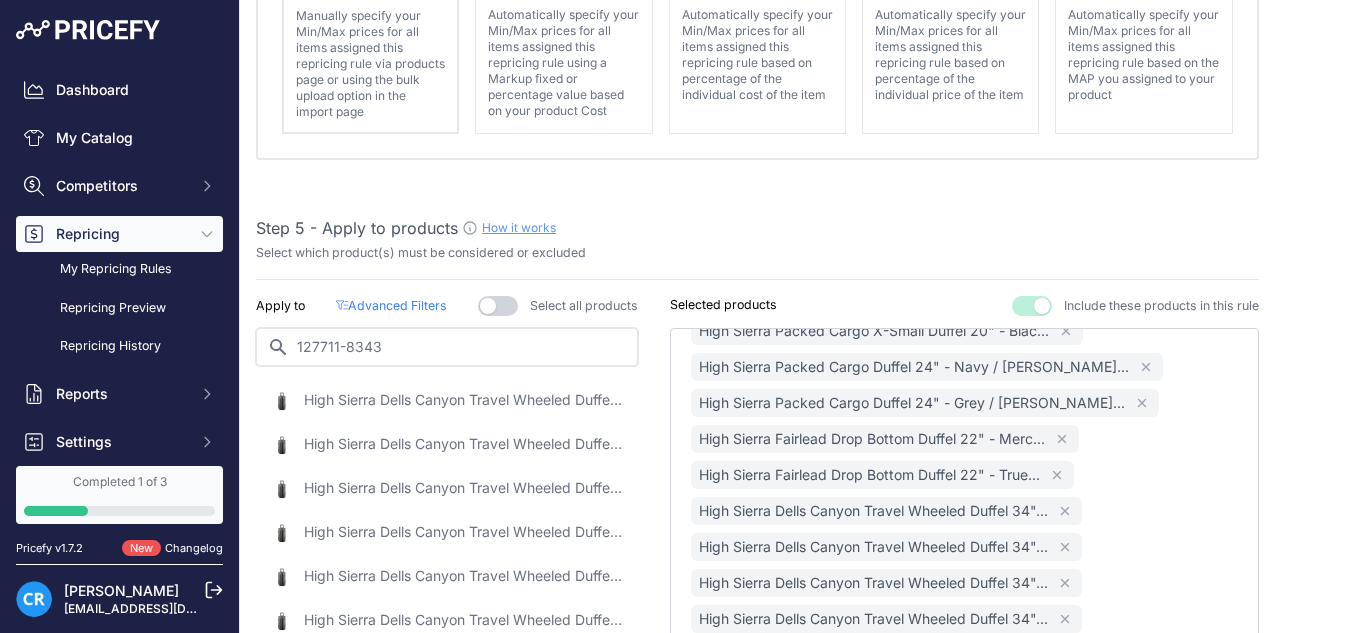 click on "127711-8343" at bounding box center (447, 347) 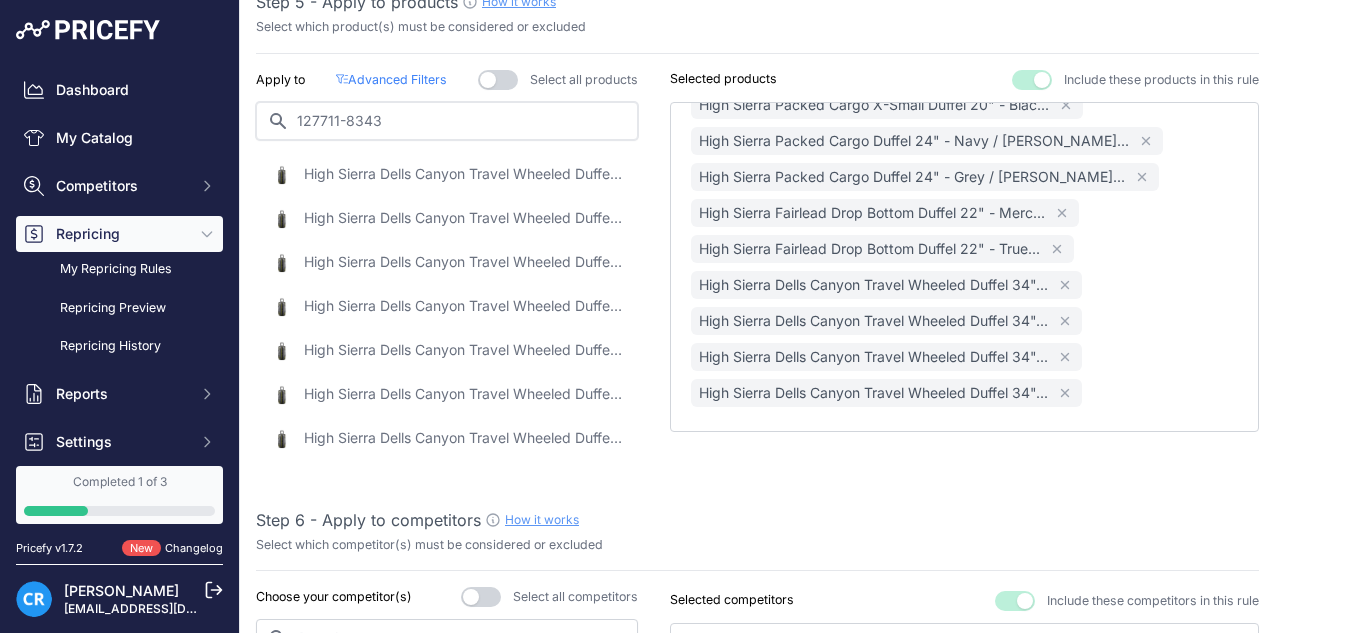 scroll, scrollTop: 1187, scrollLeft: 0, axis: vertical 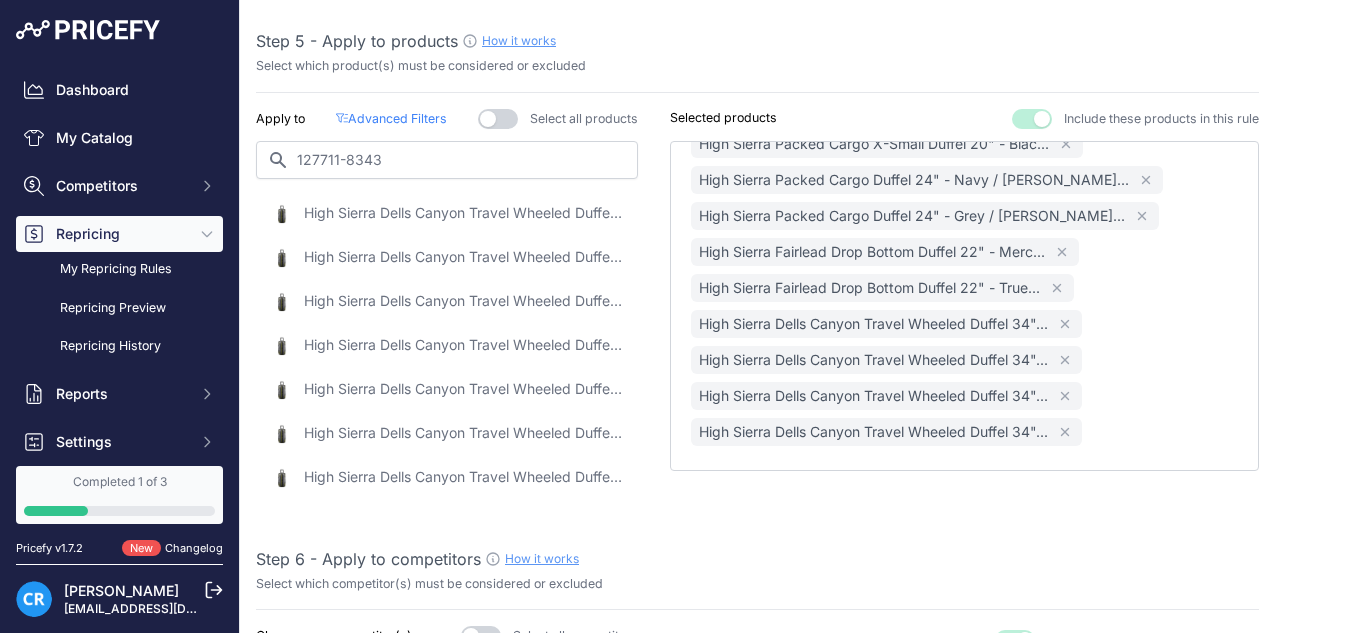 click on "High Sierra Dells Canyon Travel Wheeled Duffel 34" - Blue True Navy and Glow / Wheeled Duffel" at bounding box center [464, 213] 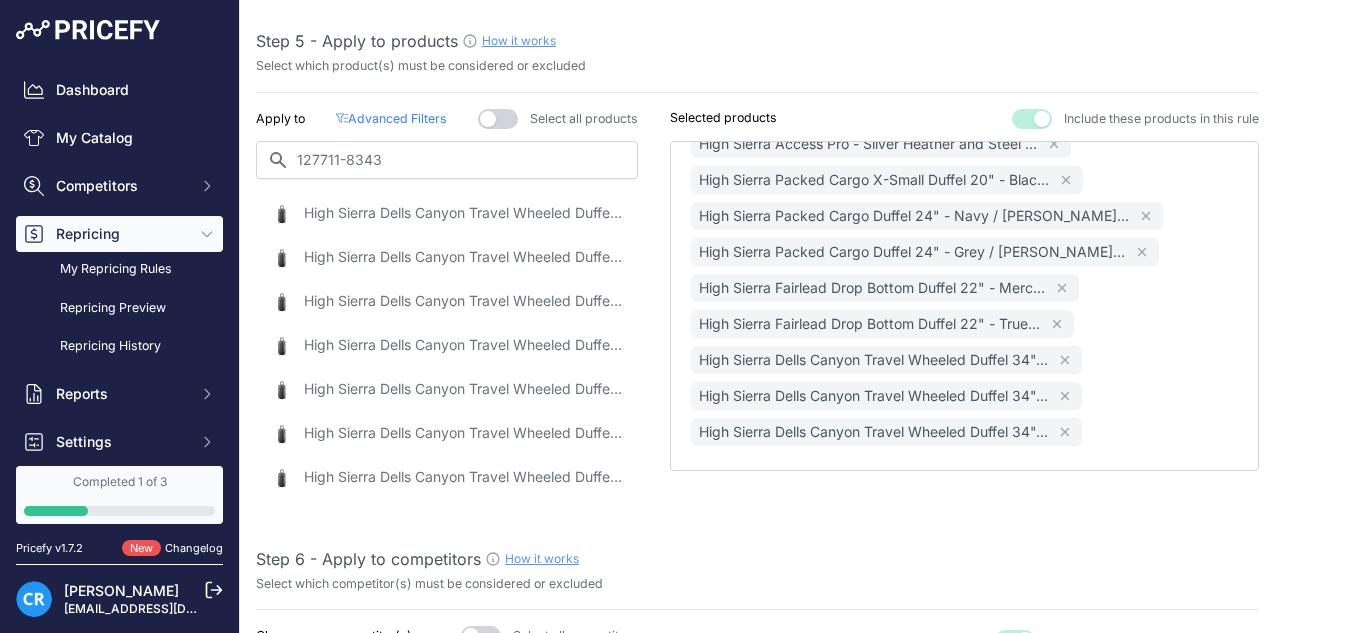 click on "High Sierra Dells Canyon Travel Wheeled Duffel 34" - Blue True Navy and Glow / Wheeled Duffel" at bounding box center (464, 213) 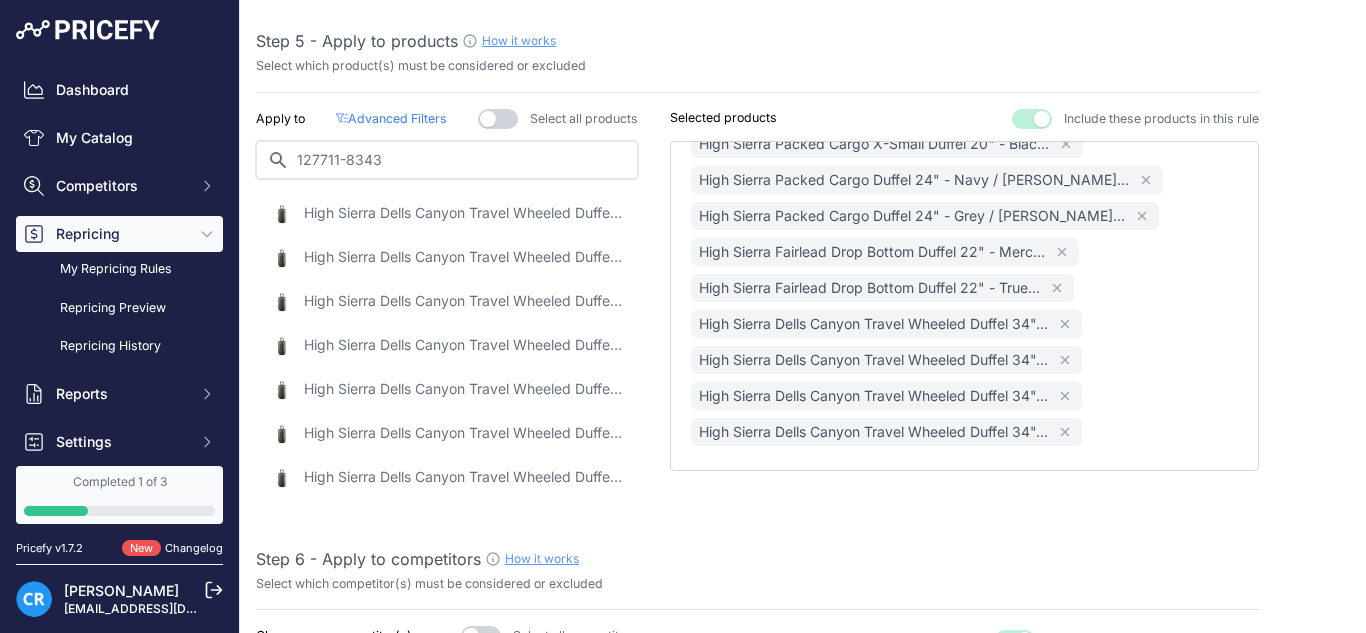 click on "127711-8343" at bounding box center [447, 160] 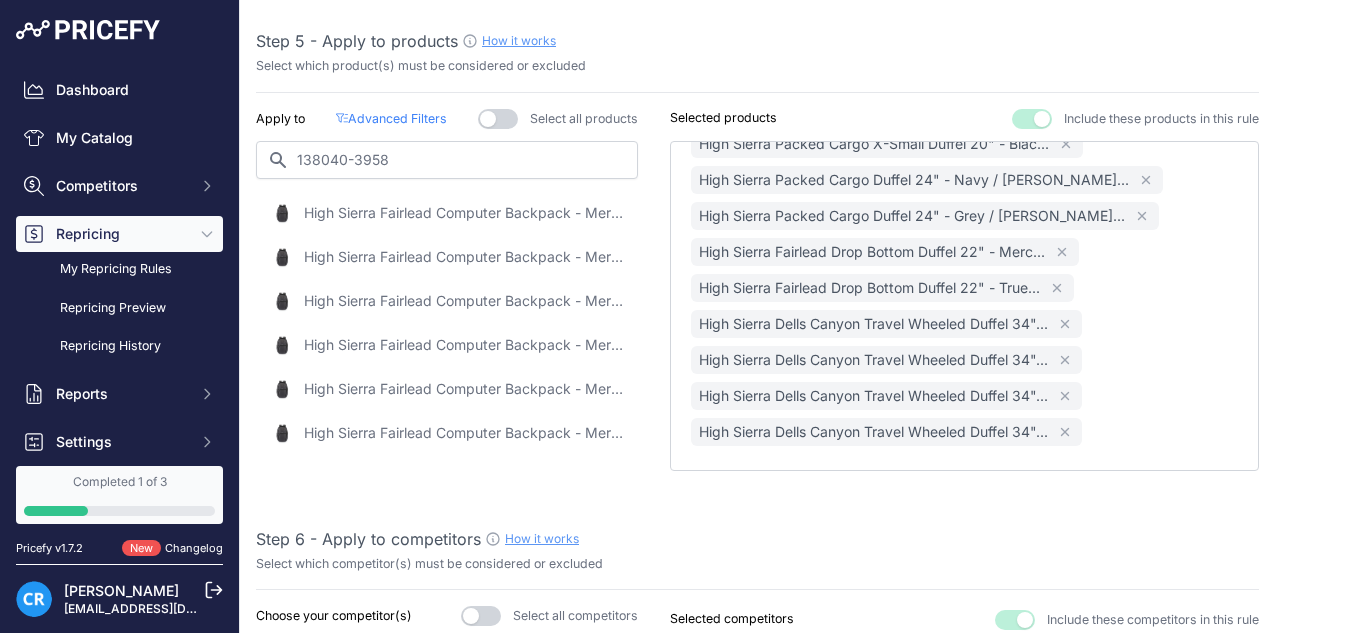 click on "High Sierra Fairlead Computer Backpack - Mercury/Black / Backpack" at bounding box center [464, 213] 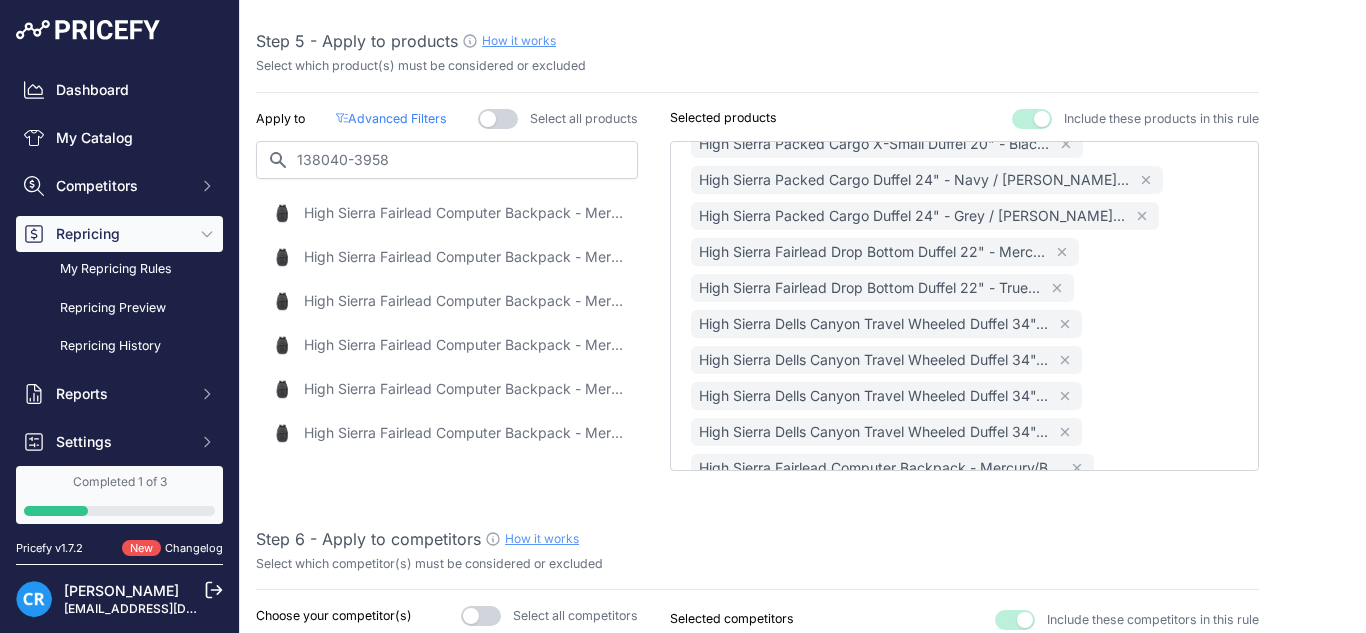 scroll, scrollTop: 152, scrollLeft: 0, axis: vertical 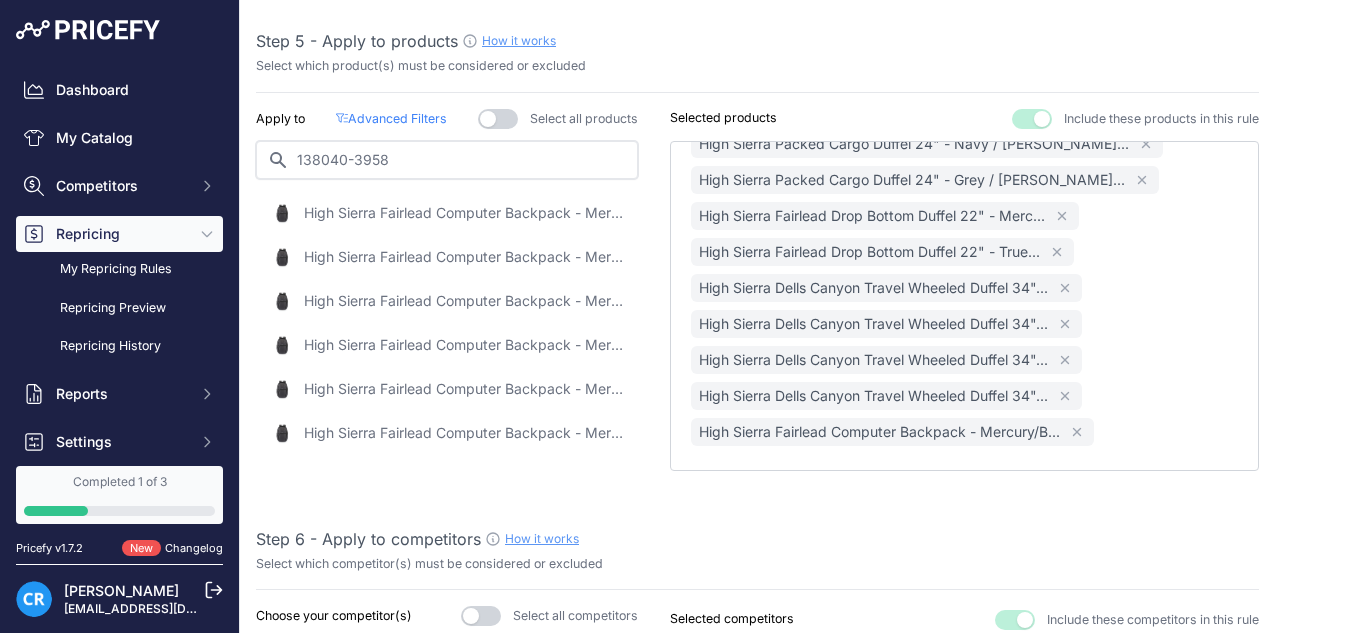 click on "138040-3958" at bounding box center [447, 160] 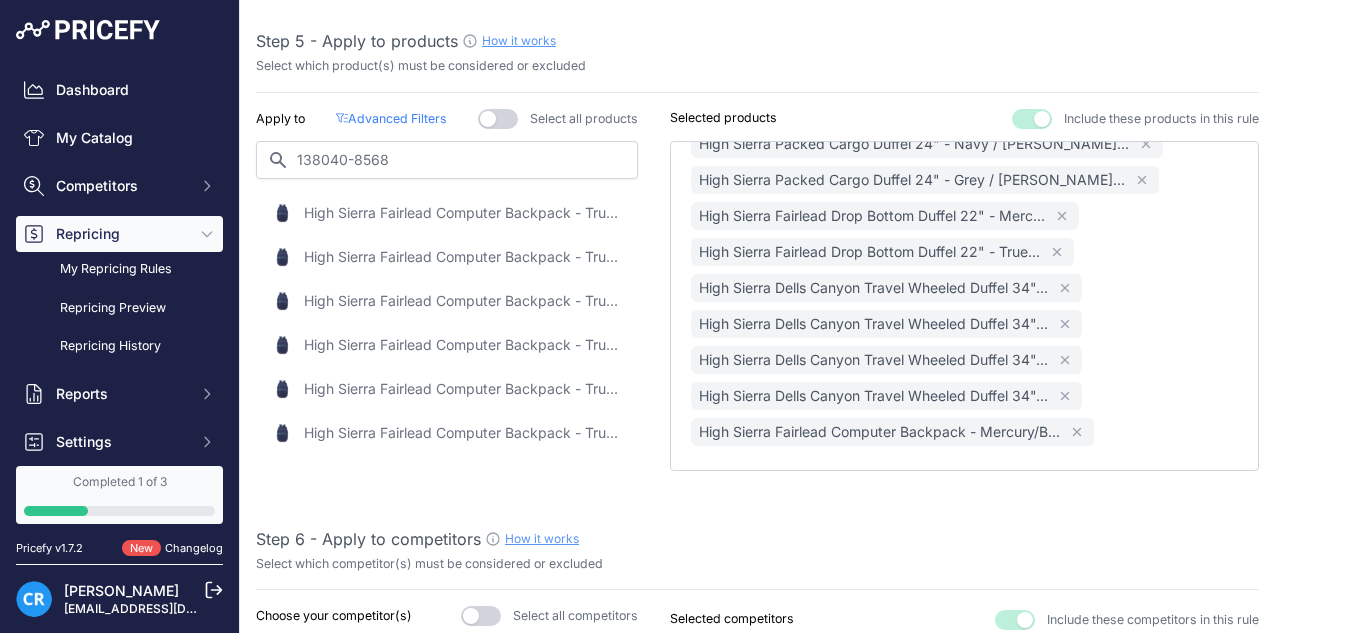 click on "High Sierra Fairlead Computer Backpack - True Navy/Graphite Blue / Backpack" at bounding box center [464, 213] 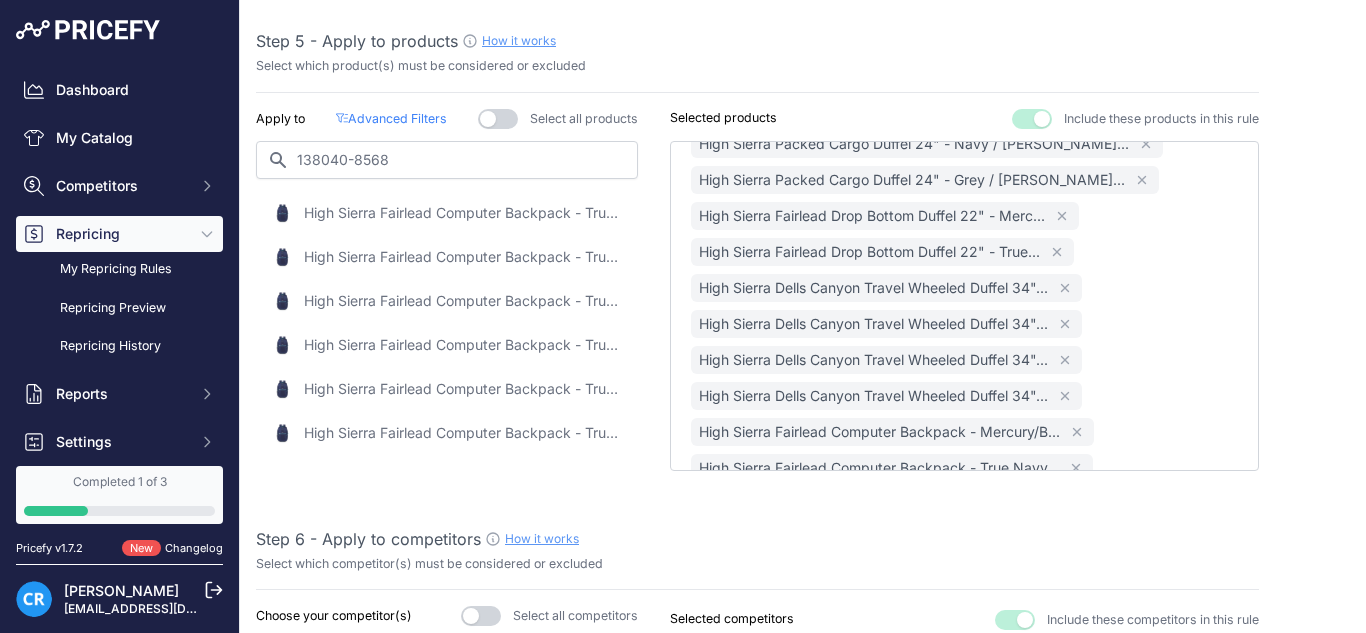scroll, scrollTop: 188, scrollLeft: 0, axis: vertical 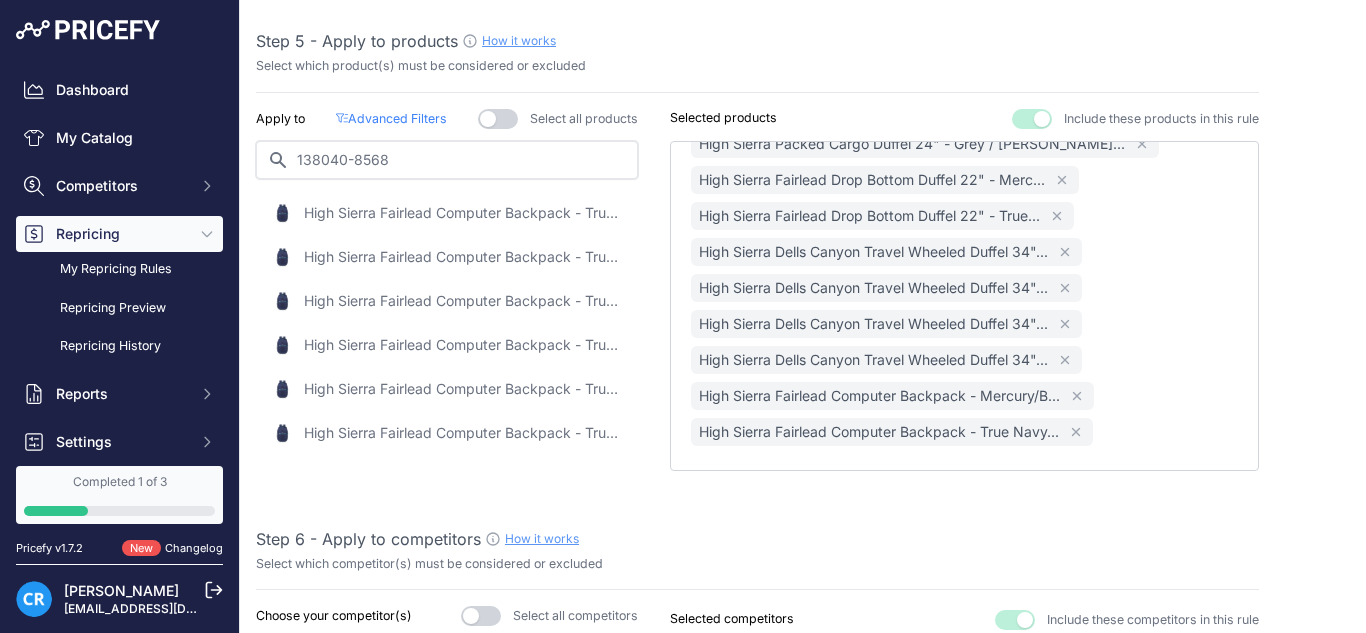 click on "138040-8568" at bounding box center (447, 160) 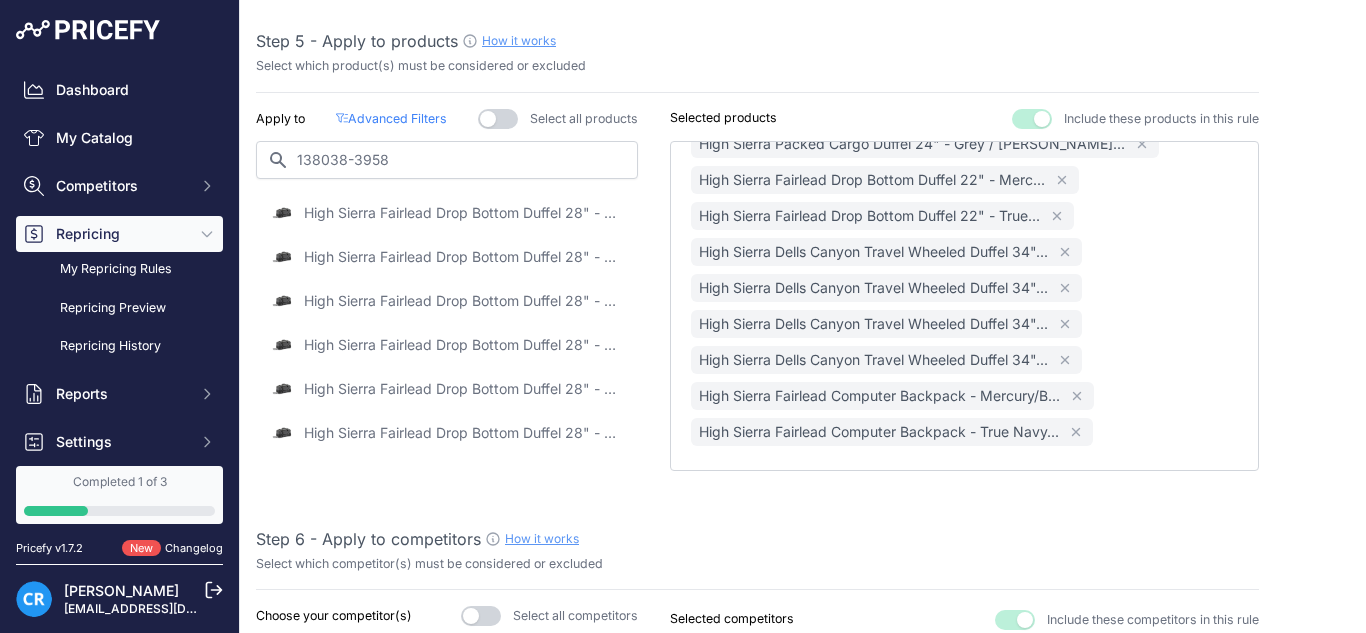 click on "High Sierra Fairlead Drop Bottom Duffel 28" - Mercury and Black / Duffel" at bounding box center (464, 213) 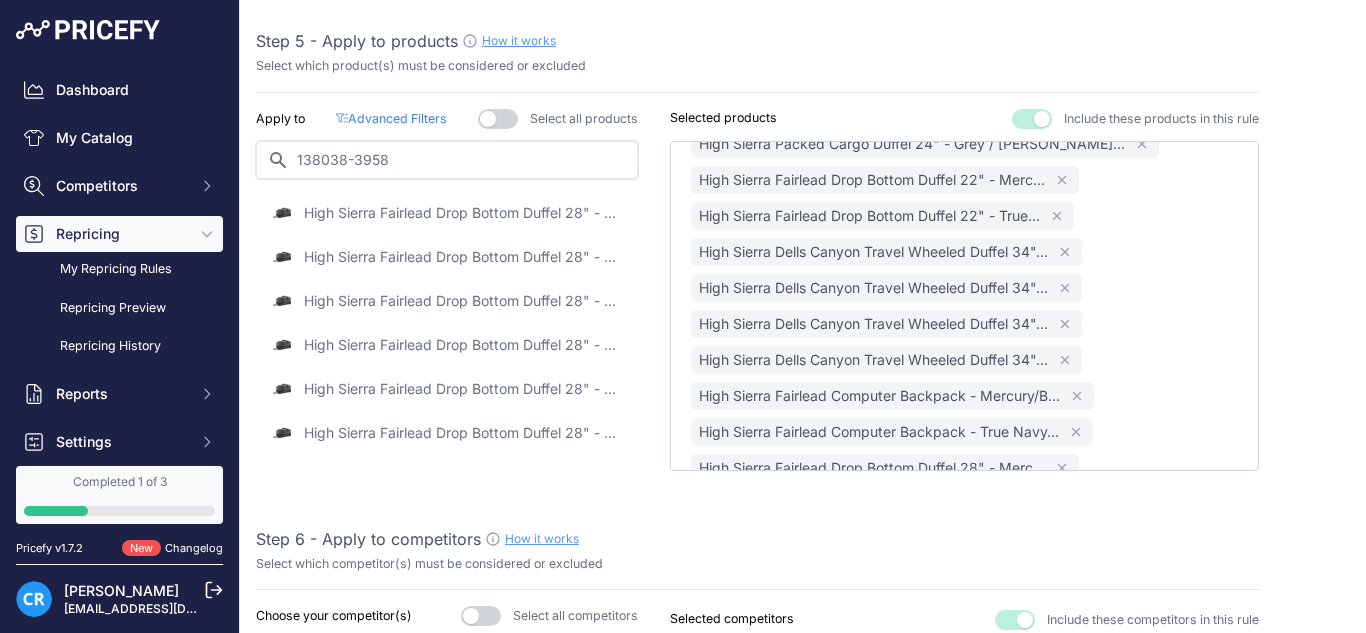 click on "138038-3958" at bounding box center [447, 160] 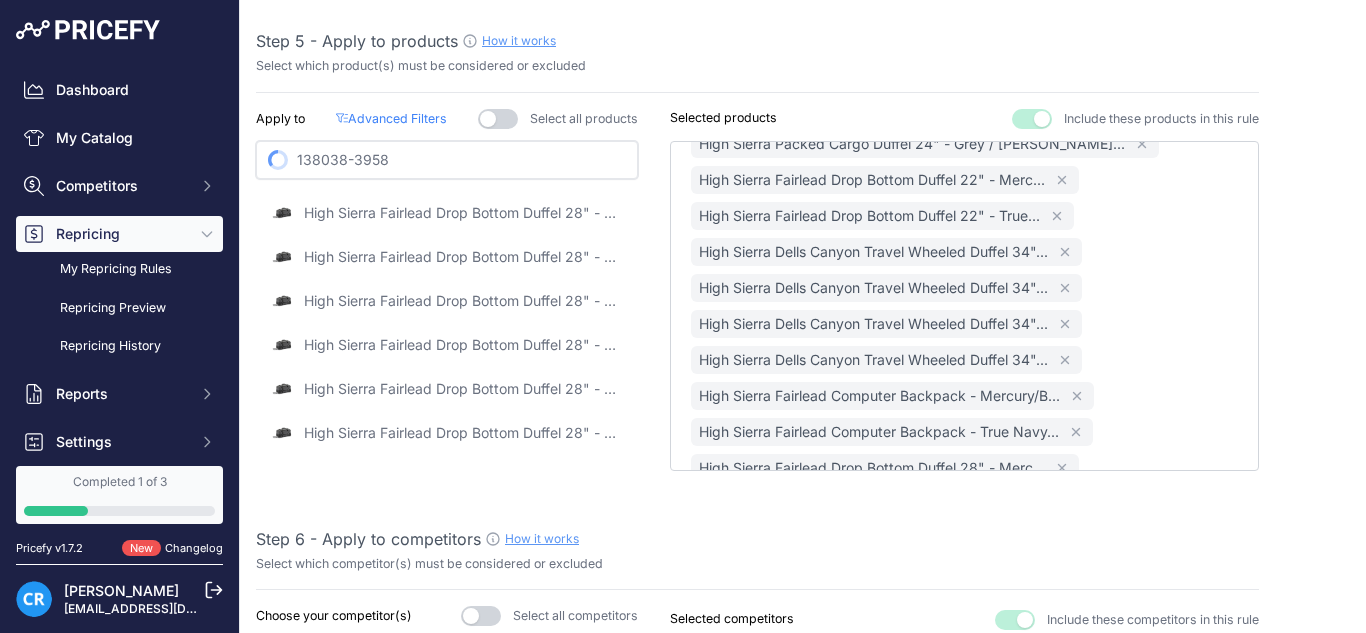 paste on "856" 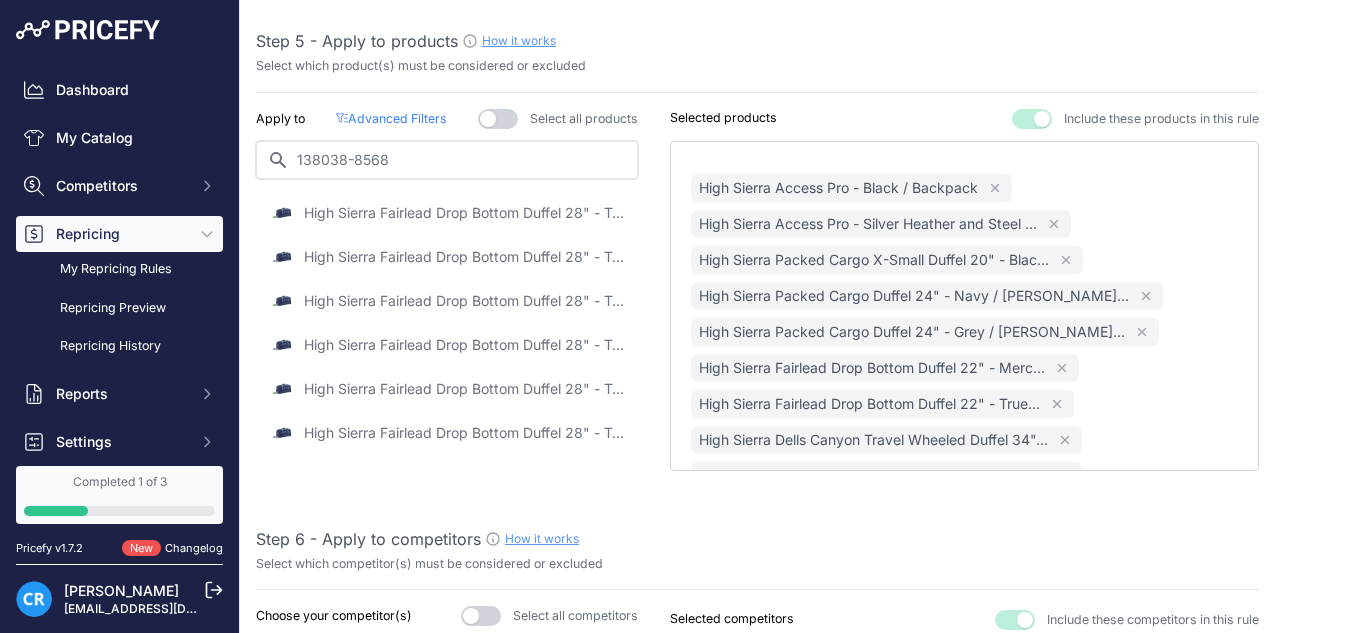 scroll, scrollTop: 224, scrollLeft: 0, axis: vertical 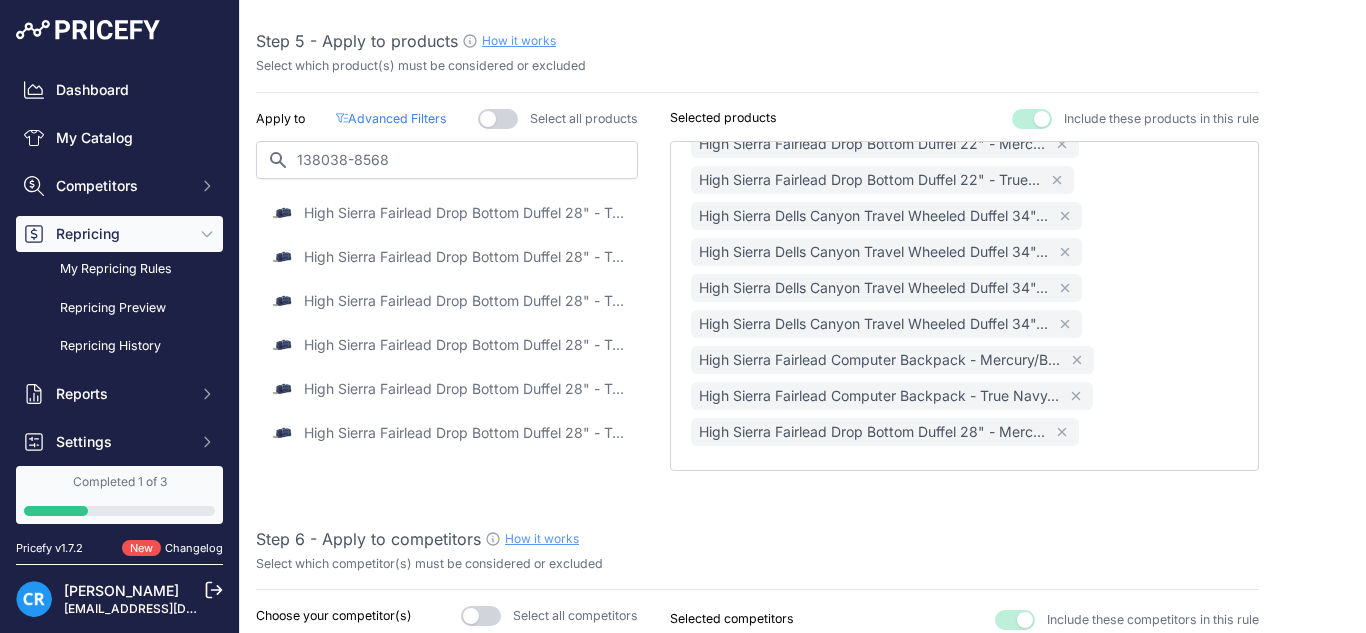click on "High Sierra Fairlead Drop Bottom Duffel 28" - True Navy and Graphite Blue / Duffel" at bounding box center [464, 213] 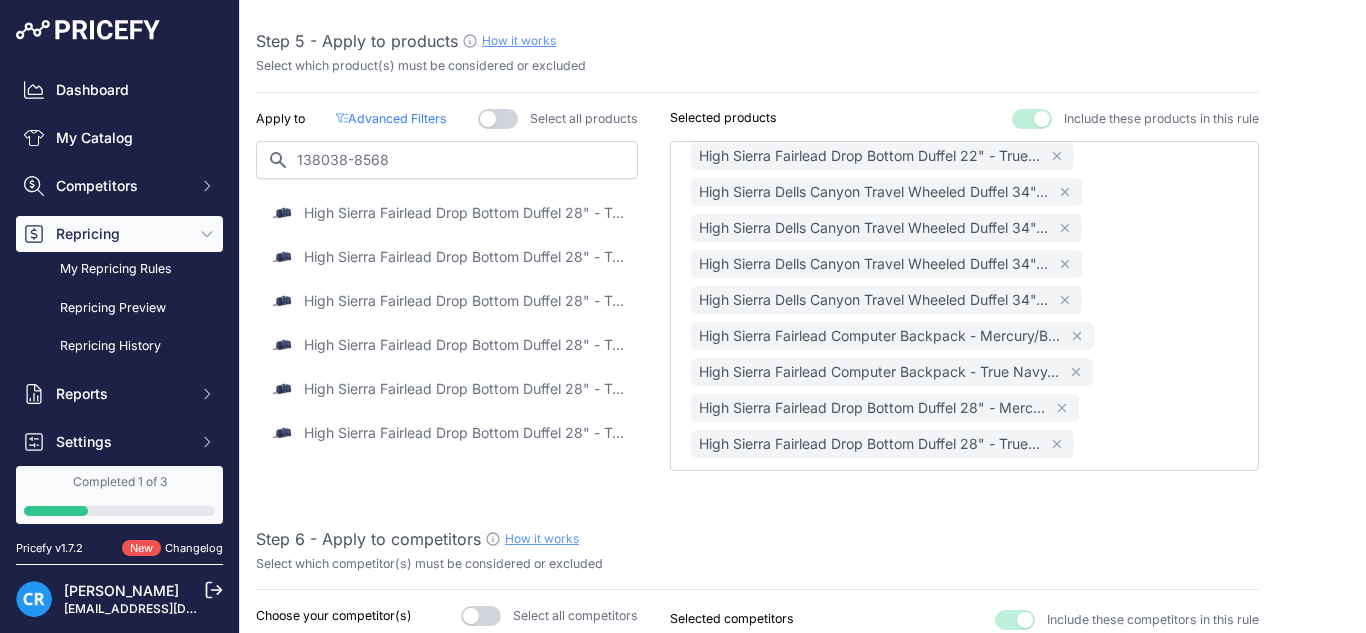 scroll, scrollTop: 260, scrollLeft: 0, axis: vertical 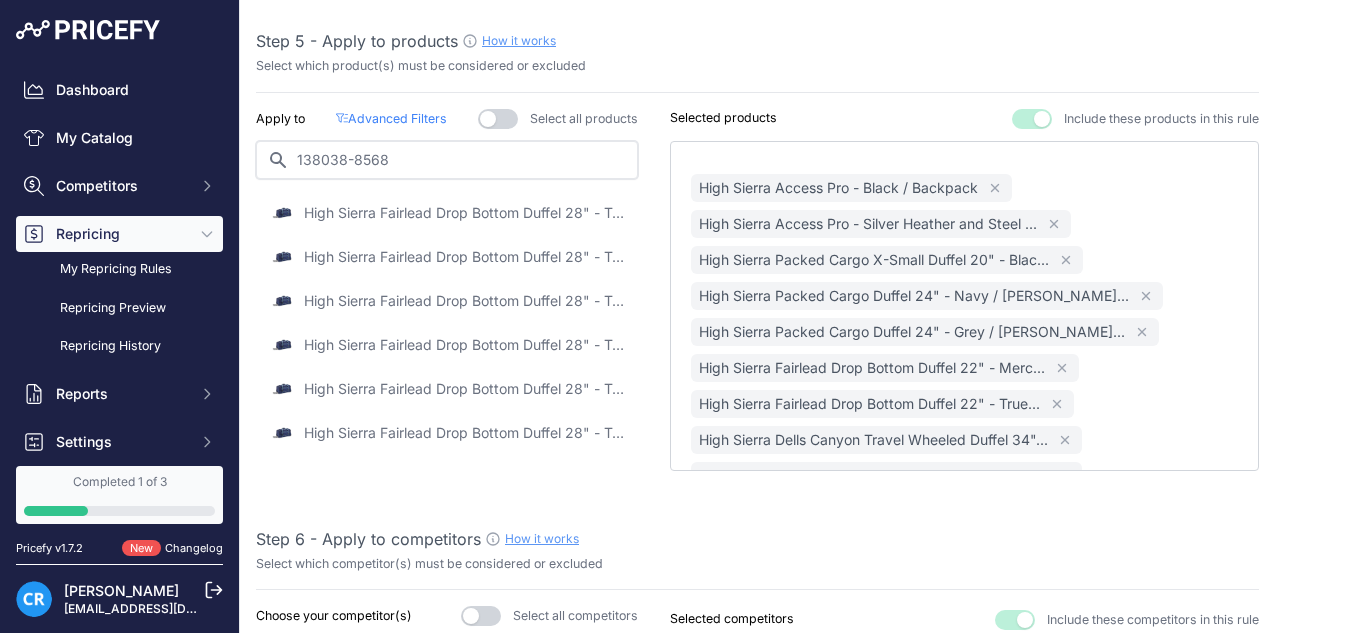click on "138038-8568" at bounding box center [447, 160] 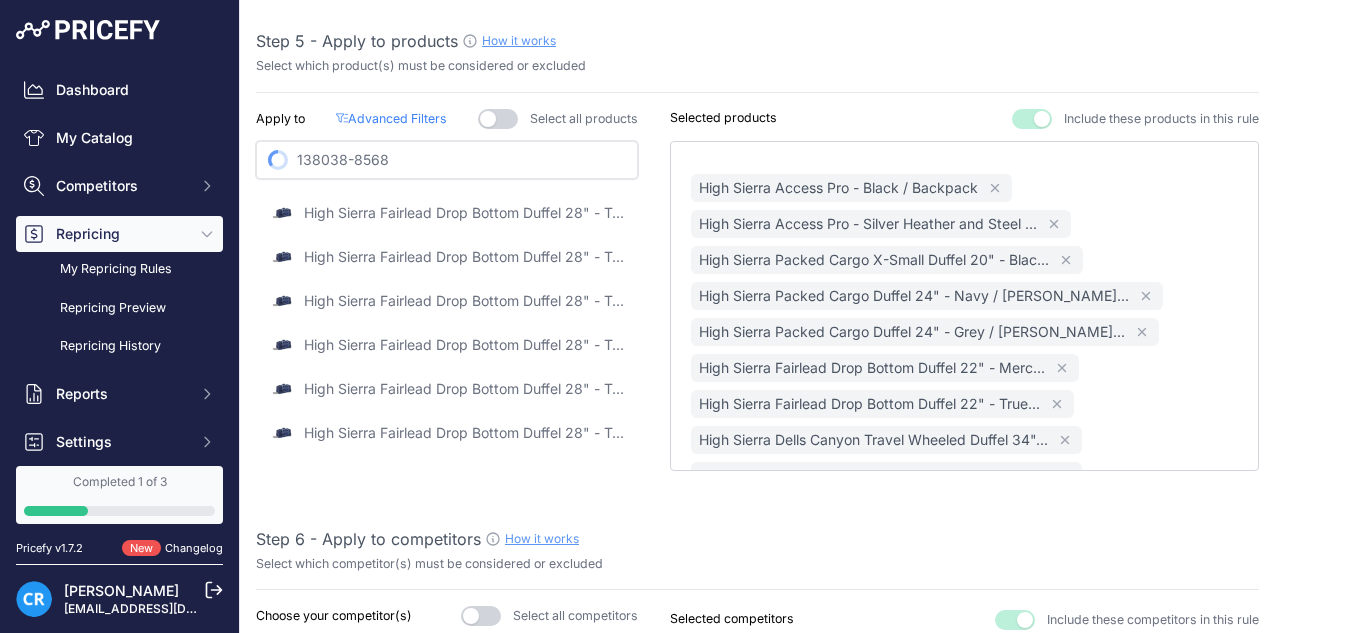 paste on "9-395" 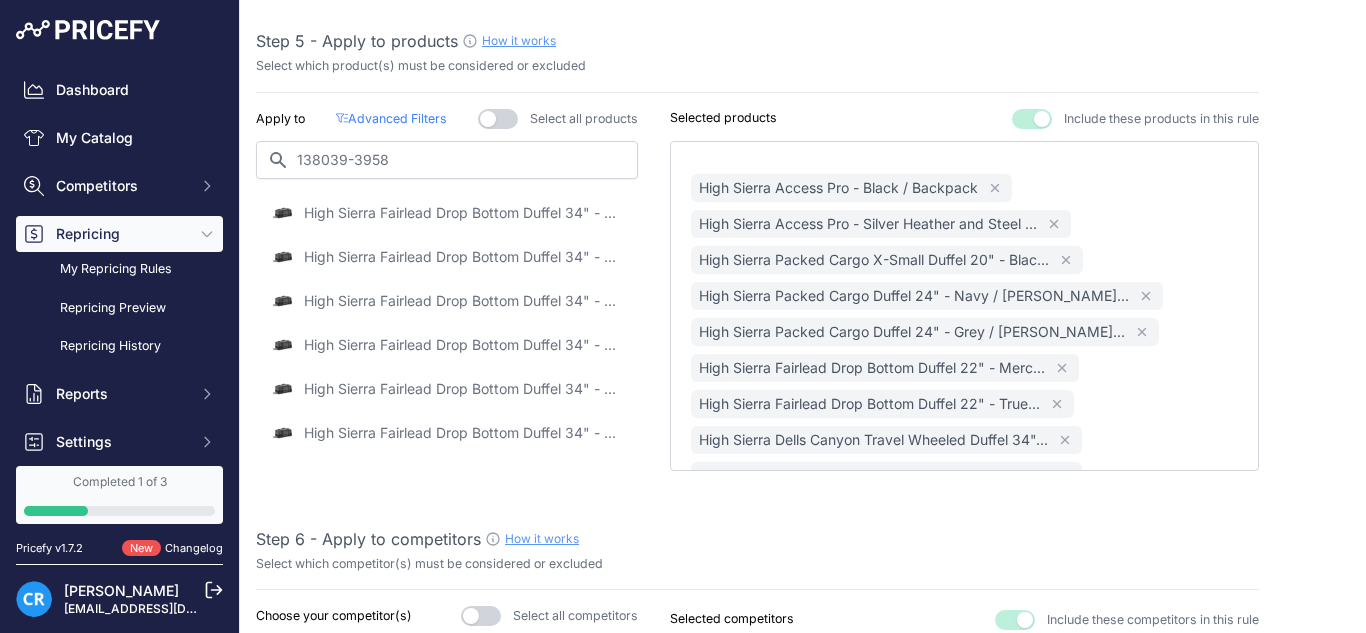 click on "High Sierra Fairlead Drop Bottom Duffel 34" - Mercury and Black / Duffel" at bounding box center (464, 213) 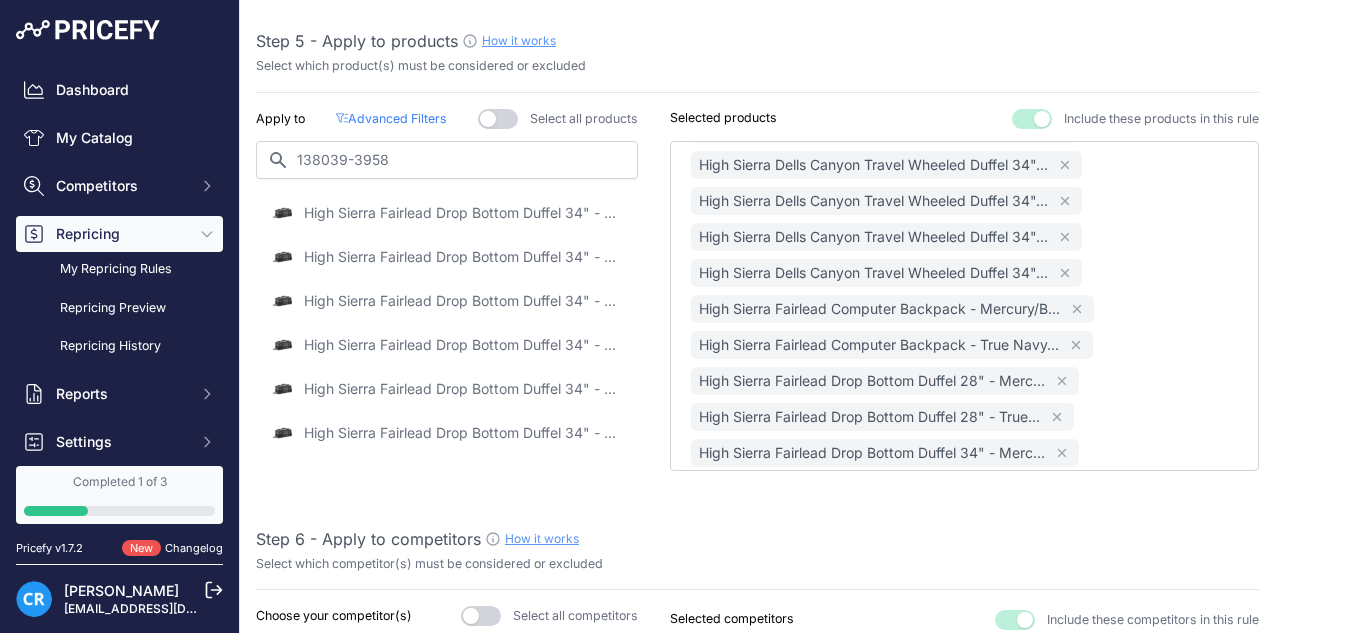 scroll, scrollTop: 296, scrollLeft: 0, axis: vertical 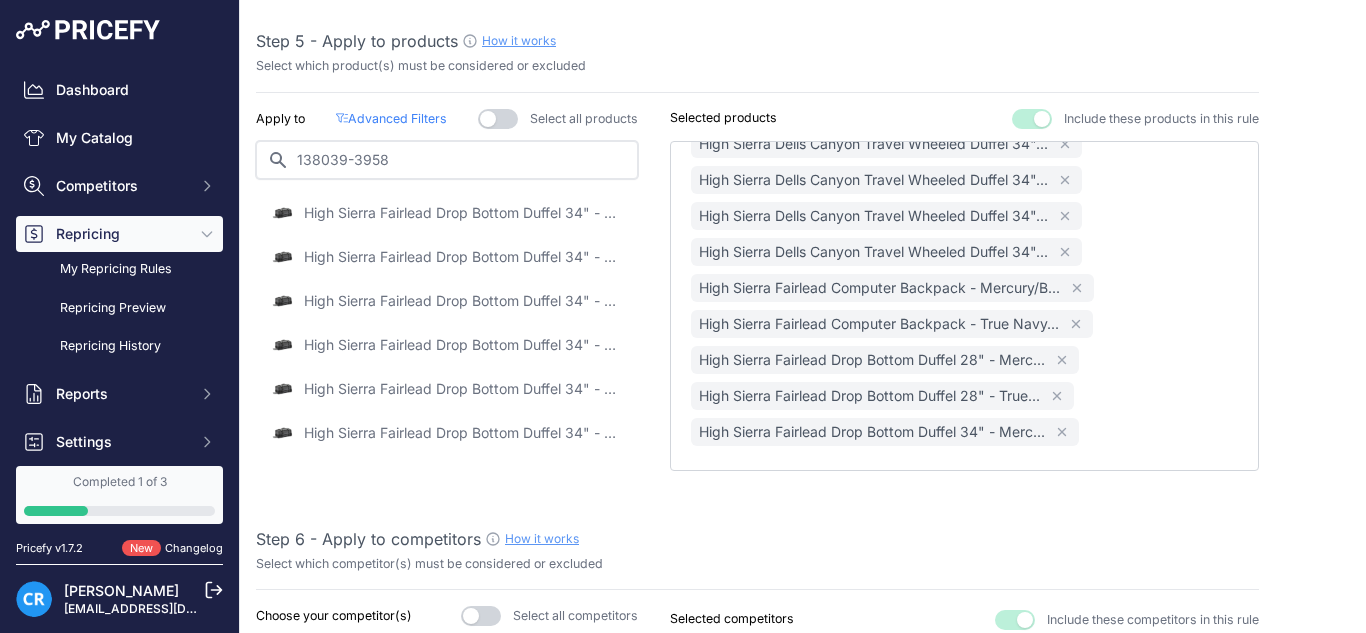 click on "138039-3958" at bounding box center (447, 160) 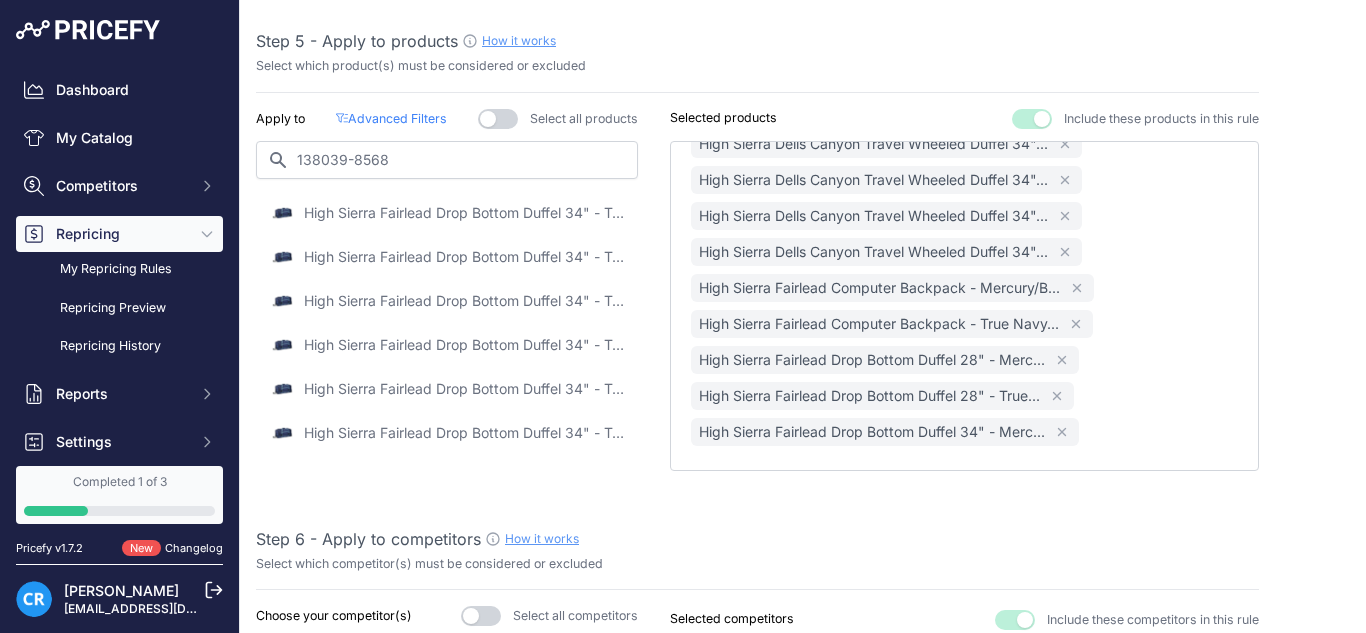 click on "High Sierra Fairlead Drop Bottom Duffel 34" - True Navy and Graphite Blue / Duffel" at bounding box center (464, 213) 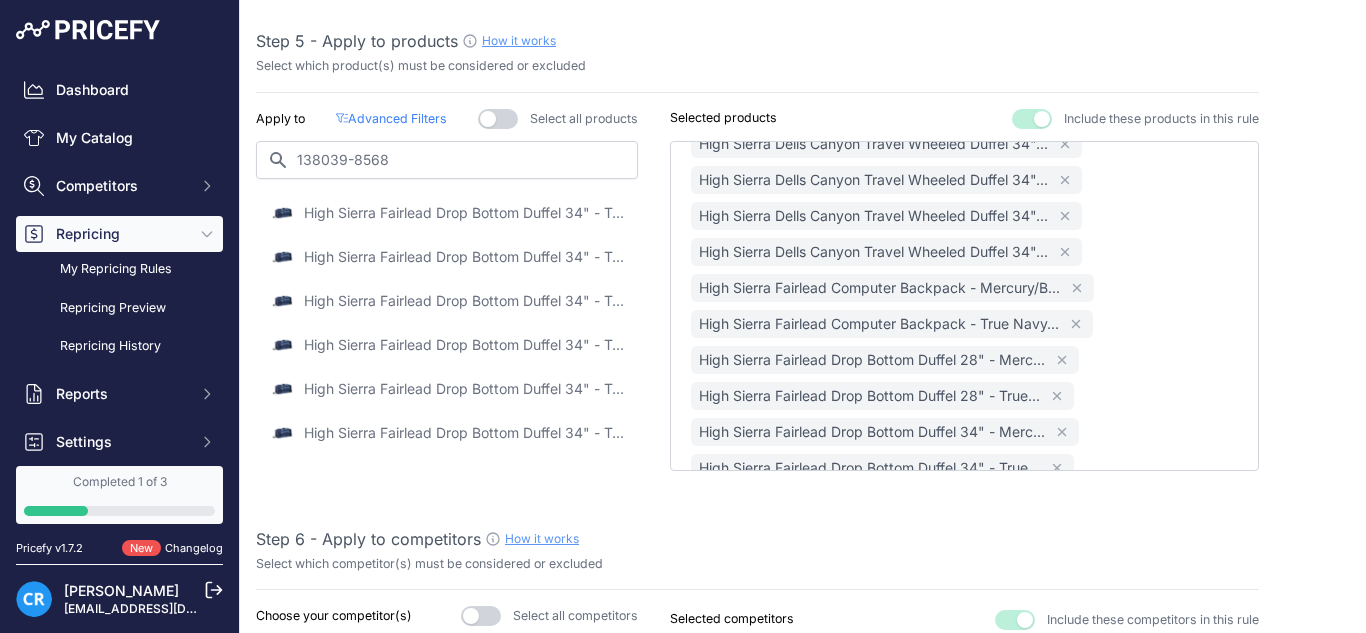 scroll, scrollTop: 332, scrollLeft: 0, axis: vertical 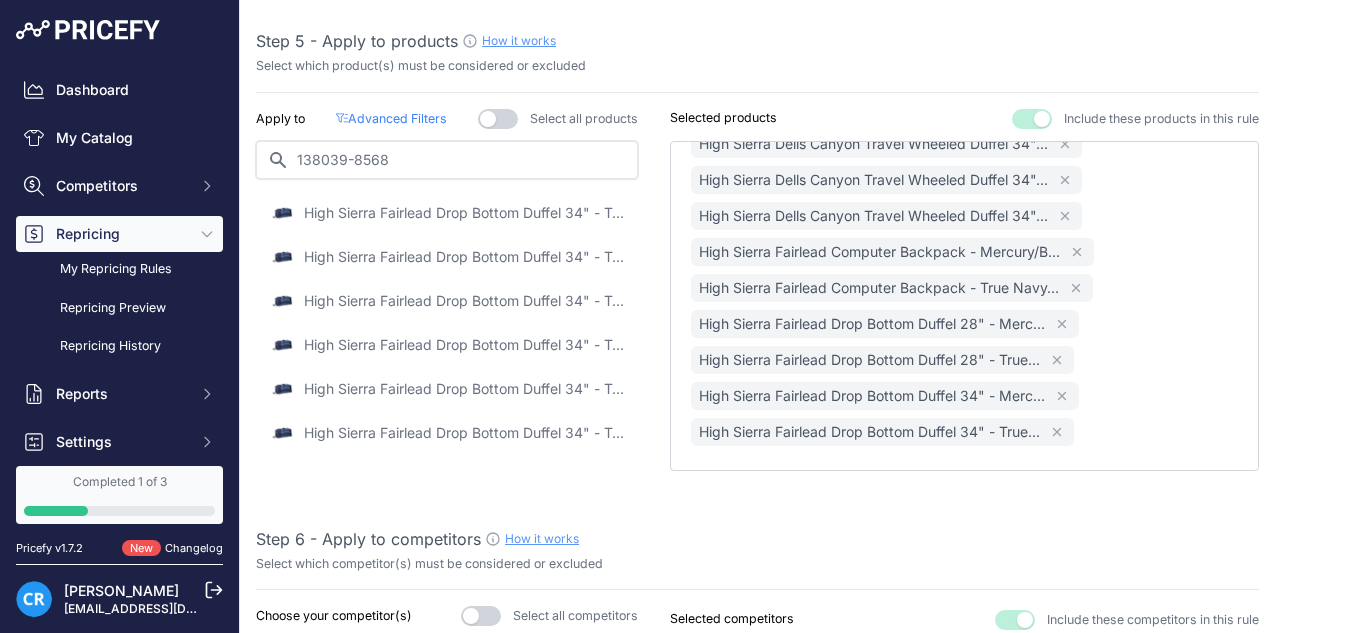 click on "138039-8568" at bounding box center (447, 160) 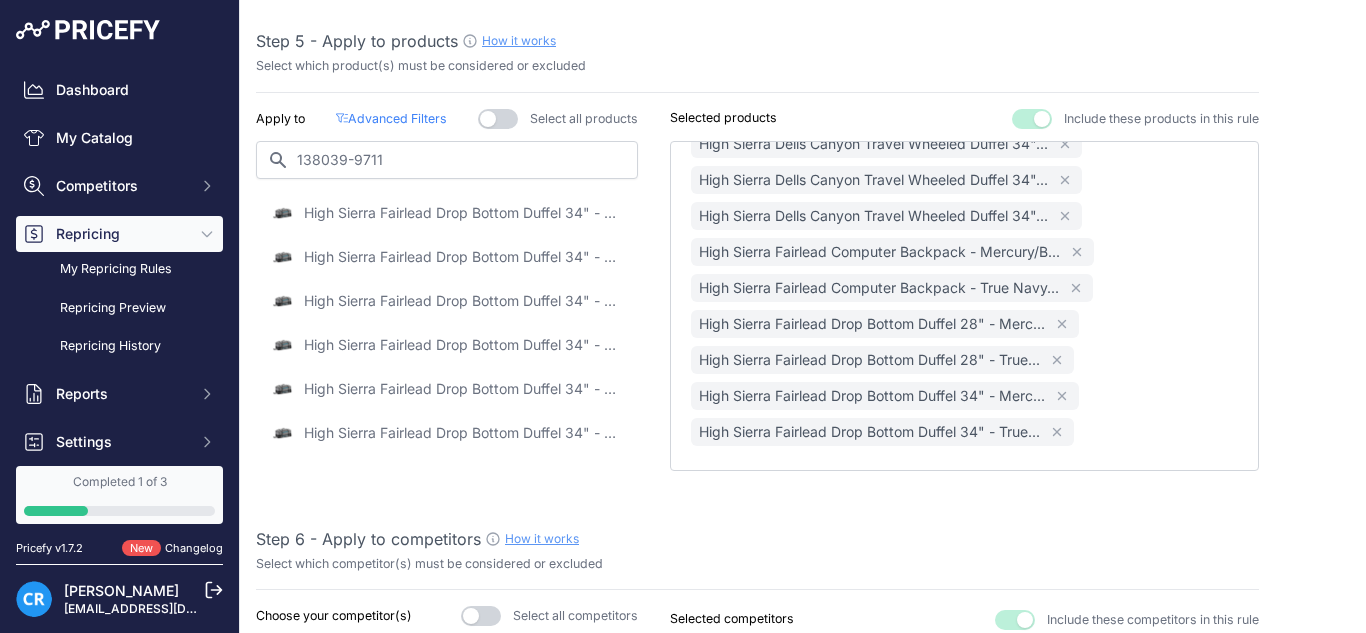 click on "High Sierra Fairlead Drop Bottom Duffel 34" - Steel Grey/Mercury/Blue / Duffel" at bounding box center [464, 213] 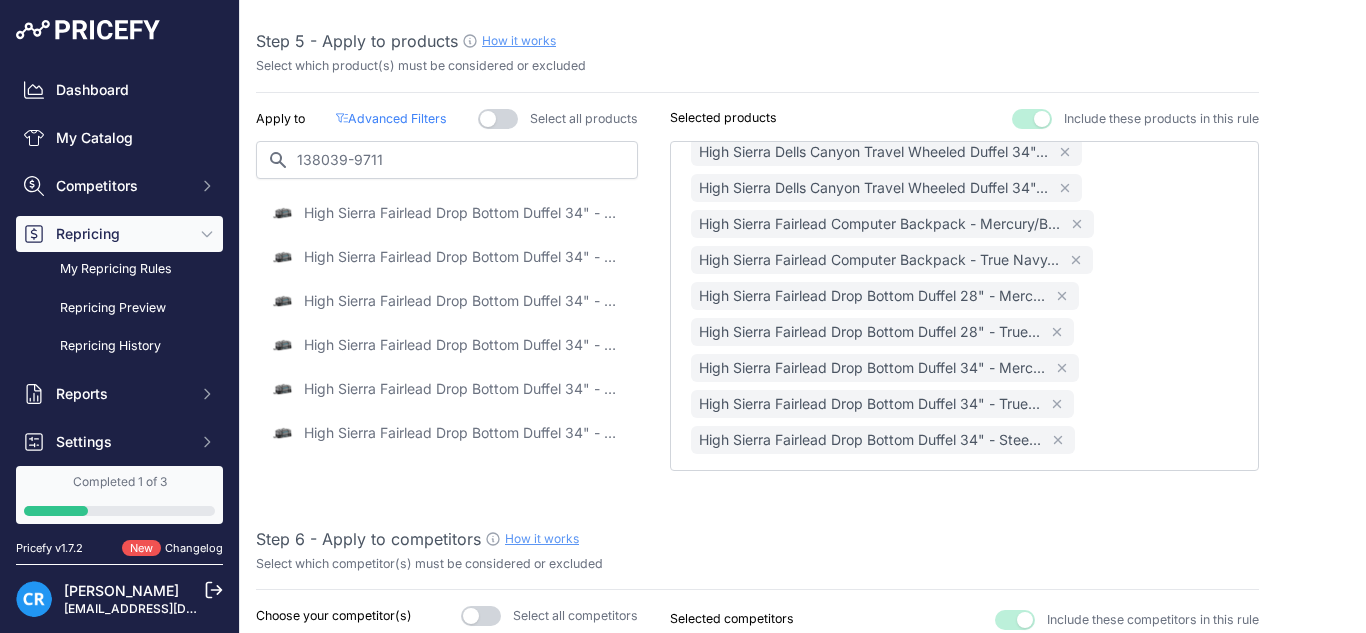 scroll, scrollTop: 368, scrollLeft: 0, axis: vertical 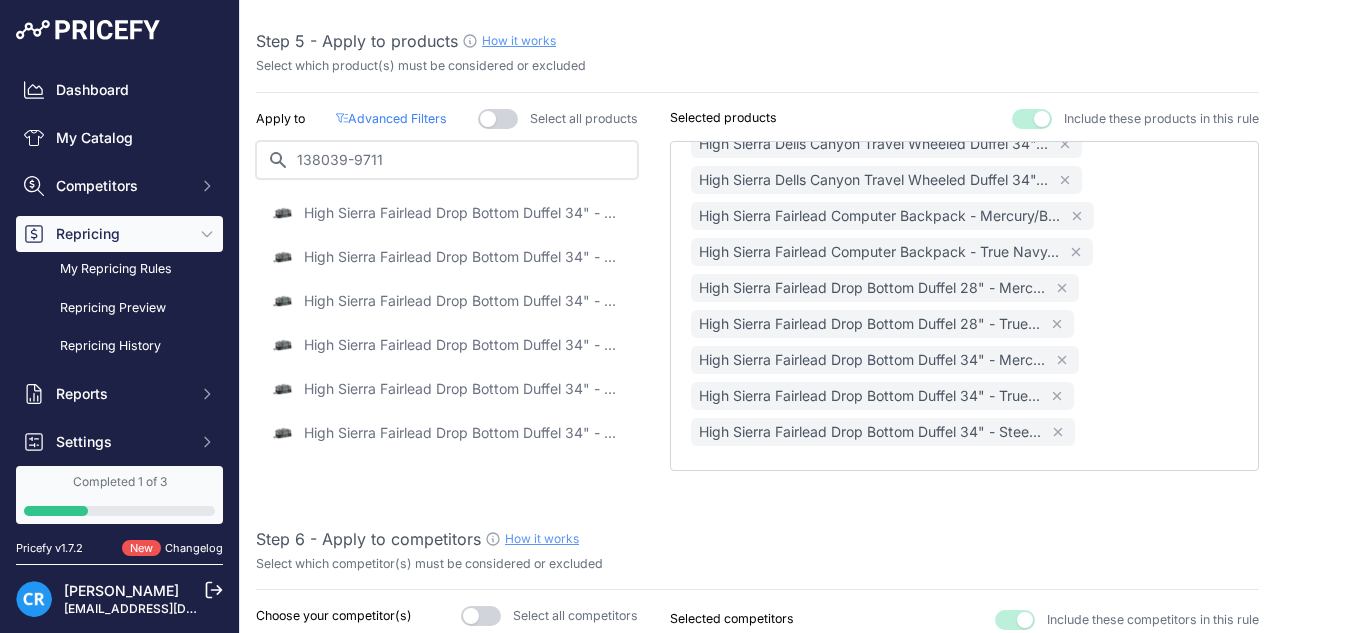click on "138039-9711" at bounding box center [447, 160] 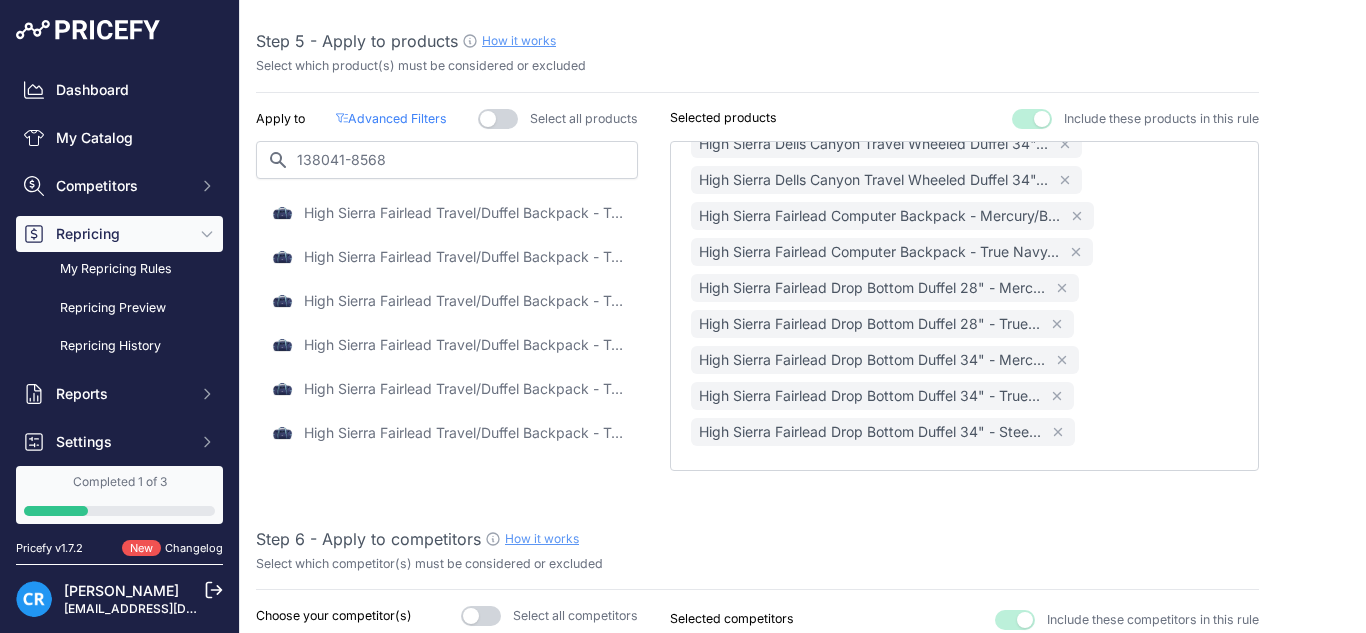 click on "High Sierra Fairlead Travel/Duffel Backpack - True Navy and Graphite Blue / Duffel" at bounding box center (464, 213) 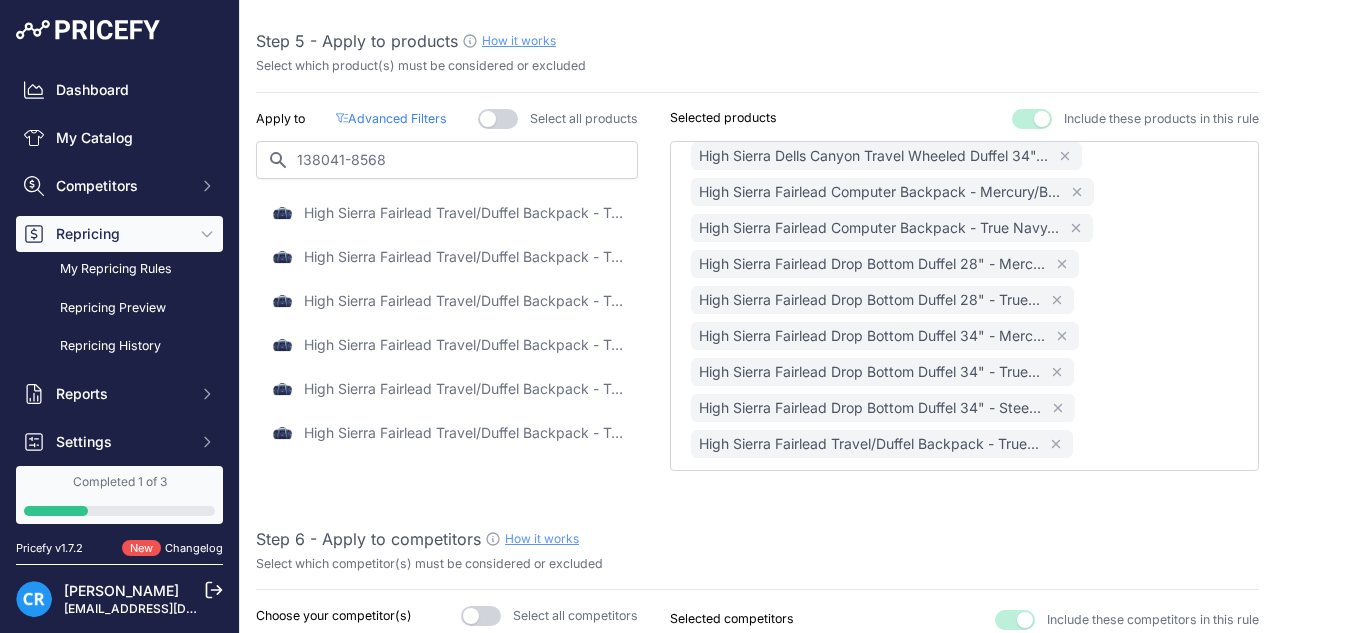 scroll, scrollTop: 404, scrollLeft: 0, axis: vertical 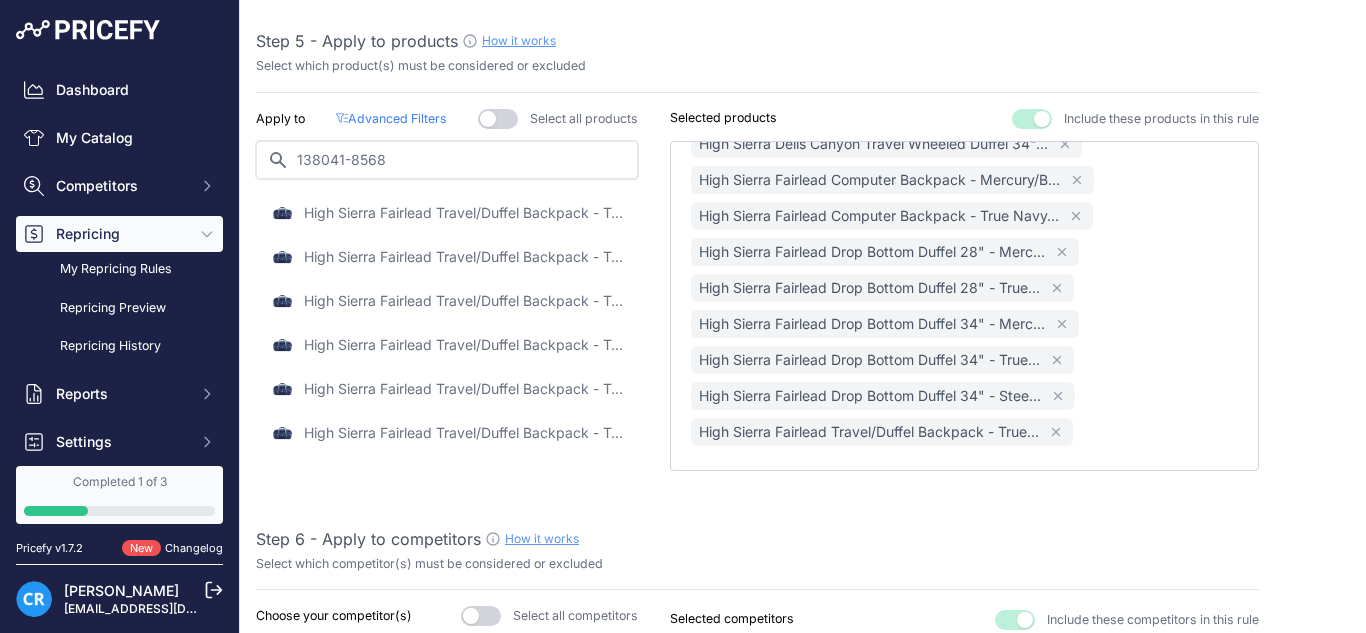 click on "138041-8568" at bounding box center (447, 160) 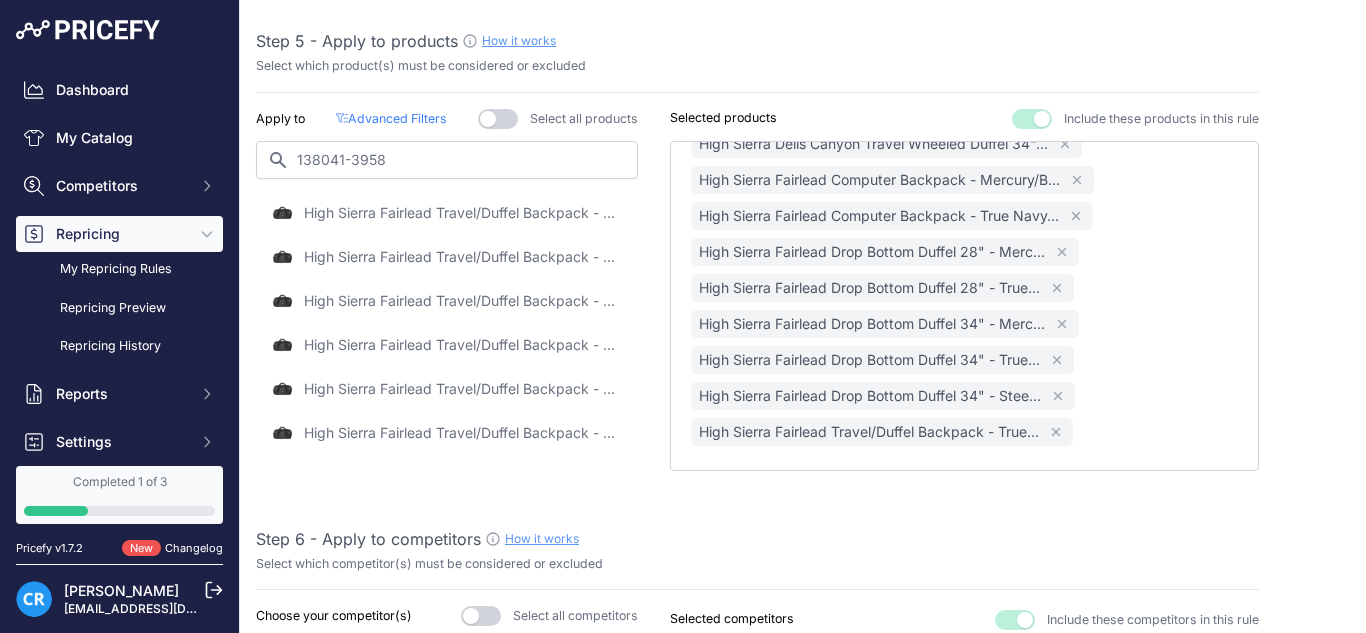 click on "High Sierra Fairlead Travel/Duffel Backpack - Mercury and Black / Duffel" at bounding box center [447, 213] 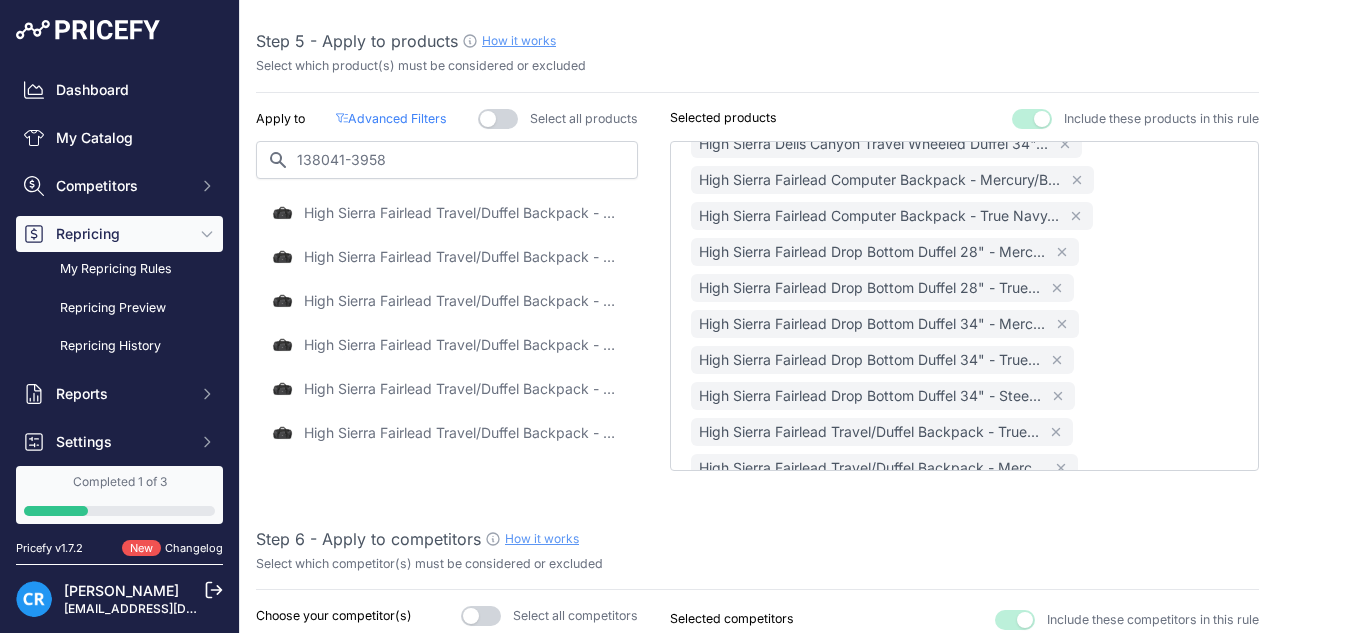 scroll, scrollTop: 440, scrollLeft: 0, axis: vertical 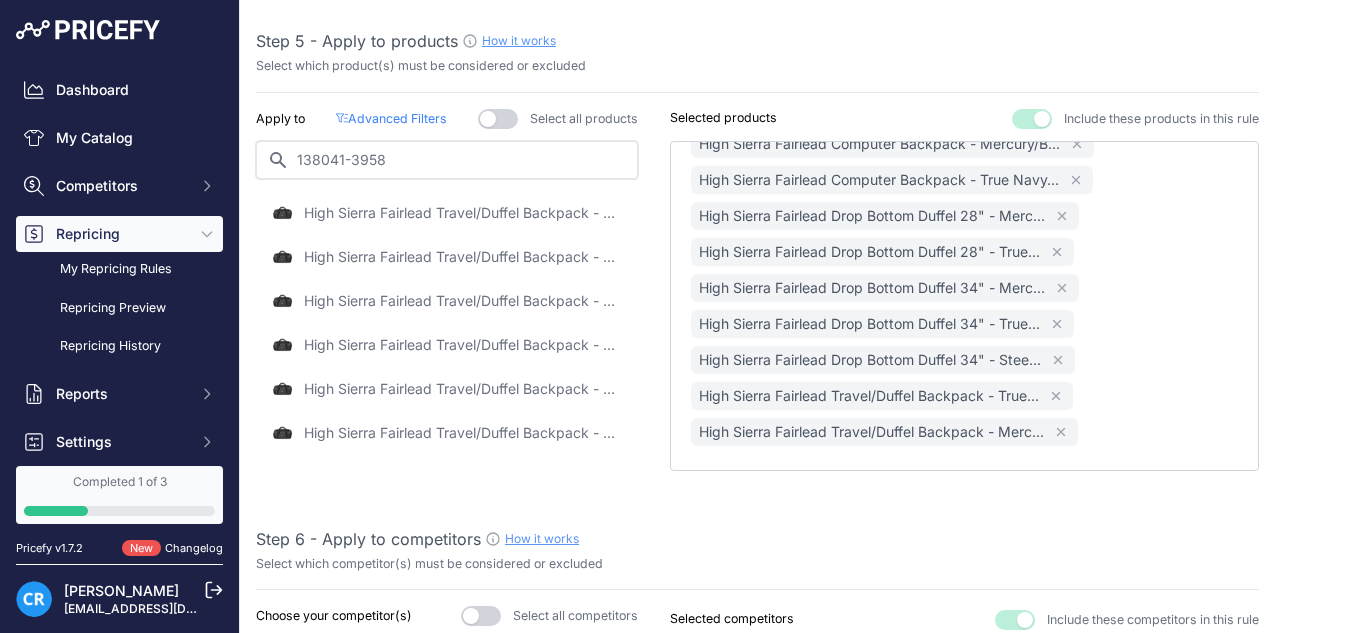 click on "138041-3958" at bounding box center (447, 160) 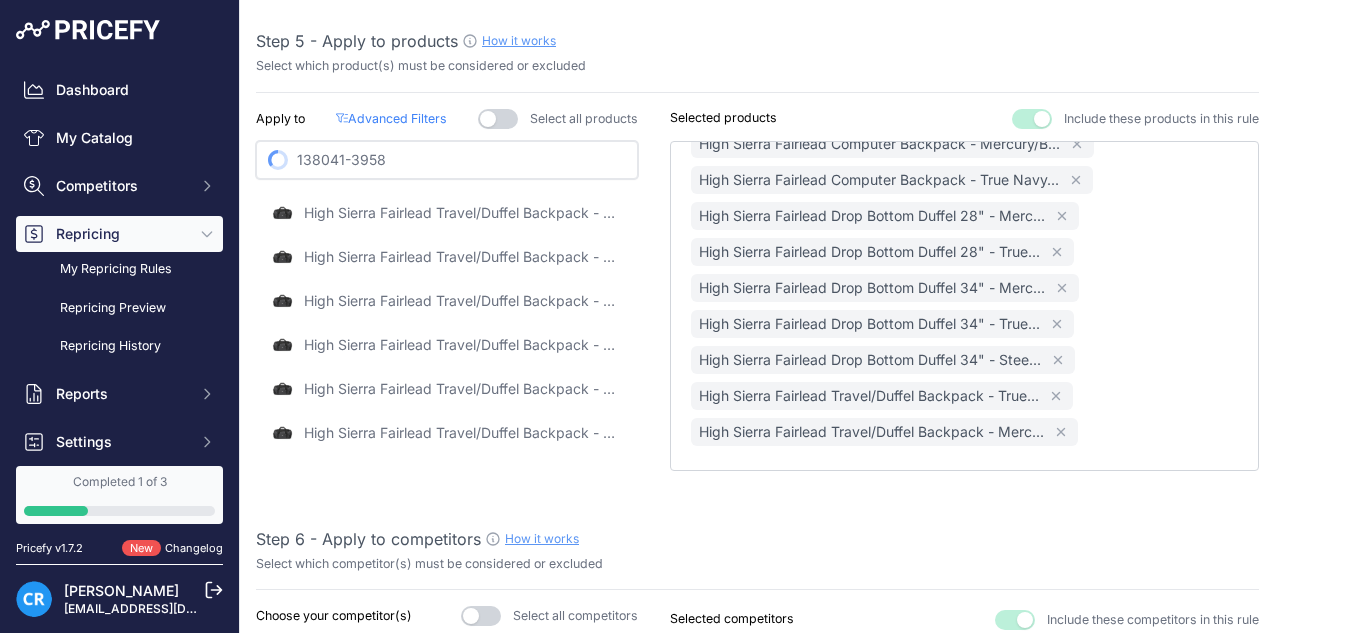 paste on "584-1041" 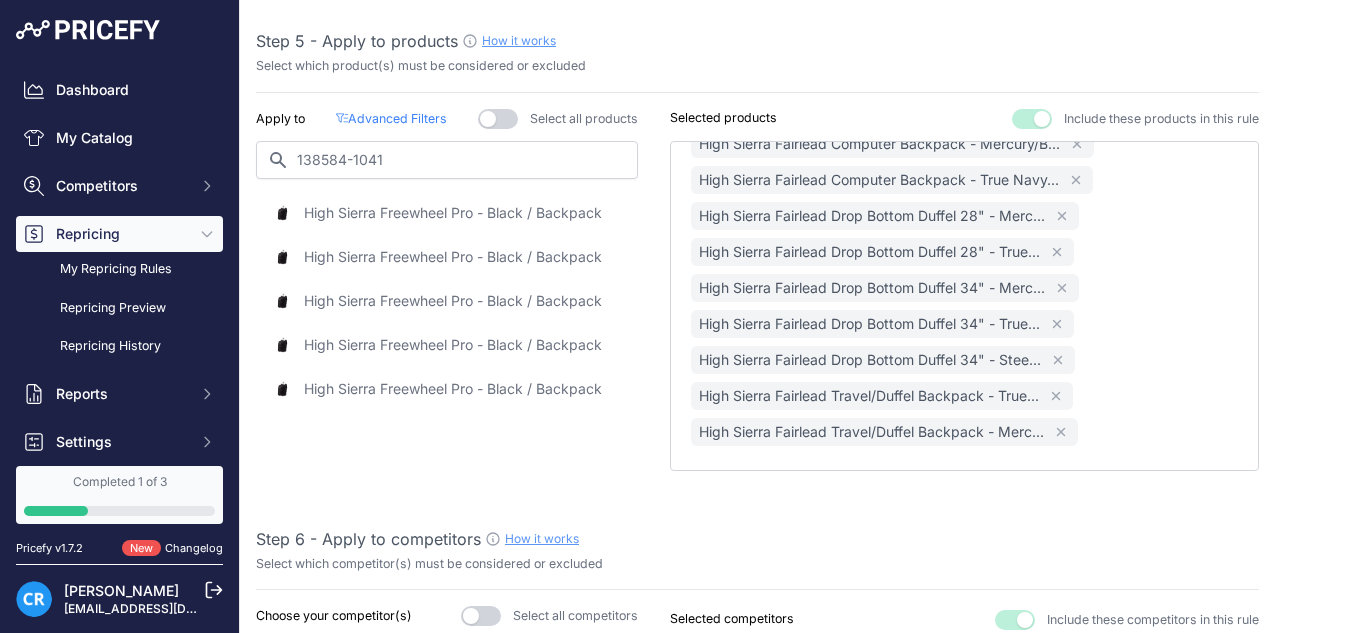 click on "High Sierra Freewheel Pro - Black / Backpack" at bounding box center [453, 213] 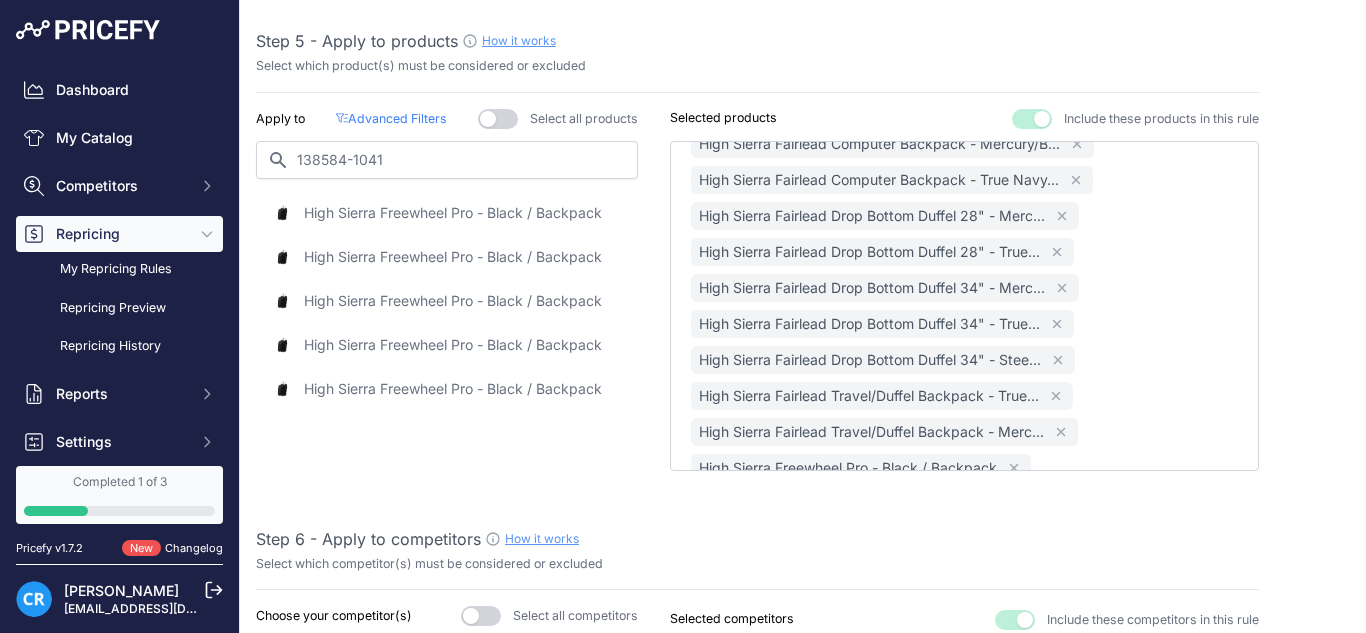 scroll, scrollTop: 476, scrollLeft: 0, axis: vertical 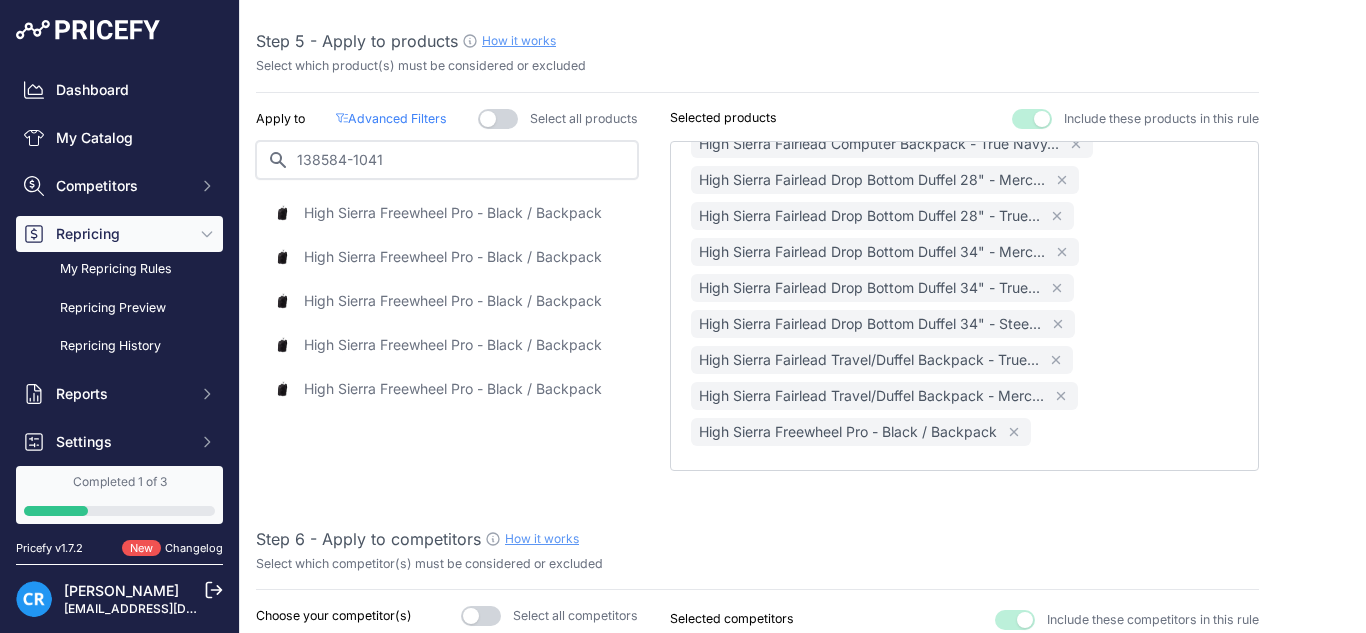 click on "138584-1041" at bounding box center [447, 160] 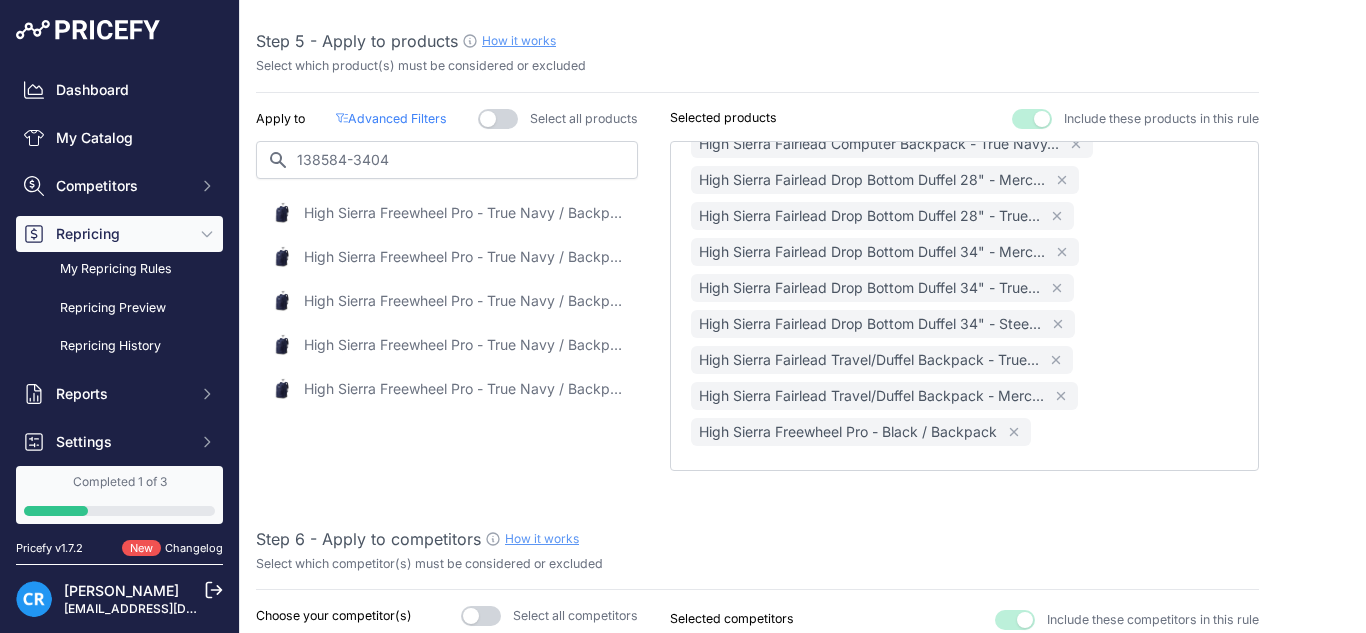 click on "High Sierra Freewheel Pro - True Navy / Backpack" at bounding box center (447, 213) 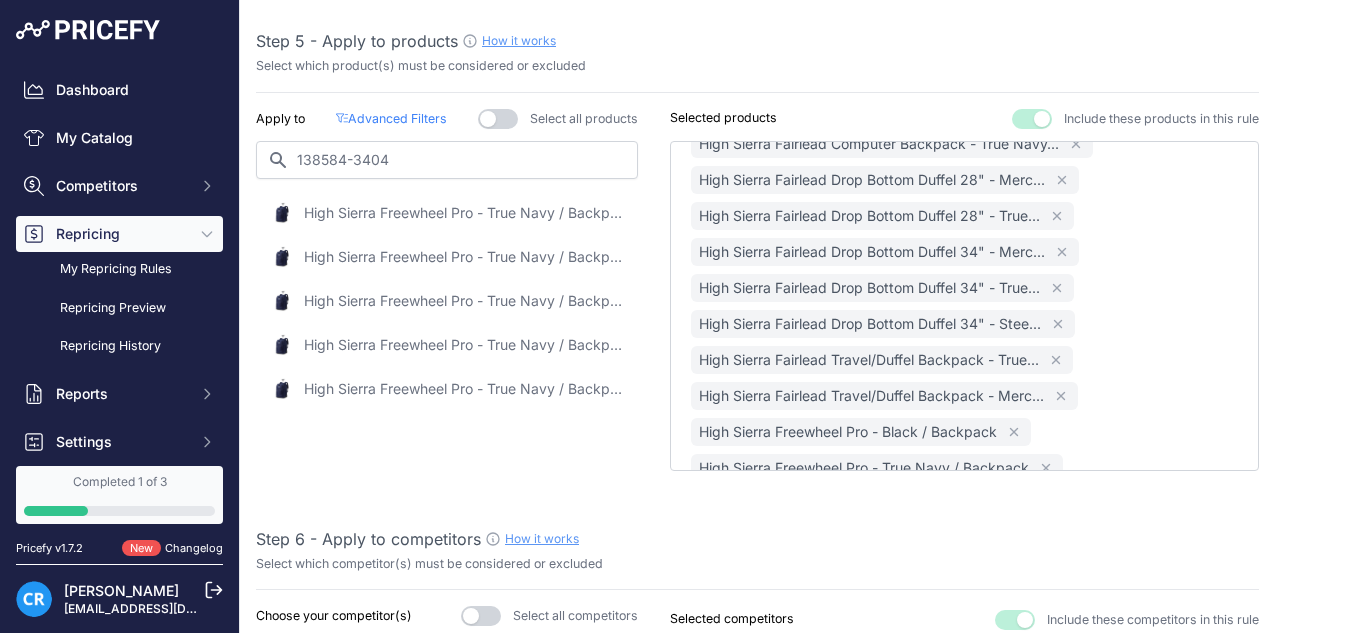 scroll, scrollTop: 512, scrollLeft: 0, axis: vertical 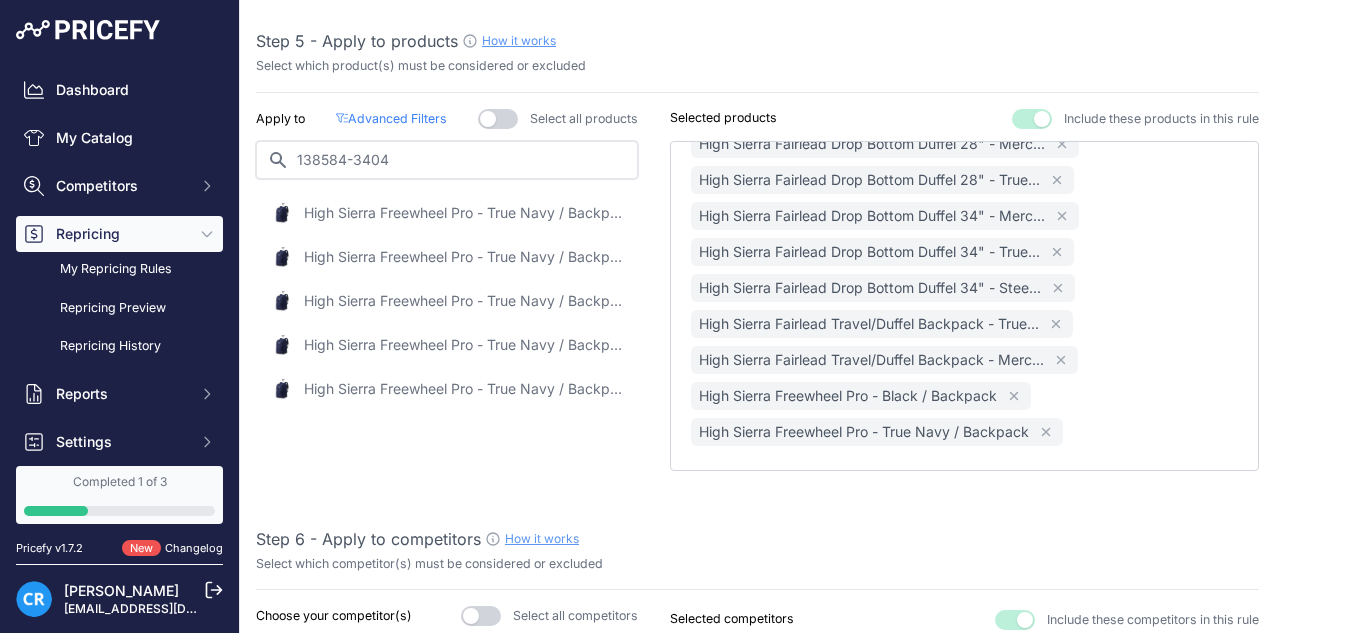 click on "138584-3404" at bounding box center [447, 160] 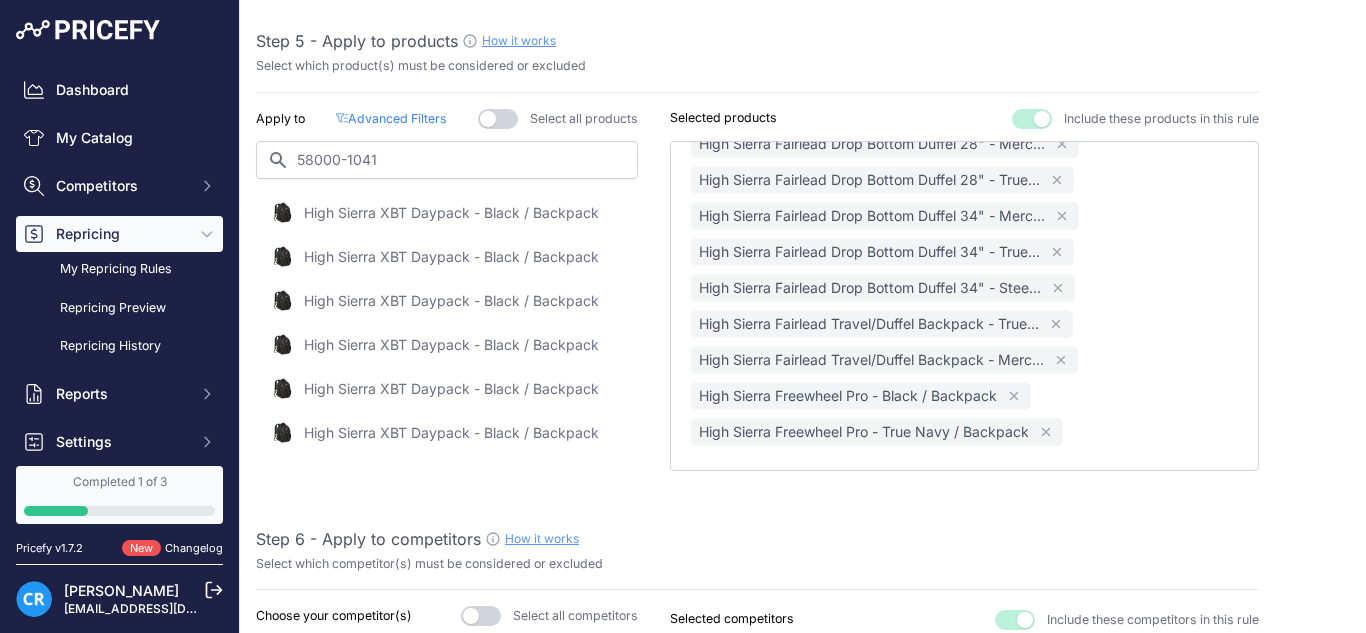 click on "High Sierra XBT Daypack - Black / Backpack" at bounding box center [451, 213] 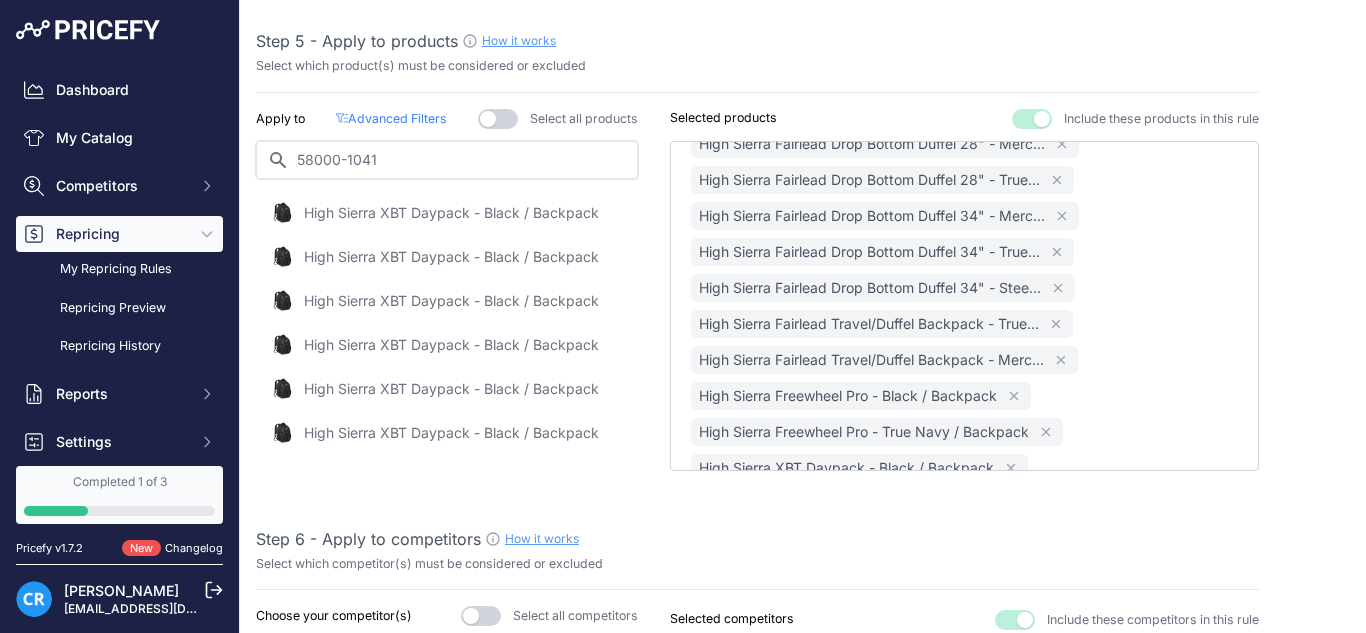 click on "58000-1041" at bounding box center (447, 160) 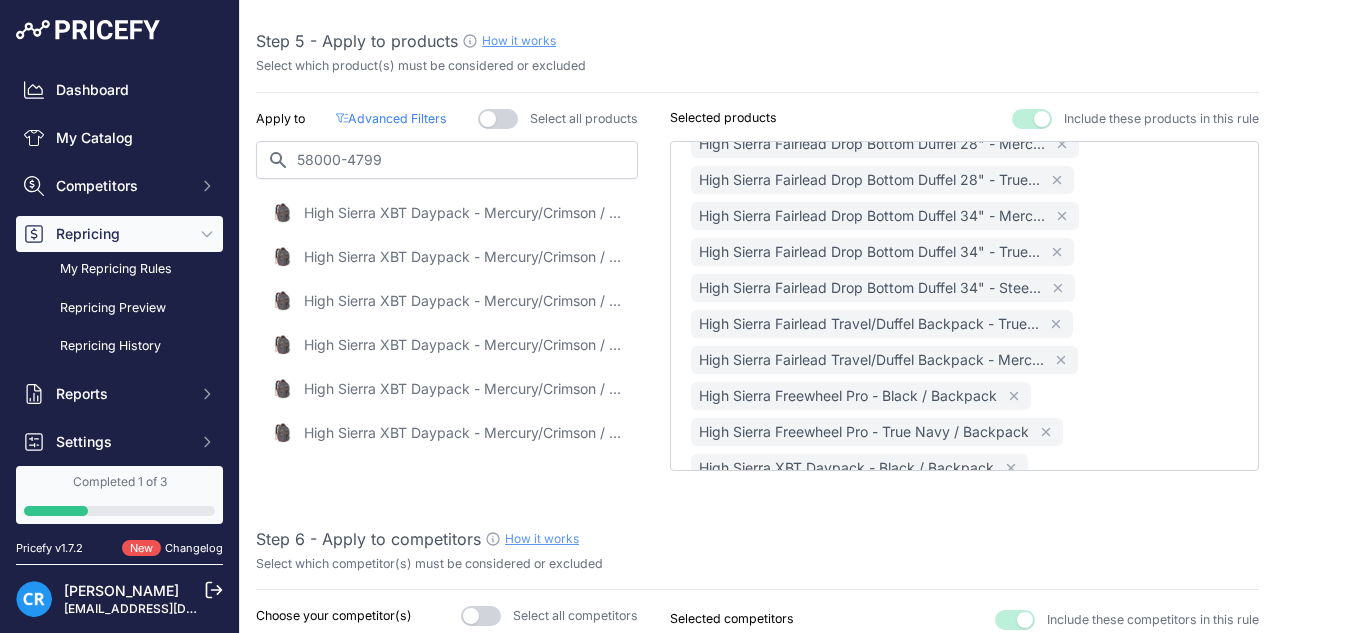 click on "High Sierra XBT Daypack - Mercury/Crimson / Backpack" at bounding box center [464, 213] 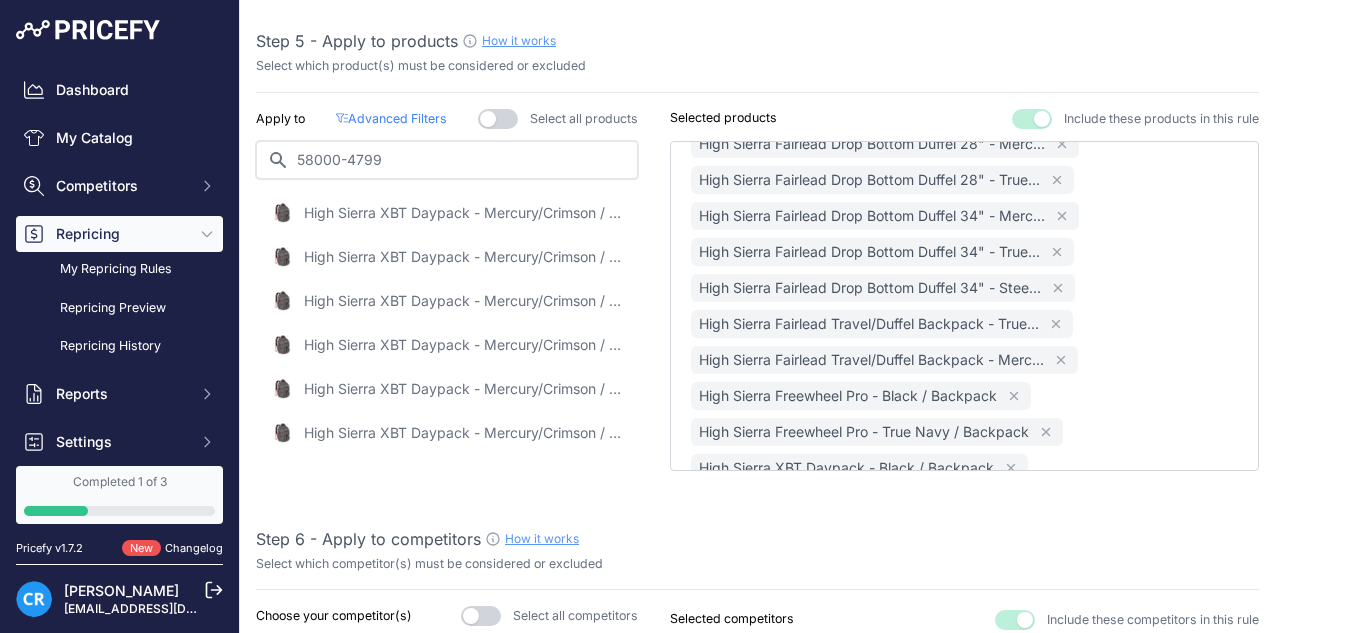 click on "58000-4799" at bounding box center [447, 160] 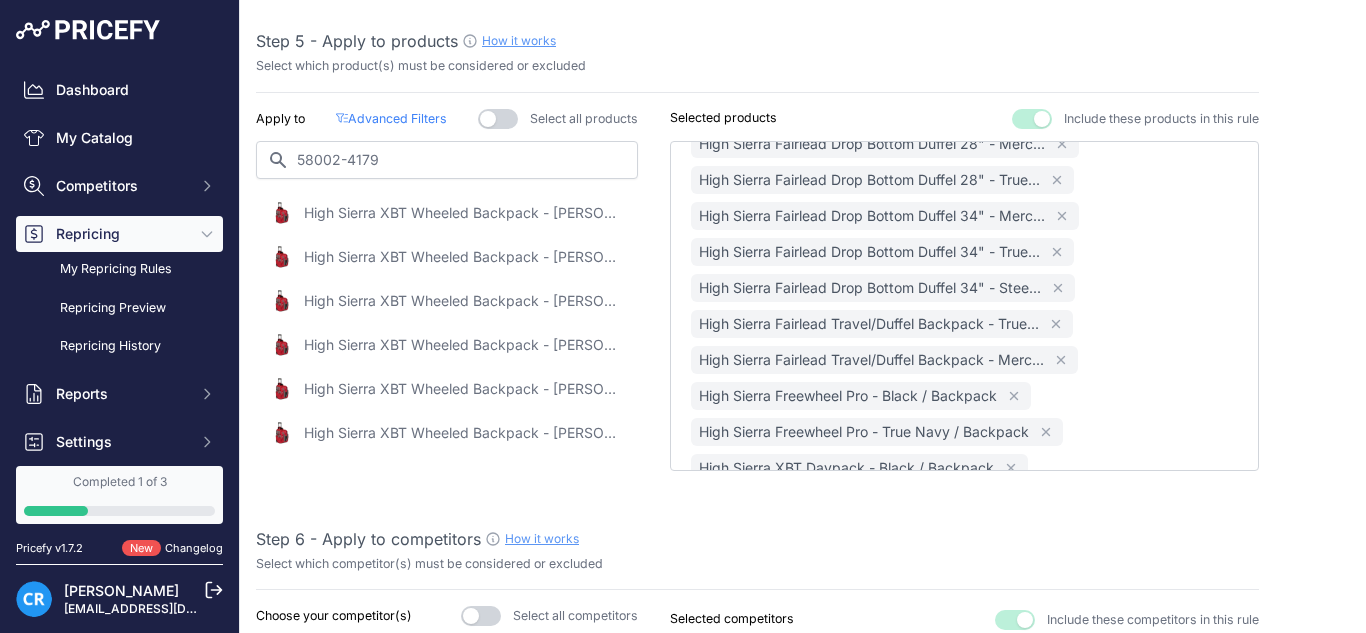 click on "High Sierra XBT Wheeled Backpack - Carmine/Red Lin / Backpack" at bounding box center [464, 213] 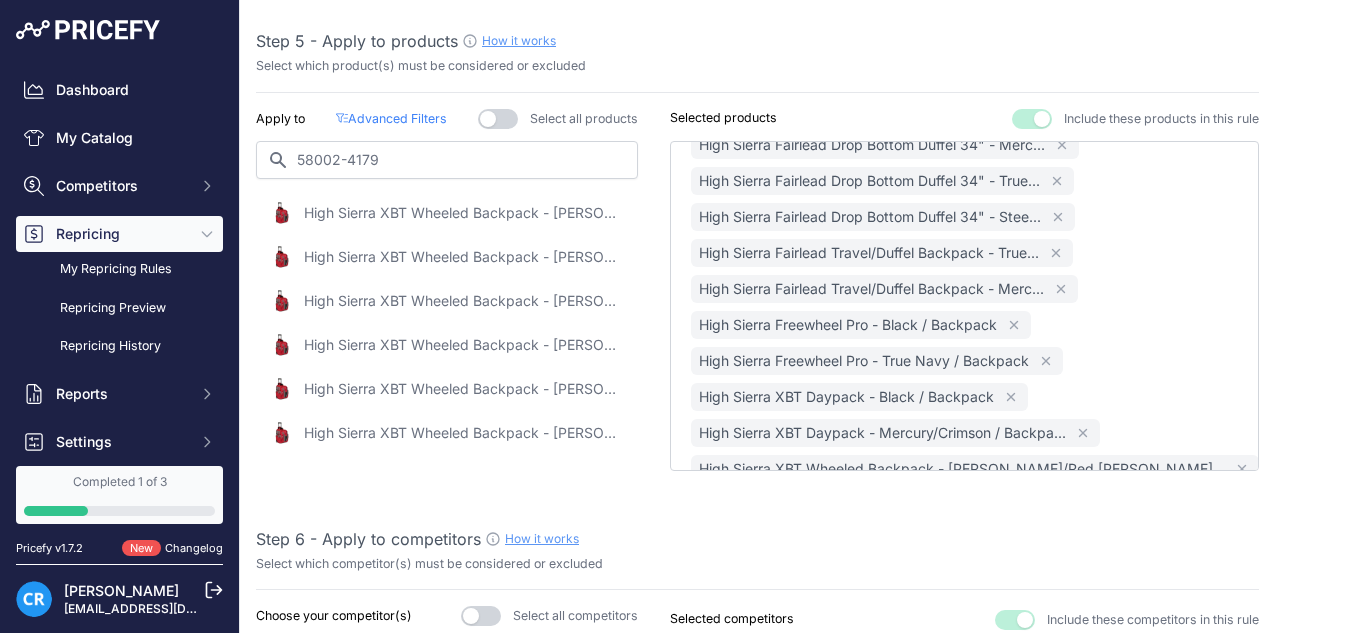 scroll, scrollTop: 620, scrollLeft: 0, axis: vertical 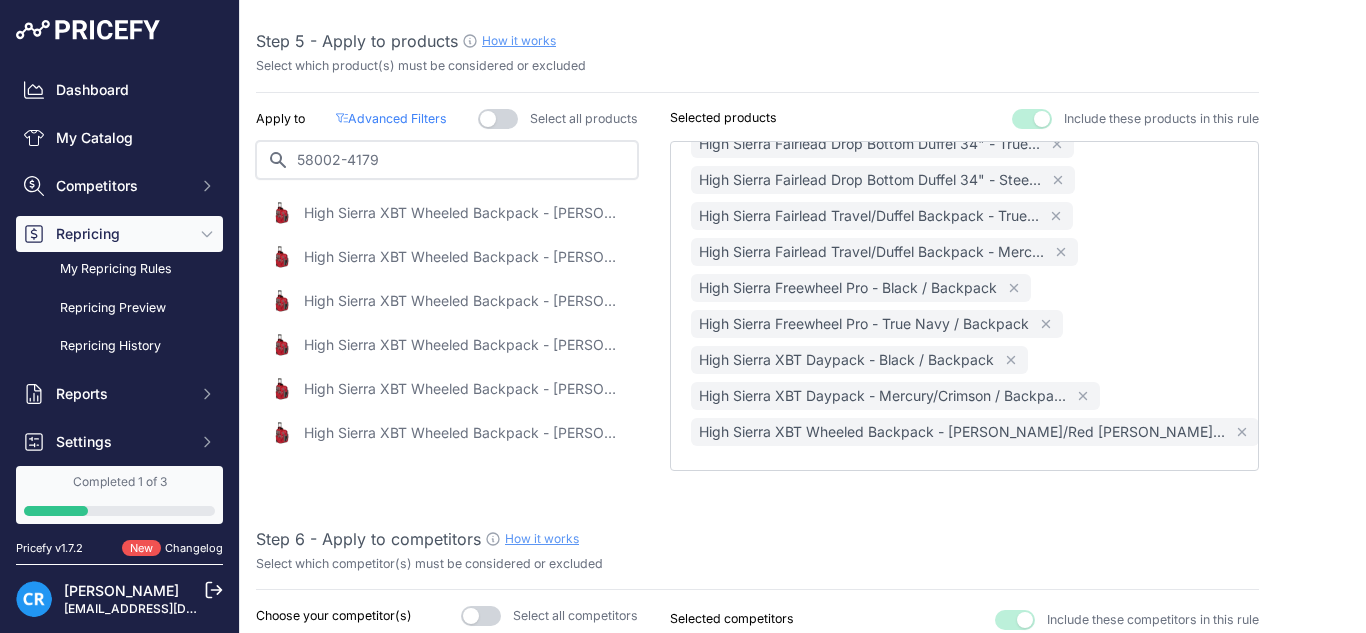 click on "58002-4179" at bounding box center [447, 160] 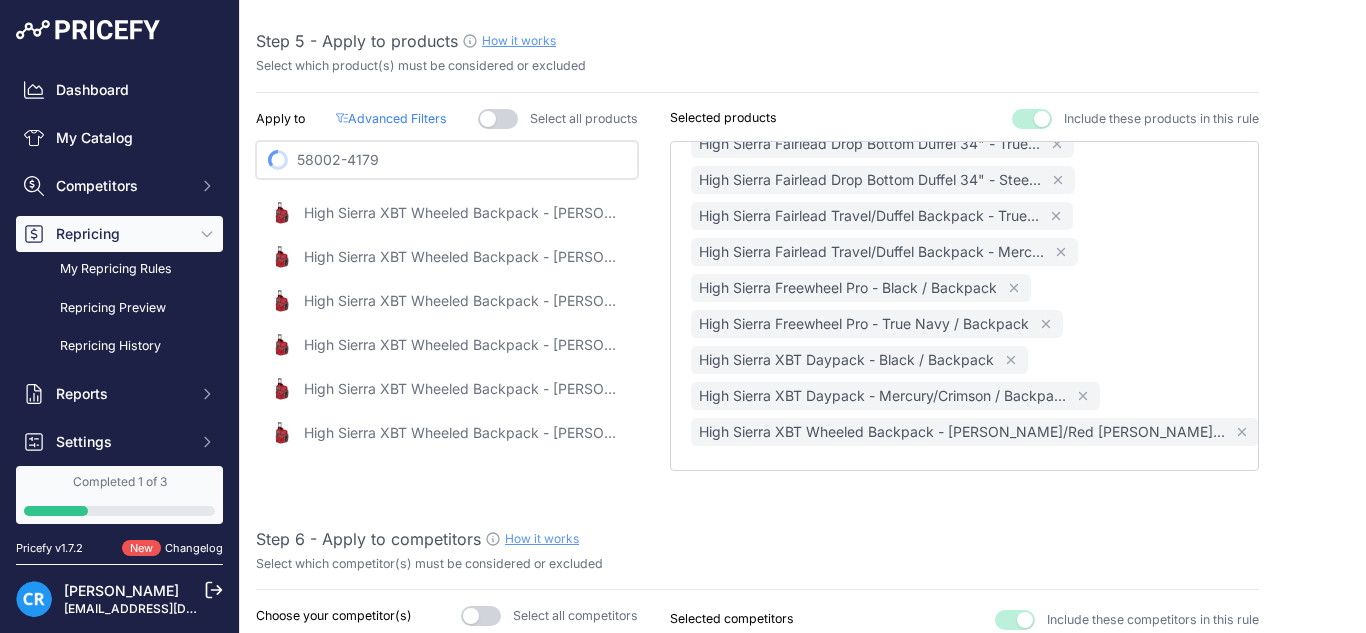 paste on "1041" 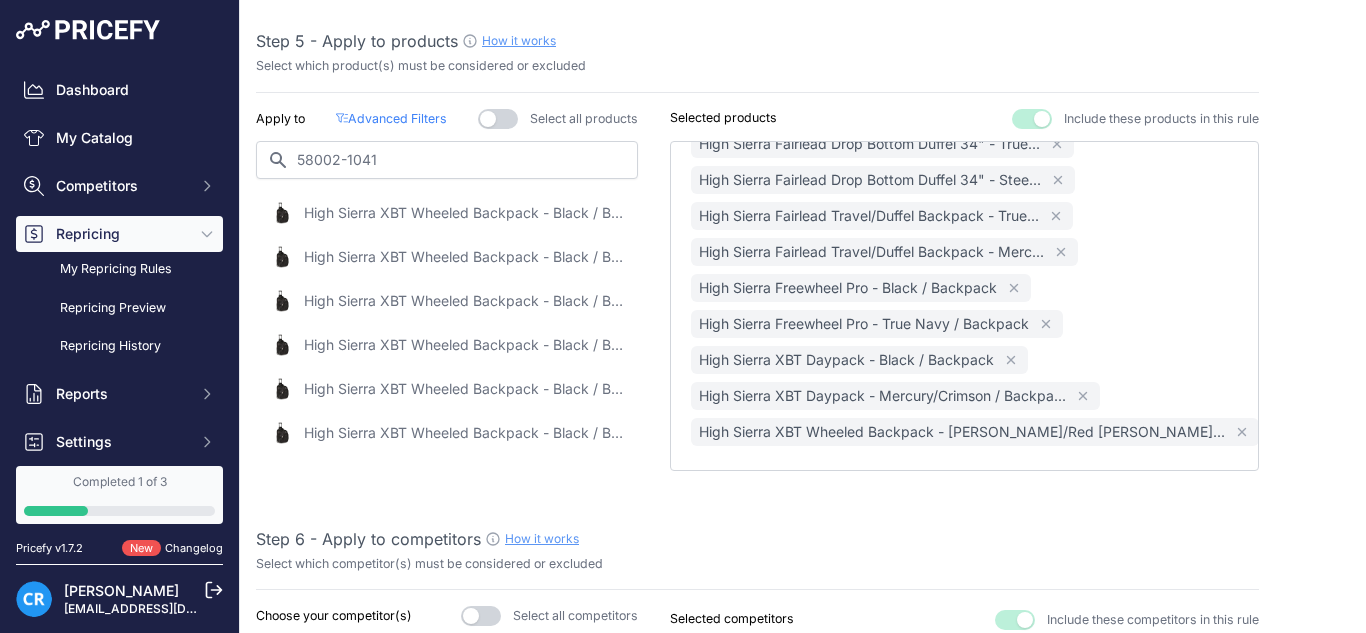 click on "High Sierra XBT Wheeled Backpack - Black / Backpack" at bounding box center [464, 213] 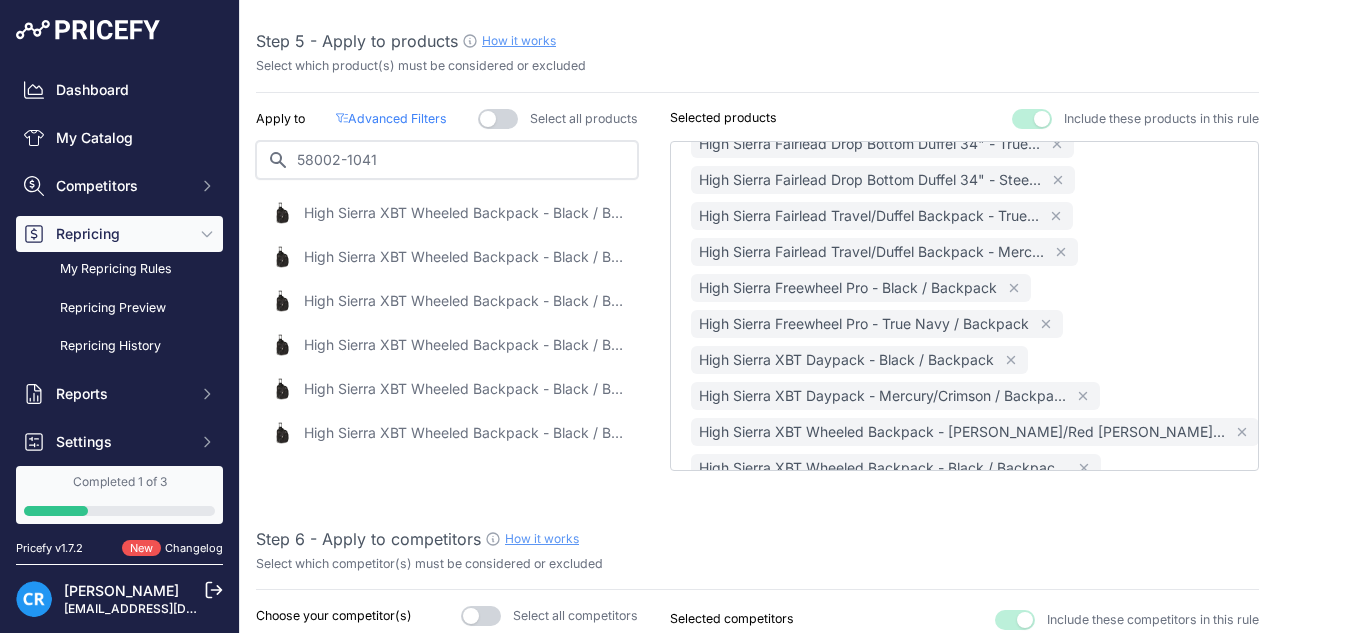 click on "58002-1041" at bounding box center (447, 160) 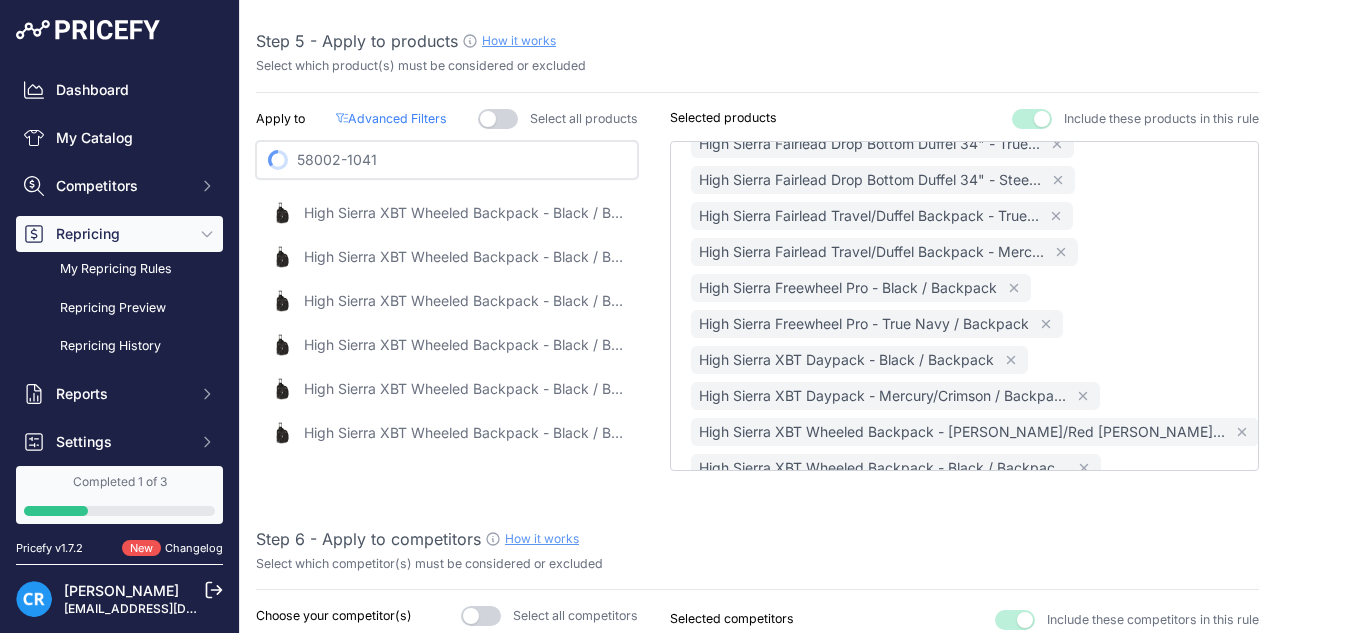 paste on "130359" 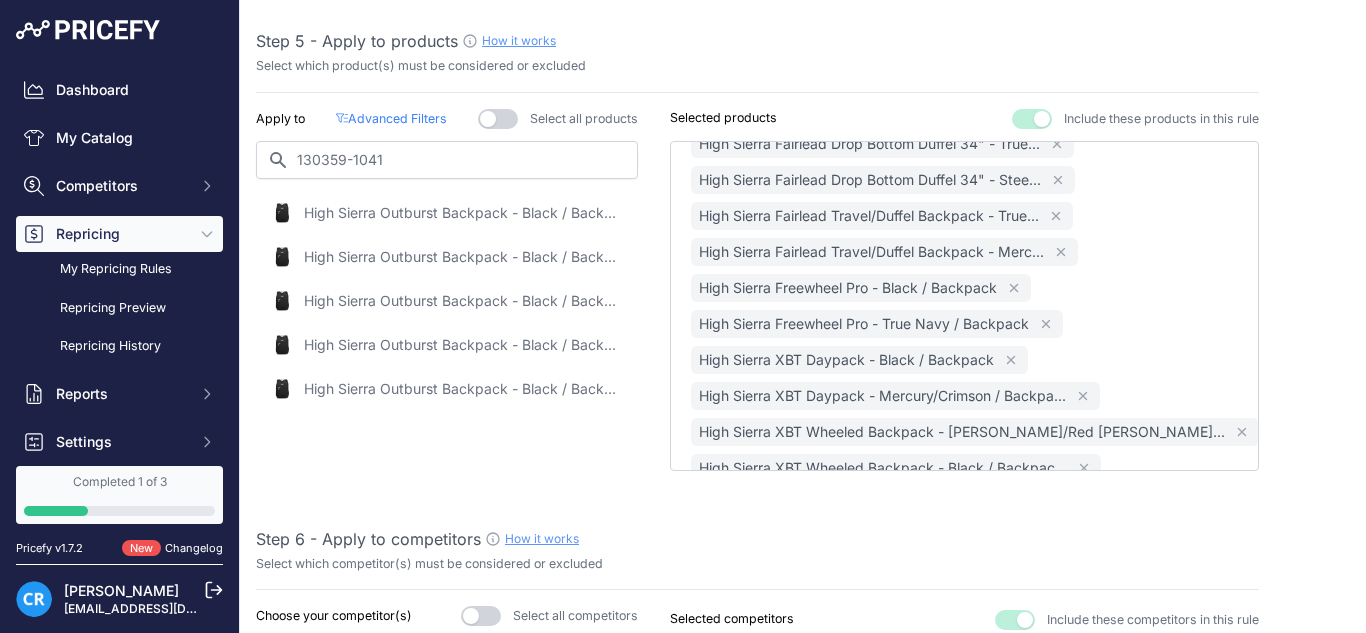click on "High Sierra Outburst Backpack - Black / Backpack" at bounding box center (464, 213) 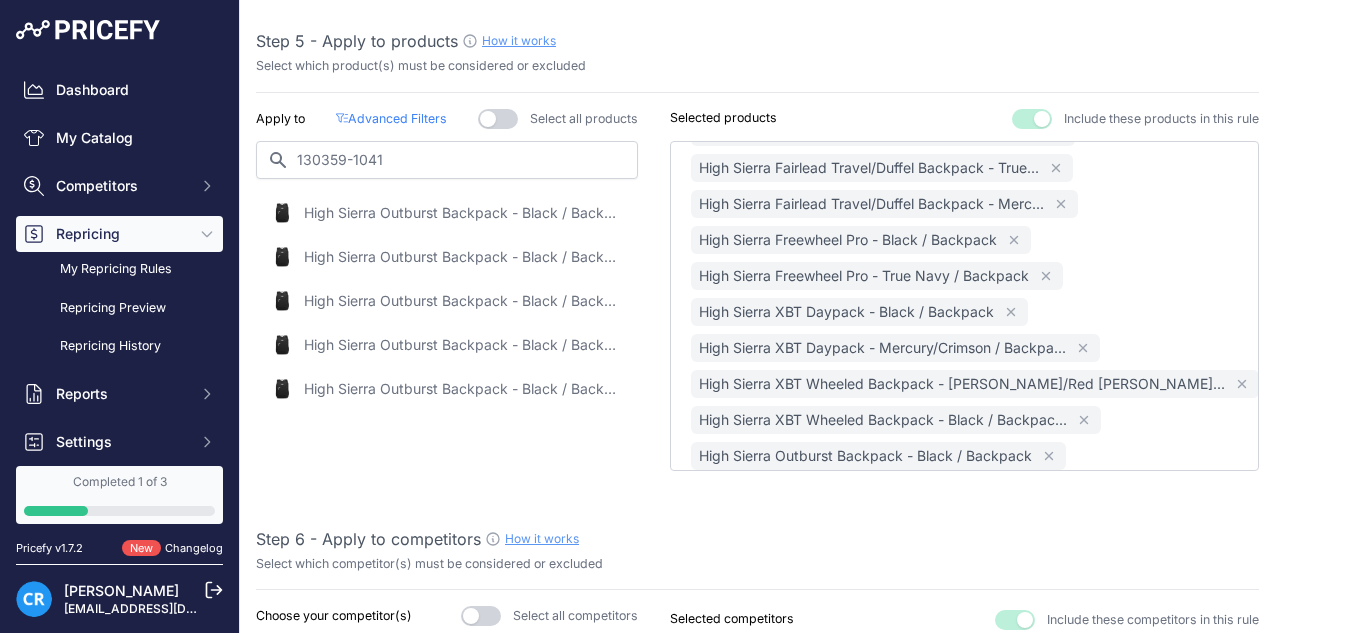 scroll, scrollTop: 692, scrollLeft: 0, axis: vertical 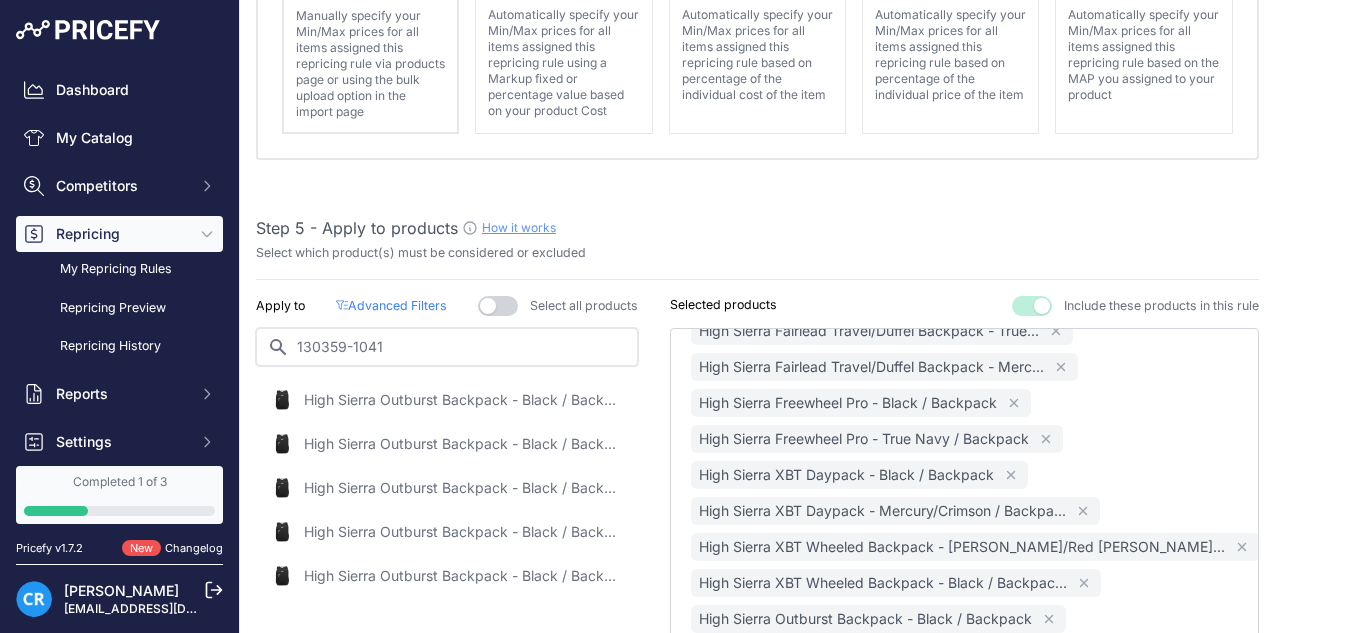 click on "130359-1041" at bounding box center (447, 347) 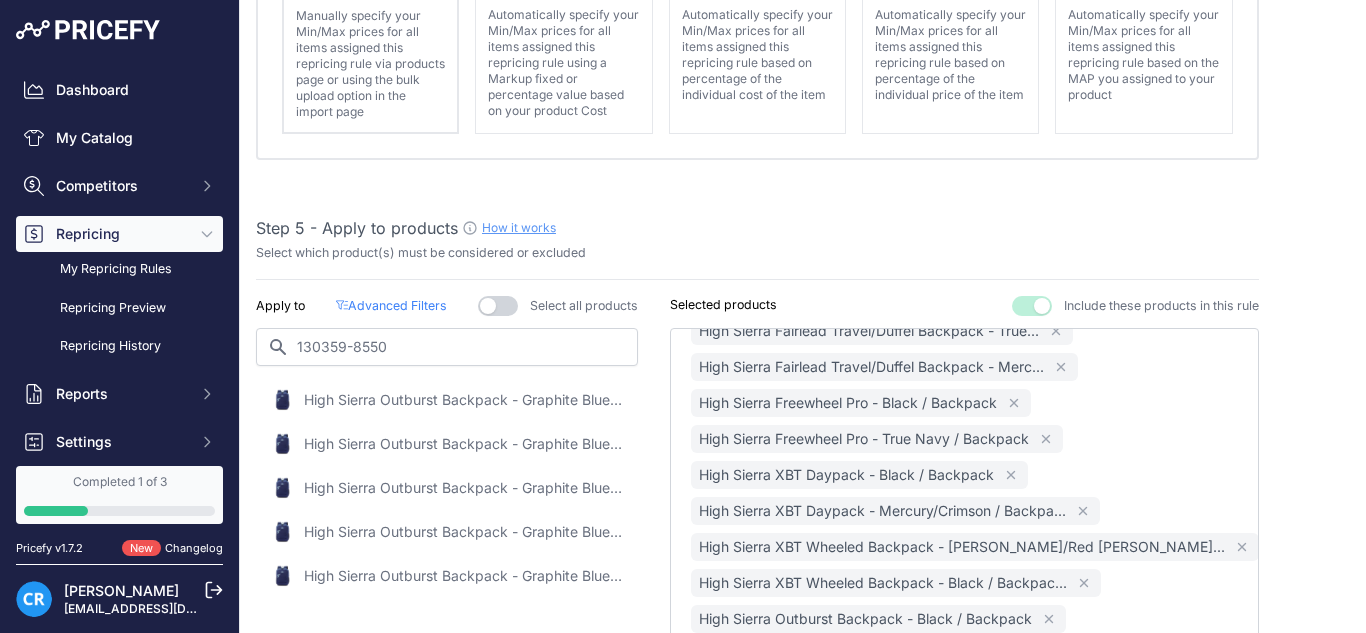 click on "High Sierra Outburst Backpack - Graphite Blue and True Navy / Backpack" at bounding box center [464, 400] 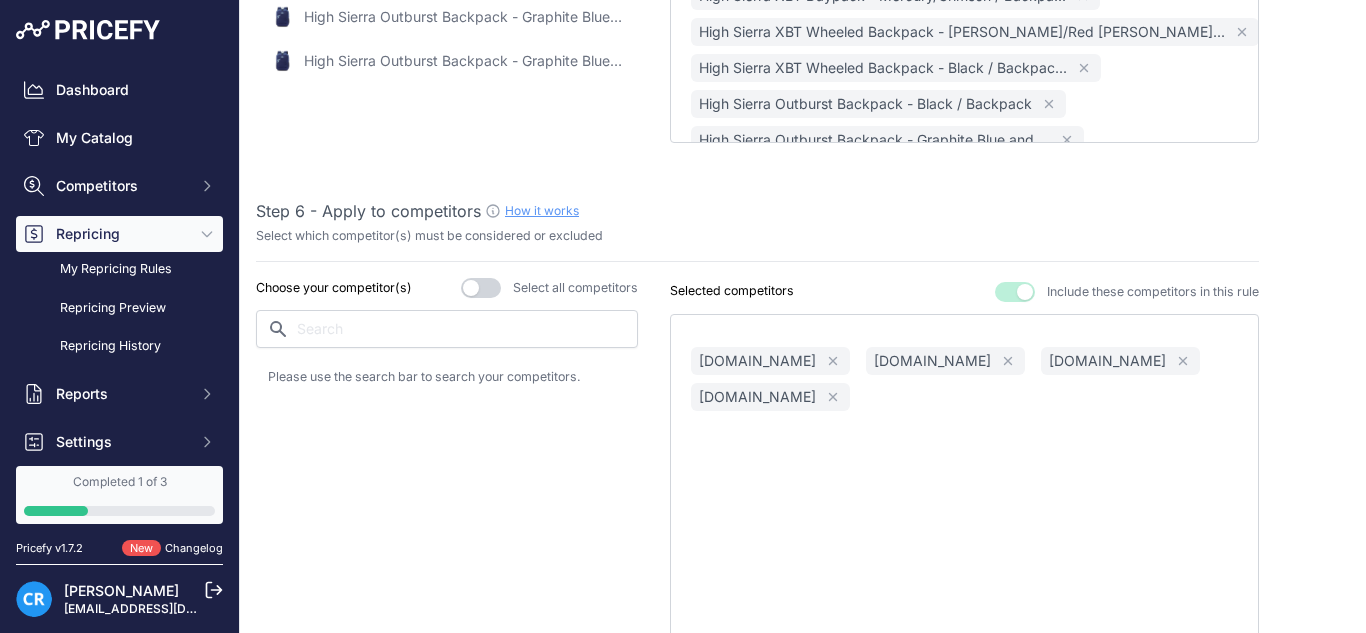 scroll, scrollTop: 1333, scrollLeft: 0, axis: vertical 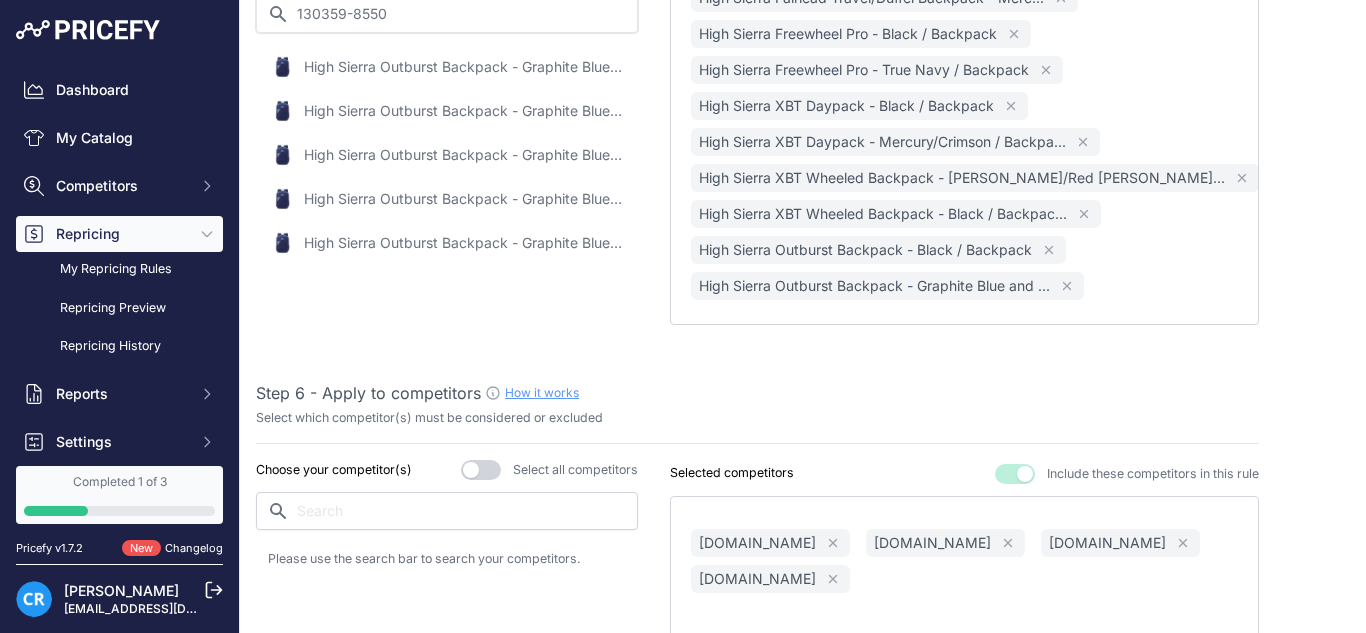 click on "130359-8550" at bounding box center [447, 14] 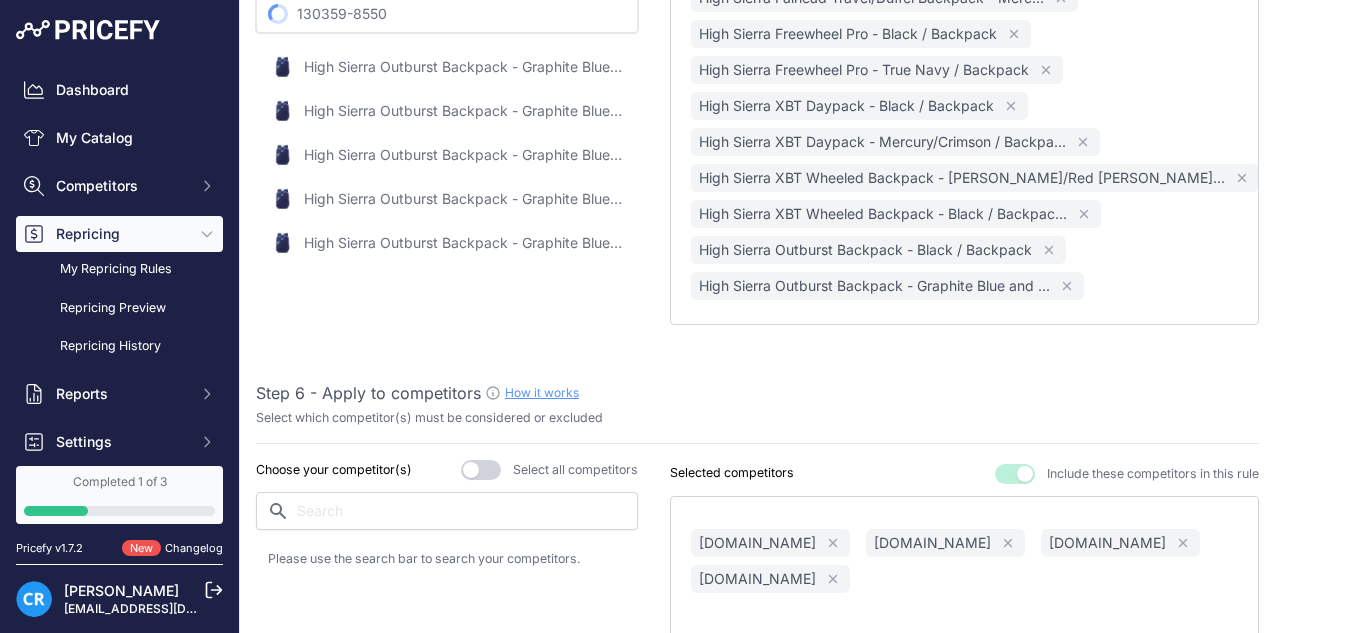 paste on "4" 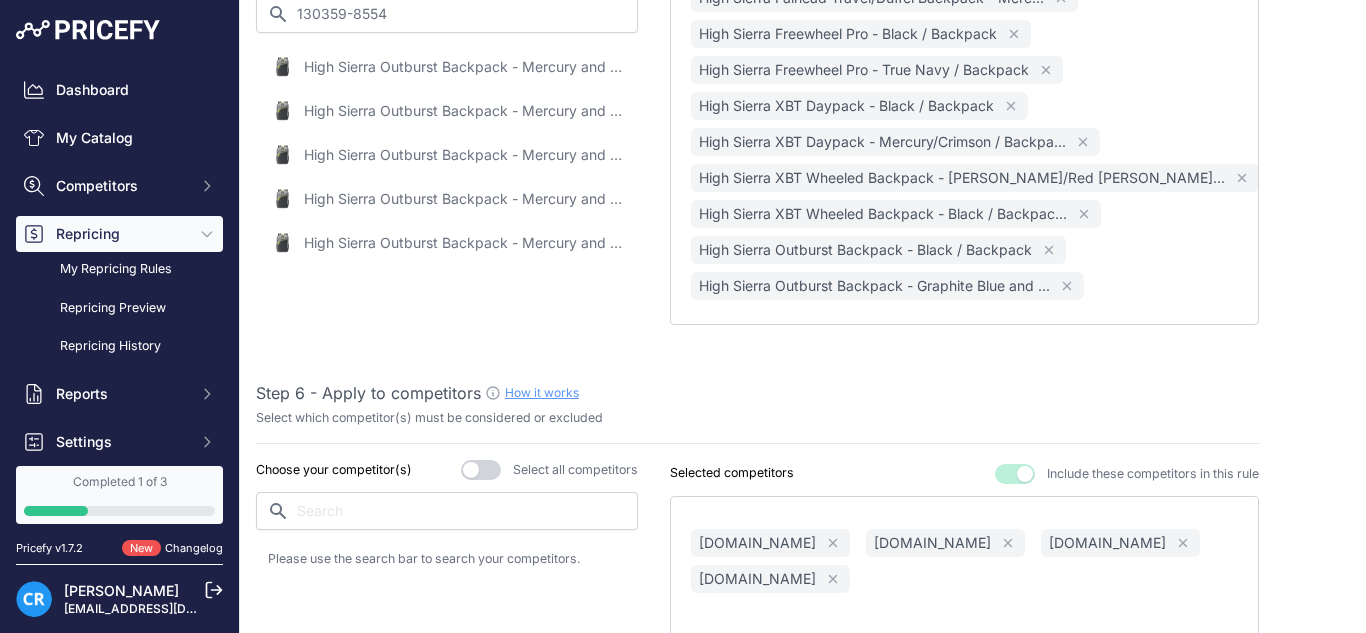 click on "High Sierra Outburst Backpack - Mercury and Glow / Backpack" at bounding box center (464, 67) 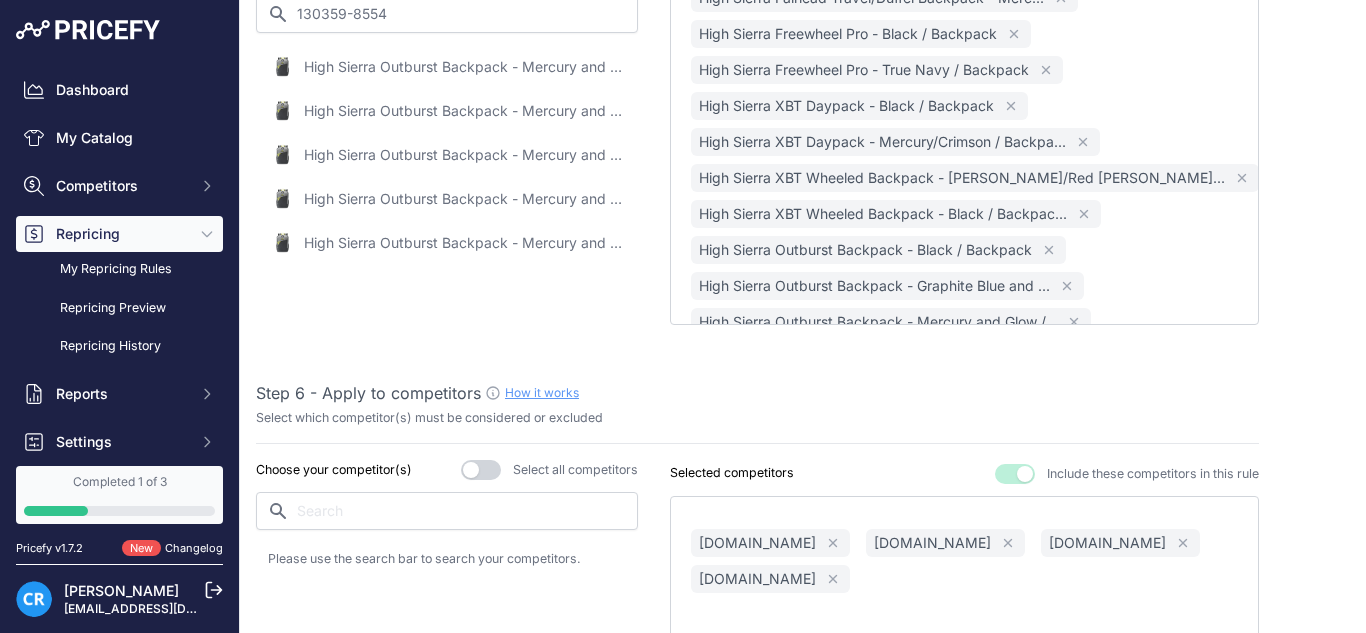 scroll, scrollTop: 764, scrollLeft: 0, axis: vertical 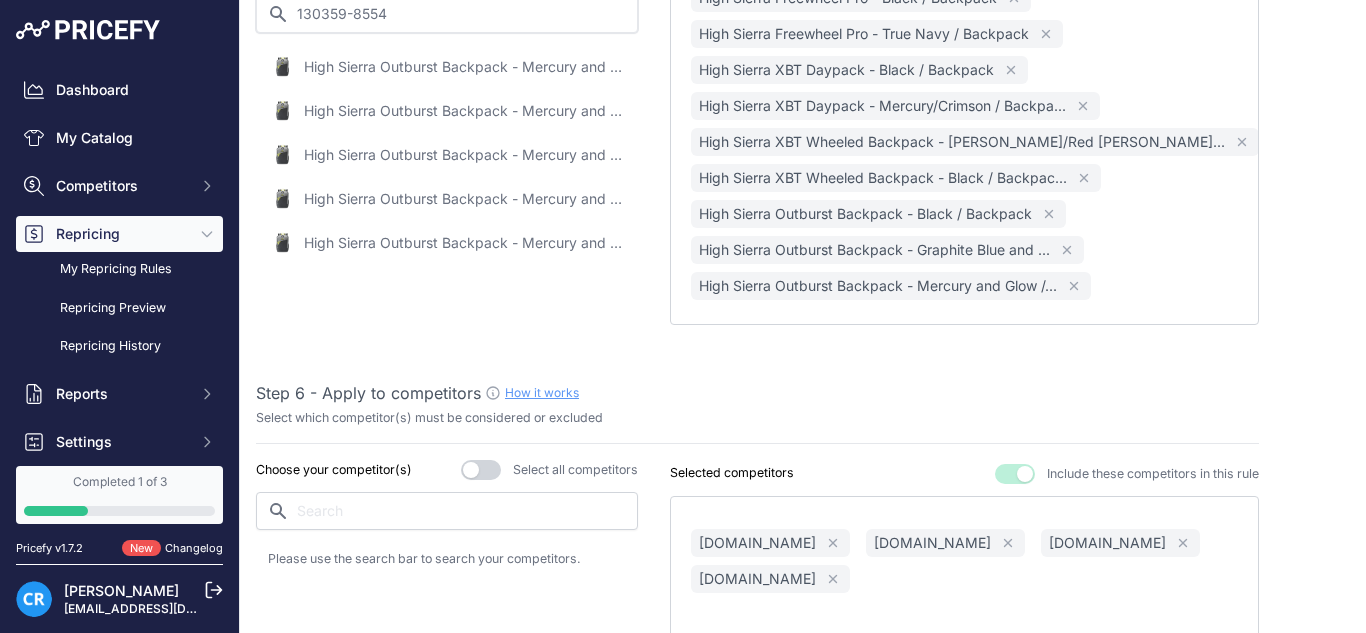 click on "130359-8554" at bounding box center [447, 14] 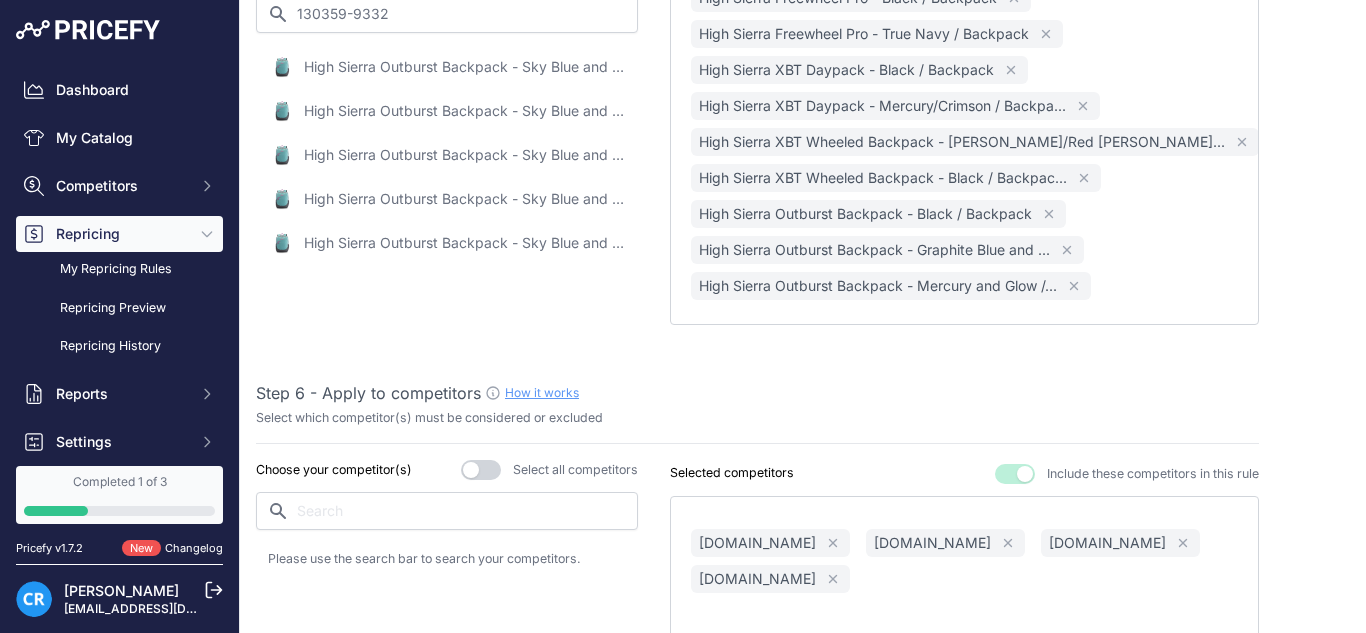 click on "High Sierra Outburst Backpack - Sky Blue and Iced Lilac / Backpack" at bounding box center [464, 67] 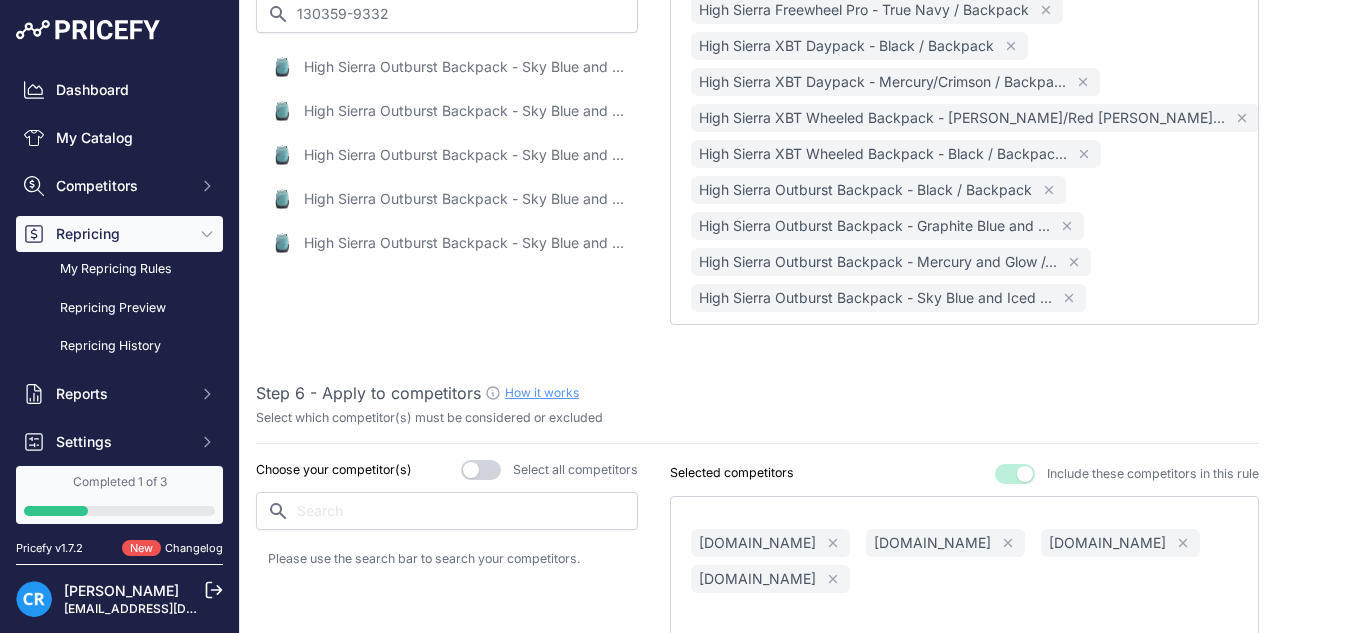 scroll, scrollTop: 800, scrollLeft: 0, axis: vertical 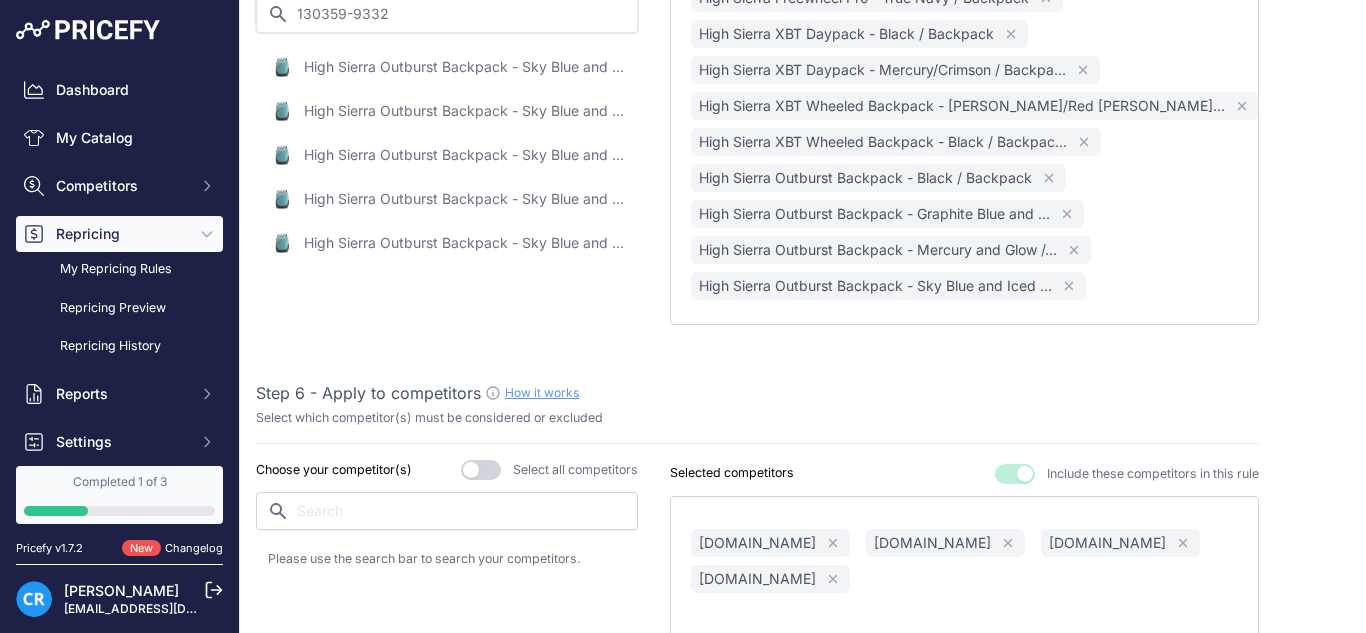 click on "130359-9332" at bounding box center (447, 14) 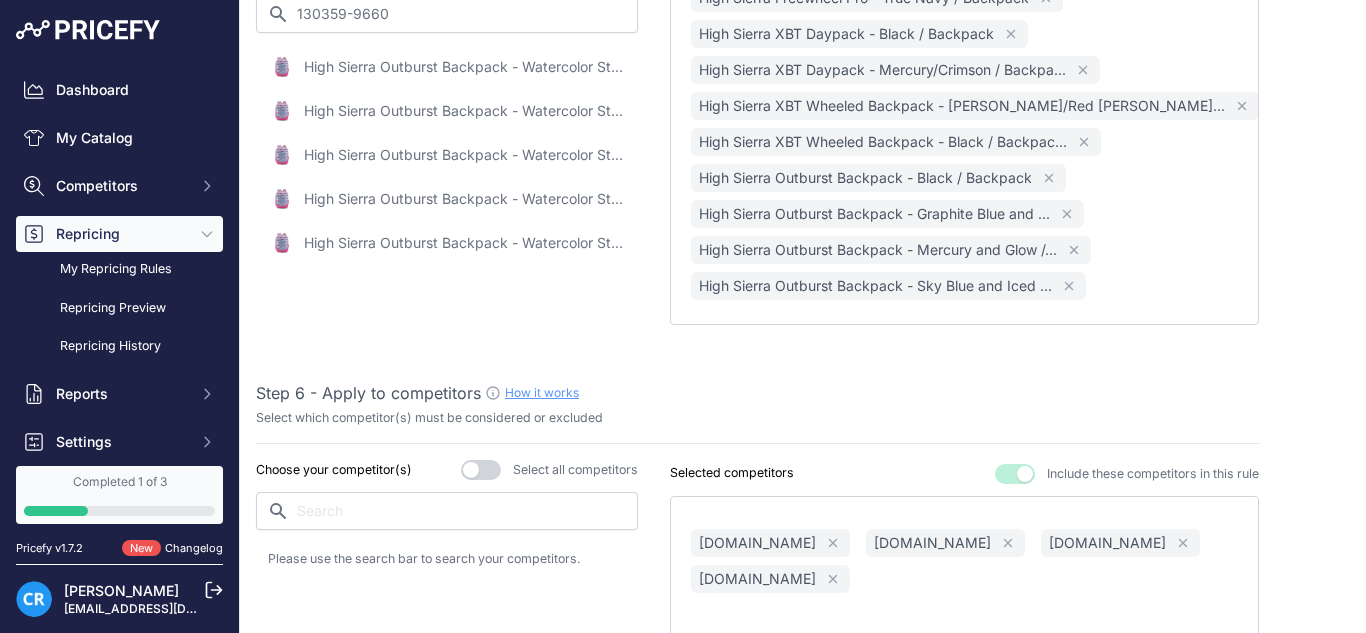click on "High Sierra Outburst Backpack - Watercolor Stripes / Backpack" at bounding box center (447, 67) 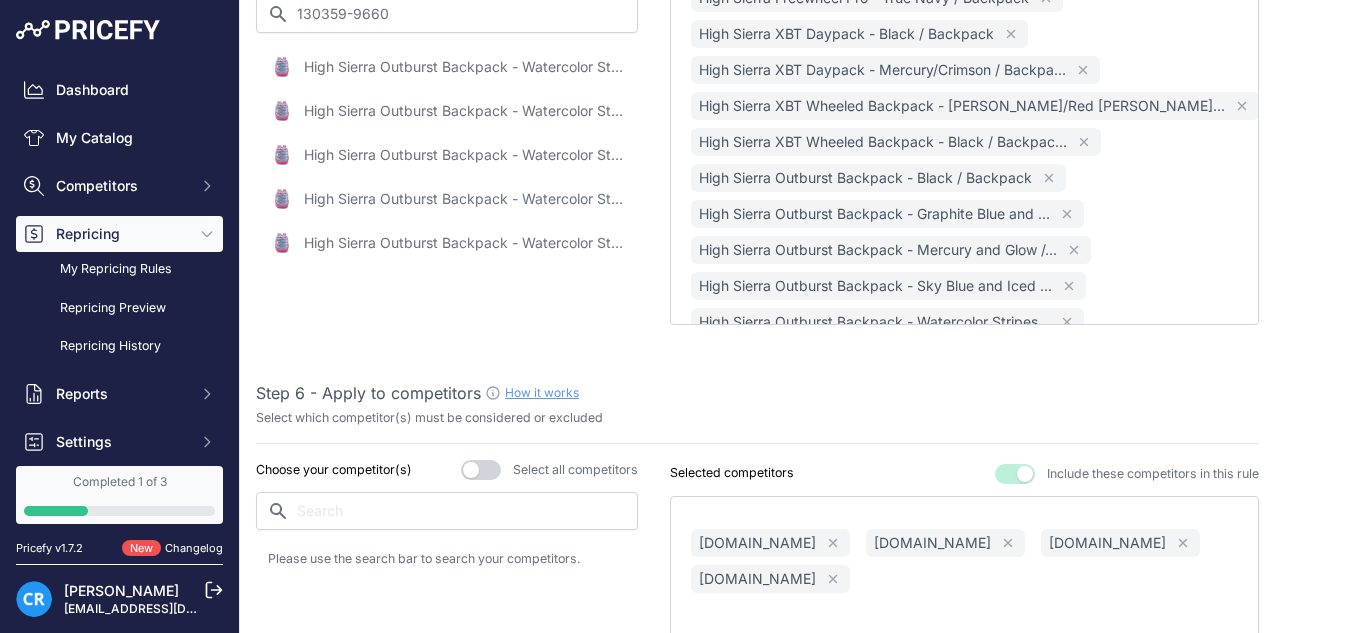 scroll, scrollTop: 836, scrollLeft: 0, axis: vertical 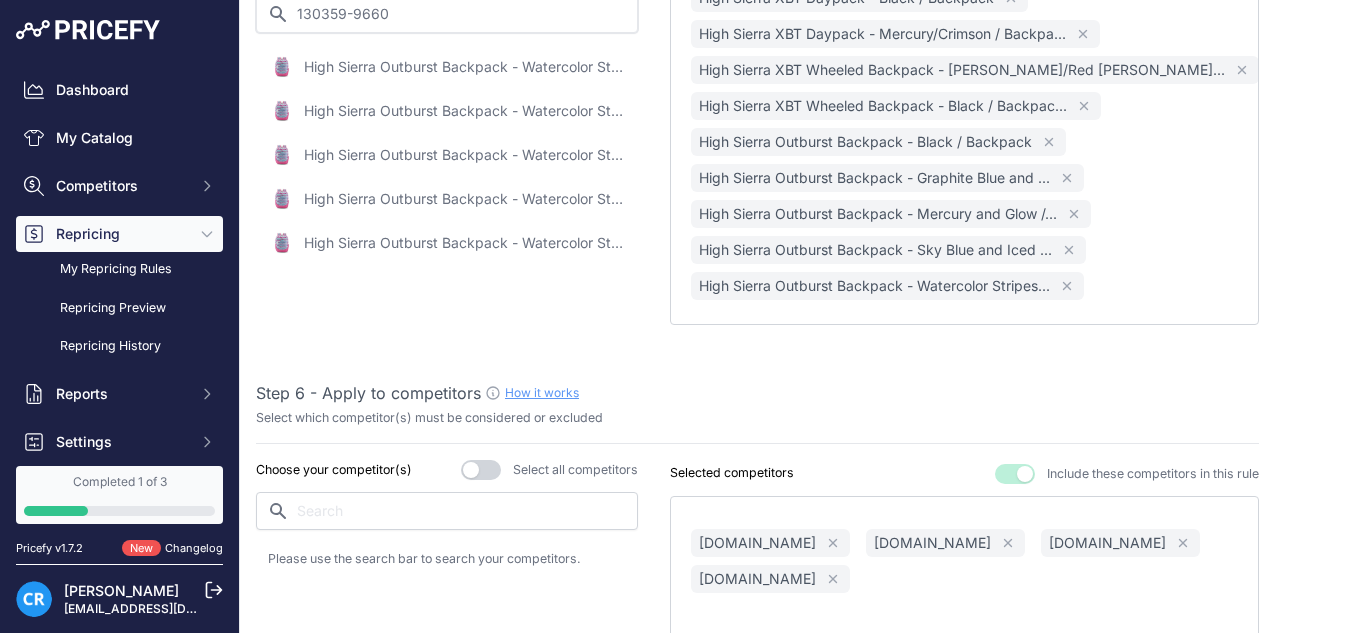 click on "130359-9660" at bounding box center (447, 14) 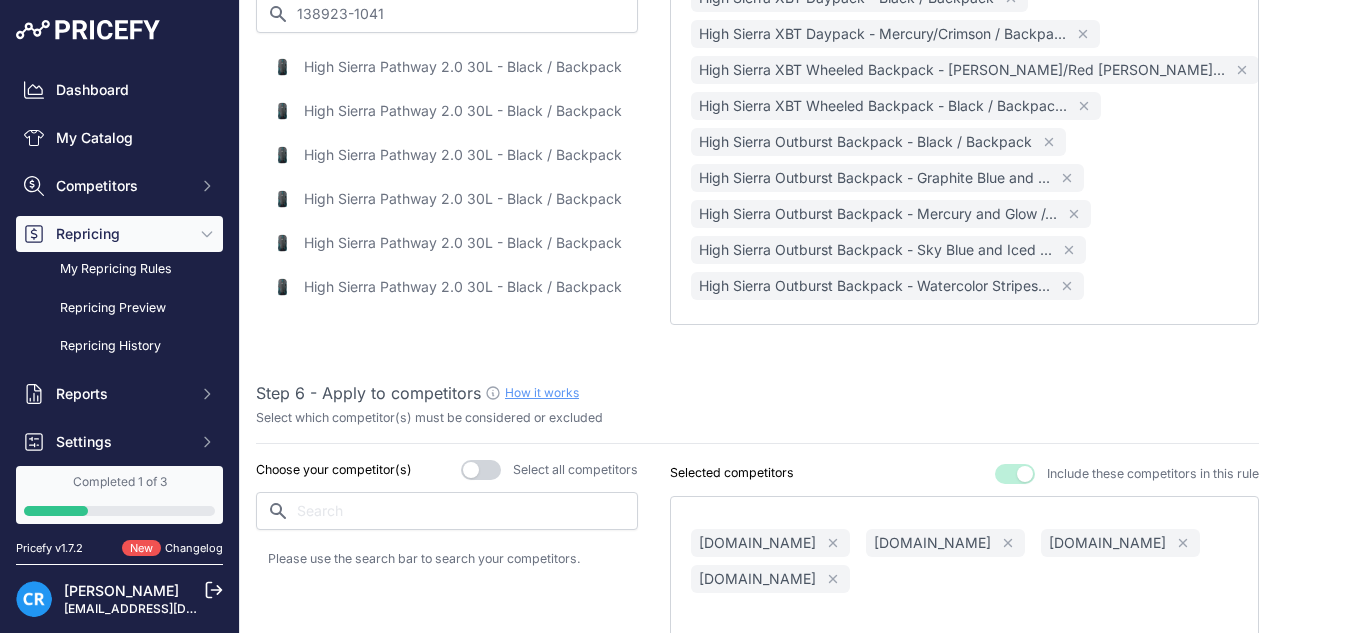 click on "High Sierra Pathway 2.0 30L - Black / Backpack" at bounding box center (463, 67) 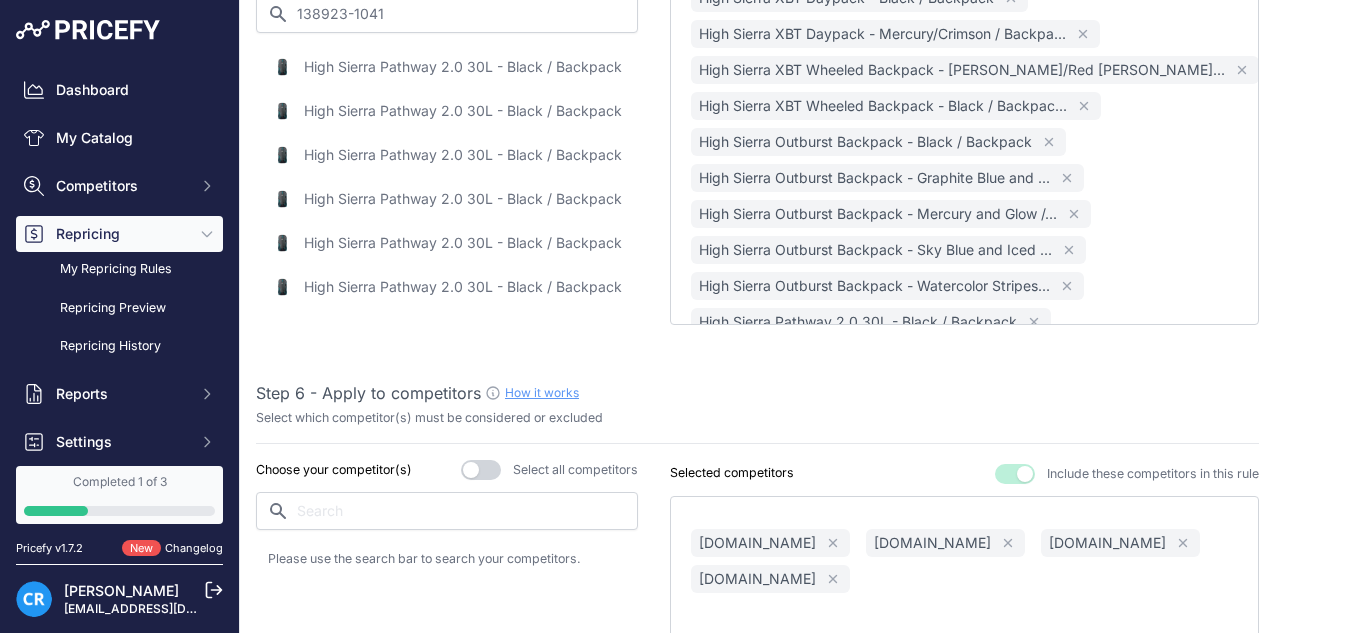 scroll, scrollTop: 872, scrollLeft: 0, axis: vertical 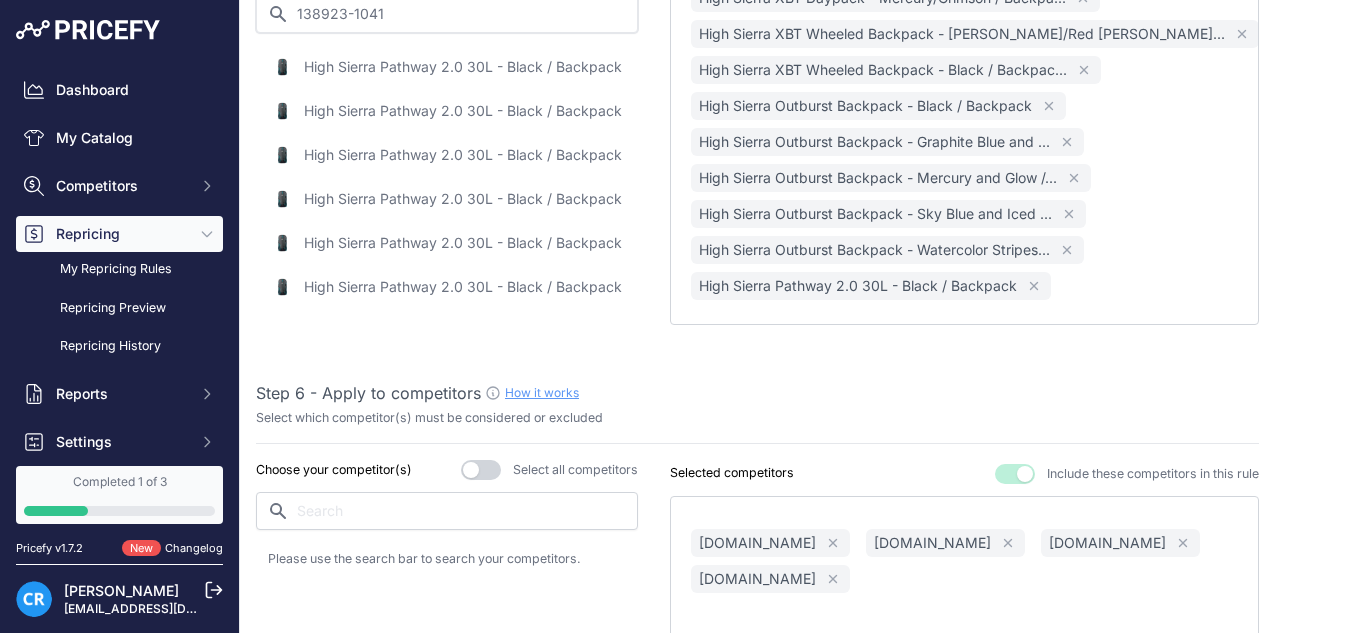 click on "138923-1041" at bounding box center (447, 14) 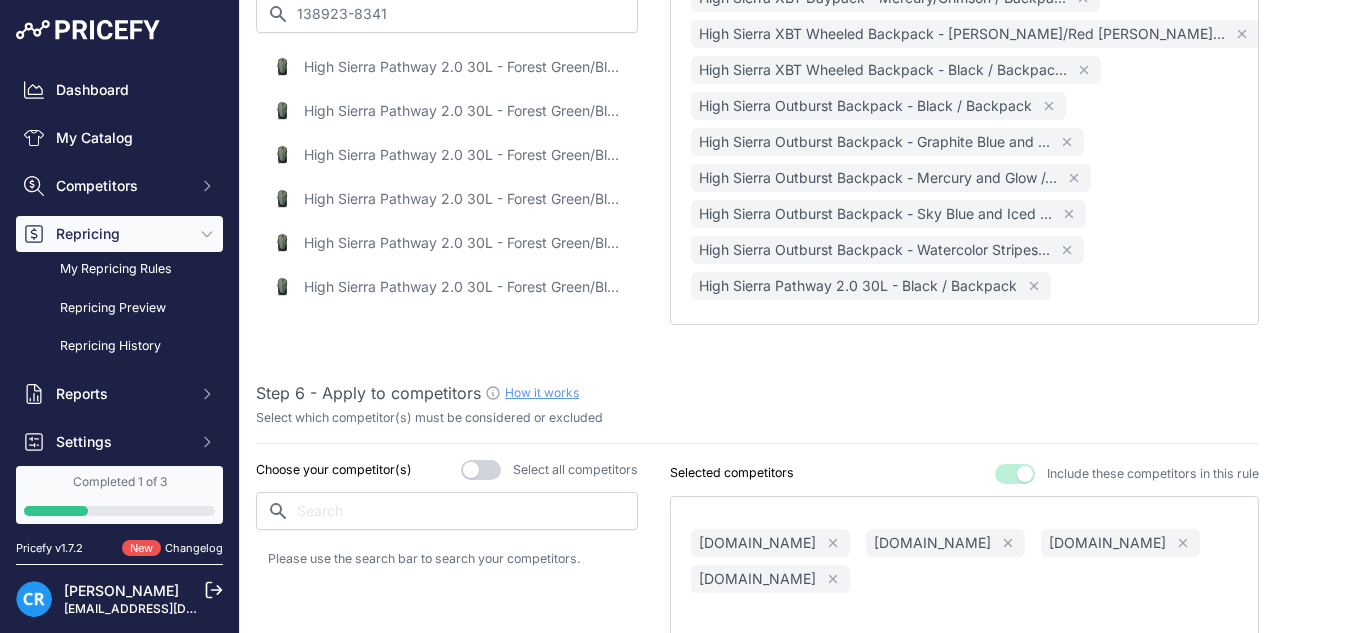 click on "High Sierra Pathway 2.0 30L - Forest Green/Black / Backpack" at bounding box center [464, 67] 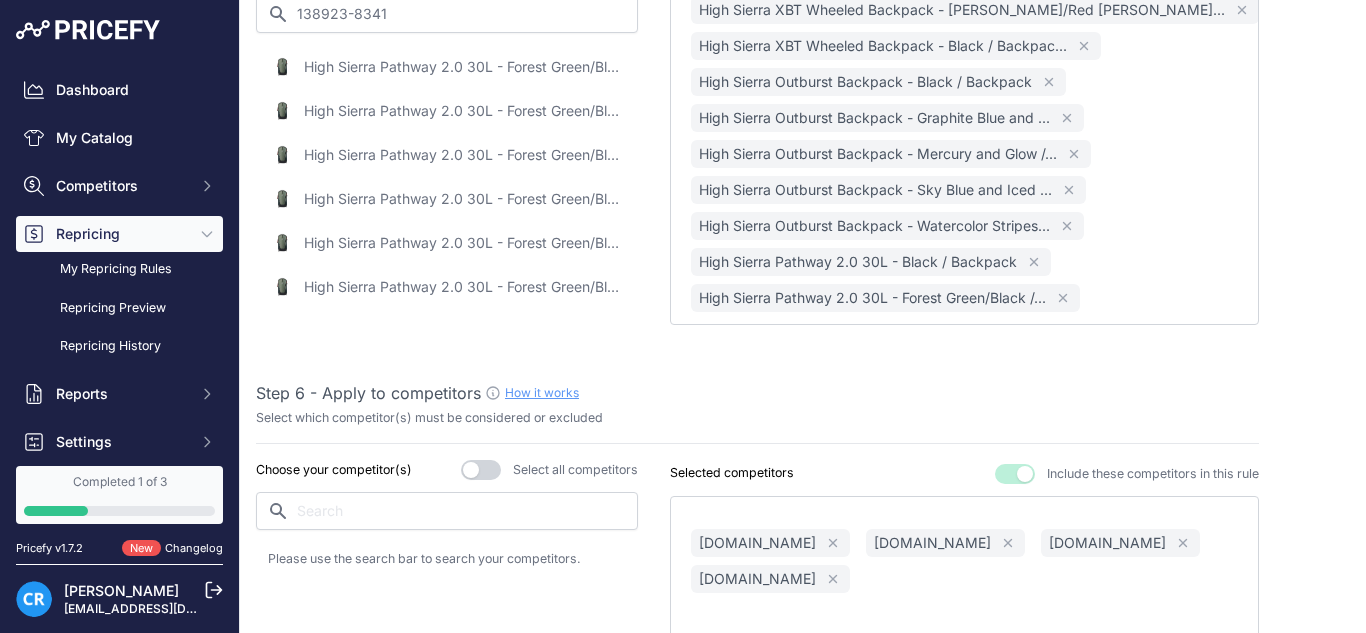 scroll, scrollTop: 908, scrollLeft: 0, axis: vertical 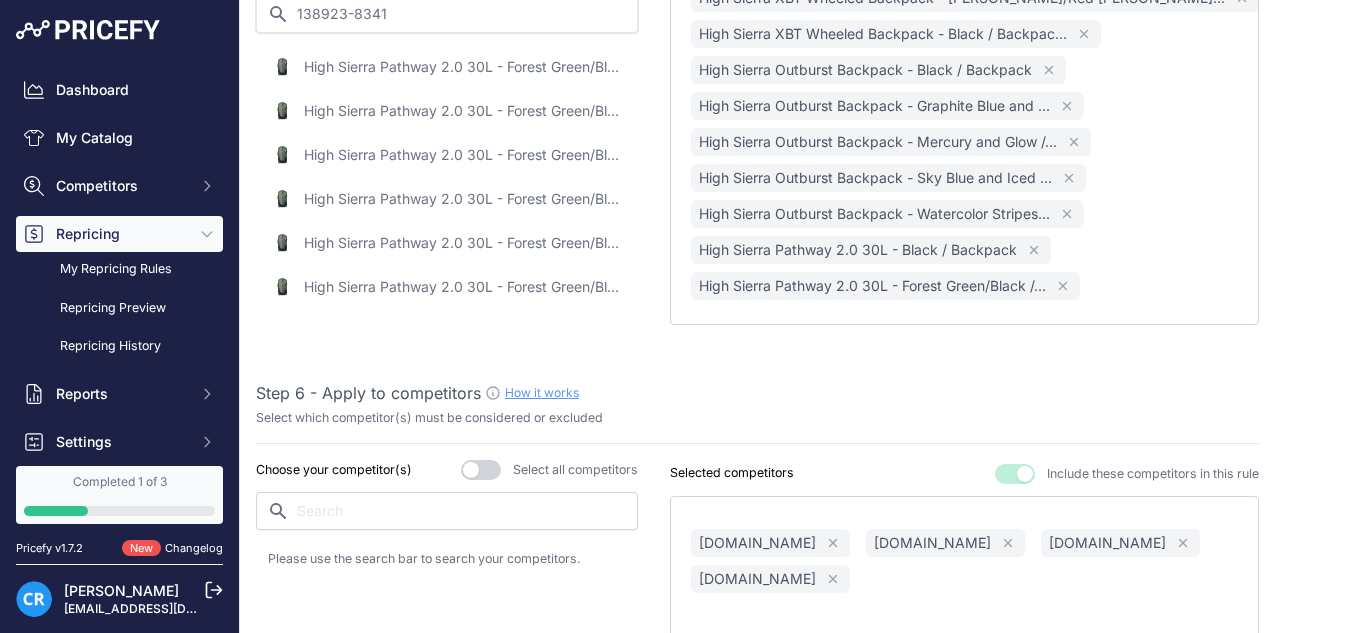 click on "138923-8341" at bounding box center (447, 14) 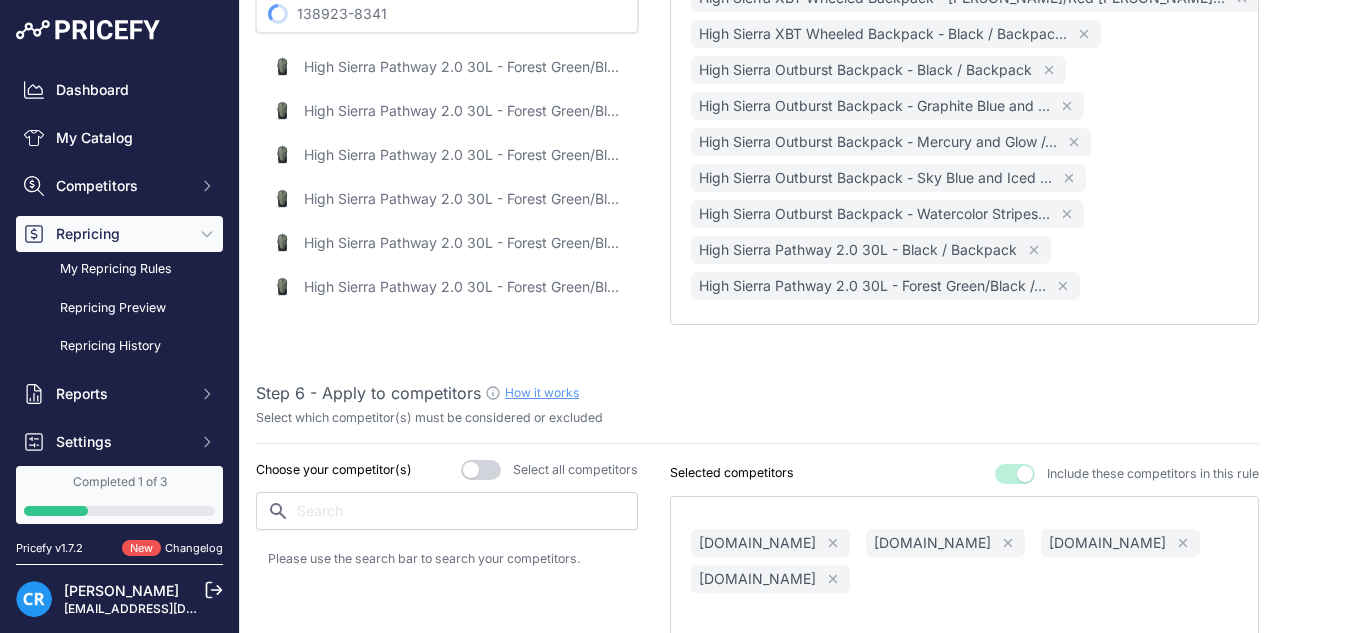 paste on "4-10" 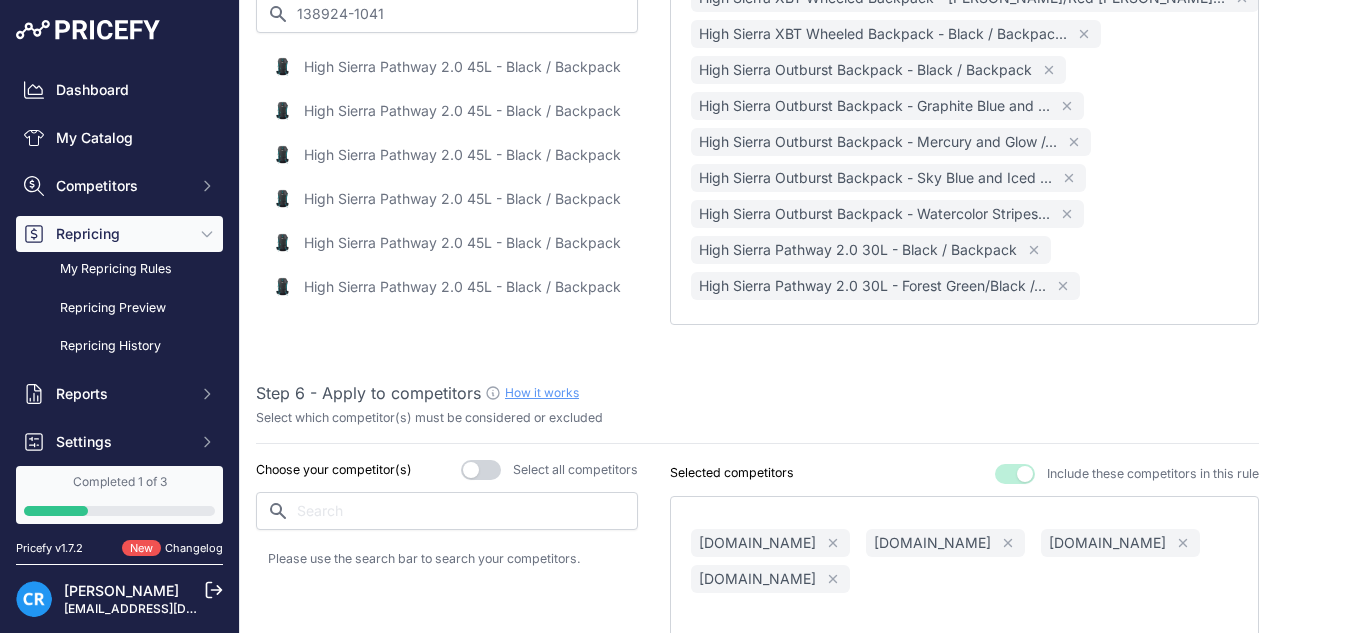 click on "High Sierra Pathway 2.0 45L - Black / Backpack" at bounding box center (462, 67) 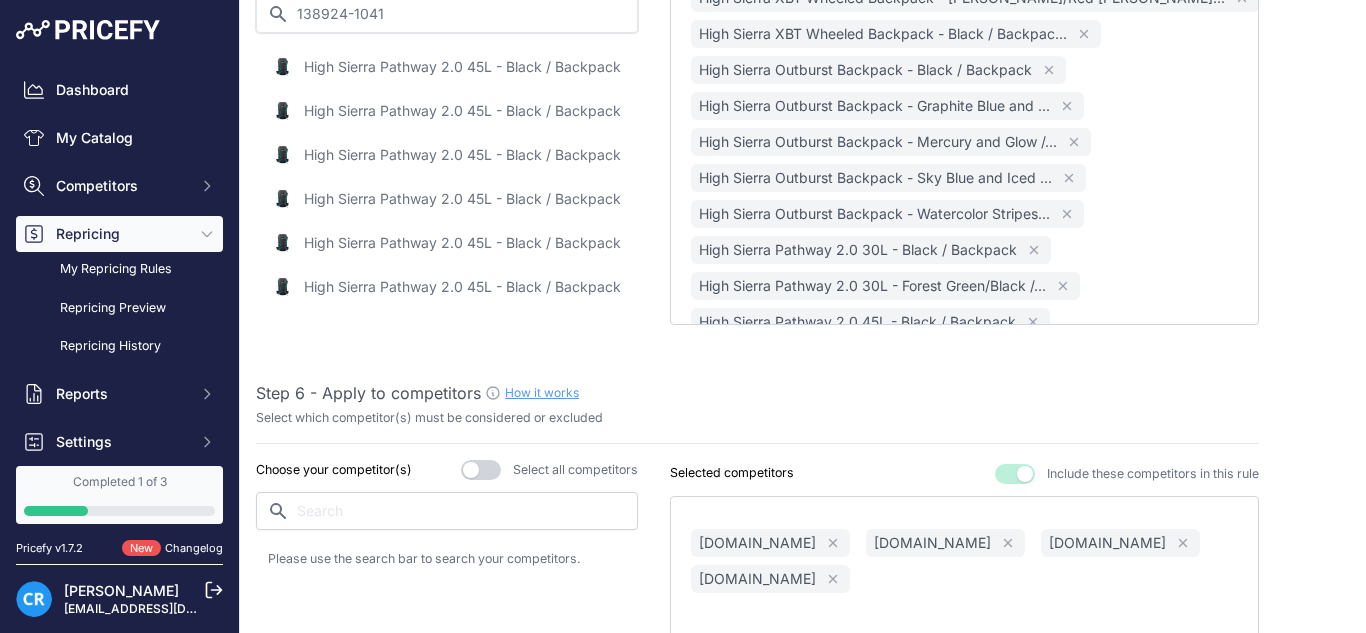 click on "138924-1041" at bounding box center [447, 14] 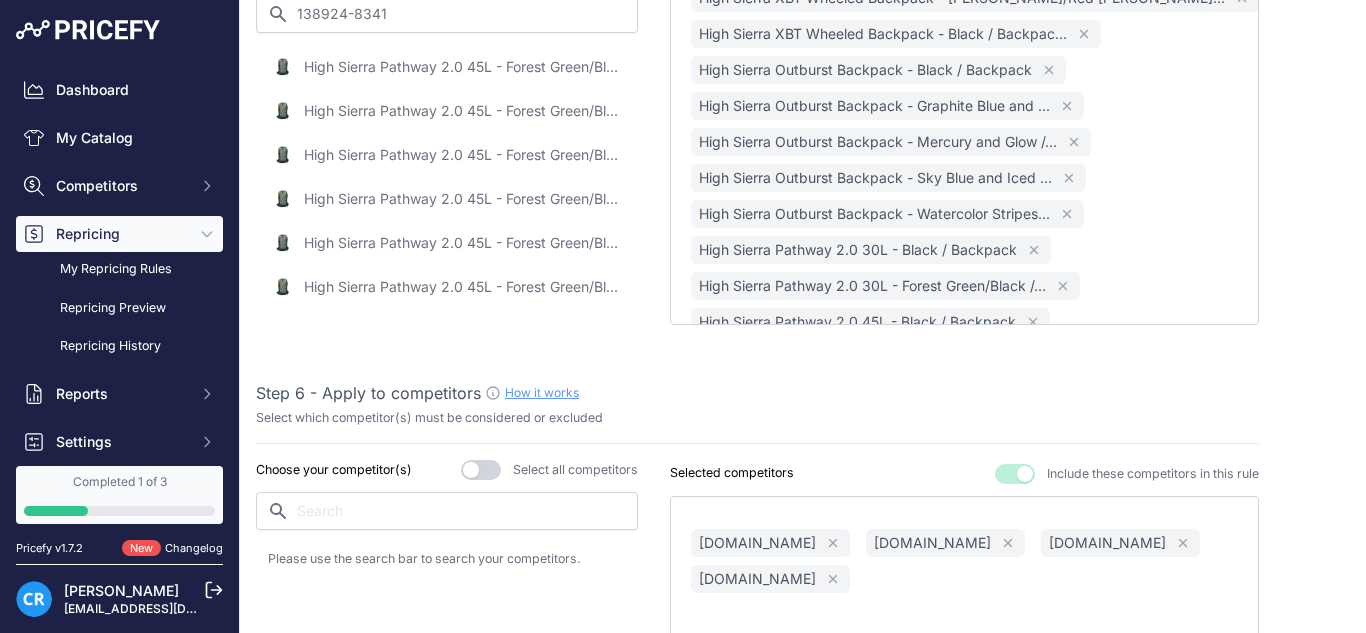 click on "High Sierra Pathway 2.0 45L - Forest Green/Black / Backpack" at bounding box center [464, 67] 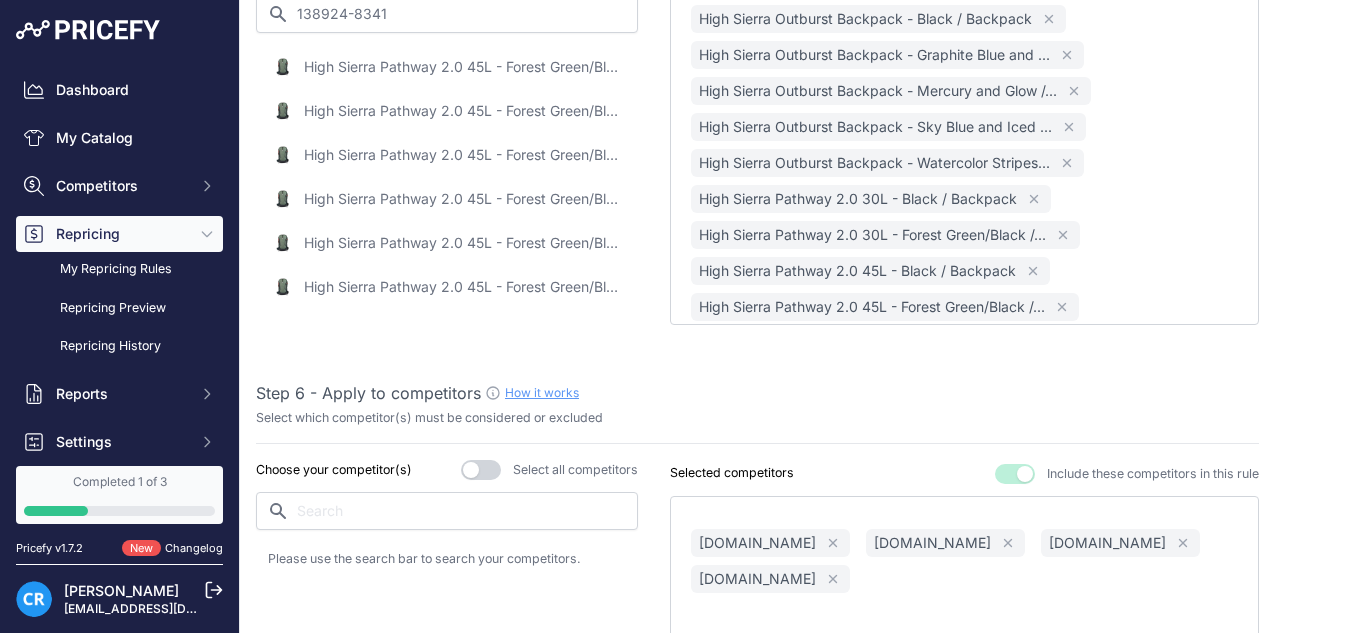 scroll, scrollTop: 980, scrollLeft: 0, axis: vertical 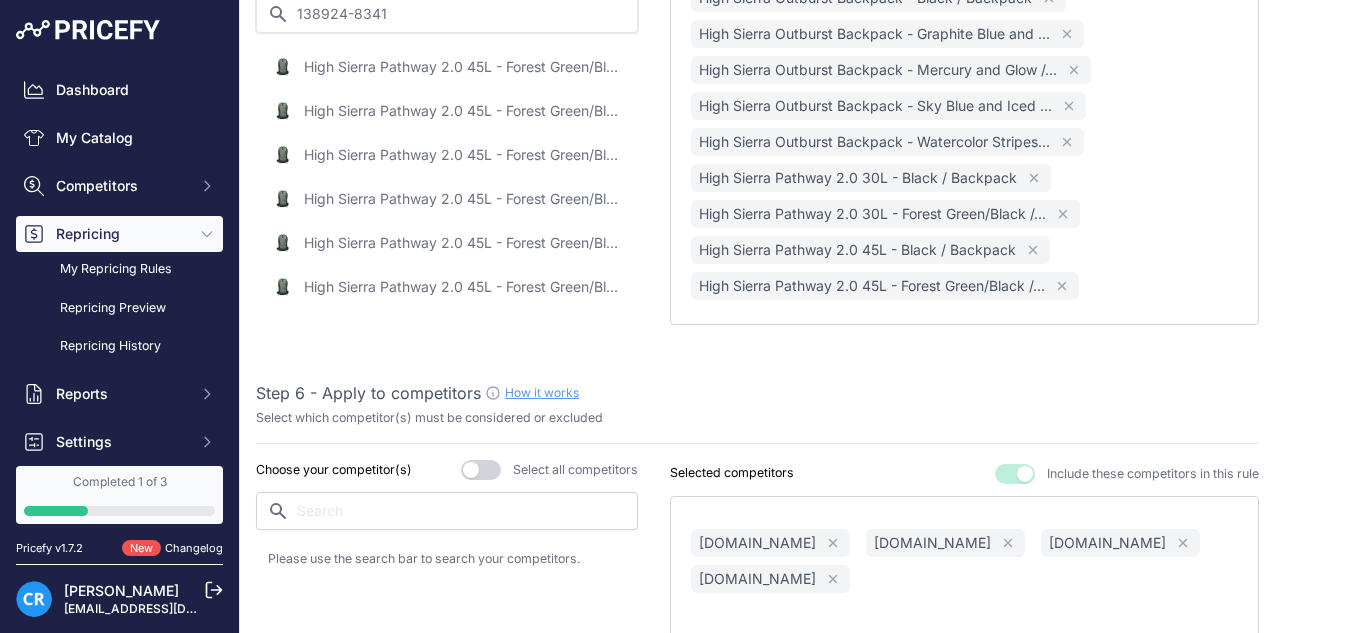 click on "138924-8341" at bounding box center (447, 14) 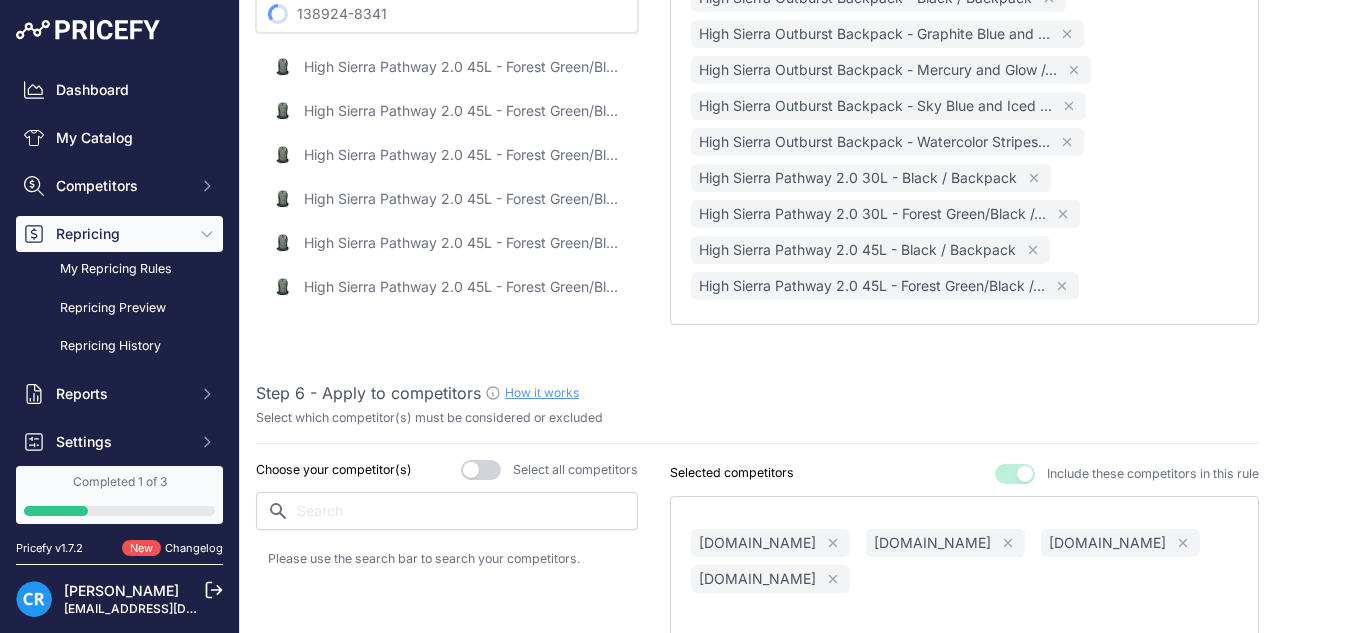 paste on "5-10" 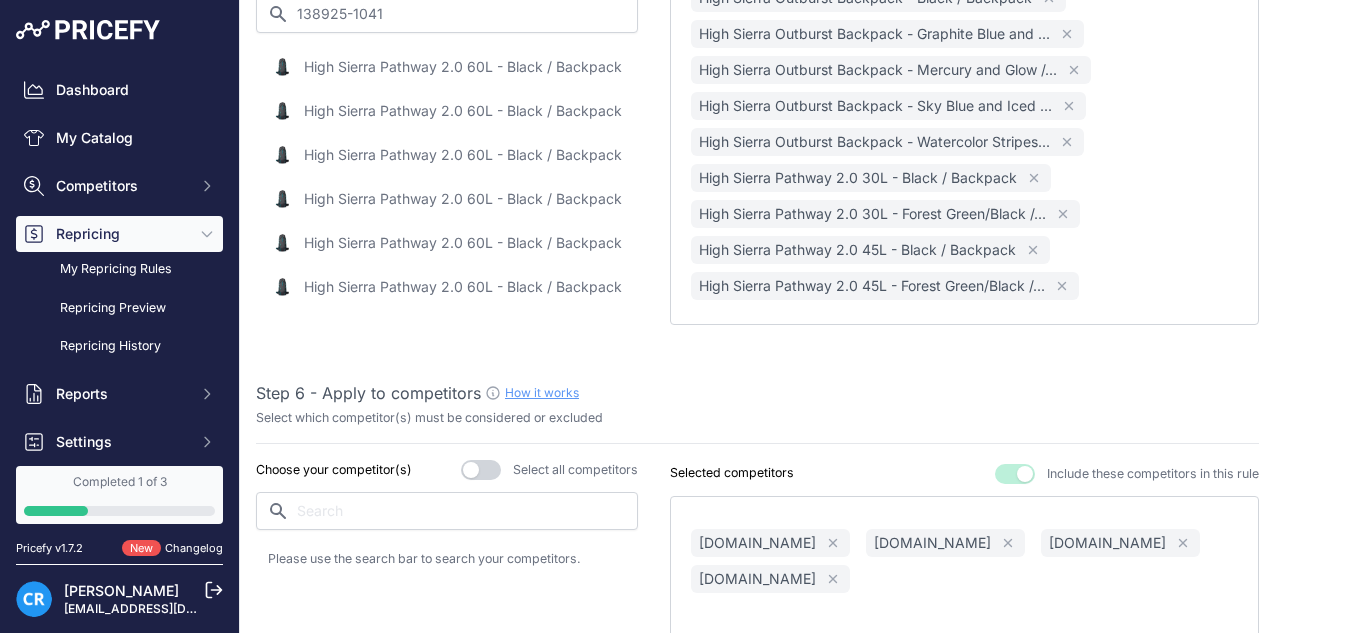 click on "High Sierra Pathway 2.0 60L - Black / Backpack" at bounding box center [463, 67] 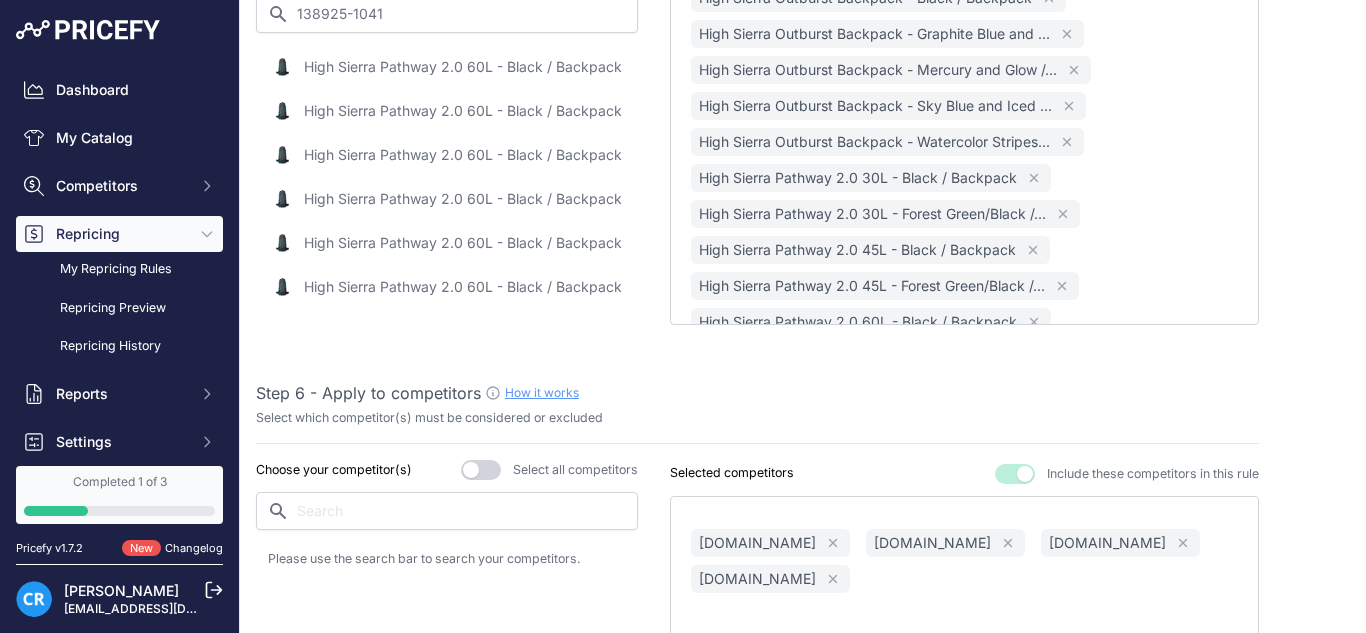 scroll, scrollTop: 1016, scrollLeft: 0, axis: vertical 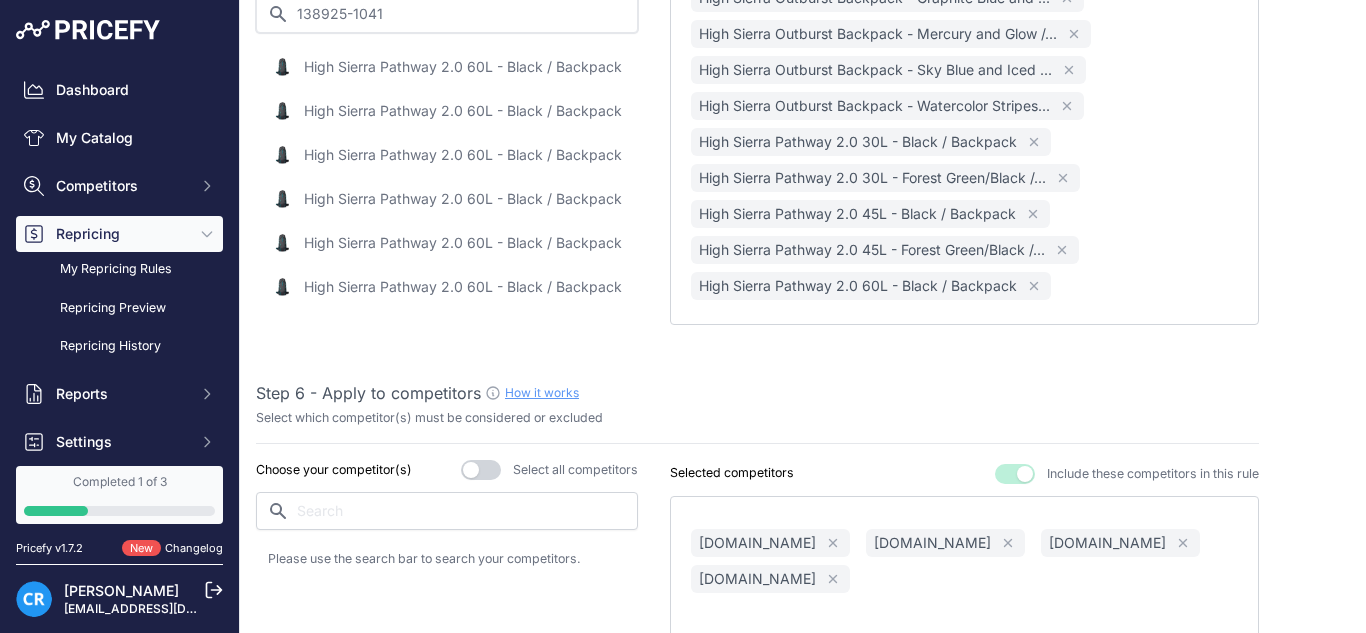 click on "138925-1041" at bounding box center (447, 14) 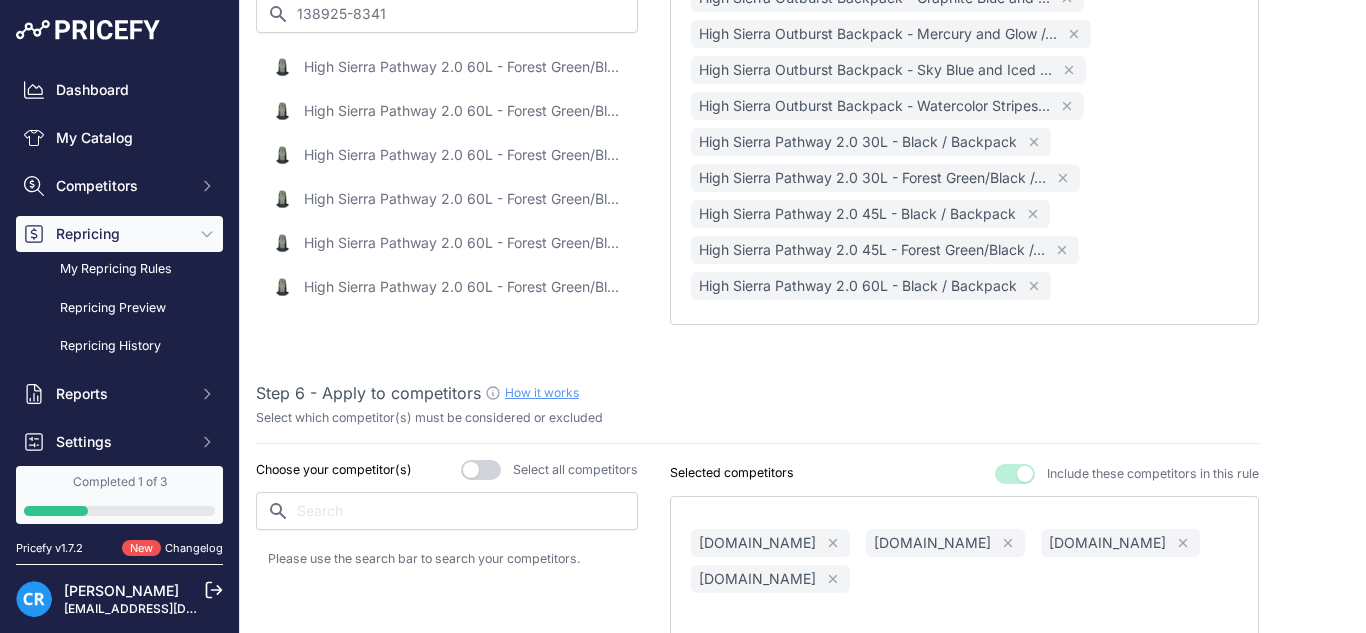 click on "High Sierra Pathway 2.0 60L - Forest Green/Black / Backpack" at bounding box center [464, 67] 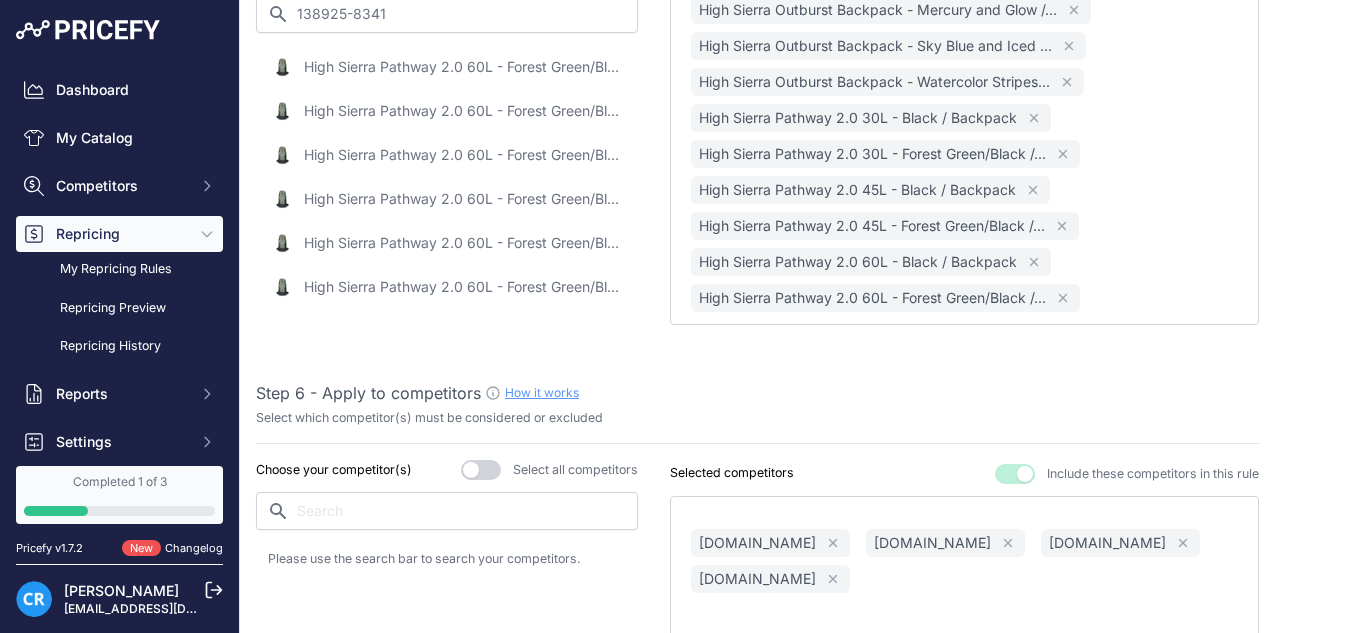 scroll, scrollTop: 1052, scrollLeft: 0, axis: vertical 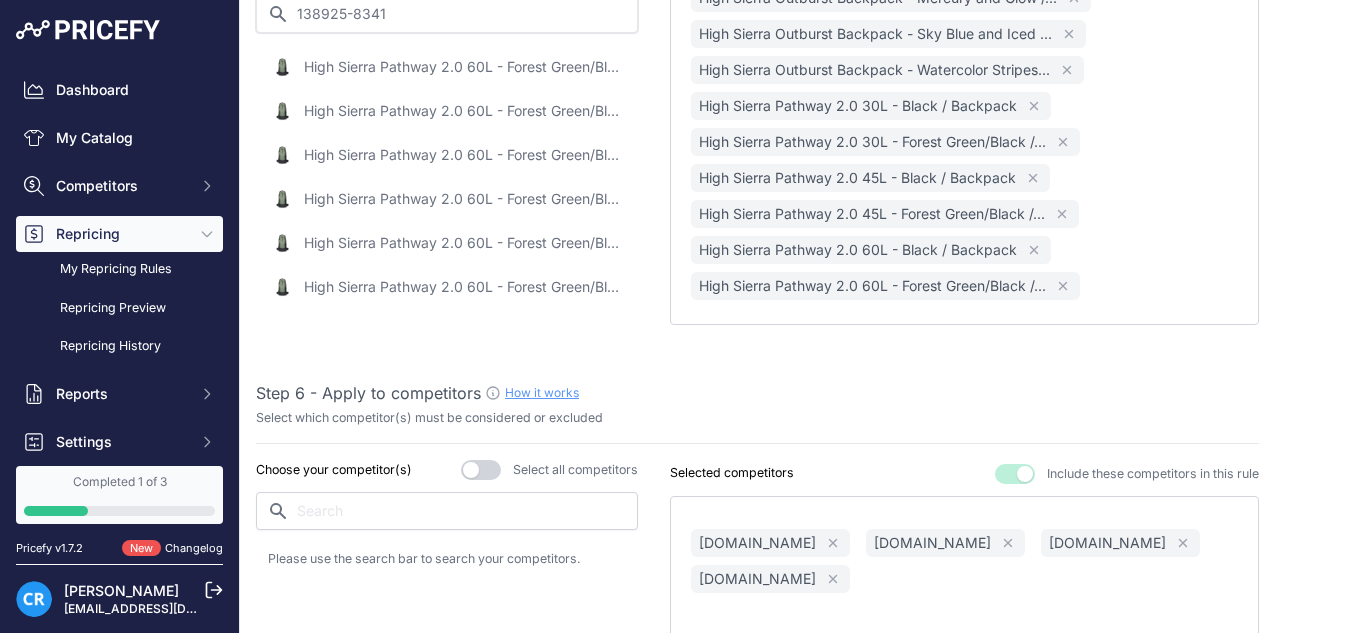 click on "138925-8341" at bounding box center (447, 14) 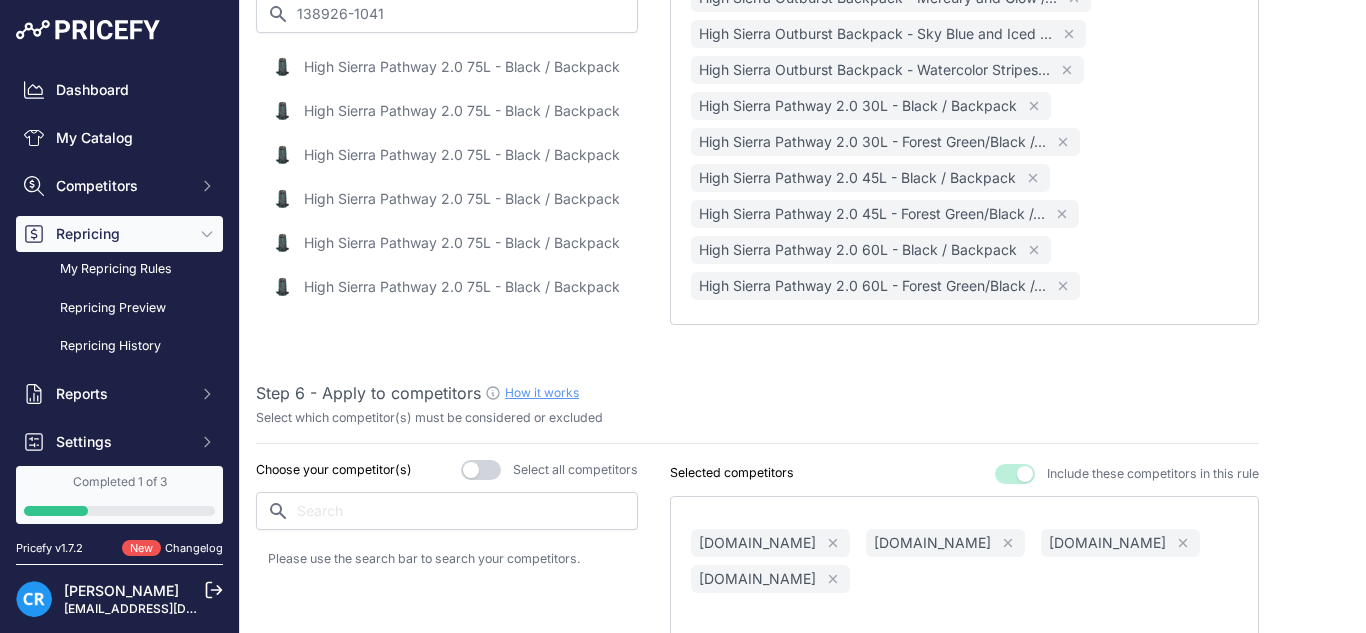 click on "High Sierra Pathway 2.0 75L - Black / Backpack" at bounding box center [462, 67] 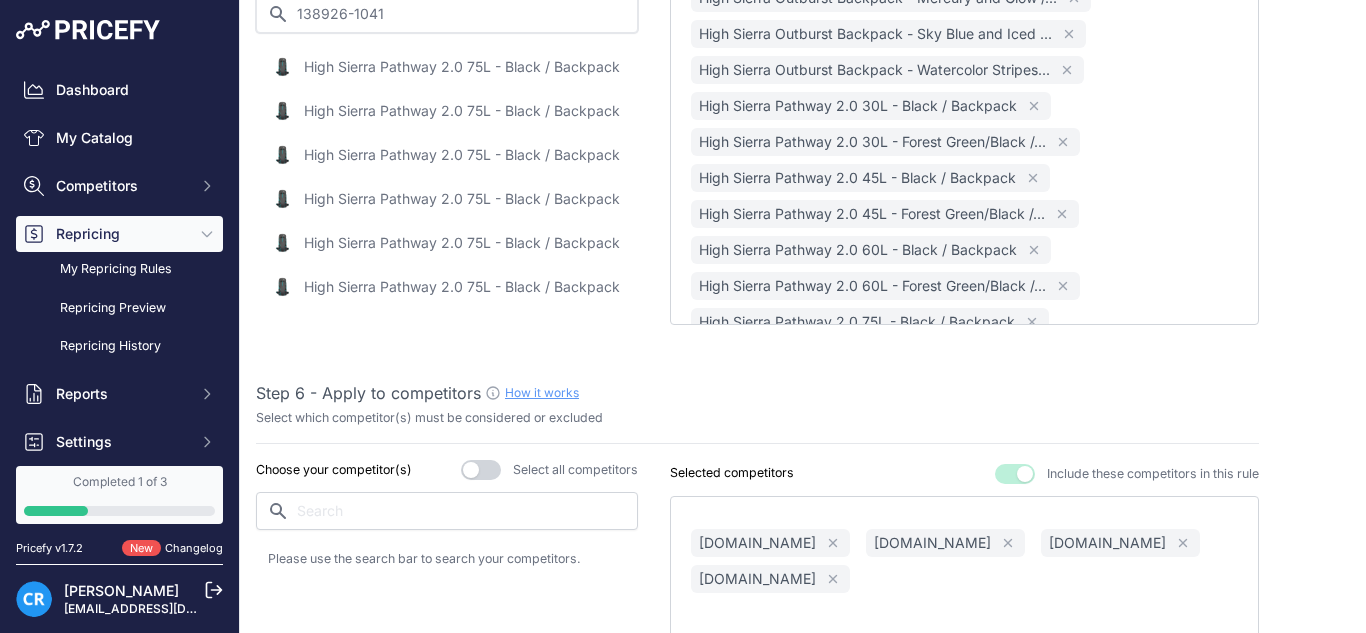 click on "138926-1041" at bounding box center (447, 14) 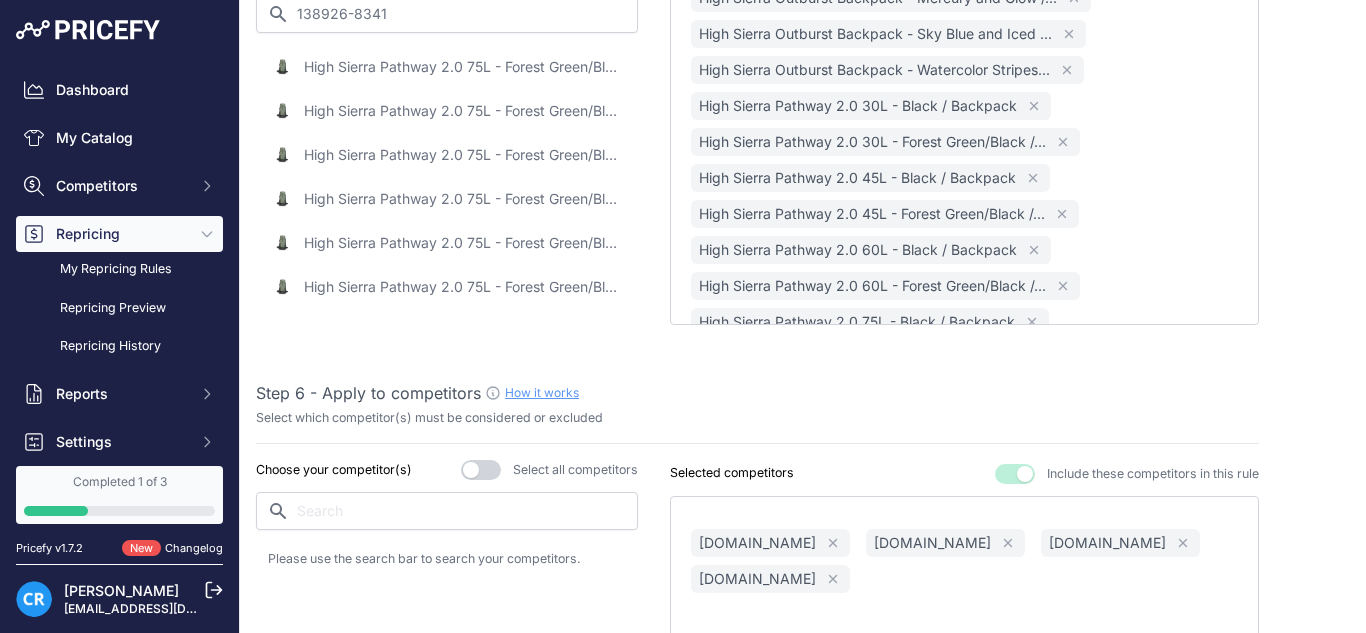 click on "High Sierra Pathway 2.0 75L - Forest Green/Black / Backpack" at bounding box center (464, 67) 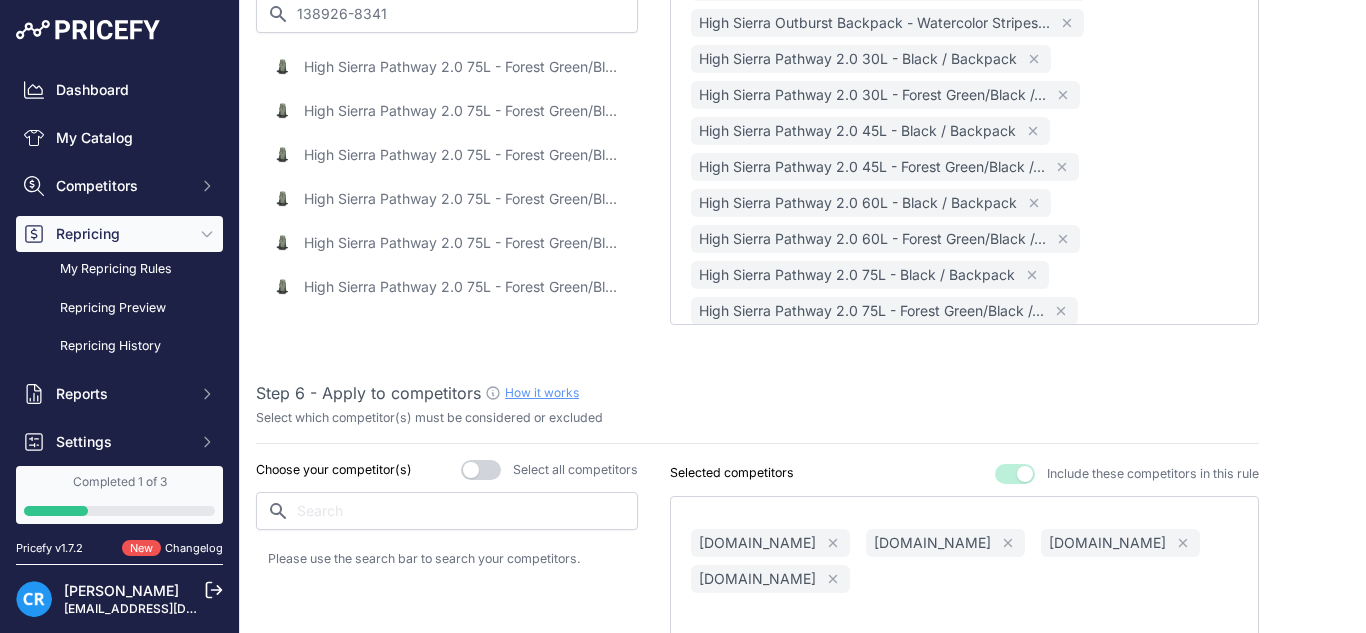scroll, scrollTop: 1124, scrollLeft: 0, axis: vertical 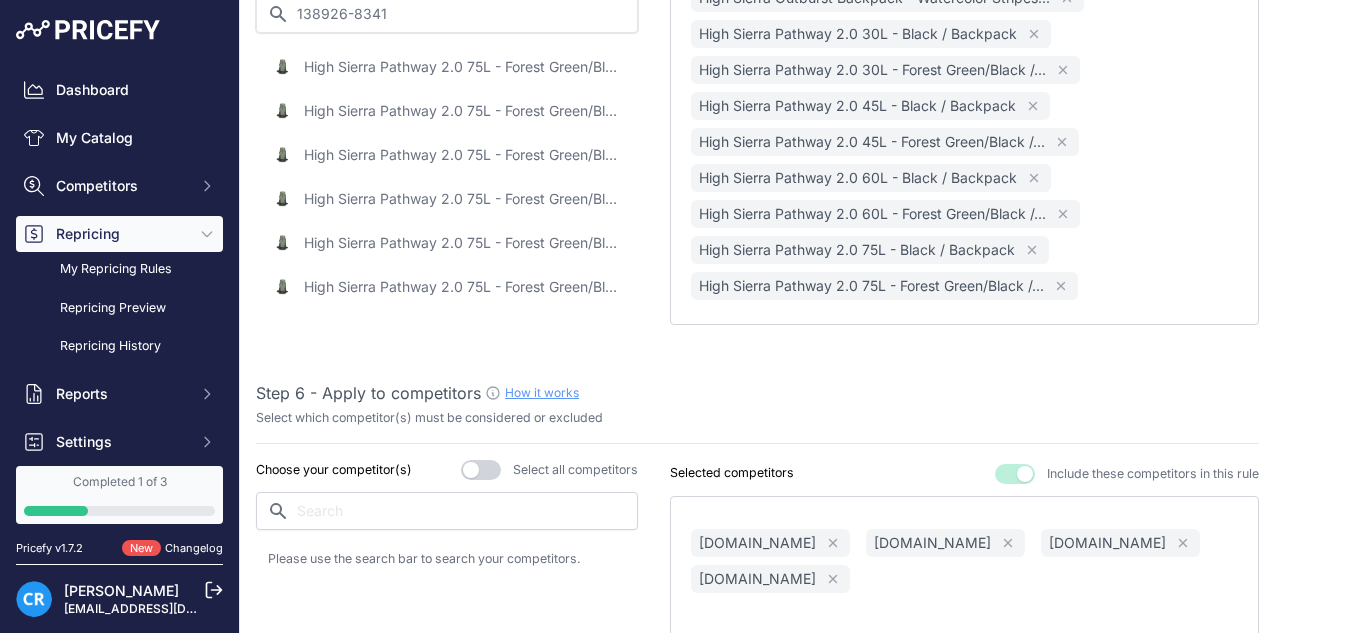 click on "138926-8341" at bounding box center (447, 14) 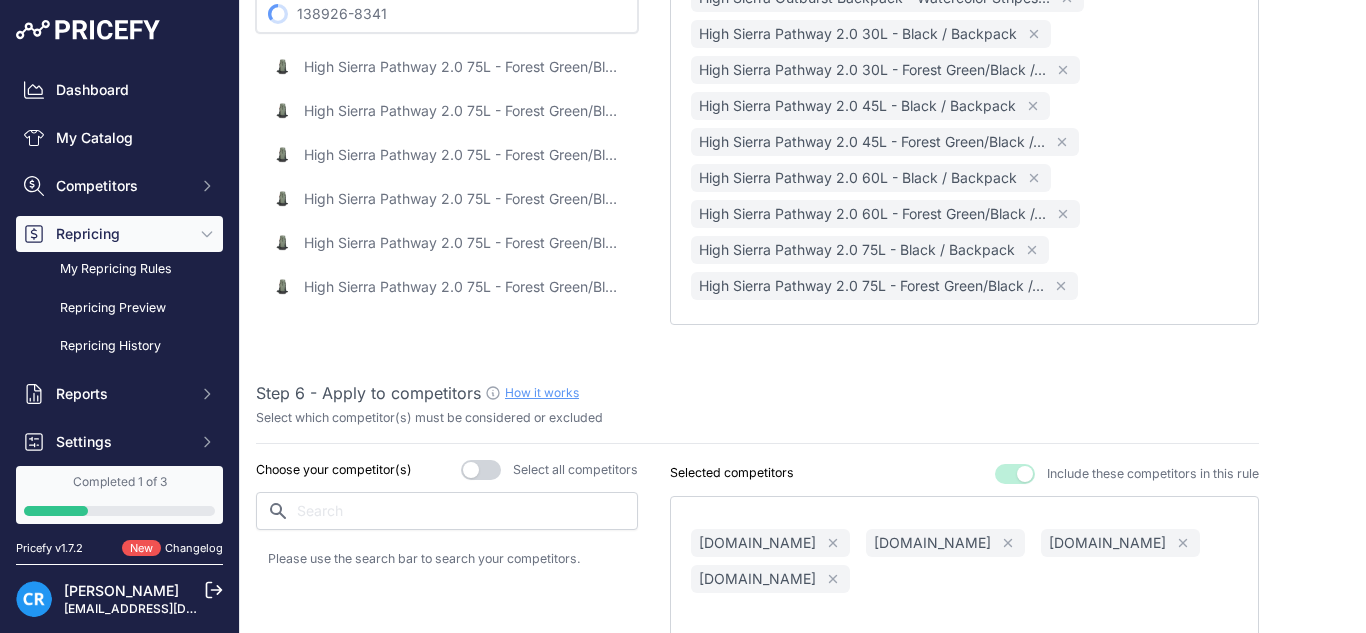 paste on "74715-10" 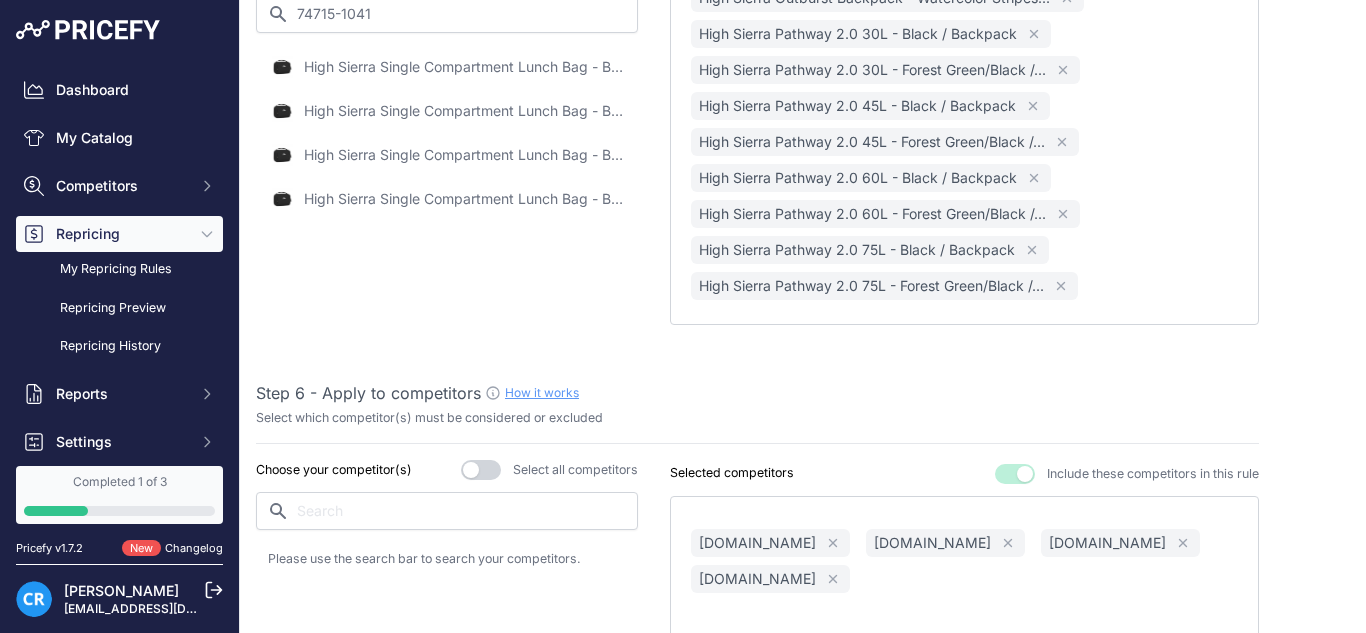 click on "High Sierra Single Compartment Lunch Bag - Black / Briefcase" at bounding box center [464, 67] 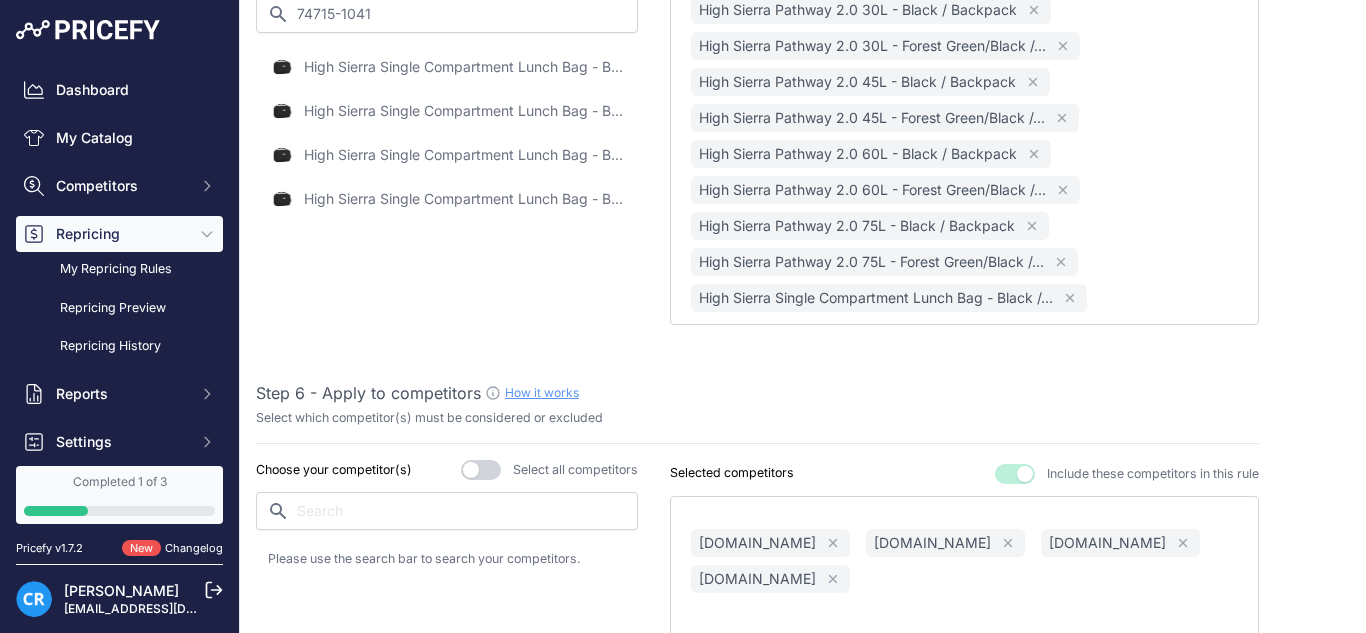 scroll, scrollTop: 1160, scrollLeft: 0, axis: vertical 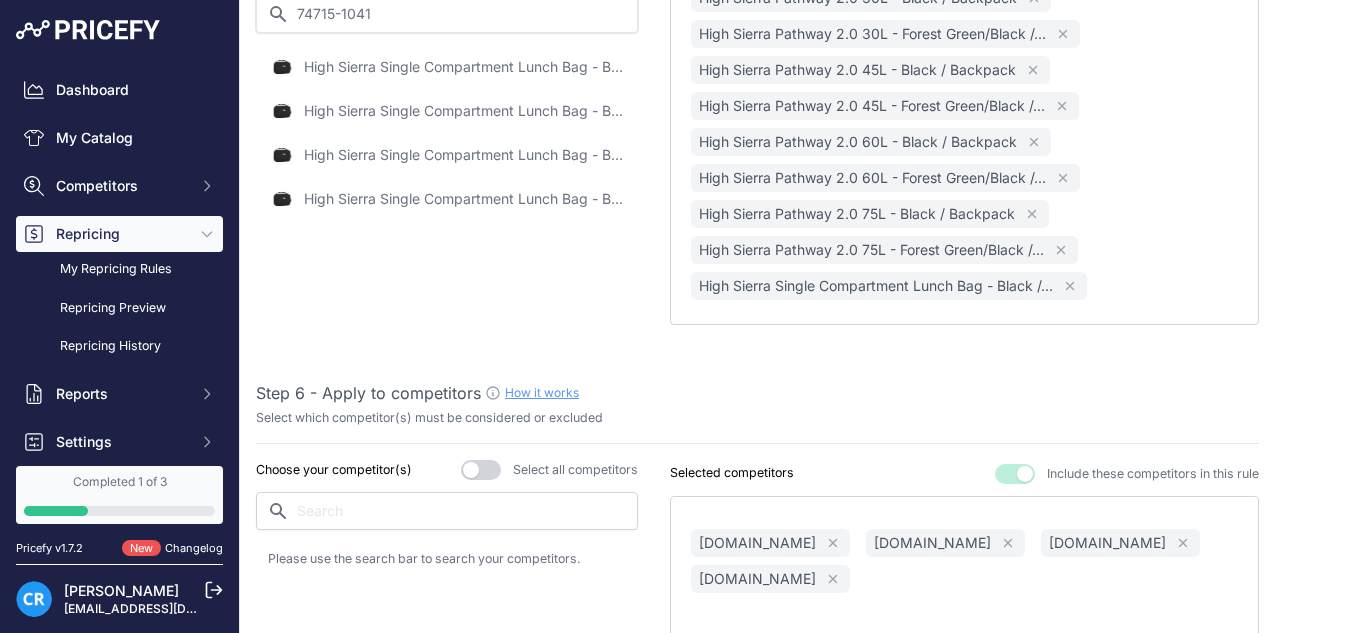 click on "74715-1041" at bounding box center (447, 14) 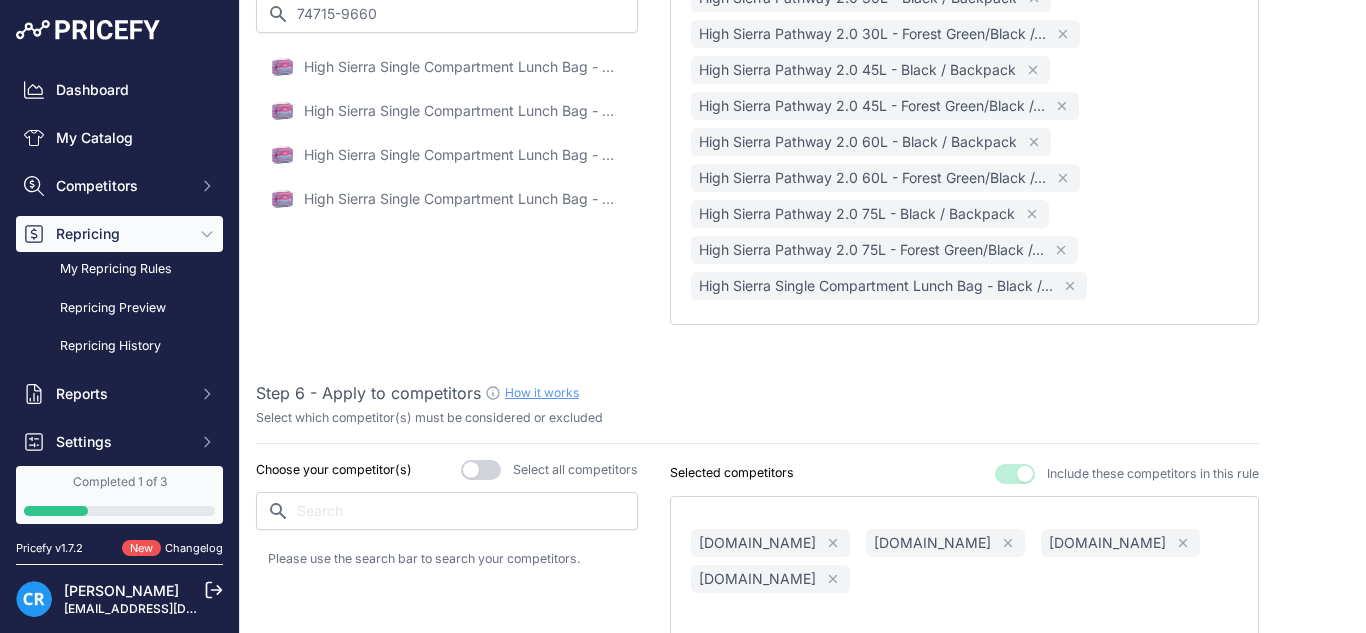 click on "High Sierra Single Compartment Lunch Bag - Watercolor Stripes / Briefcase" at bounding box center [464, 67] 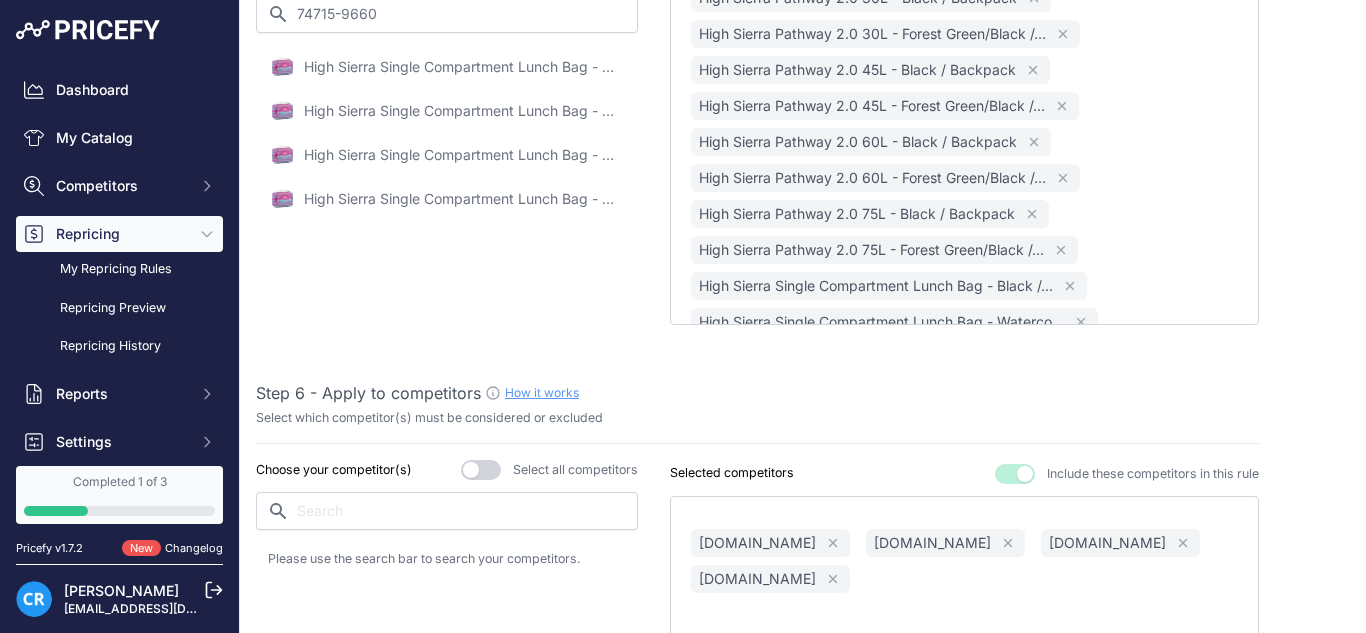 scroll, scrollTop: 1196, scrollLeft: 0, axis: vertical 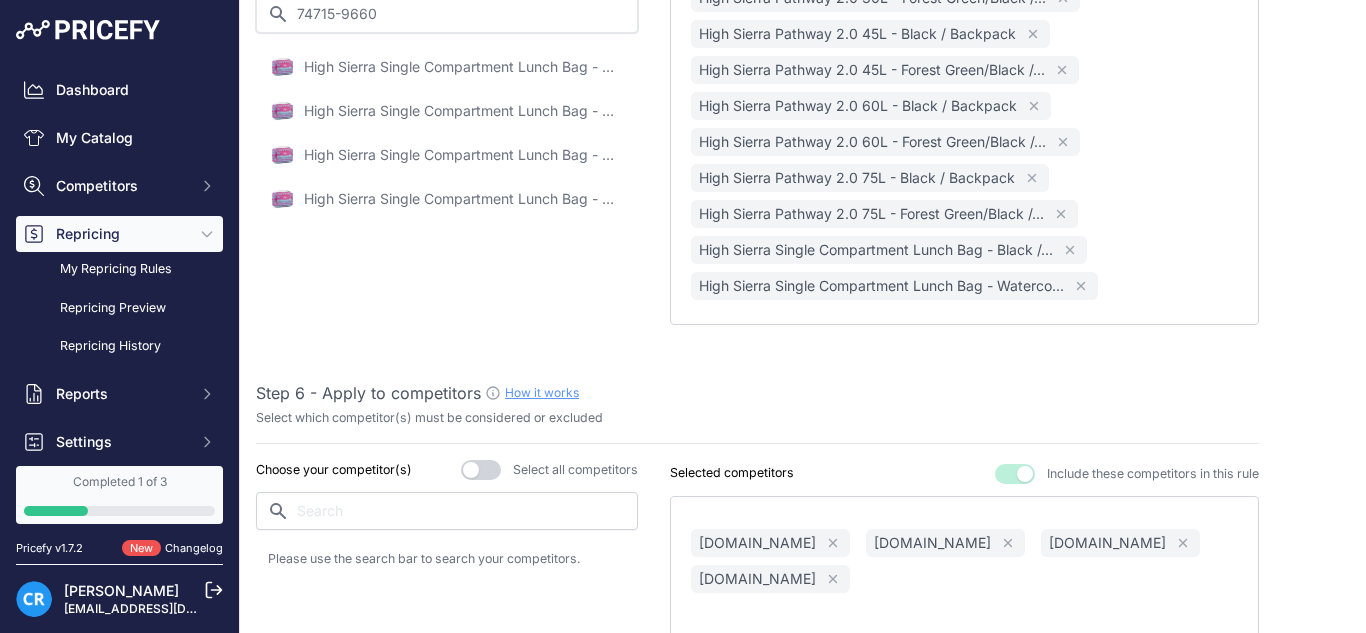 click on "74715-9660" at bounding box center [447, 14] 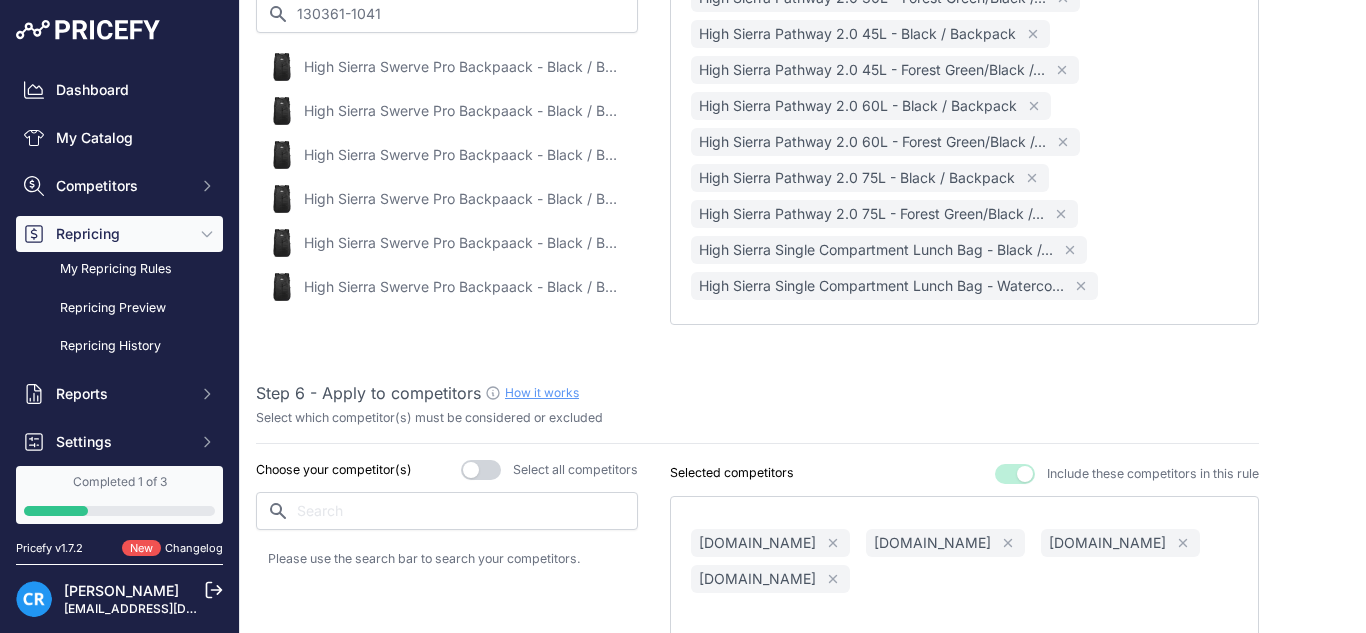 click on "High Sierra Swerve Pro Backpaack - Black / Backpack" at bounding box center (447, 67) 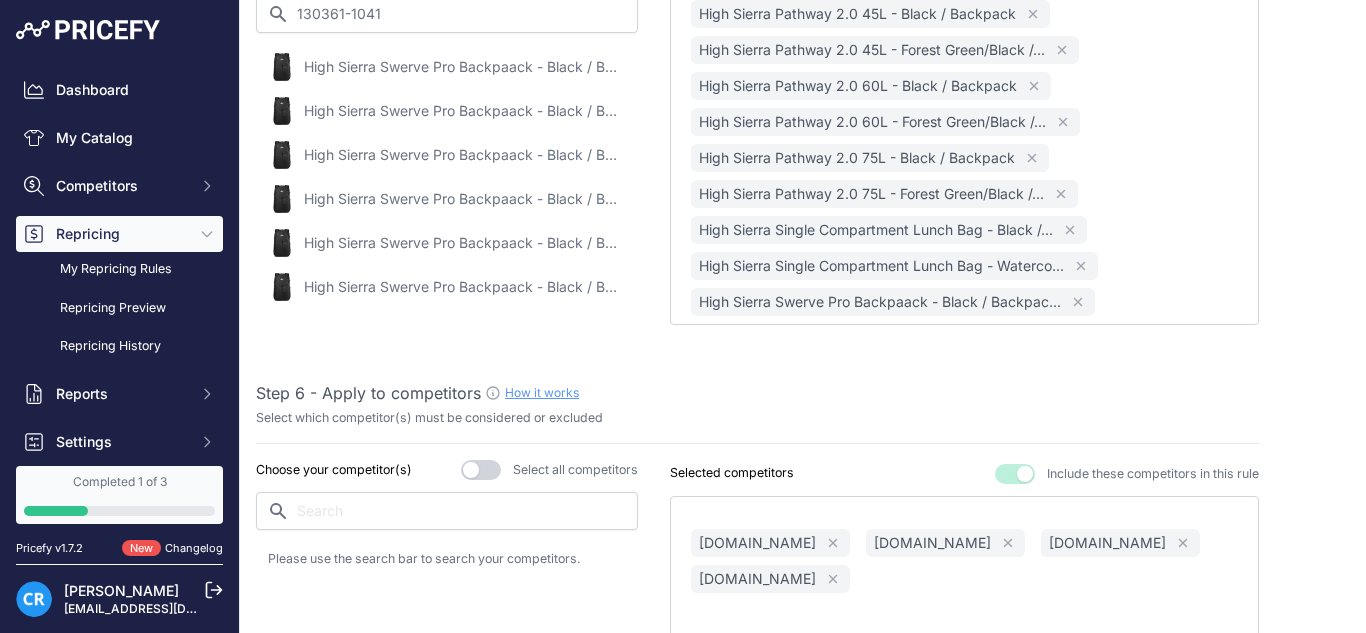 scroll, scrollTop: 1232, scrollLeft: 0, axis: vertical 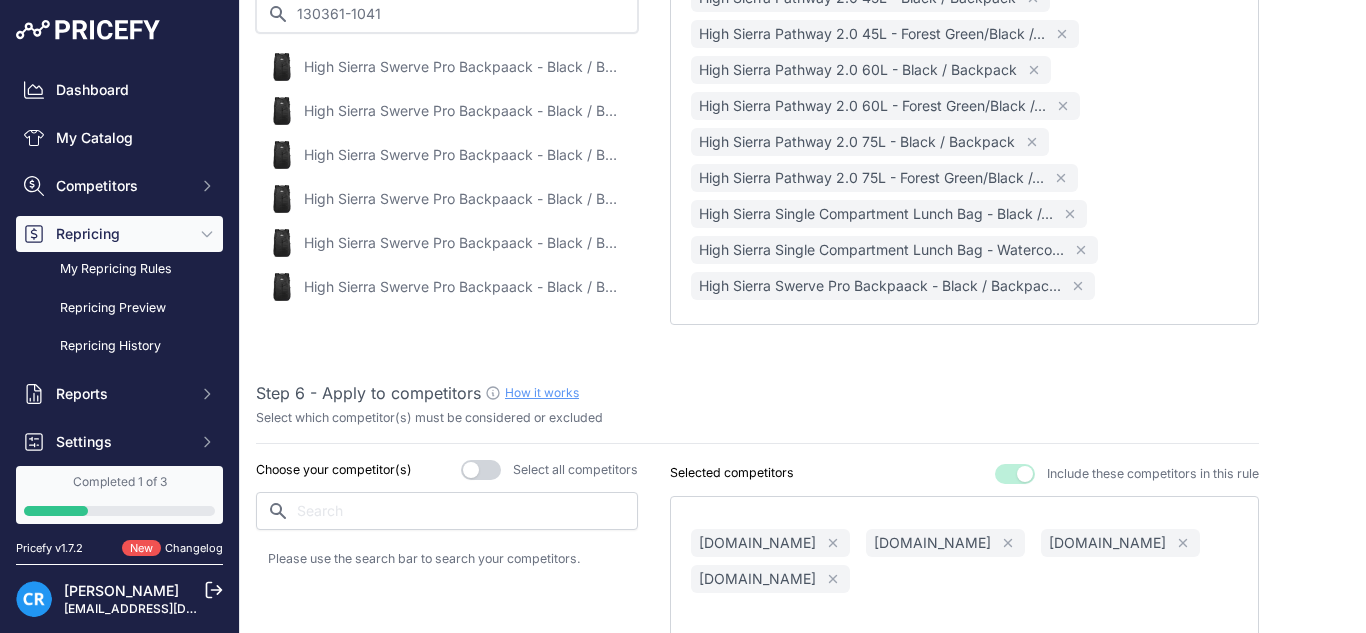 click on "130361-1041" at bounding box center [447, 14] 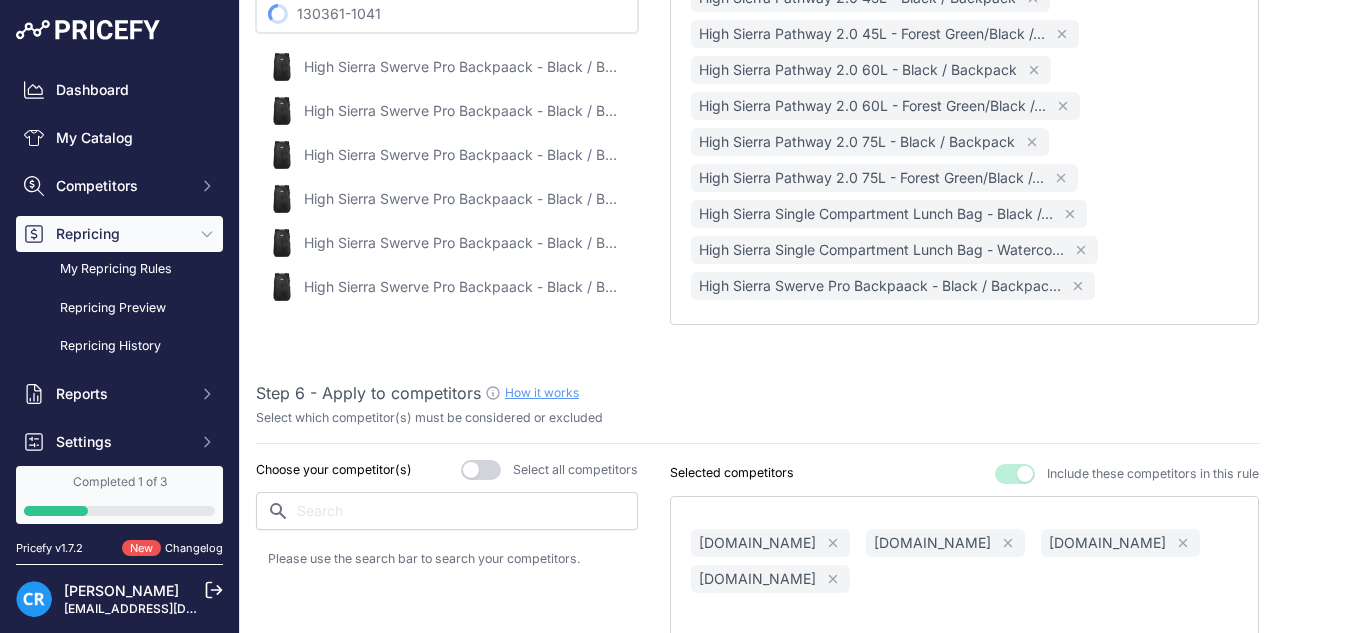 paste on "8542" 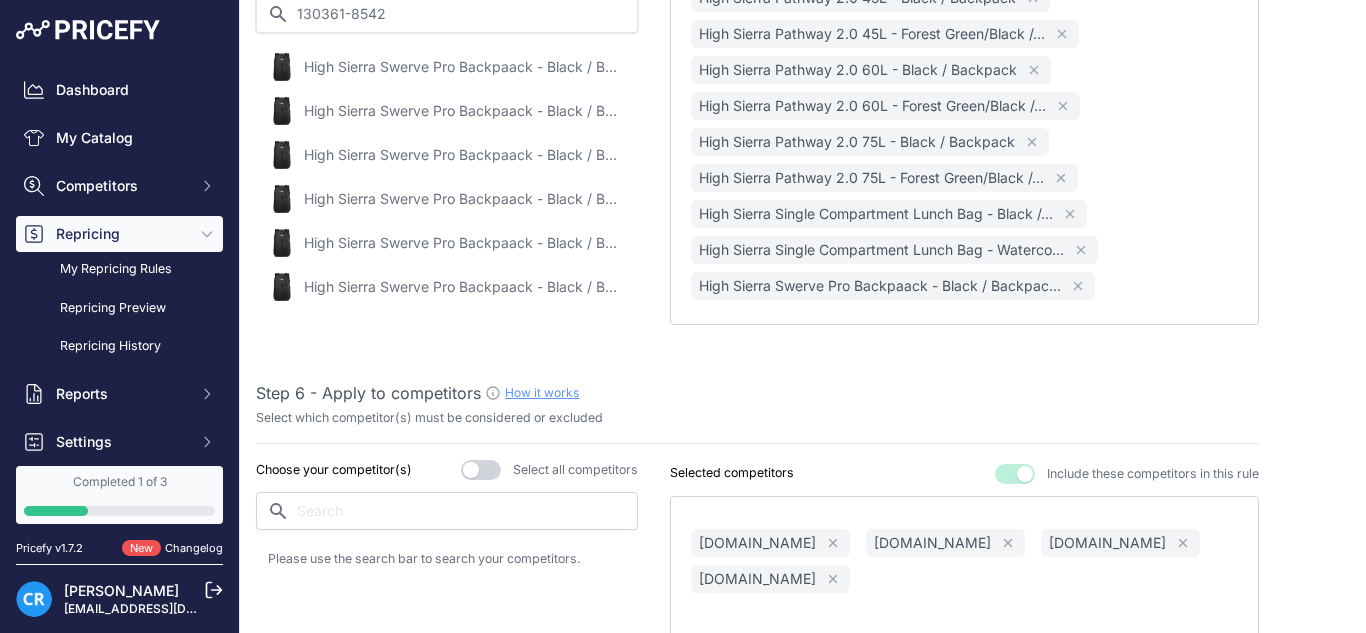 type on "130361-8542" 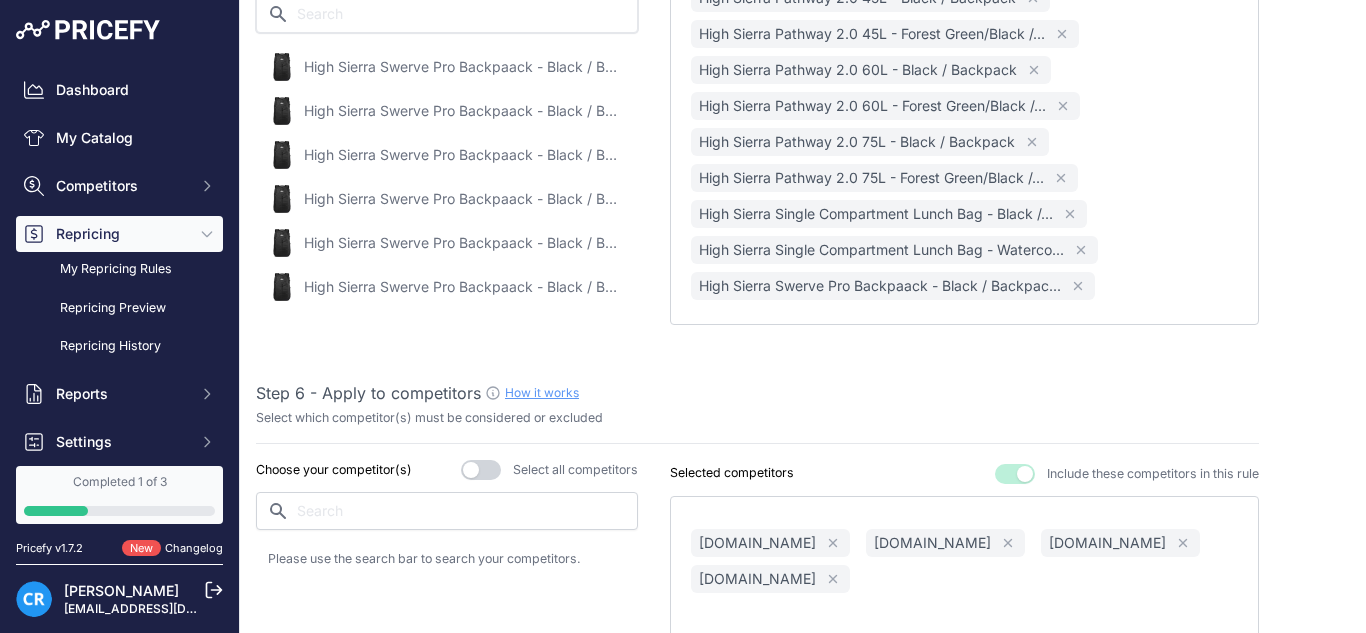paste on "130361-8542" 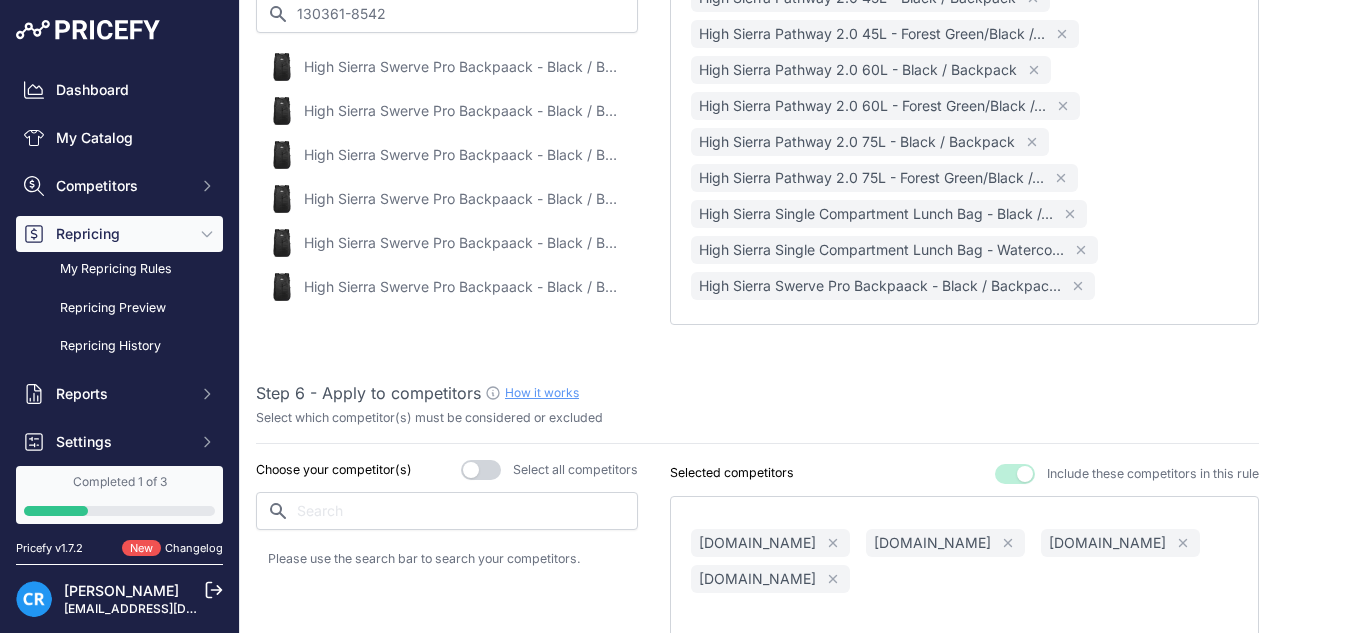 click on "High Sierra Swerve Pro Backpaack - Black / Backpack" at bounding box center (464, 67) 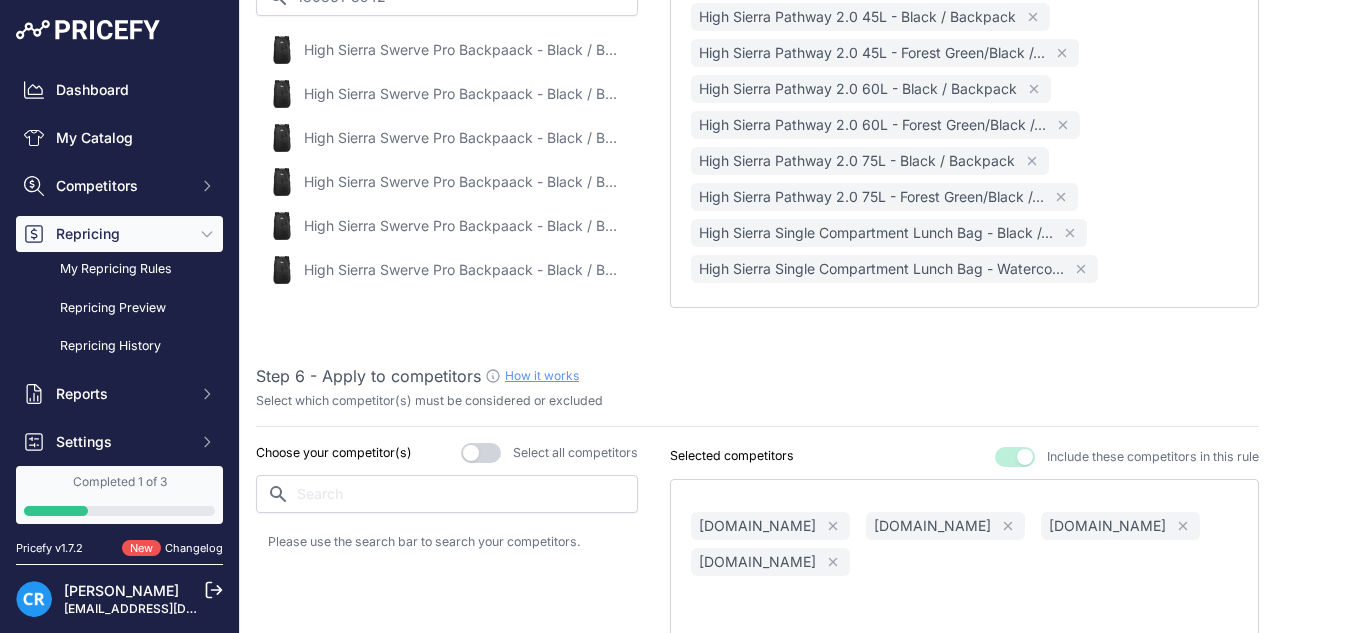 scroll, scrollTop: 1333, scrollLeft: 0, axis: vertical 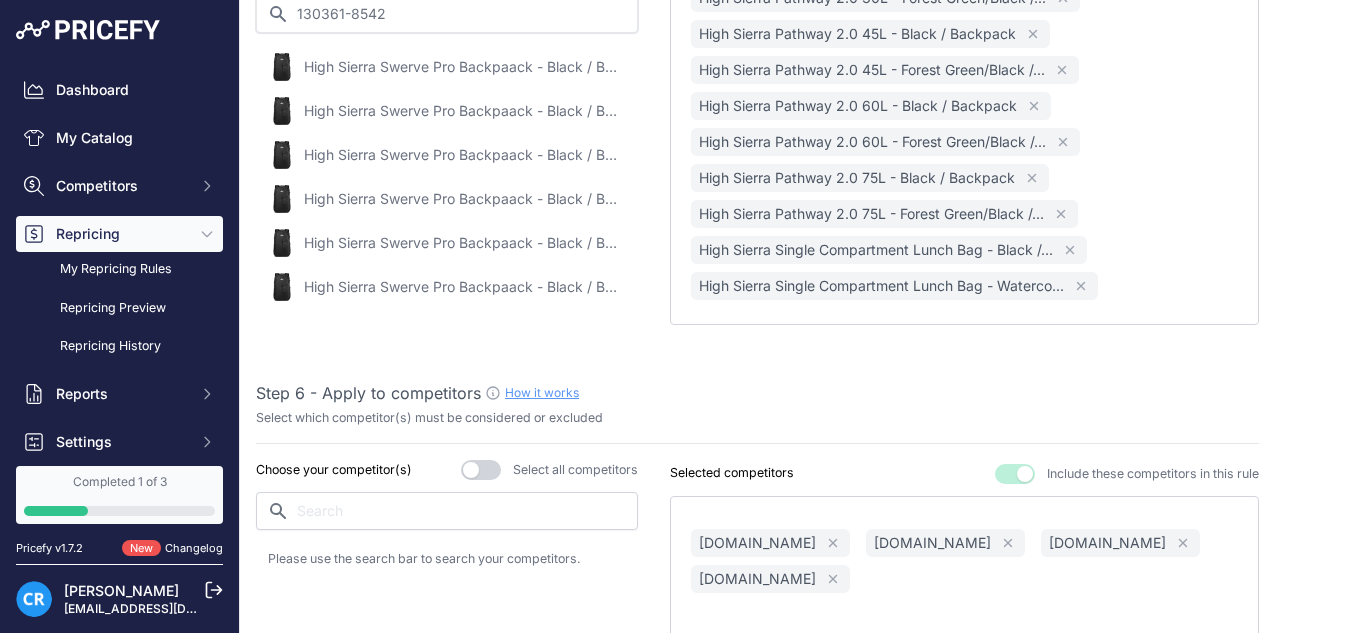 click on "130361-8542" at bounding box center [447, 14] 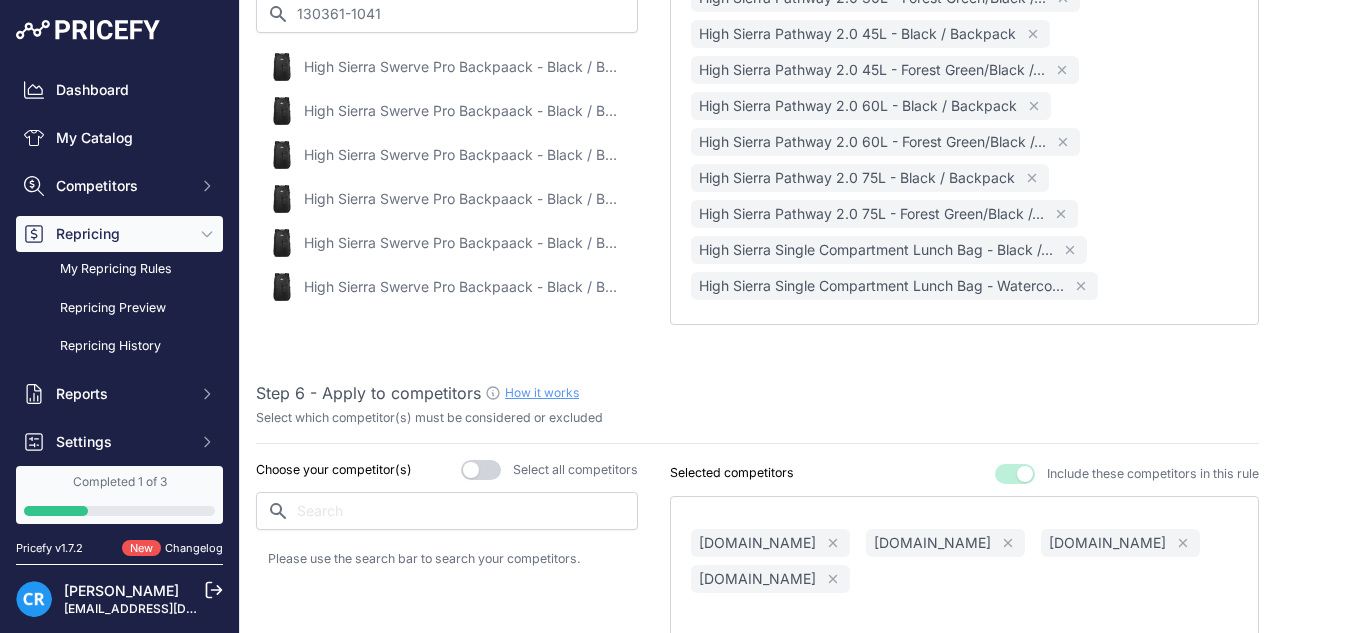 click on "High Sierra Swerve Pro Backpaack - Black / Backpack" at bounding box center [464, 67] 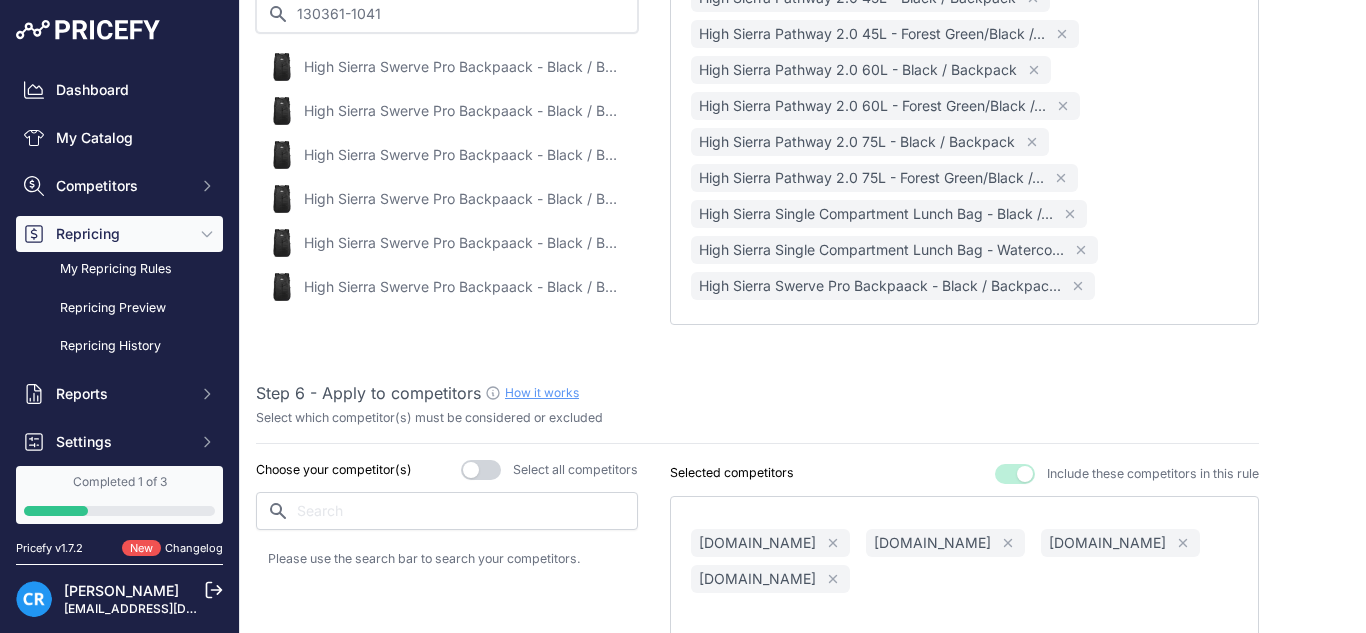 click on "130361-1041" at bounding box center (447, 14) 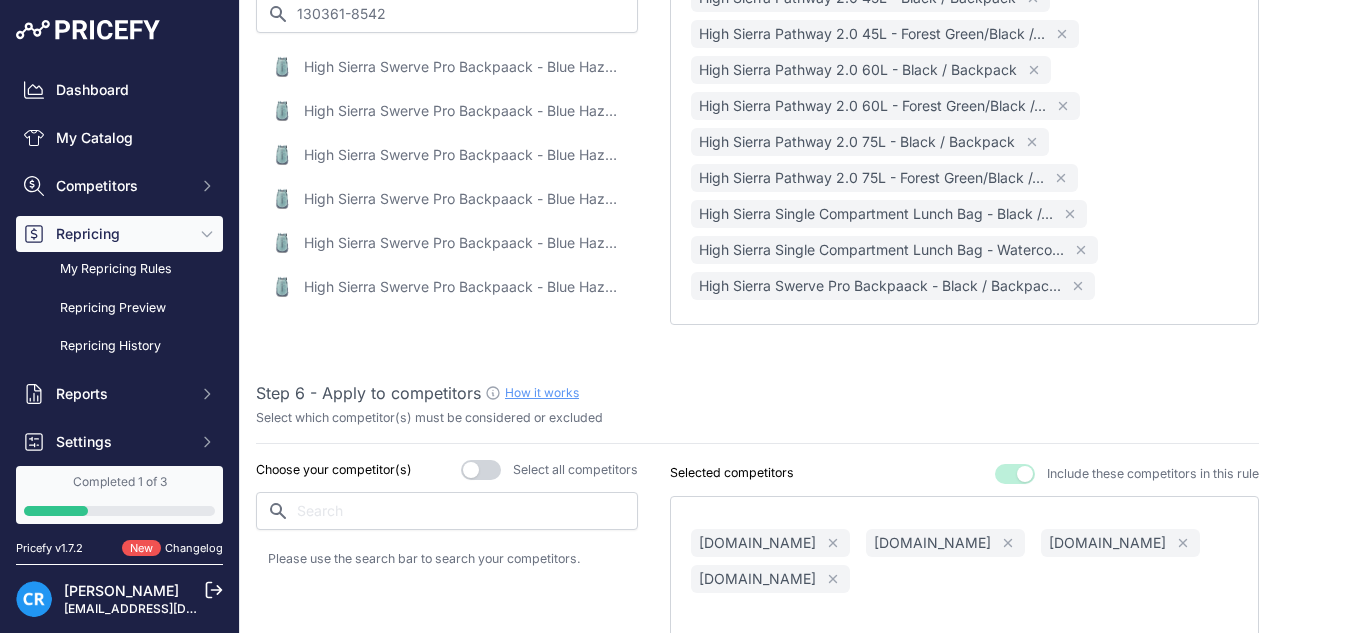 click on "High Sierra Swerve Pro Backpaack - Blue Haze and Grey Blue / Backpack" at bounding box center [464, 67] 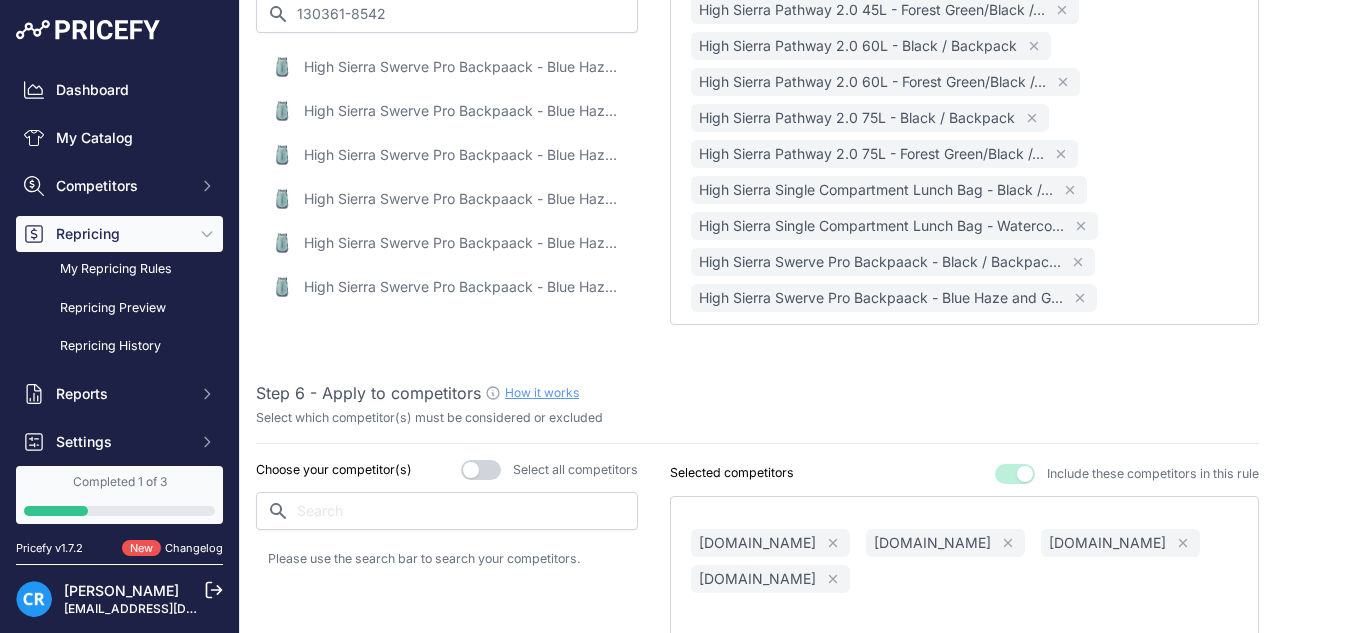 scroll, scrollTop: 1268, scrollLeft: 0, axis: vertical 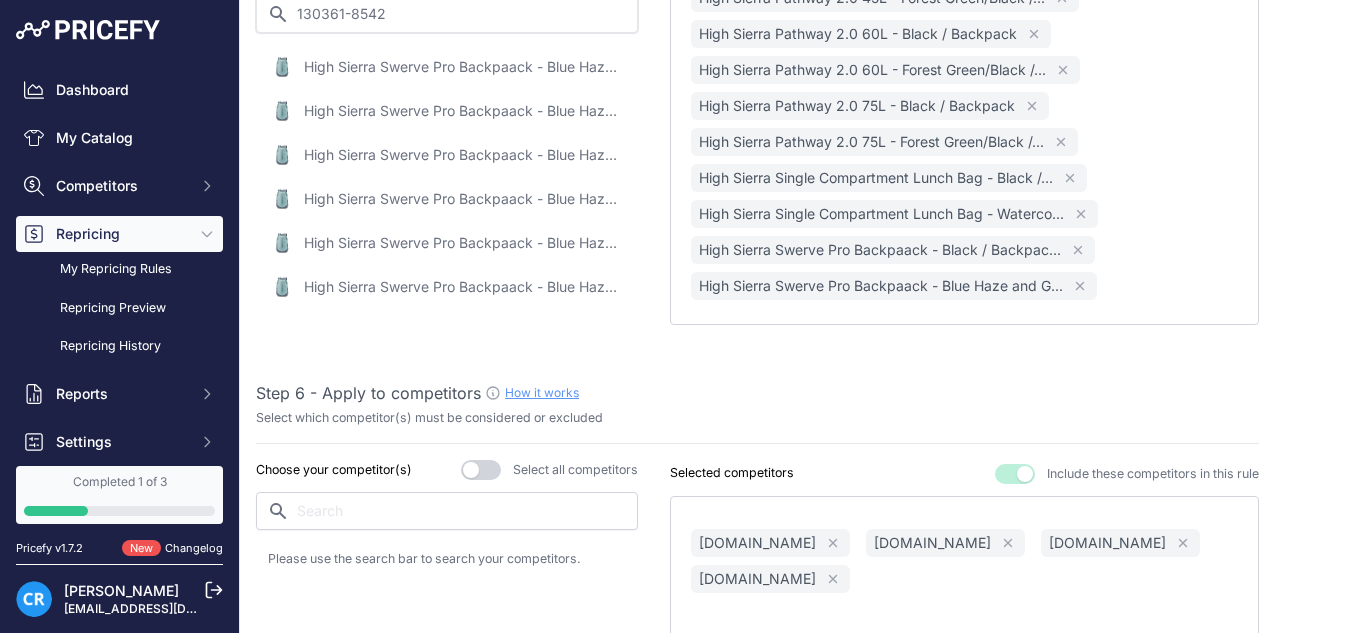 click on "130361-8542" at bounding box center (447, 14) 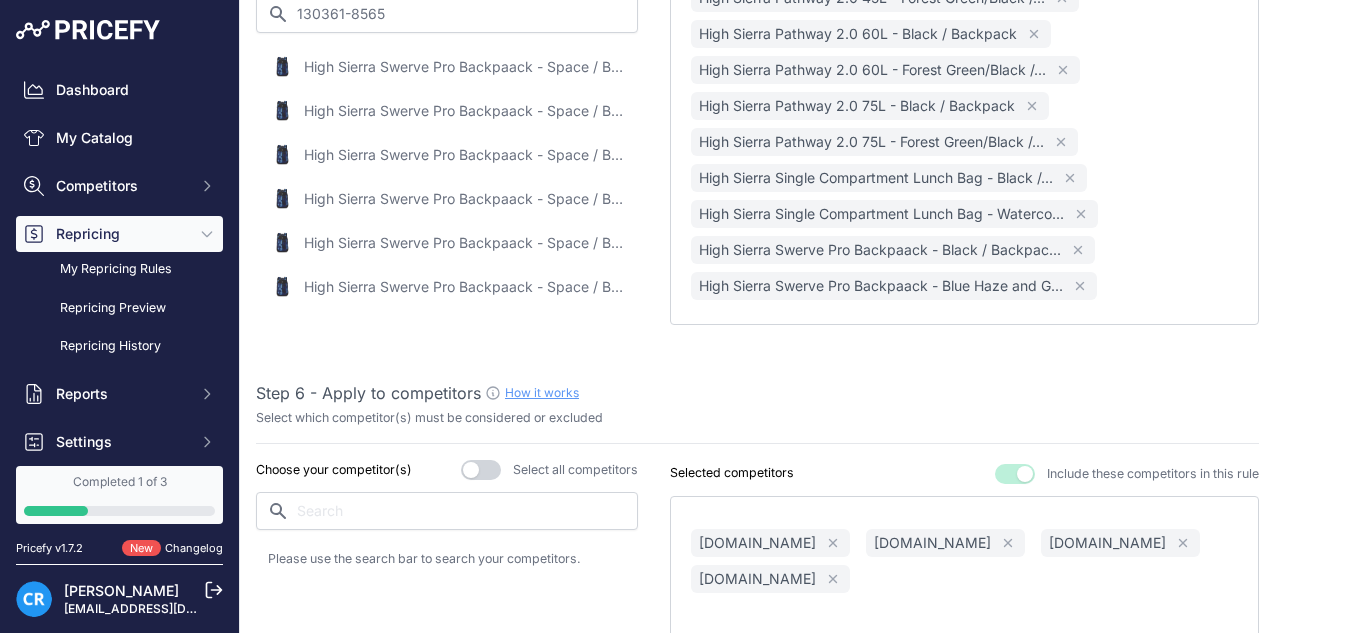 click on "High Sierra Swerve Pro Backpaack - Space / Backpack" at bounding box center [464, 67] 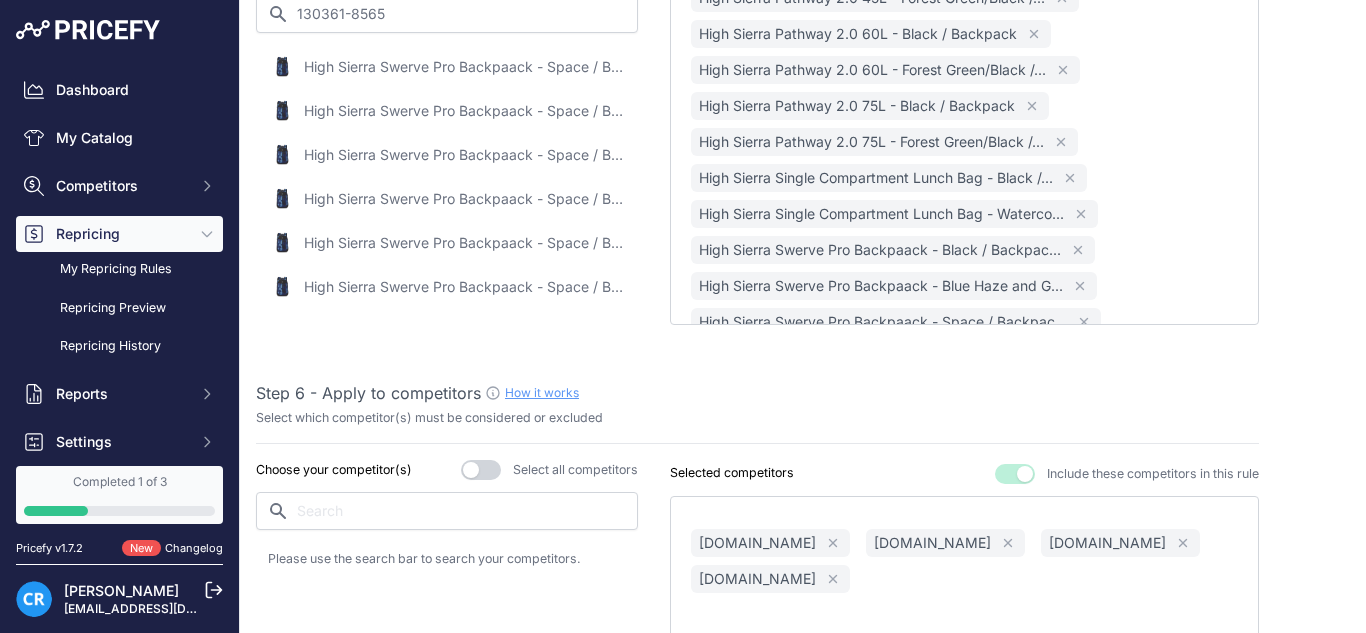 scroll, scrollTop: 1304, scrollLeft: 0, axis: vertical 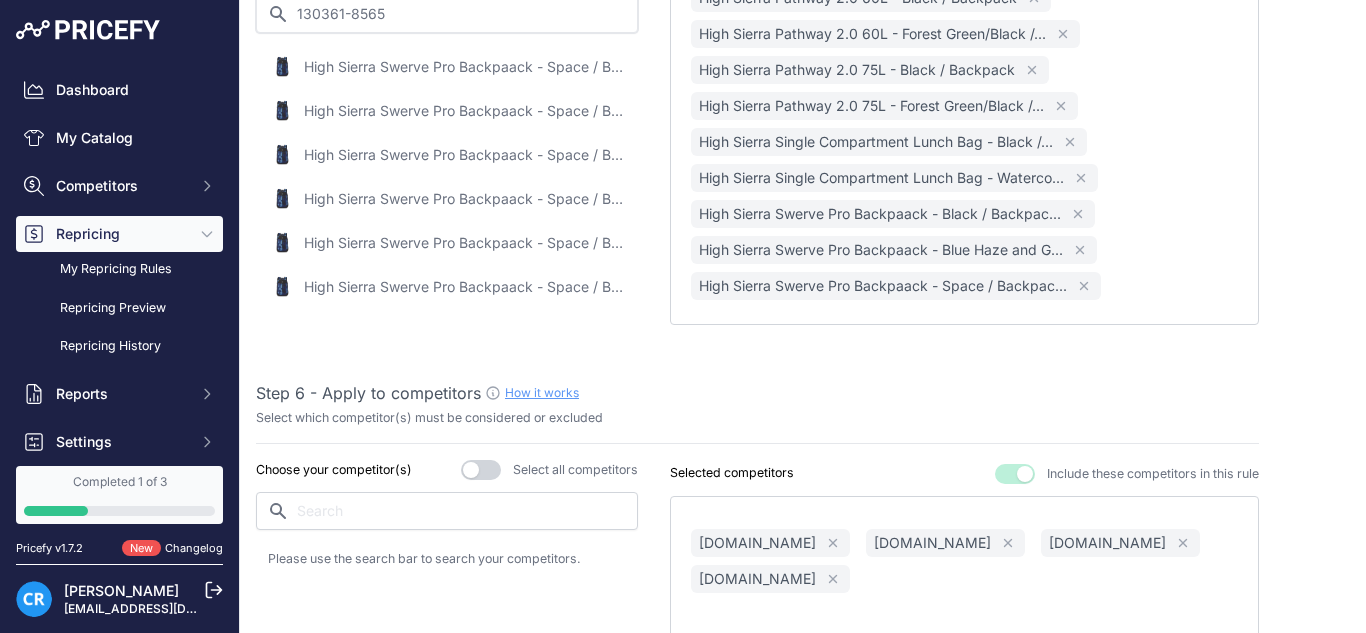 click on "130361-8565" at bounding box center [447, 14] 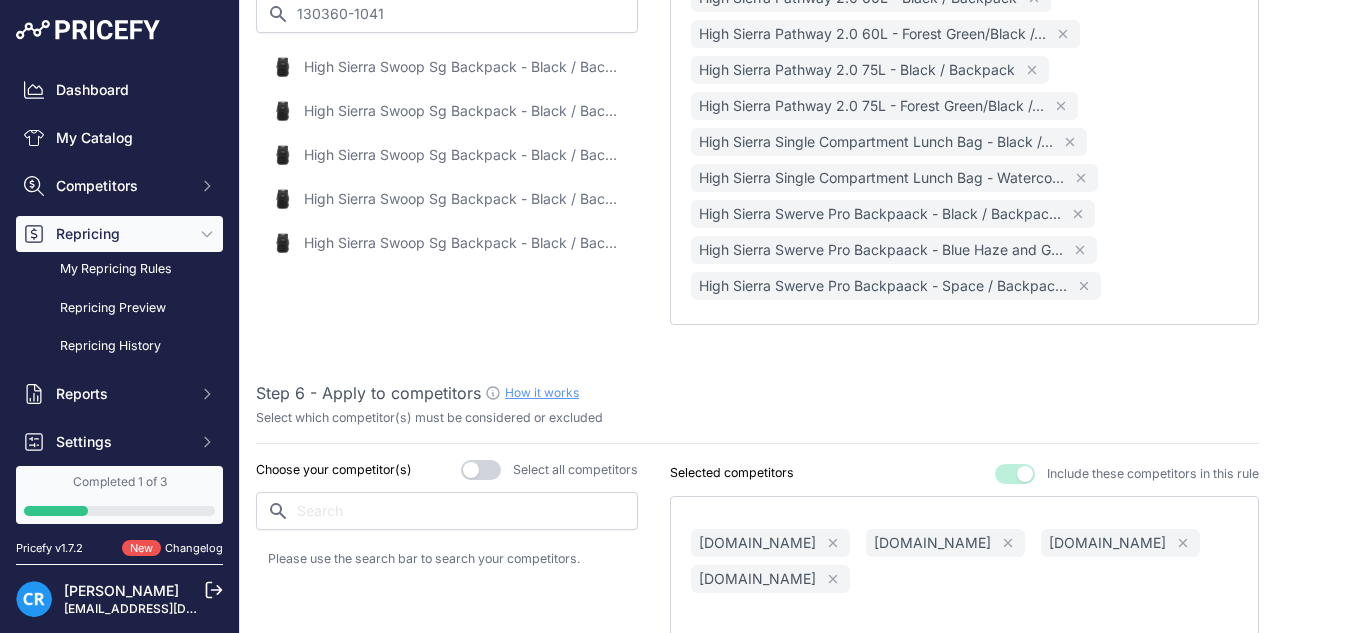 click on "High Sierra Swoop Sg Backpack - Black / Backpack" at bounding box center [464, 67] 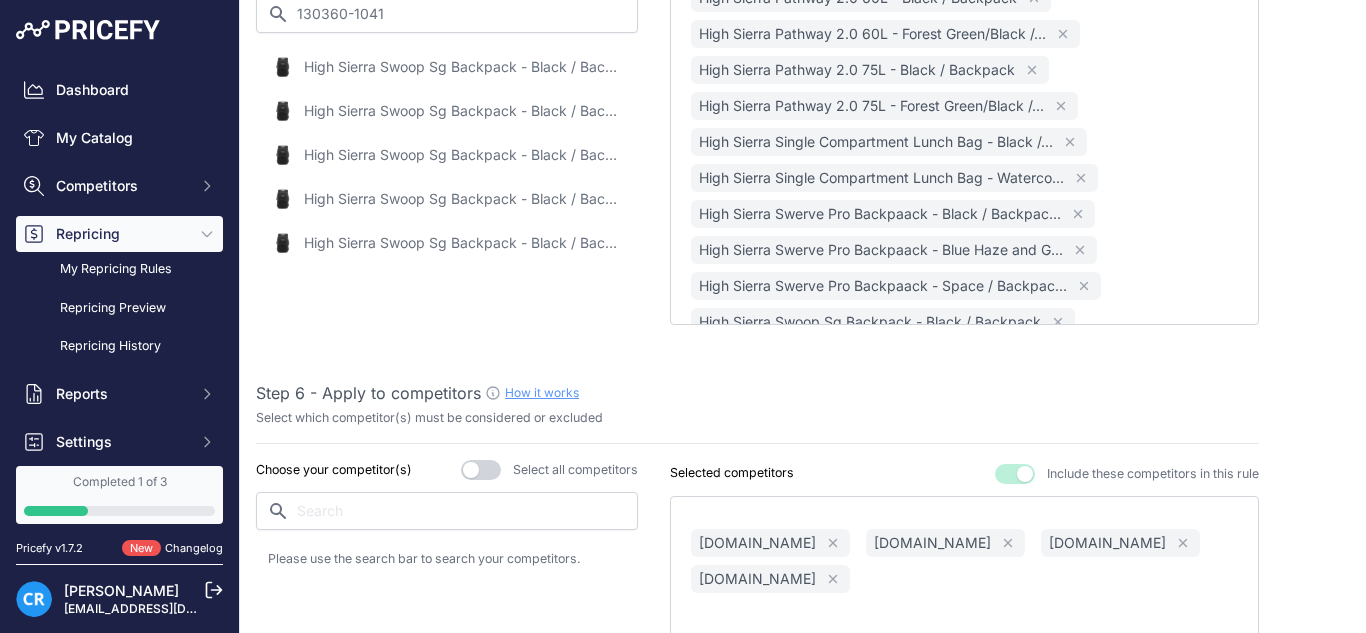 scroll, scrollTop: 1340, scrollLeft: 0, axis: vertical 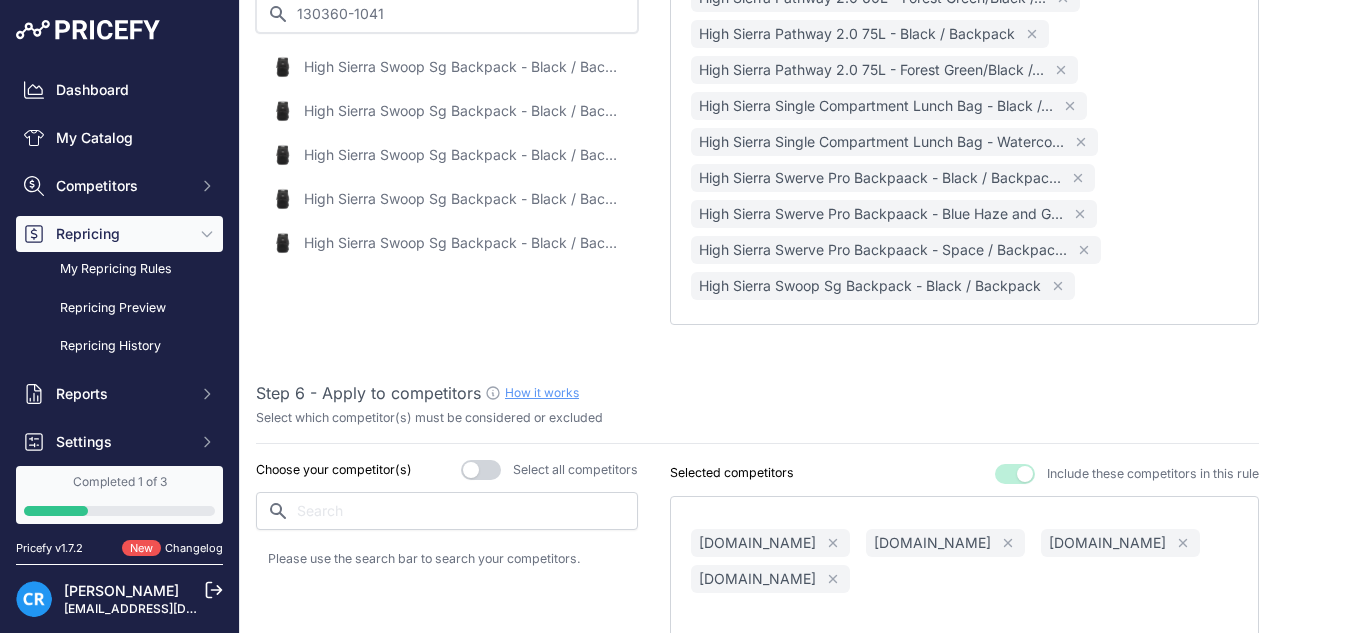 click on "130360-1041" at bounding box center [447, 14] 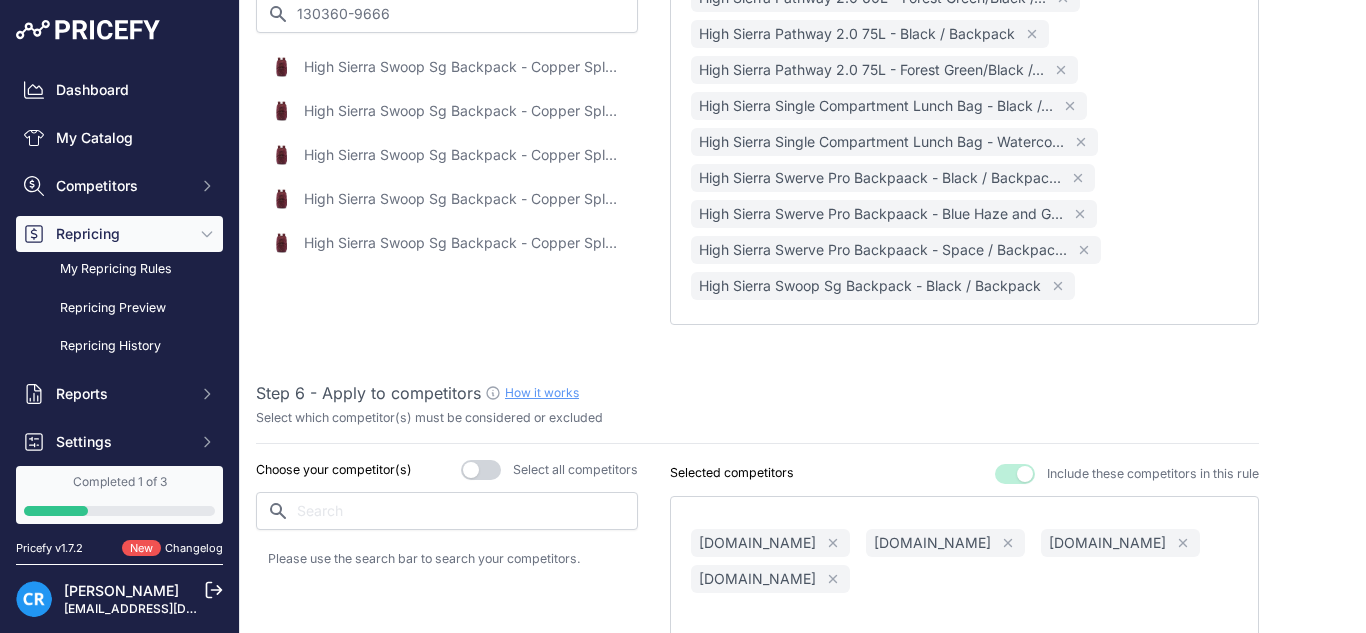 click on "High Sierra Swoop Sg Backpack - Copper Splatter and Maroon / Backpack" at bounding box center [464, 67] 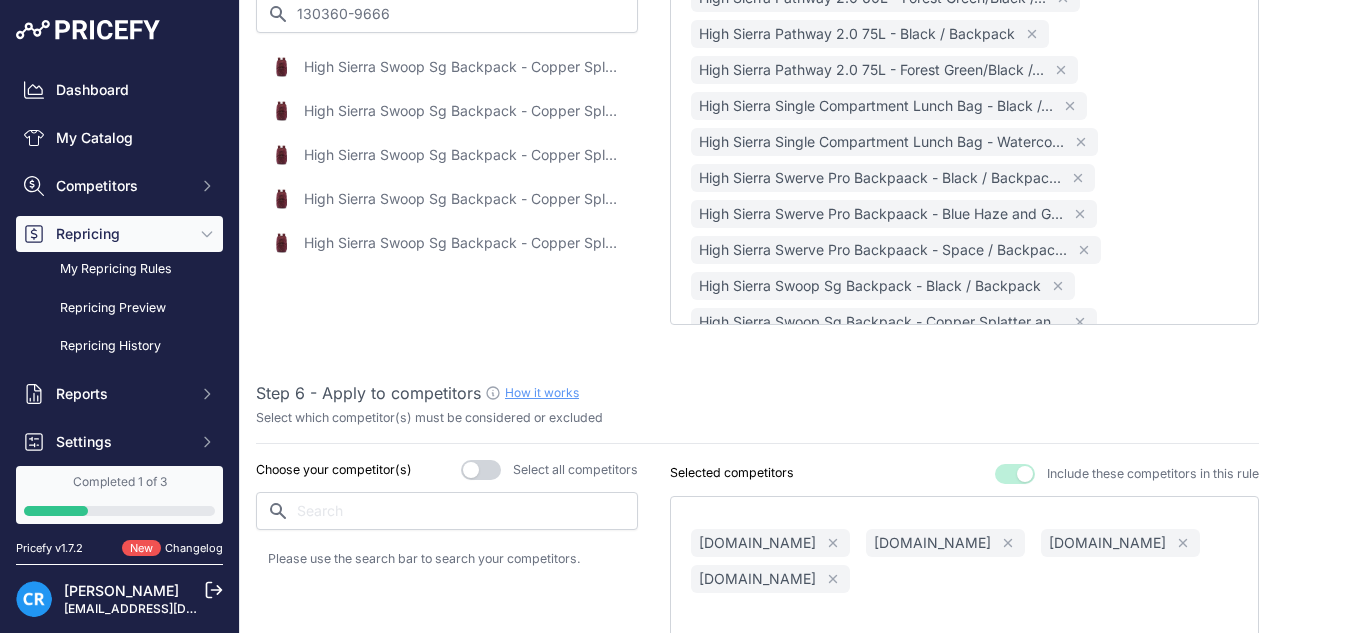 scroll, scrollTop: 1376, scrollLeft: 0, axis: vertical 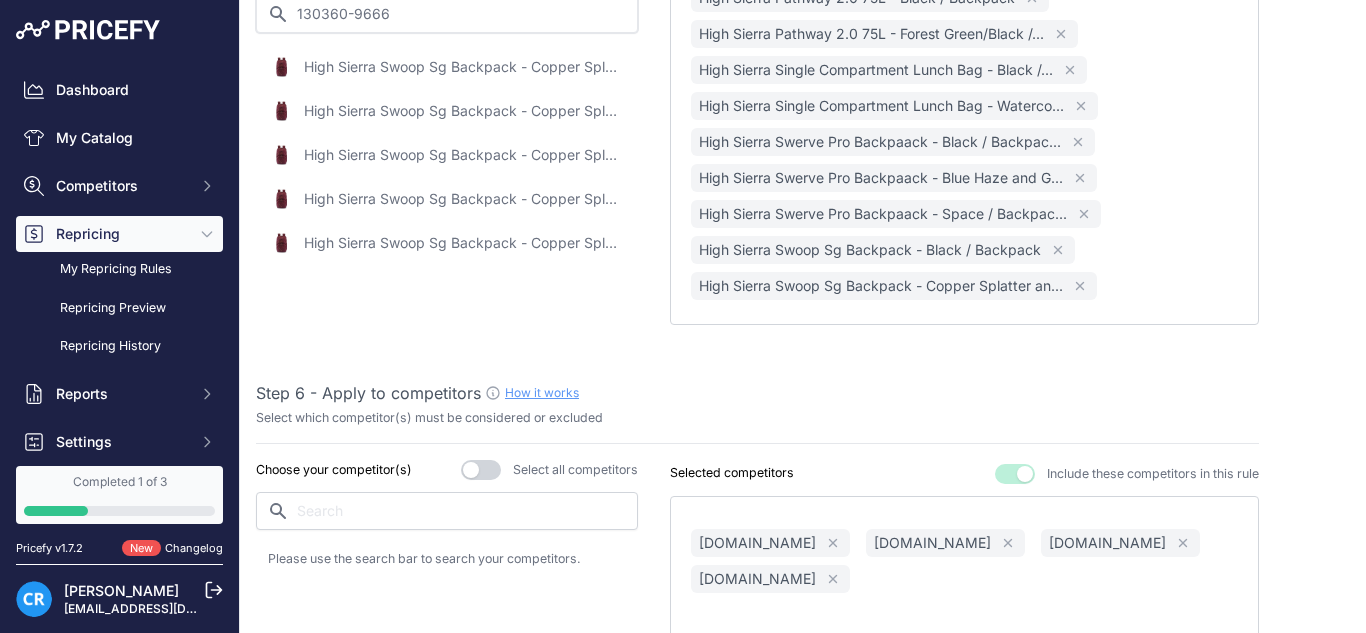 click on "130360-9666" at bounding box center [447, 14] 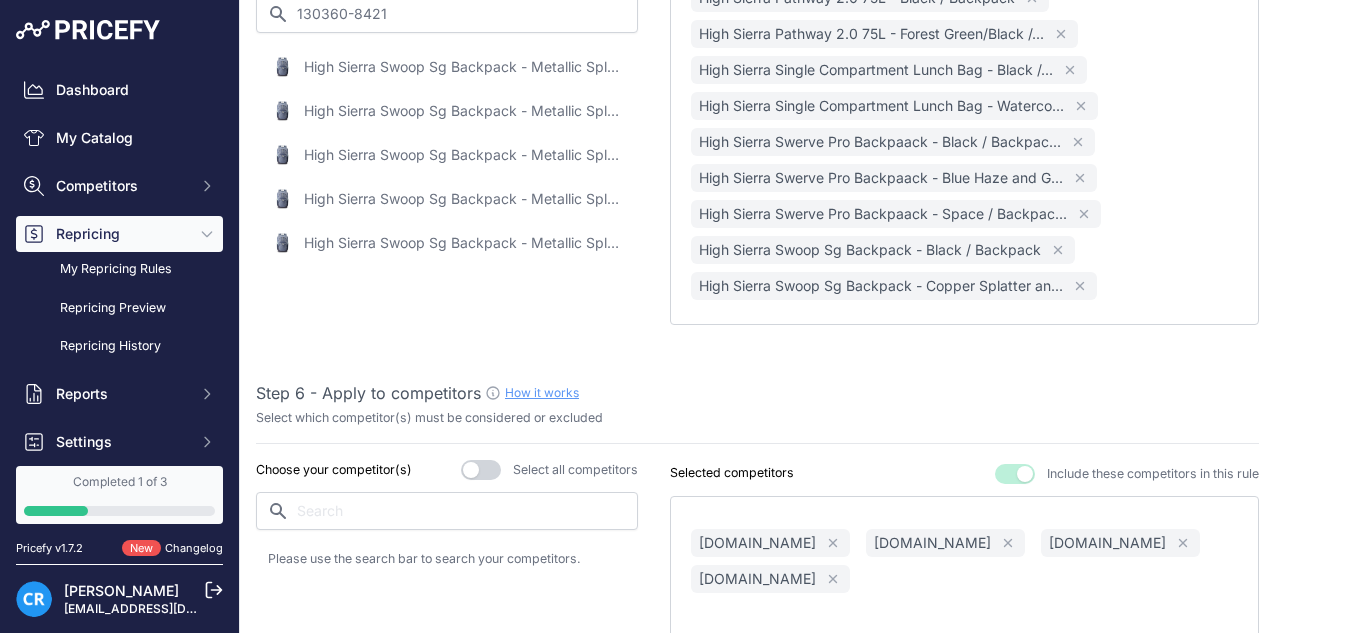 click on "High Sierra Swoop Sg Backpack - Metallic Splatter / Backpack" at bounding box center (464, 67) 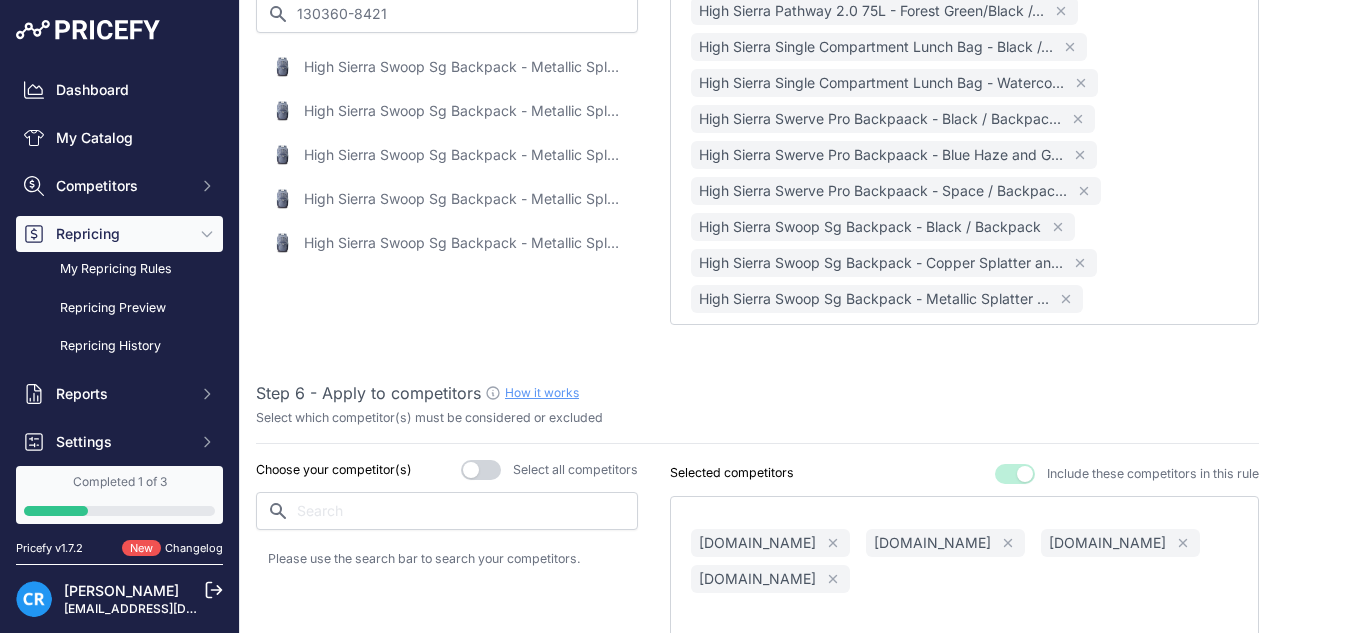 scroll, scrollTop: 1412, scrollLeft: 0, axis: vertical 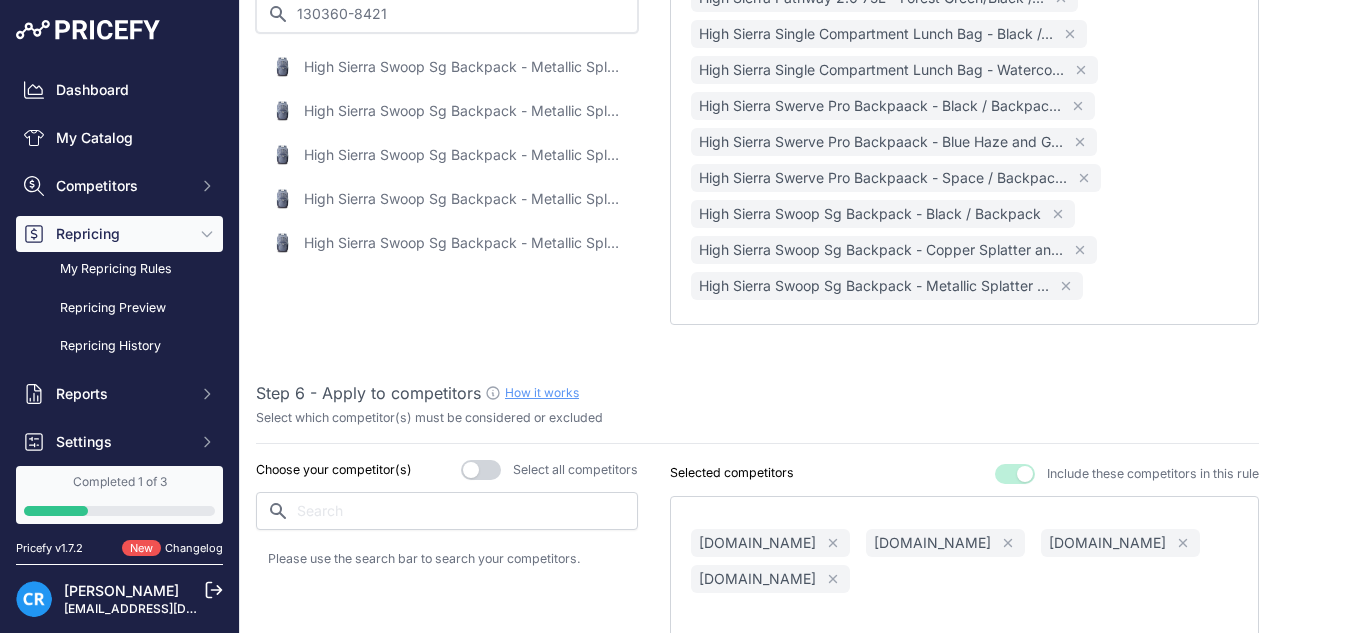 click on "130360-8421" at bounding box center [447, 14] 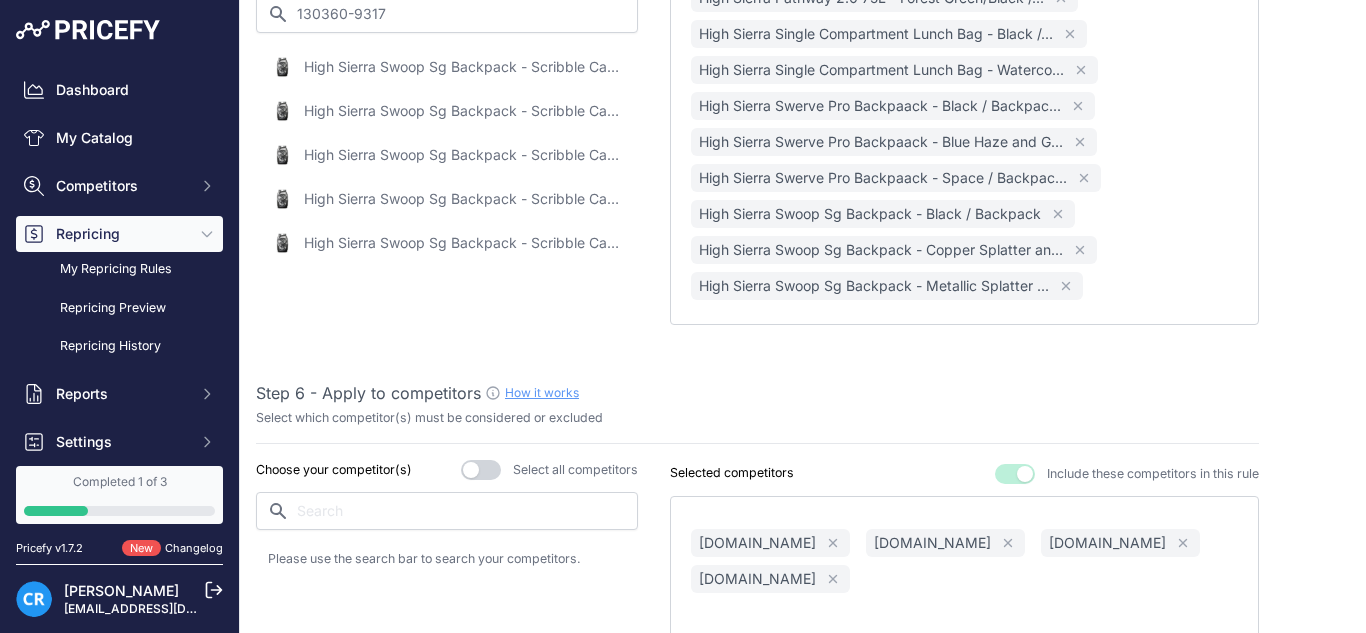 click on "High Sierra Swoop Sg Backpack - Scribble Camo / Backpack" at bounding box center (464, 67) 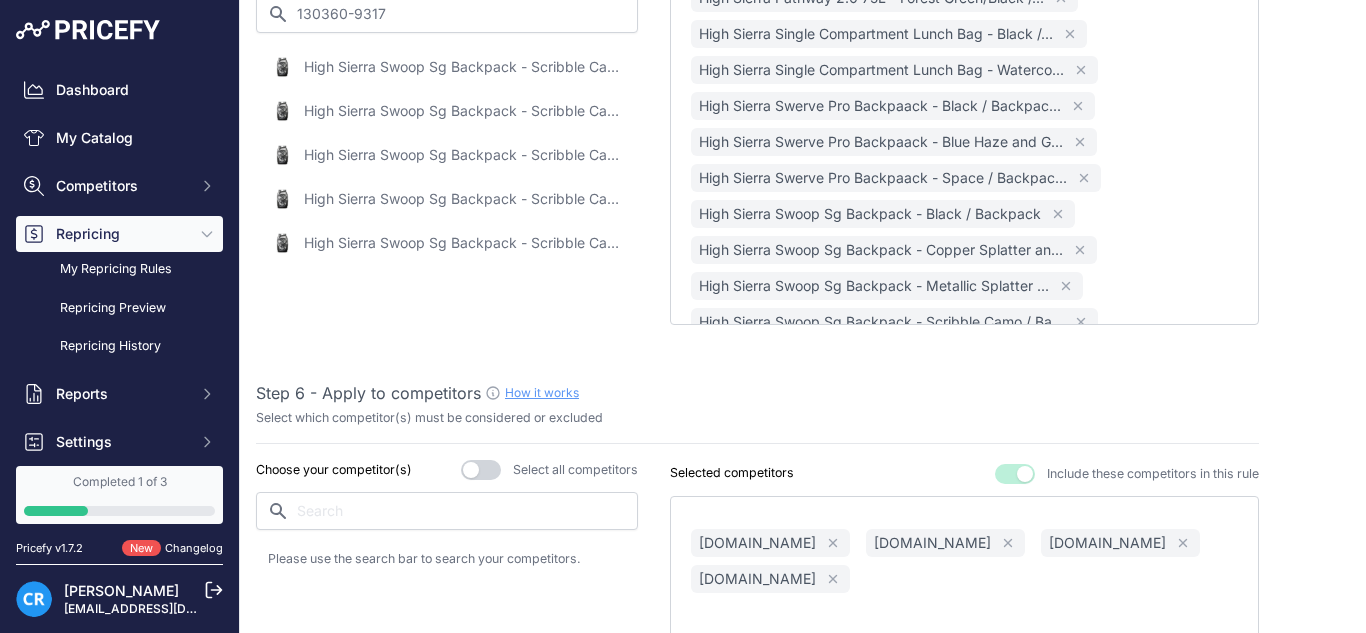 scroll, scrollTop: 1448, scrollLeft: 0, axis: vertical 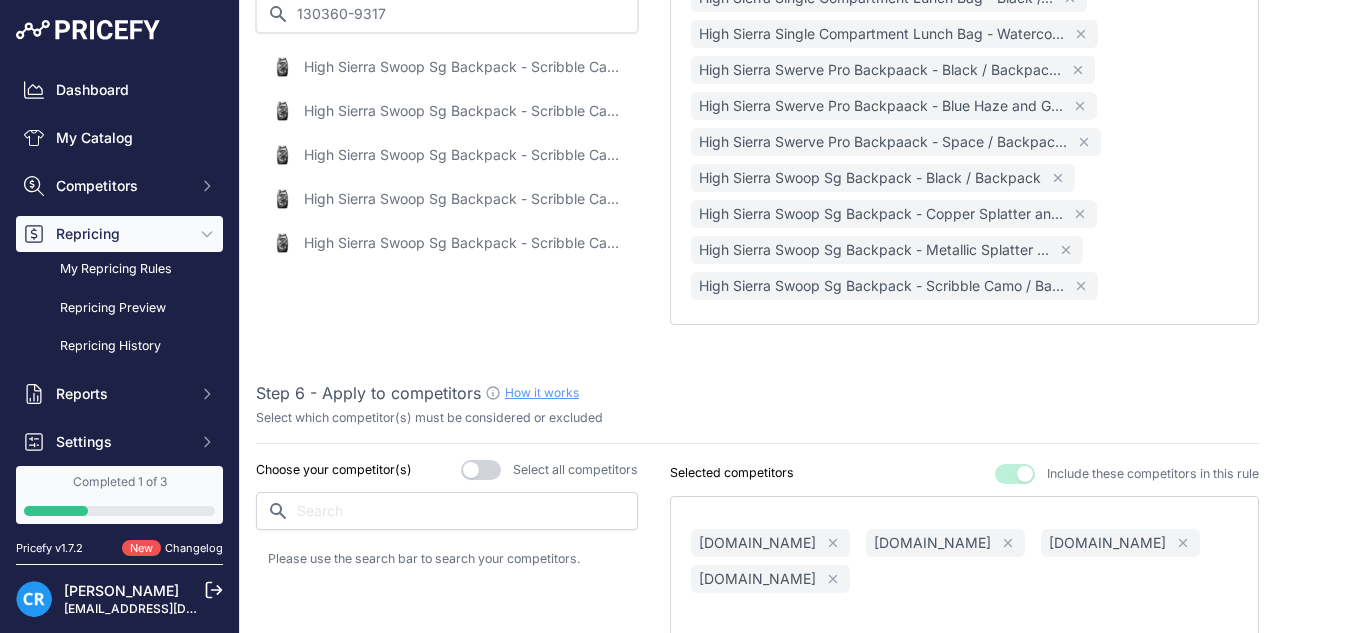 click on "130360-9317" at bounding box center (447, 14) 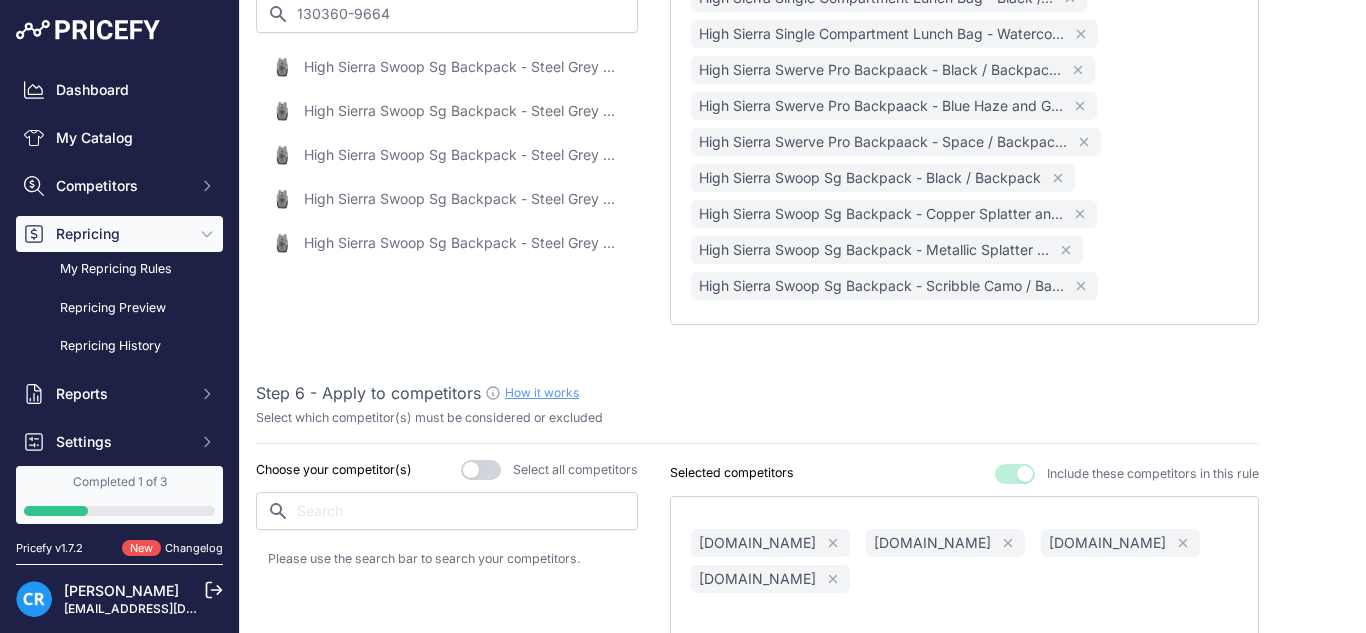 click on "High Sierra Swoop Sg Backpack - Steel Grey Mercury and Neon Green / Backpack" at bounding box center [464, 67] 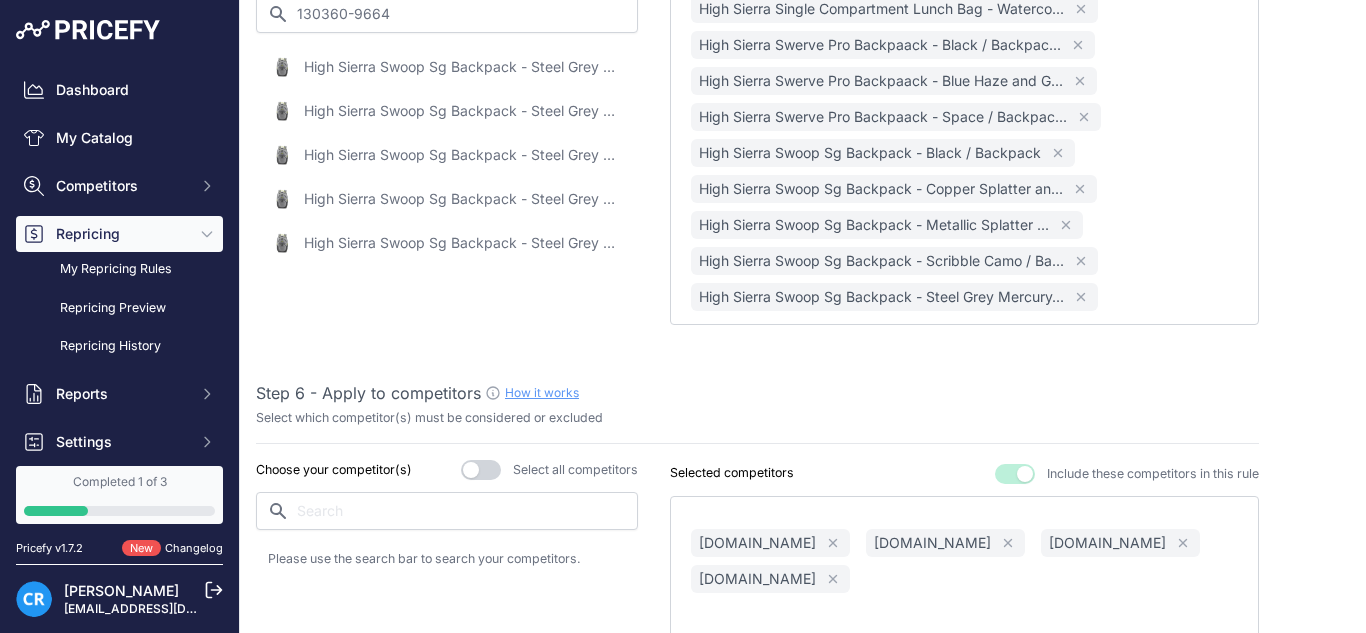 scroll, scrollTop: 1484, scrollLeft: 0, axis: vertical 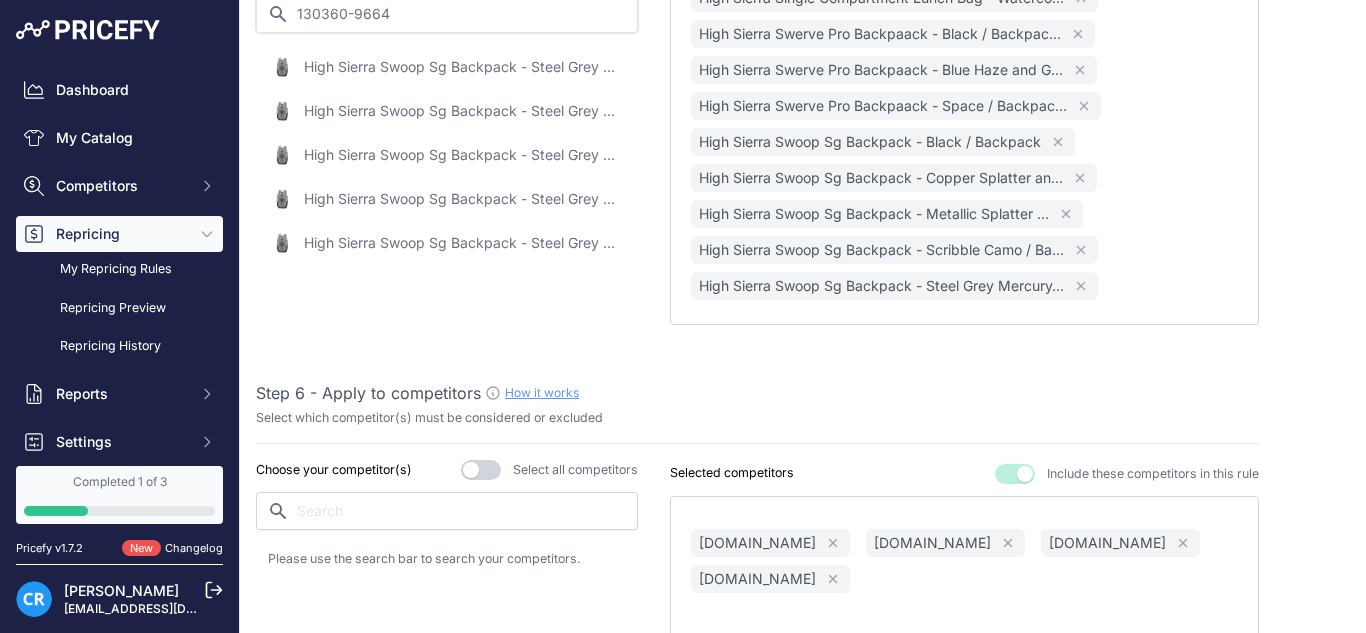 click on "130360-9664" at bounding box center (447, 14) 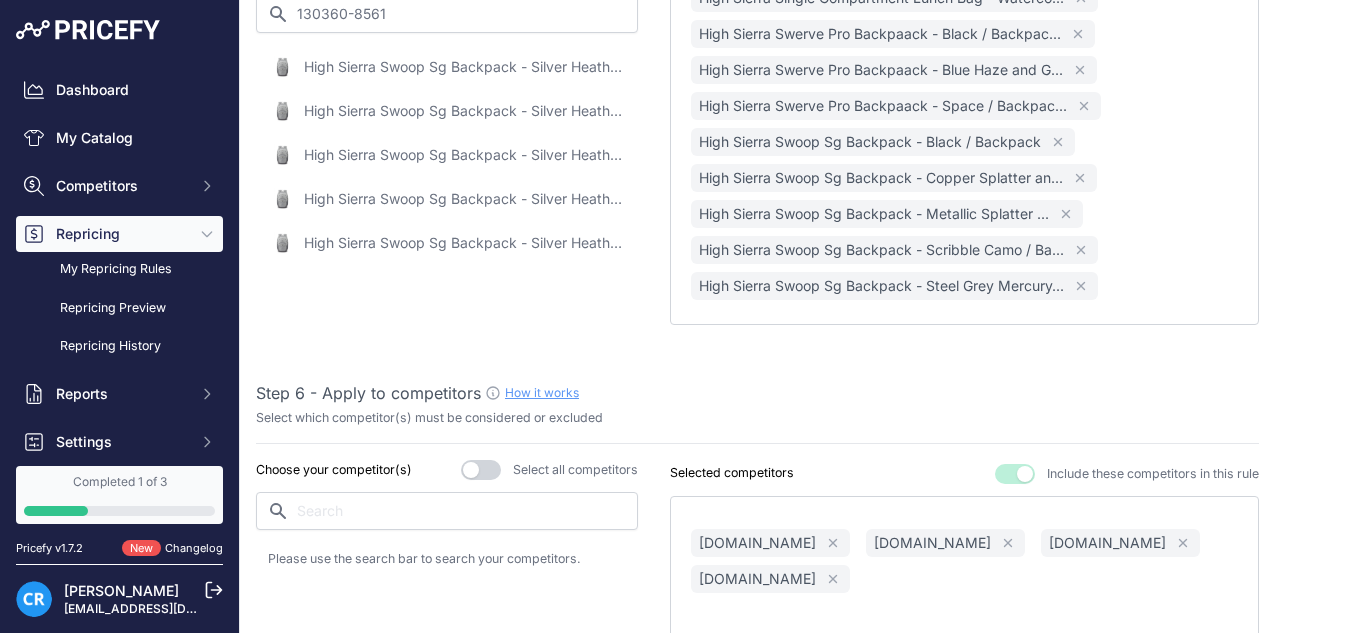 click on "High Sierra Swoop Sg Backpack - Silver Heather / Backpack" at bounding box center [464, 67] 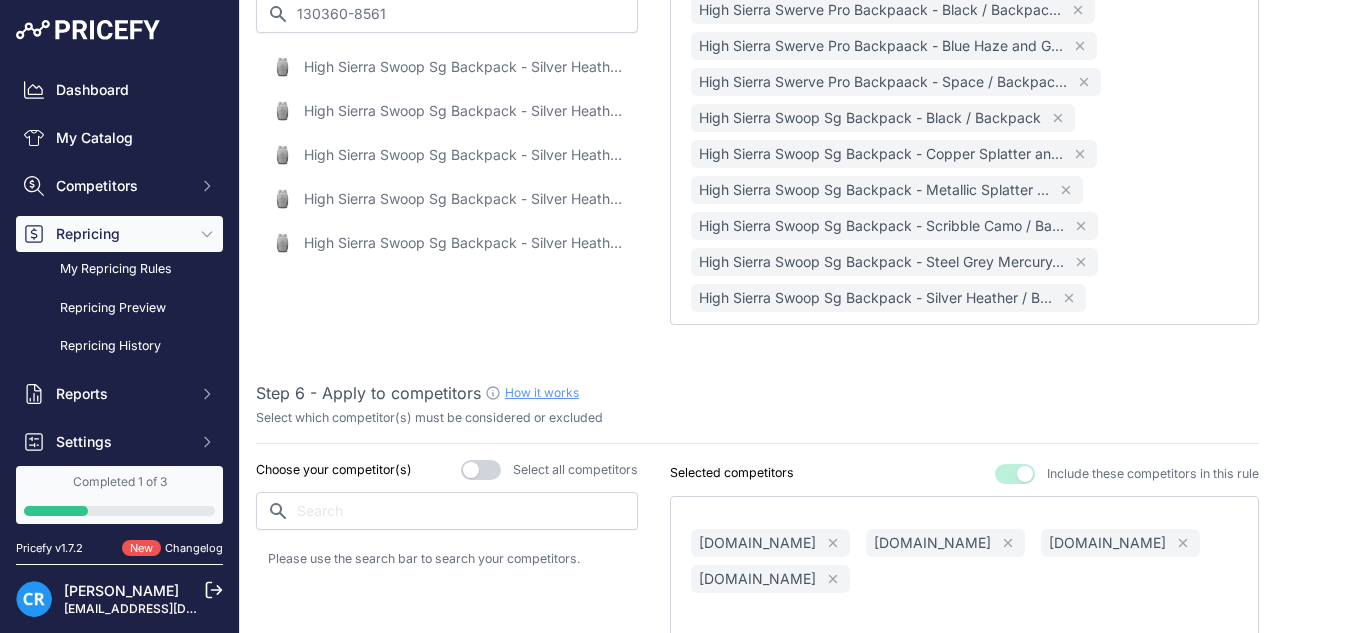 scroll, scrollTop: 1520, scrollLeft: 0, axis: vertical 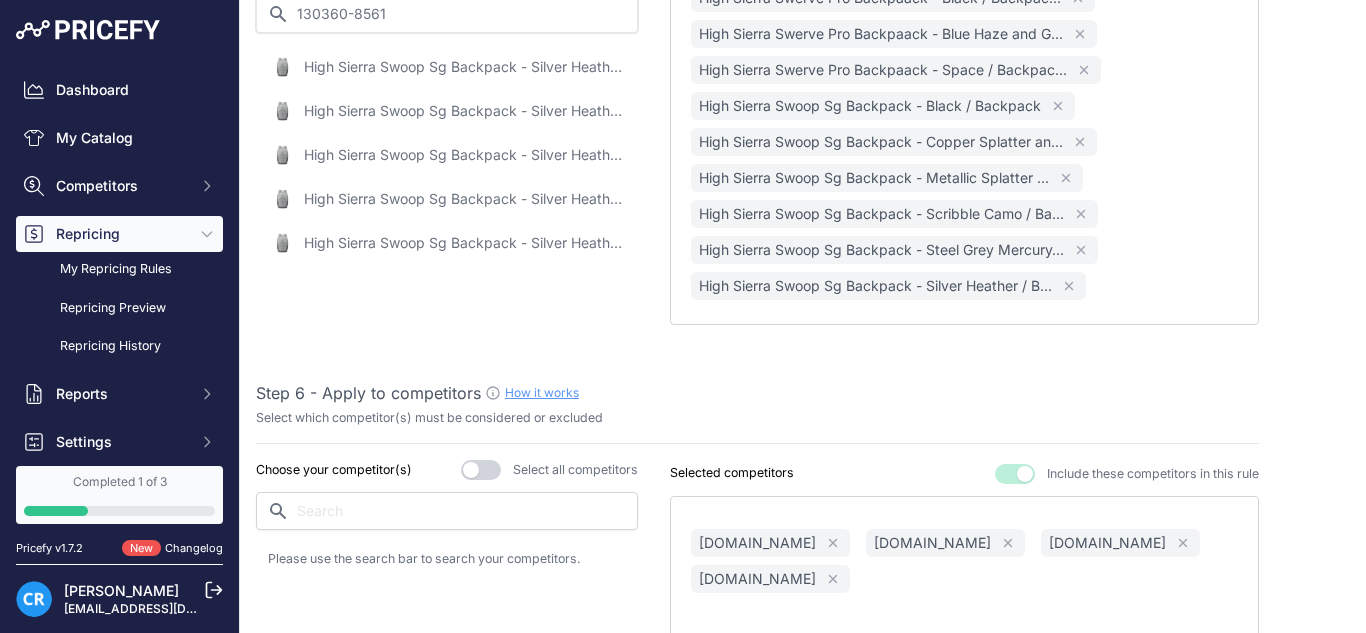 click on "130360-8561" at bounding box center (447, 14) 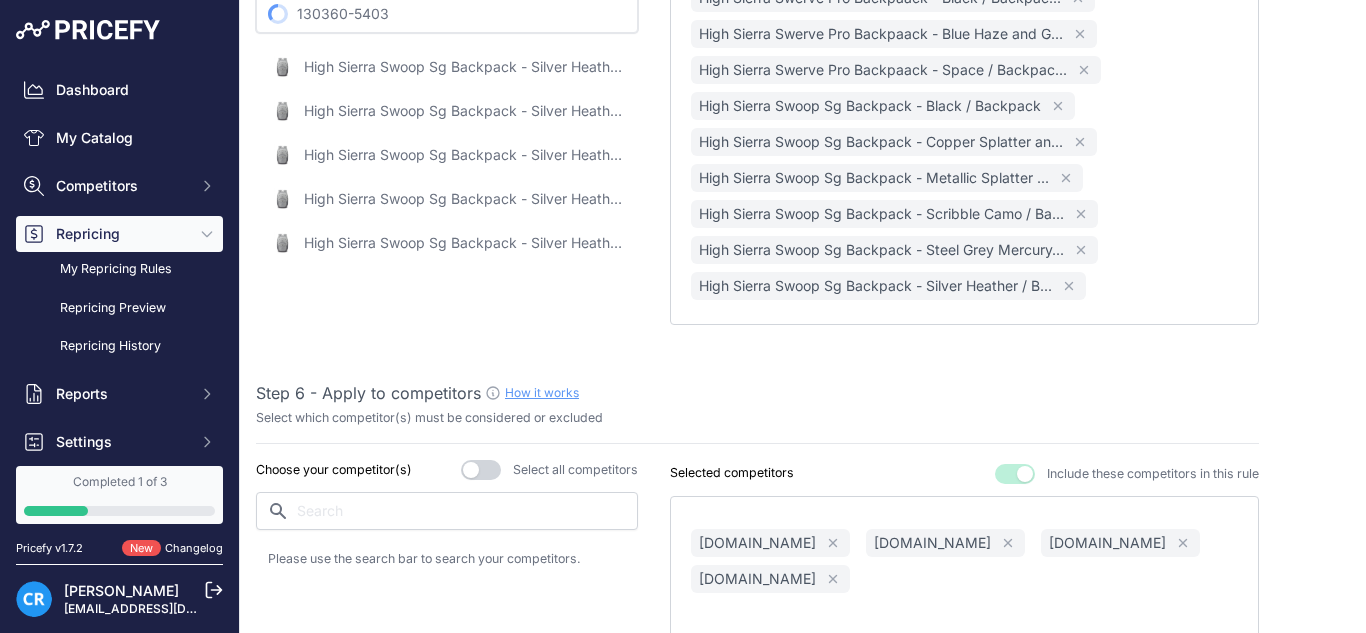 type on "130360-5403" 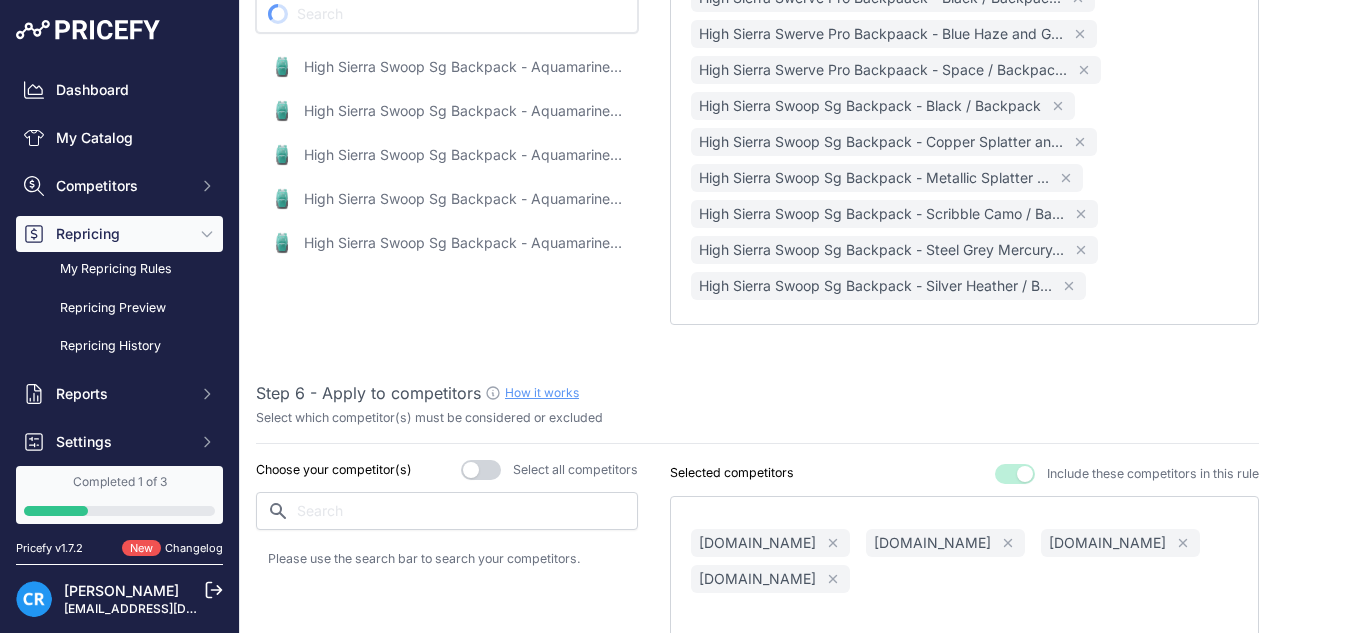 paste on "130360-5403" 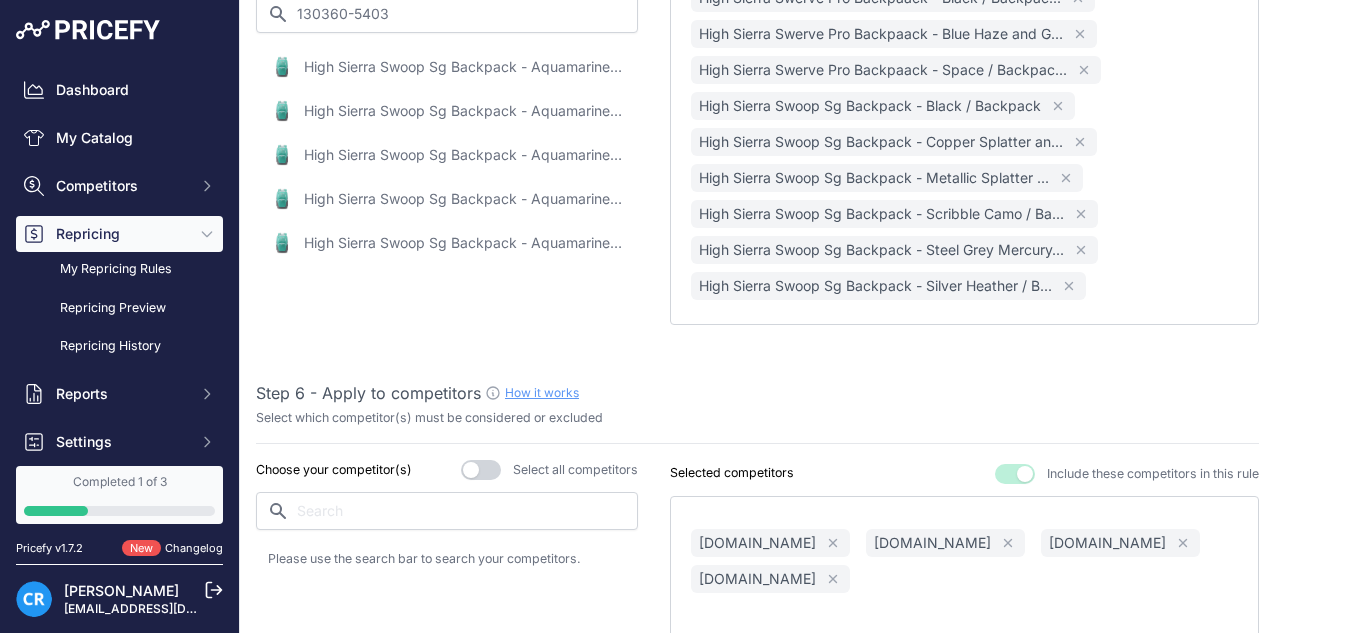 click on "High Sierra Swoop Sg Backpack - Aquamarine and White / Backpack" at bounding box center (464, 67) 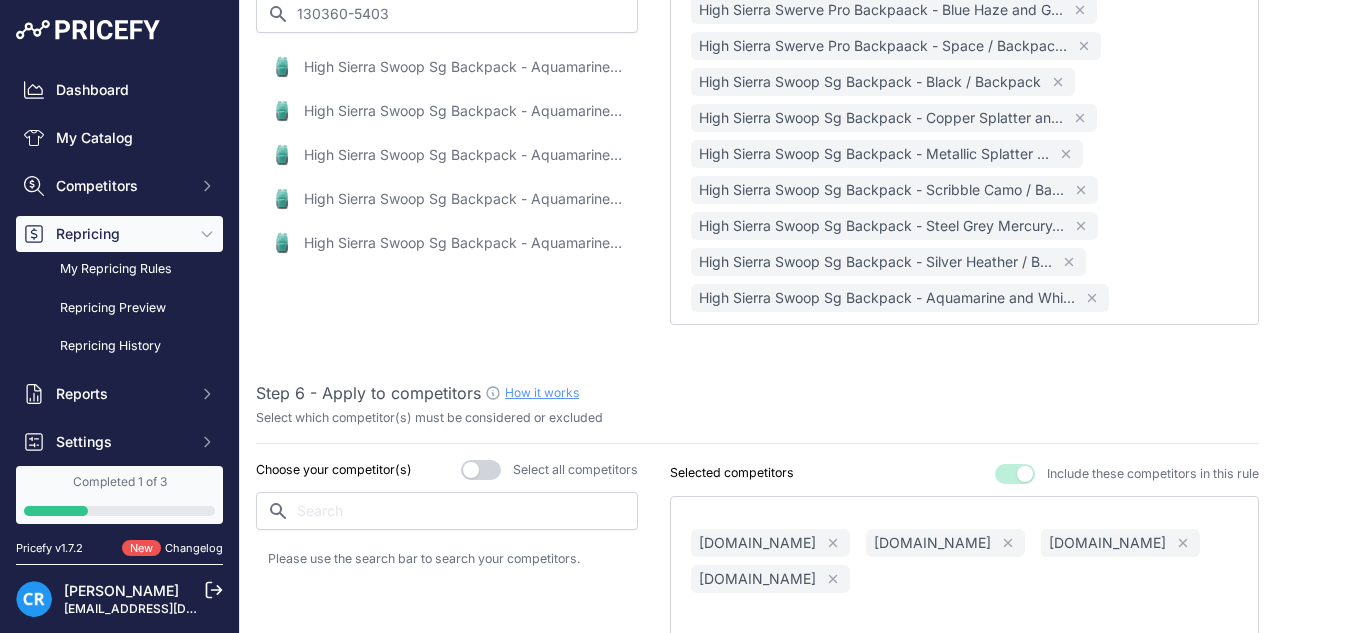 scroll, scrollTop: 1556, scrollLeft: 0, axis: vertical 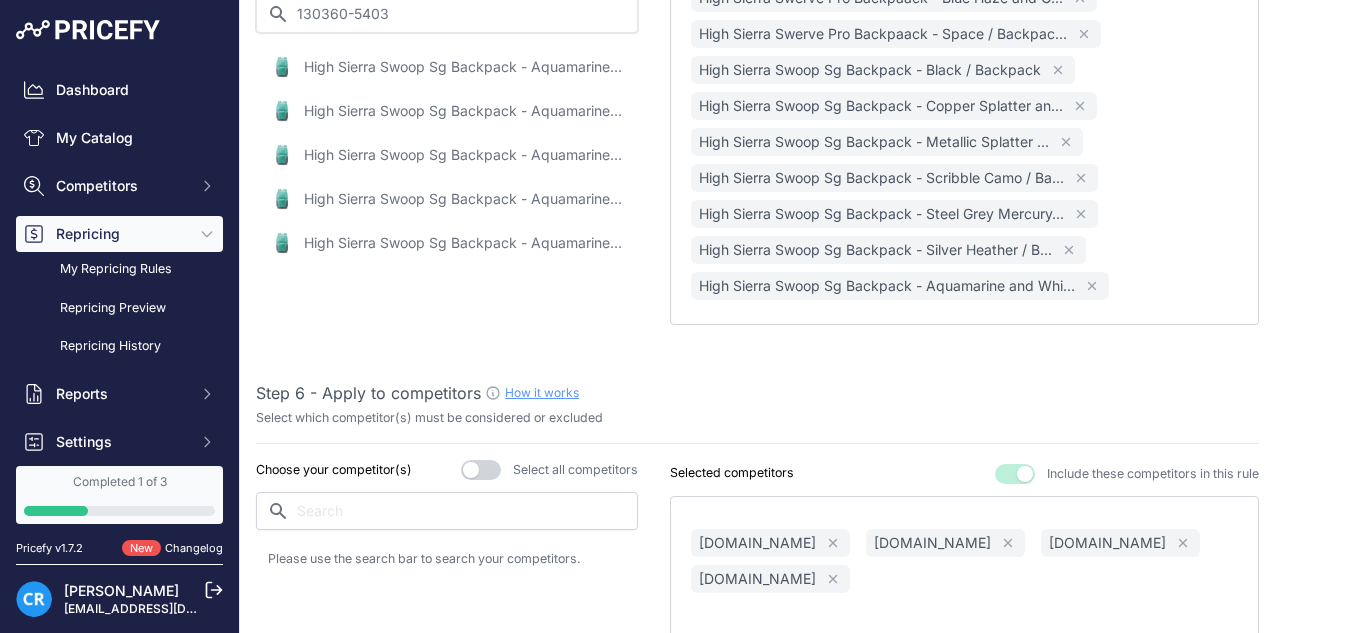 click on "130360-5403" at bounding box center (447, 14) 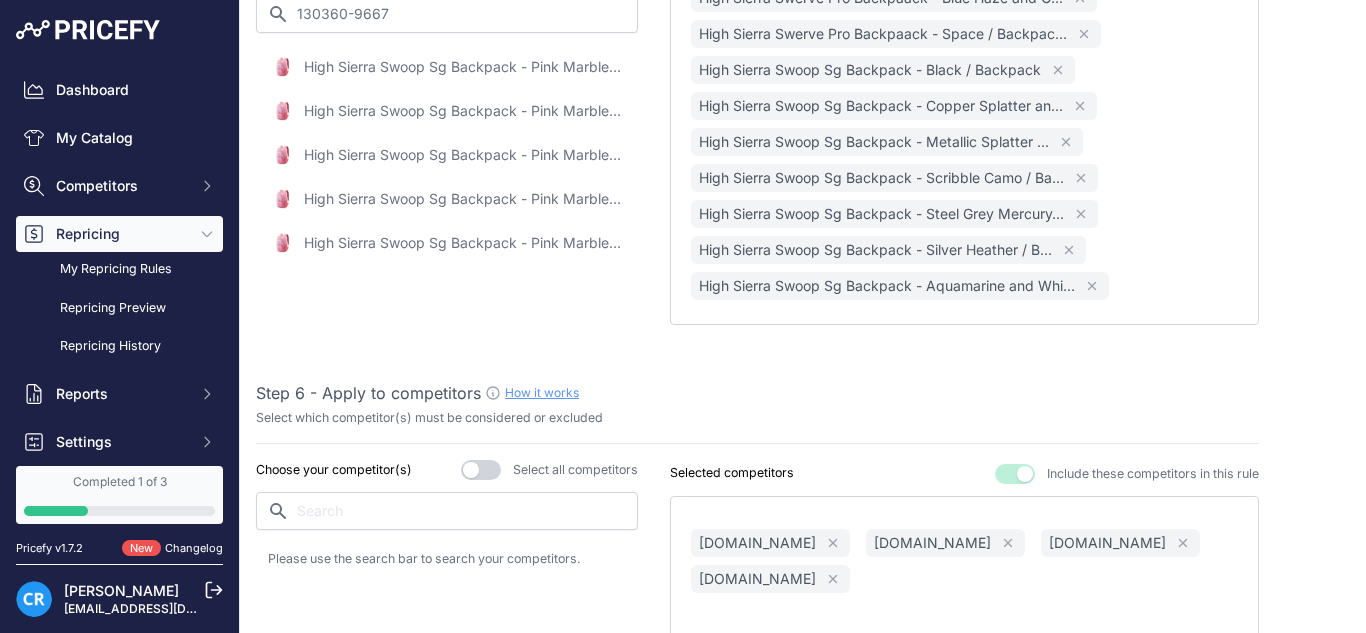 click on "High Sierra Swoop Sg Backpack - Pink Marble and Bubblegum Pink / Backpack" at bounding box center (464, 67) 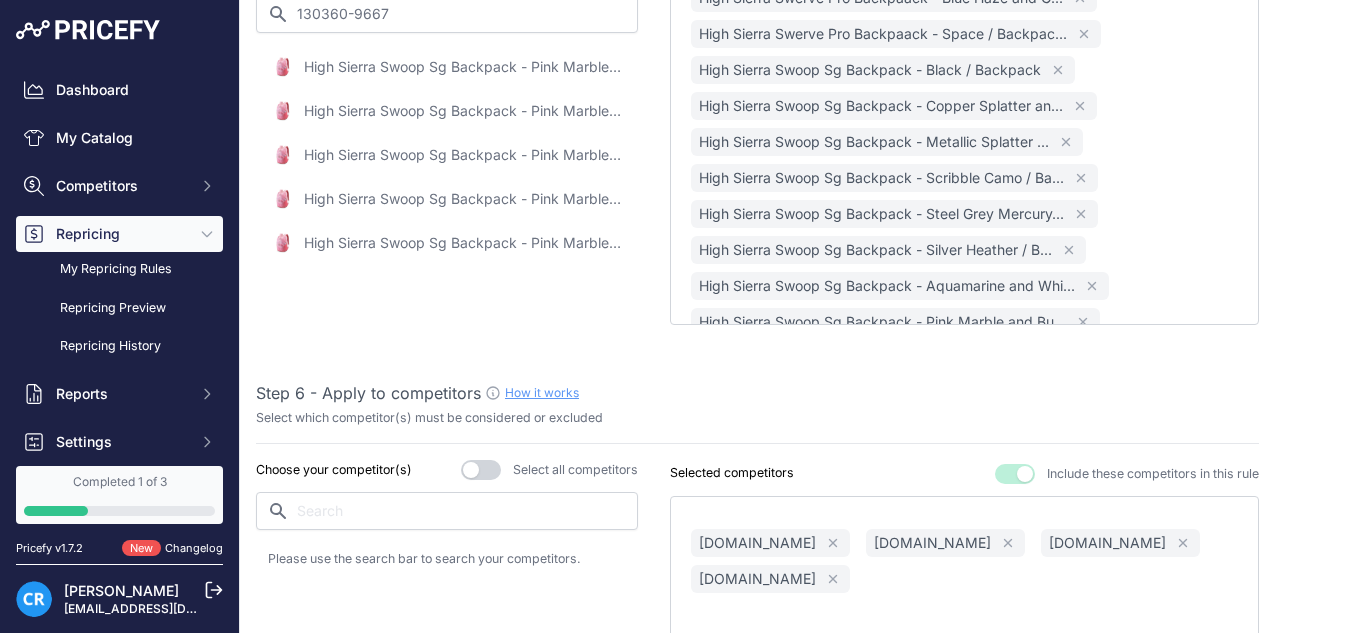 scroll, scrollTop: 1592, scrollLeft: 0, axis: vertical 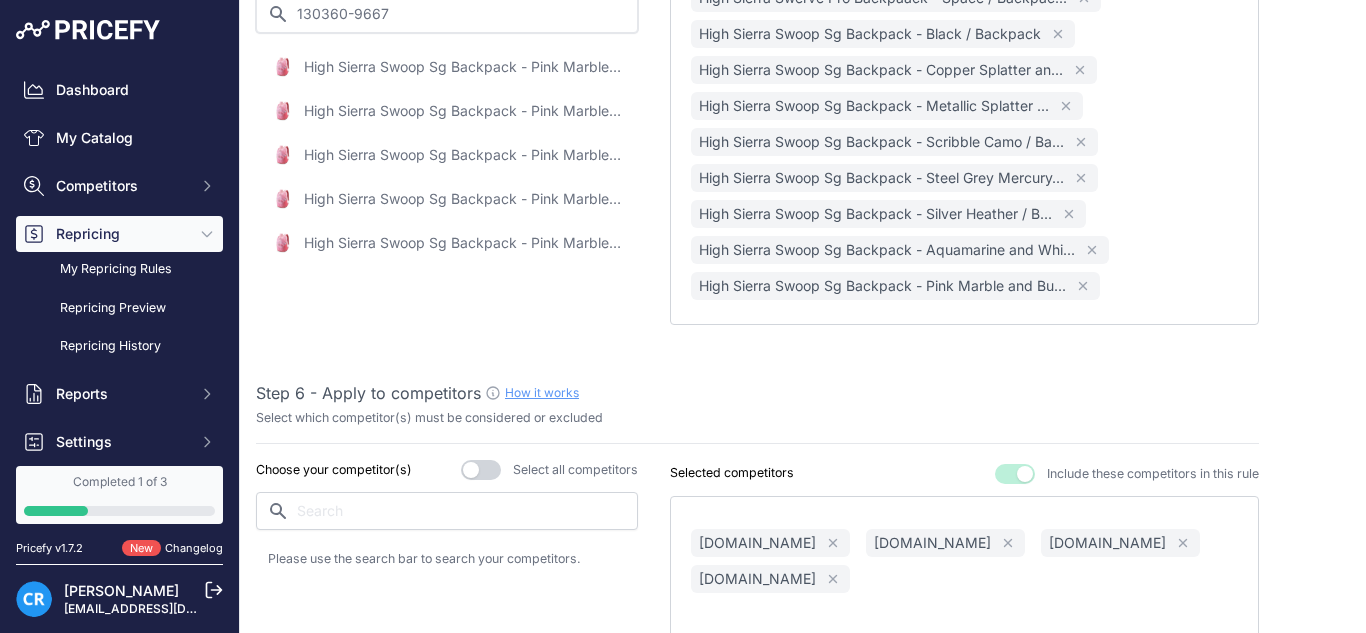 click on "130360-9667" at bounding box center (447, 14) 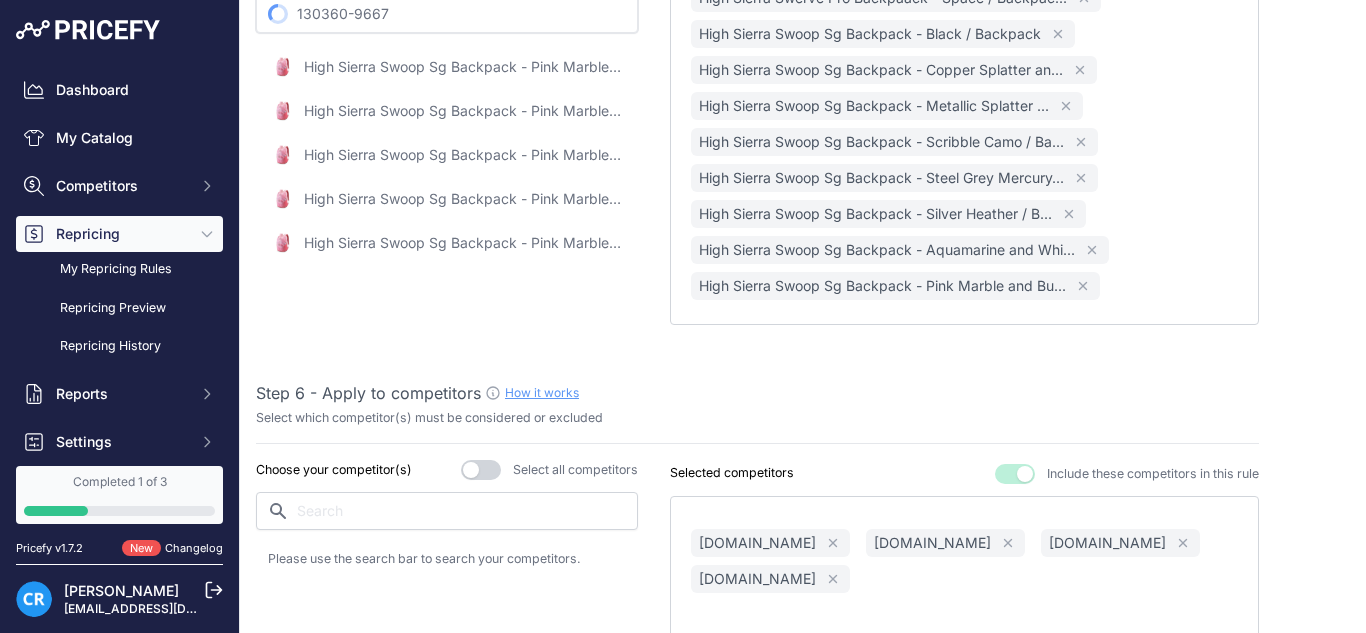 paste on "A340" 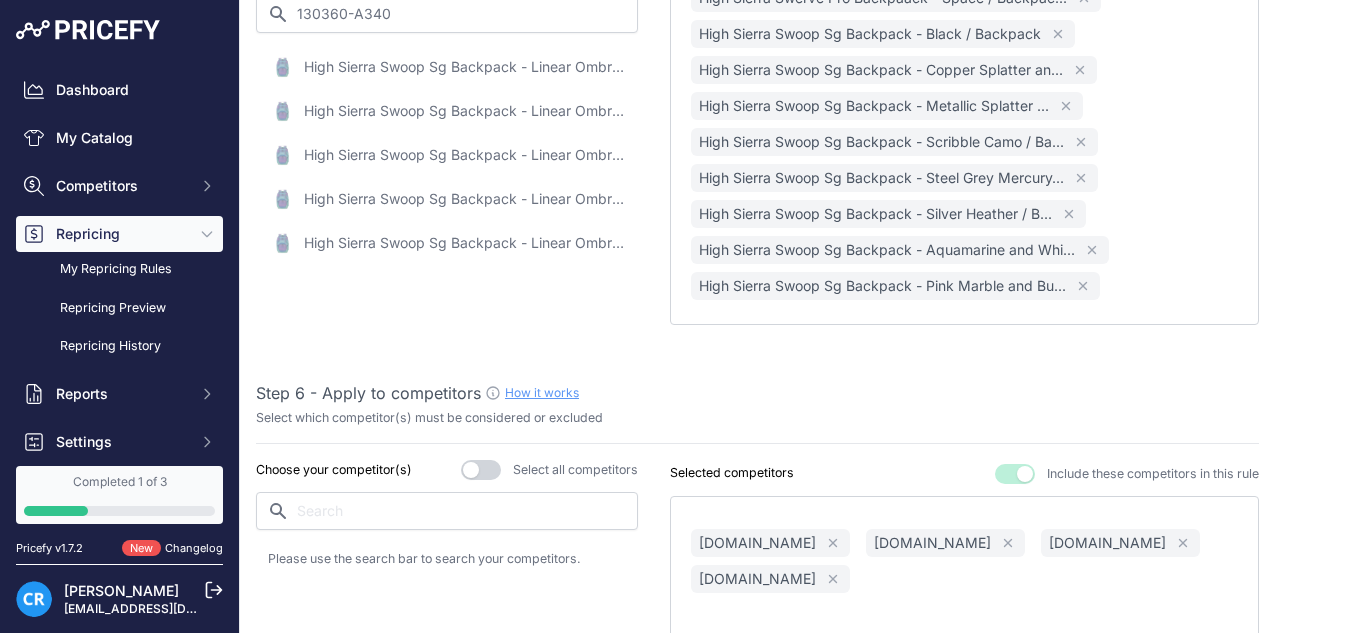 click on "High Sierra Swoop Sg Backpack - Linear Ombre Purple/Blue / Backpack" at bounding box center [464, 67] 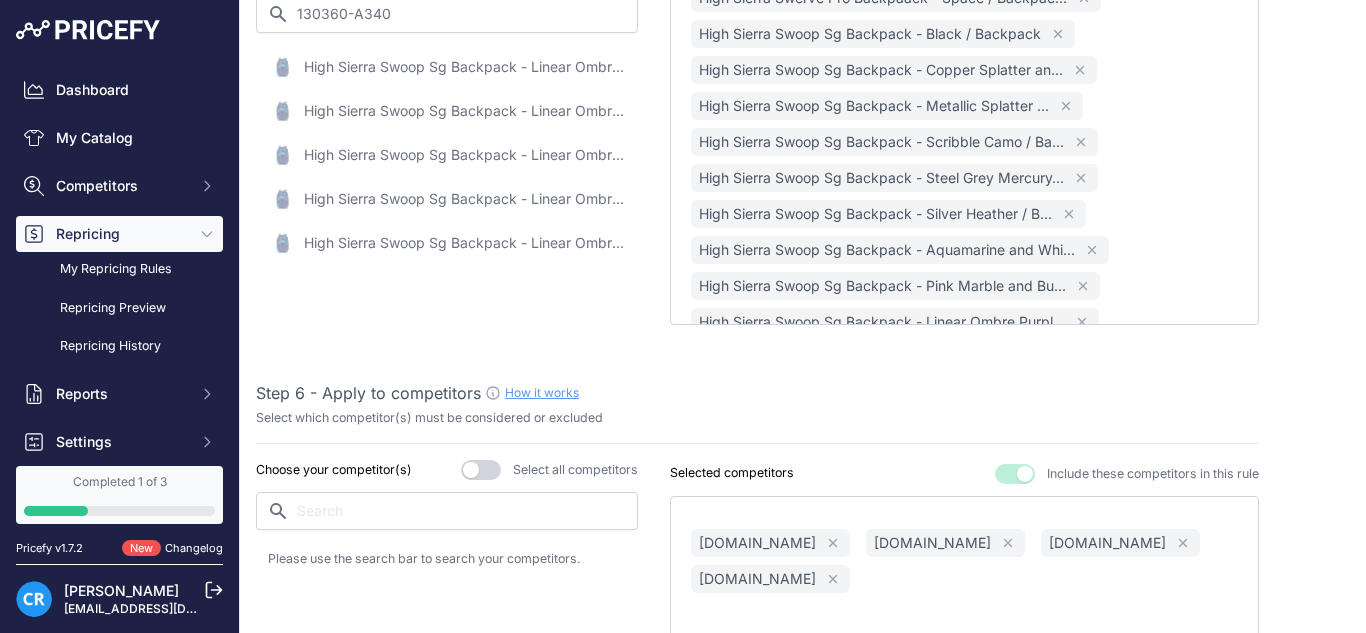 scroll, scrollTop: 1628, scrollLeft: 0, axis: vertical 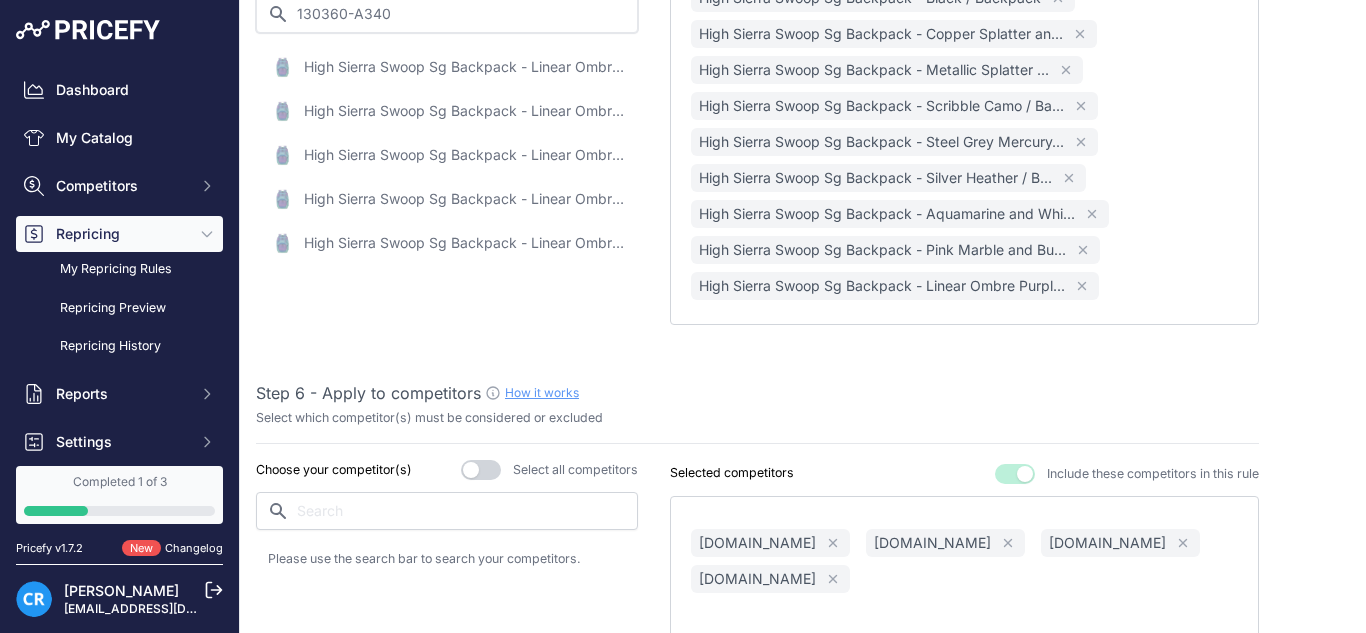 click on "130360-A340" at bounding box center [447, 14] 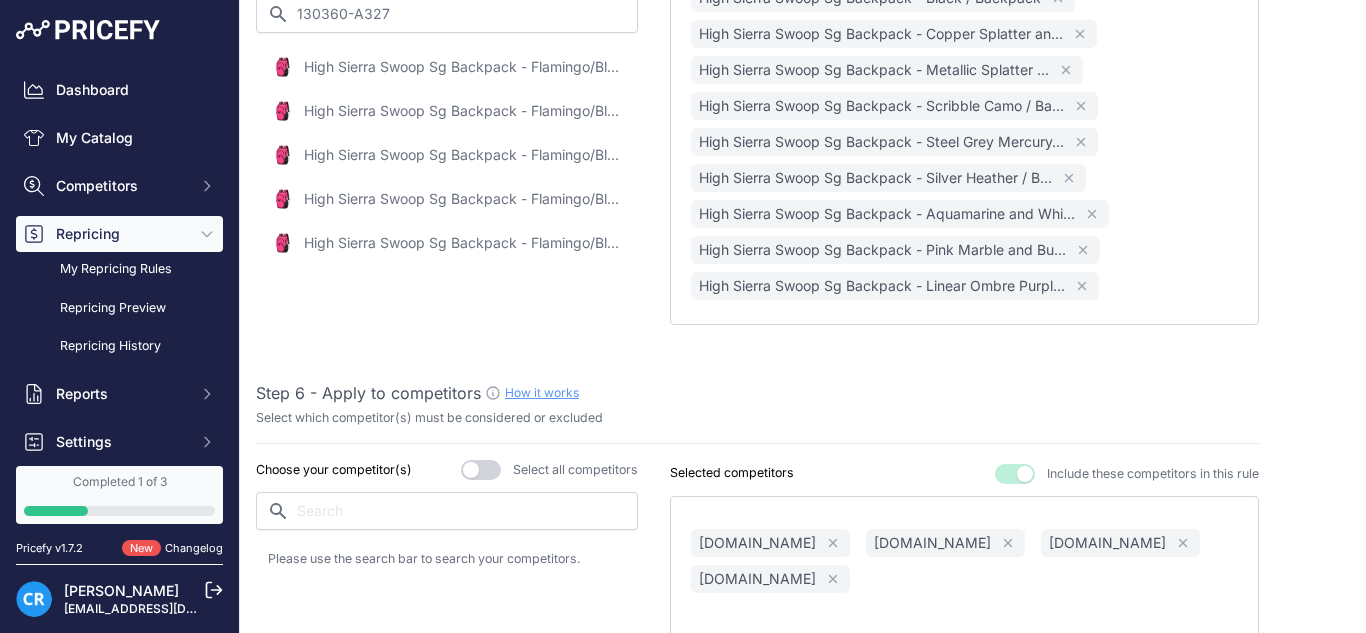 click on "High Sierra Swoop Sg Backpack - Flamingo/Black / Backpack" at bounding box center (464, 67) 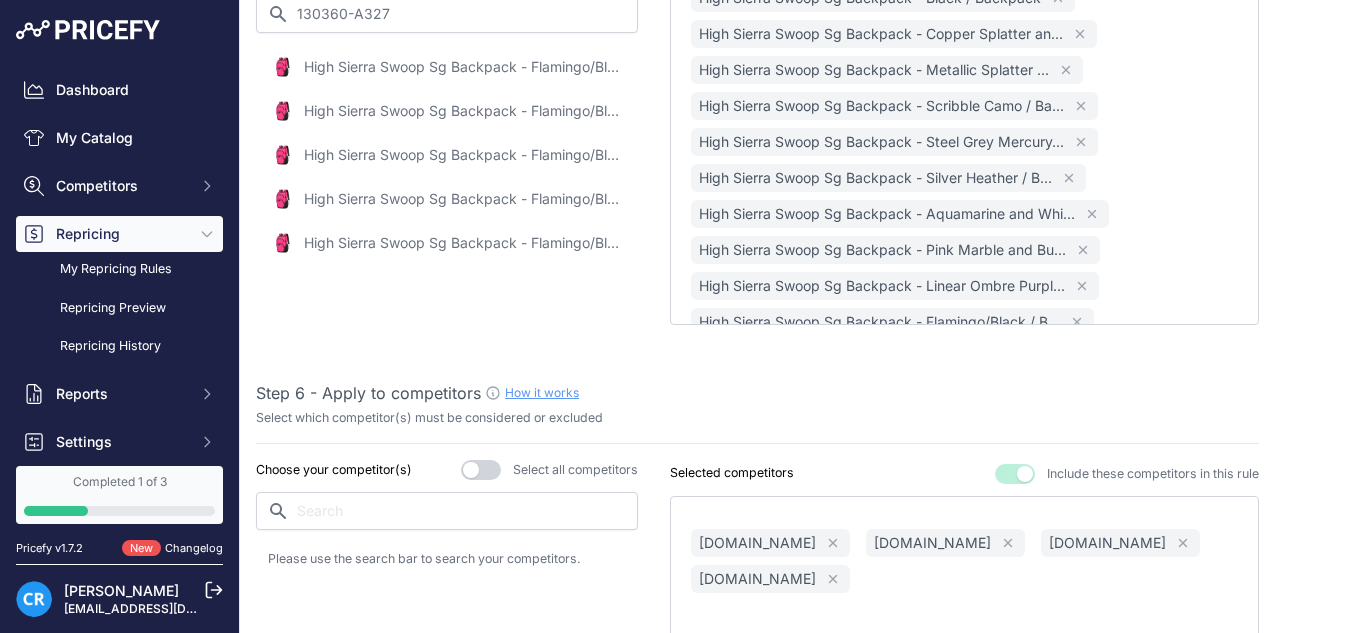 scroll, scrollTop: 1664, scrollLeft: 0, axis: vertical 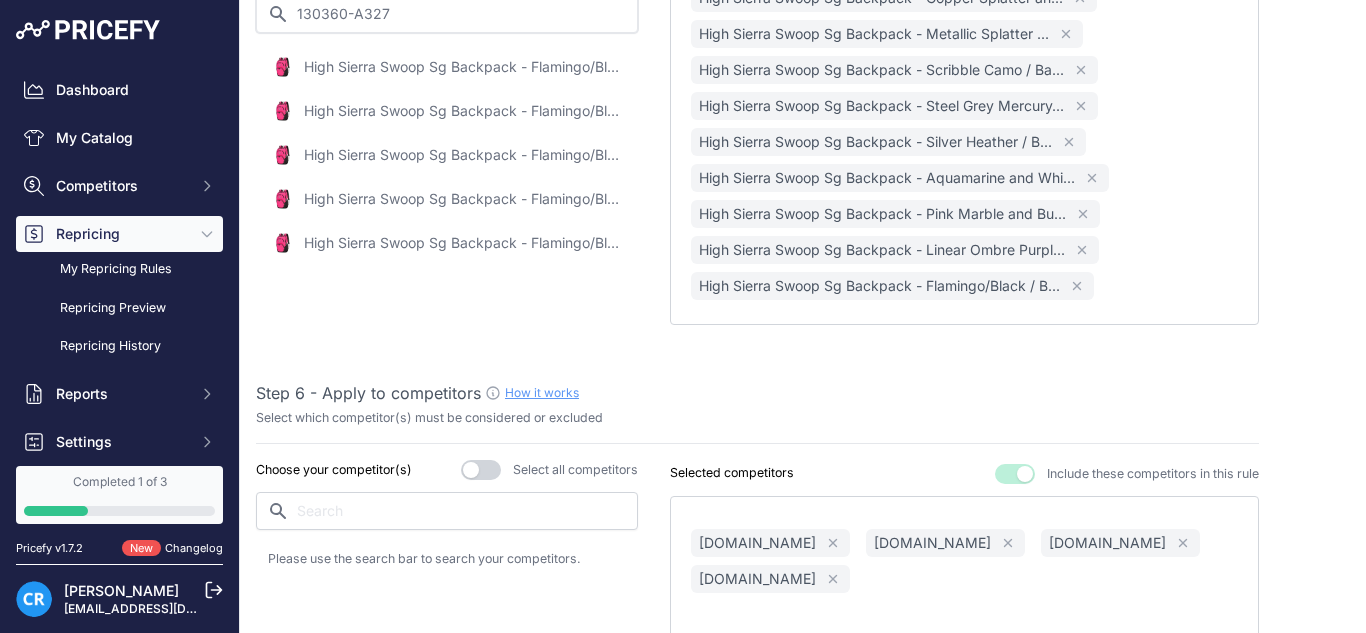 click on "130360-A327" at bounding box center (447, 14) 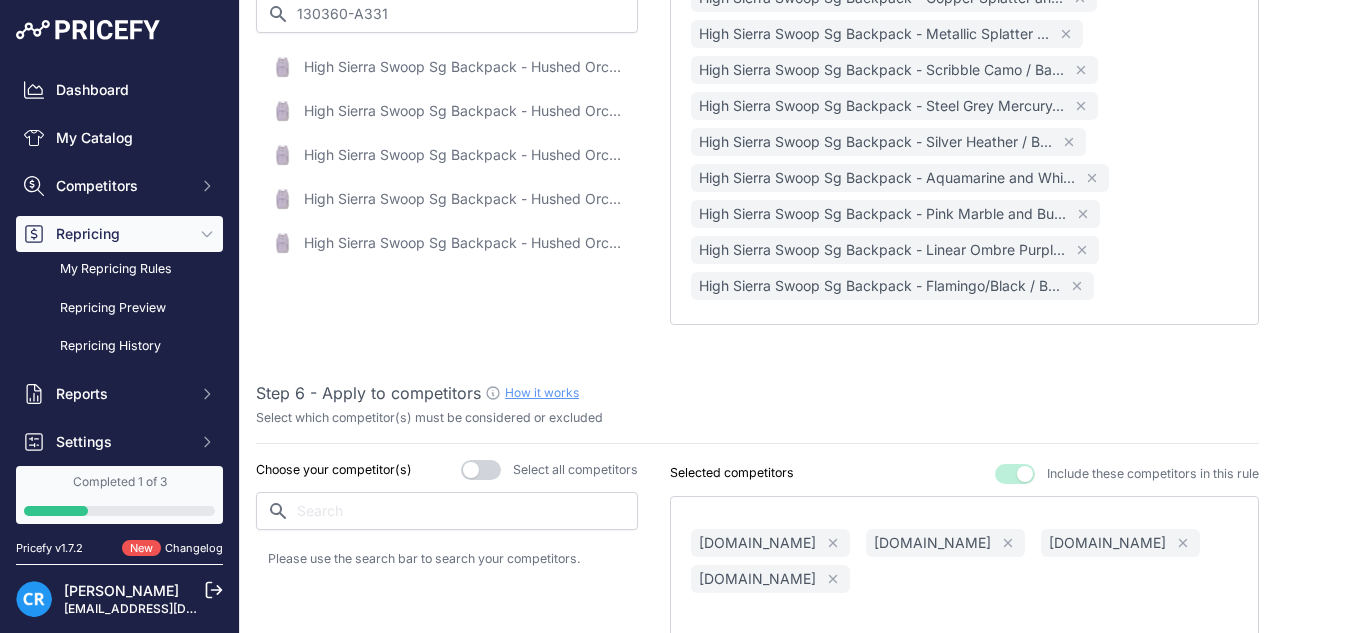 click on "High Sierra Swoop Sg Backpack - Hushed Orchid Heather / Backpack" at bounding box center [464, 67] 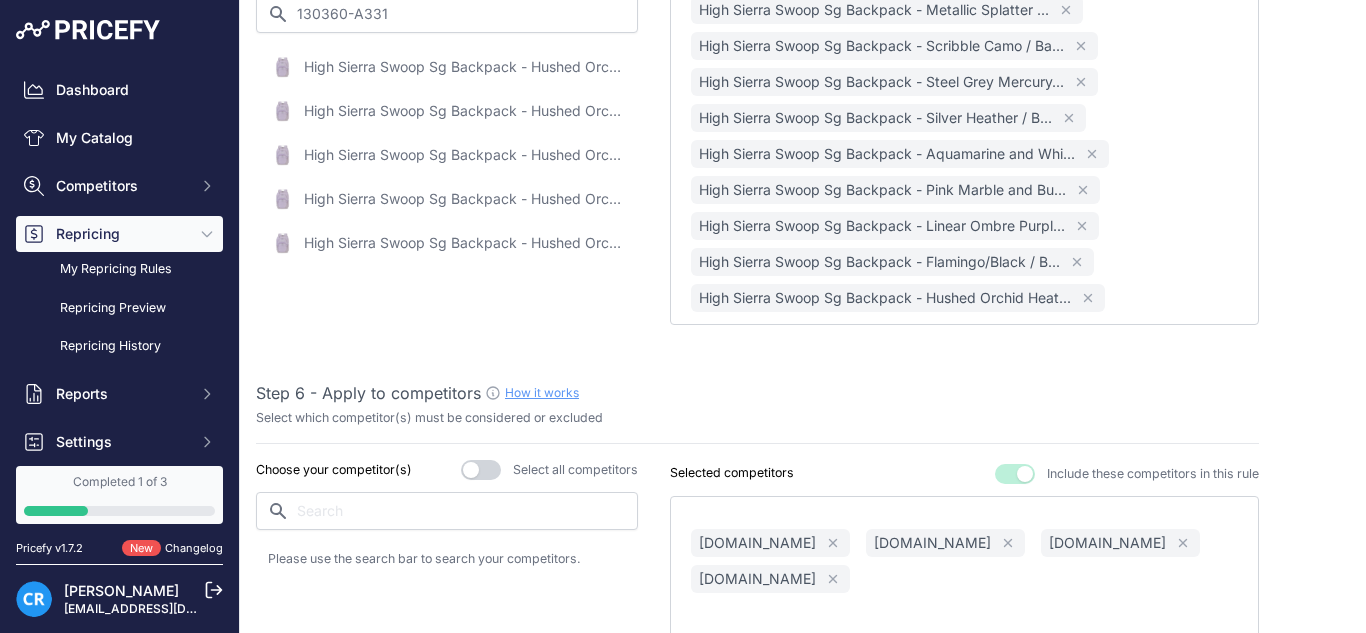 scroll, scrollTop: 1700, scrollLeft: 0, axis: vertical 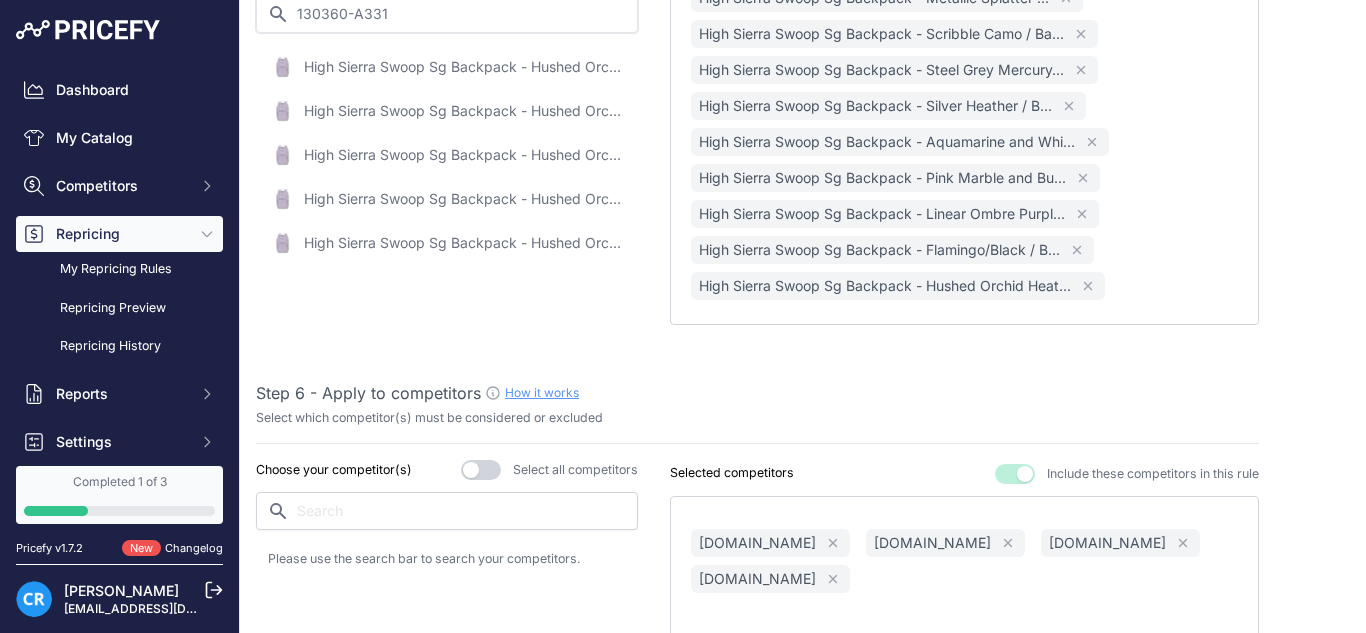 click on "130360-A331" at bounding box center (447, 14) 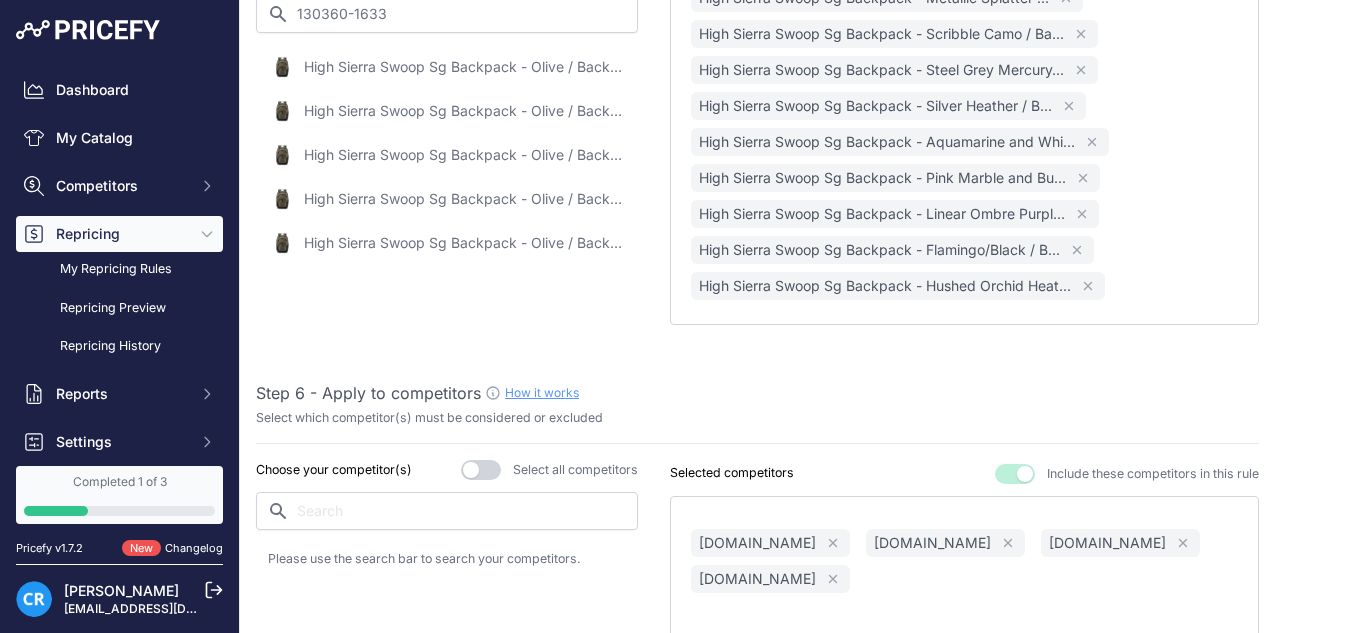 click on "High Sierra Swoop Sg Backpack - Olive / Backpack" at bounding box center [464, 67] 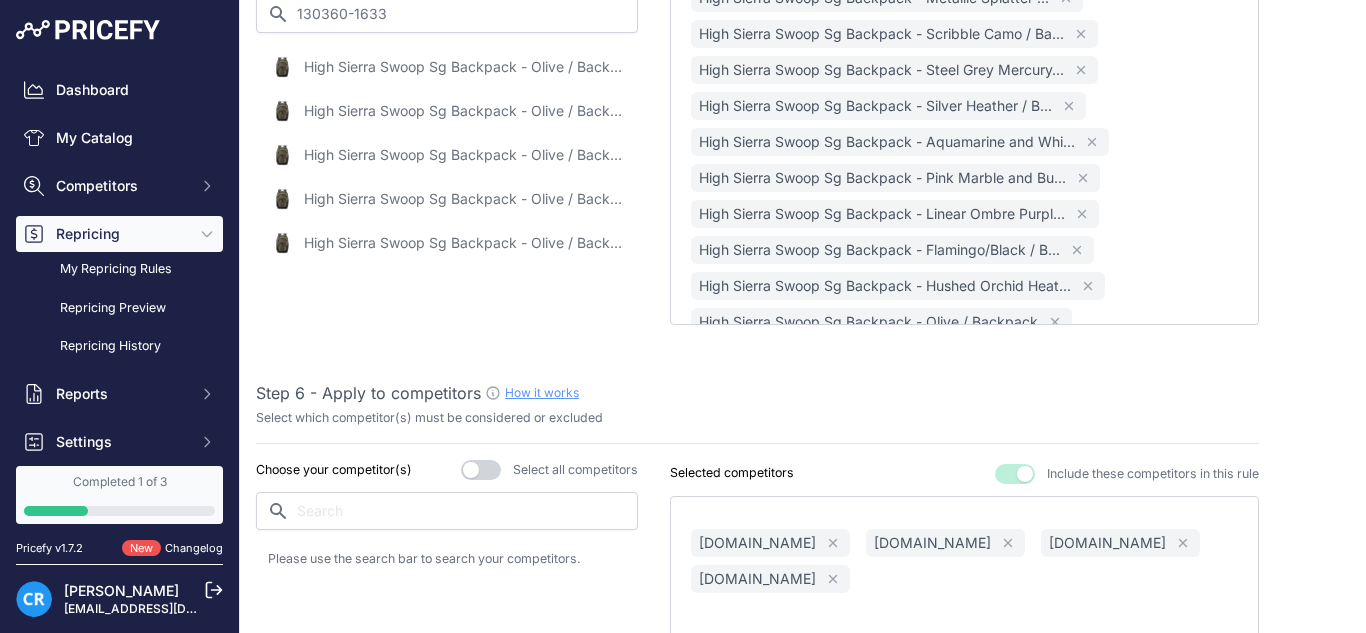 scroll, scrollTop: 1736, scrollLeft: 0, axis: vertical 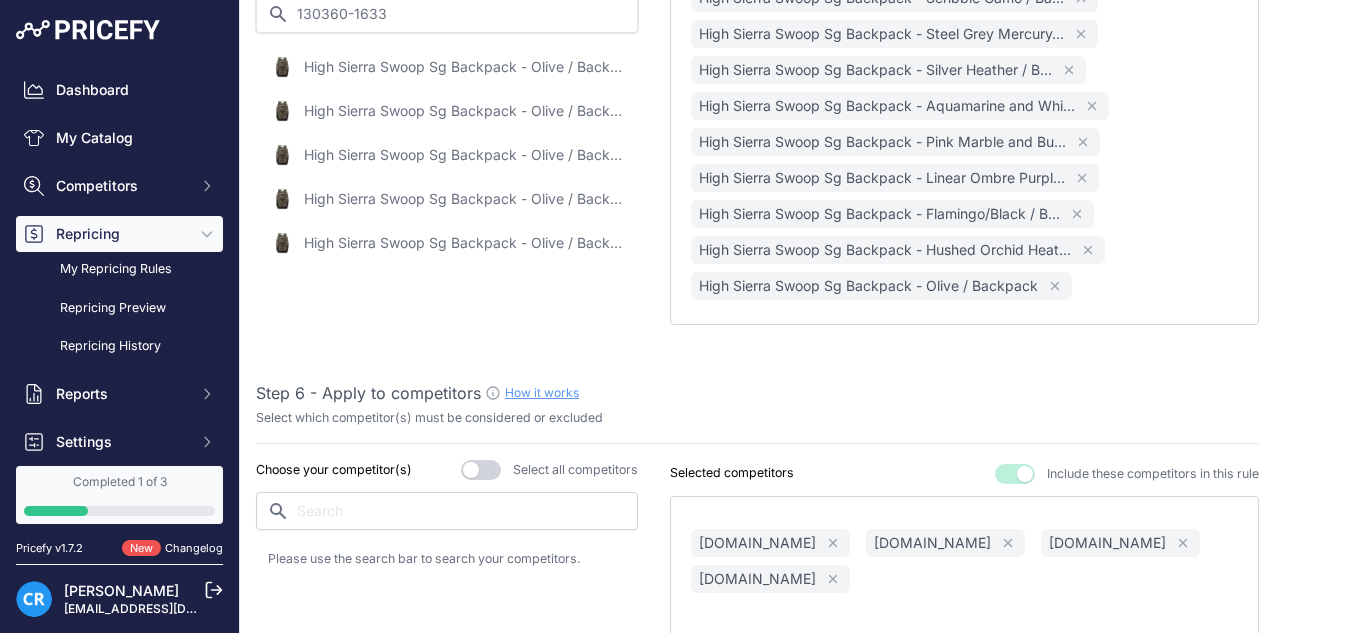 click on "130360-1633" at bounding box center [447, 14] 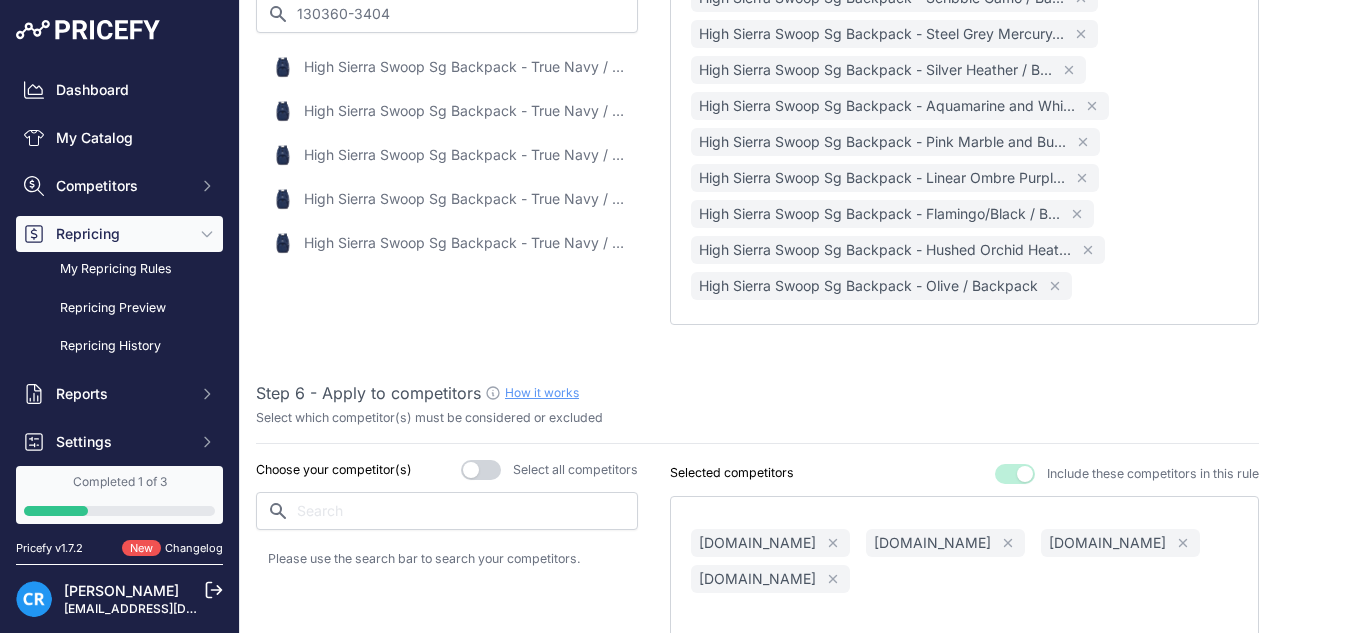 click on "High Sierra Swoop Sg Backpack - True Navy / Backpack" at bounding box center (464, 67) 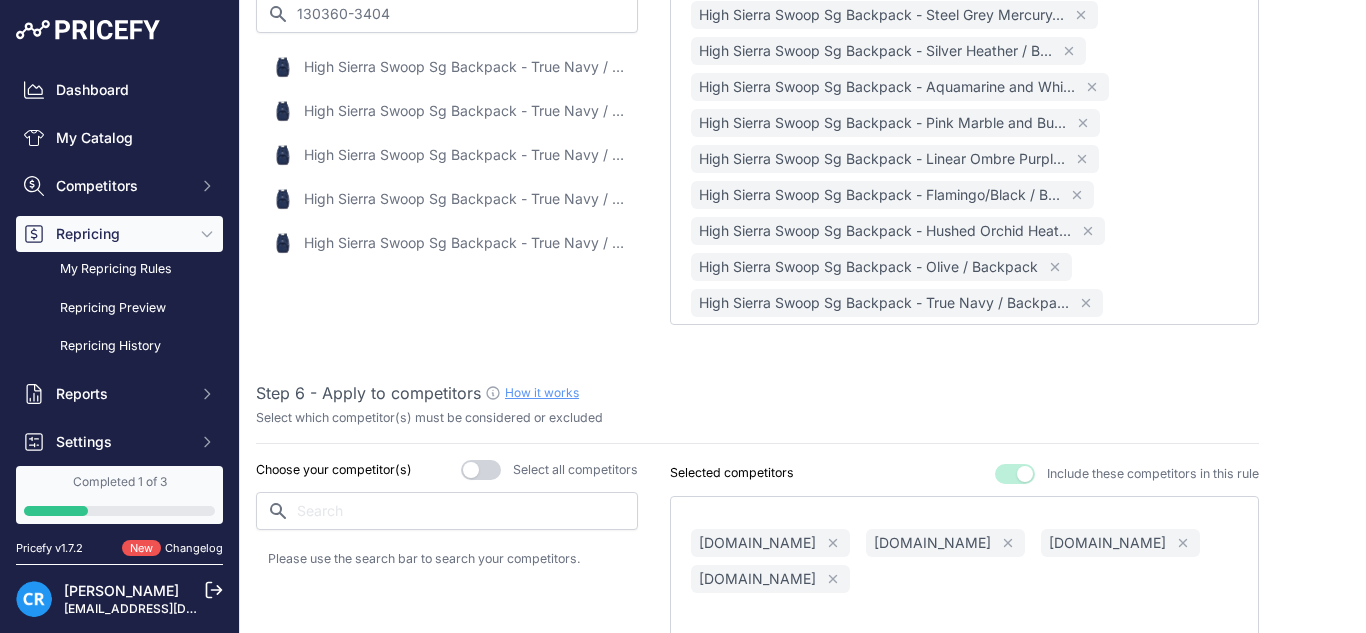 scroll, scrollTop: 1772, scrollLeft: 0, axis: vertical 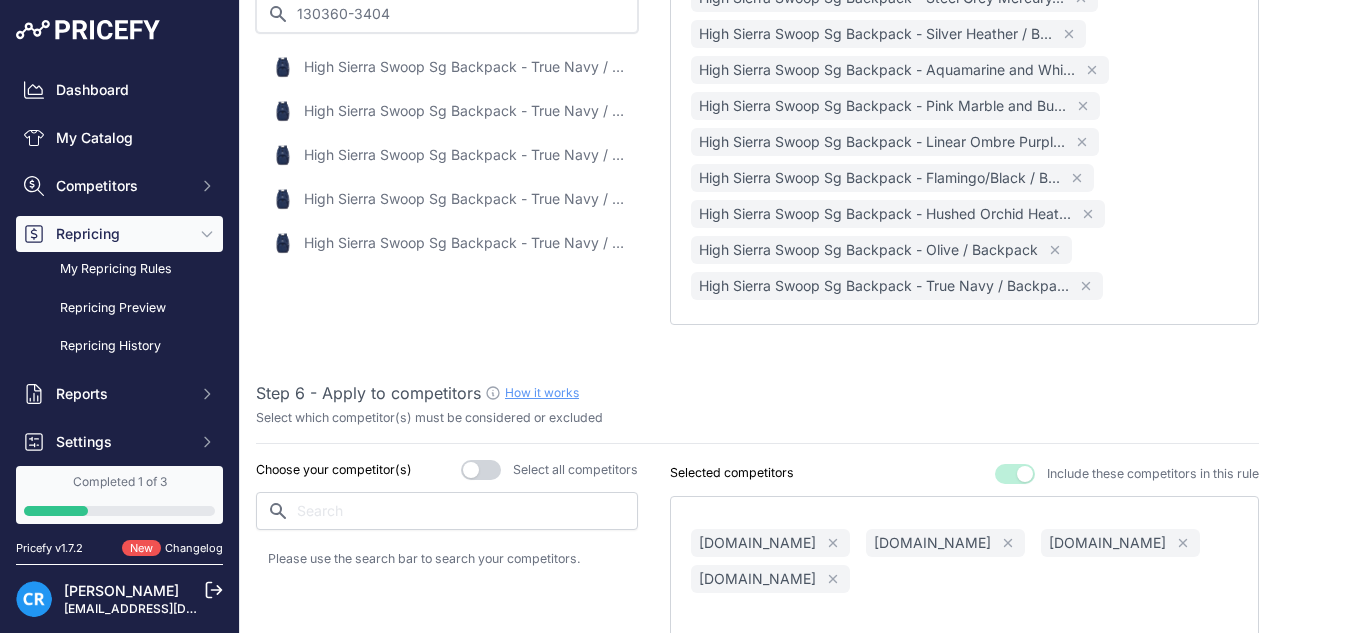 click on "130360-3404" at bounding box center [447, 14] 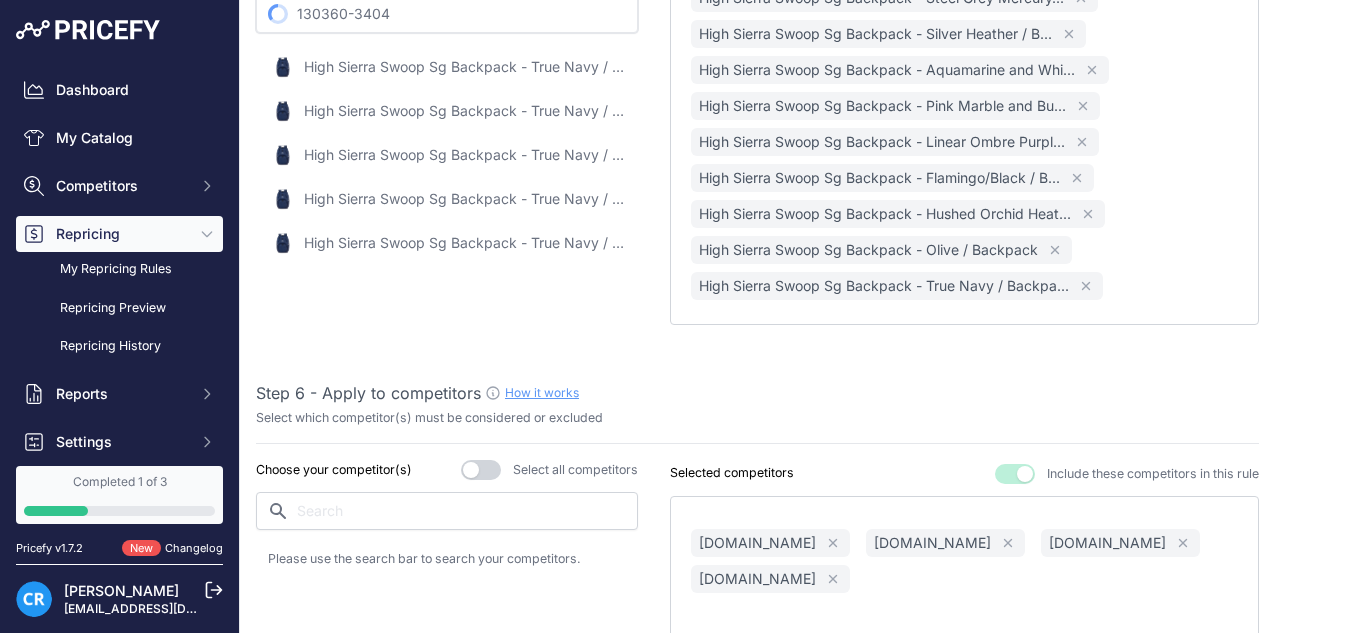paste on "9343" 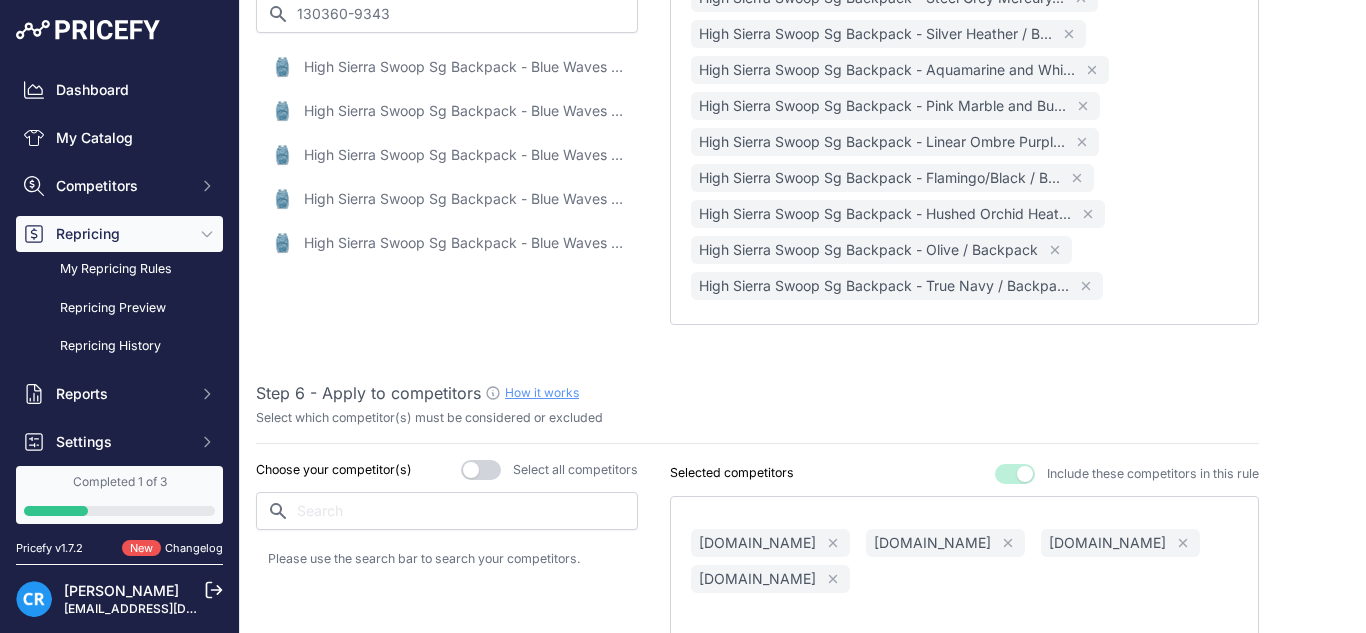 click on "High Sierra Swoop Sg Backpack - Blue Waves / Backpack" at bounding box center (464, 67) 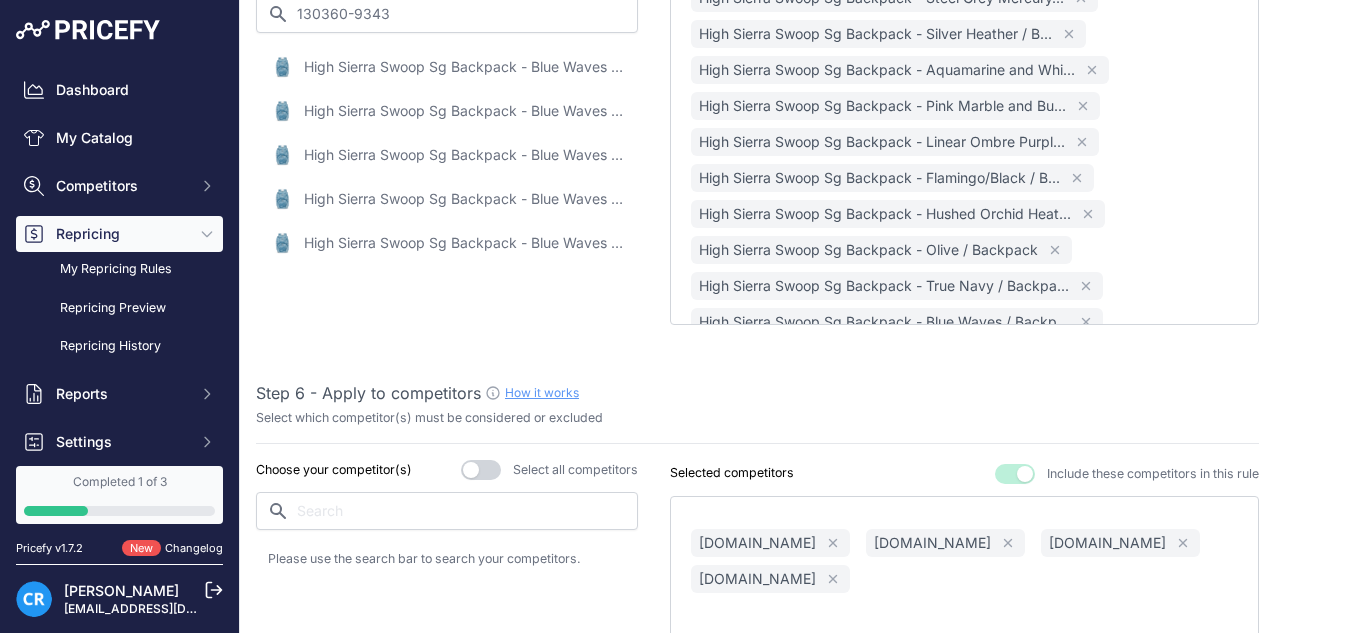 scroll, scrollTop: 1808, scrollLeft: 0, axis: vertical 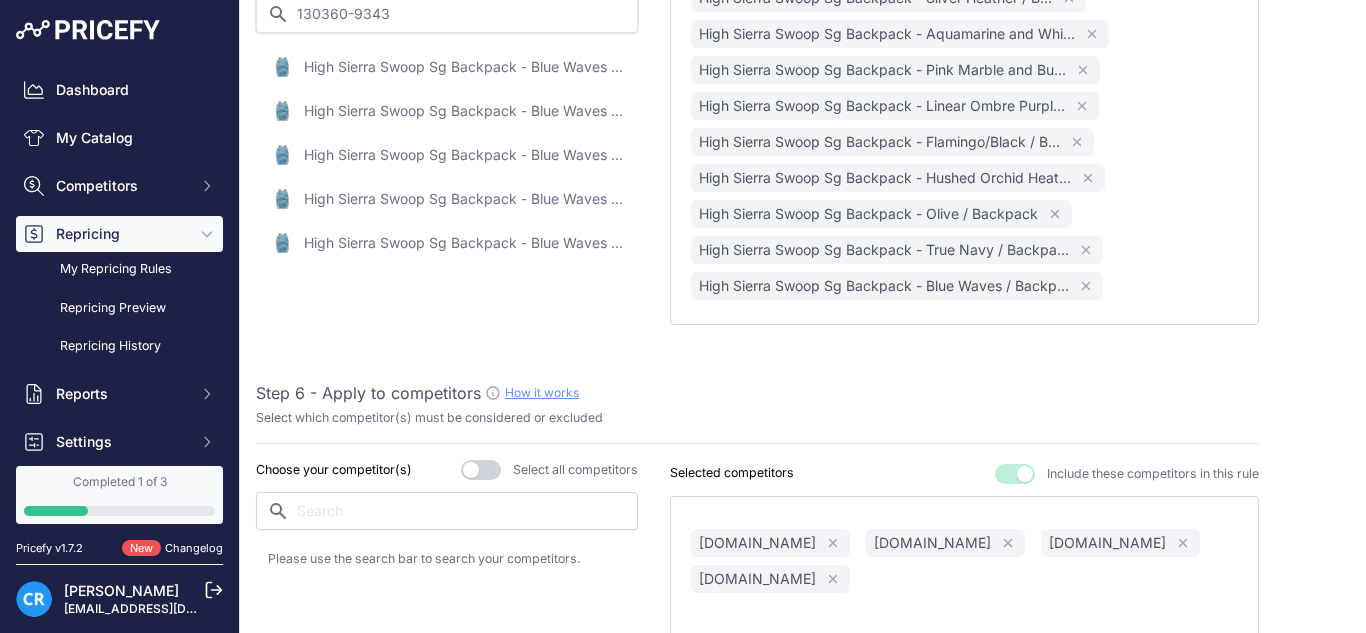 click on "130360-9343" at bounding box center (447, 14) 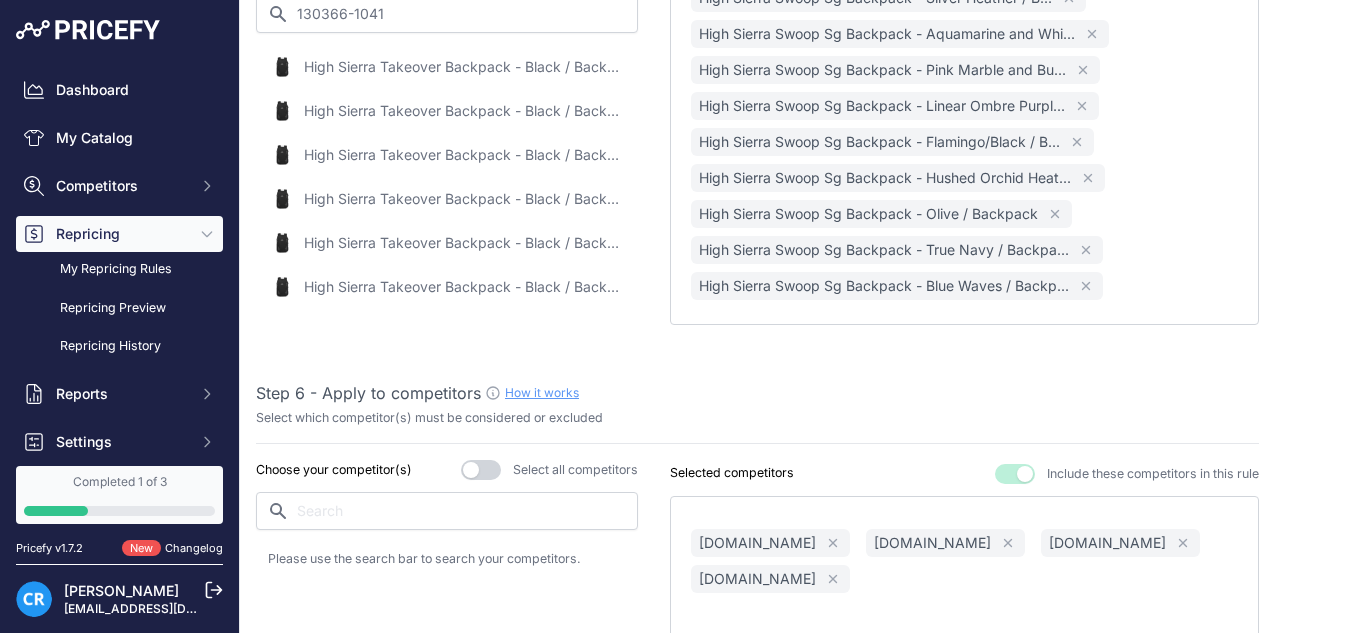 click on "High Sierra Takeover Backpack - Black / Backpack" at bounding box center [464, 67] 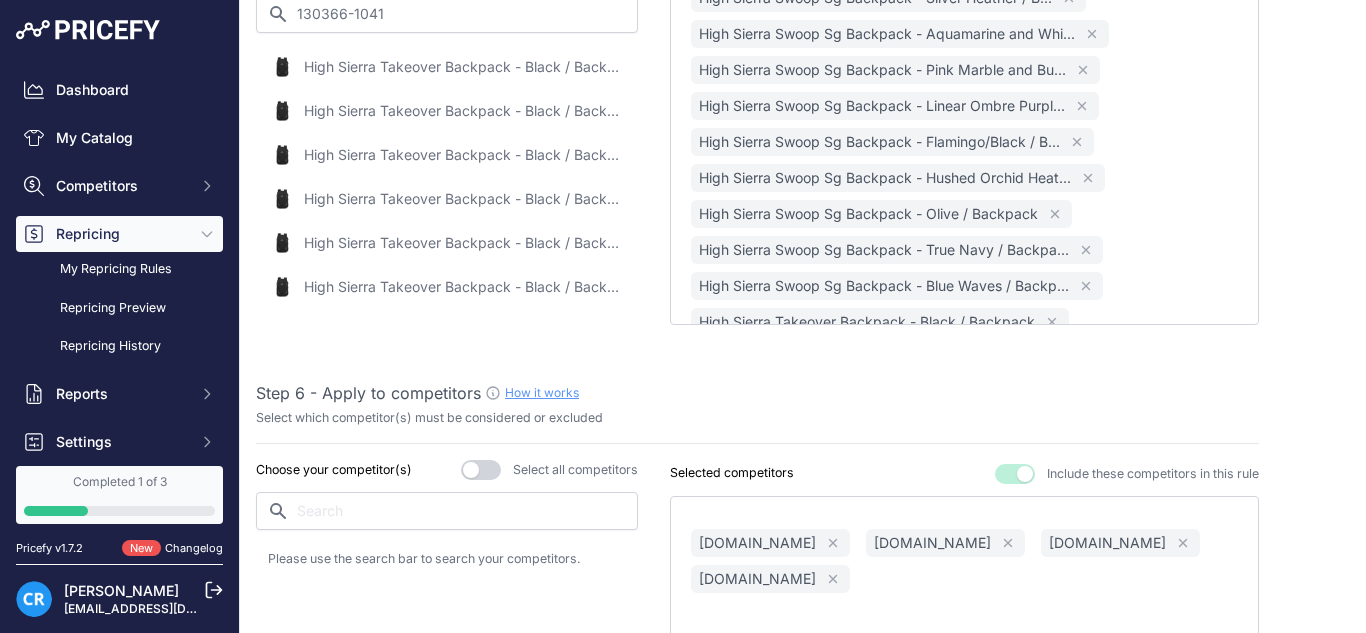 scroll, scrollTop: 1844, scrollLeft: 0, axis: vertical 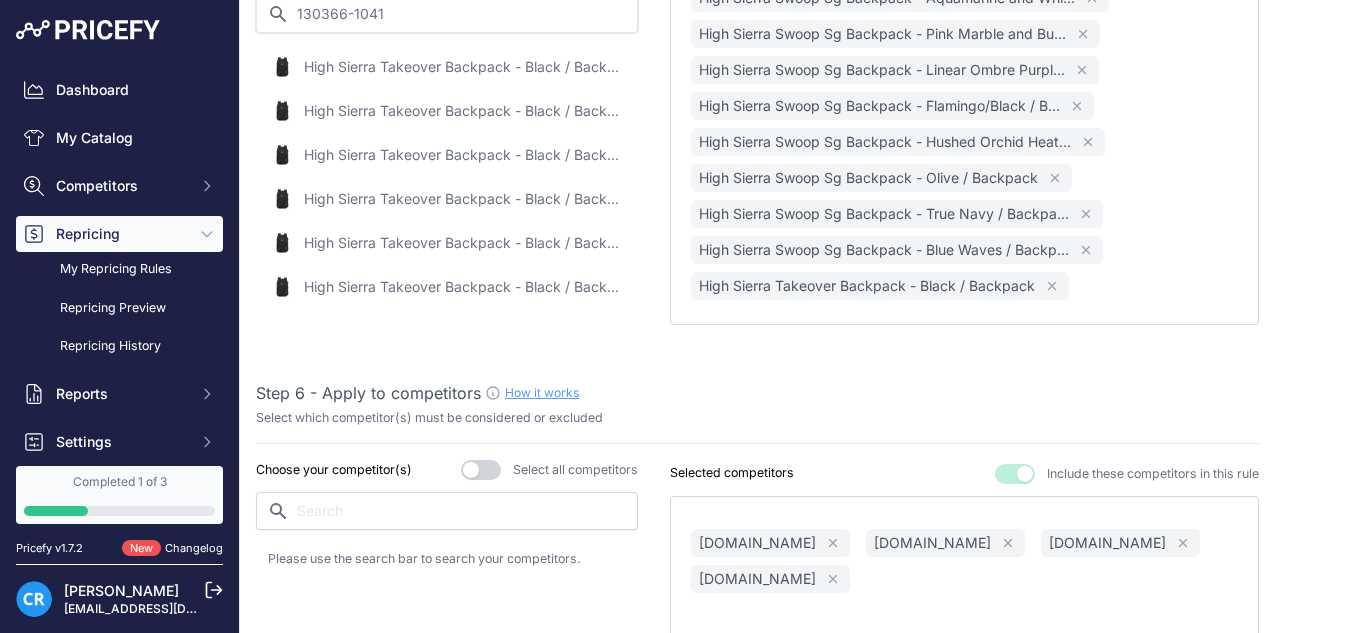 click on "130366-1041" at bounding box center [447, 14] 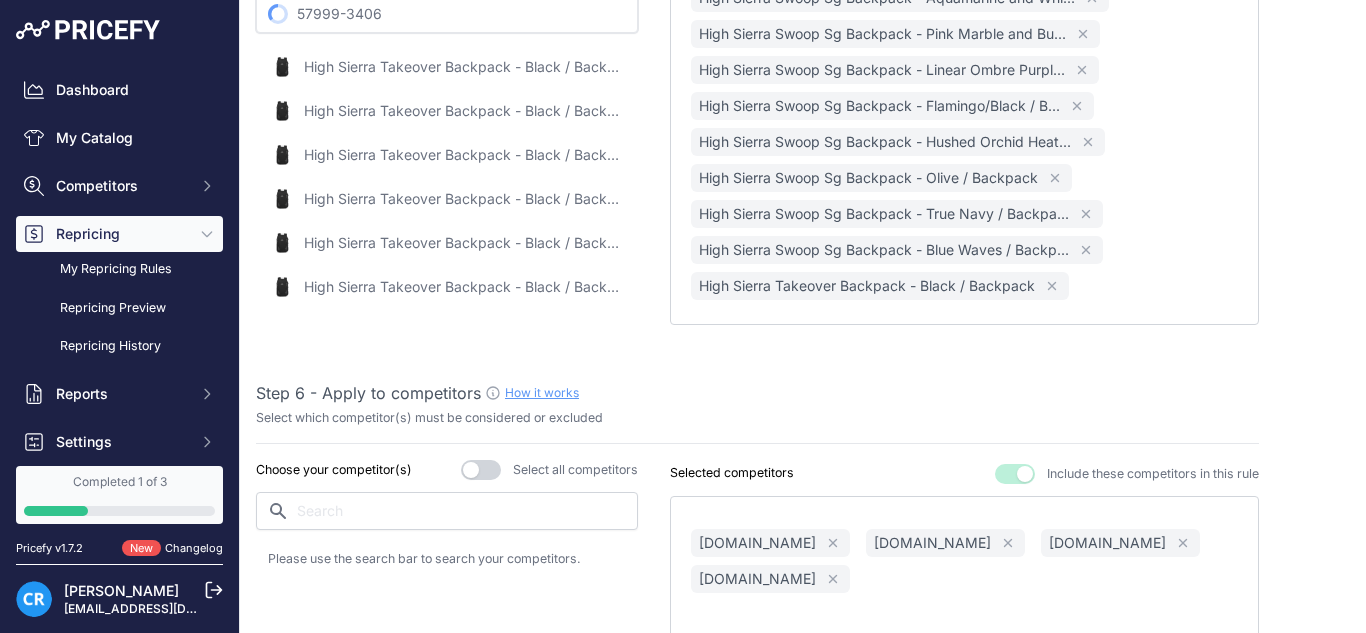 type on "57999-3406" 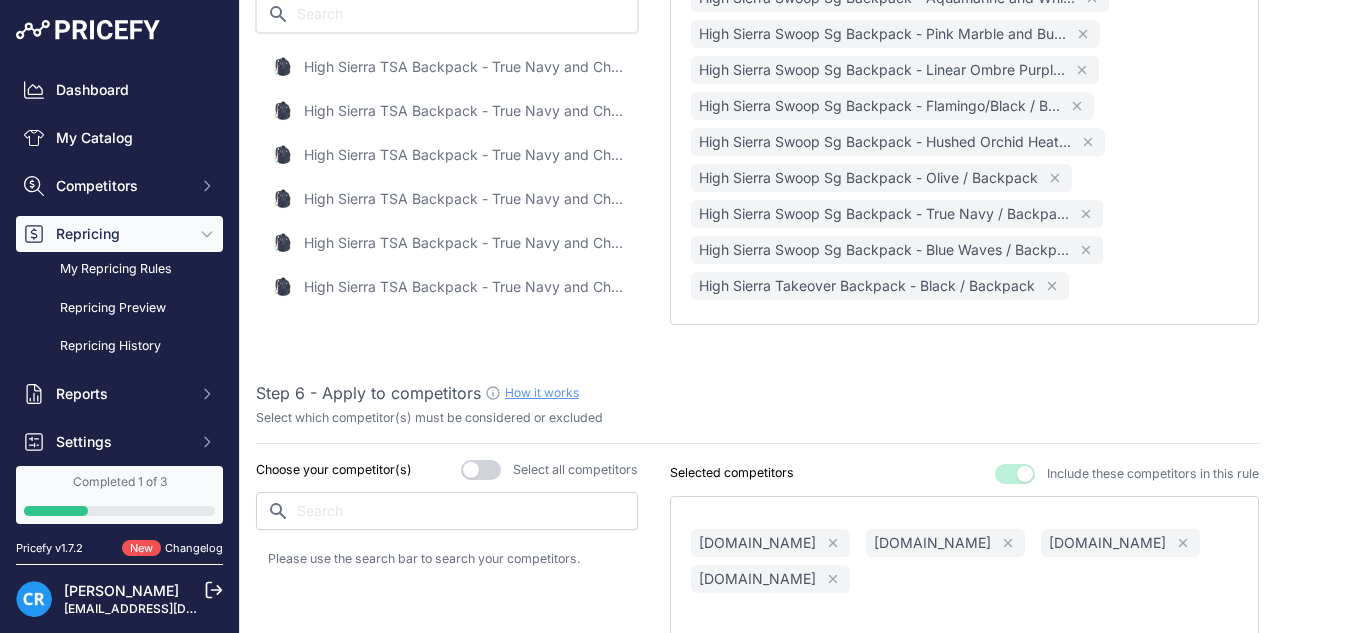paste on "57999-3406" 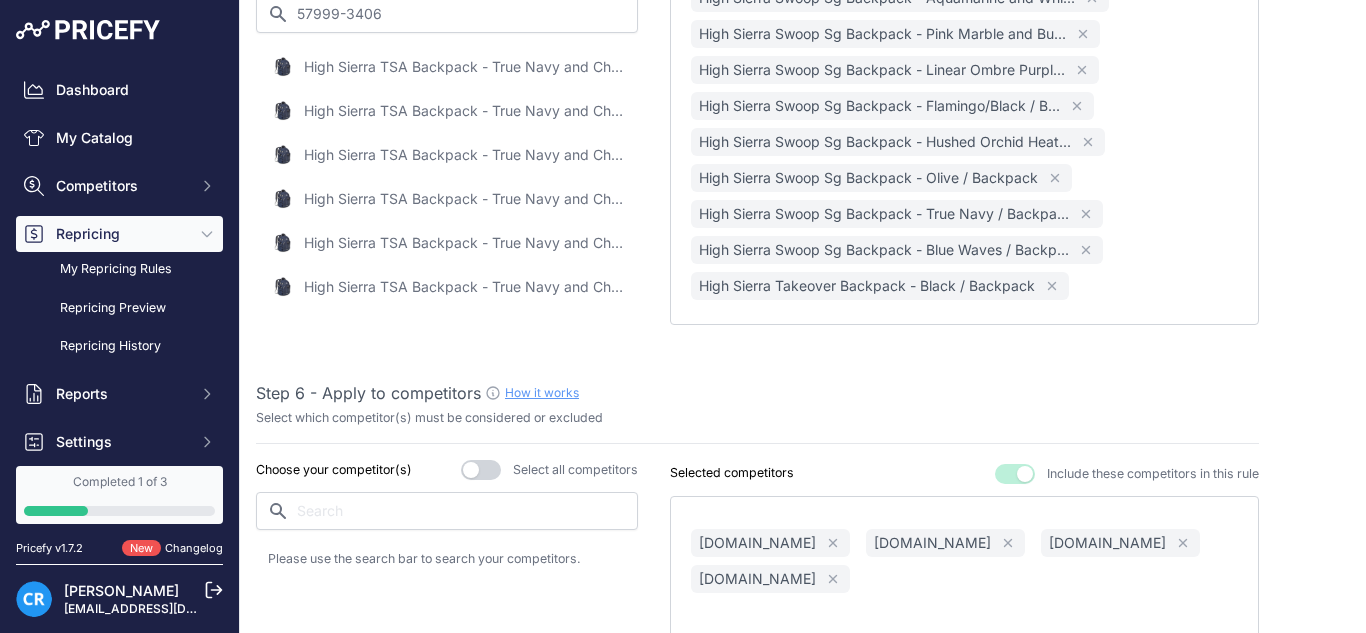 click on "High Sierra TSA Backpack - True Navy and Charcoal / Backpack" at bounding box center [464, 67] 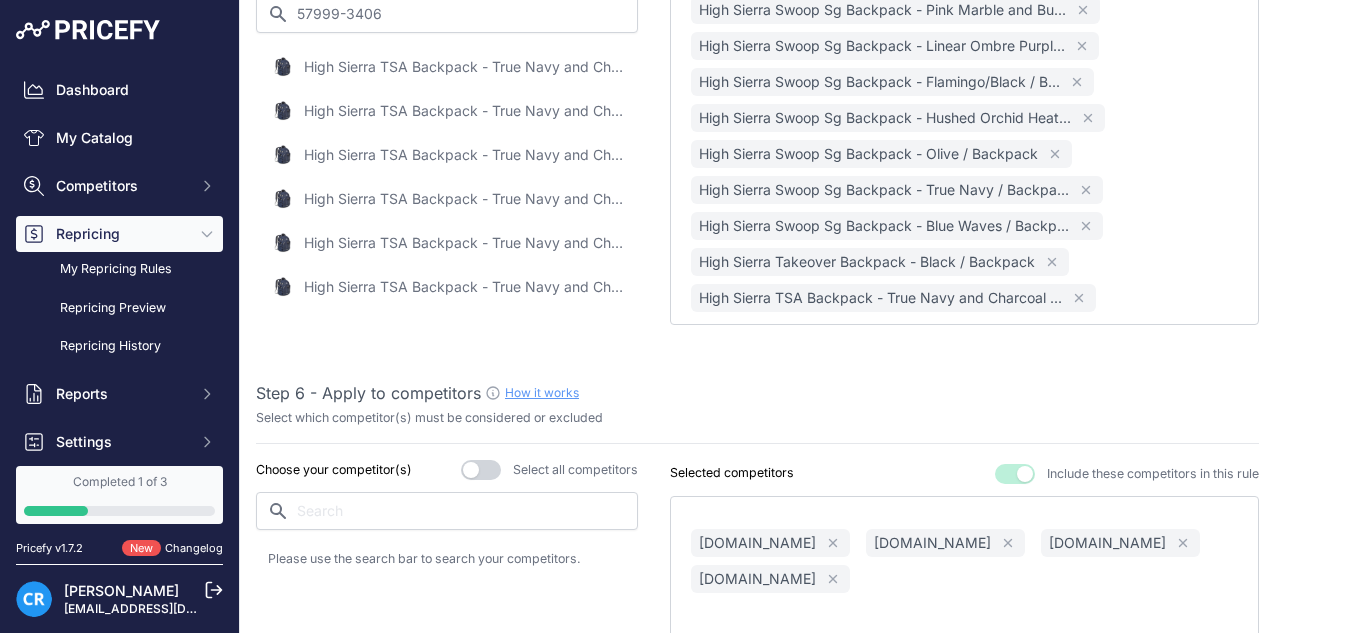 scroll, scrollTop: 1880, scrollLeft: 0, axis: vertical 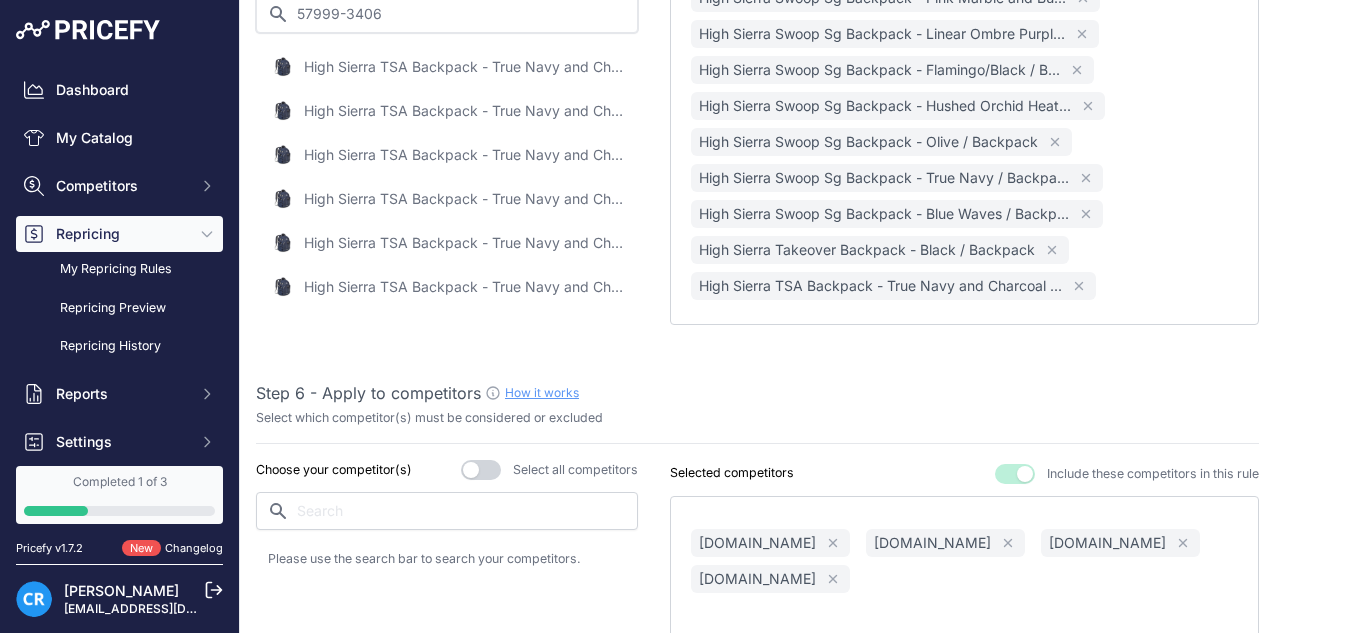 click on "57999-3406" at bounding box center (447, 14) 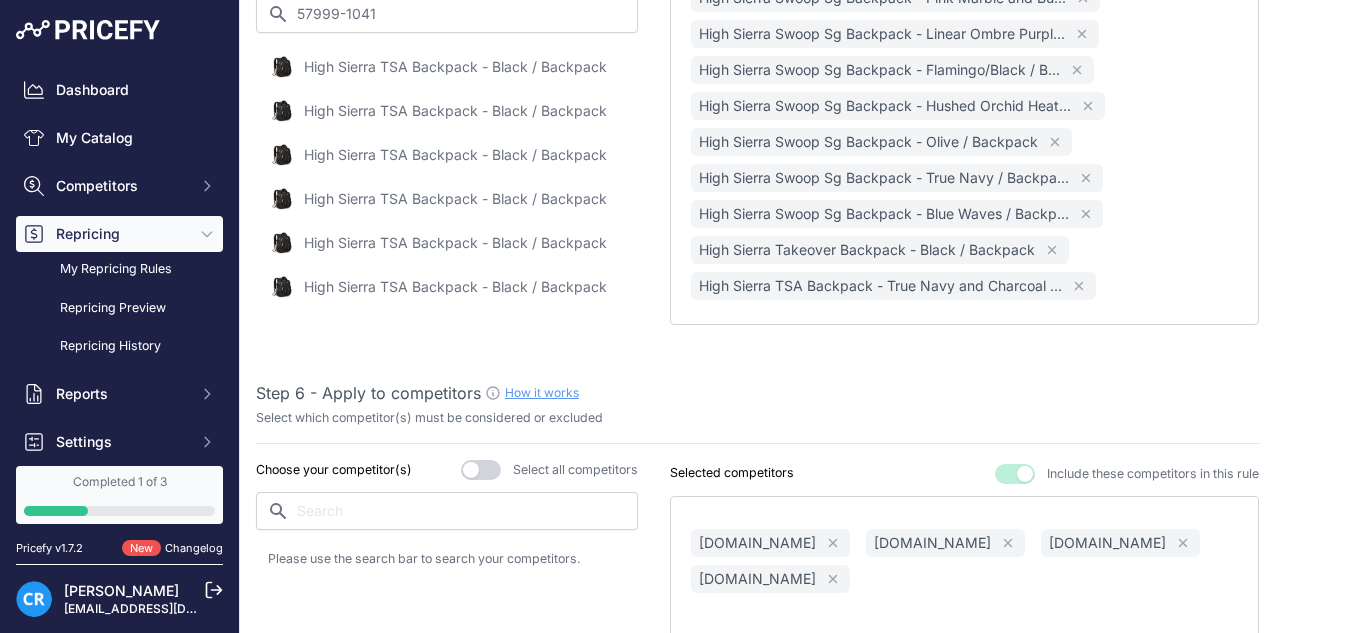 click on "High Sierra TSA Backpack - Black / Backpack" at bounding box center [455, 67] 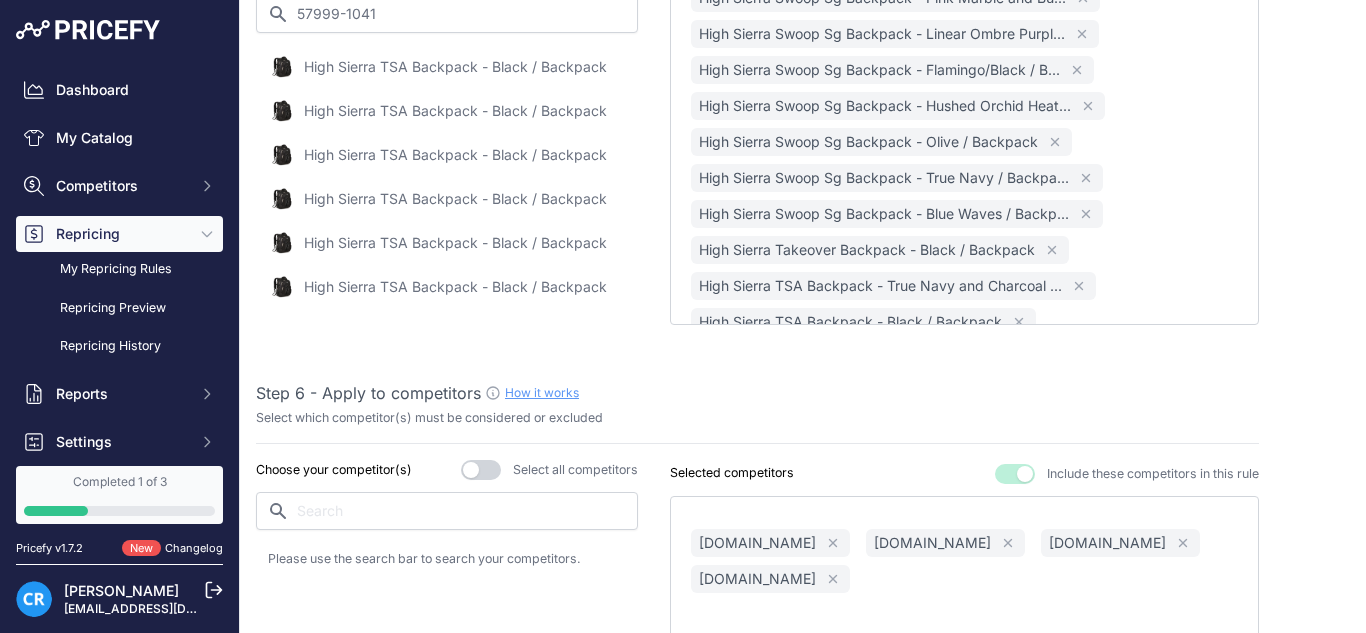 scroll, scrollTop: 1916, scrollLeft: 0, axis: vertical 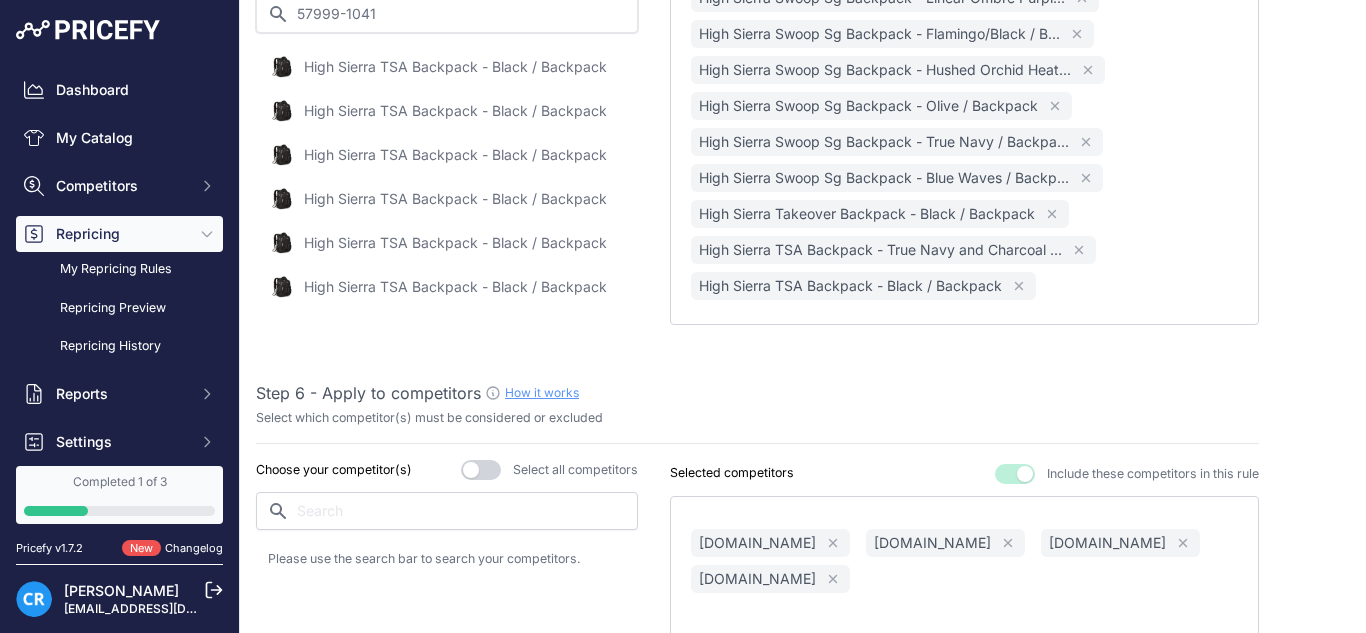click on "57999-1041" at bounding box center [447, 14] 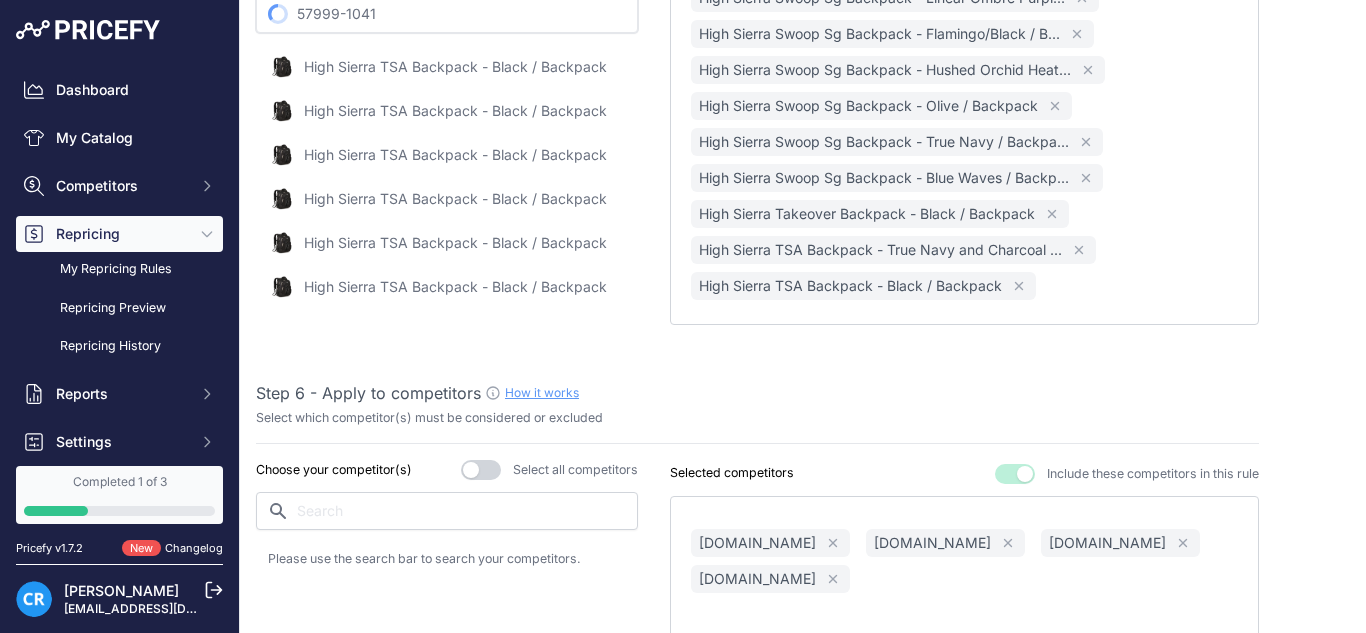 paste on "150917-3404" 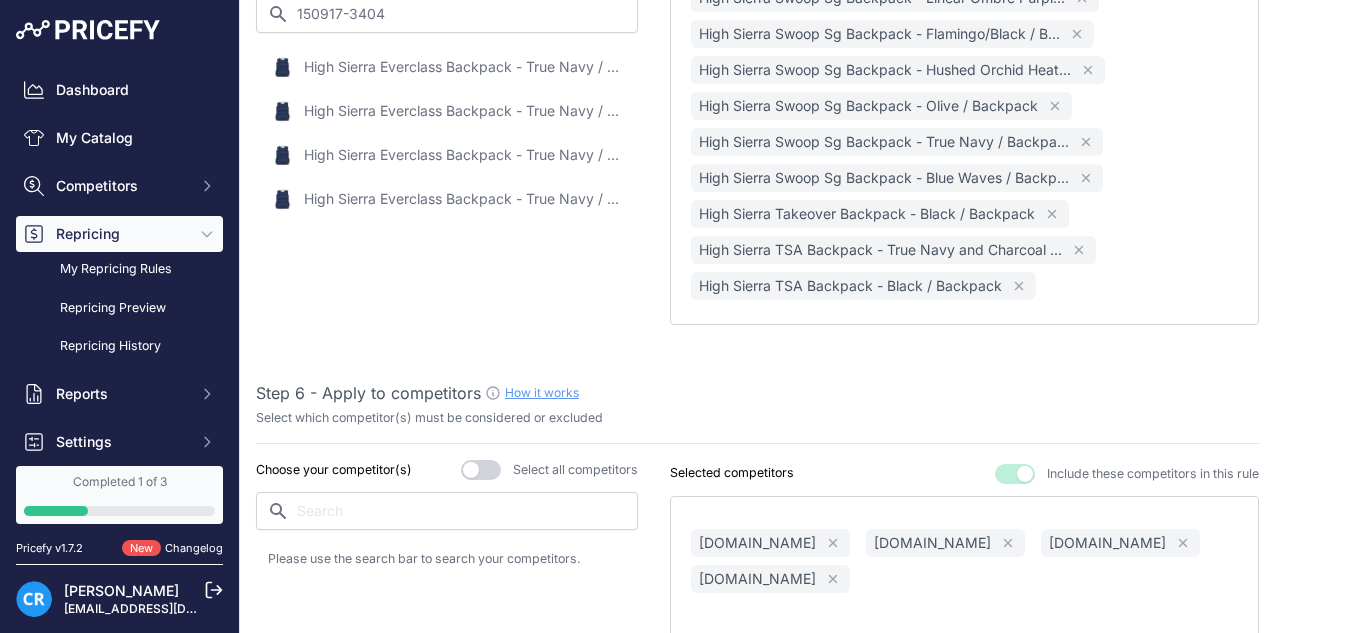 click on "High Sierra Everclass Backpack - True Navy / Backpack" at bounding box center (464, 67) 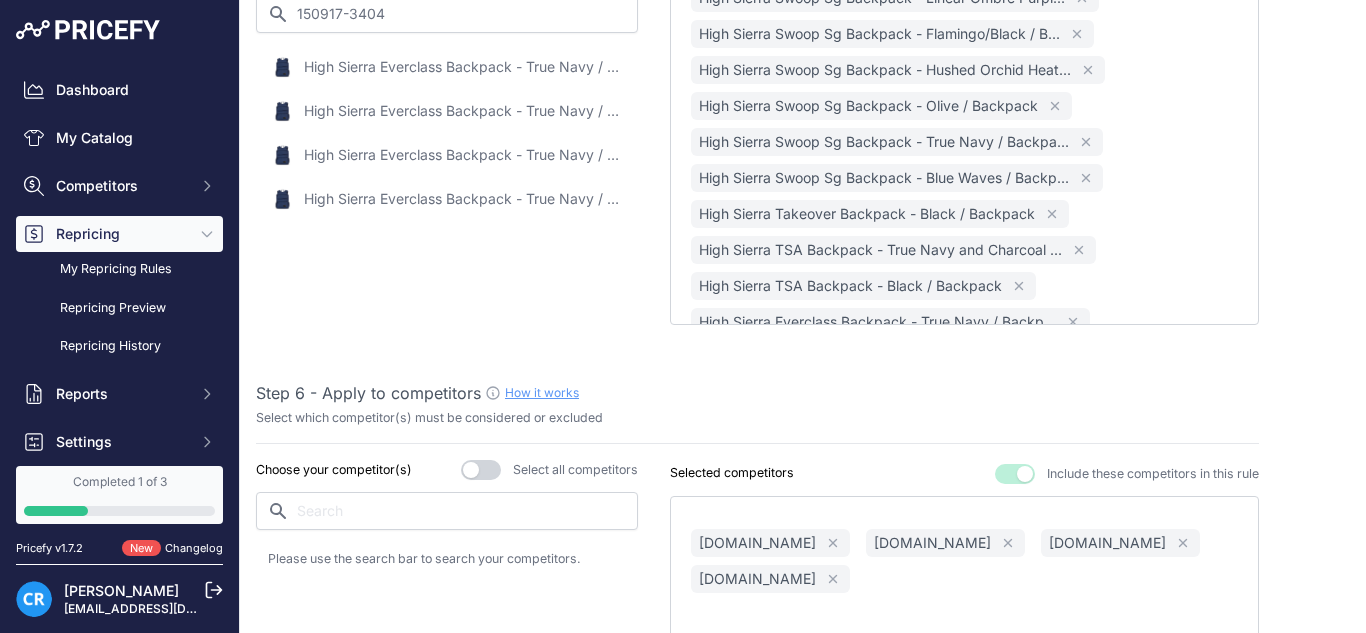 scroll, scrollTop: 1952, scrollLeft: 0, axis: vertical 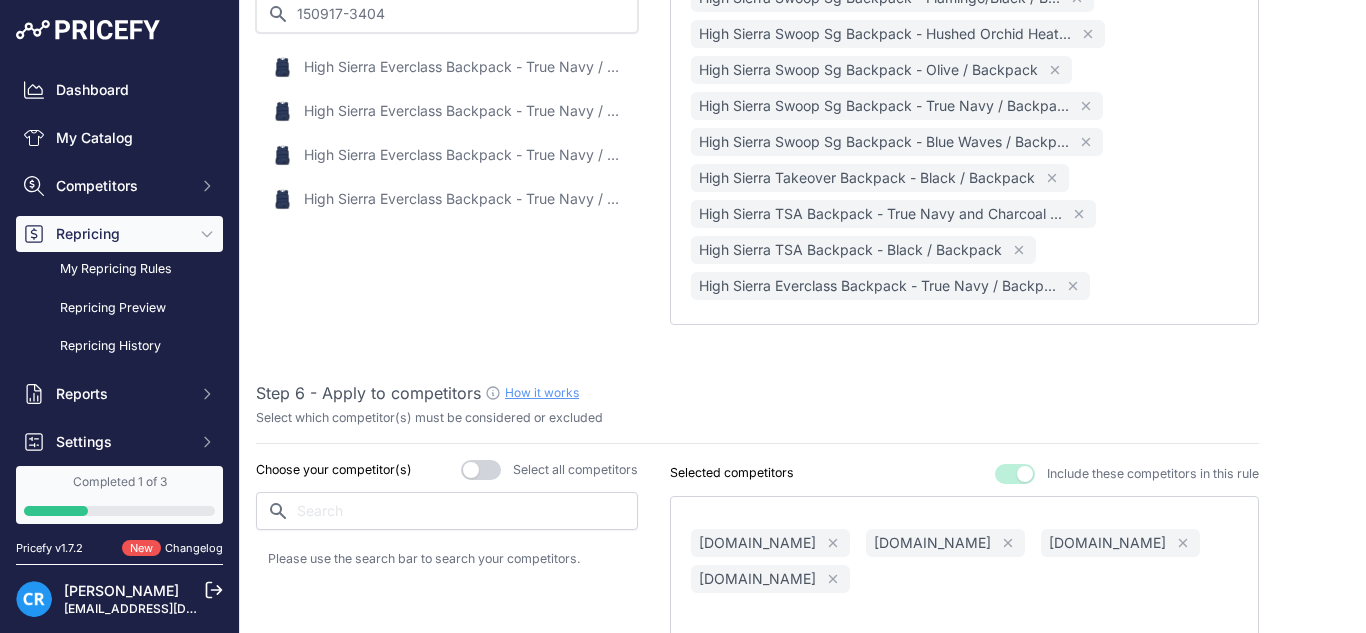 click on "150917-3404" at bounding box center (447, 14) 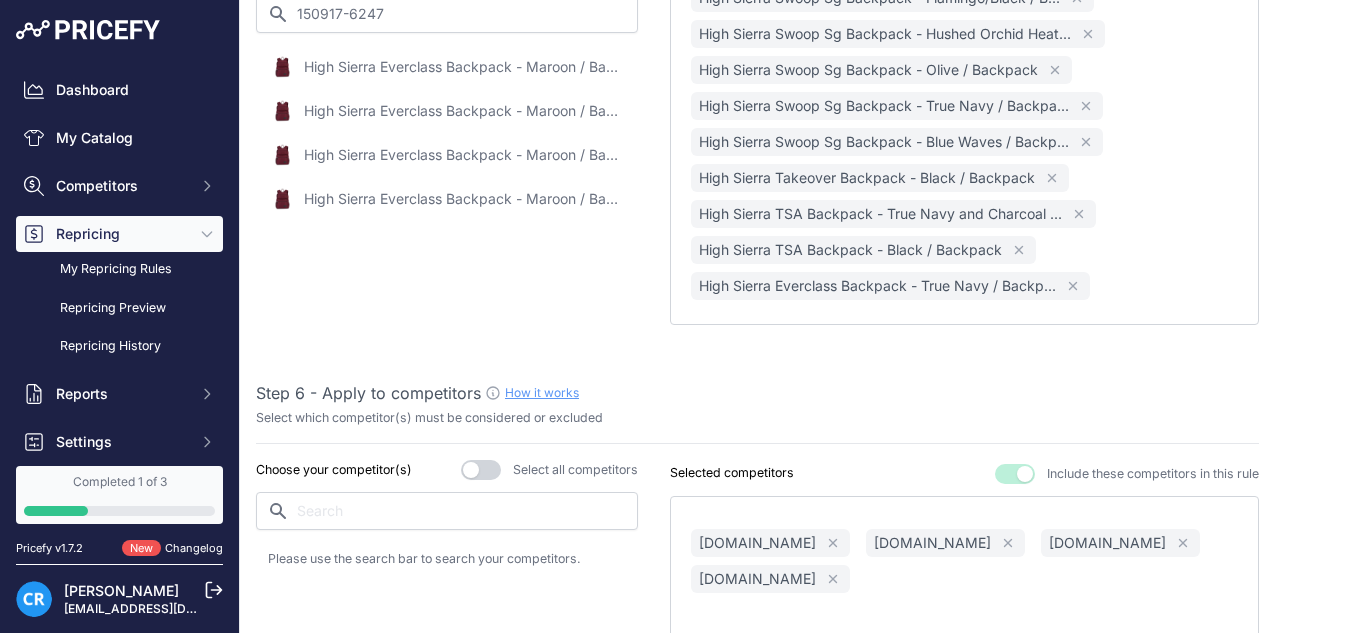 click on "High Sierra Everclass Backpack - Maroon / Backpack" at bounding box center [464, 67] 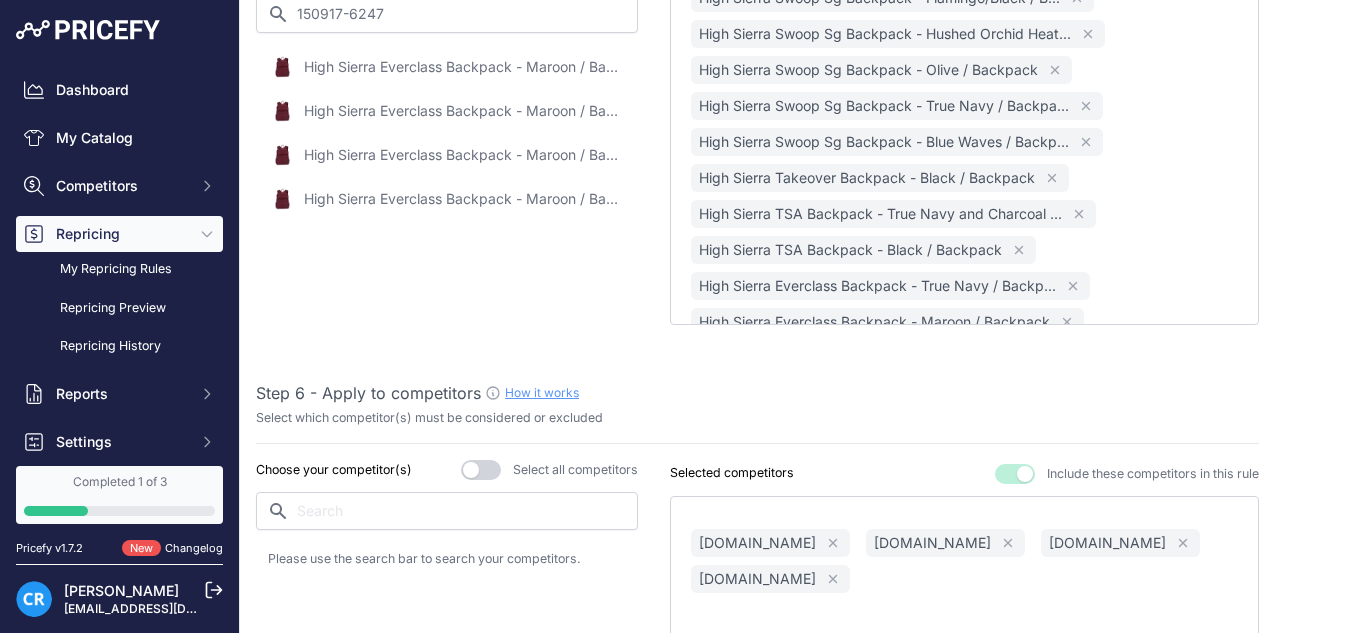 scroll, scrollTop: 1988, scrollLeft: 0, axis: vertical 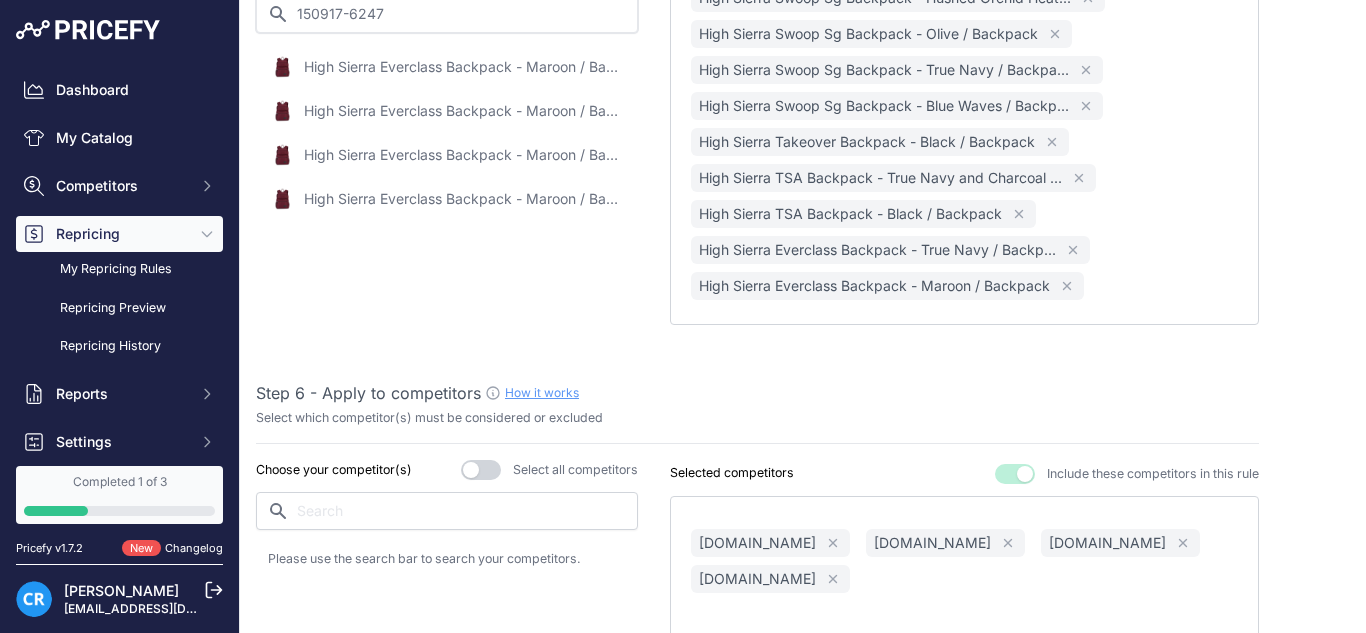 click on "150917-6247" at bounding box center (447, 14) 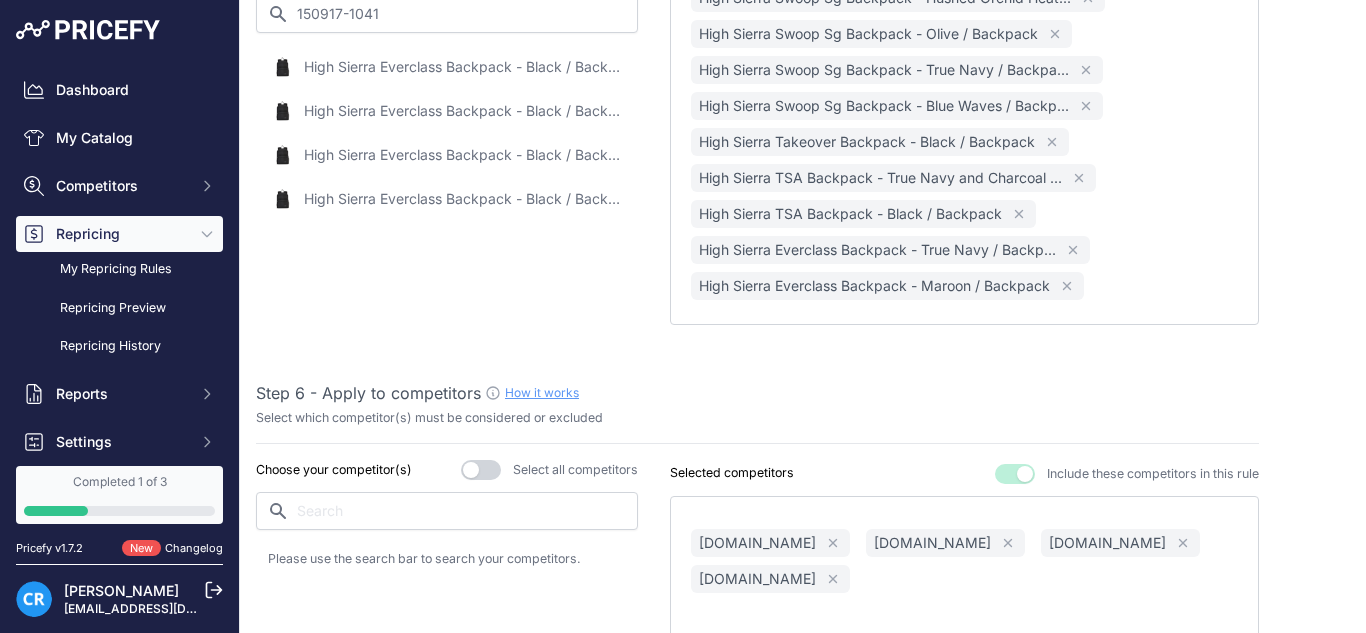 click on "High Sierra Everclass Backpack - Black / Backpack" at bounding box center (464, 67) 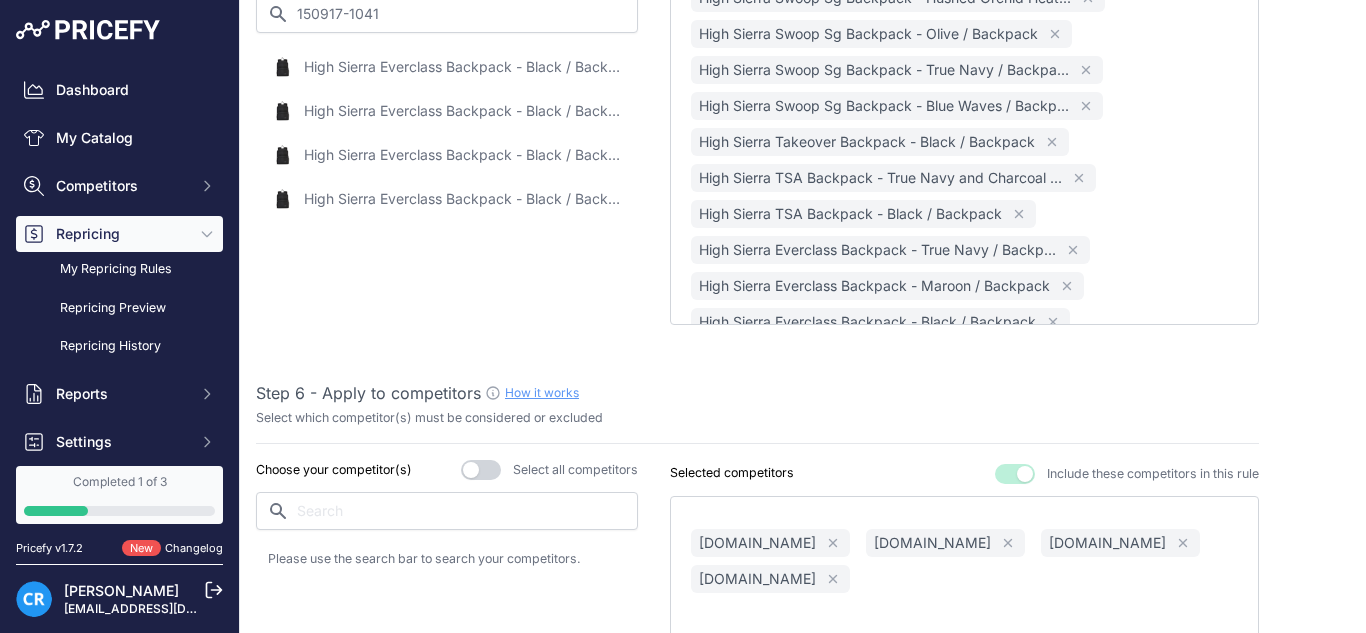 scroll, scrollTop: 2024, scrollLeft: 0, axis: vertical 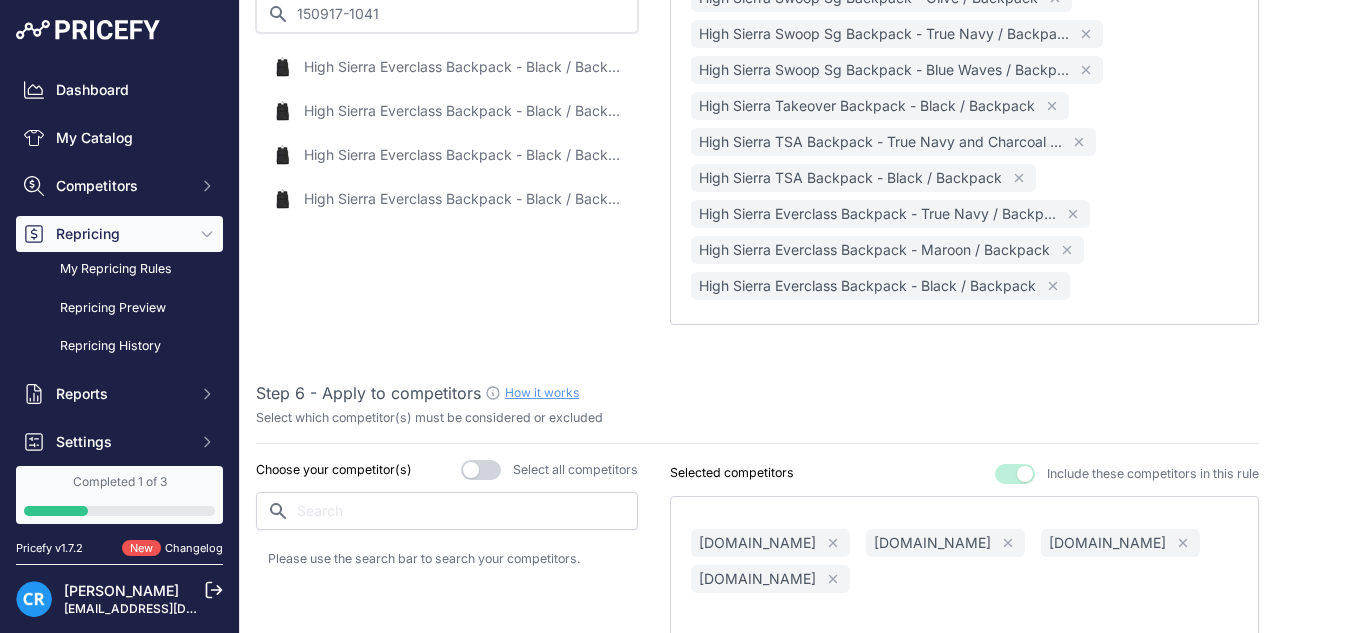 click on "150917-1041" at bounding box center [447, 14] 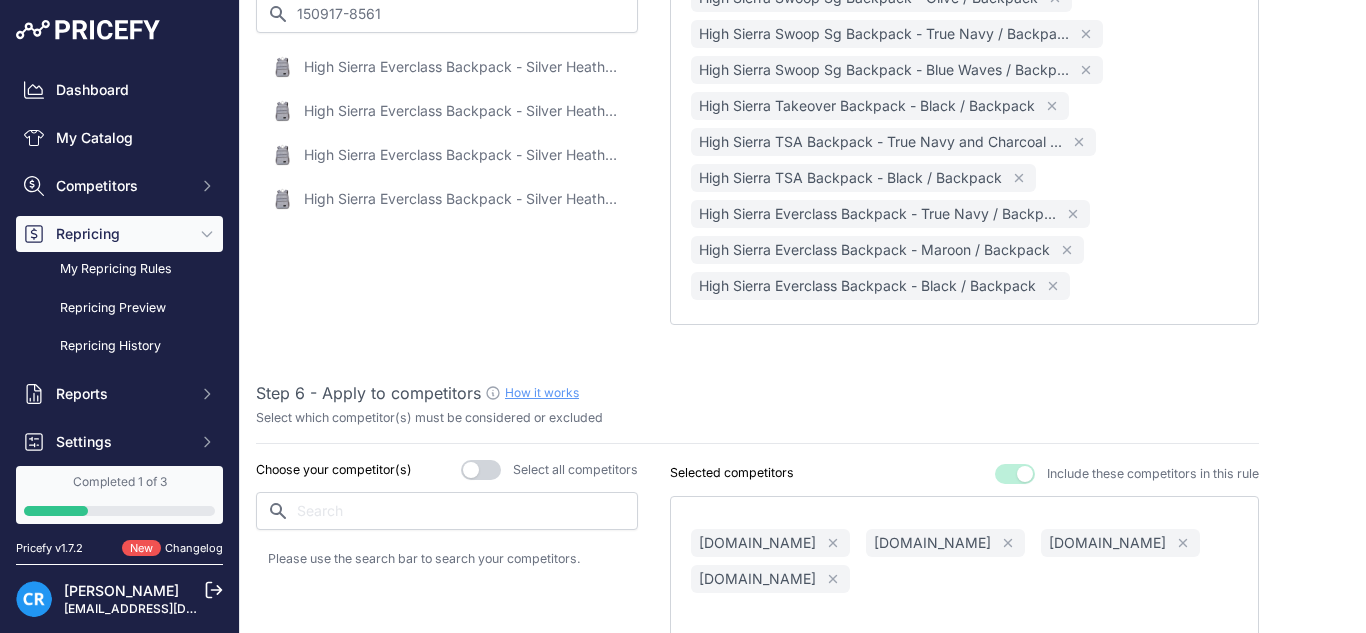 click on "High Sierra Everclass Backpack - Silver Heather / Backpack" at bounding box center [464, 67] 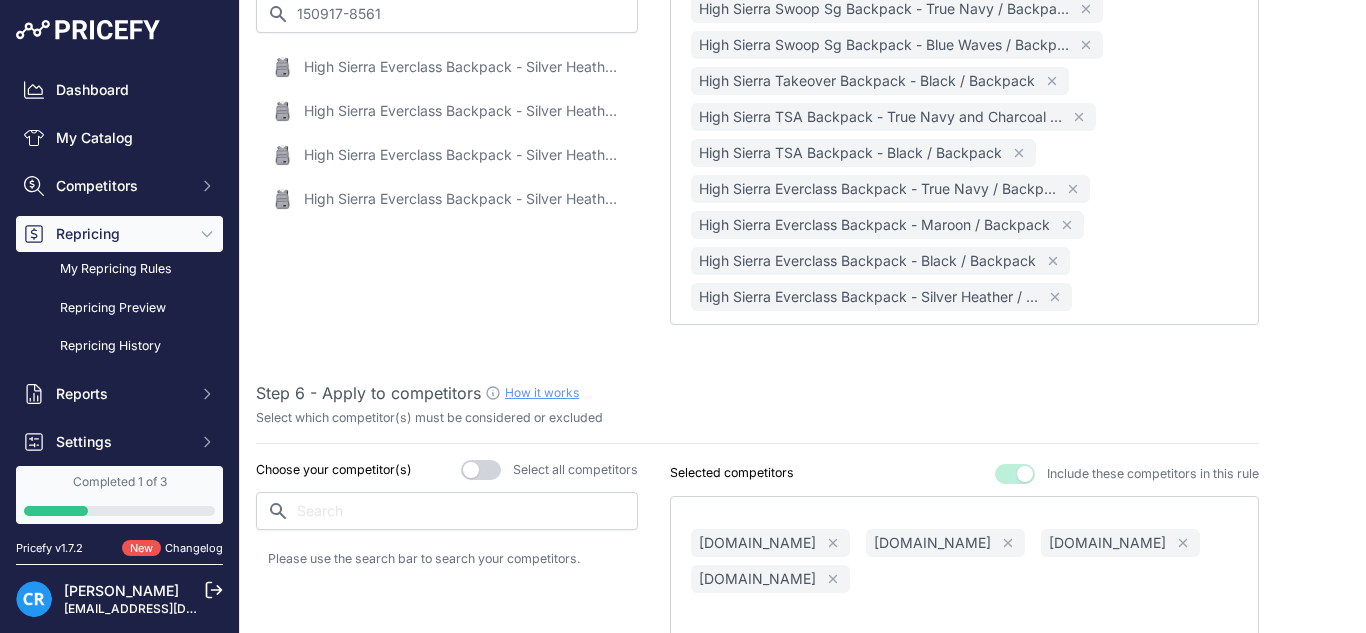 scroll, scrollTop: 2060, scrollLeft: 0, axis: vertical 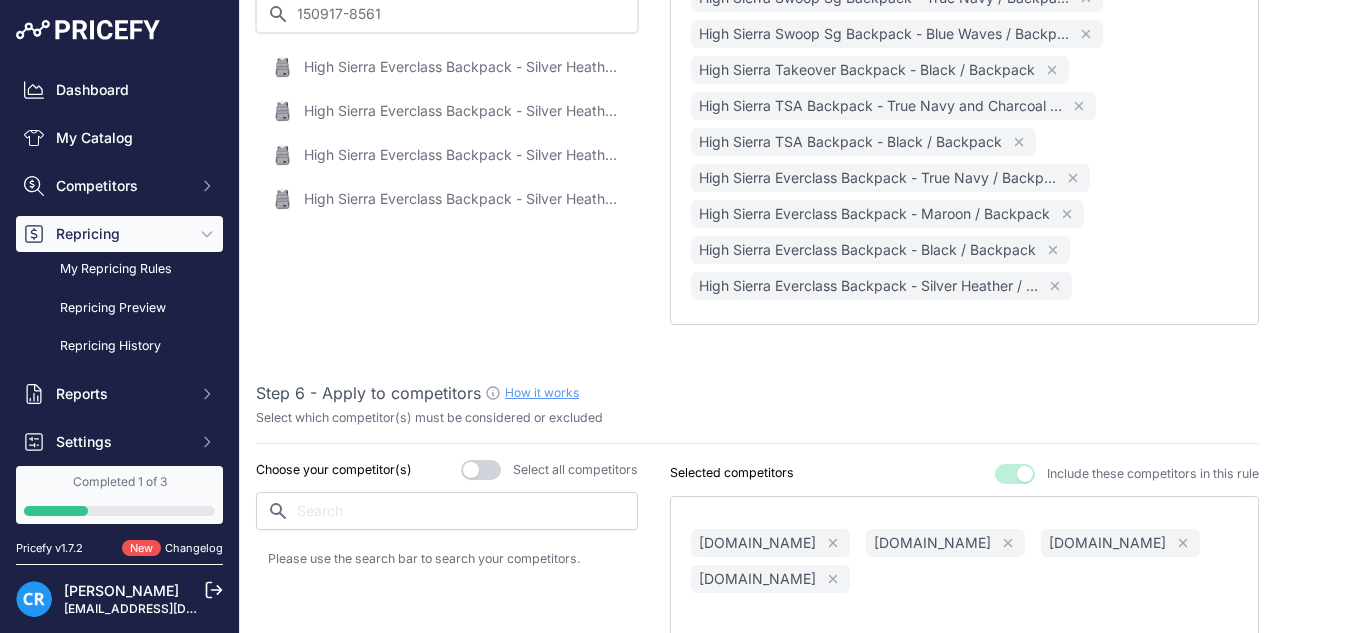 click on "150917-8561" at bounding box center (447, 14) 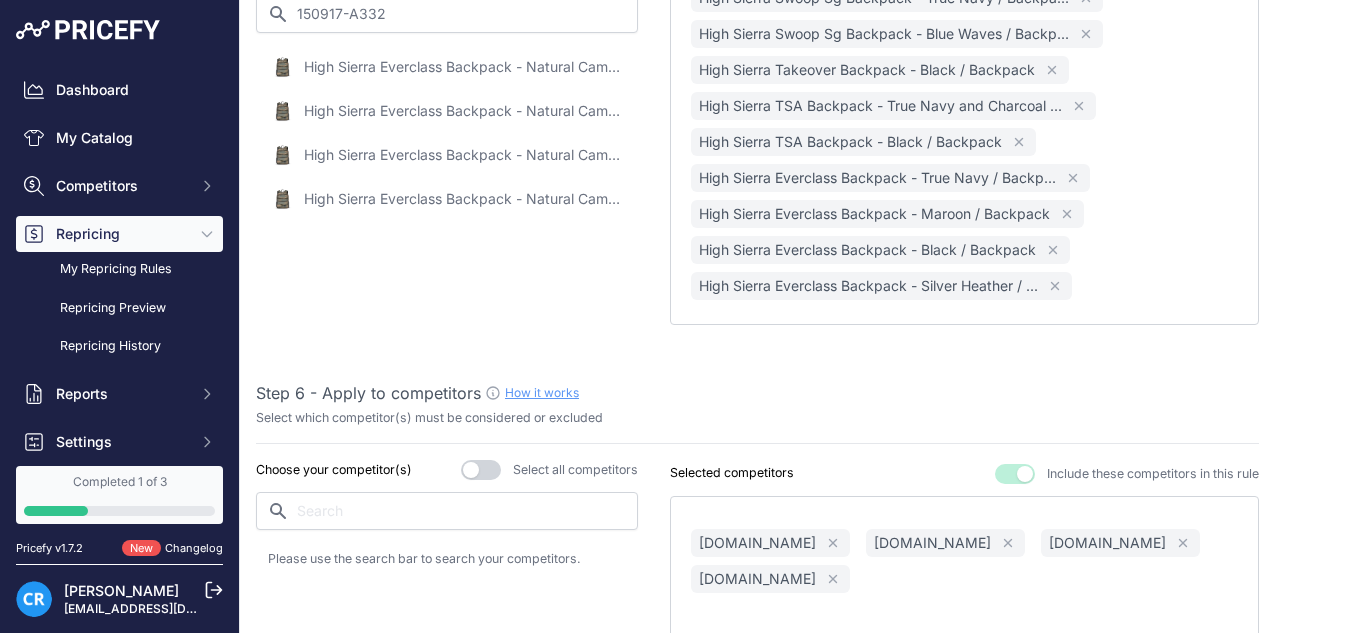click on "High Sierra Everclass Backpack - Natural Camo / Backpack" at bounding box center [464, 67] 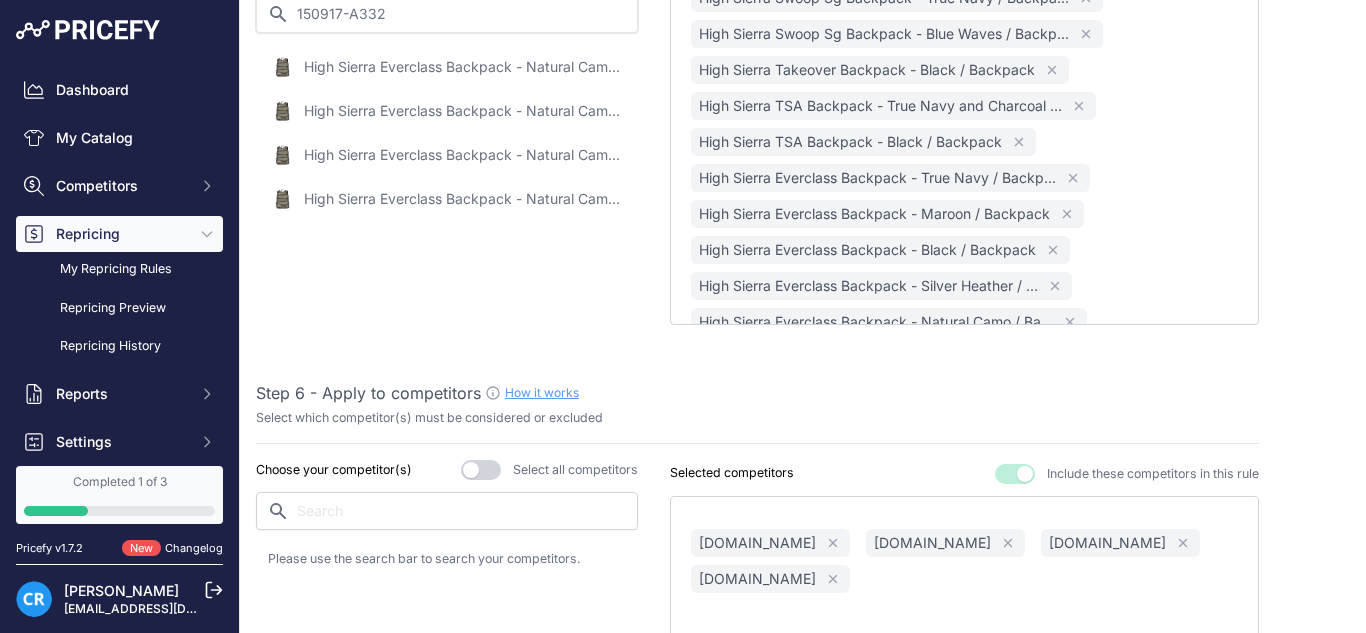 click on "150917-A332" at bounding box center [447, 14] 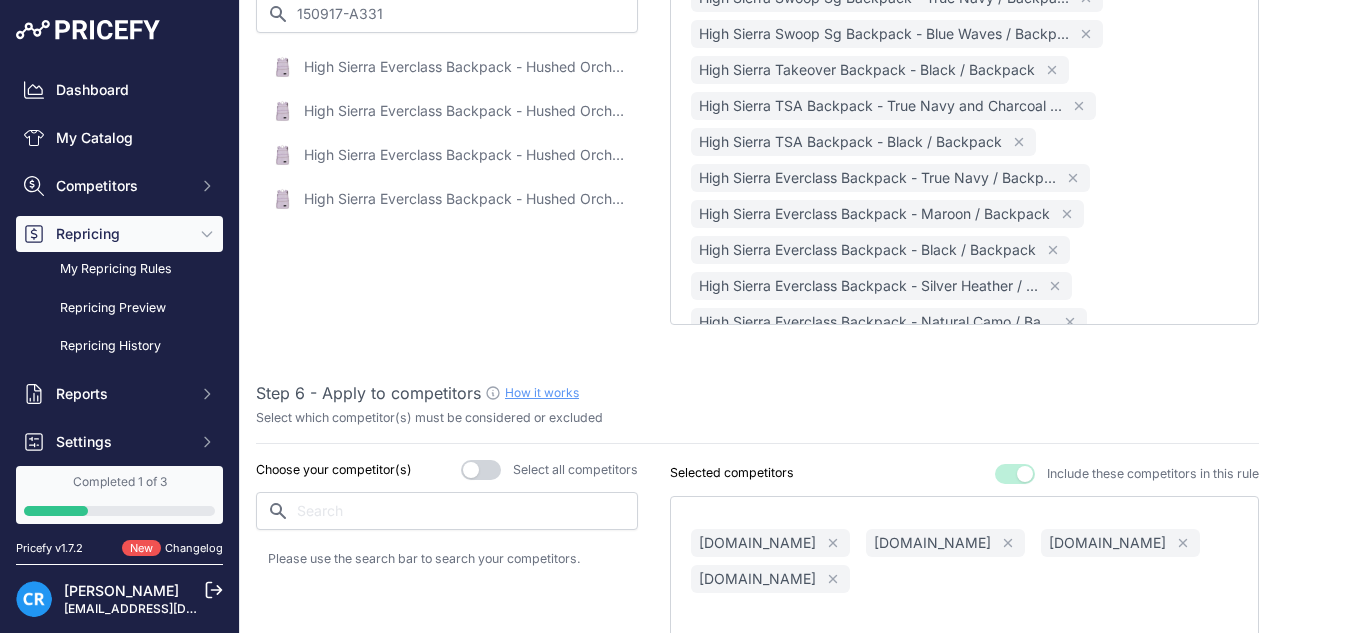 click on "High Sierra Everclass Backpack - Hushed Orchid Heather / Backpack" at bounding box center [464, 67] 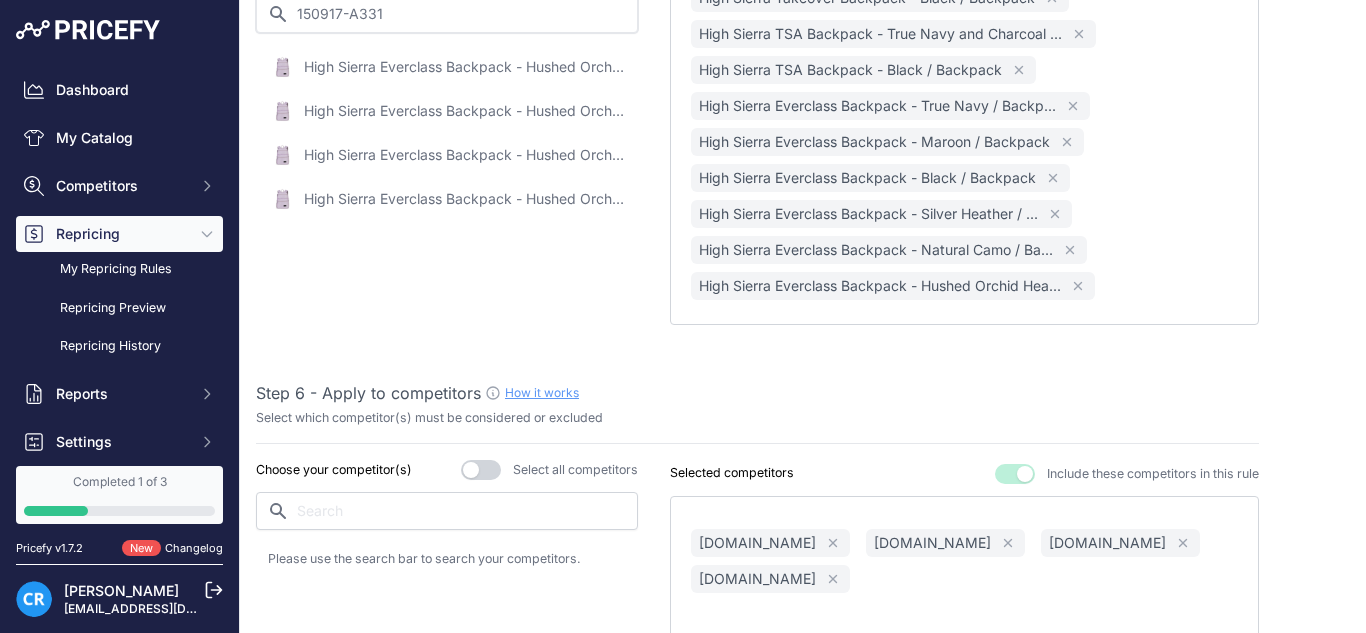 click on "150917-A331" at bounding box center (447, 14) 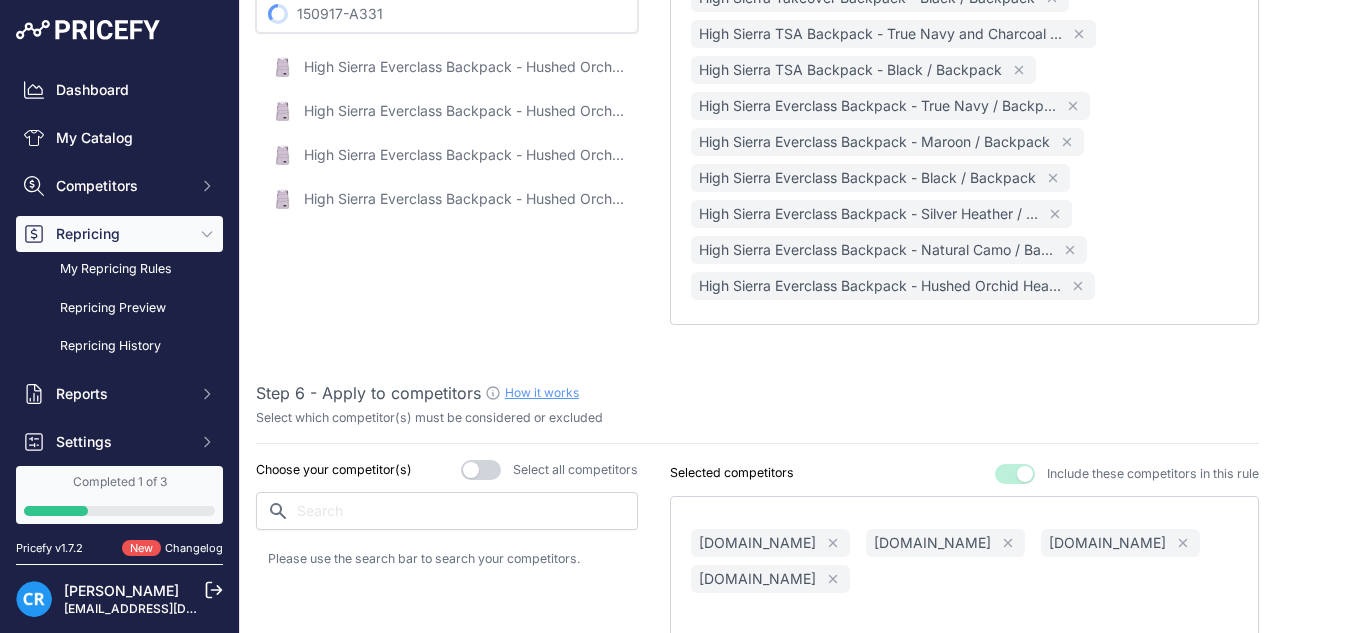 paste on "1809" 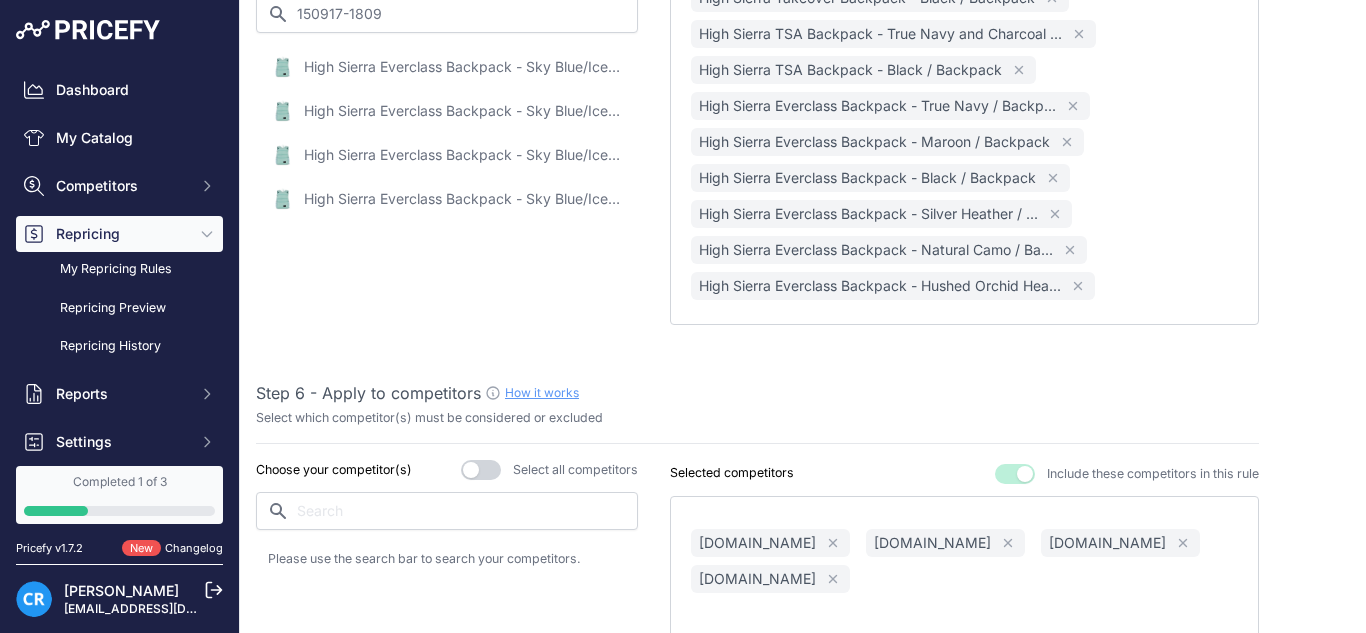 click on "High Sierra Everclass Backpack - Sky Blue/Iced Lilac / Backpack" at bounding box center [464, 67] 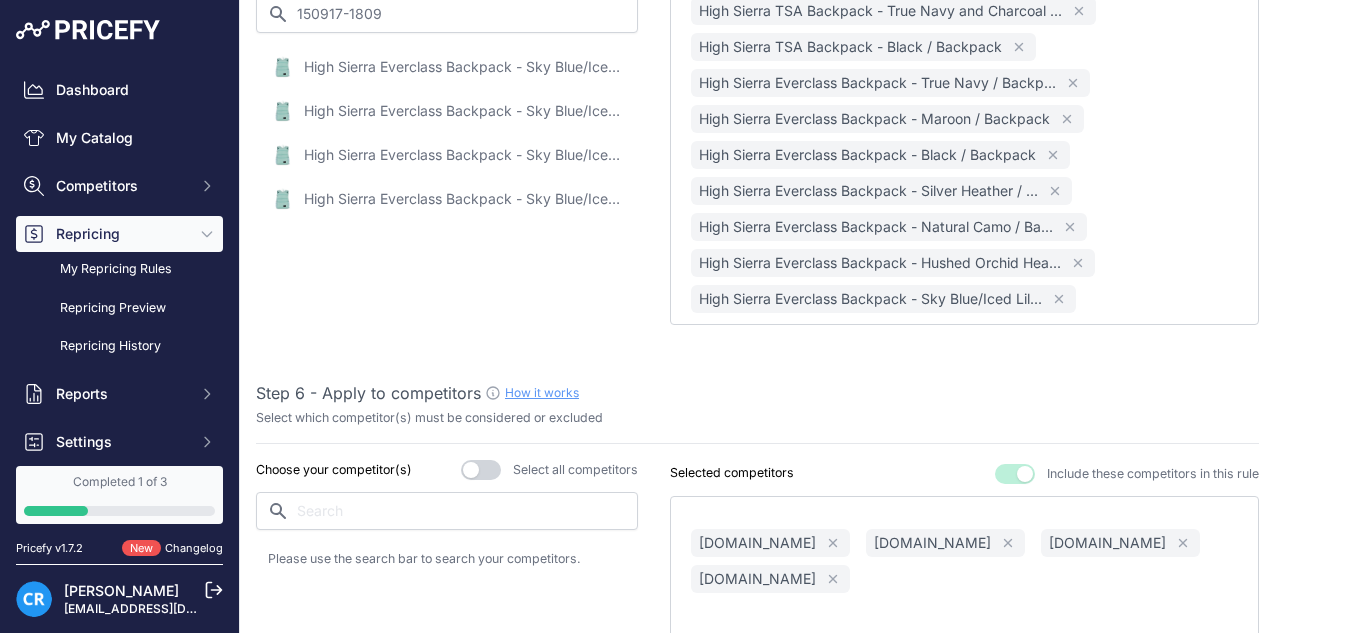 scroll, scrollTop: 2168, scrollLeft: 0, axis: vertical 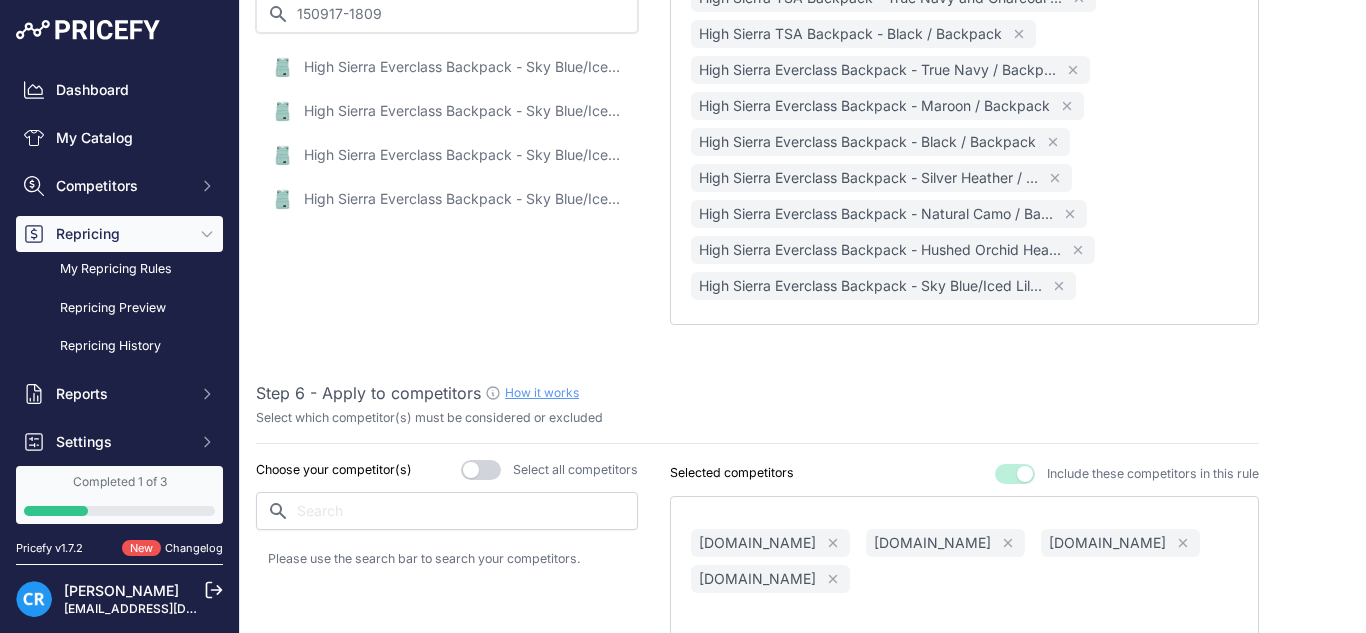 click on "150917-1809" at bounding box center [447, 14] 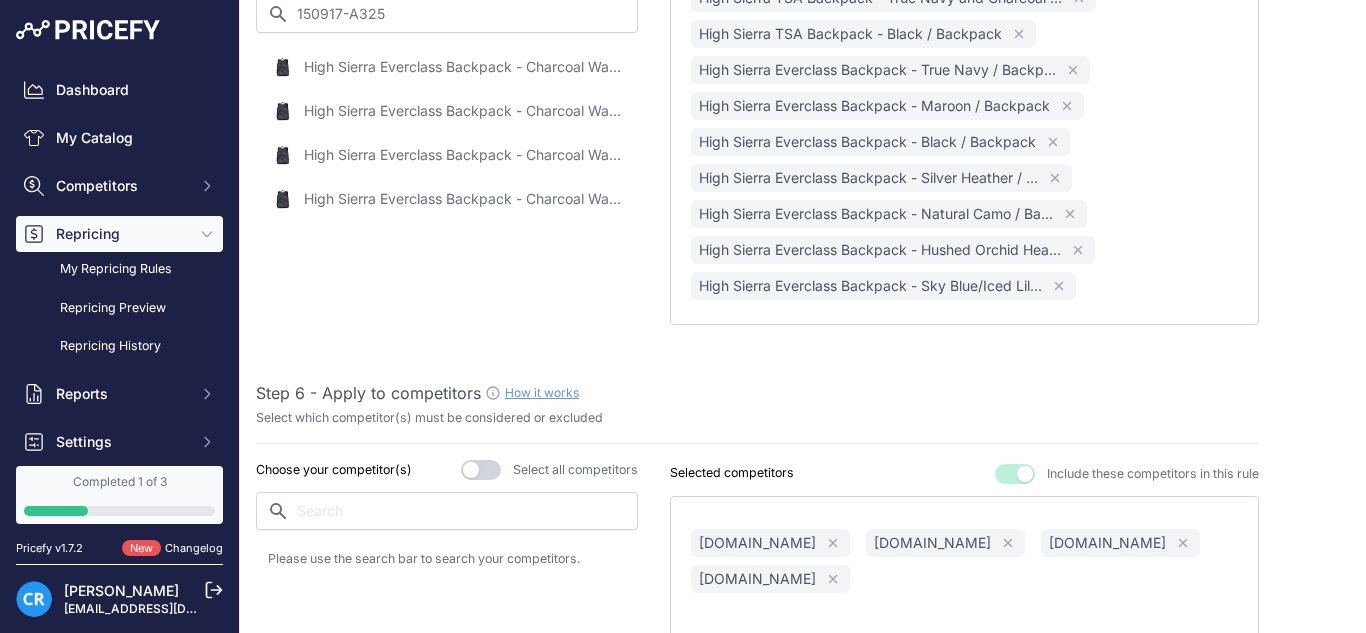 click on "High Sierra Everclass Backpack - Charcoal Waves / Backpack" at bounding box center (464, 67) 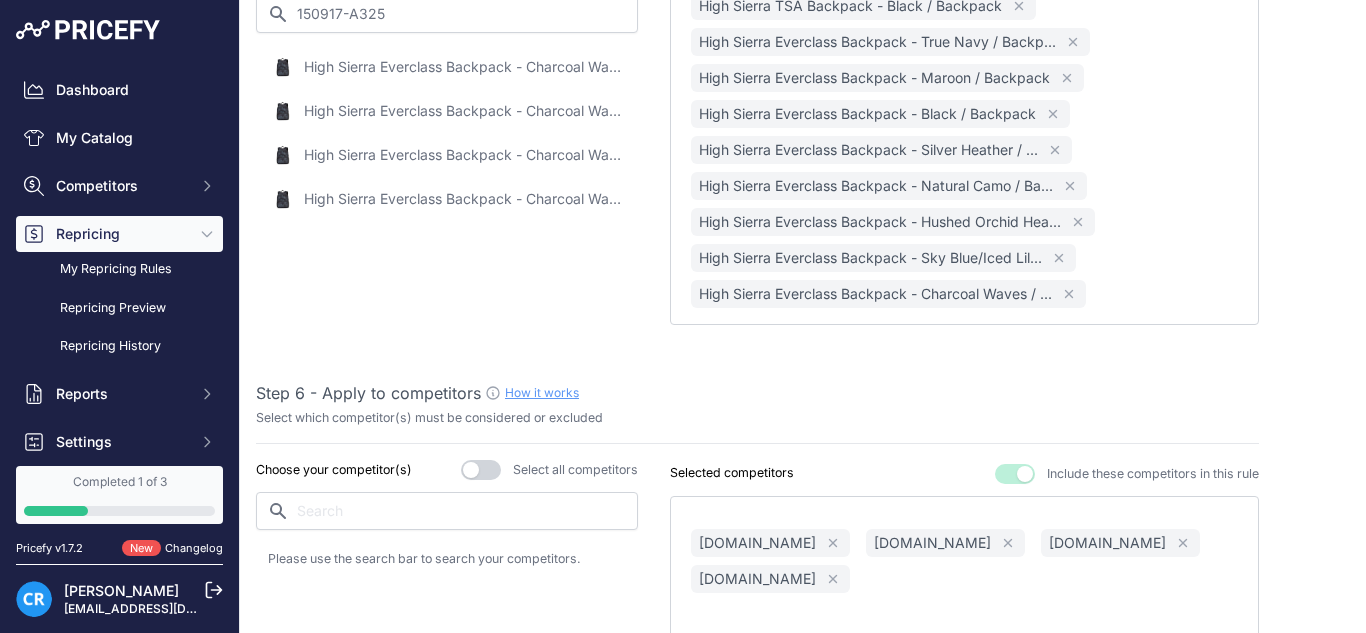 scroll, scrollTop: 2204, scrollLeft: 0, axis: vertical 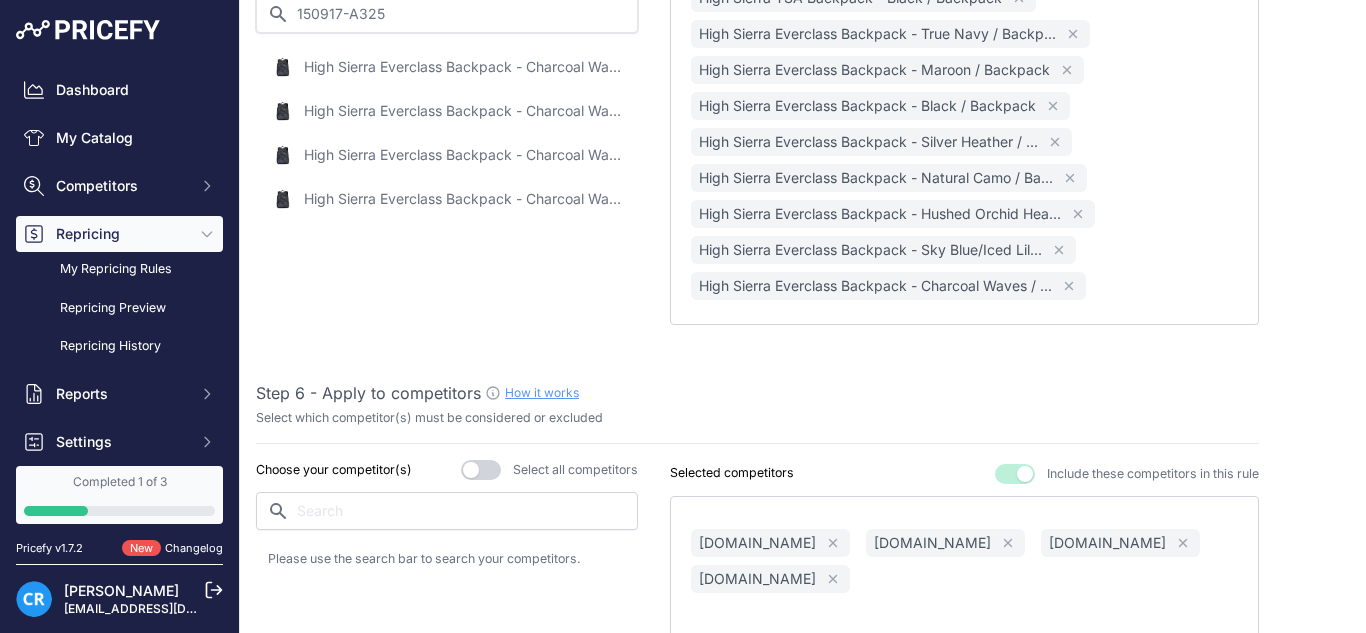 click on "150917-A325" at bounding box center (447, 14) 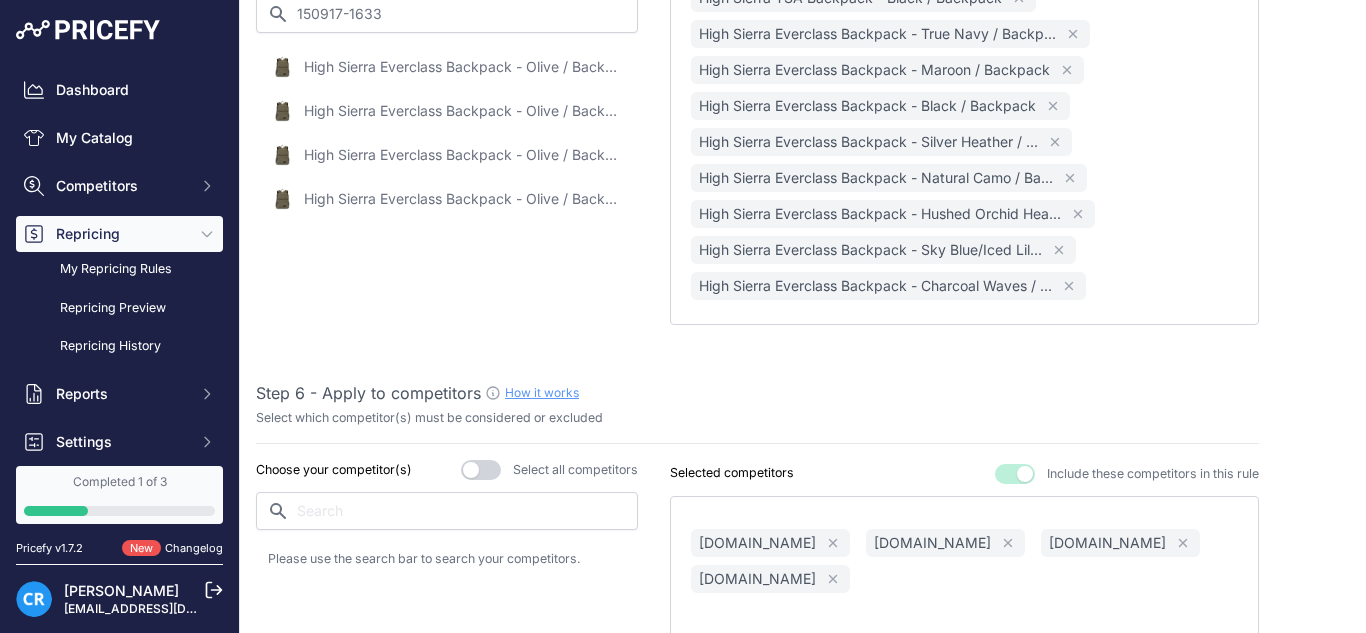 click on "High Sierra Everclass Backpack - Olive / Backpack" at bounding box center (464, 67) 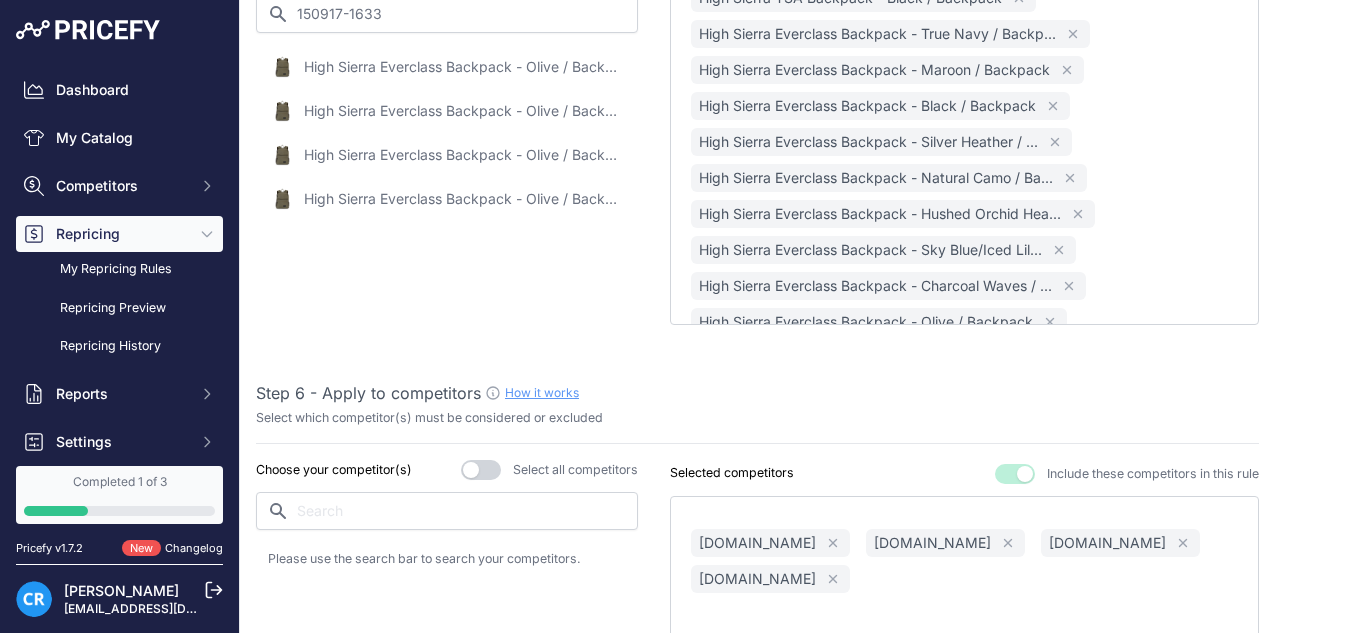 scroll, scrollTop: 2240, scrollLeft: 0, axis: vertical 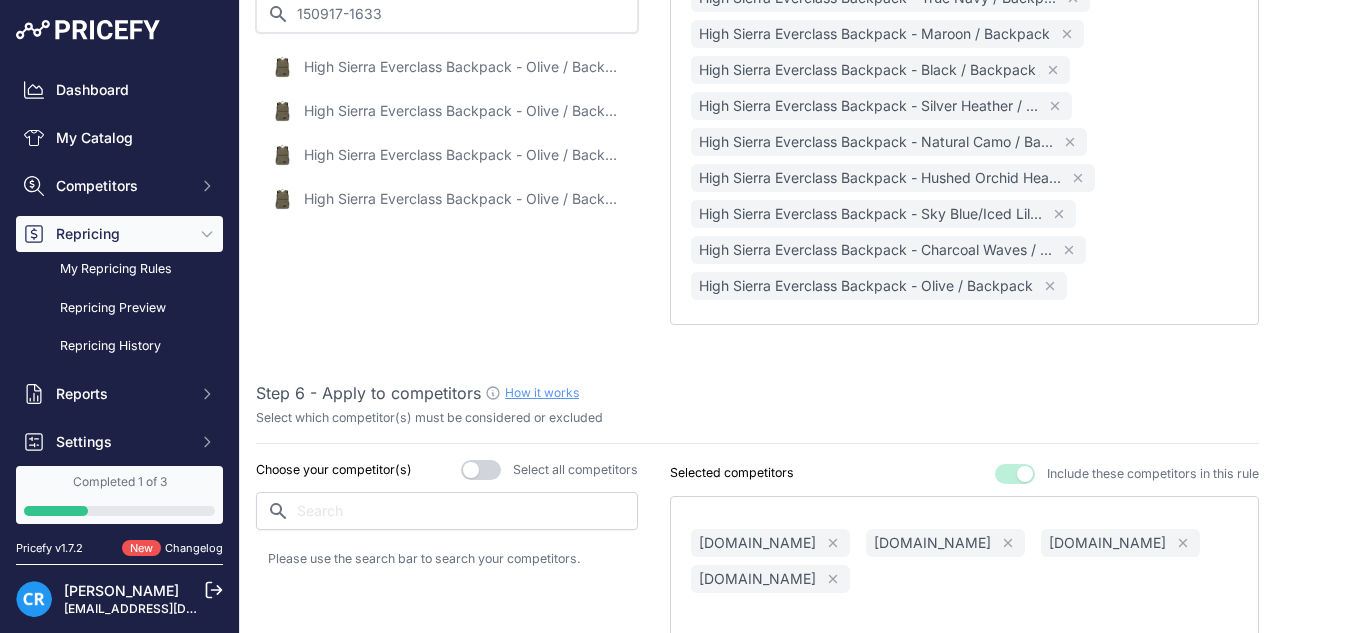 click on "150917-1633" at bounding box center (447, 14) 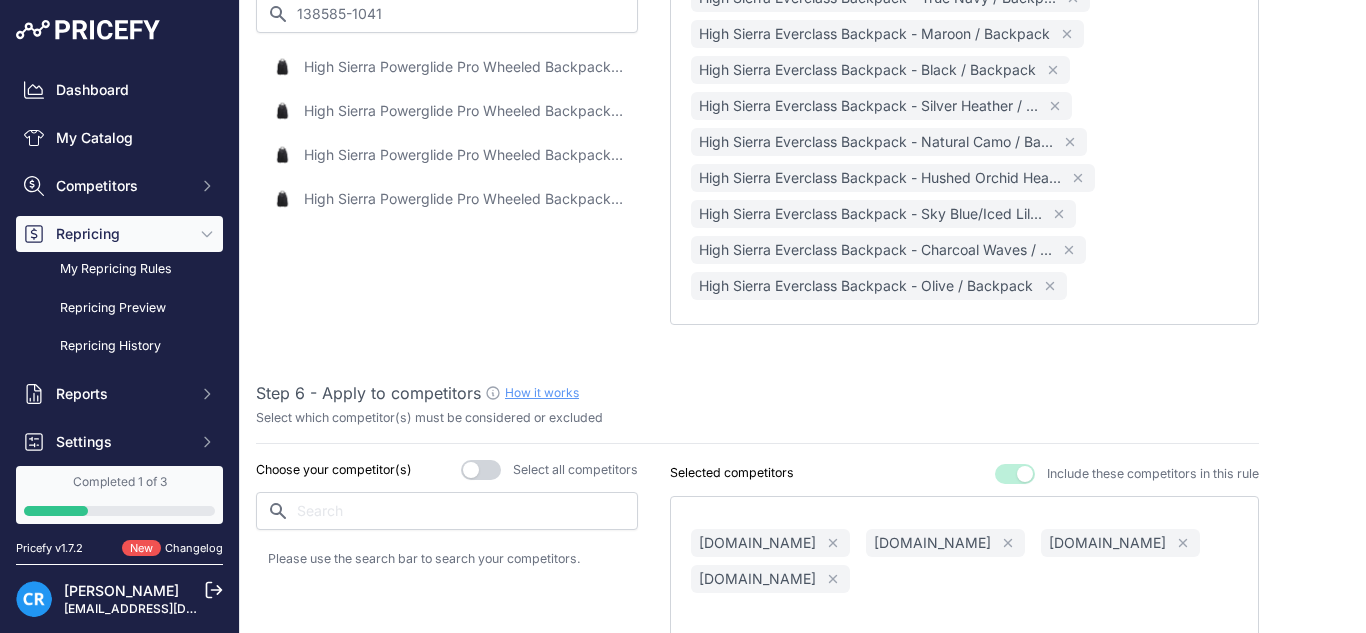 click on "High Sierra Powerglide Pro Wheeled Backpack - Black / Backpack" at bounding box center [464, 67] 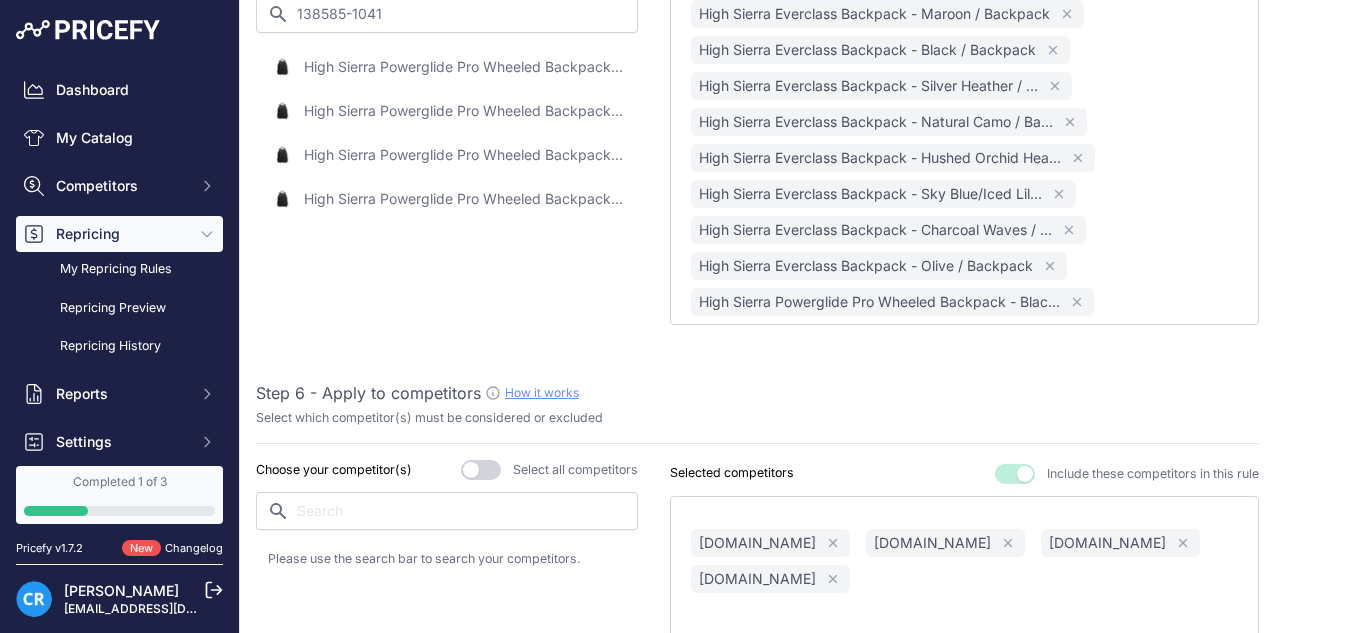 scroll, scrollTop: 2276, scrollLeft: 0, axis: vertical 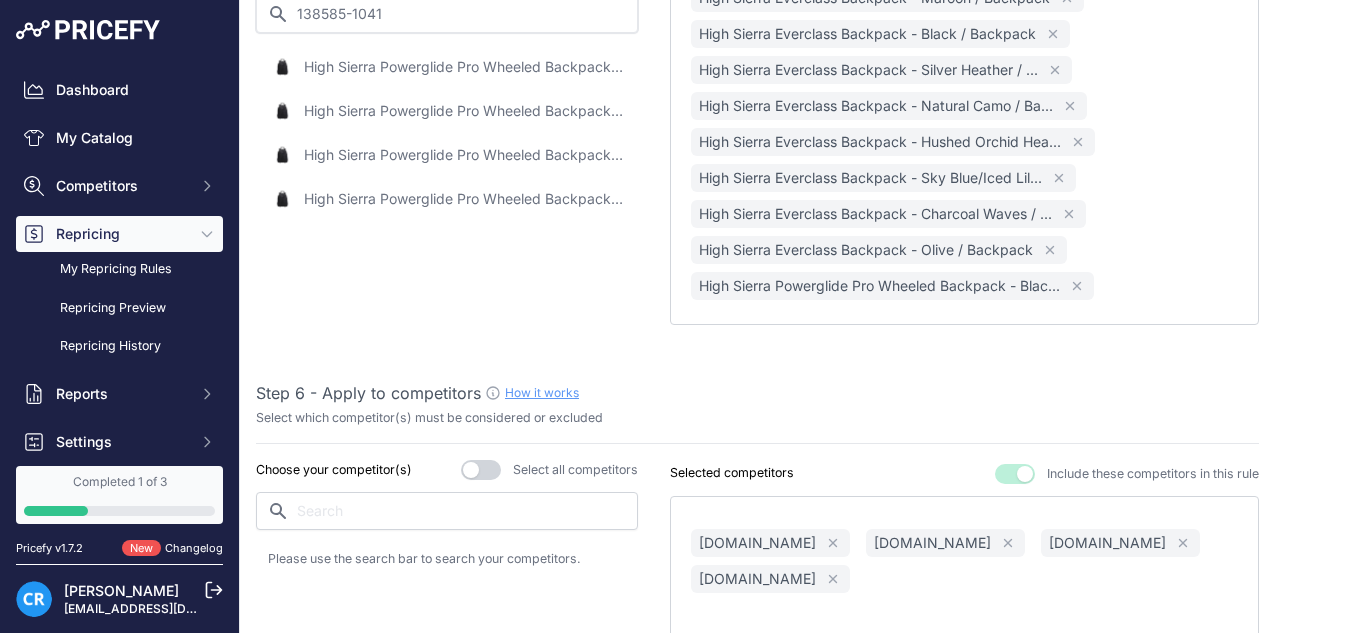 click on "138585-1041" at bounding box center (447, 14) 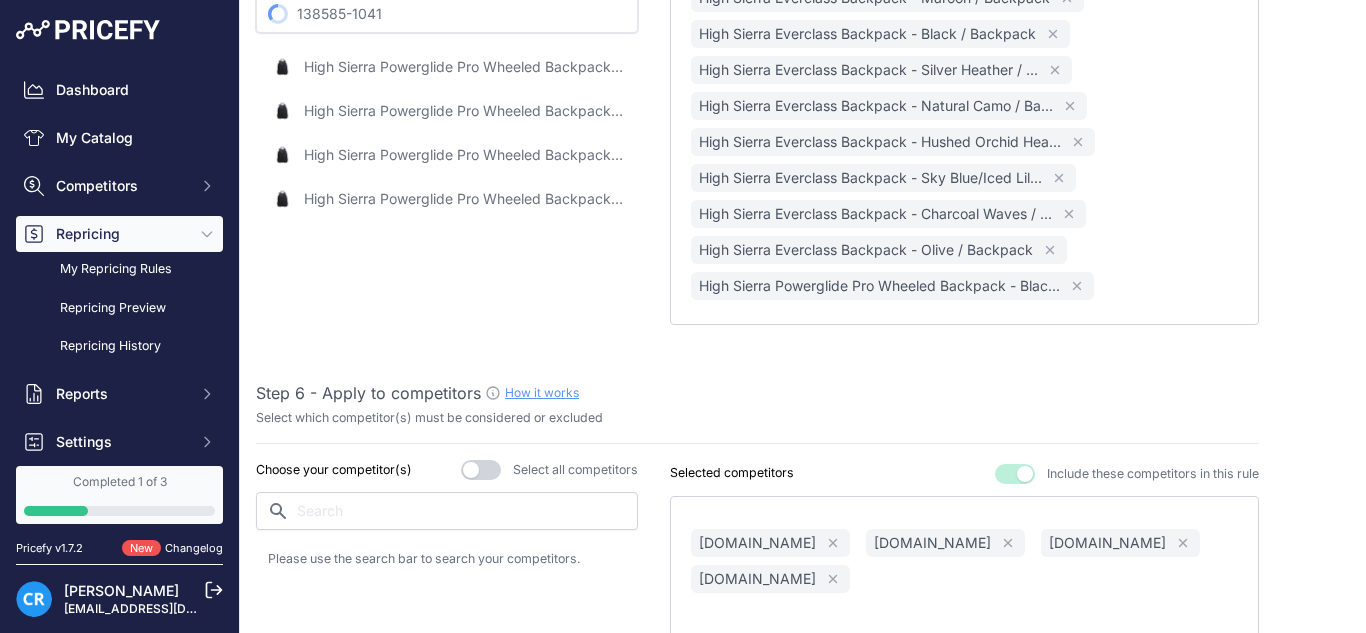 paste on "856" 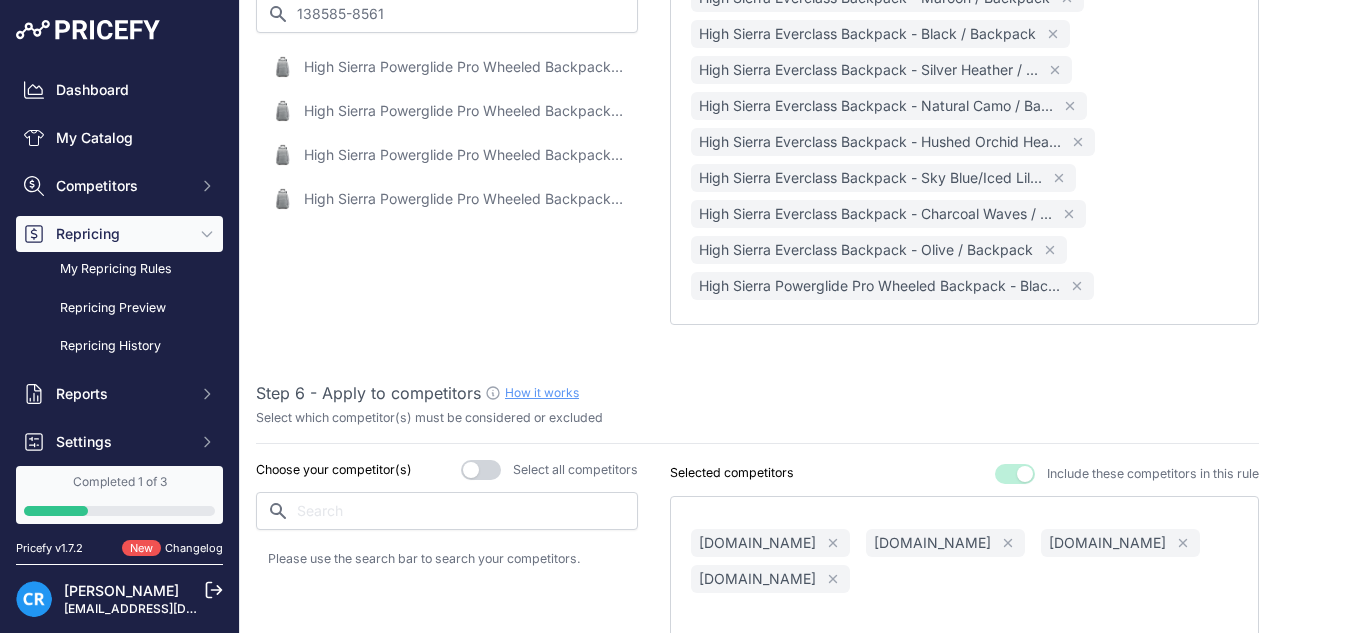 click on "High Sierra Powerglide Pro Wheeled Backpack - Silver Heather / Backpack" at bounding box center [464, 67] 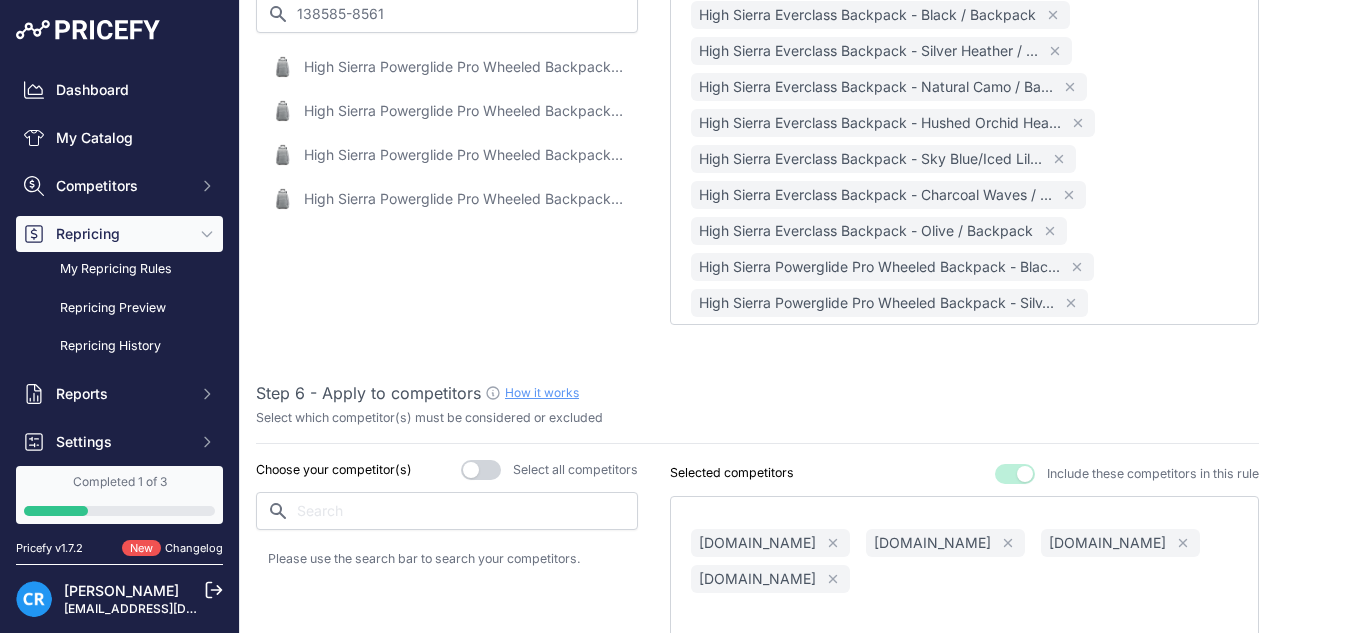 scroll, scrollTop: 2312, scrollLeft: 0, axis: vertical 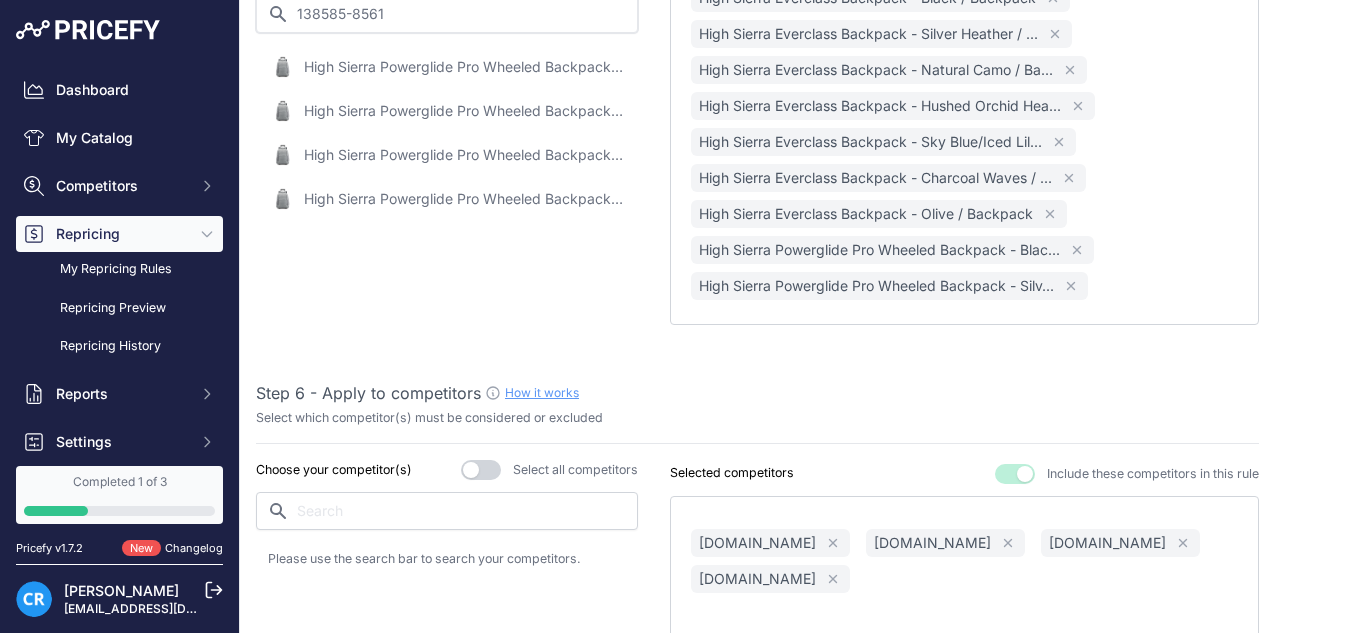 click on "138585-8561" at bounding box center (447, 14) 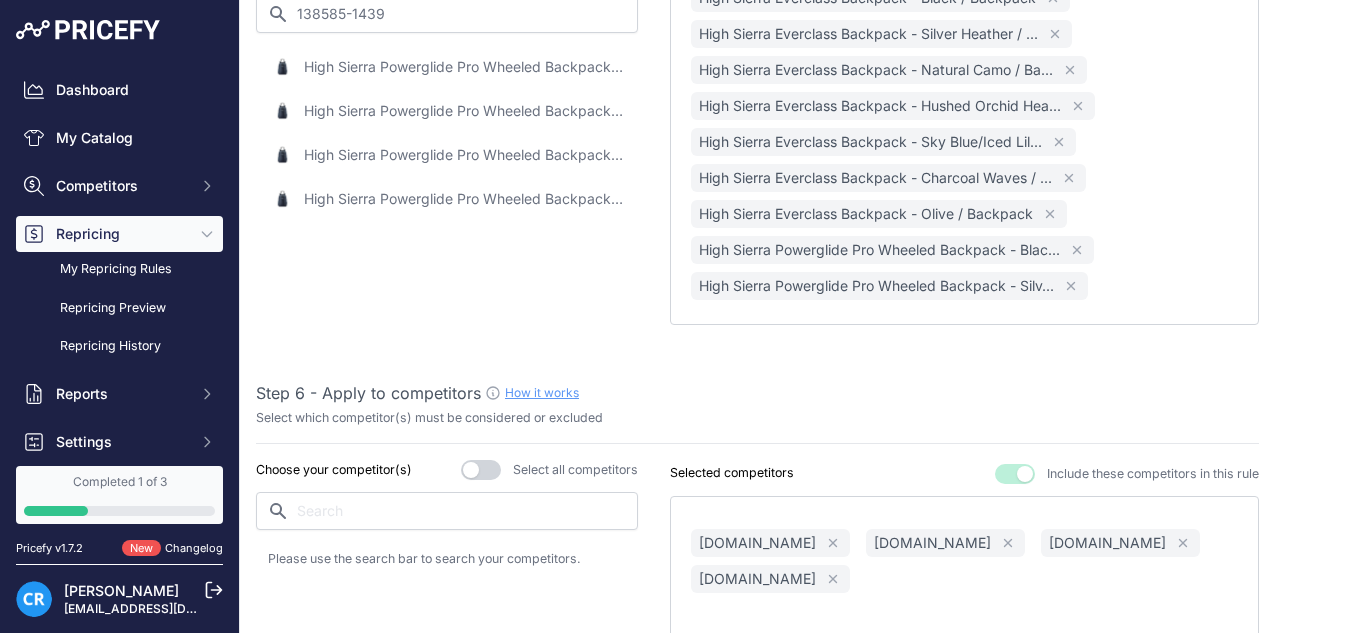 click on "High Sierra Powerglide Pro Wheeled Backpack - Indigo Blue / Backpack" at bounding box center [464, 67] 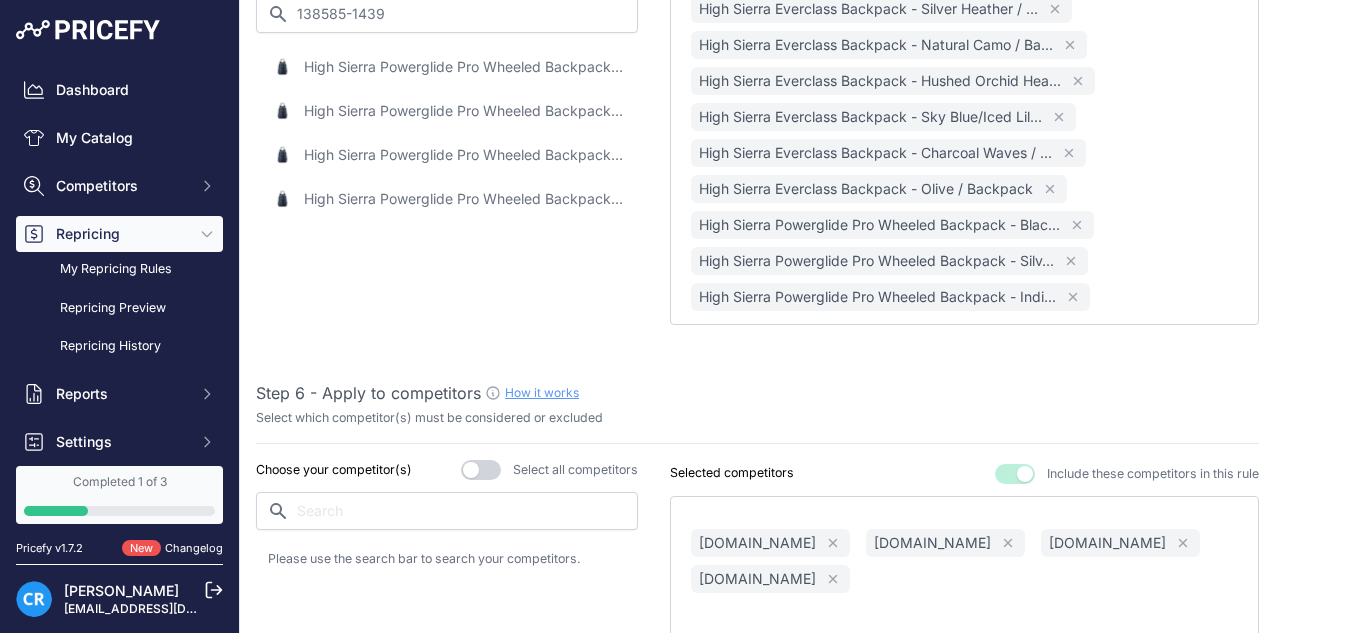 scroll, scrollTop: 2348, scrollLeft: 0, axis: vertical 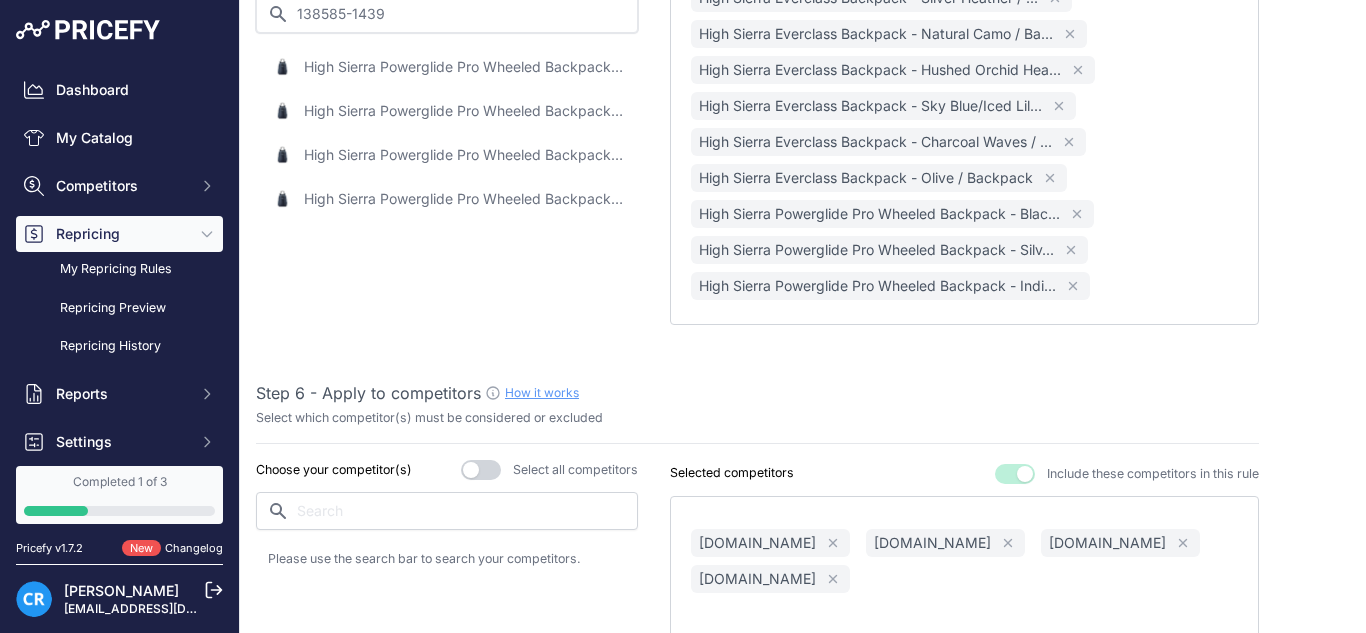 click on "138585-1439" at bounding box center [447, 14] 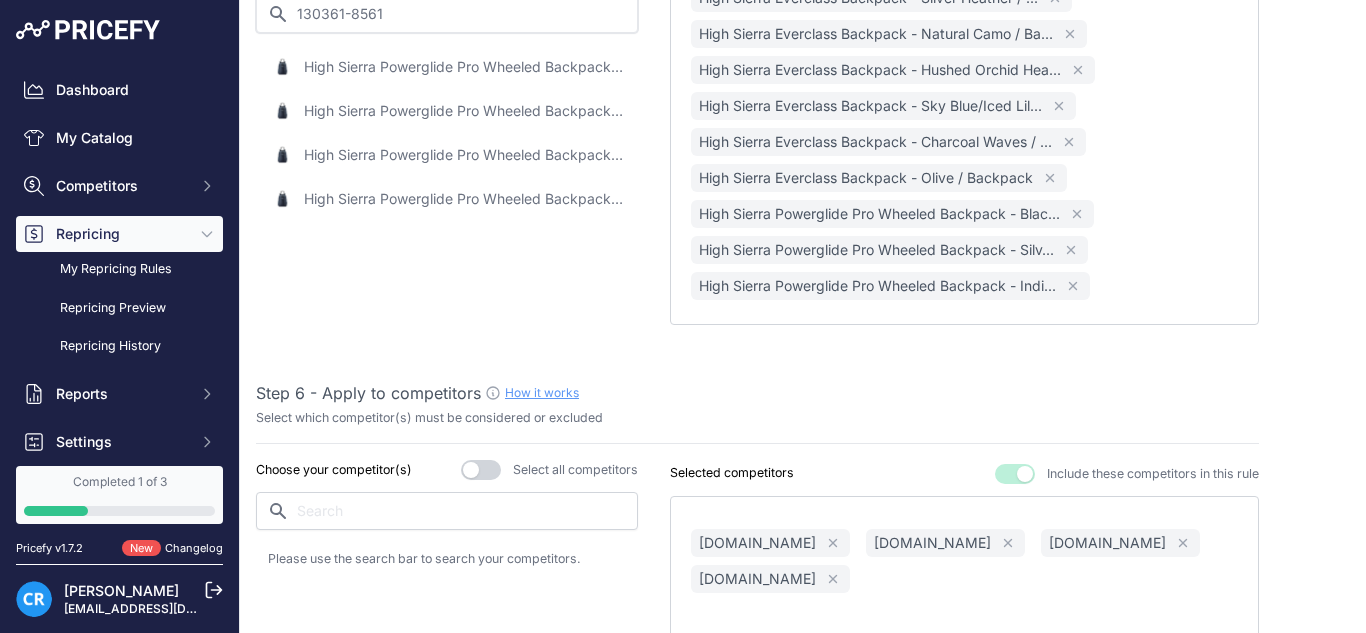 type on "130361-8561" 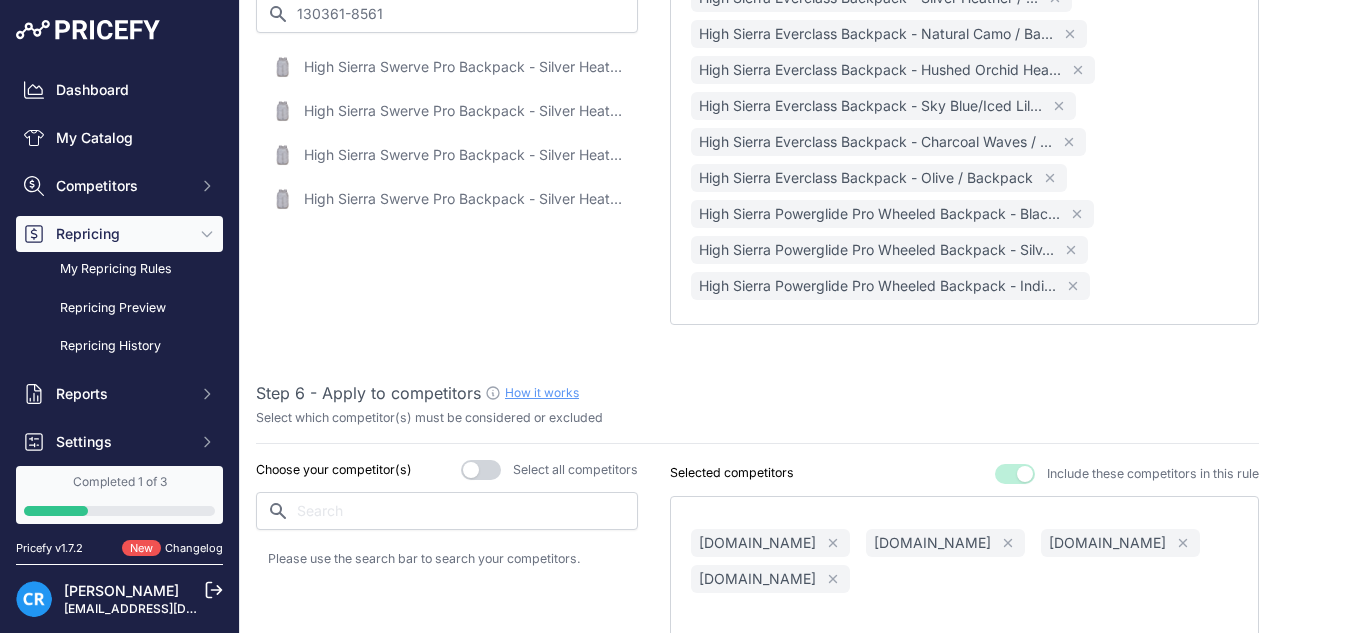 click on "High Sierra Swerve Pro Backpack - Silver Heather / Backpack" at bounding box center (464, 67) 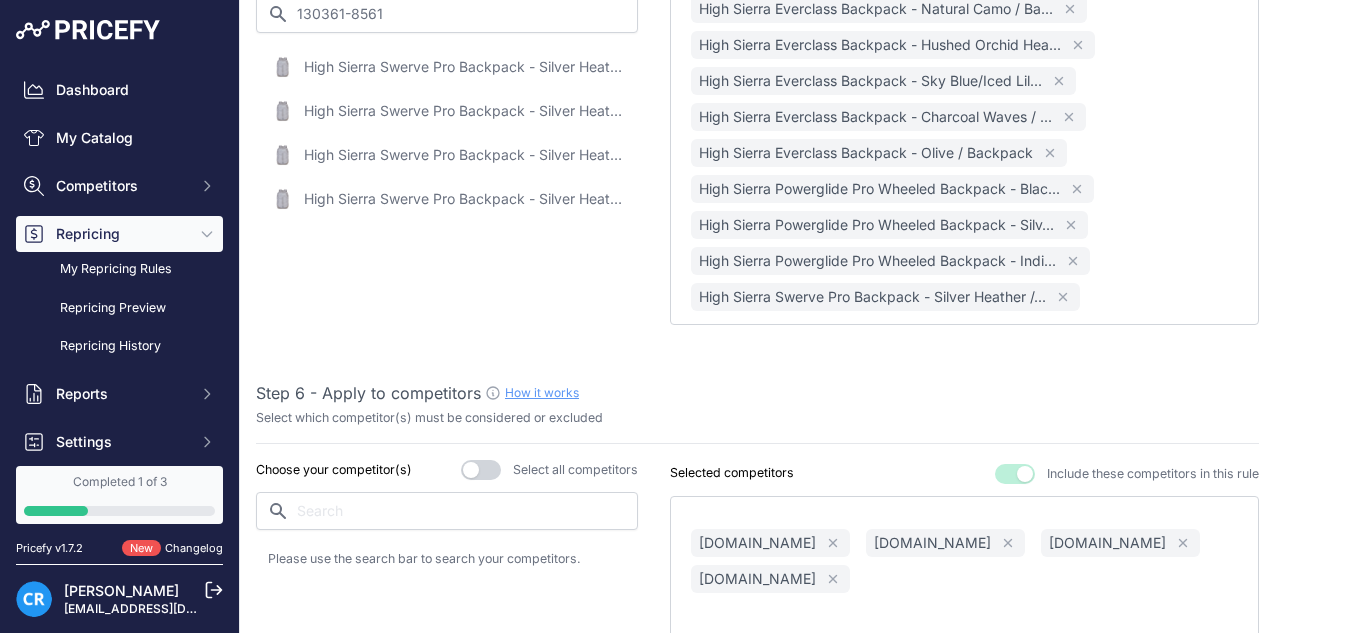 scroll, scrollTop: 2384, scrollLeft: 0, axis: vertical 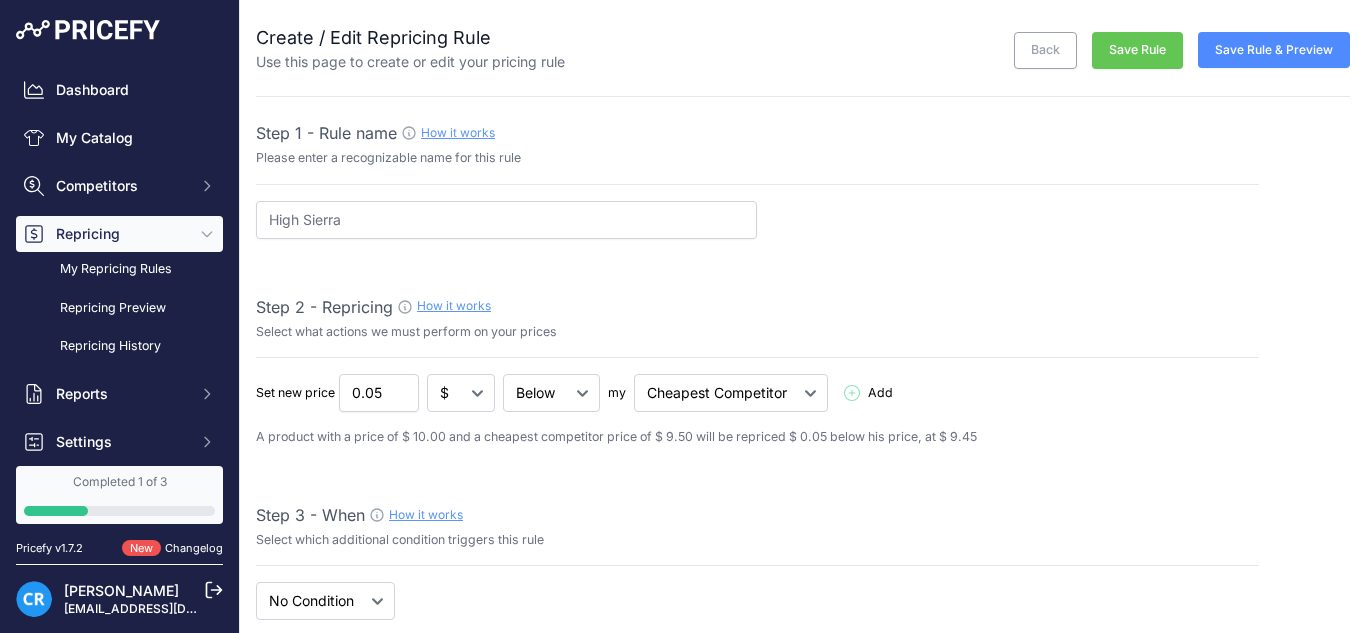 click on "Save Rule" at bounding box center (1137, 50) 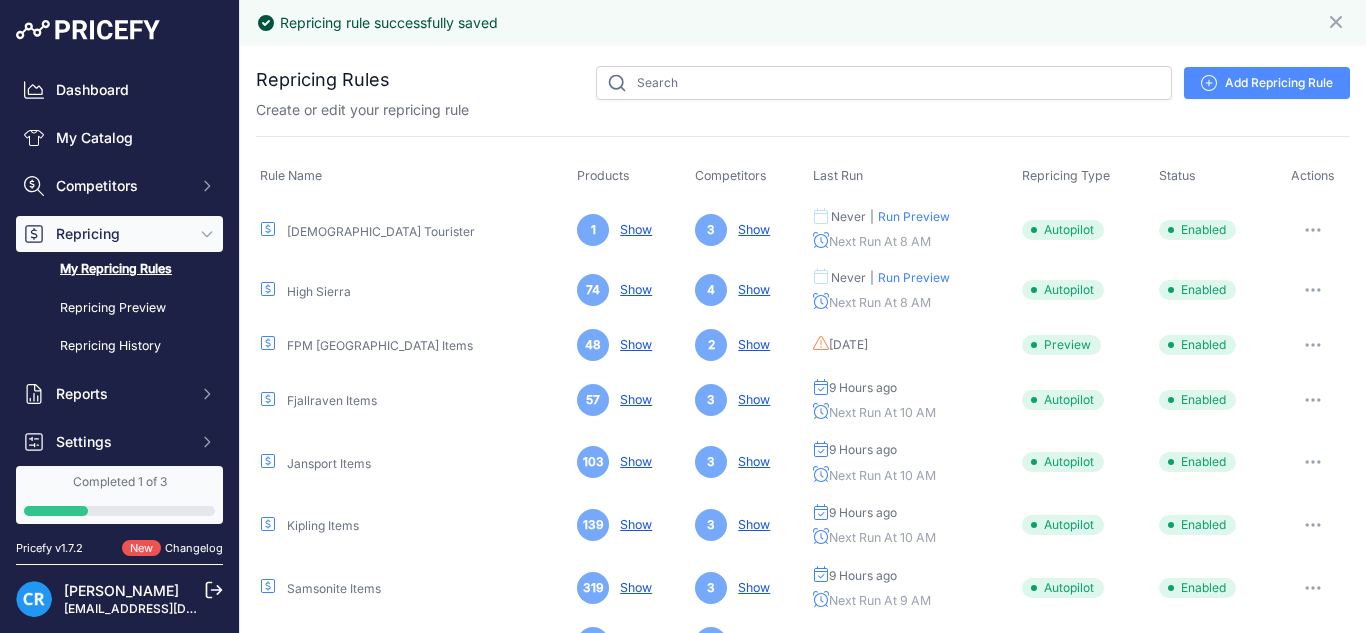 scroll, scrollTop: 0, scrollLeft: 0, axis: both 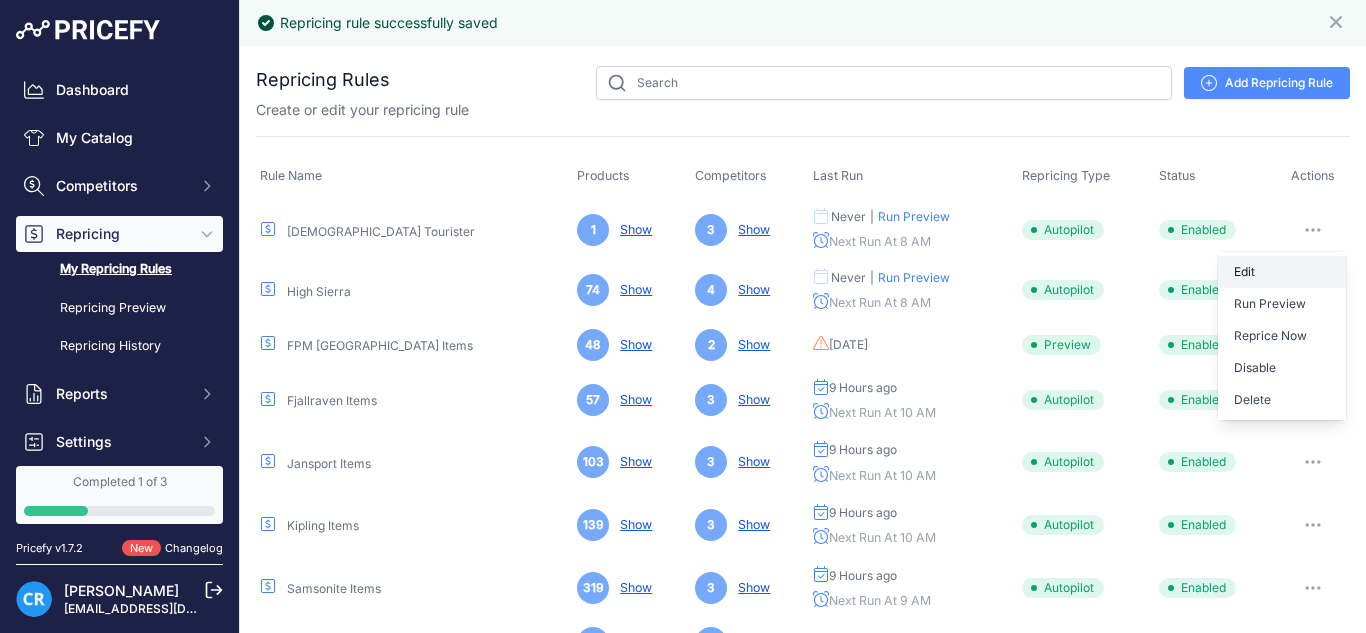 click on "Edit" at bounding box center [1282, 272] 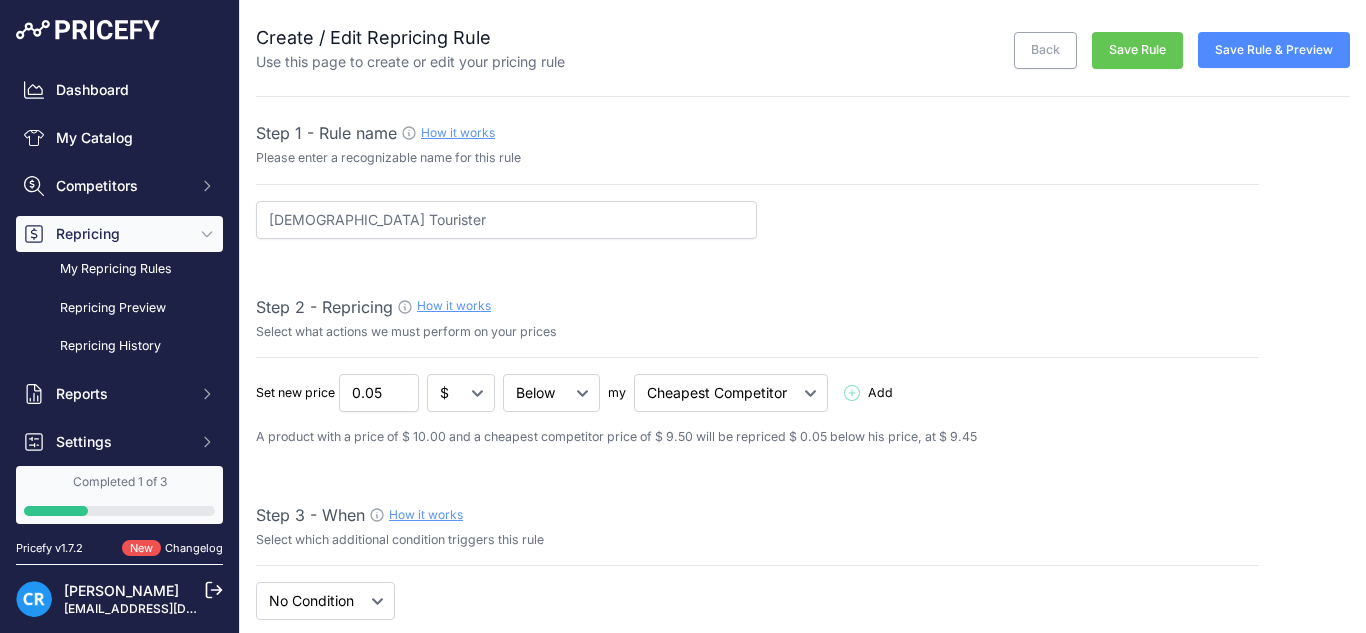 select on "8" 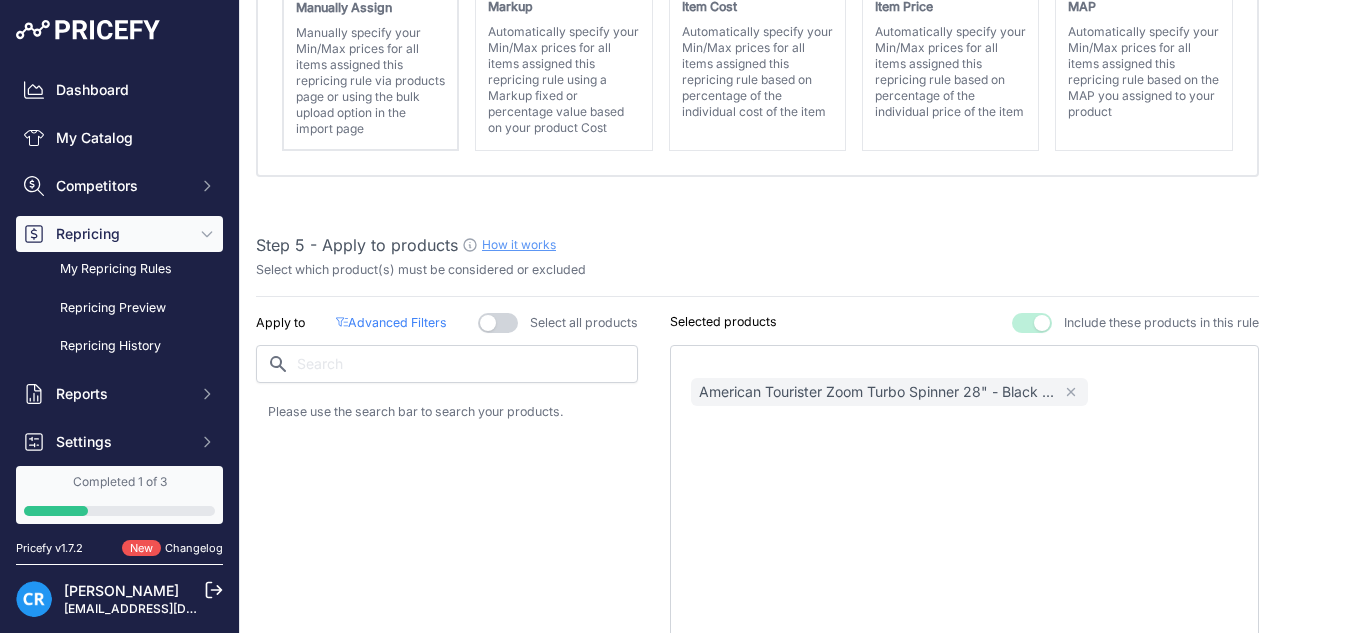 scroll, scrollTop: 1000, scrollLeft: 0, axis: vertical 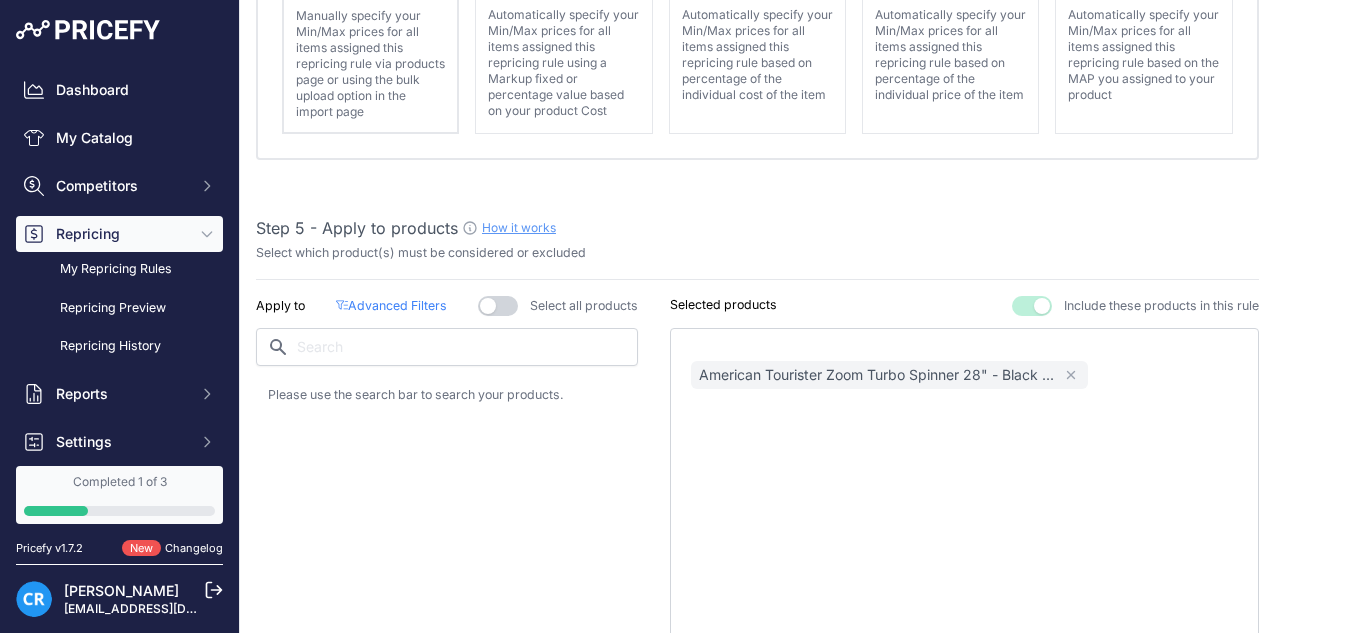 click on "American Tourister Zoom Turbo Spinner 28" - Black ...
Remove" at bounding box center [889, 375] 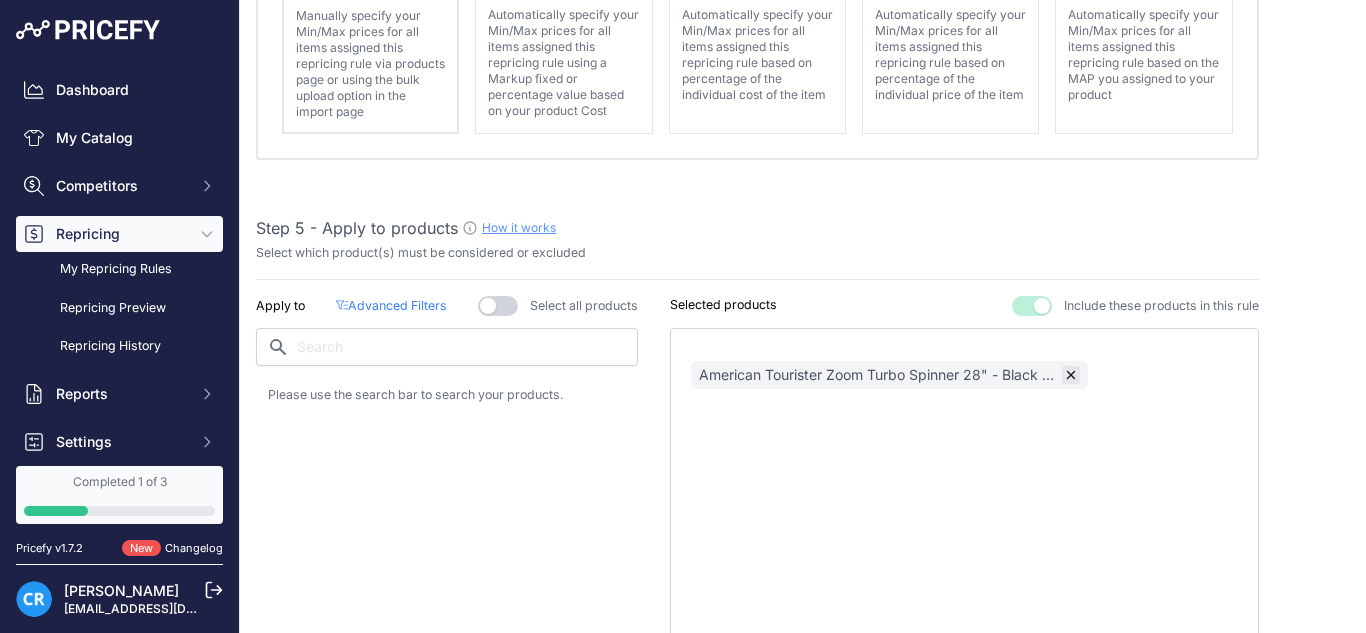 click 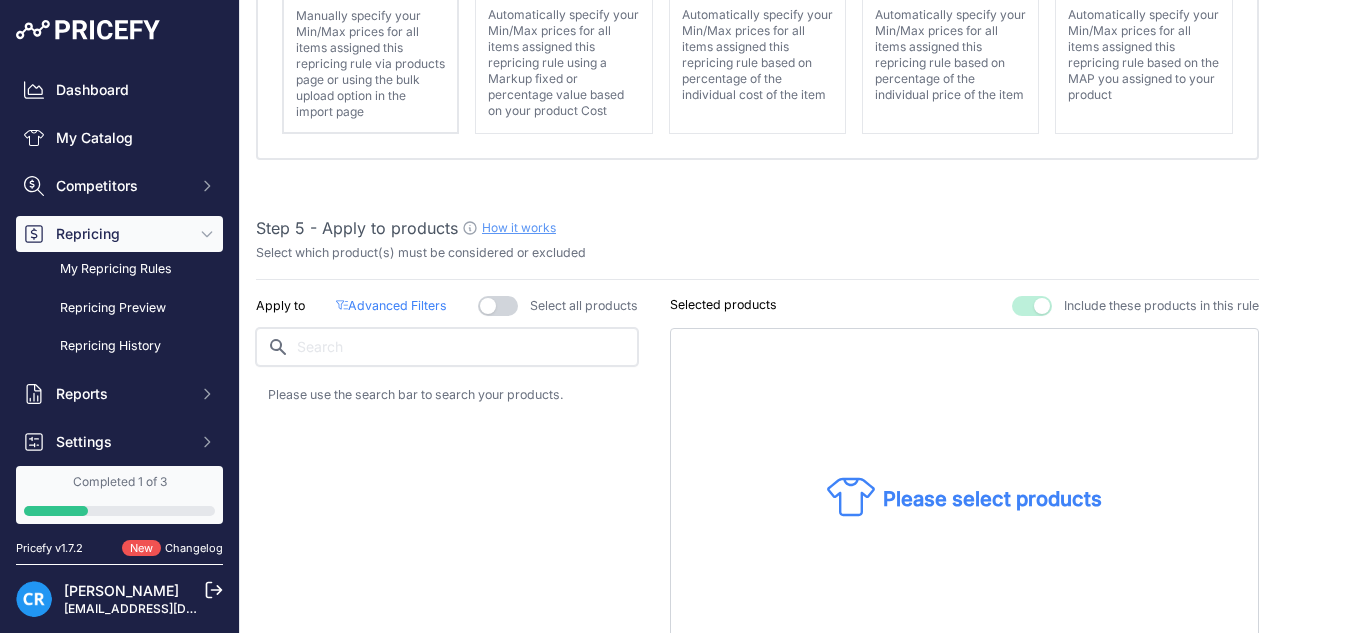 click at bounding box center (447, 347) 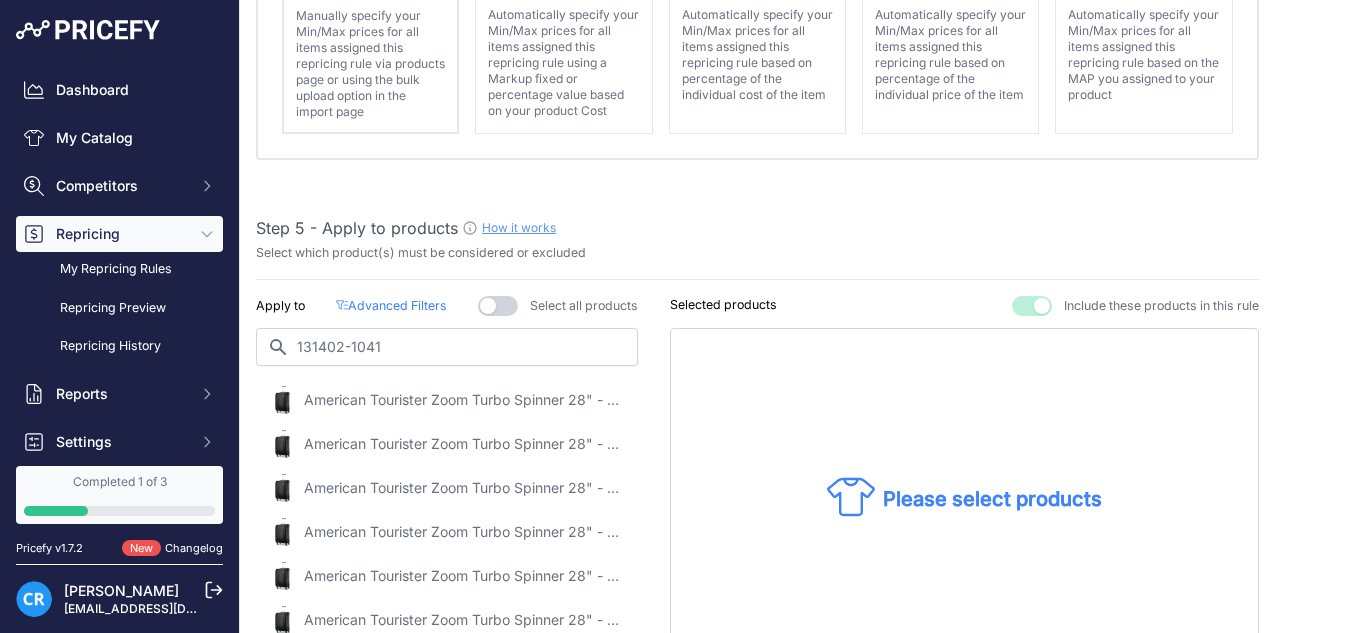 click on "American Tourister Zoom Turbo Spinner 28" - Black / Large" at bounding box center [464, 400] 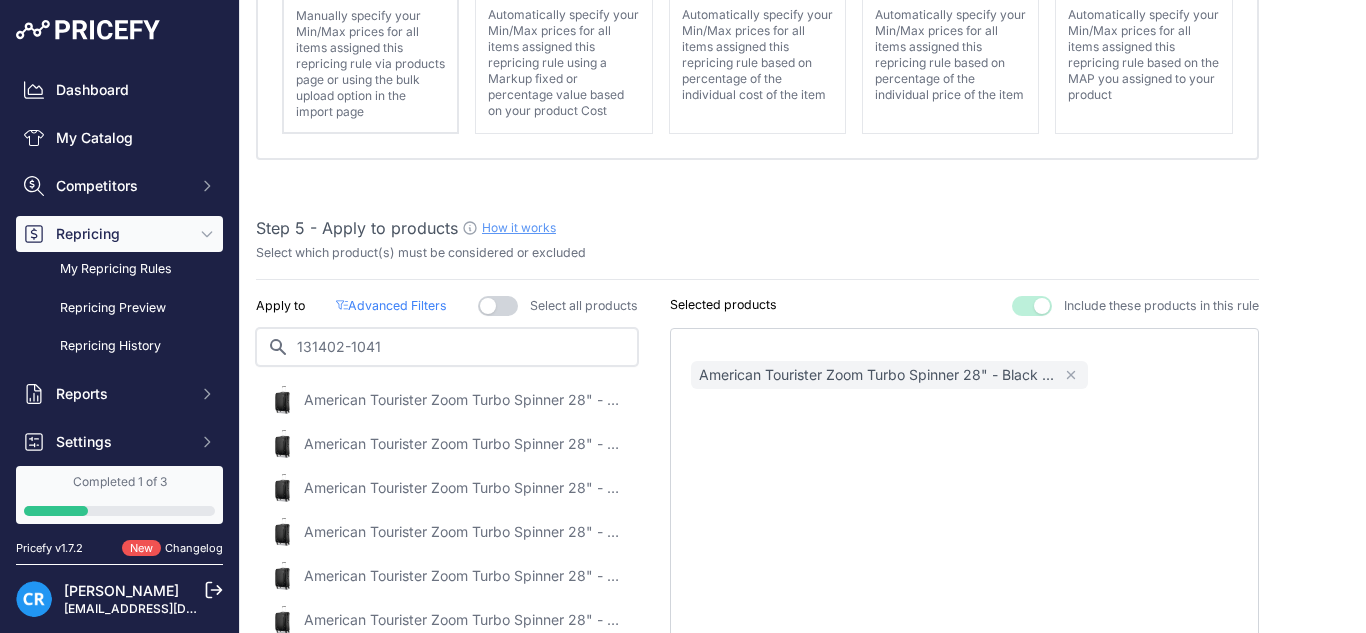 click on "131402-1041" at bounding box center [447, 347] 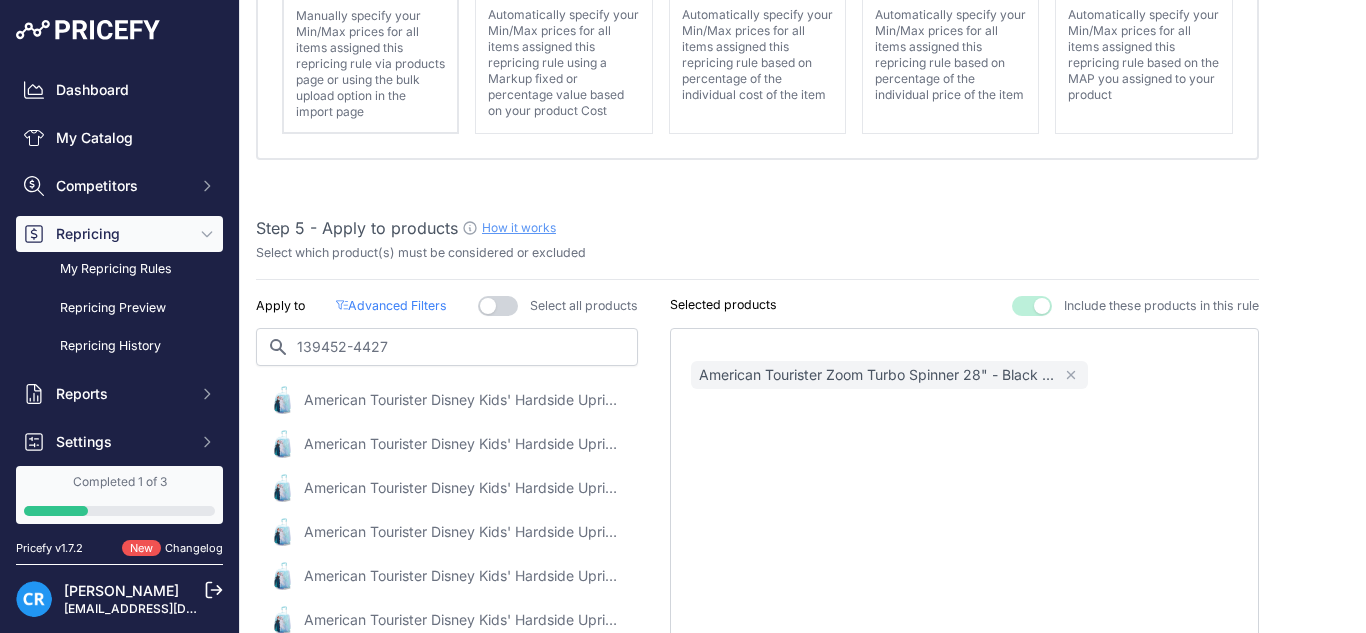 click on "American Tourister Disney Kids' Hardside Upright - Disney Frozen 2 18" - Frozen / Carry-On" at bounding box center (464, 400) 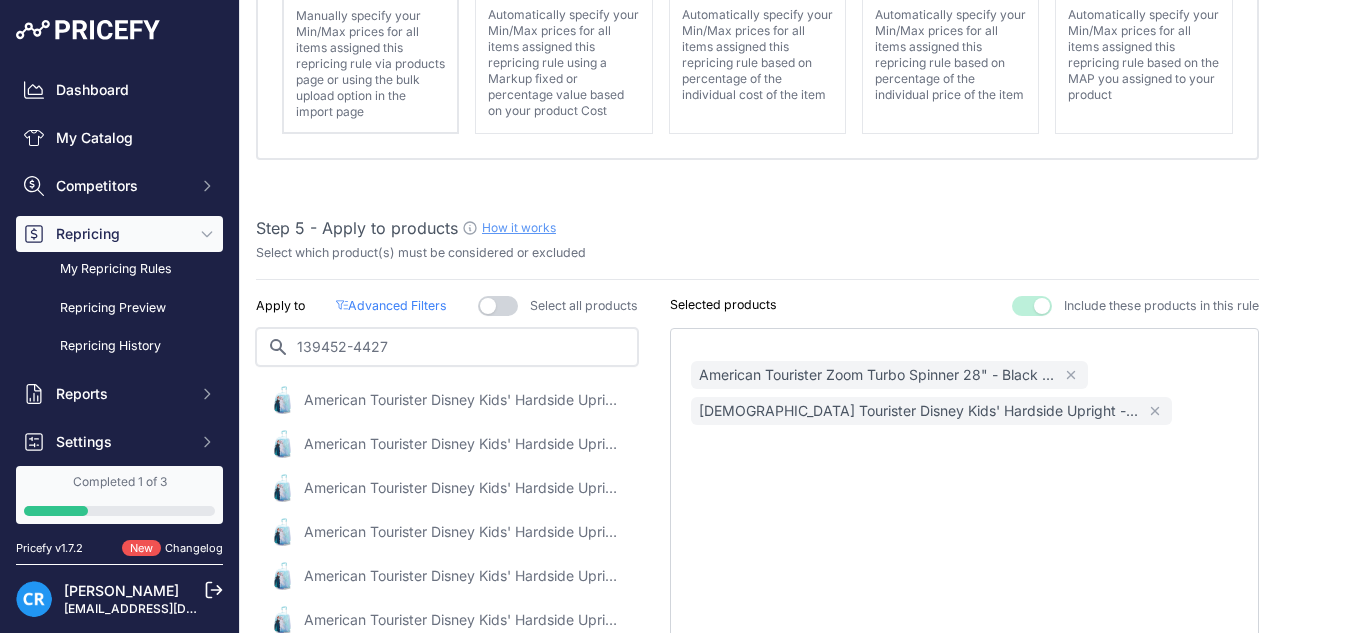 click on "139452-4427" at bounding box center [447, 347] 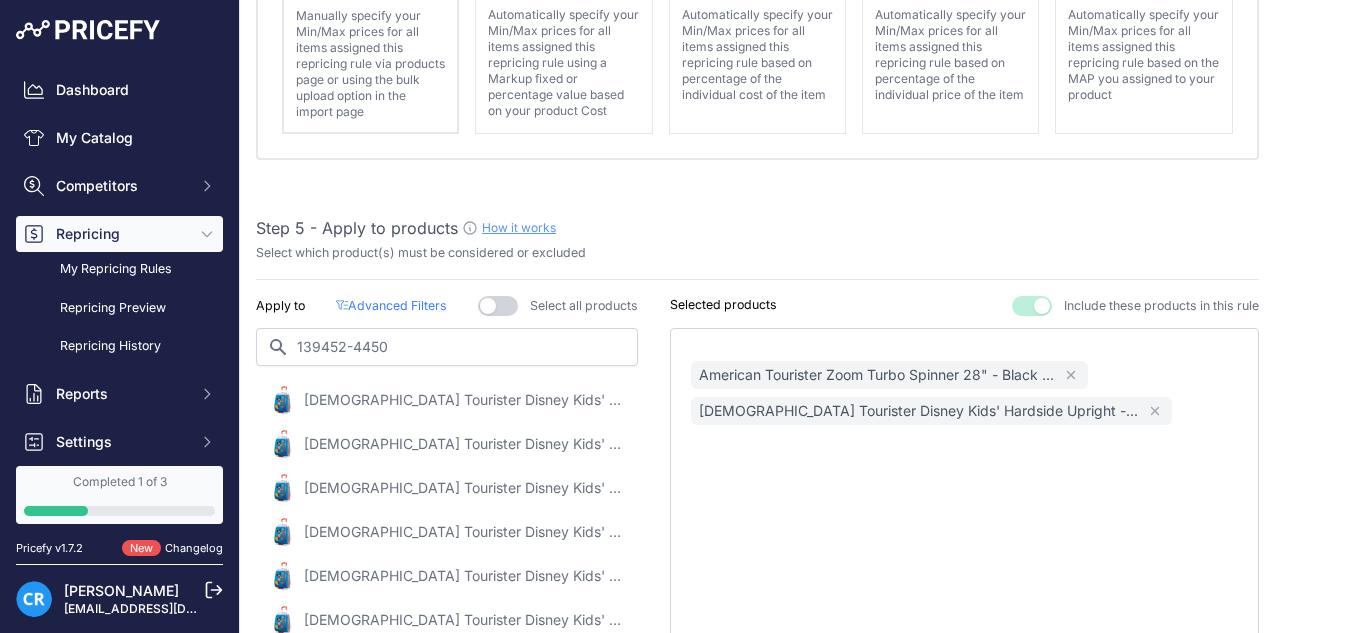 click on "American Tourister Disney Kids' Hardside Upright - Disney Mickey Mouse 18" - Mickey Mouse Blue / Carry-On" at bounding box center (464, 400) 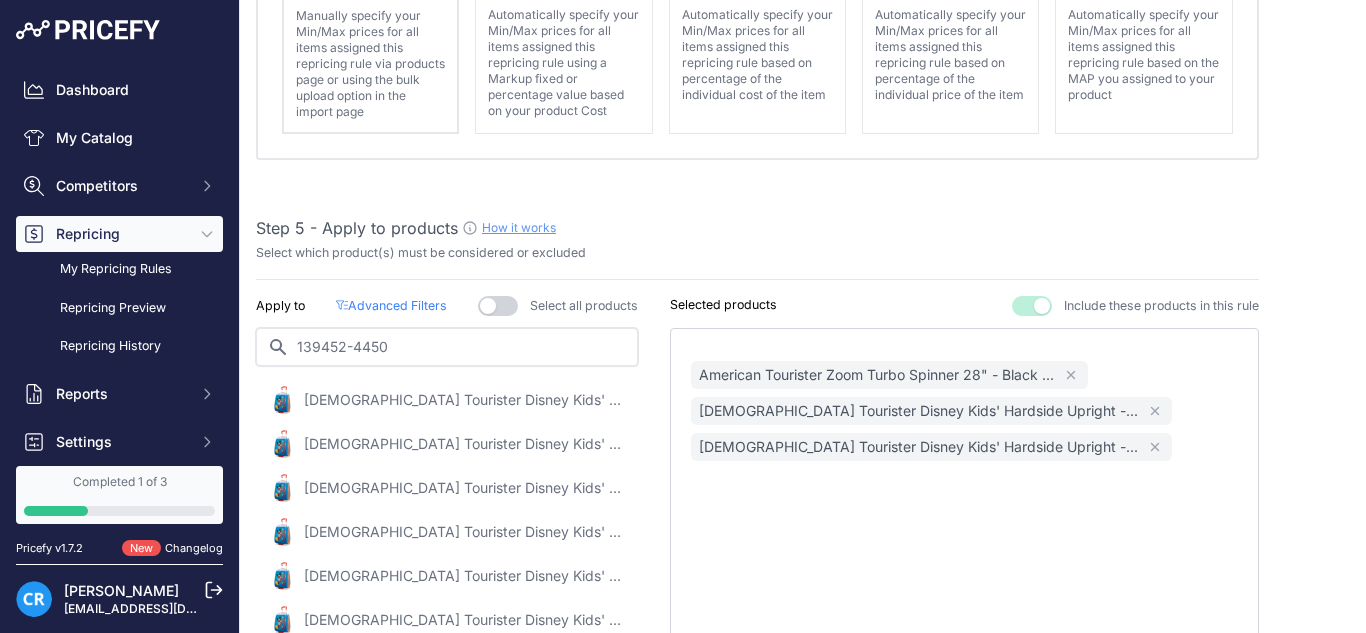 click on "139452-4450" at bounding box center [447, 347] 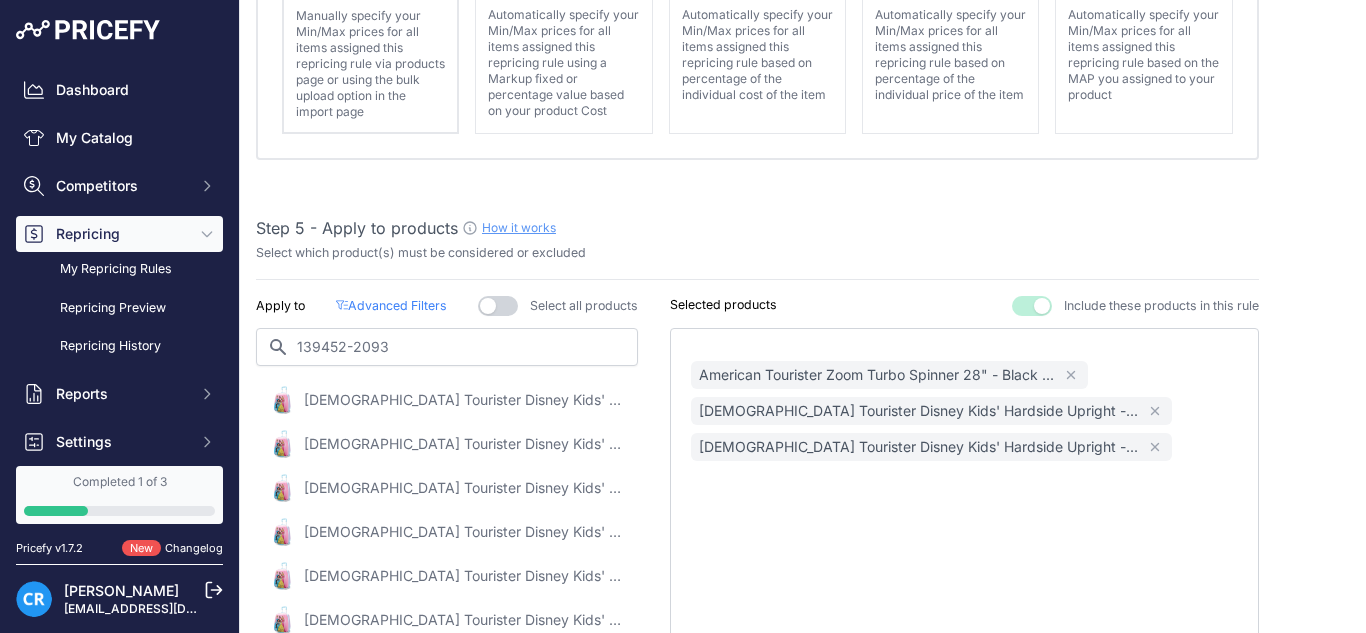 click on "American Tourister Disney Kids' Hardside Upright - Disney Princess 18" - Princess / Carry-On" at bounding box center [464, 400] 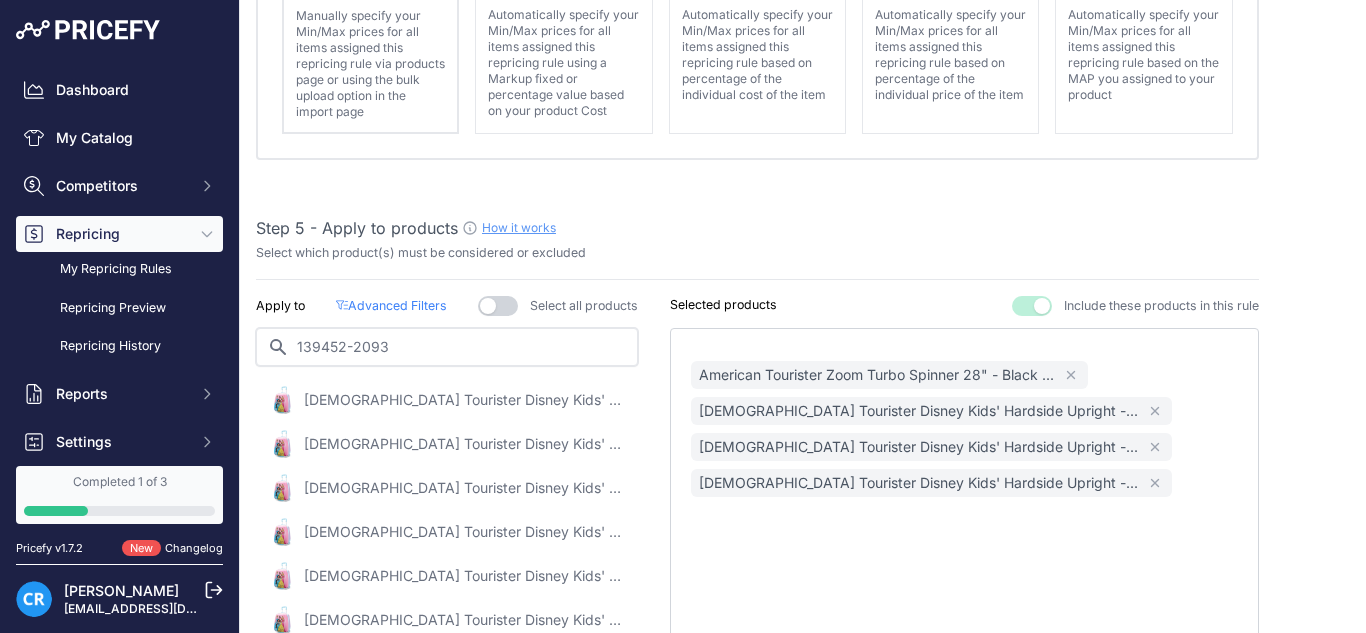 click on "139452-2093" at bounding box center (447, 347) 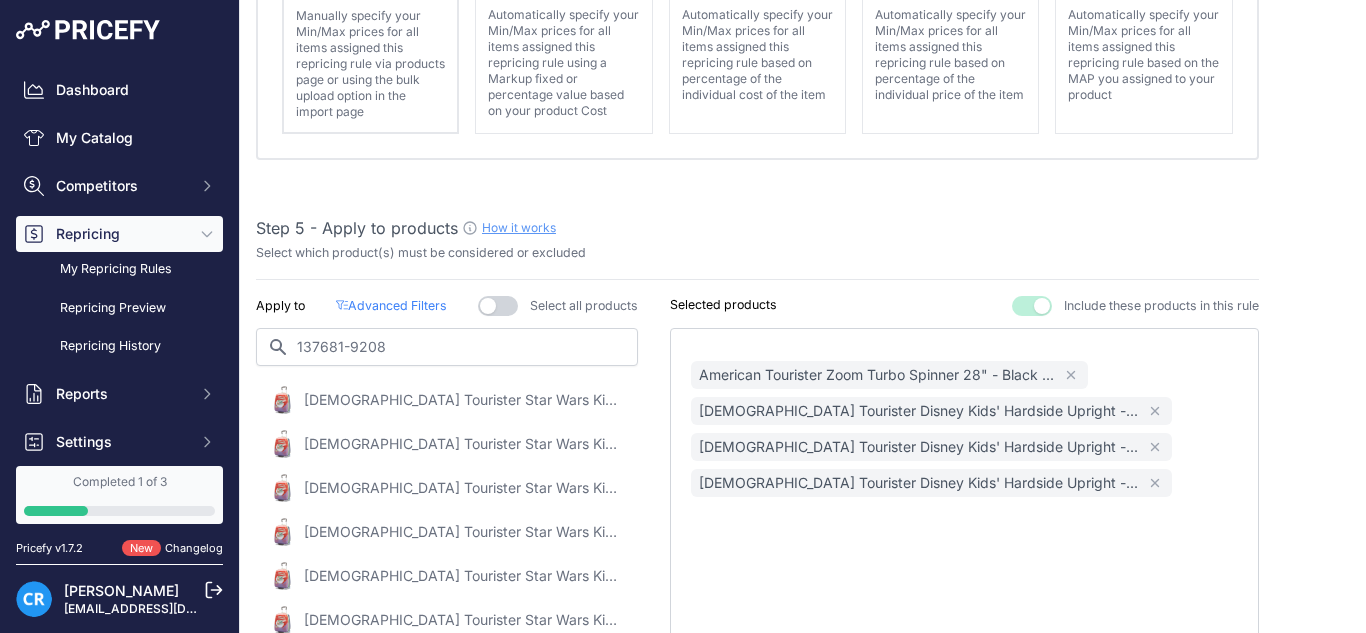 click on "American Tourister Star Wars Kids Hardside Upright - Star Wars The Child - May 2021 Tmd 18" - The Child Multicolour / Carry-On" at bounding box center (464, 400) 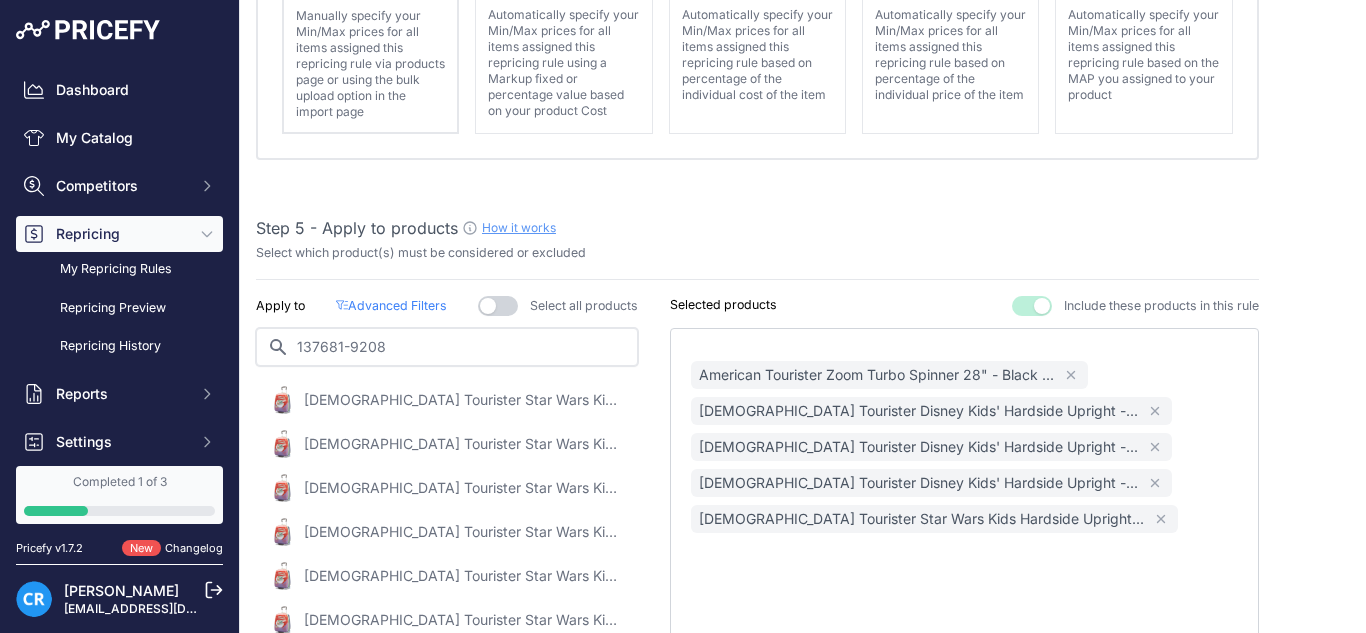click on "137681-9208" at bounding box center (447, 347) 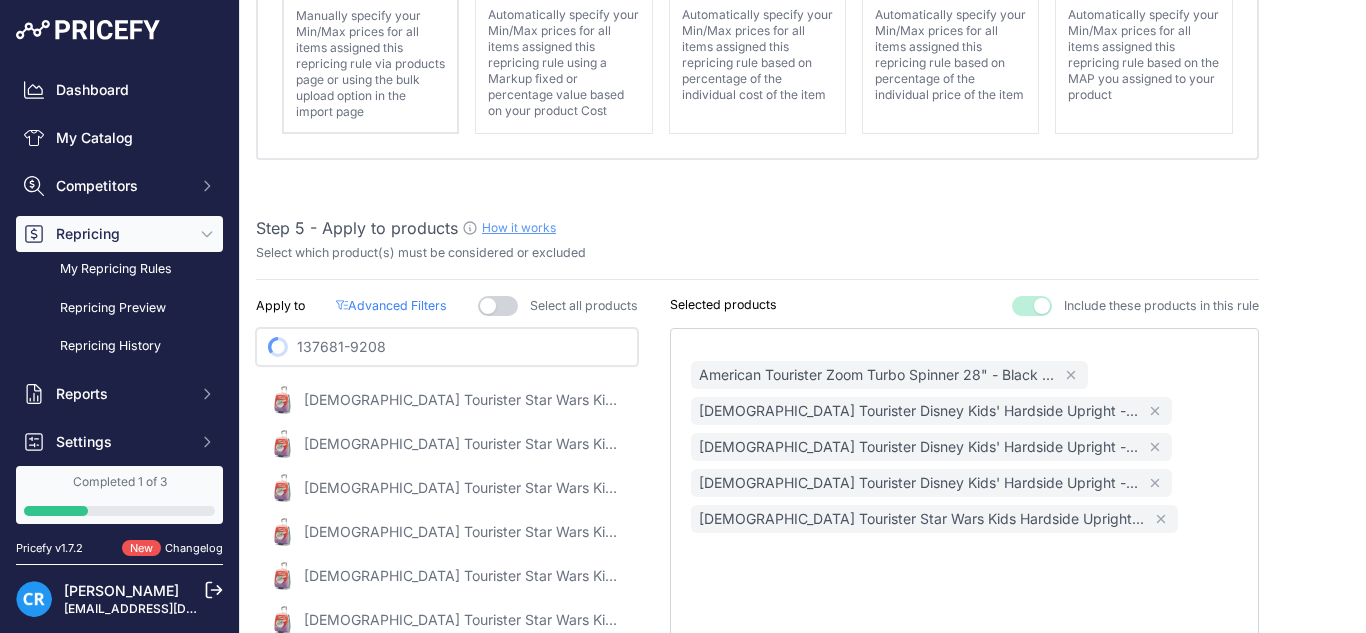 paste on "65777-4572" 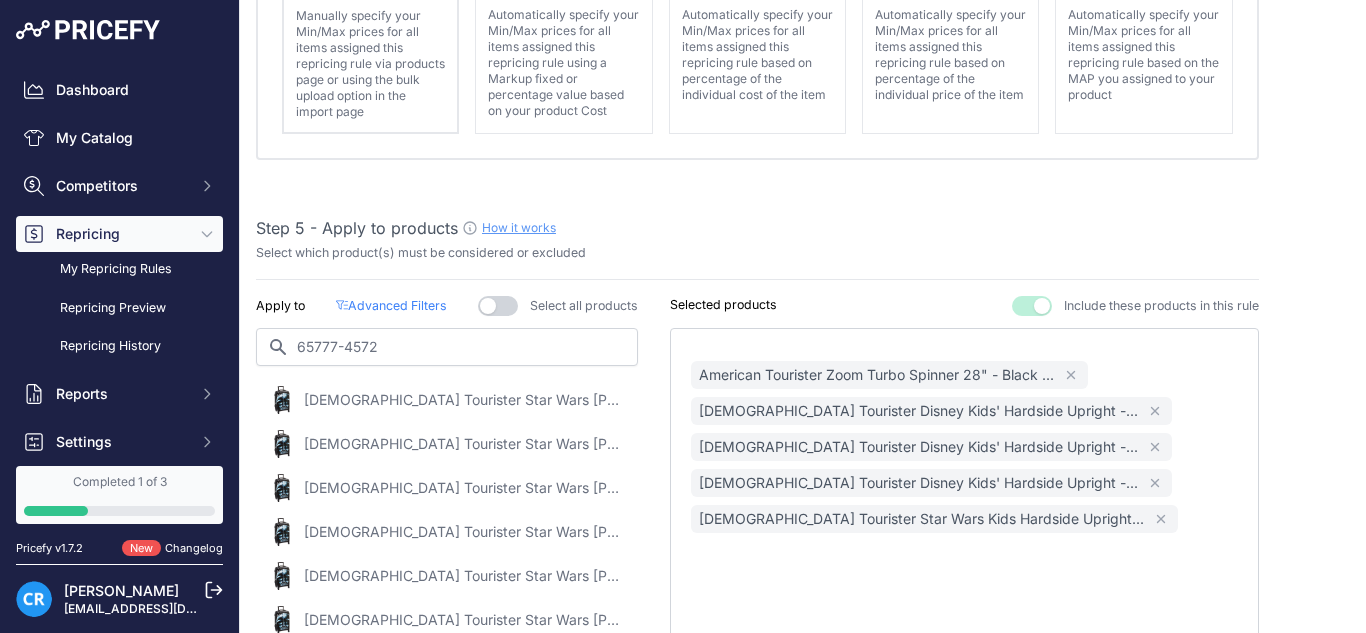 click on "American Tourister Star Wars Darth Vader 21" - Darth Vader Black / Carry-On" at bounding box center [464, 400] 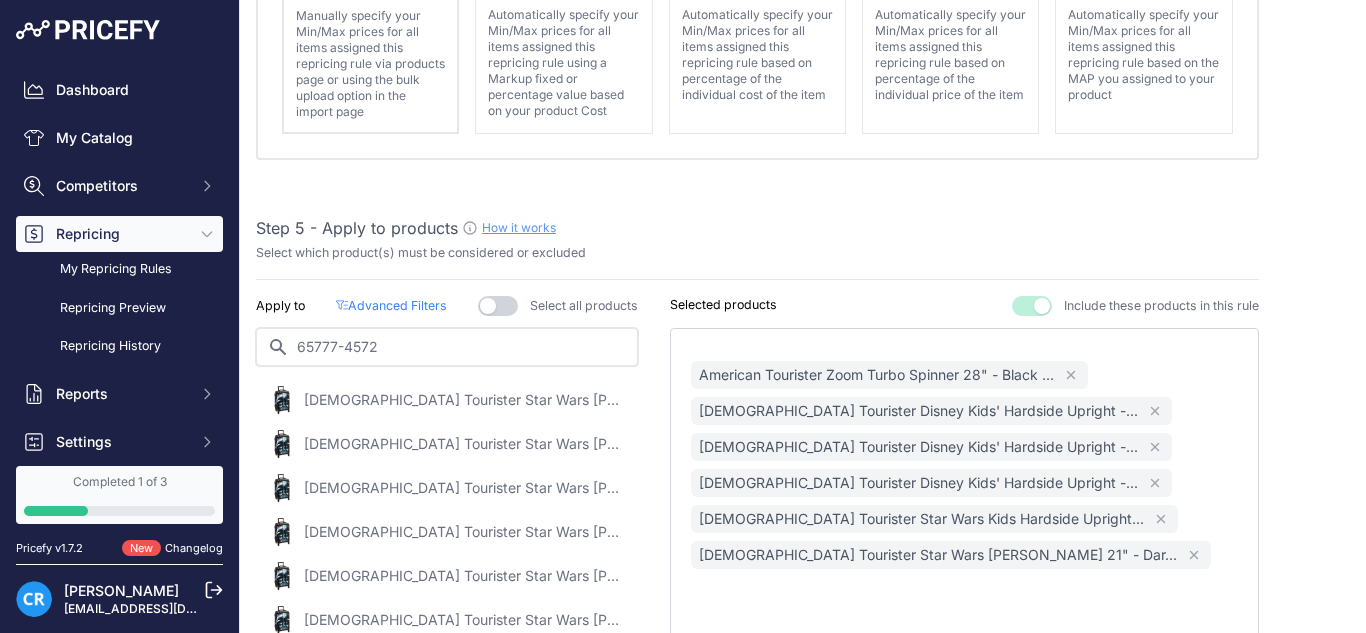 click on "65777-4572" at bounding box center [447, 347] 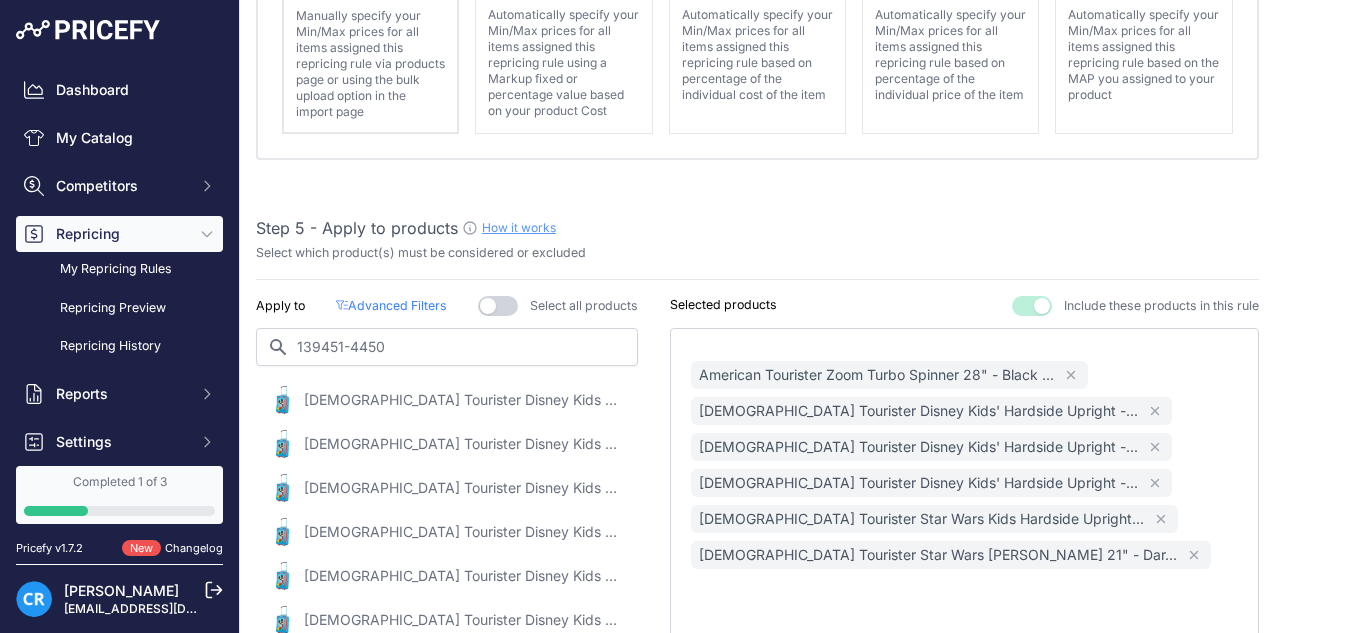 click on "American Tourister Disney Kids Mickey Mouse Polyester Softside Carry-On 18" - Mickey Mouse Blue / Carry-On" at bounding box center [464, 400] 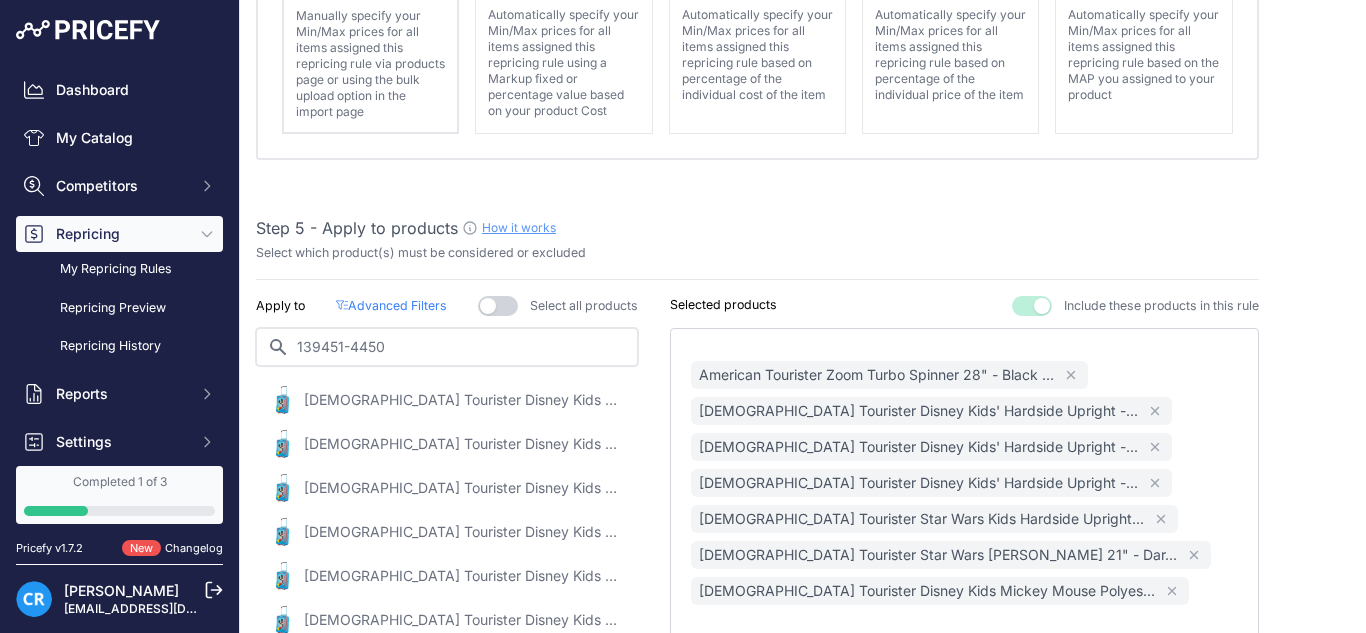 click on "139451-4450" at bounding box center (447, 347) 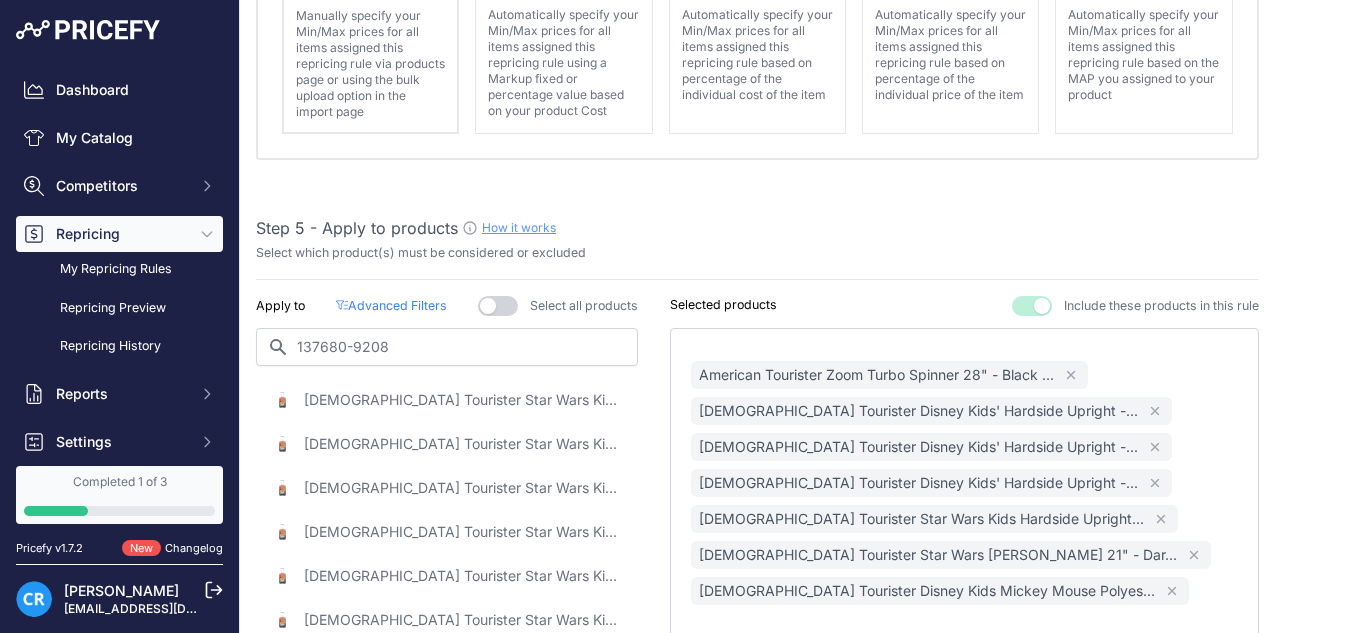 click on "American Tourister Star Wars Kids Child Polyester Softside Carry-On Upright 18" - The Child Multicolour / Carry-On" at bounding box center (464, 400) 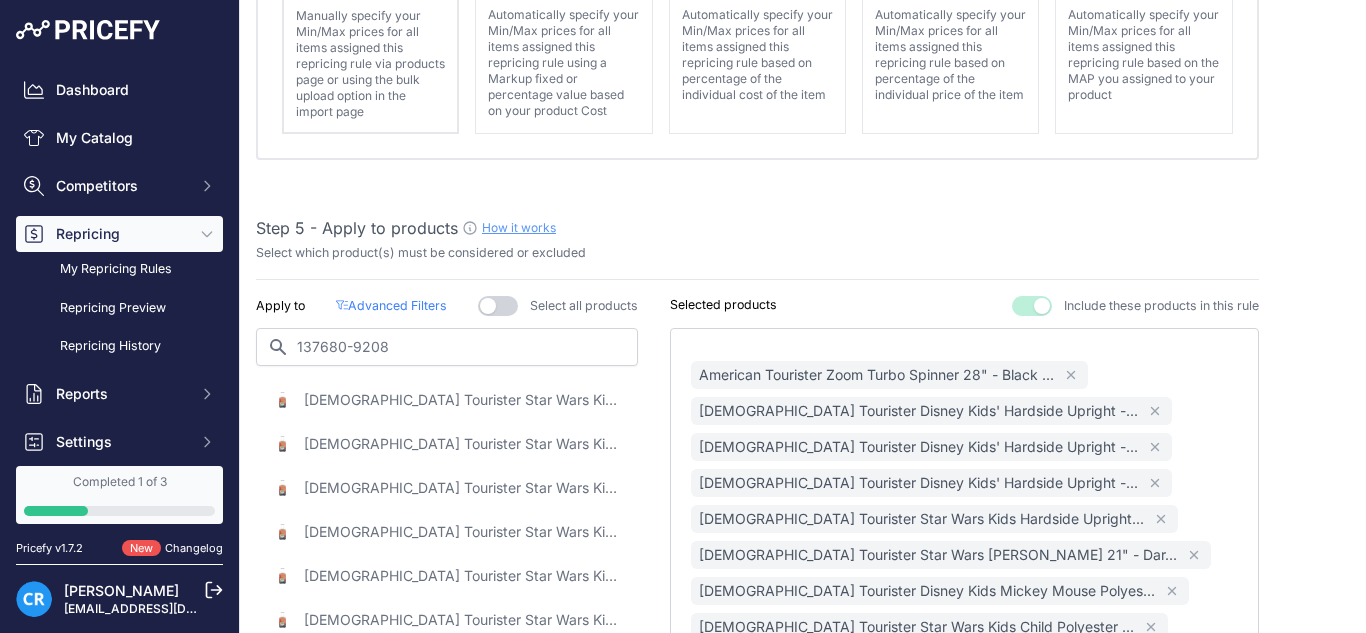 scroll, scrollTop: 1333, scrollLeft: 0, axis: vertical 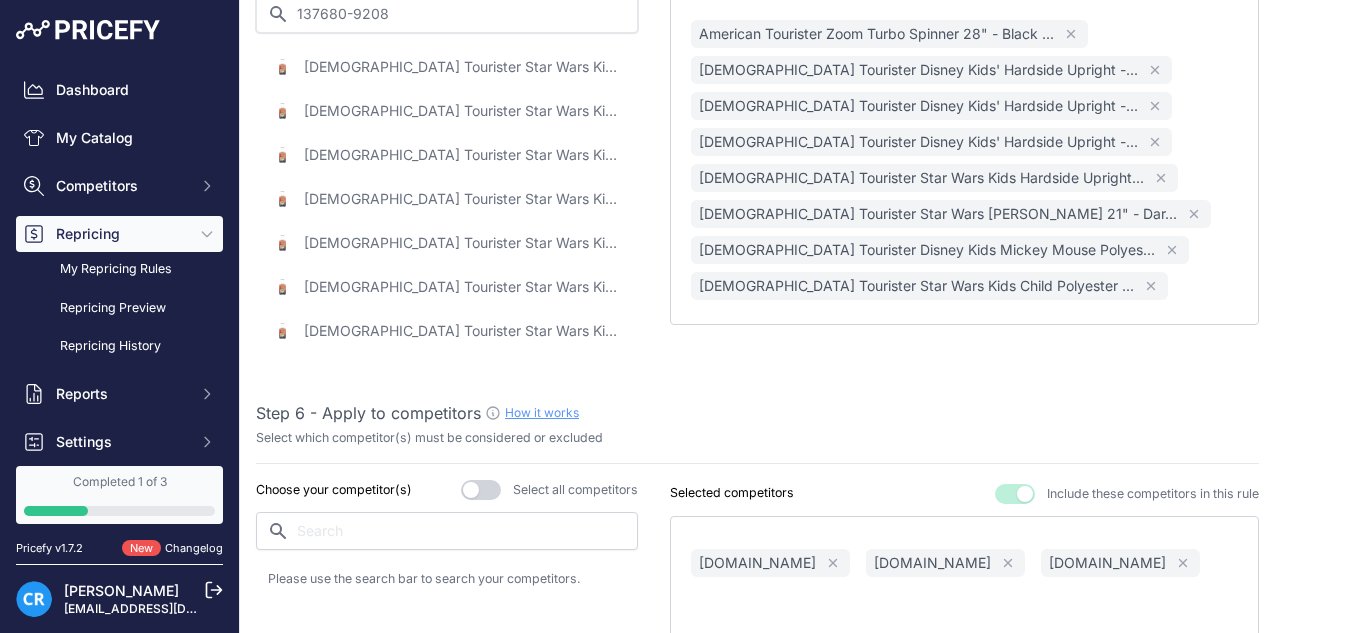 click on "137680-9208" at bounding box center [447, 14] 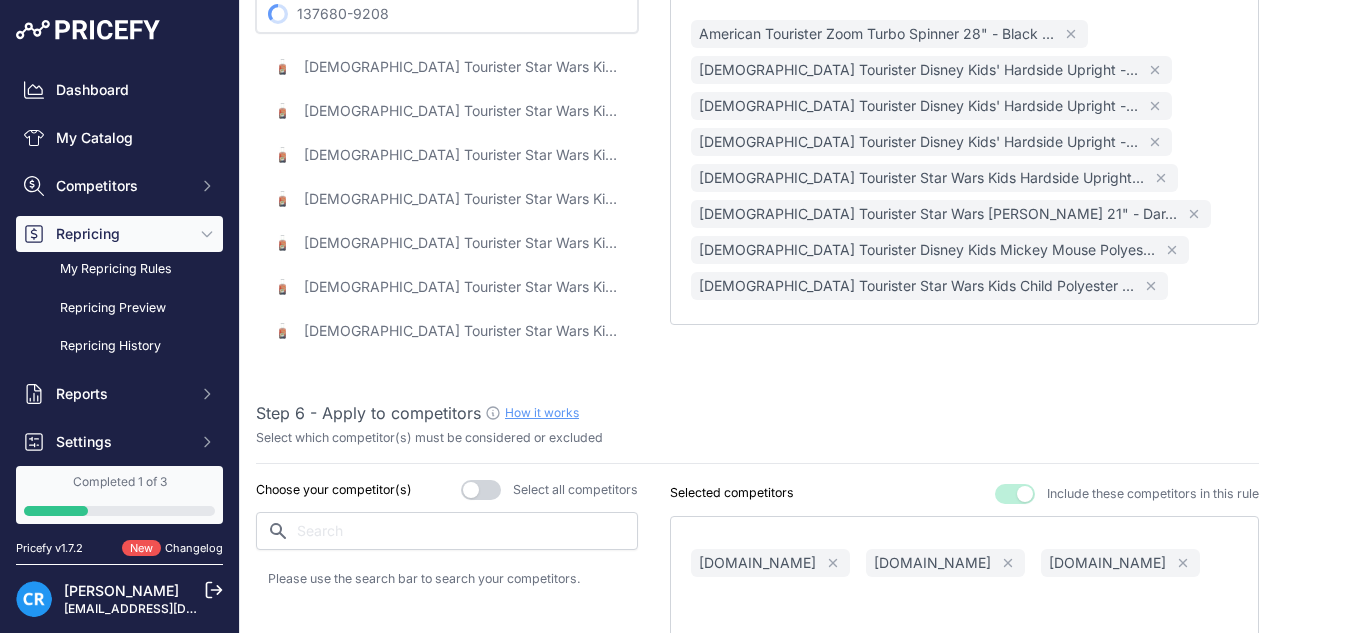 paste on "45837-46" 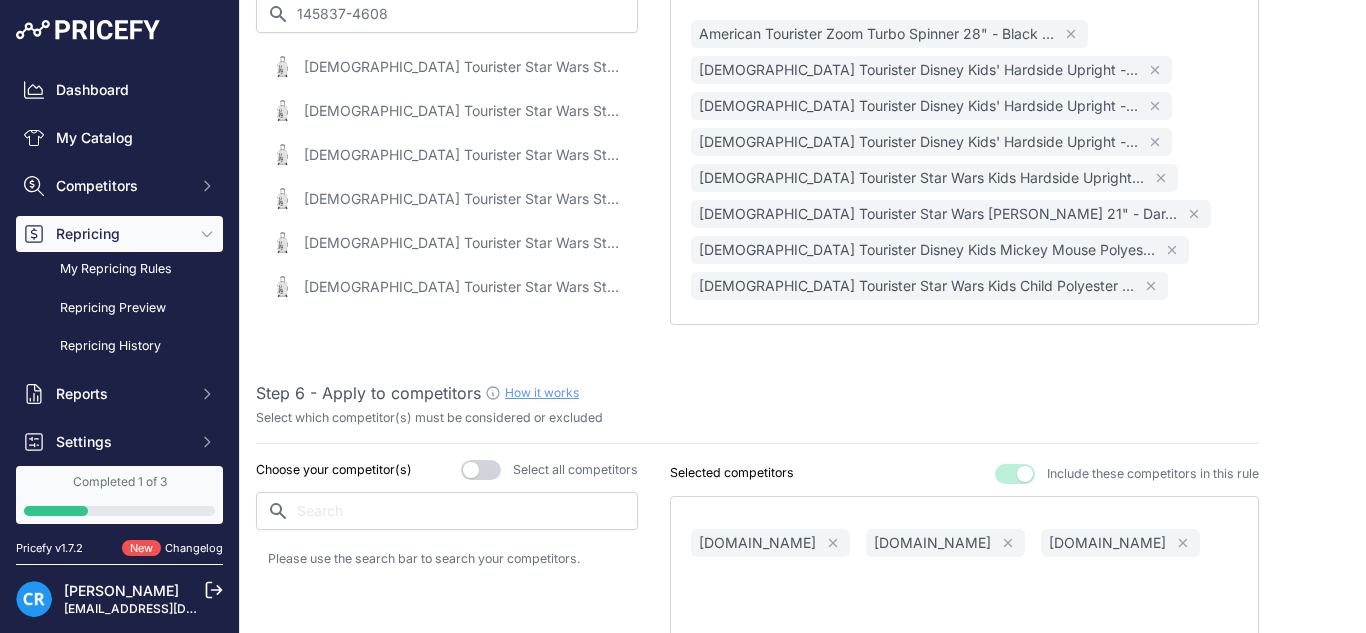 click on "American Tourister Star Wars Storm Topper Hardside Carry-On Spinner 21" - Storm Trooper / Carry-On" at bounding box center [464, 67] 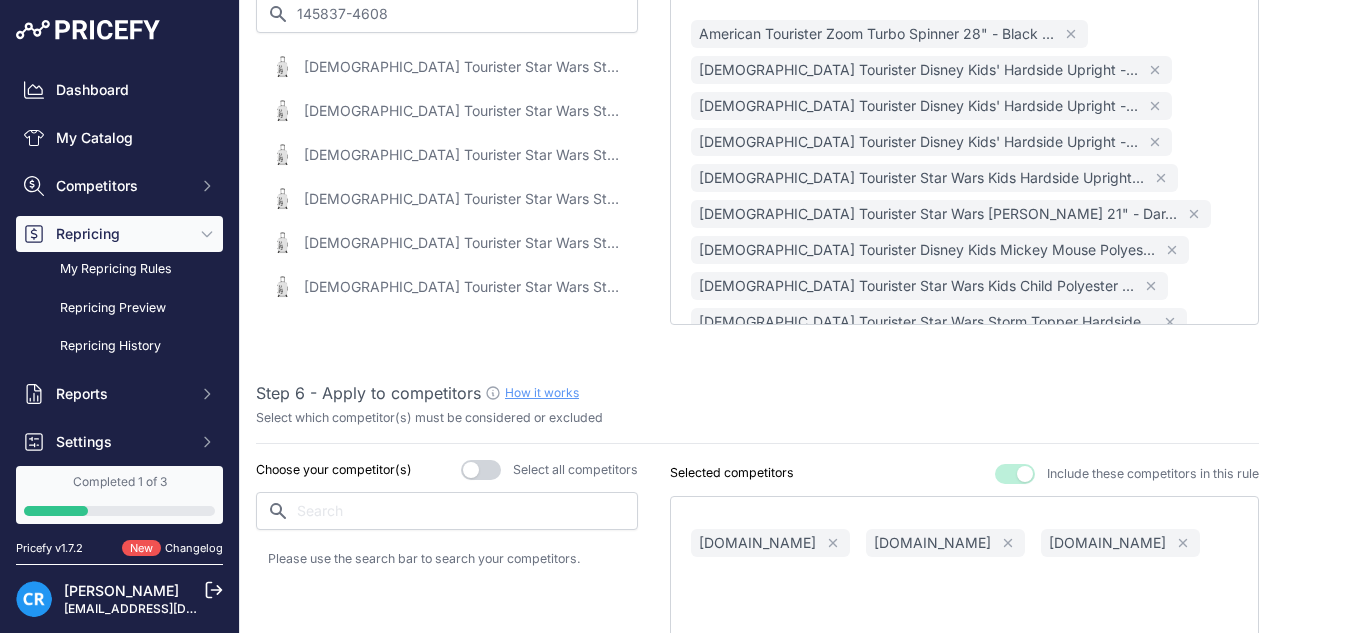 scroll, scrollTop: 44, scrollLeft: 0, axis: vertical 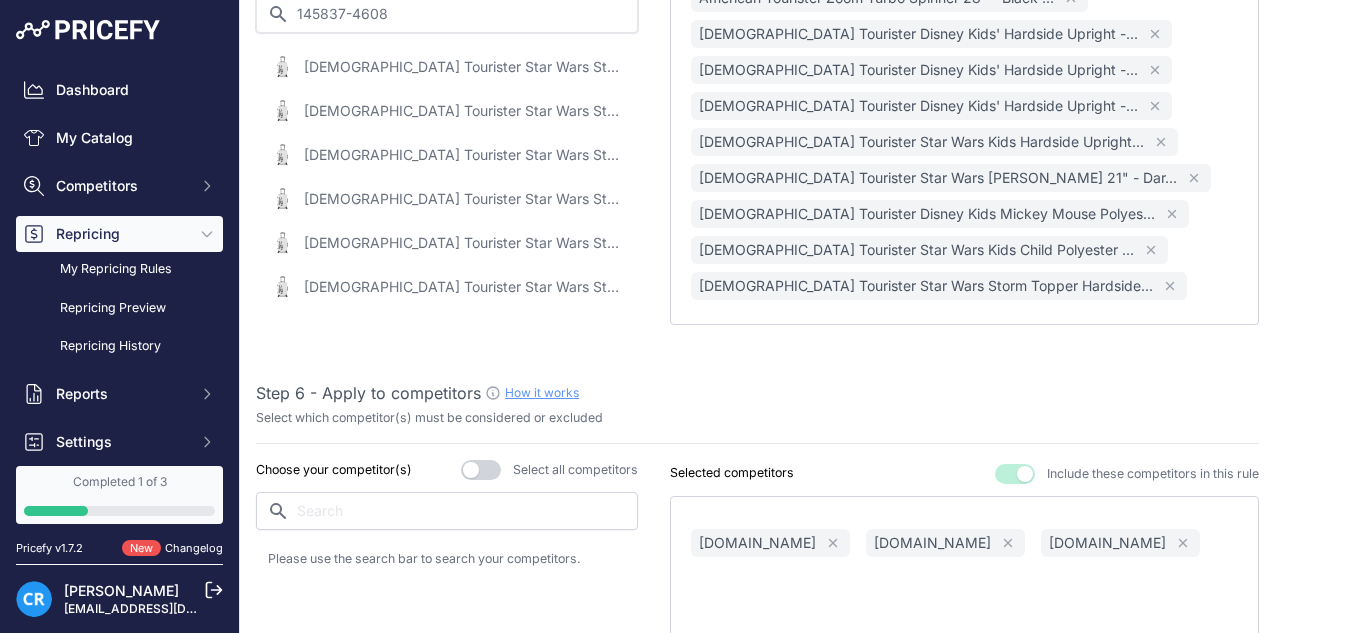 click on "145837-4608" at bounding box center (447, 14) 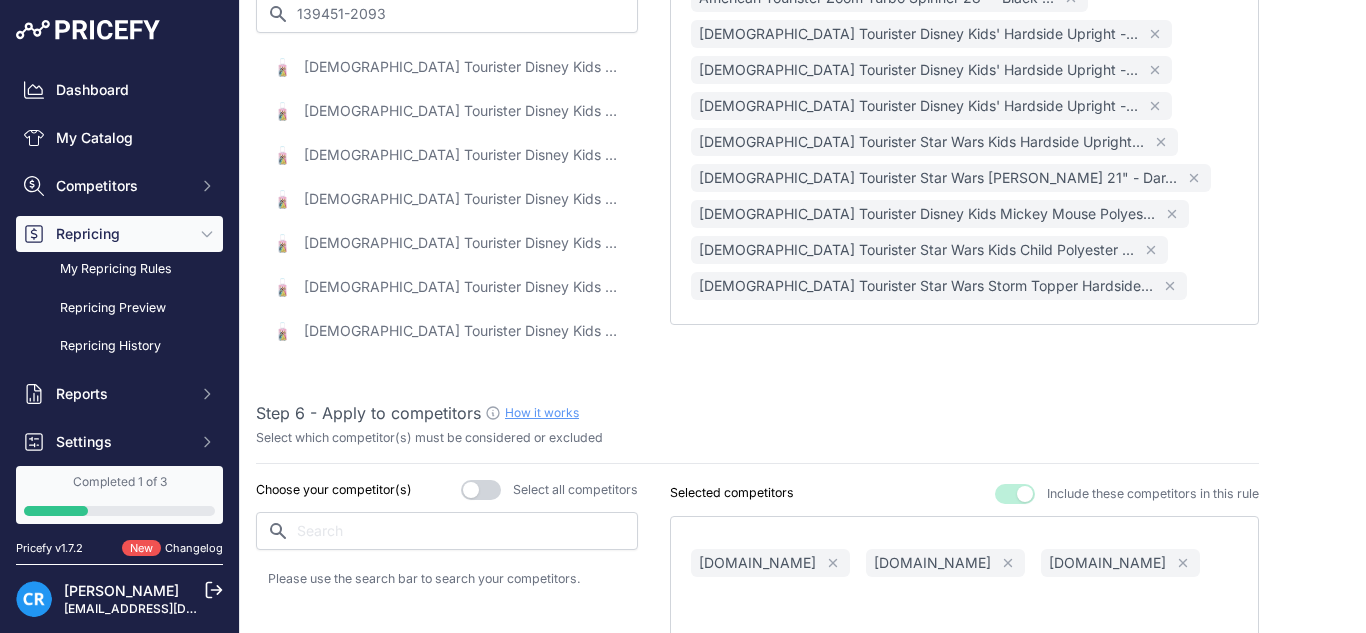 click on "American Tourister Disney Kids Princess Polyester Softside Carry-On 18" - Princess / Carry-On" at bounding box center (464, 67) 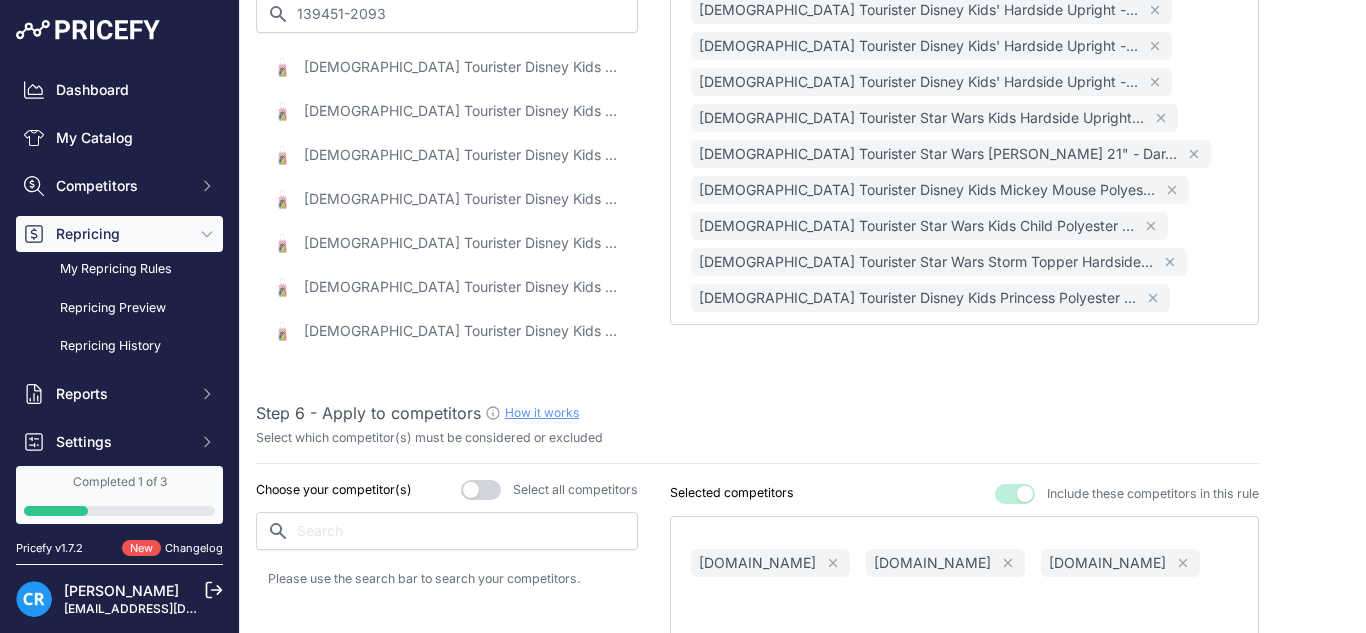 scroll, scrollTop: 80, scrollLeft: 0, axis: vertical 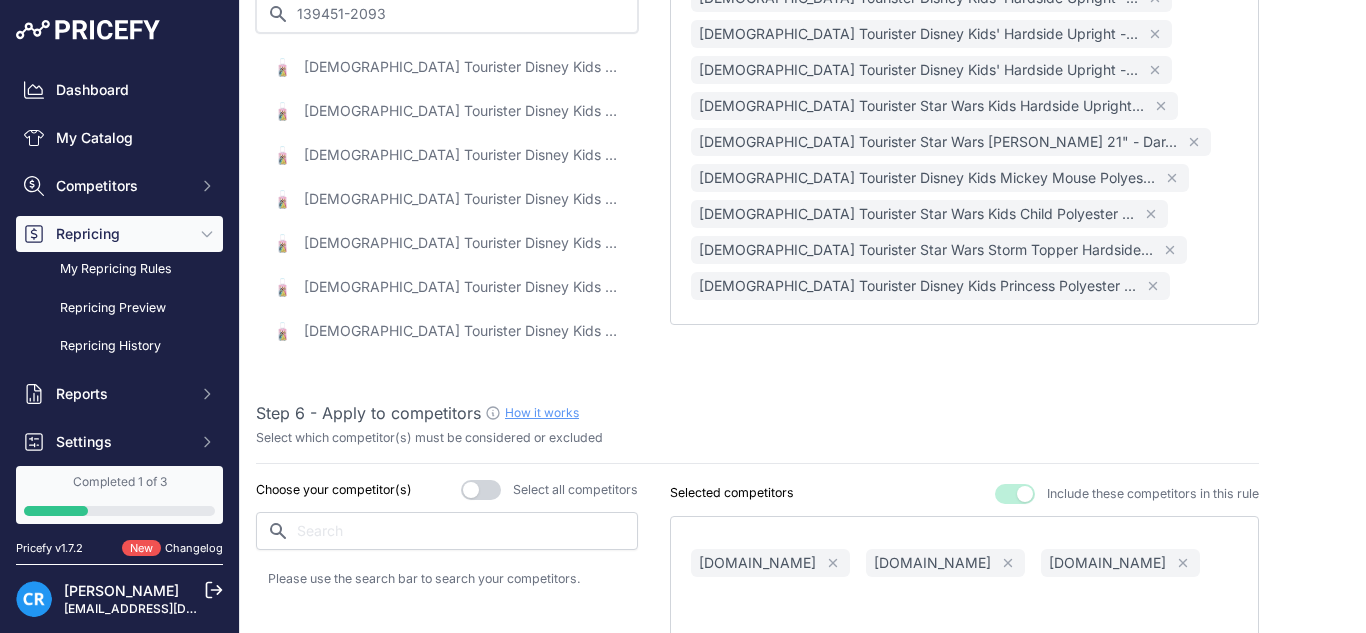 click on "139451-2093" at bounding box center [447, 14] 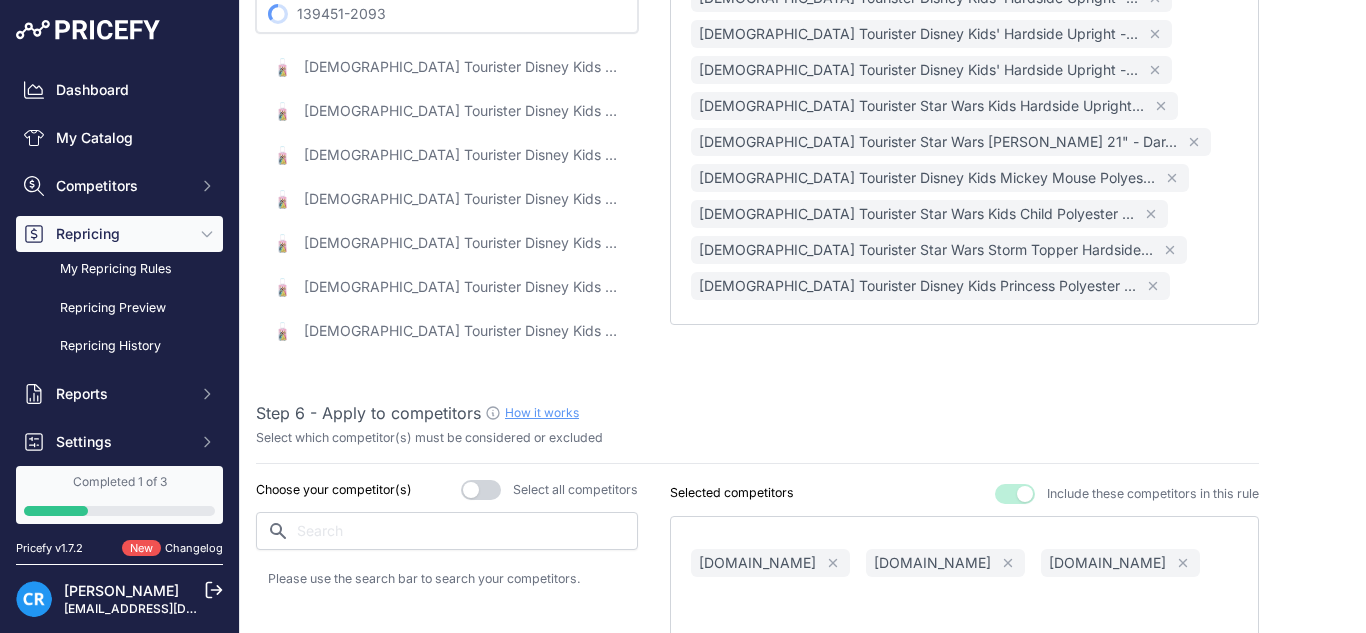 paste on "45838-9992" 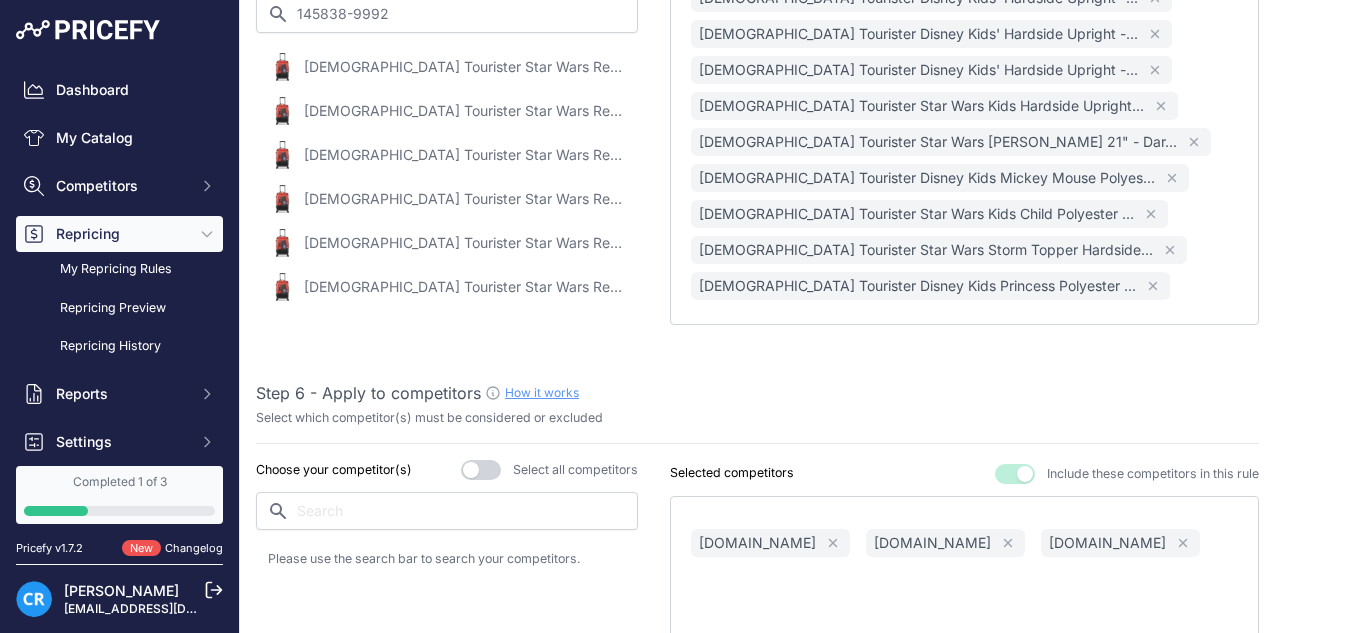 click on "American Tourister Star Wars Return Of The Jedi Hardside Carry-On Spinner 21" - Return of the Jedi / Carry-On" at bounding box center (464, 67) 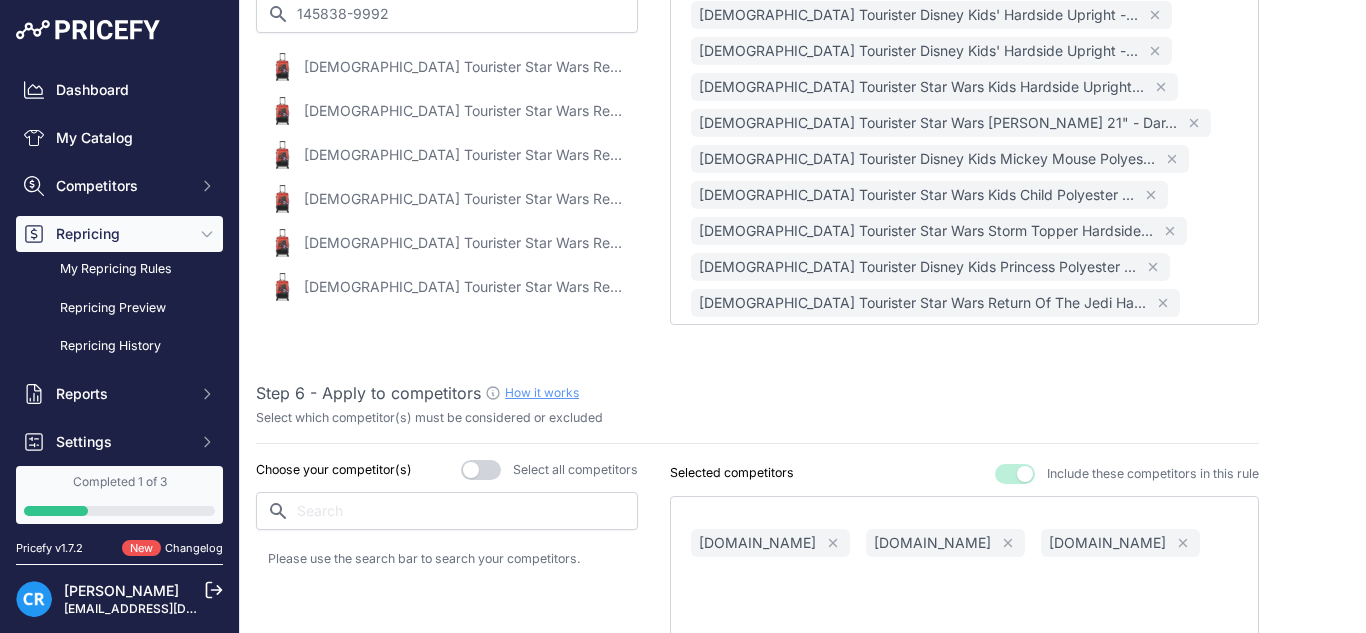 scroll, scrollTop: 116, scrollLeft: 0, axis: vertical 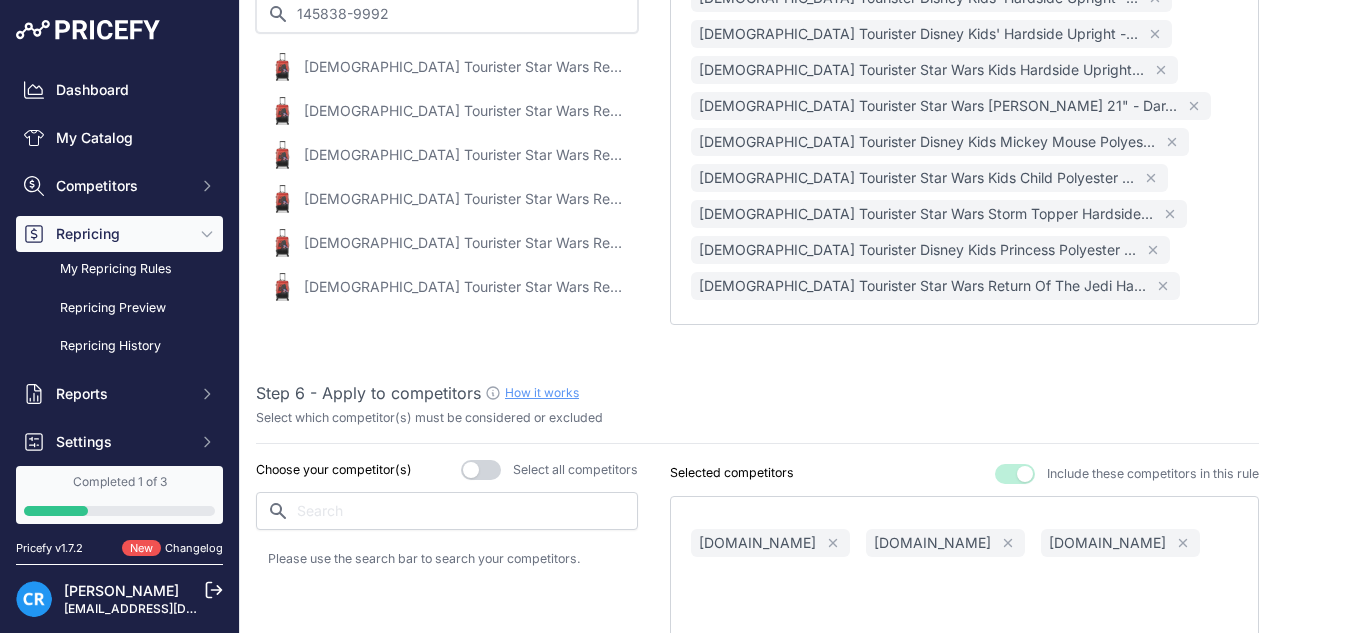 click on "145838-9992" at bounding box center [447, 14] 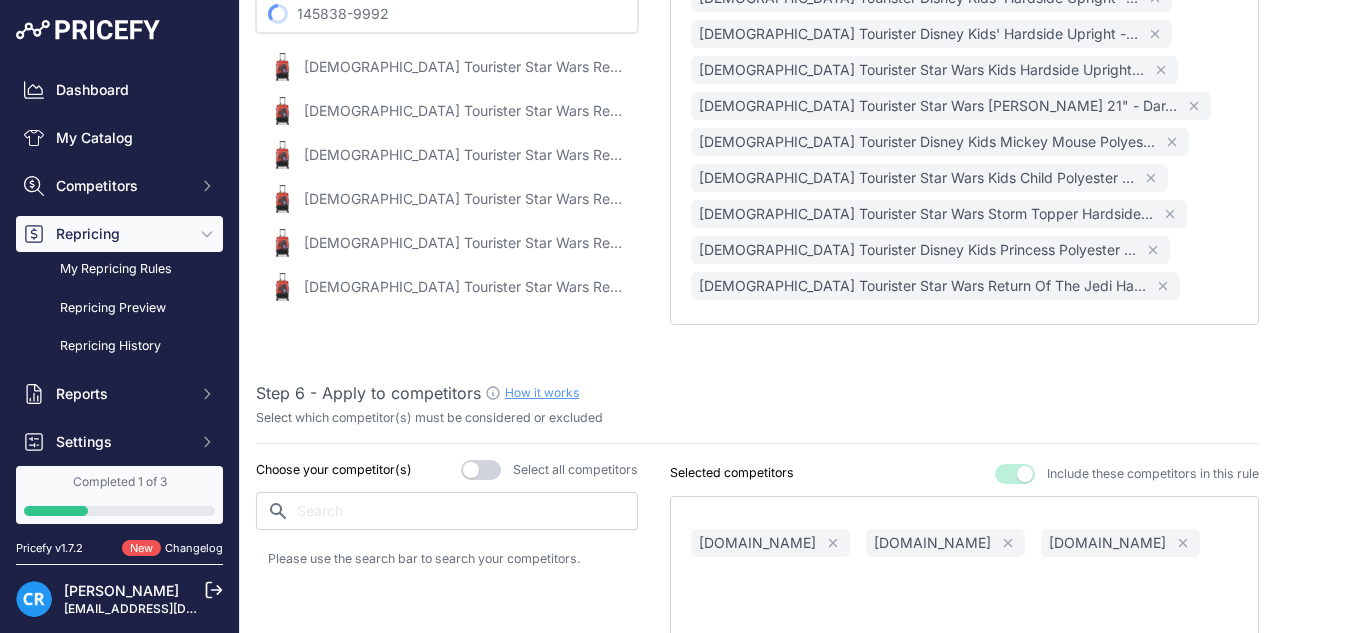 paste on "39451-4451" 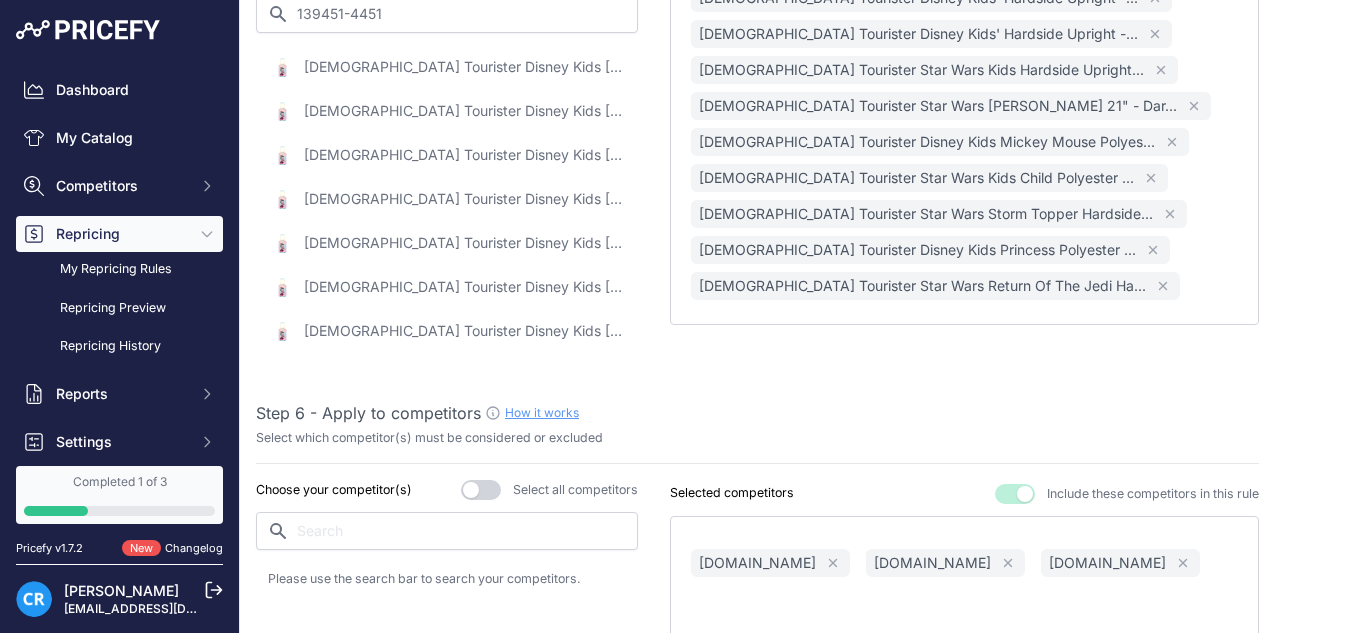 click on "American Tourister Disney Kids Minnie Mouse Polyester Softside Carry-On 18" - Minnie Mouse Pink / Carry-On" at bounding box center (464, 67) 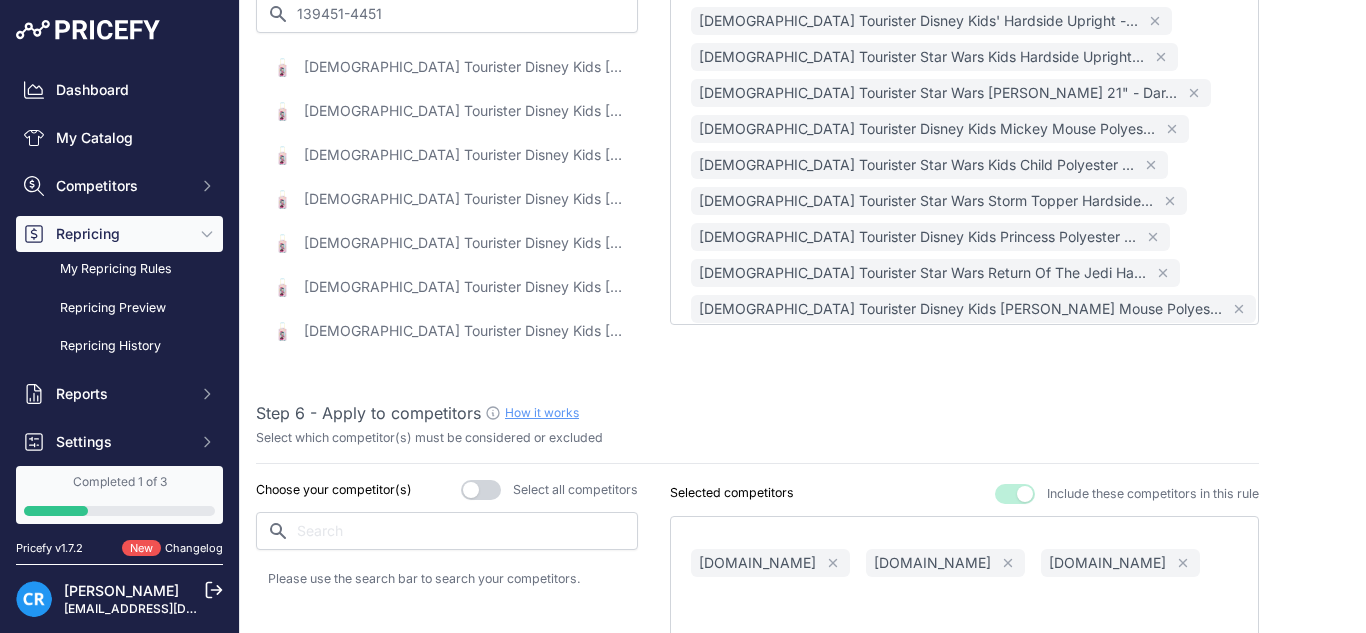 scroll, scrollTop: 152, scrollLeft: 0, axis: vertical 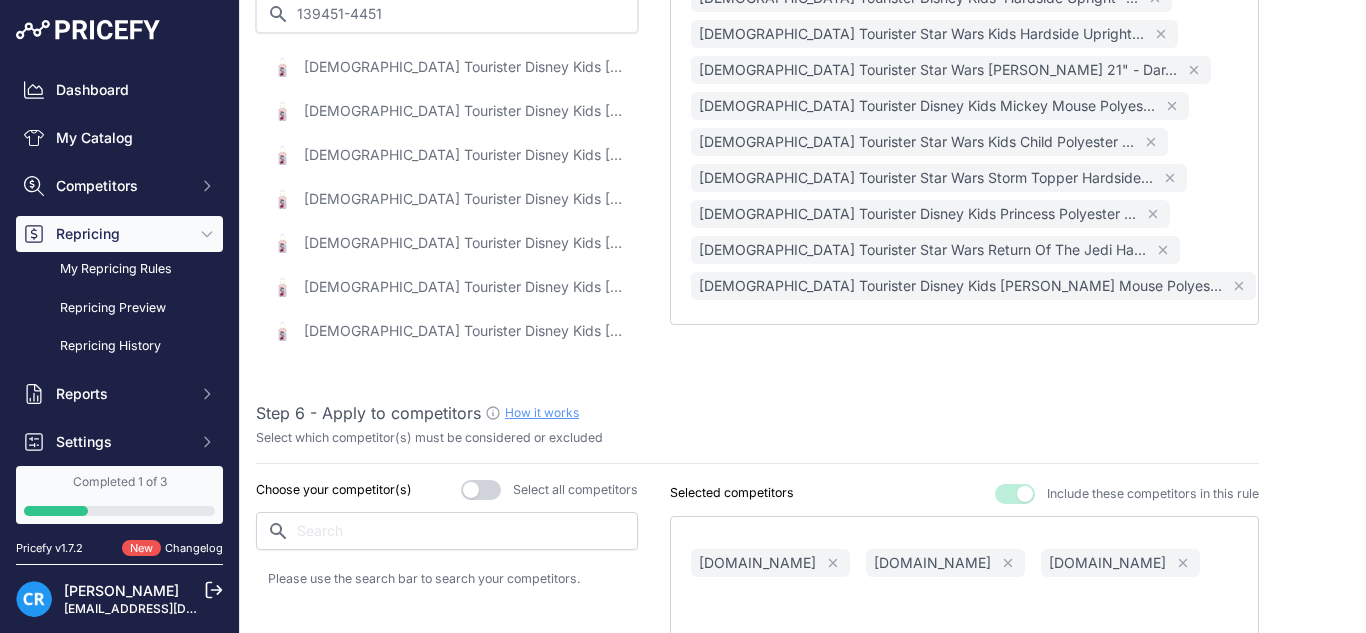 click on "139451-4451" at bounding box center [447, 14] 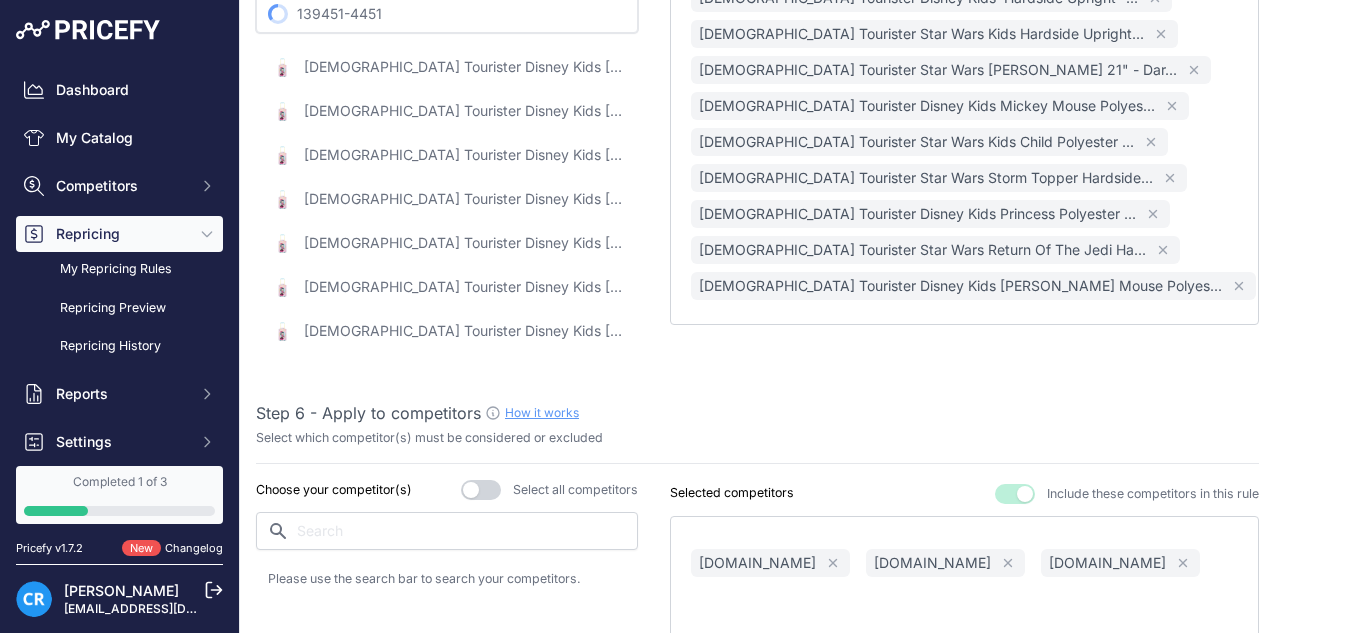 paste on "27" 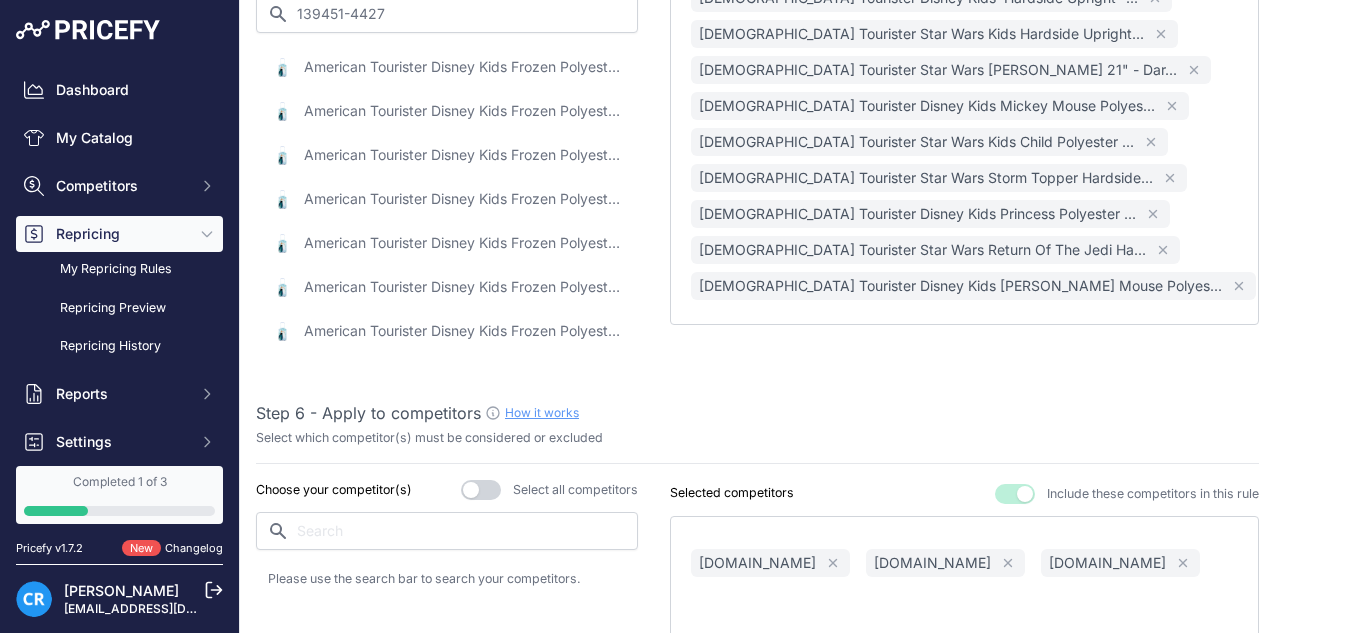click on "American Tourister Disney Kids Frozen Polyester Softside Carry-On 18" - Frozen / Carry-On" at bounding box center [464, 67] 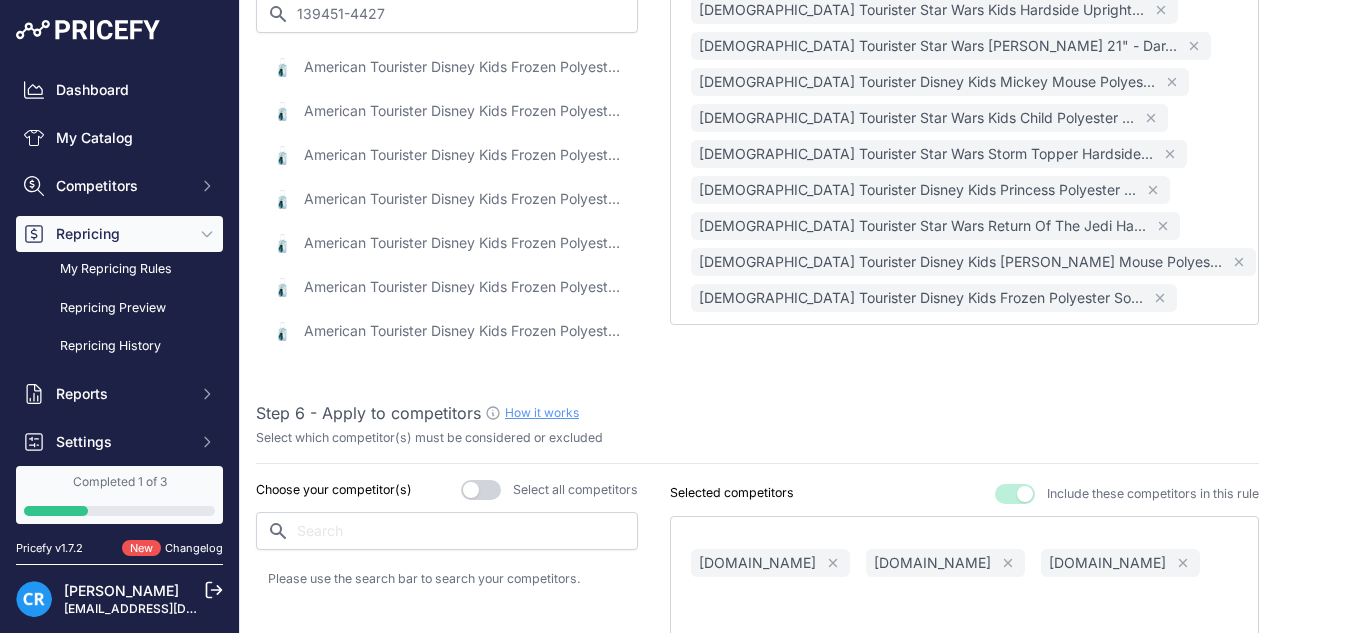 scroll, scrollTop: 188, scrollLeft: 0, axis: vertical 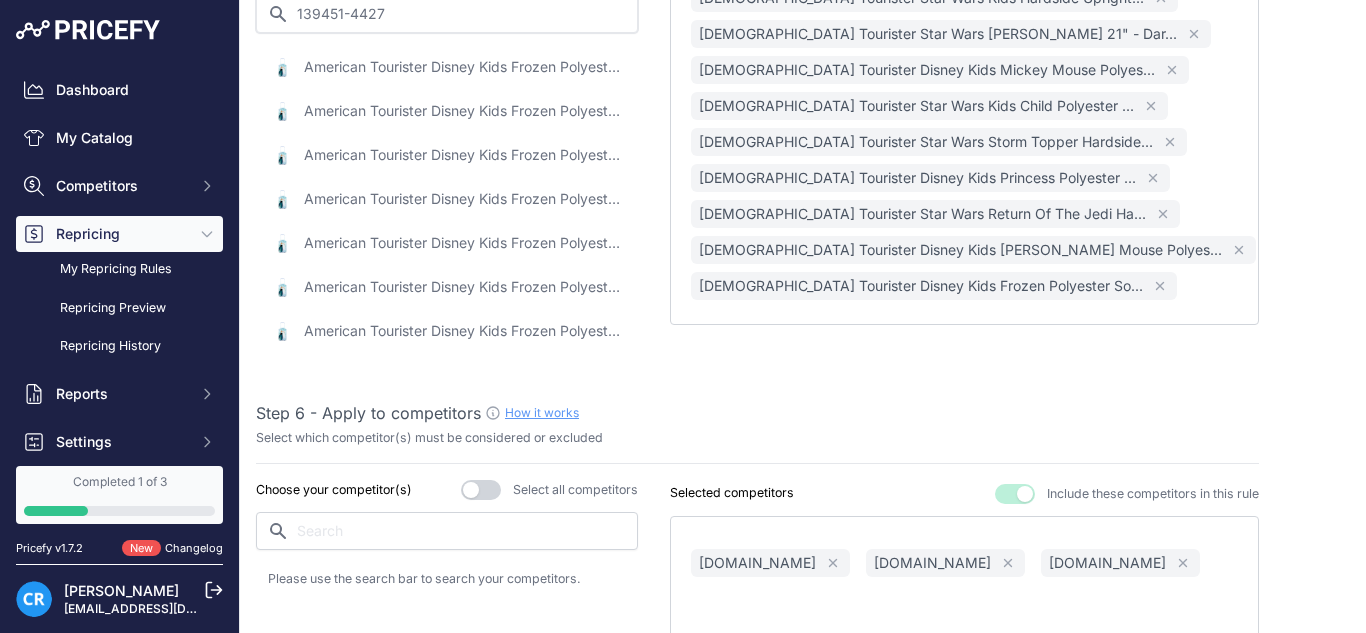 click on "139451-4427" at bounding box center (447, 14) 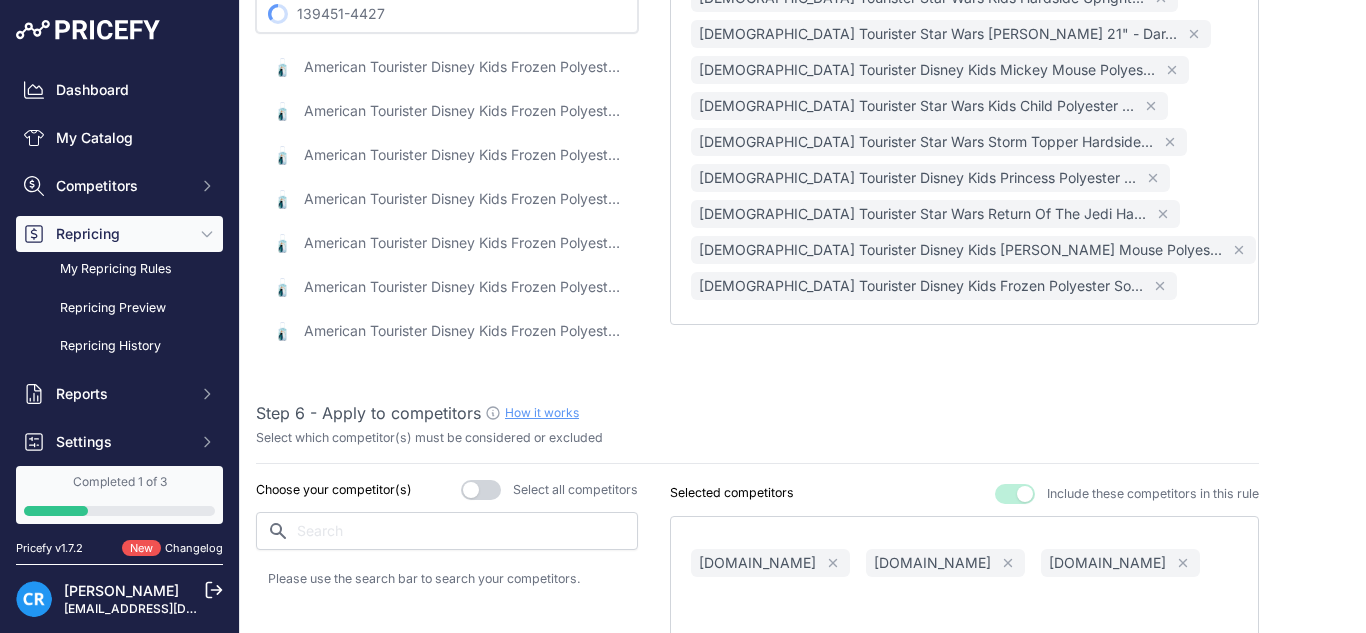 paste on "67614-4754" 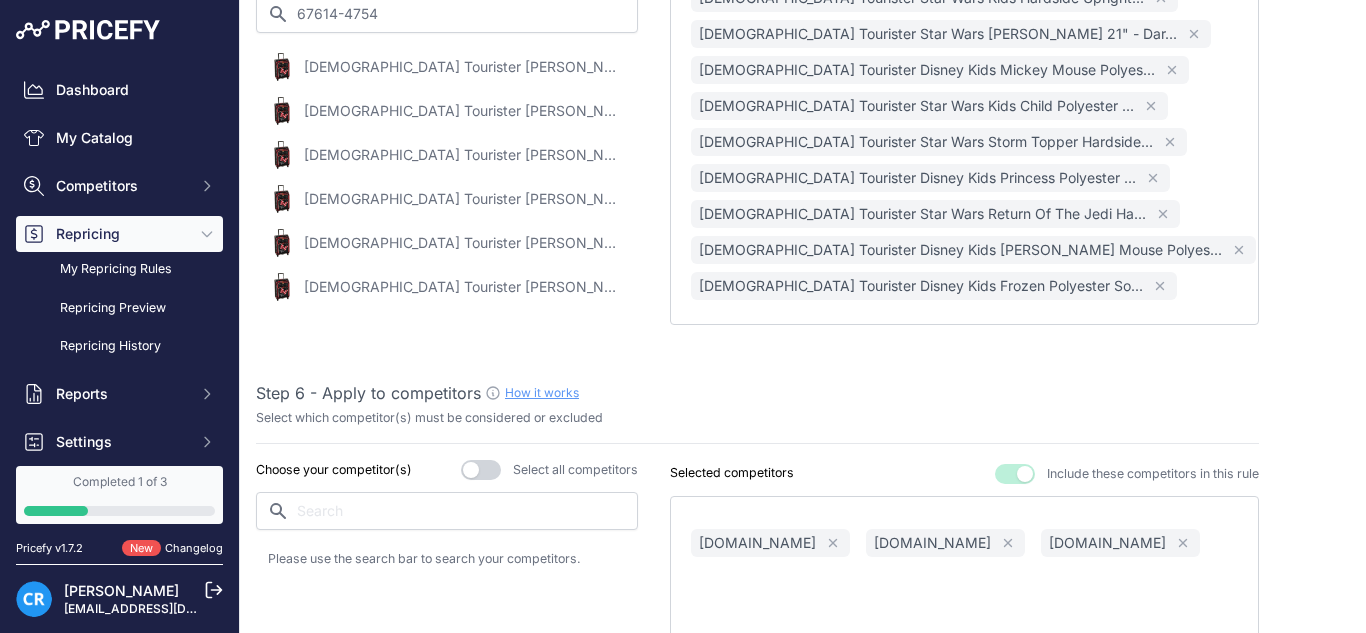click on "American Tourister Disney Minnie Mouse Softside Spinner 21" - Minnie Mouse Red Bow / Carry-On" at bounding box center (464, 67) 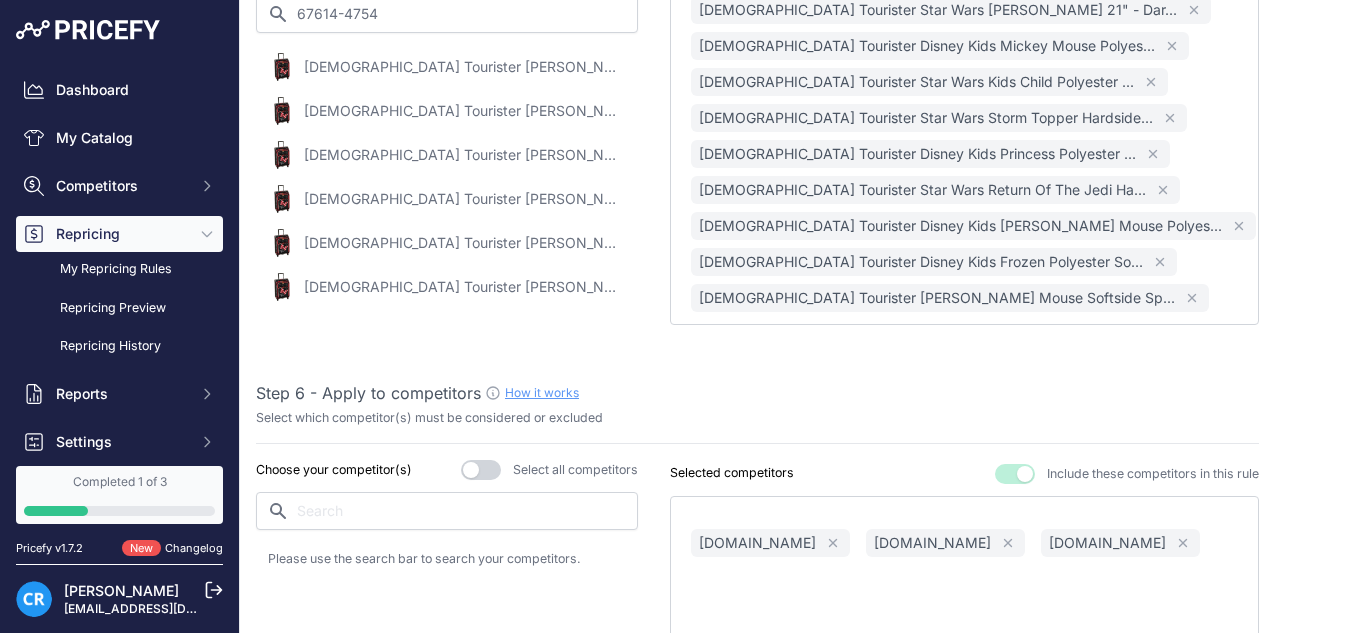 scroll, scrollTop: 224, scrollLeft: 0, axis: vertical 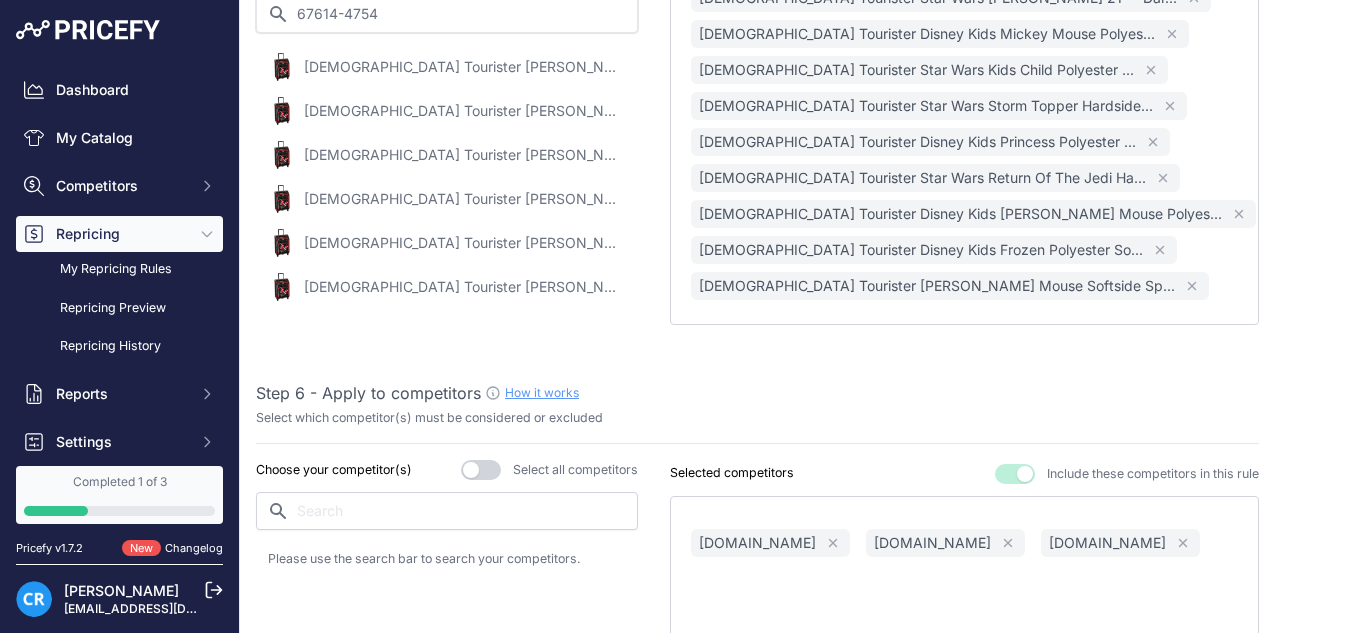 click on "67614-4754" at bounding box center (447, 14) 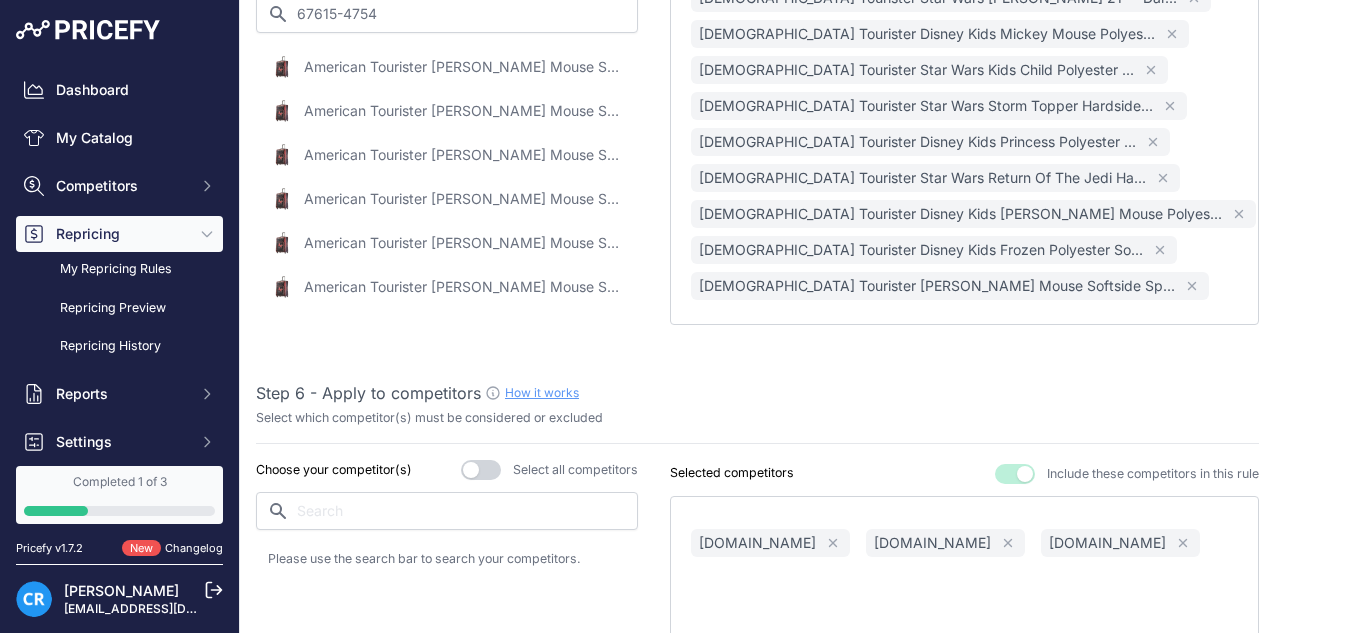 click on "American Tourister Disney Minnie Mouse Softside Spinner 28" - Minnie Mouse Red Bow / Large" at bounding box center [464, 67] 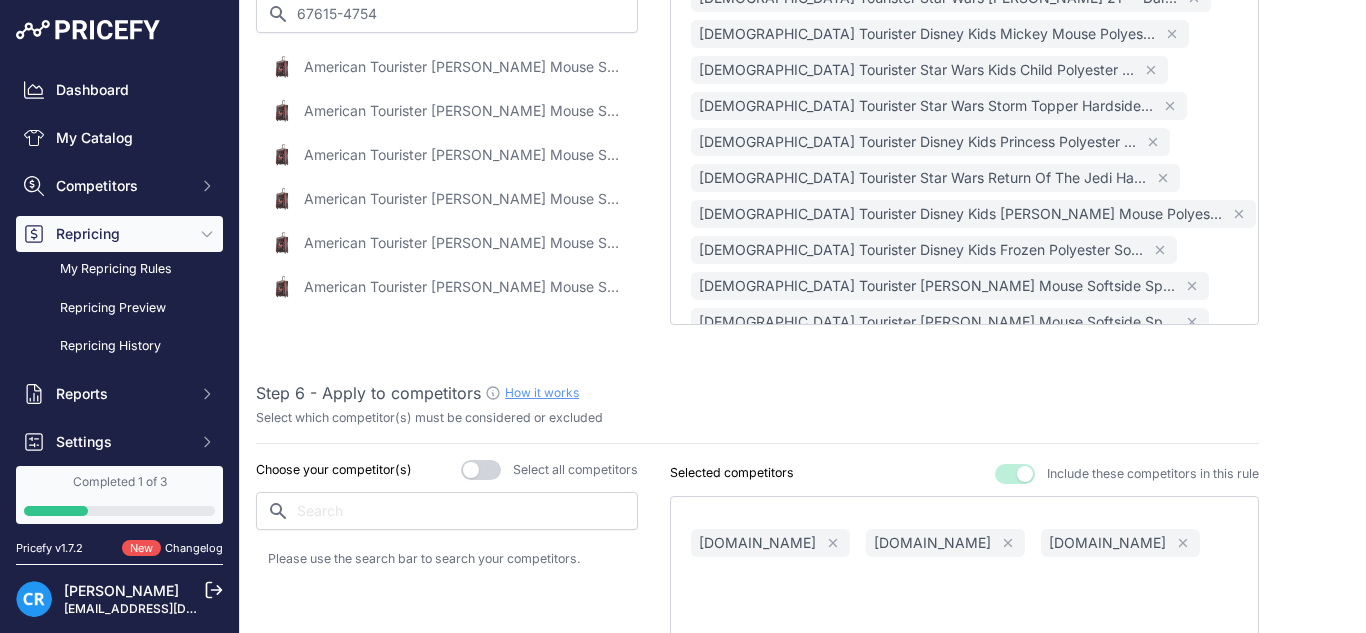 scroll, scrollTop: 260, scrollLeft: 0, axis: vertical 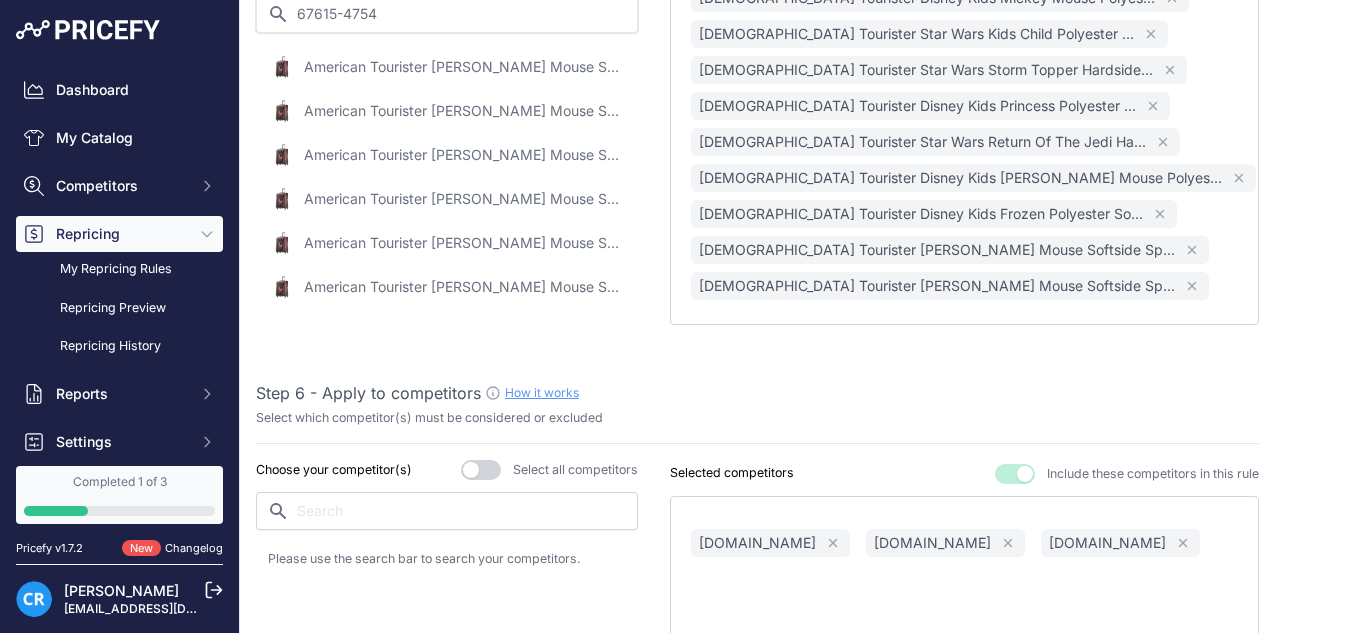 click on "67615-4754" at bounding box center [447, 14] 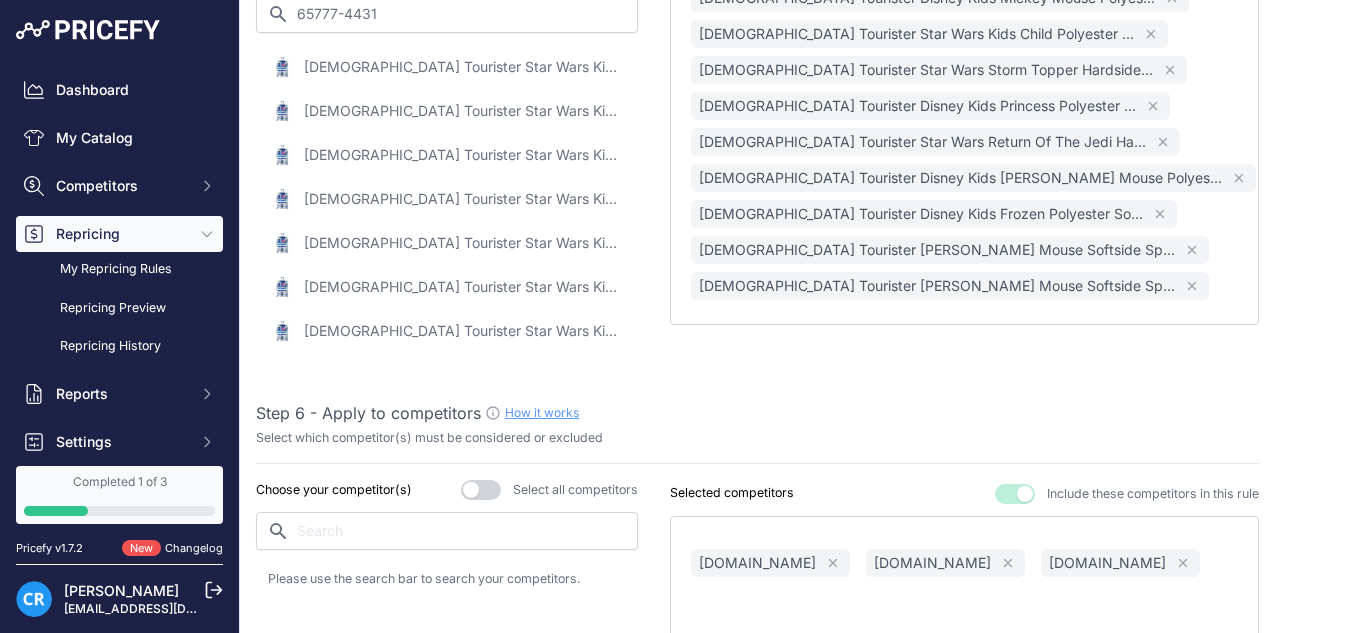 click on "American Tourister Star Wars Kids Polyester Hardside Carry-On Spinner 21" - R2D2 / Carry-On" at bounding box center (464, 67) 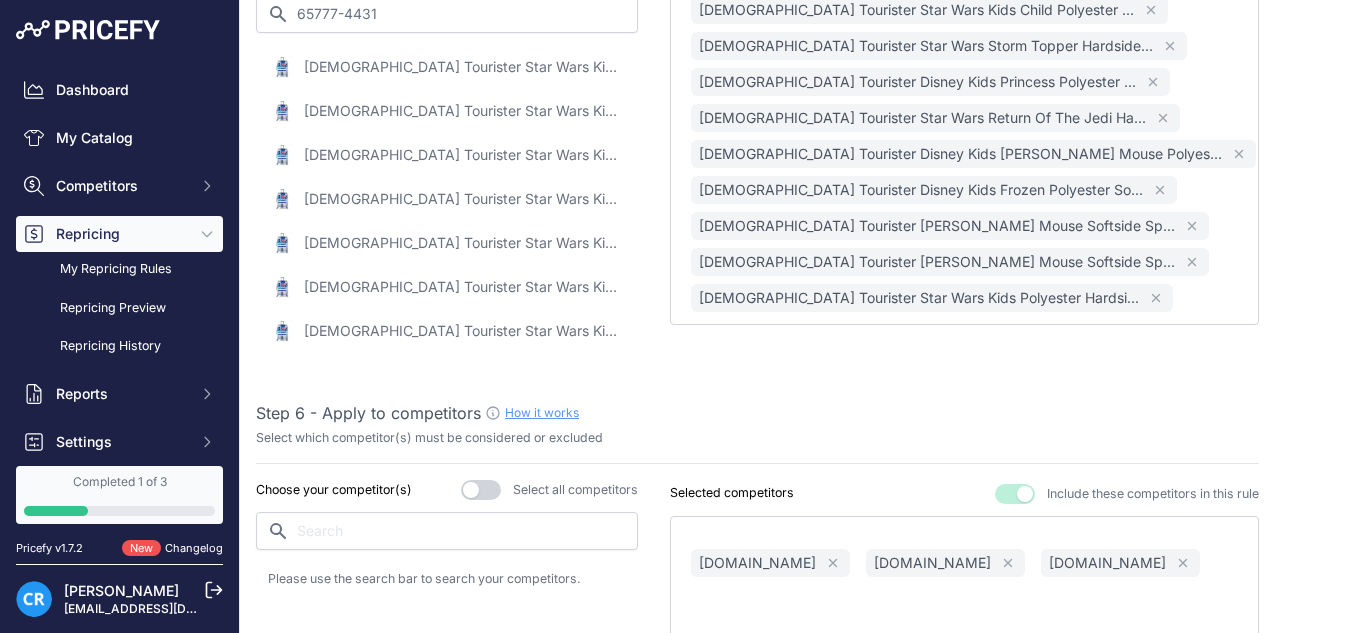 scroll, scrollTop: 296, scrollLeft: 0, axis: vertical 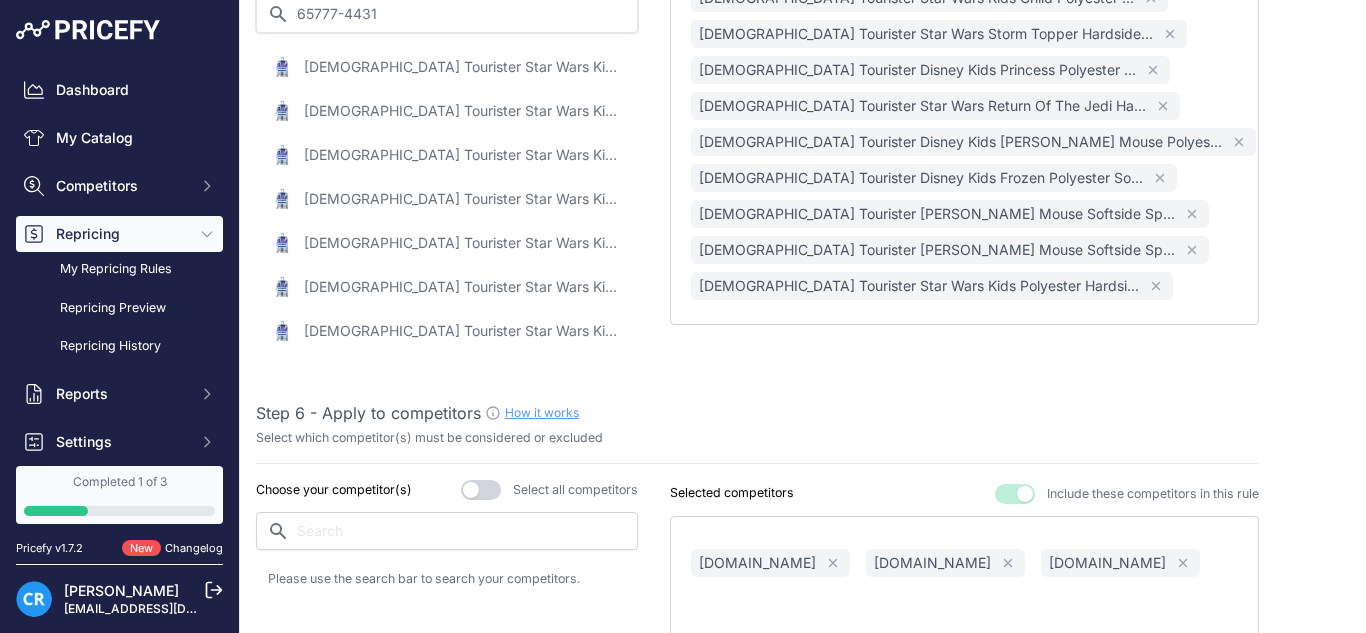 click on "65777-4431" at bounding box center (447, 14) 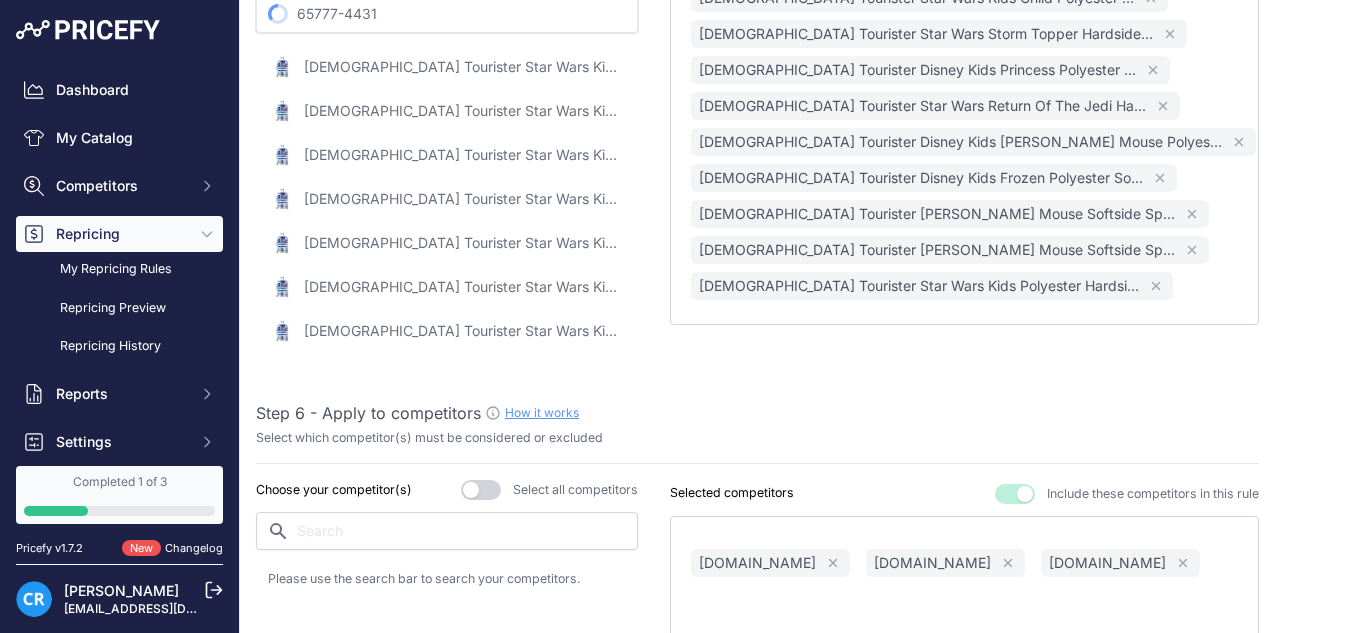 paste on "142348-1465" 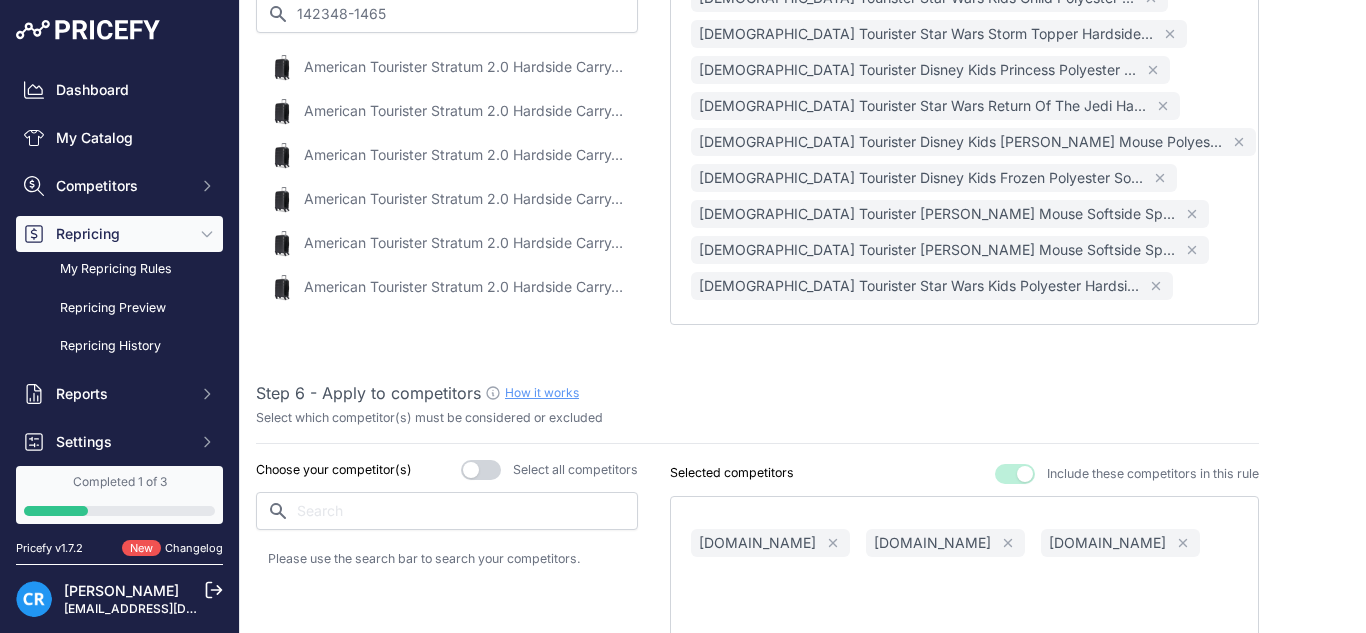 click on "American Tourister Stratum 2.0 Hardside Carry-on Spinner 20" - Jet Black / Carry-On" at bounding box center [464, 67] 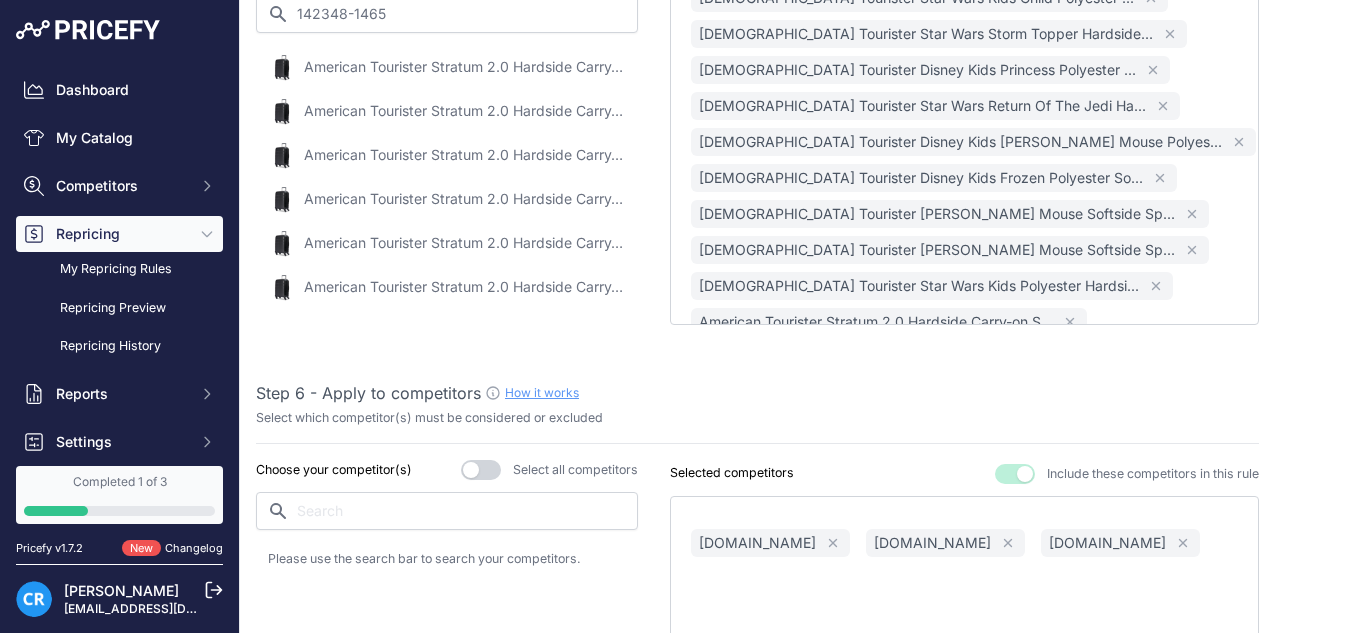 scroll, scrollTop: 332, scrollLeft: 0, axis: vertical 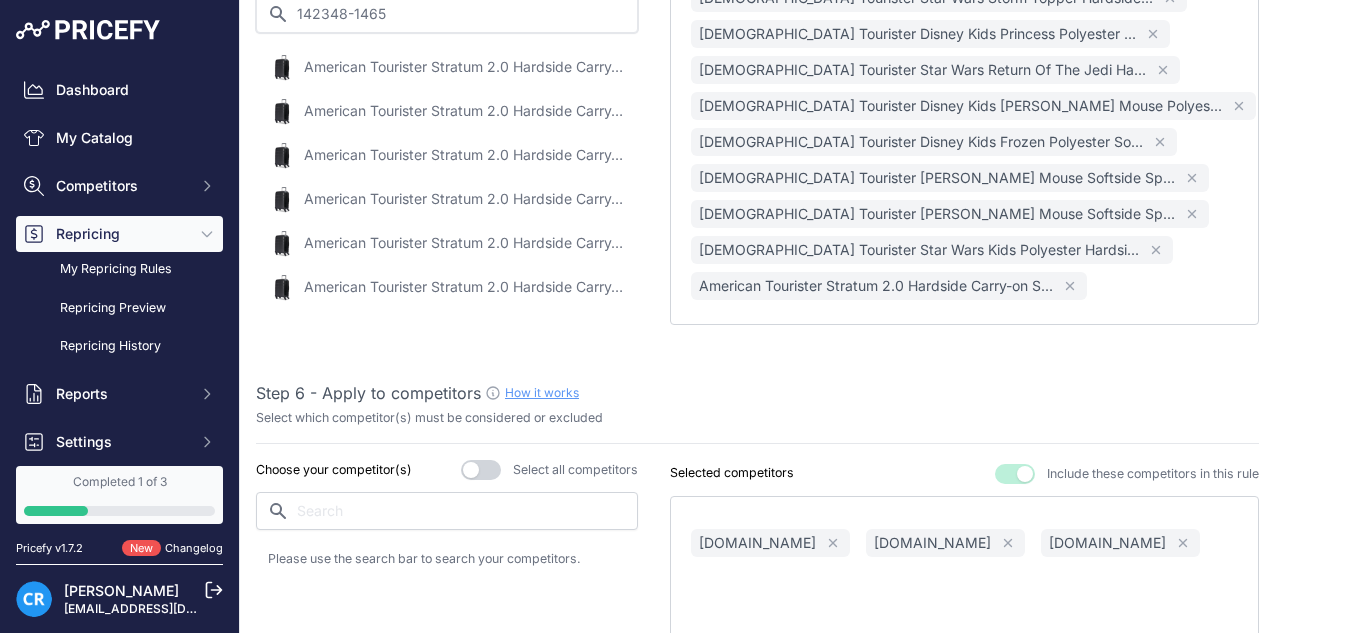 click on "142348-1465" at bounding box center (447, 14) 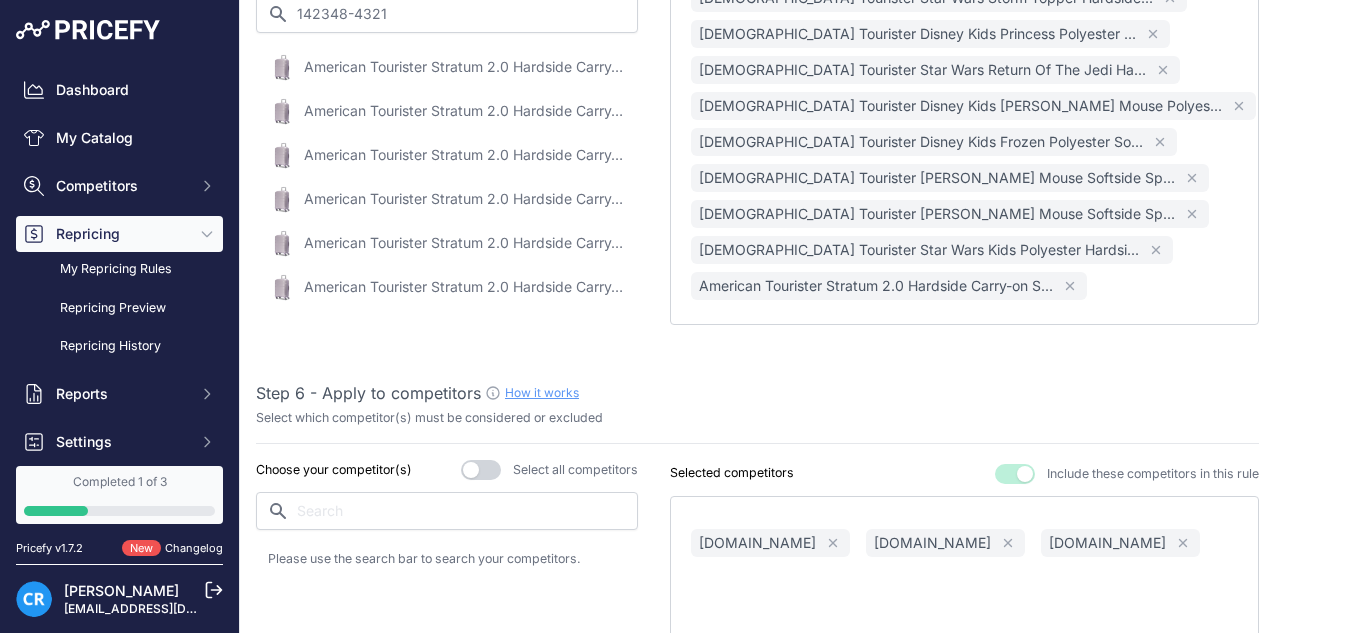 click on "American Tourister Stratum 2.0 Hardside Carry-on Spinner 20" - Purple Haze / Carry-On" at bounding box center (464, 67) 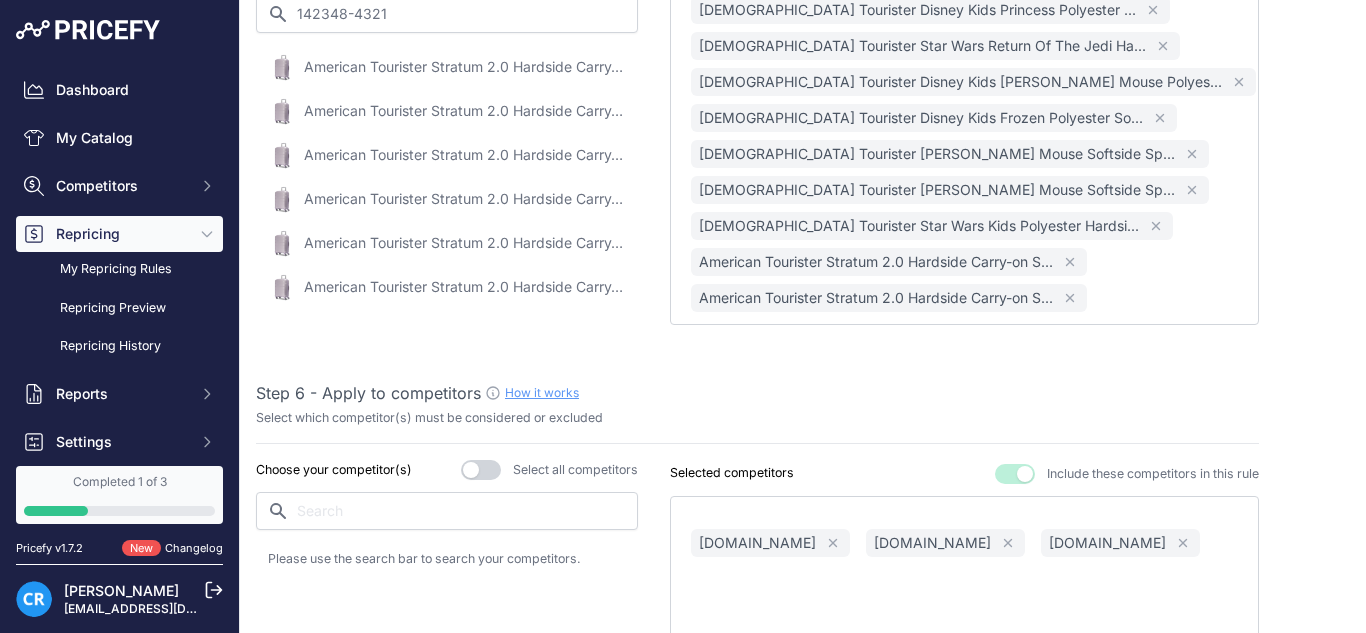 scroll, scrollTop: 368, scrollLeft: 0, axis: vertical 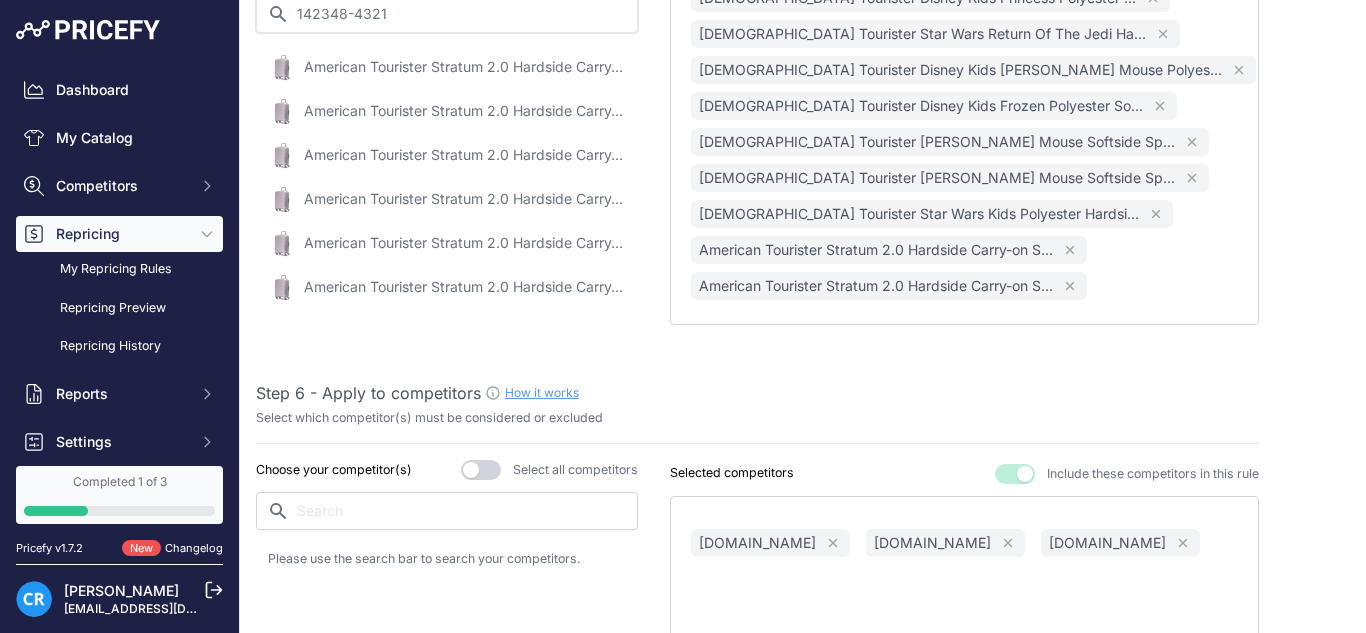 click on "142348-4321" at bounding box center (447, 14) 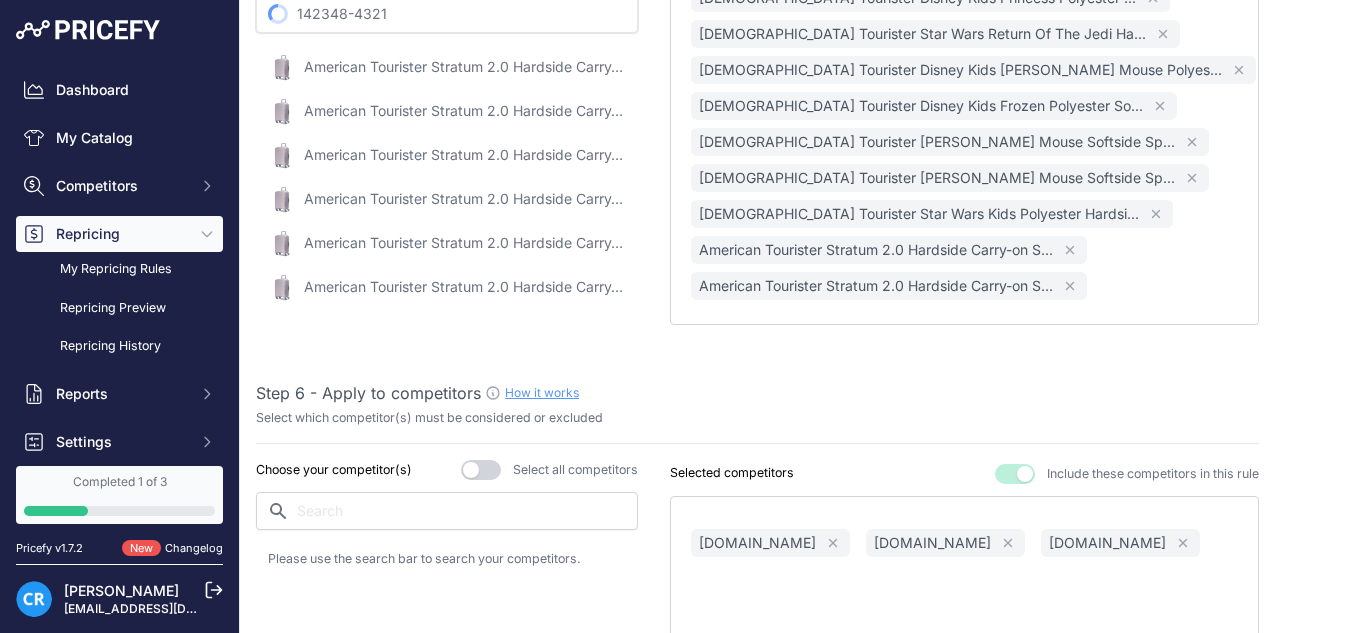 paste on "E264" 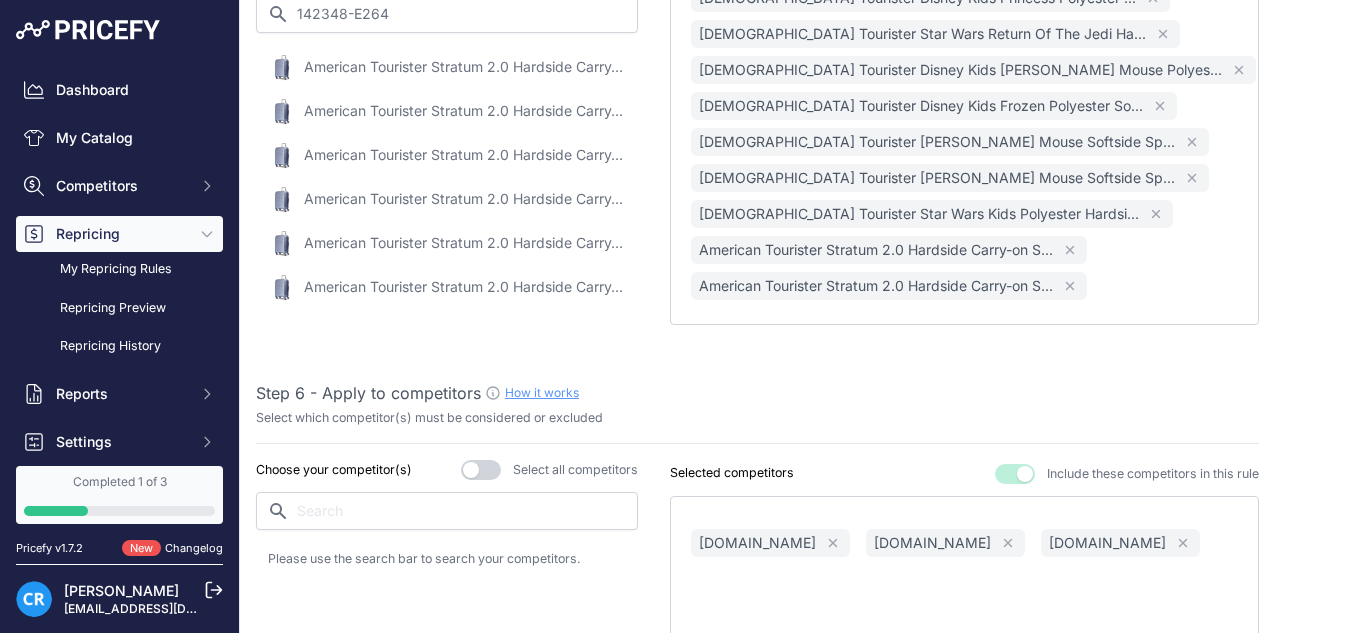 click on "American Tourister Stratum 2.0 Hardside Carry-on Spinner 20" - Slate Blue / Carry-On" at bounding box center (464, 67) 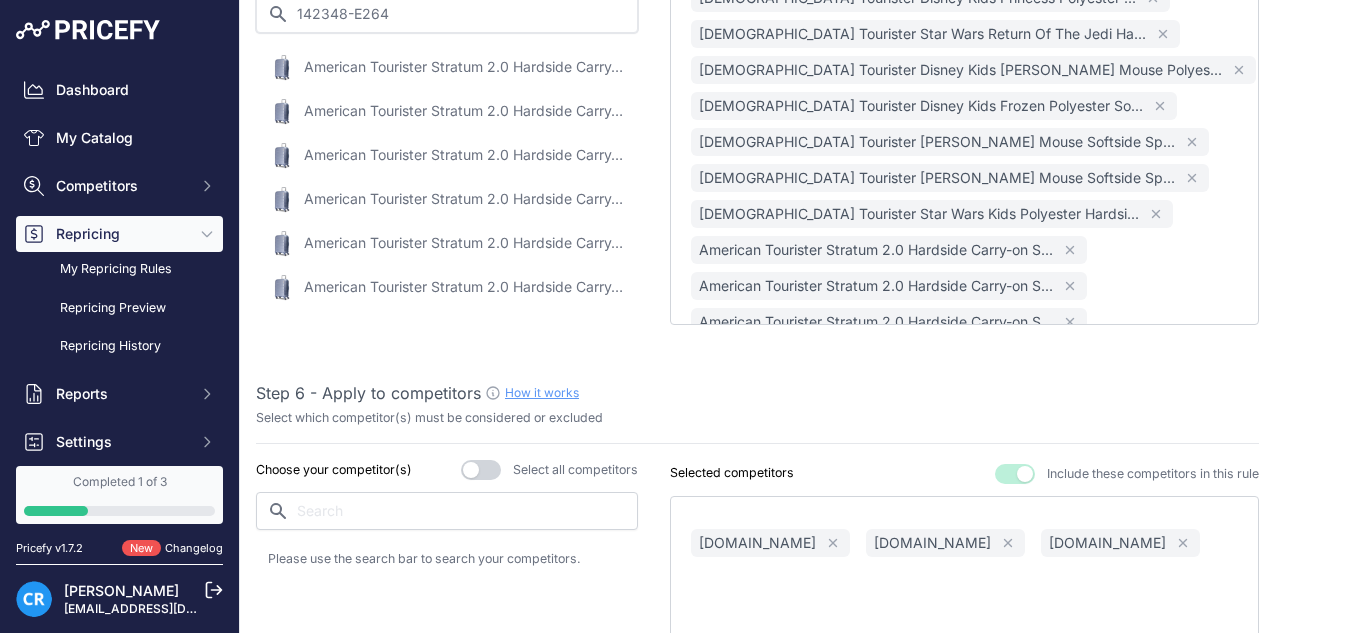 click on "142348-E264" at bounding box center (447, 14) 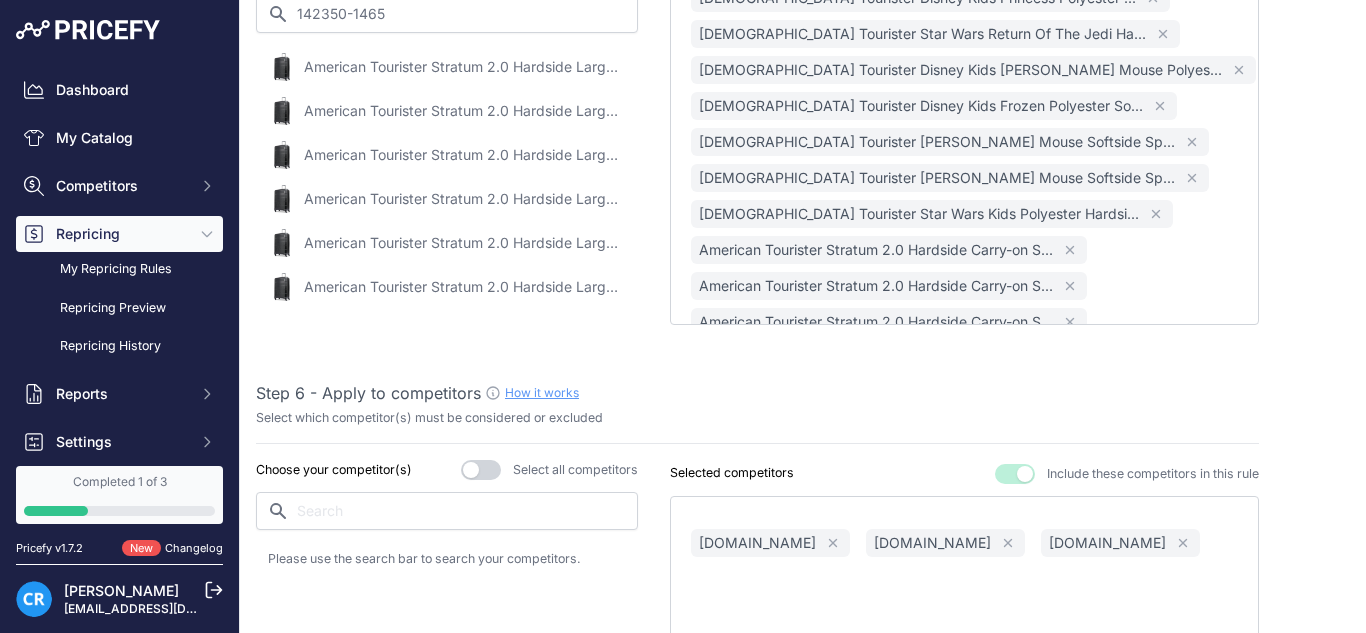 click on "American Tourister Stratum 2.0 Hardside Large Spinner 28" - Jet Black / Large" at bounding box center (464, 67) 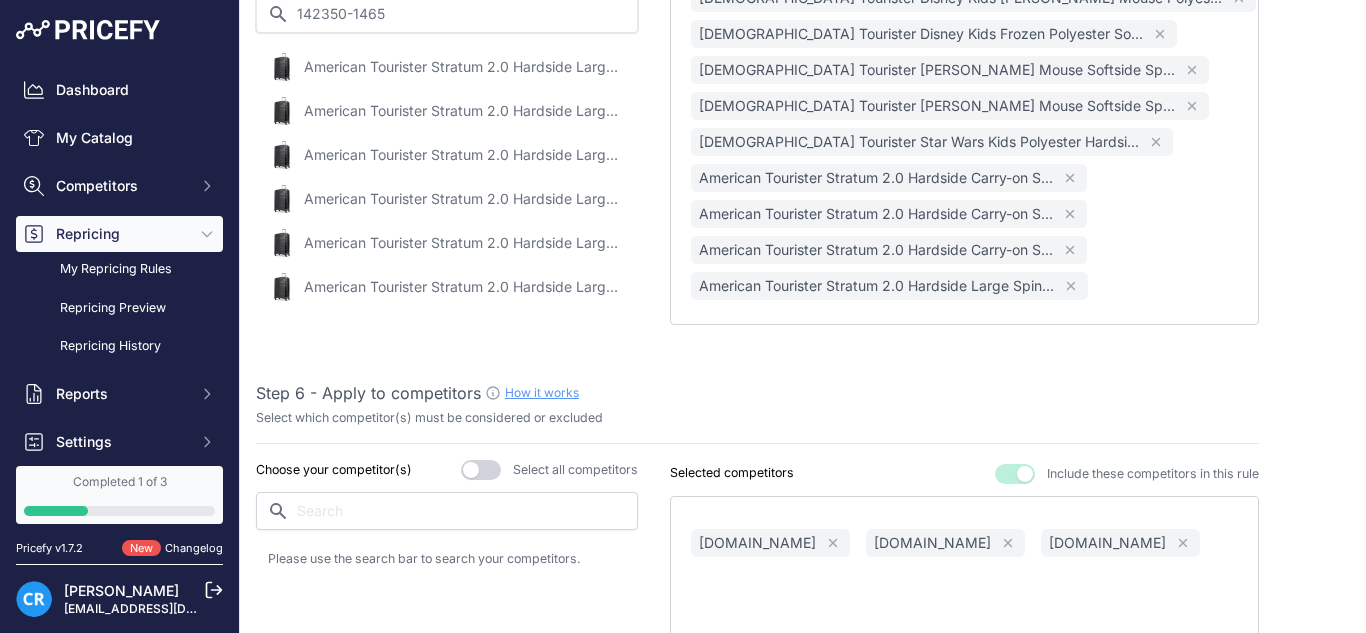 click on "142350-1465" at bounding box center [447, 14] 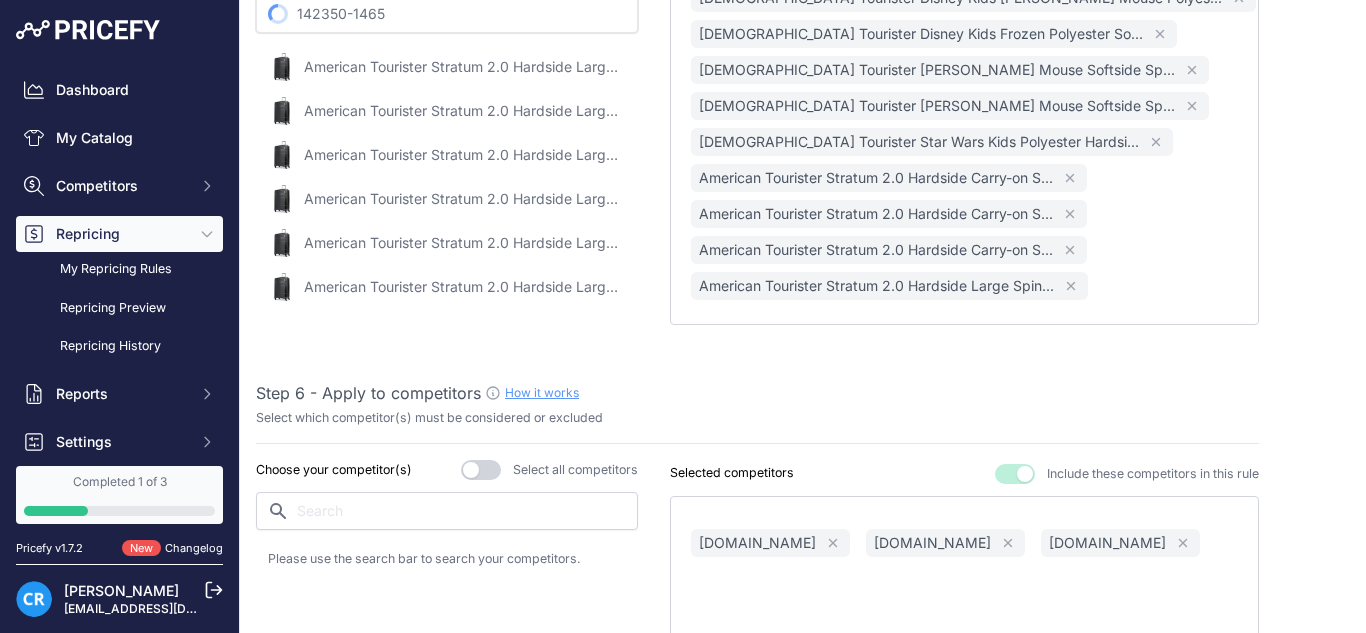 paste on "4321" 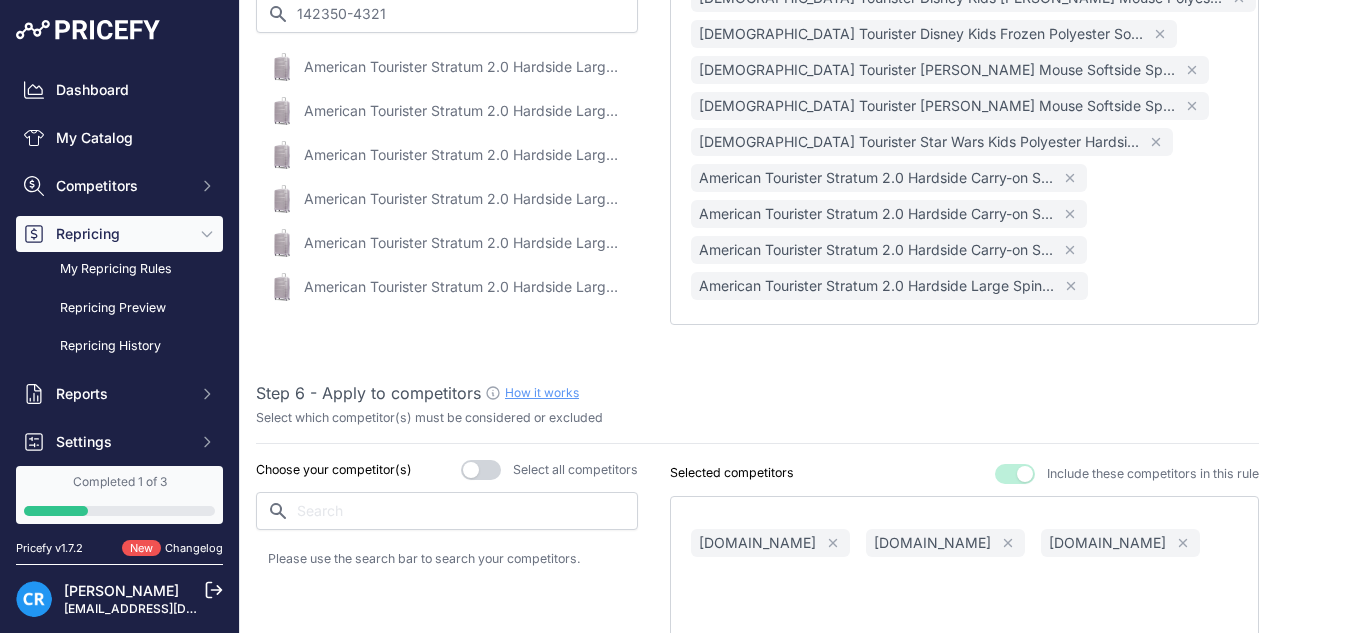 click on "American Tourister Stratum 2.0 Hardside Large Spinner 28" - Purple Haze / Large" at bounding box center [464, 67] 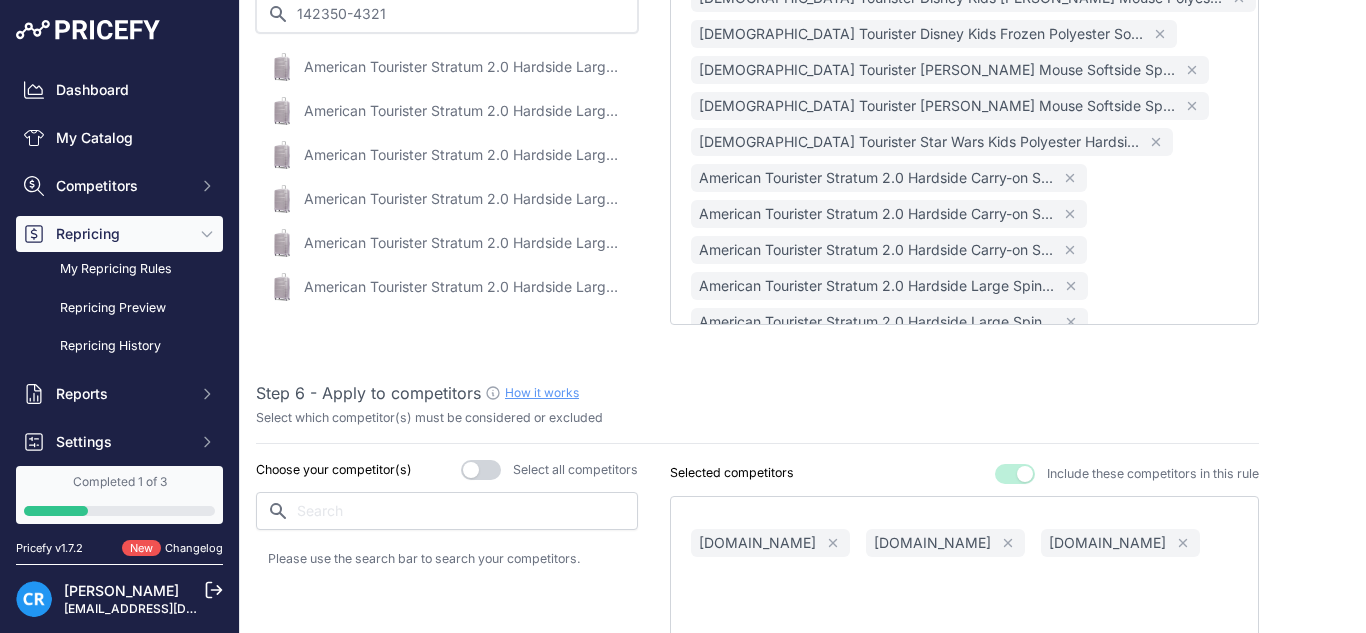click on "142350-4321" at bounding box center [447, 14] 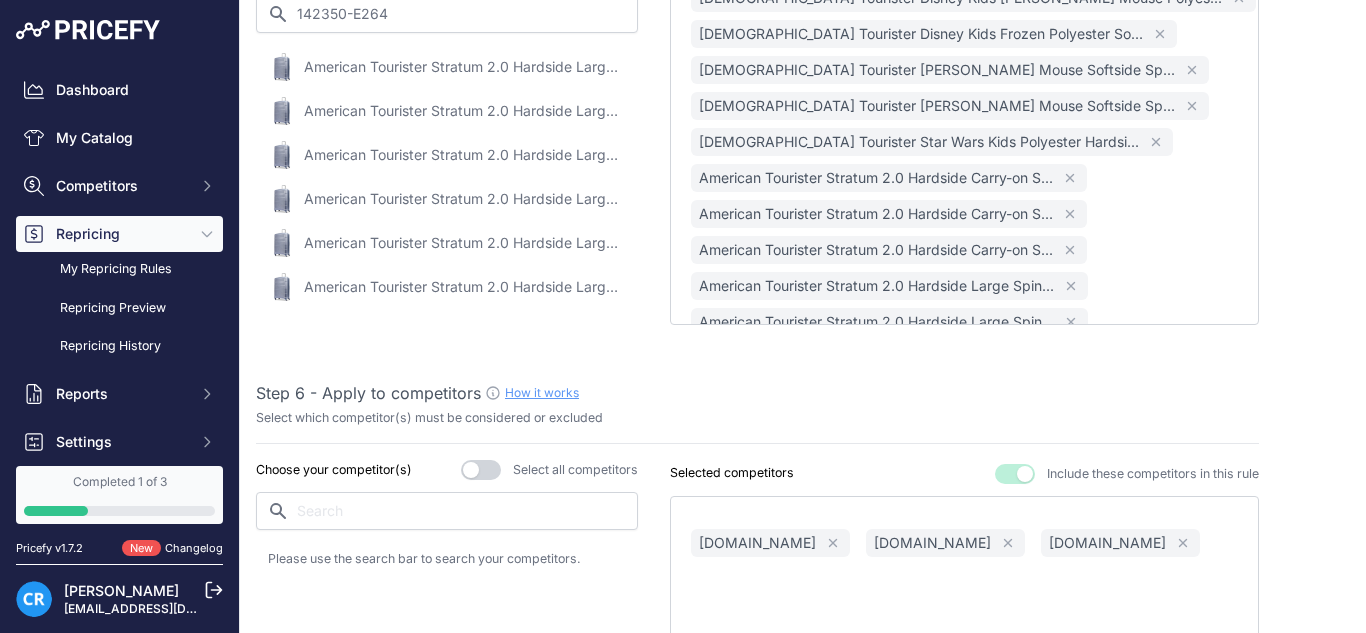 click on "American Tourister Stratum 2.0 Hardside Large Spinner 28" - Slate Blue / Large" at bounding box center [464, 67] 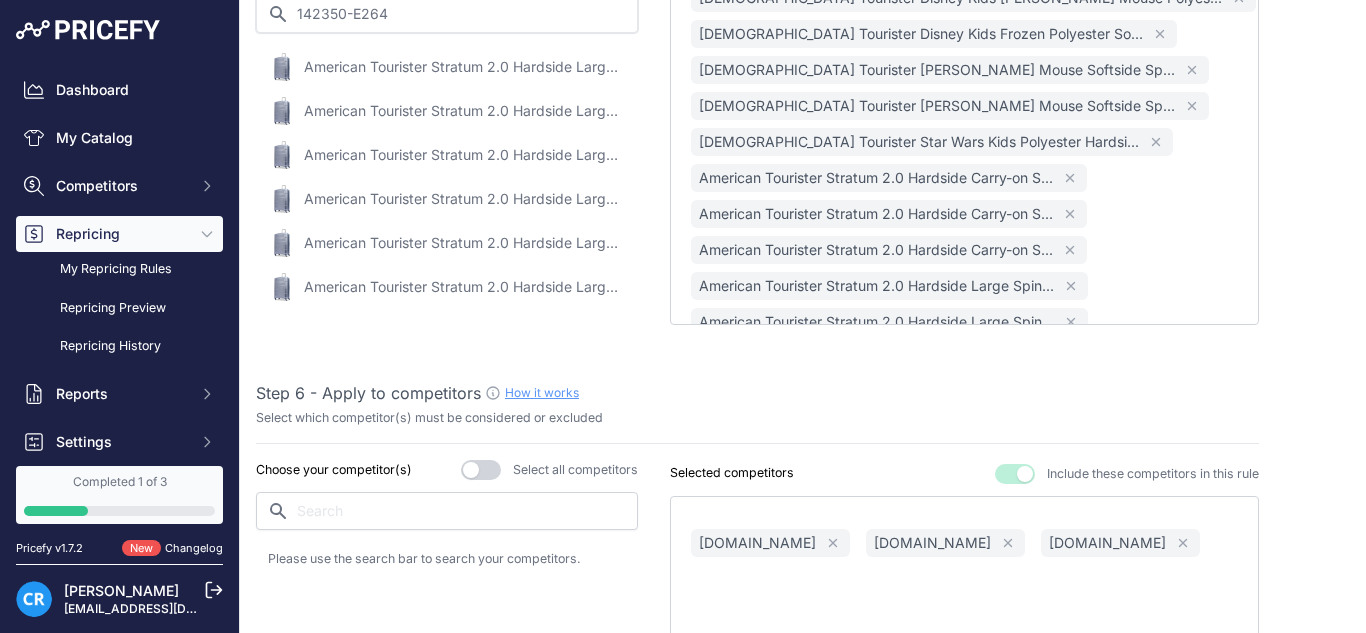 click on "142350-E264" at bounding box center (447, 14) 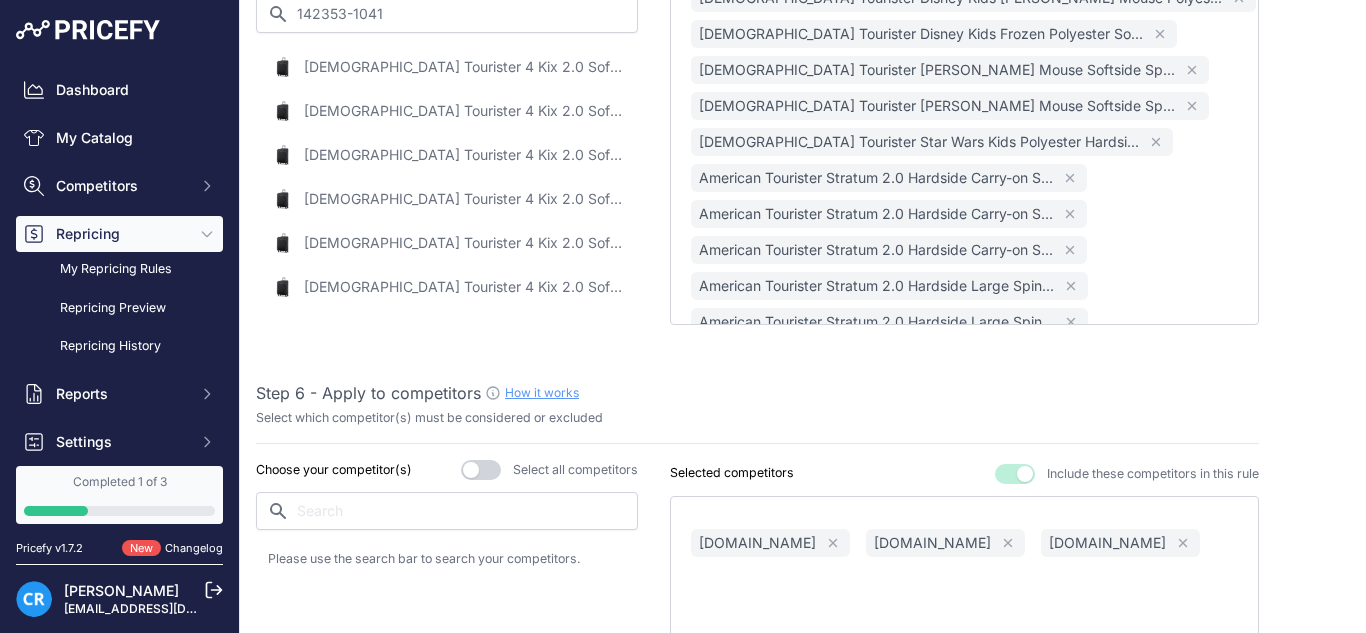 click on "American Tourister 4 Kix 2.0 Softside Medium Spinner 24" - Black / Medium" at bounding box center [464, 67] 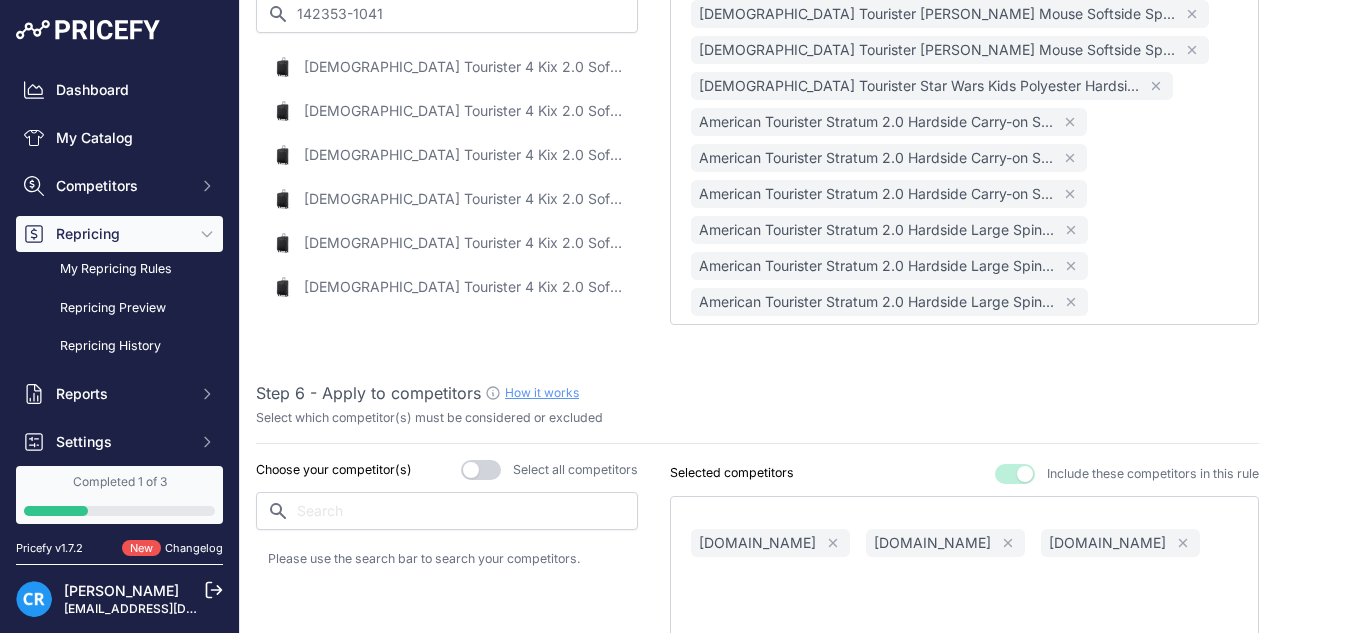 scroll, scrollTop: 548, scrollLeft: 0, axis: vertical 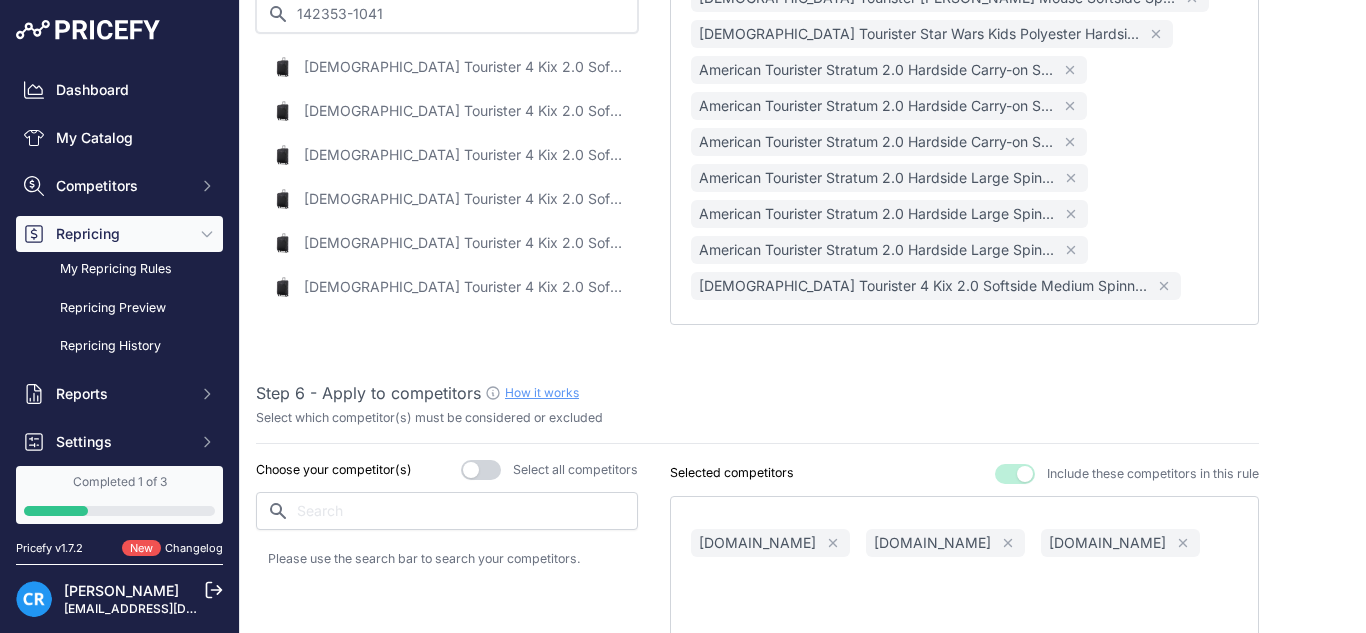 click on "142353-1041" at bounding box center (447, 14) 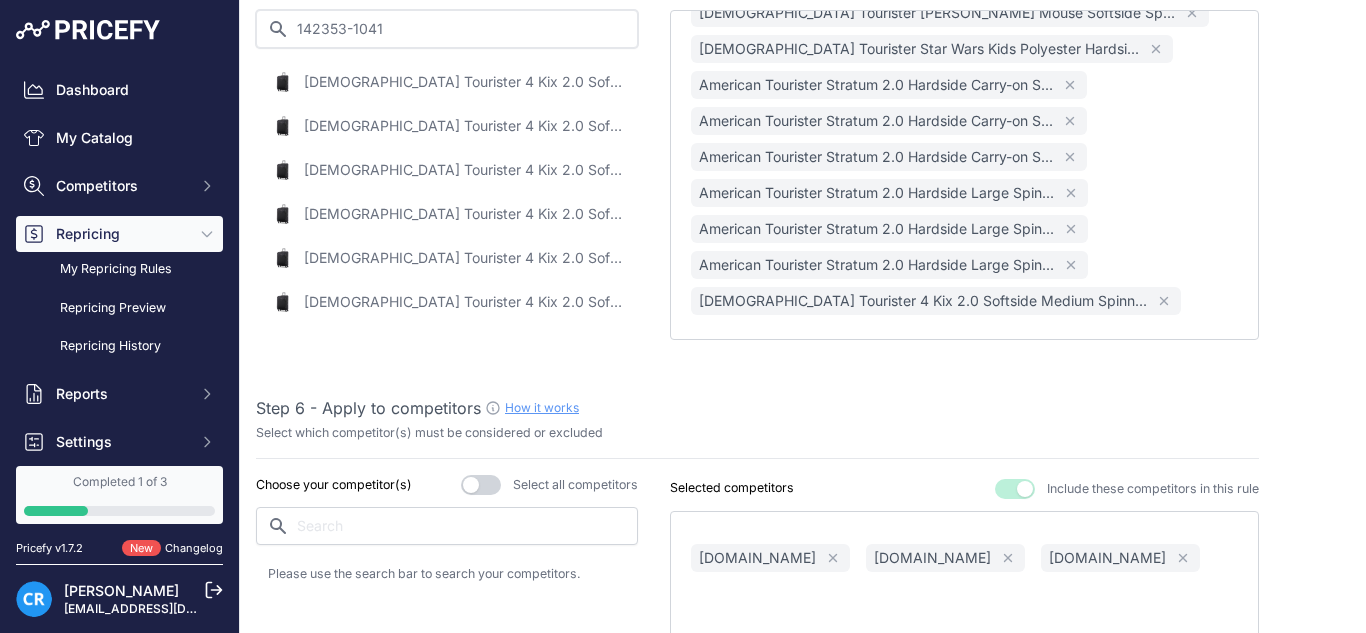 click on "142353-1041" at bounding box center (447, 29) 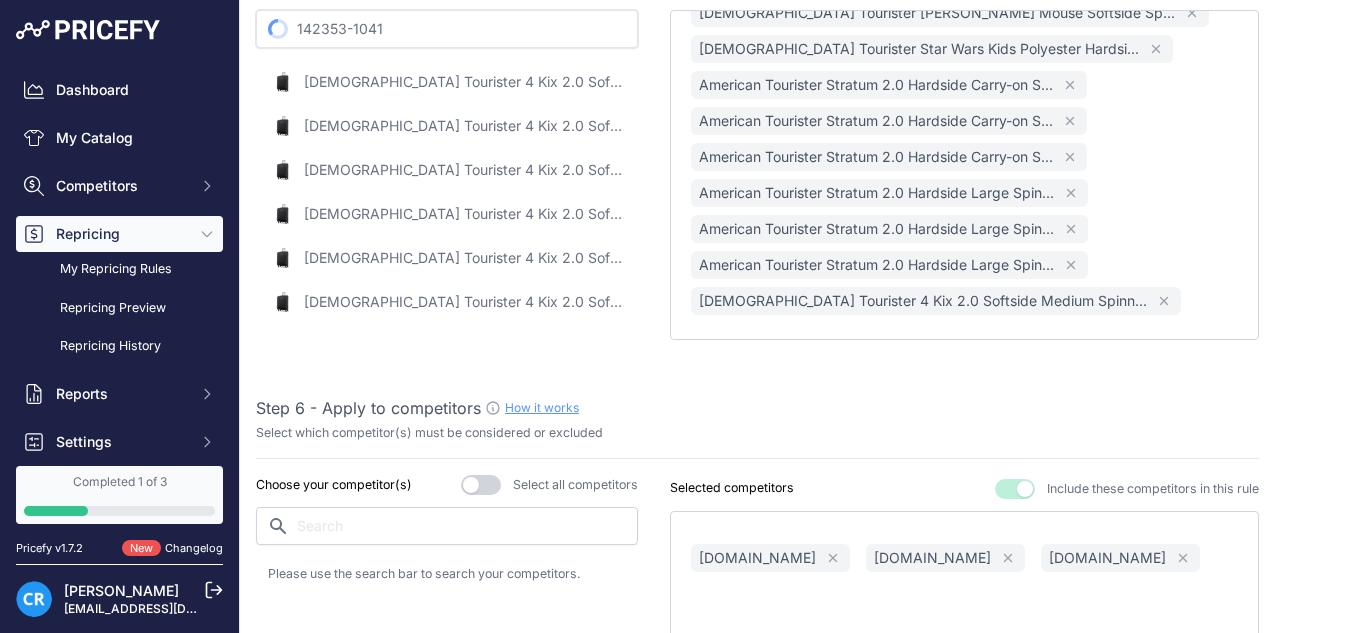 paste on "6188" 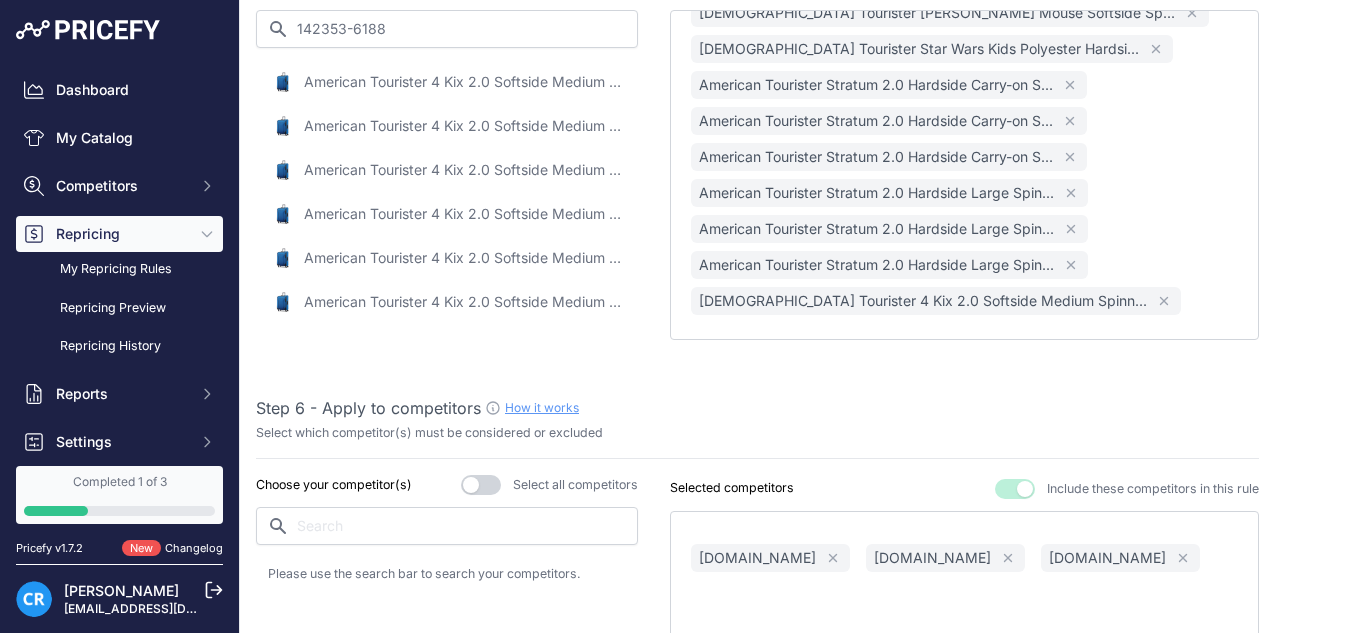 click on "American Tourister 4 Kix 2.0 Softside Medium Spinner 24" - Classic Blue / Medium" at bounding box center (447, 82) 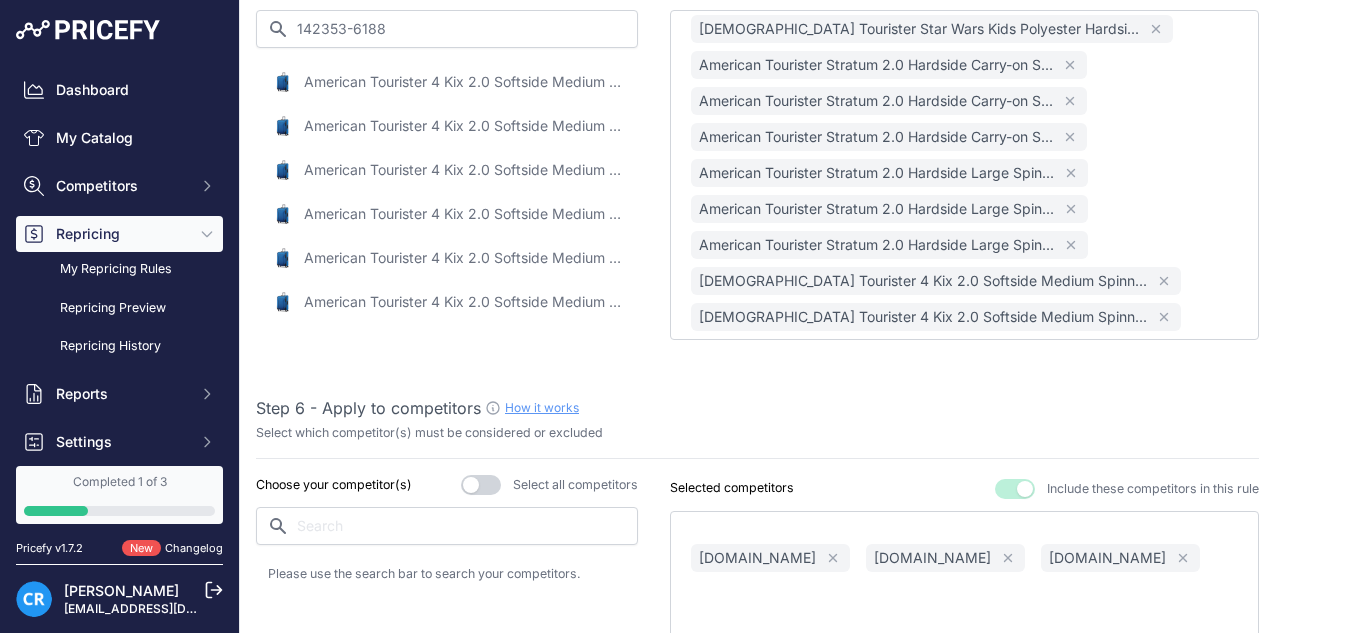 scroll, scrollTop: 584, scrollLeft: 0, axis: vertical 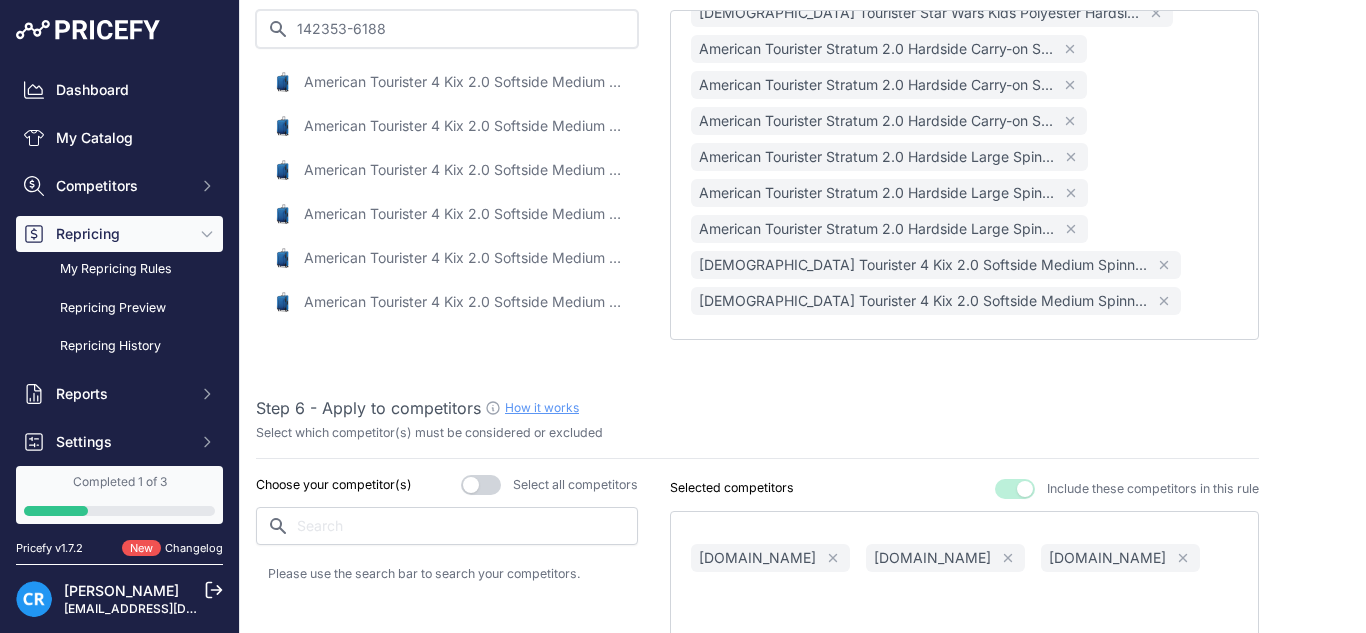 click on "142353-6188" at bounding box center [447, 29] 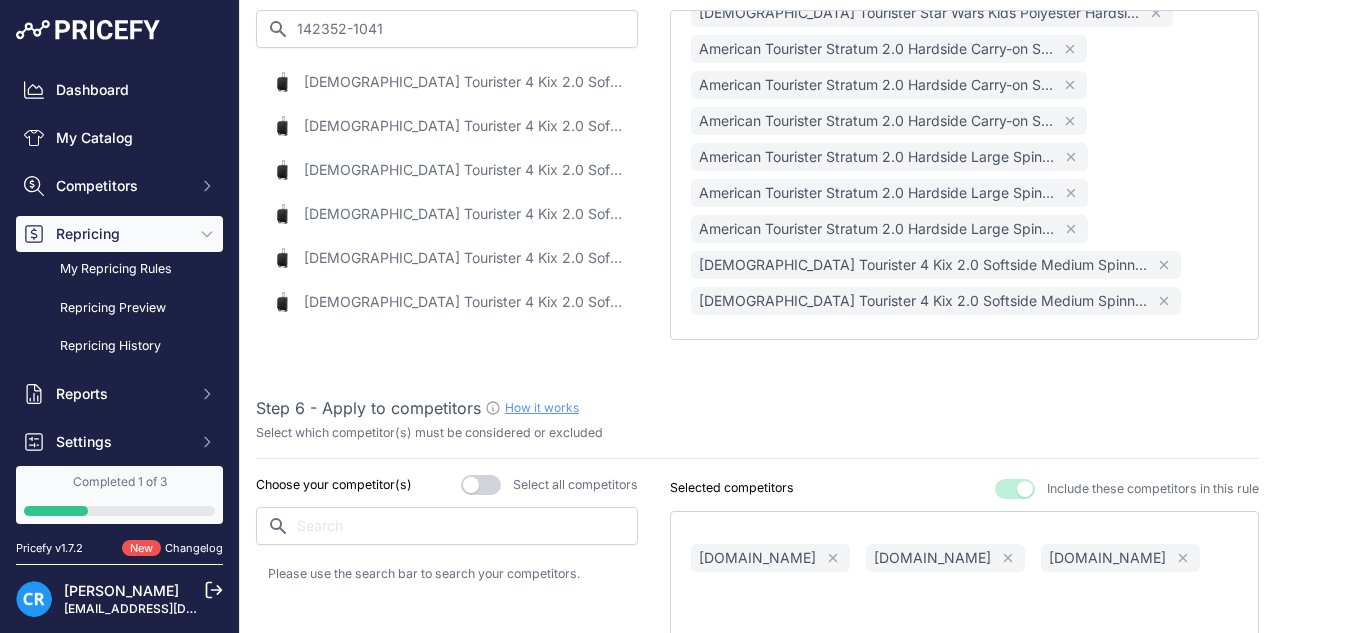click on "American Tourister 4 Kix 2.0 Softside Carry-On Spinner 20" - Black / Carry-On" at bounding box center (464, 82) 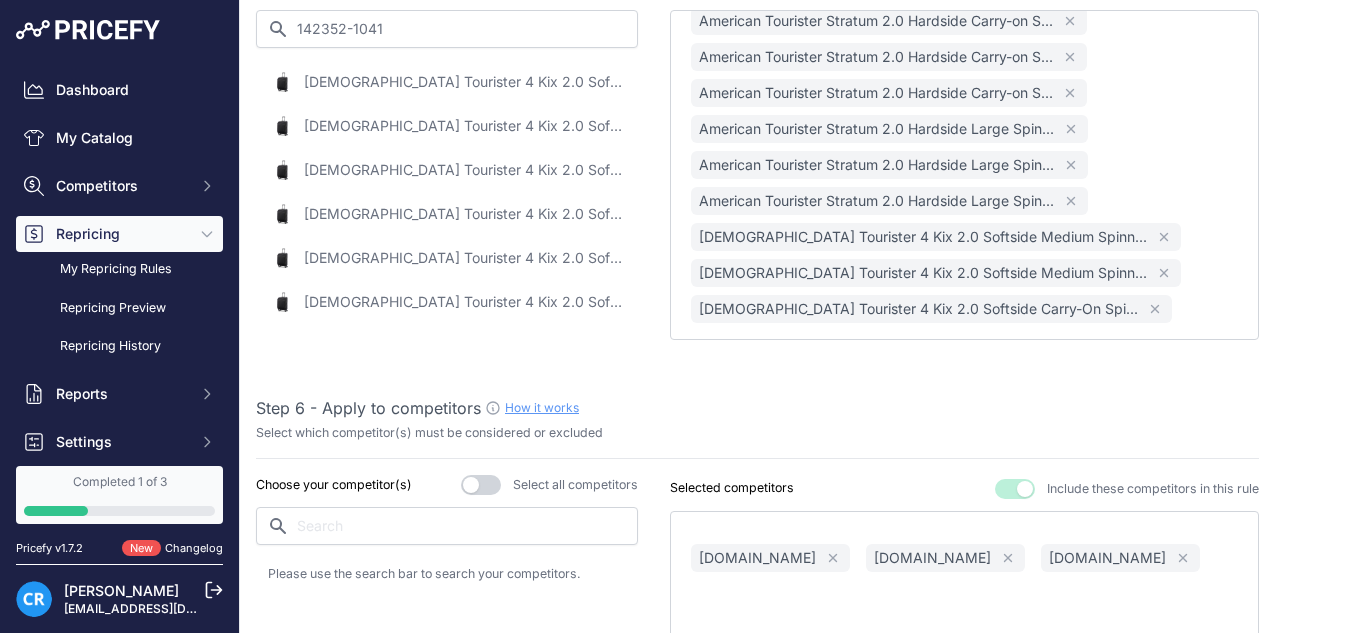 scroll, scrollTop: 620, scrollLeft: 0, axis: vertical 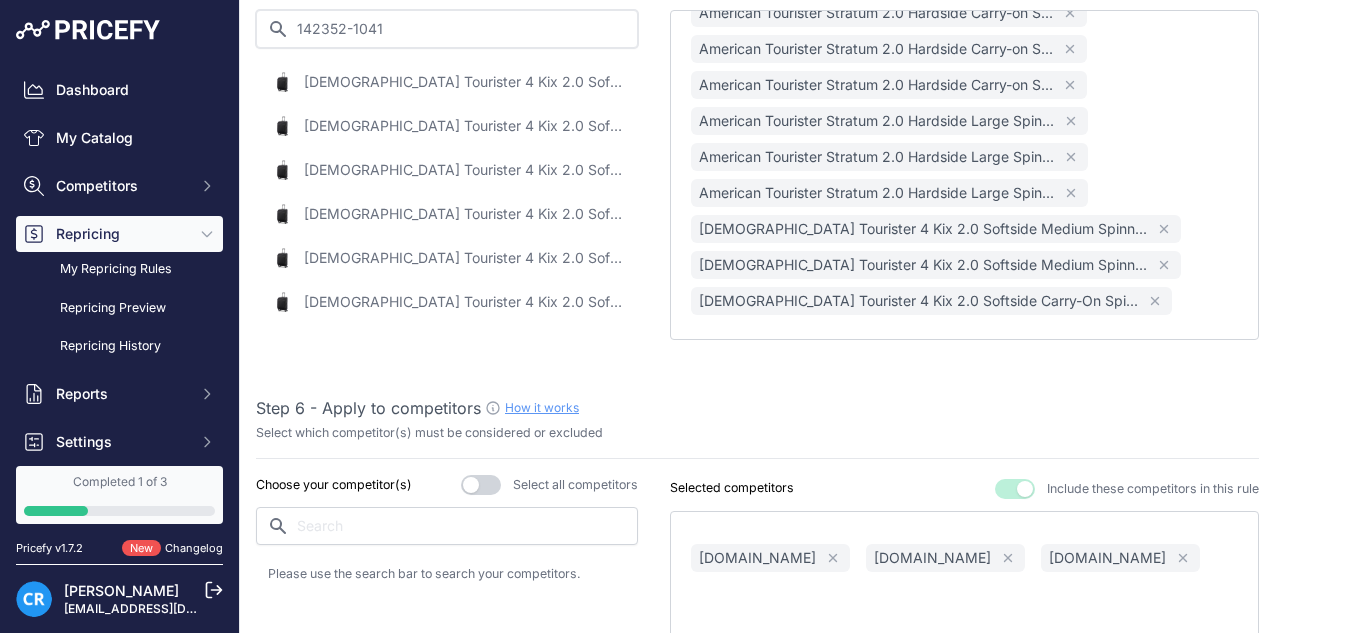 click on "142352-1041" at bounding box center [447, 29] 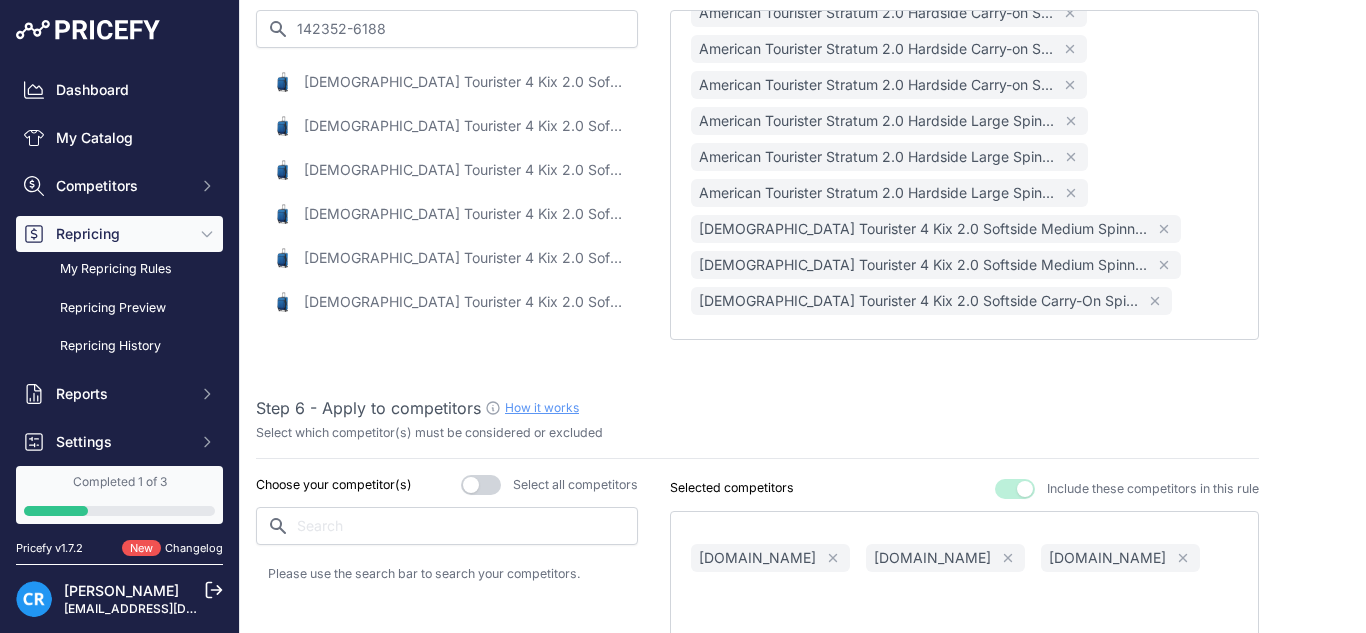 click on "American Tourister 4 Kix 2.0 Softside Carry-On Spinner 20" - Classic Blue / Carry-On" at bounding box center (464, 82) 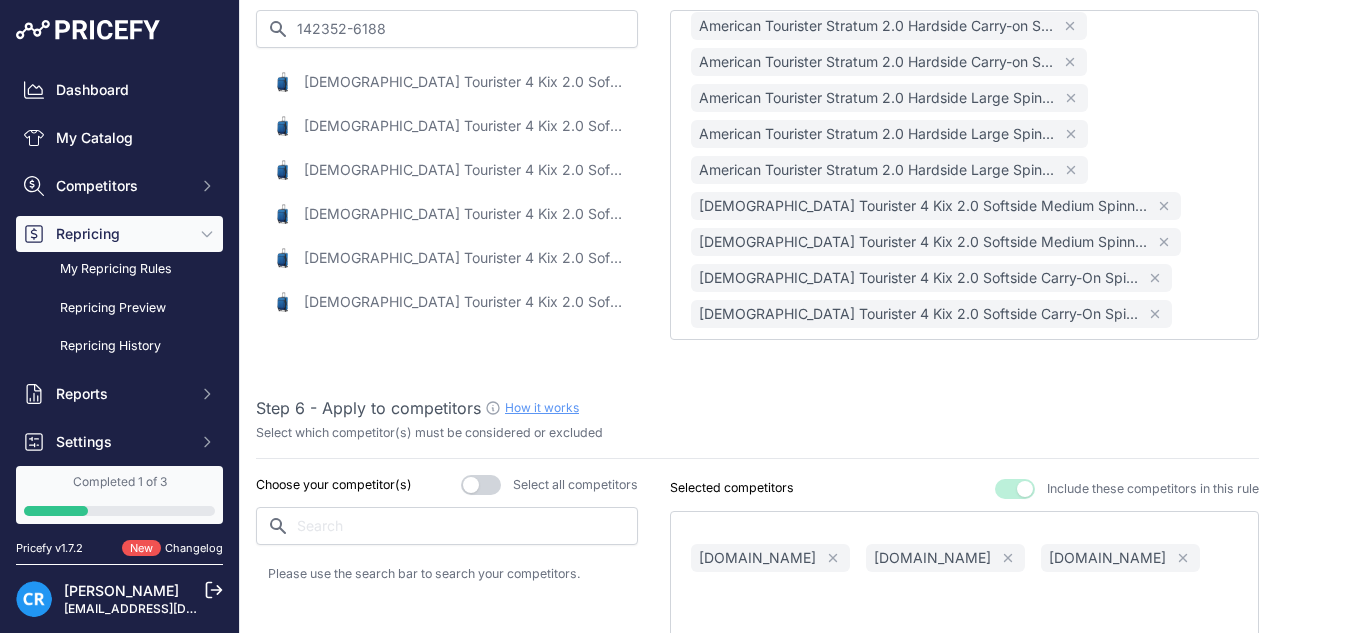 scroll, scrollTop: 656, scrollLeft: 0, axis: vertical 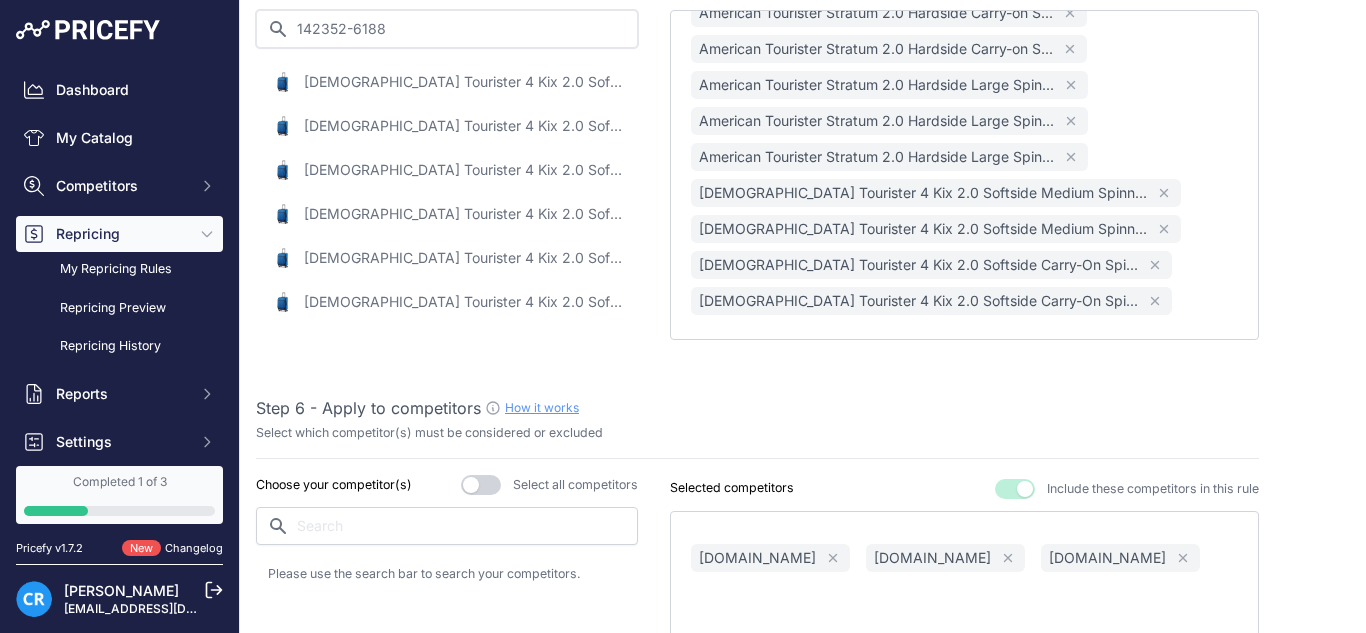 click on "142352-6188" at bounding box center [447, 29] 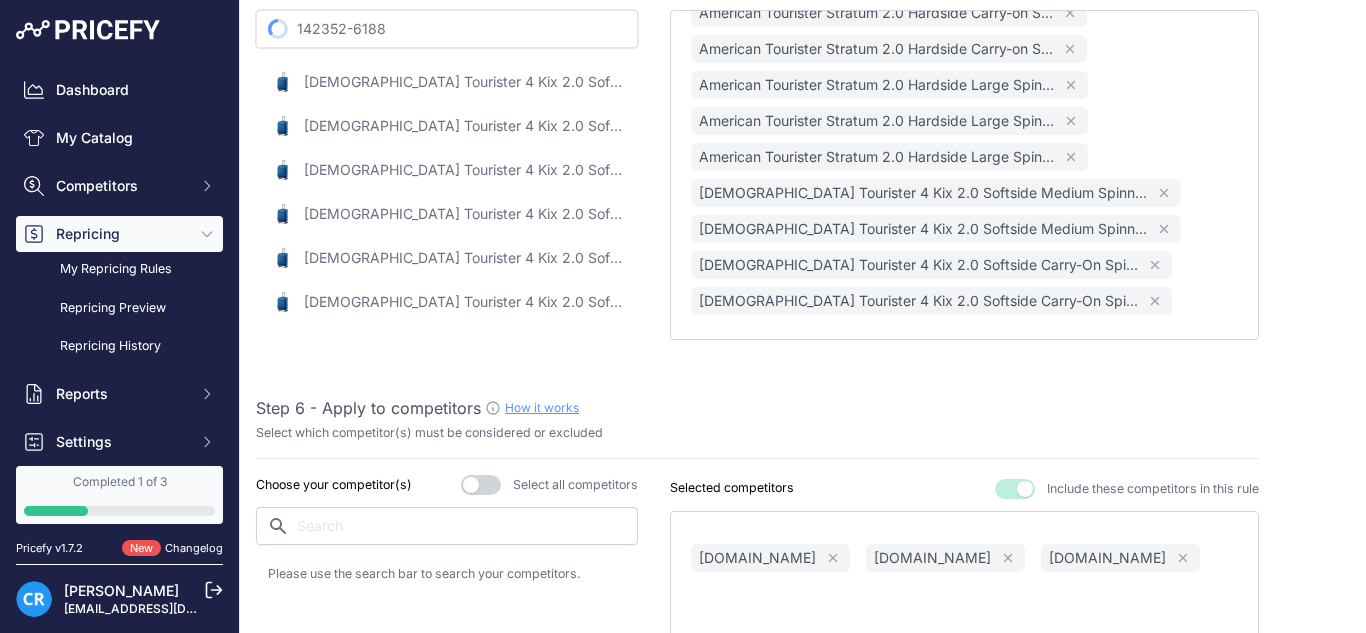 paste on "4-1041" 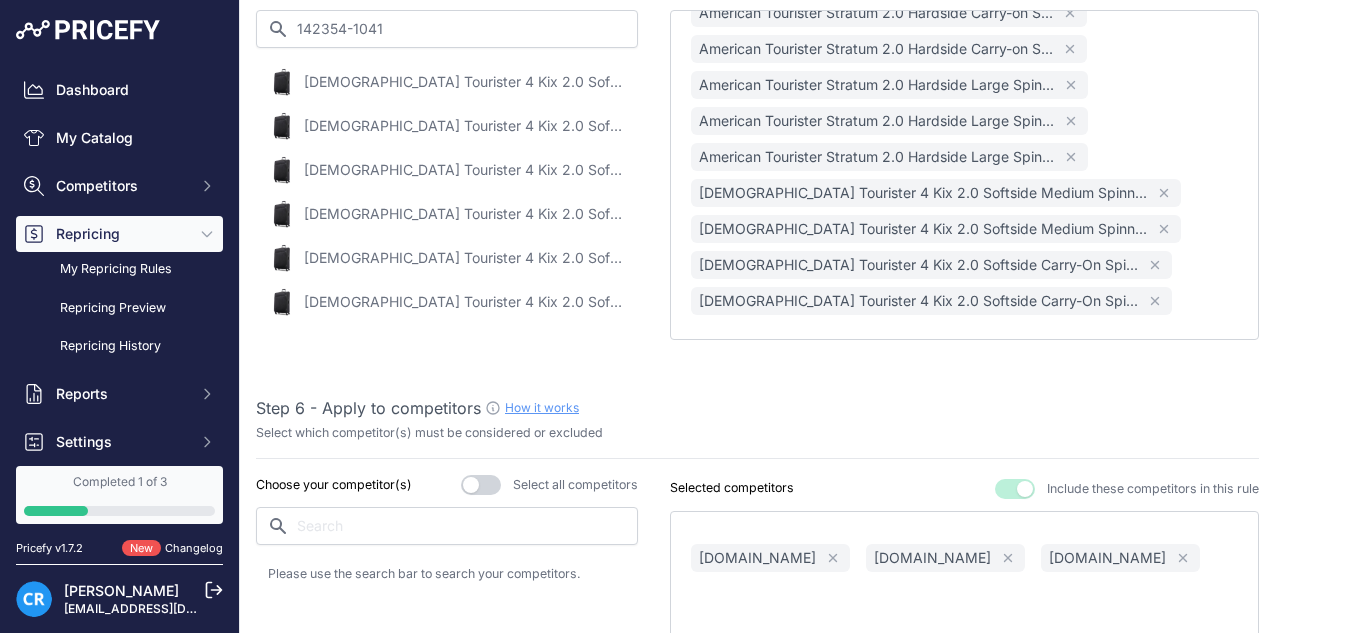 click on "American Tourister 4 Kix 2.0 Softside Large Spinner 28" - Black / Large" at bounding box center (464, 82) 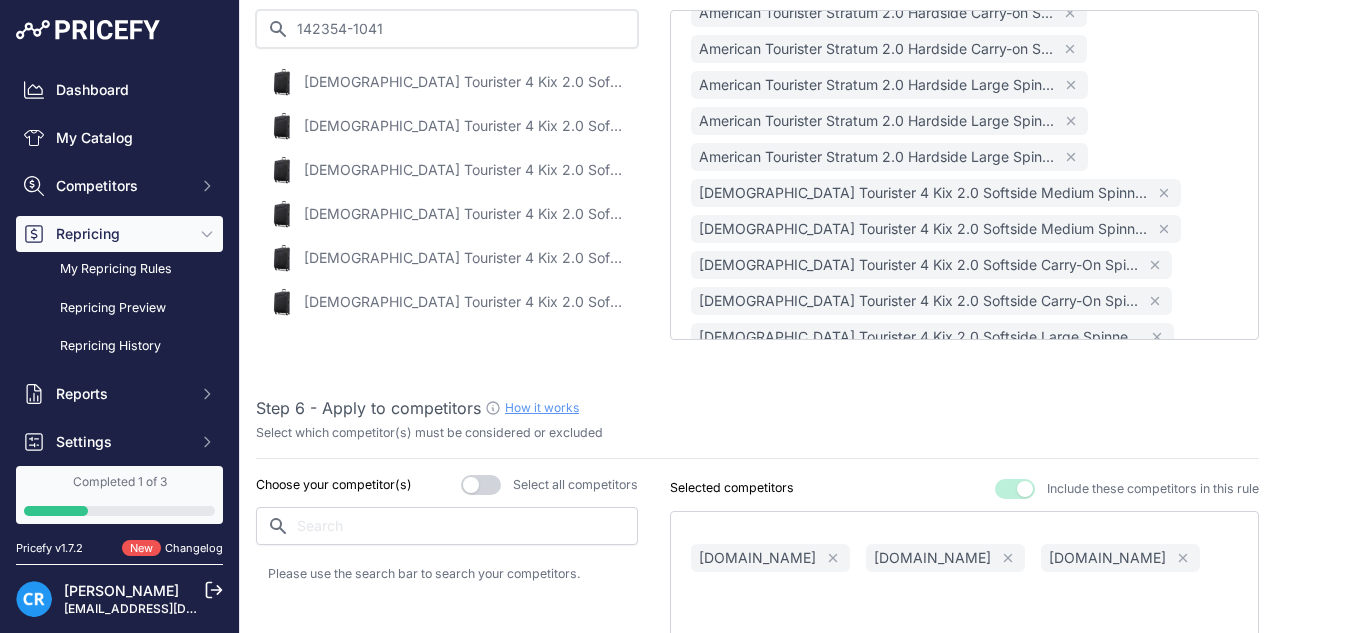 click on "142354-1041" at bounding box center [447, 29] 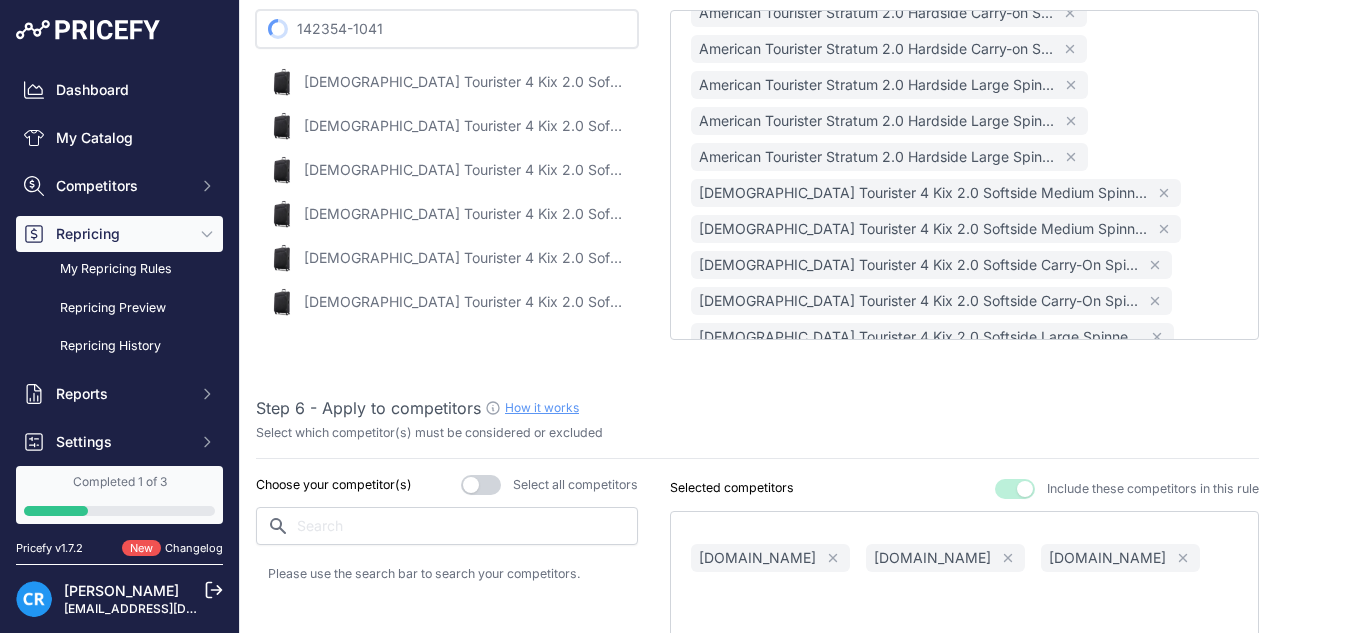 paste on "6188" 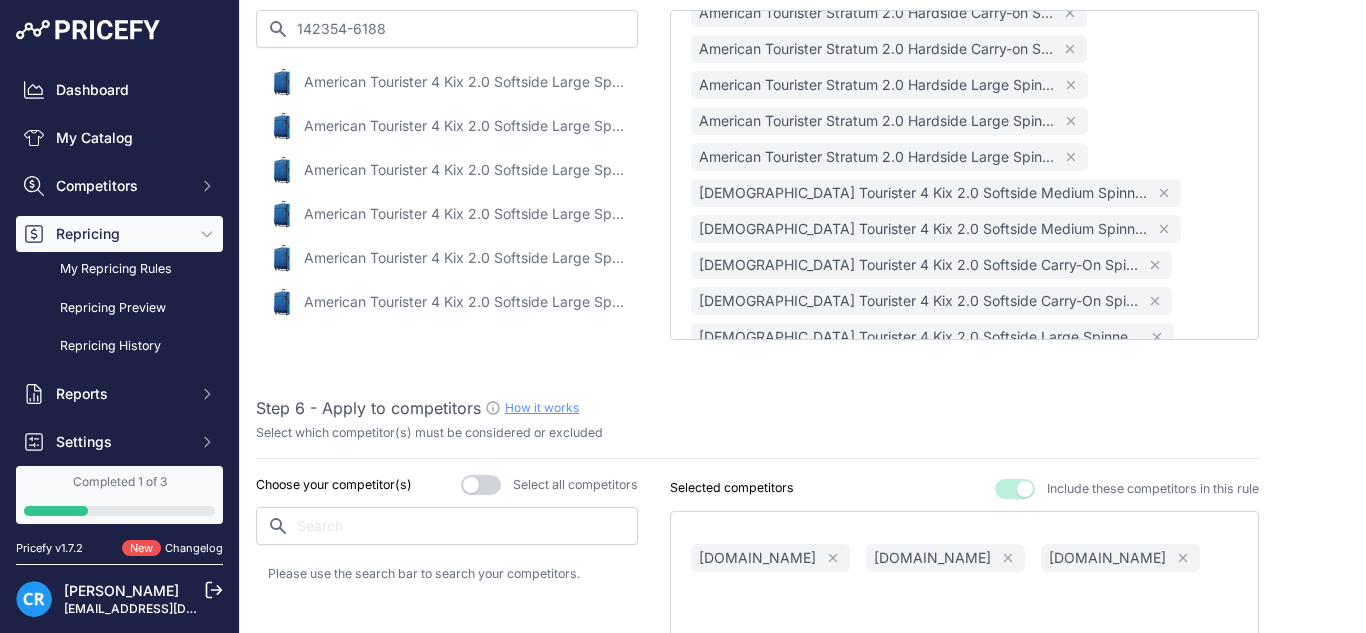 click on "American Tourister 4 Kix 2.0 Softside Large Spinner 28" - Classic Blue / Large" at bounding box center (464, 82) 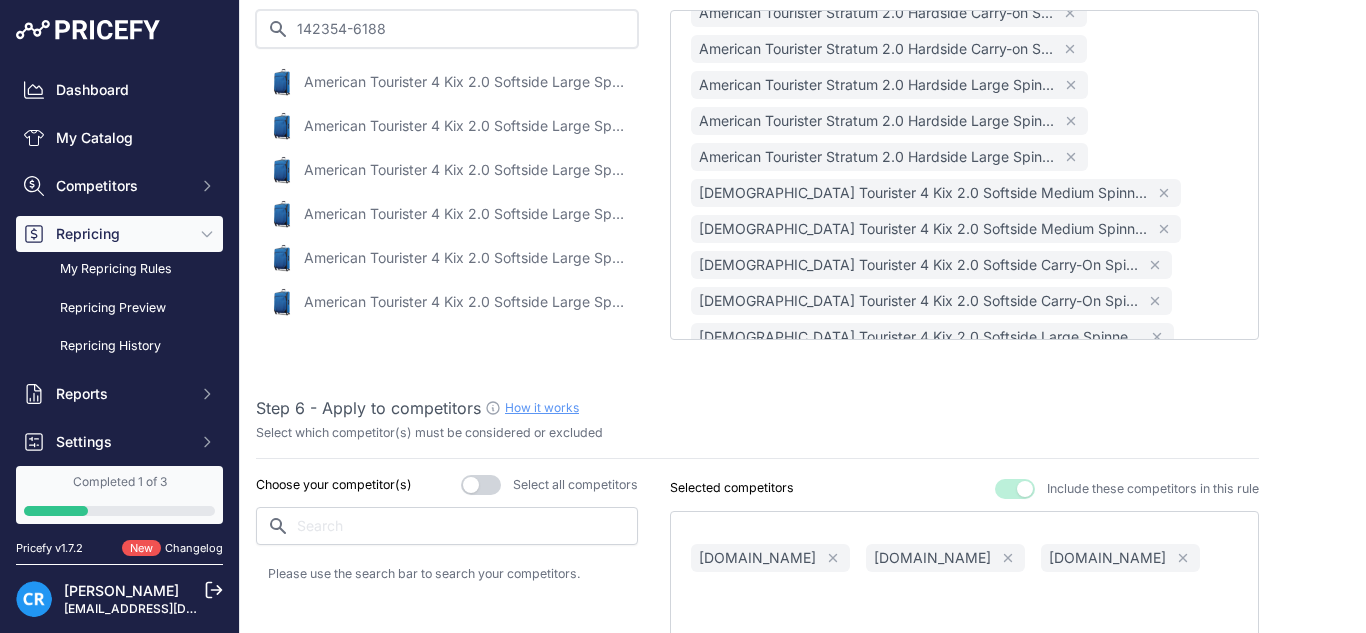 click on "142354-6188" at bounding box center (447, 29) 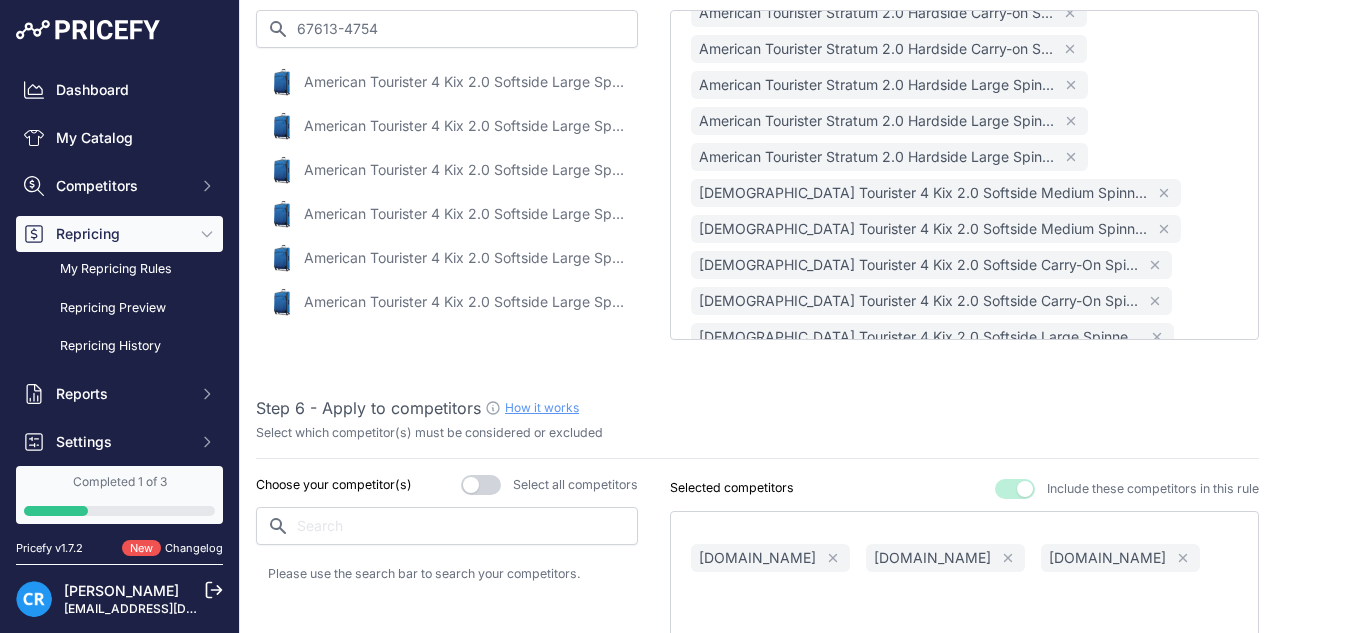 click on "American Tourister 4 Kix 2.0 Softside Large Spinner 28" - Classic Blue / Large" at bounding box center (464, 82) 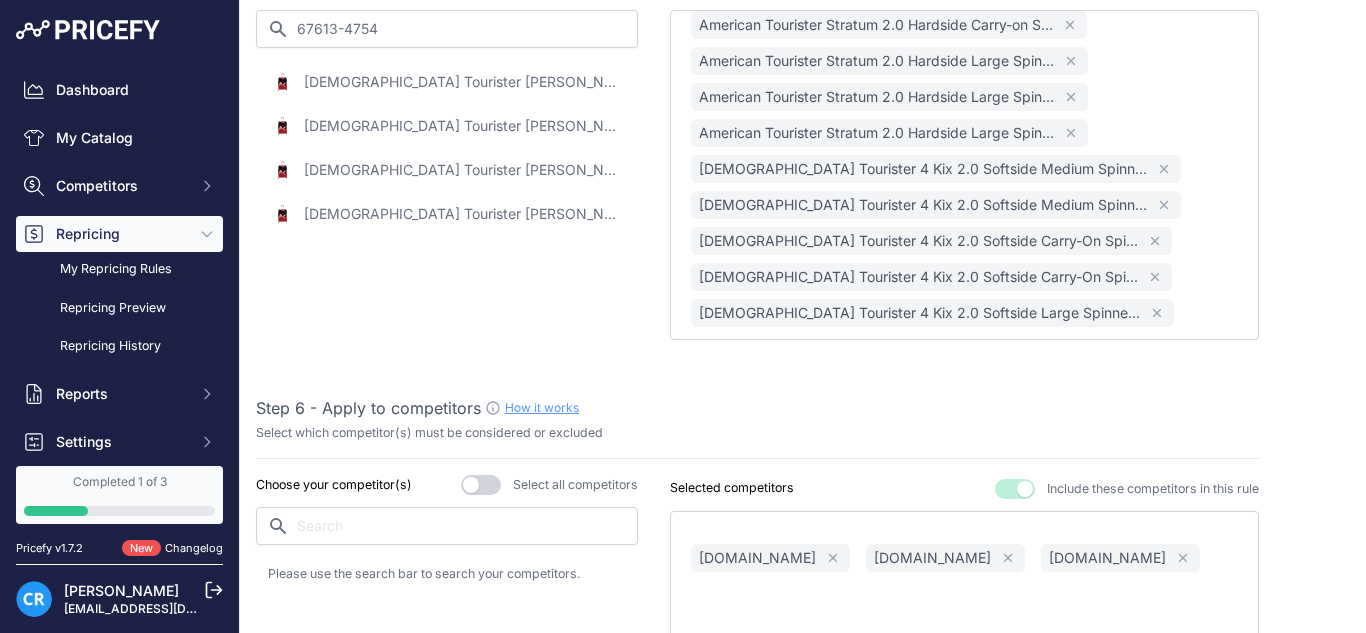 scroll, scrollTop: 692, scrollLeft: 0, axis: vertical 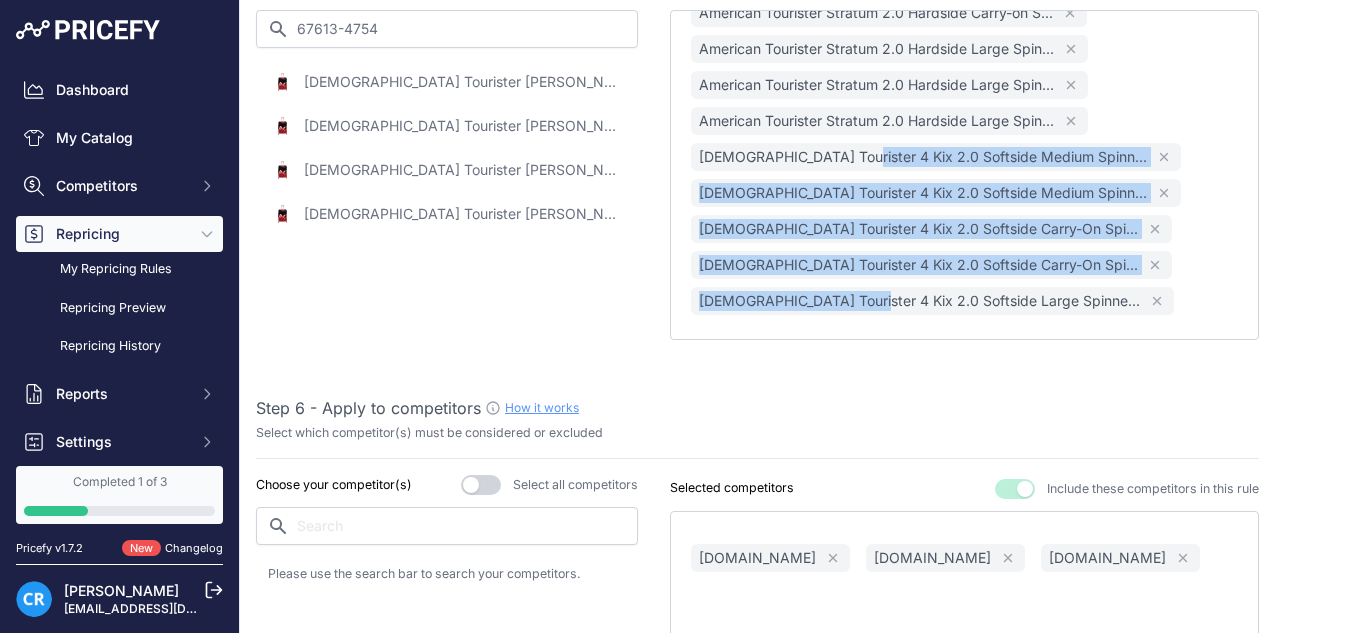 drag, startPoint x: 843, startPoint y: 157, endPoint x: 854, endPoint y: 294, distance: 137.4409 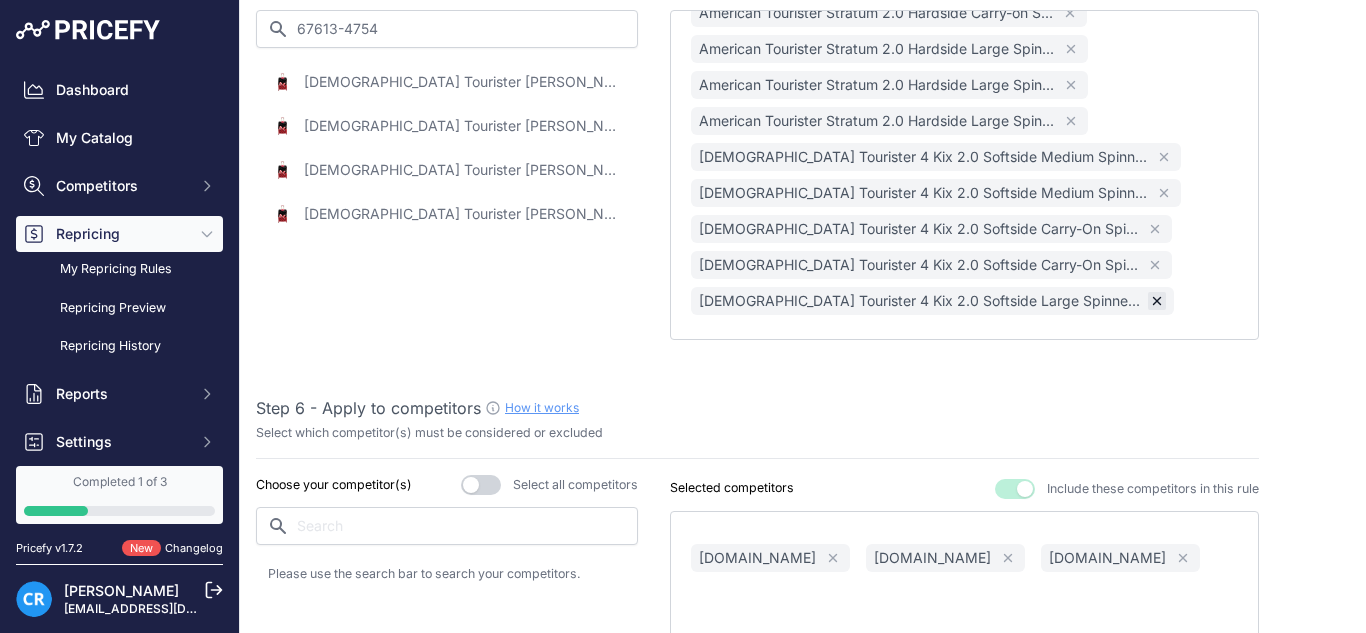 click 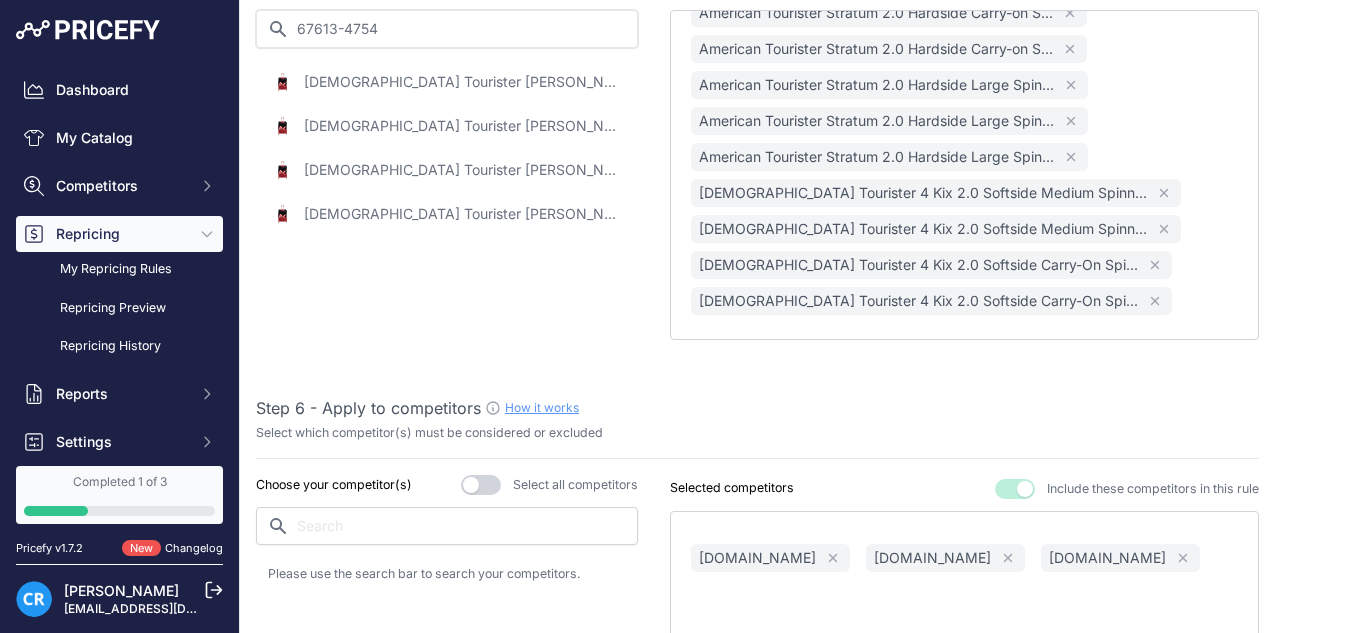 click on "67613-4754" at bounding box center (447, 29) 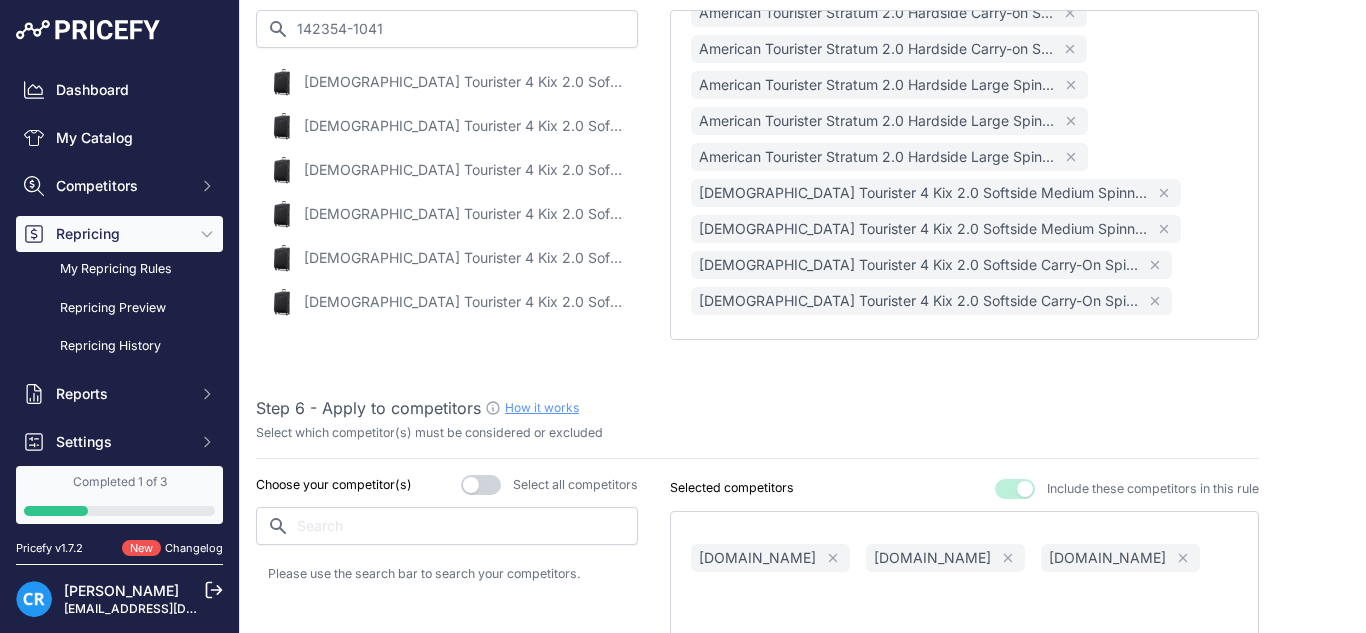 click on "American Tourister 4 Kix 2.0 Softside Large Spinner 28" - Black / Large" at bounding box center [464, 82] 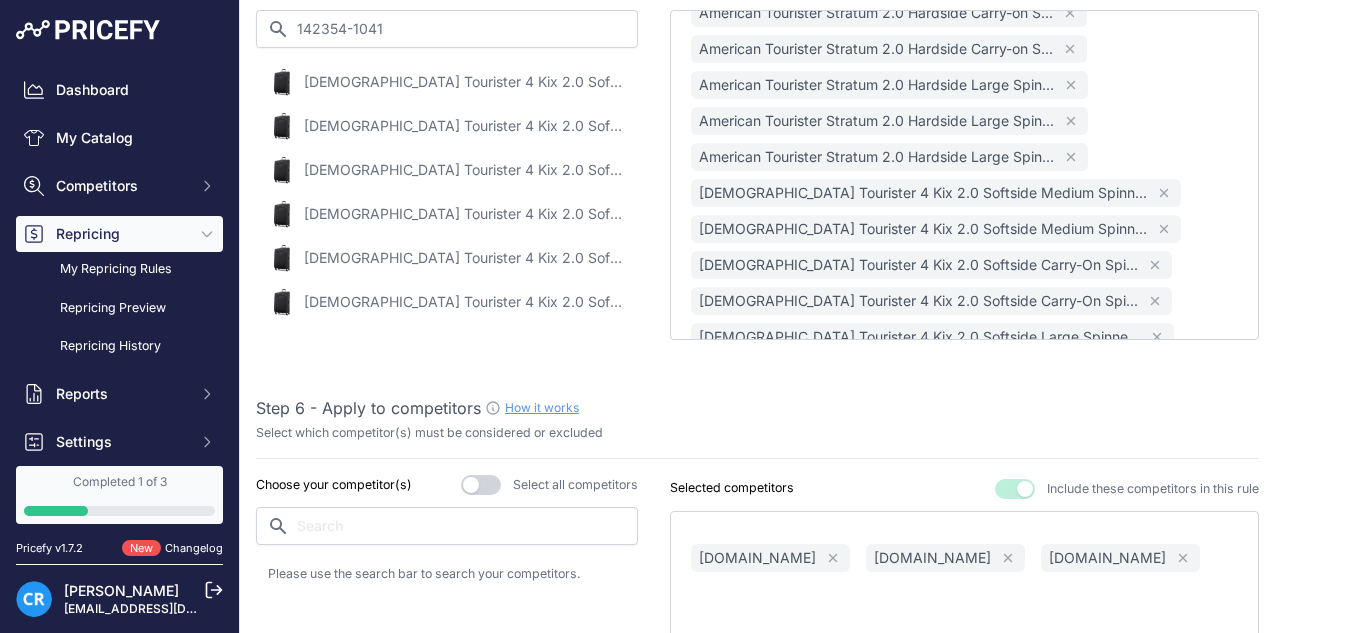 scroll, scrollTop: 692, scrollLeft: 0, axis: vertical 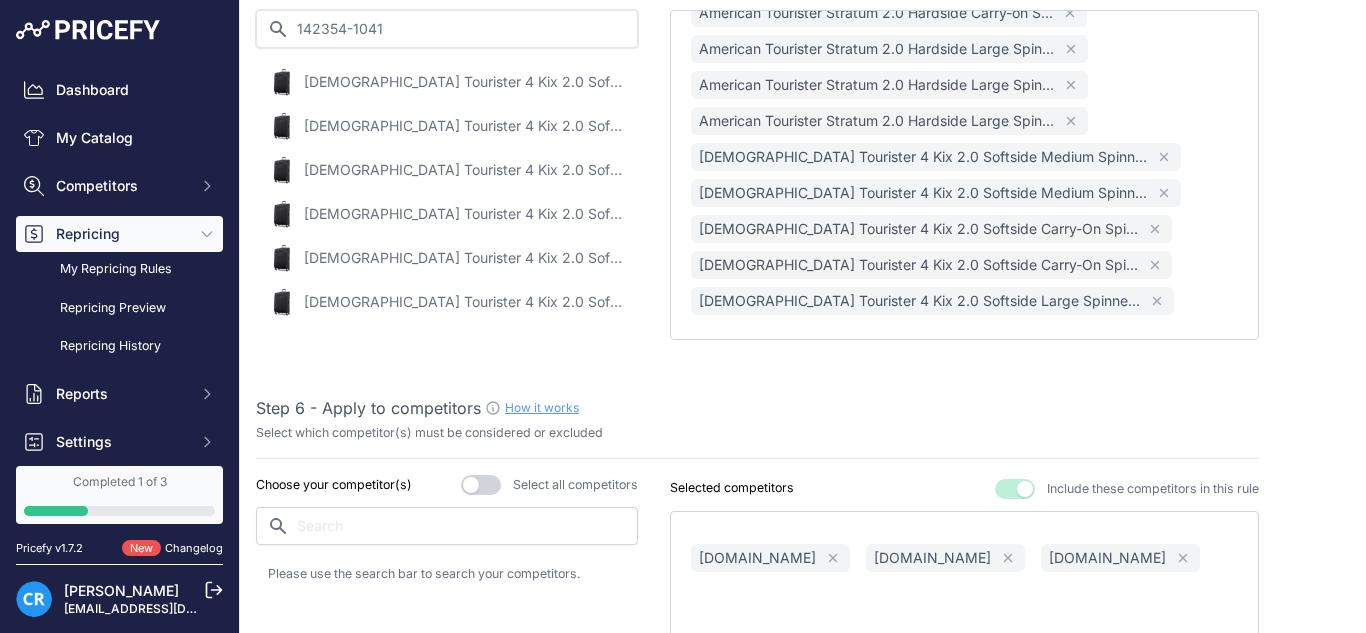 click on "142354-1041" at bounding box center (447, 29) 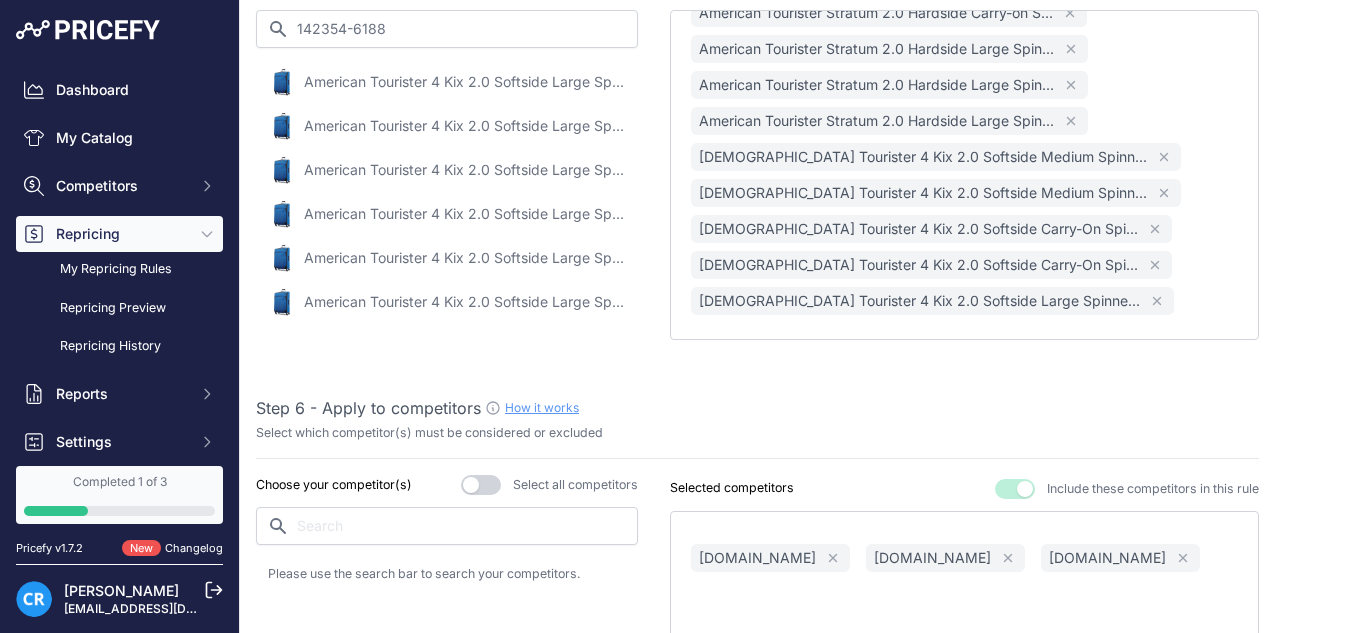 click on "American Tourister 4 Kix 2.0 Softside Large Spinner 28" - Classic Blue / Large" at bounding box center [464, 82] 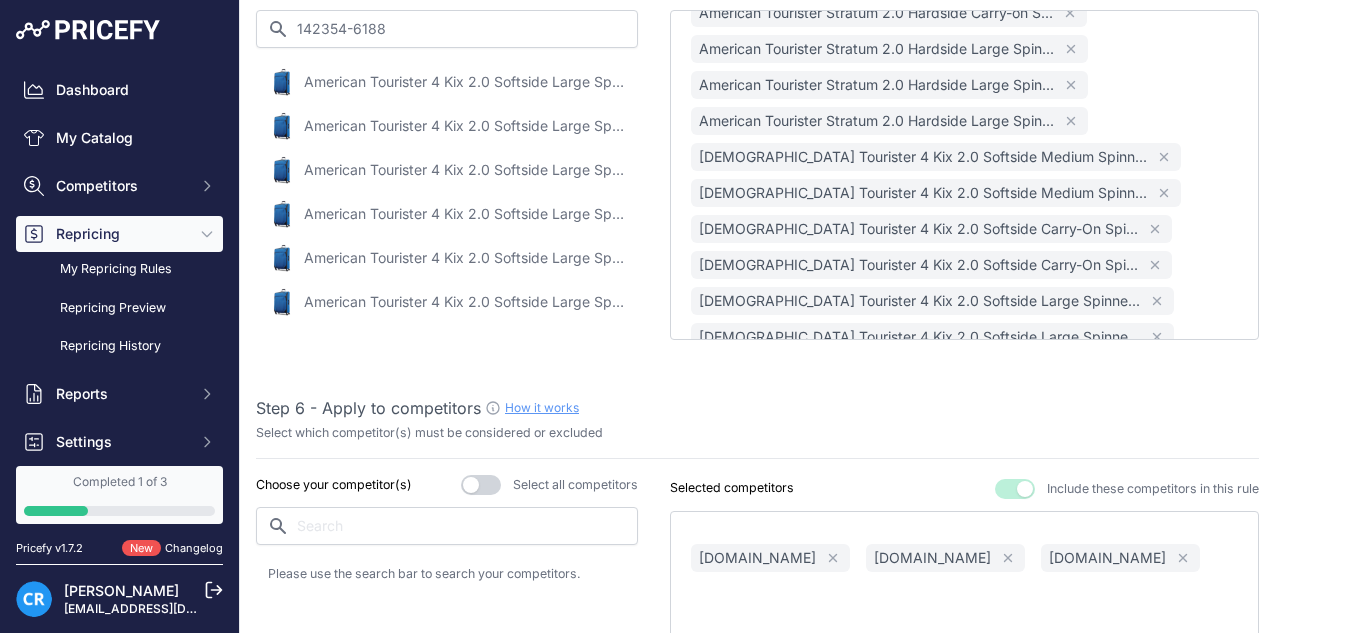 scroll, scrollTop: 728, scrollLeft: 0, axis: vertical 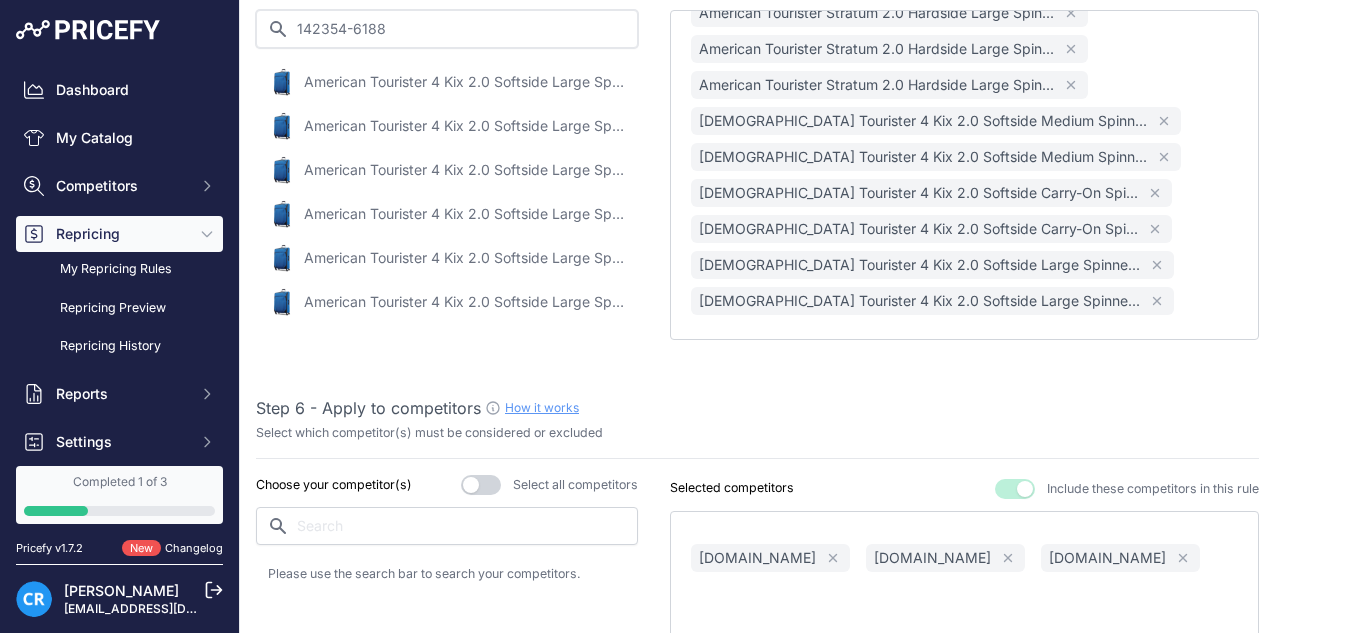 click on "142354-6188" at bounding box center [447, 29] 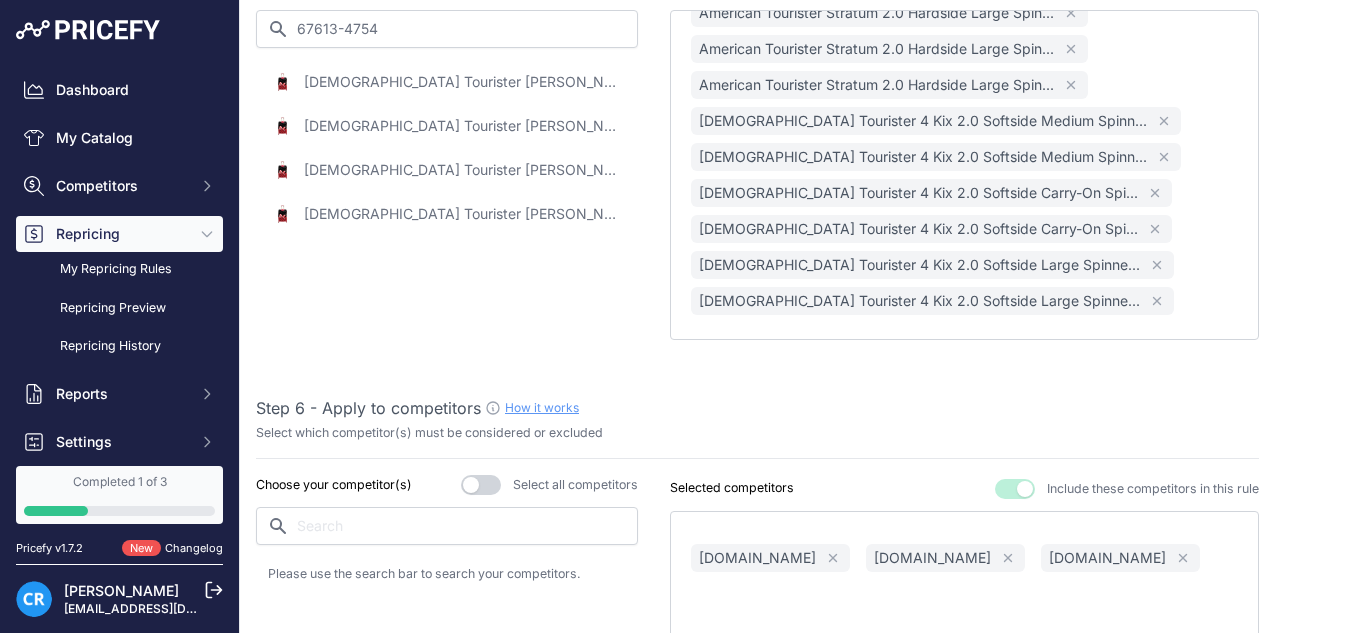 click on "American Tourister Minnie Mouse Red Bow Spinner 28" - Large" at bounding box center (464, 82) 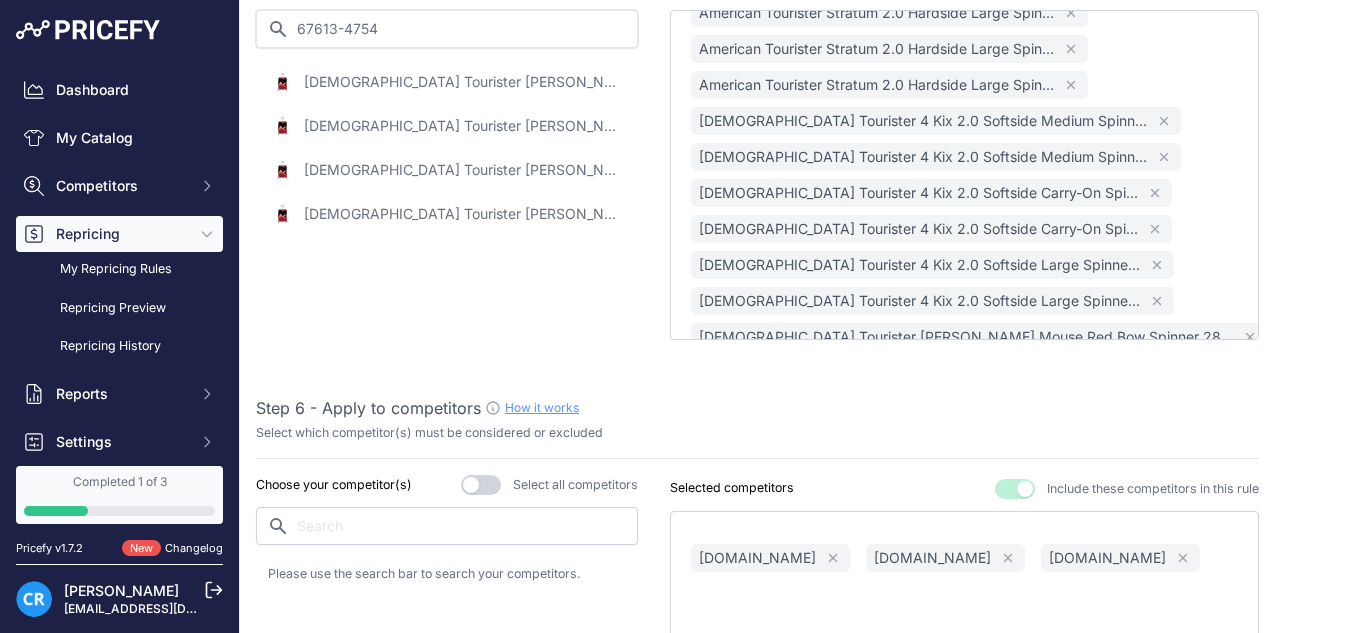 click on "67613-4754" at bounding box center [447, 29] 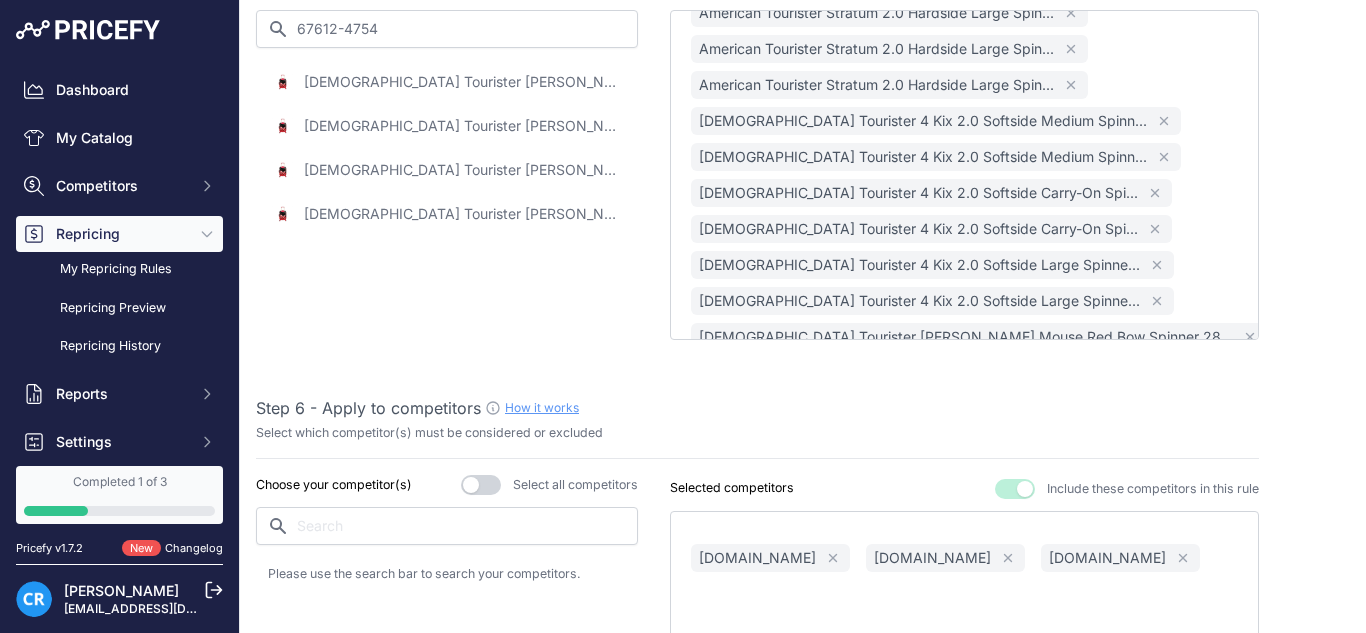 click on "American Tourister Minnie Mouse Red Bow Spinner 21" - Carry-On" at bounding box center (464, 82) 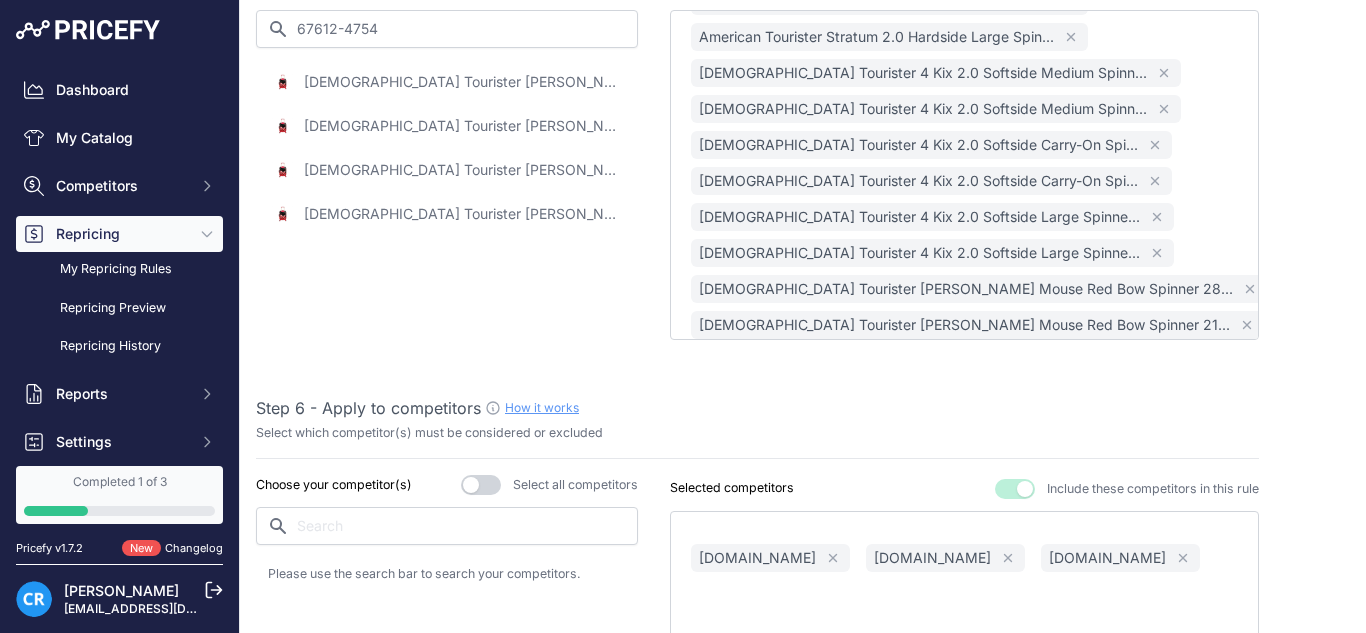 scroll, scrollTop: 800, scrollLeft: 0, axis: vertical 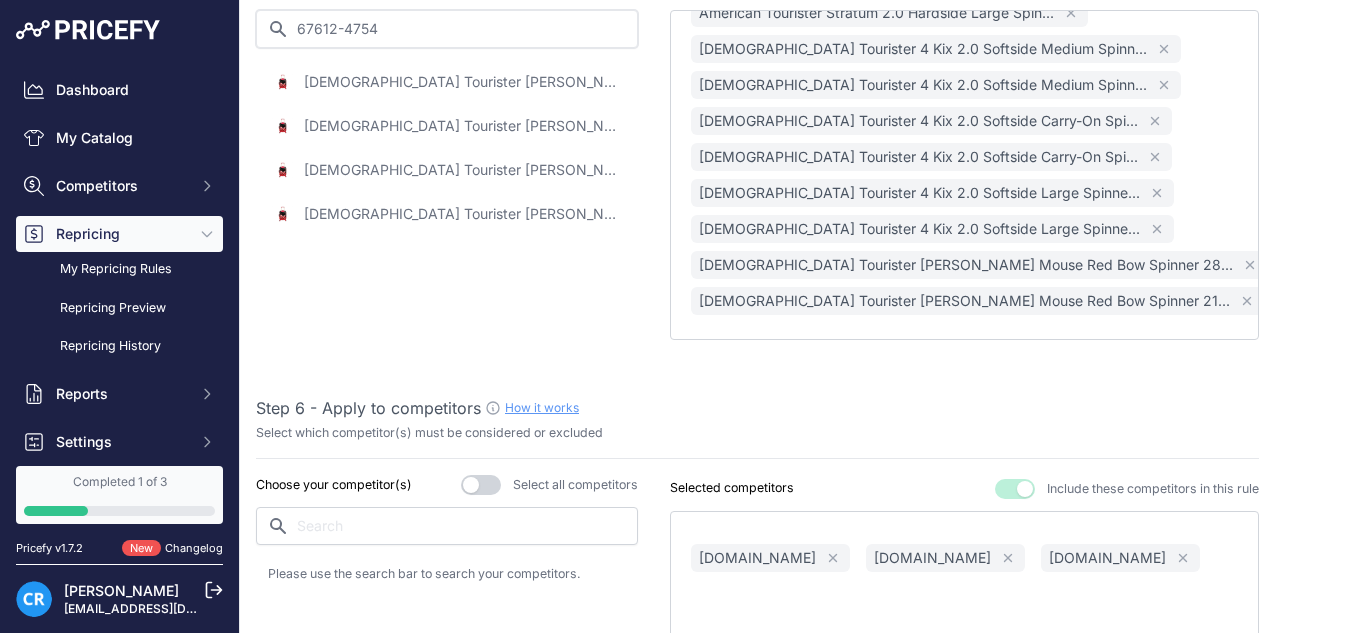 click on "67612-4754" at bounding box center [447, 29] 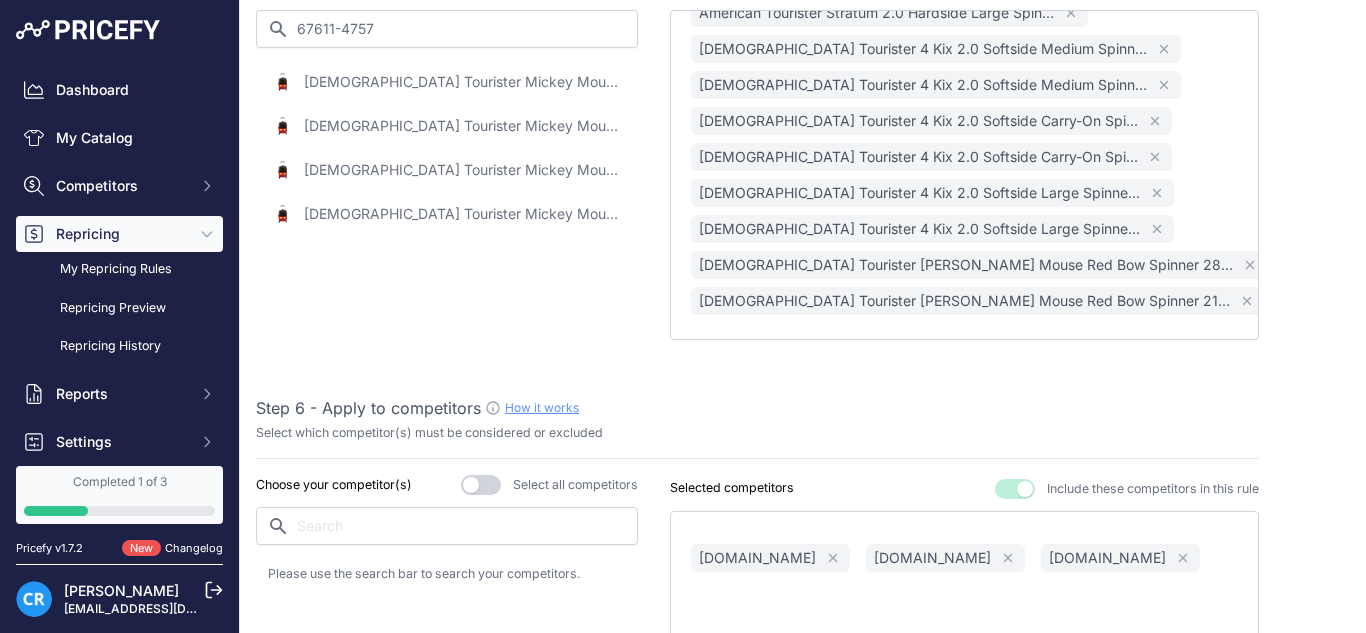 click on "American Tourister Mickey Mouse Pants Spinner 28" - Large" at bounding box center (464, 82) 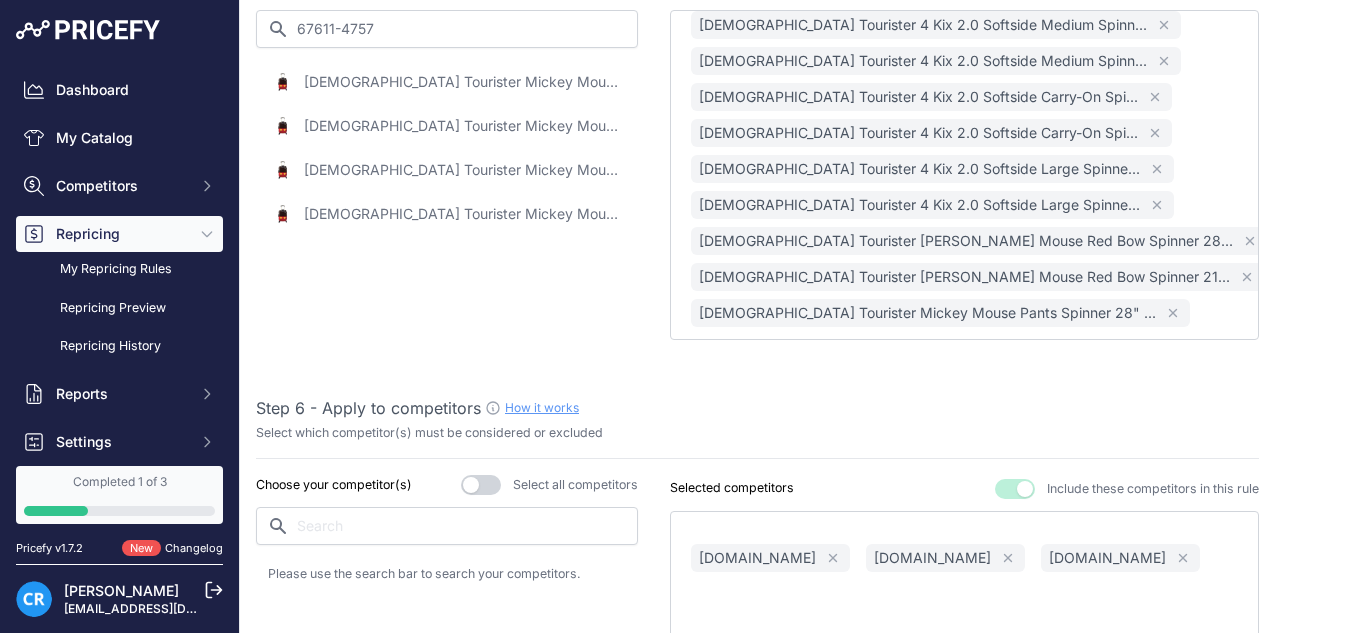 scroll, scrollTop: 836, scrollLeft: 0, axis: vertical 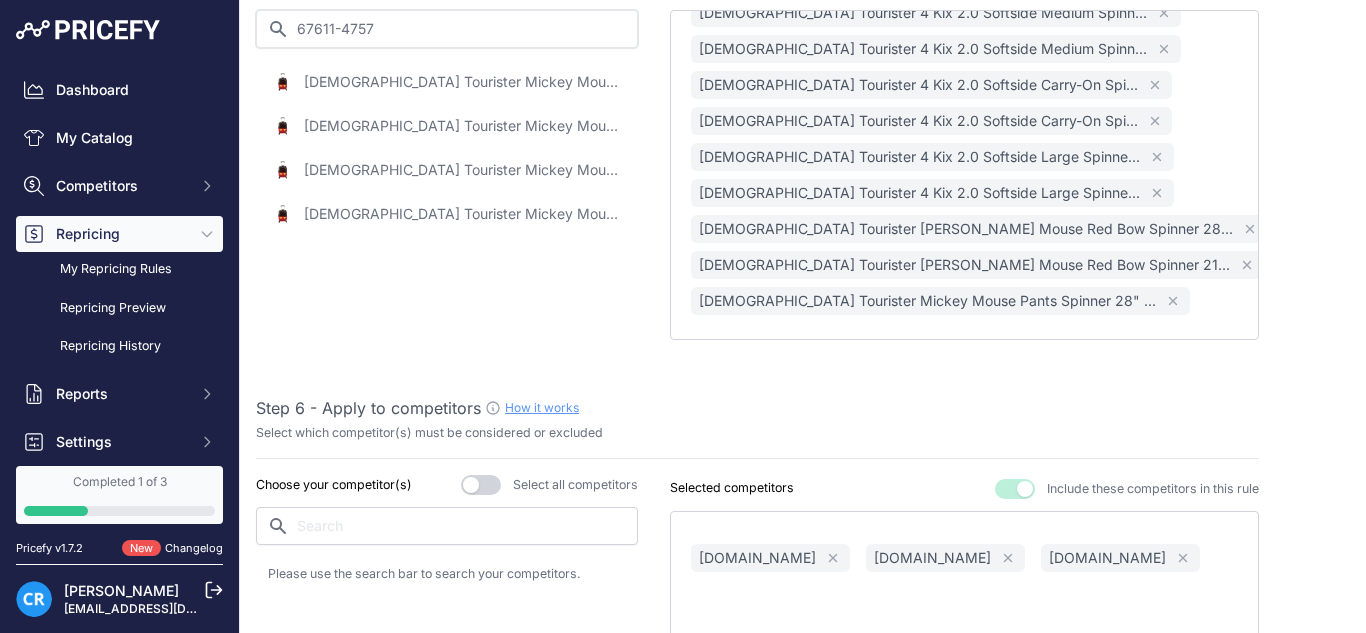 click on "67611-4757" at bounding box center (447, 29) 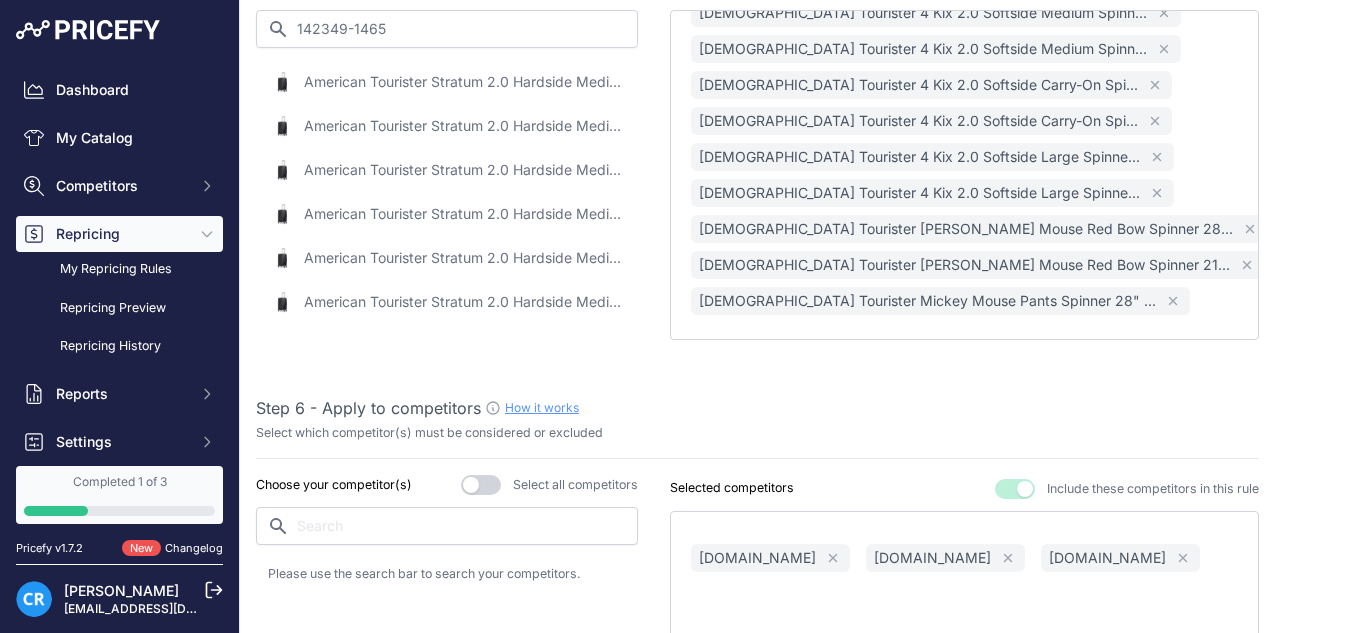click on "American Tourister Stratum 2.0 Hardside Medium Spinner 24" - Jet Black / Medium" at bounding box center [447, 82] 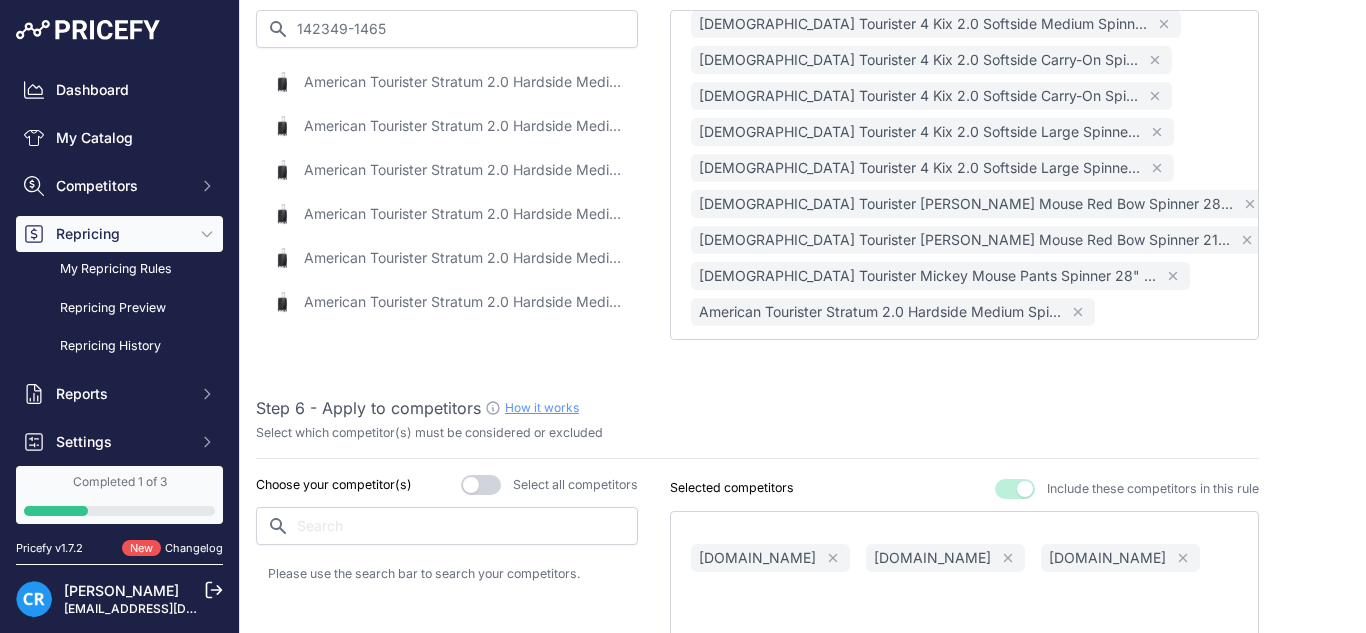 scroll, scrollTop: 872, scrollLeft: 0, axis: vertical 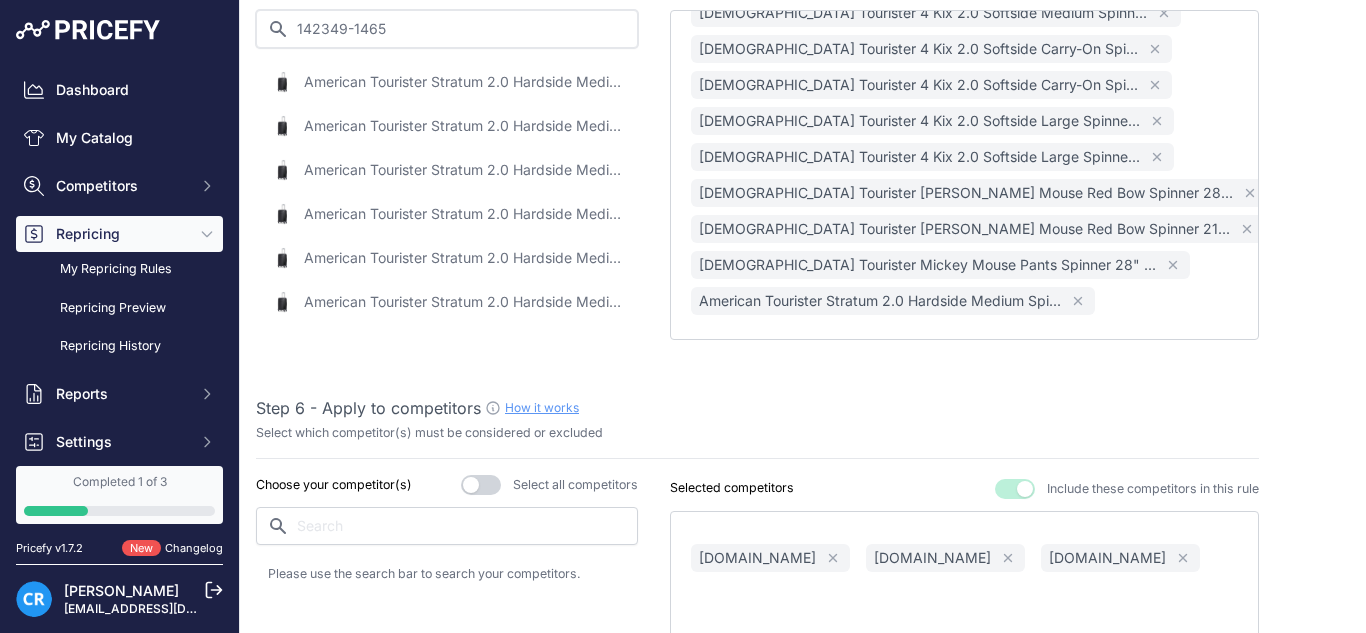 click on "142349-1465" at bounding box center [447, 29] 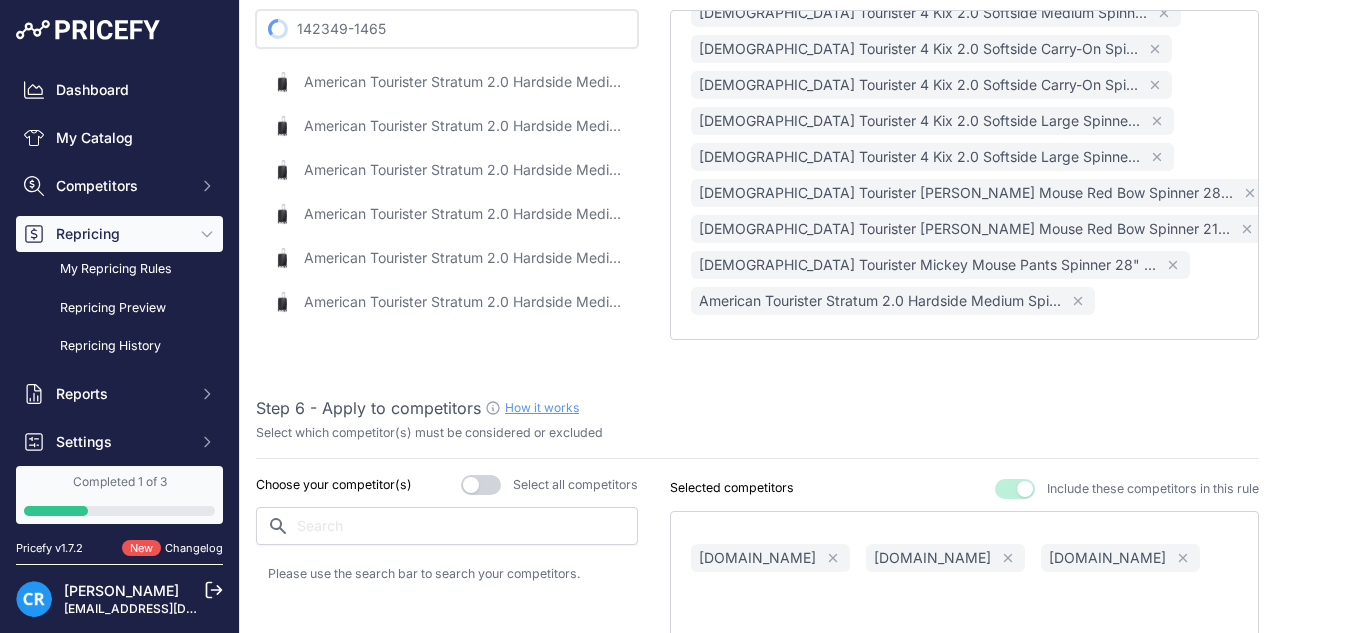 paste on "4321" 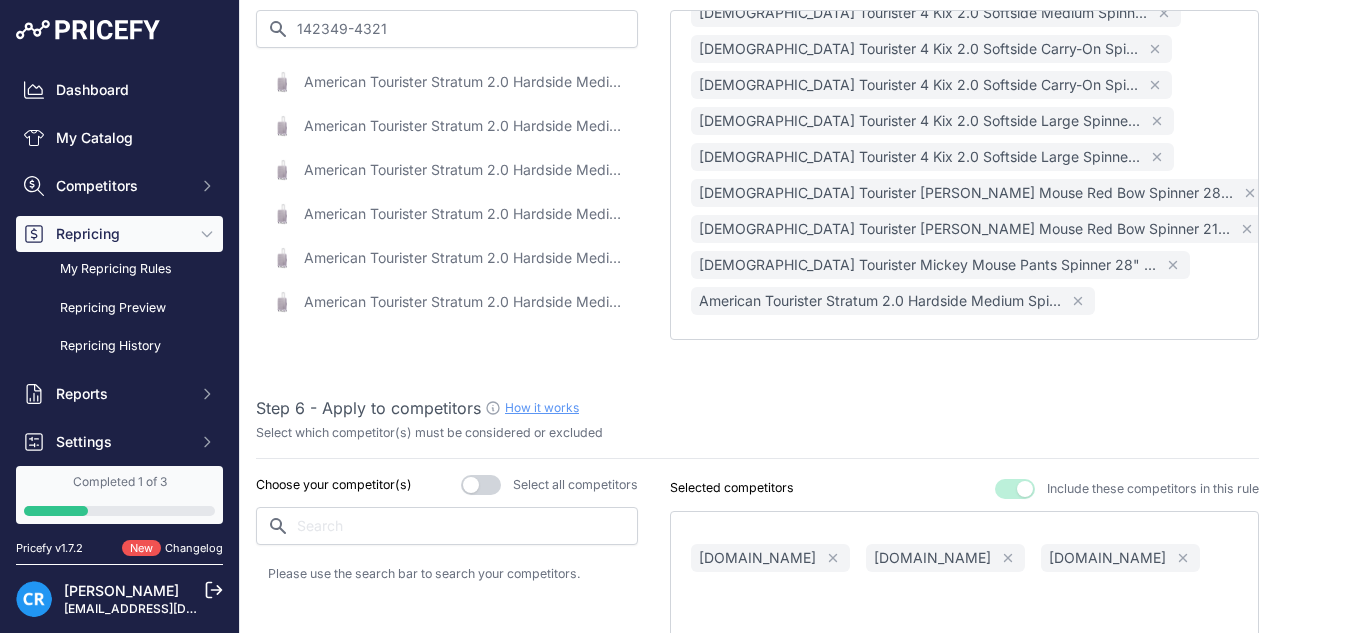 click on "American Tourister Stratum 2.0 Hardside Medium Spinner 24" - Purple Haze / Medium" at bounding box center (464, 82) 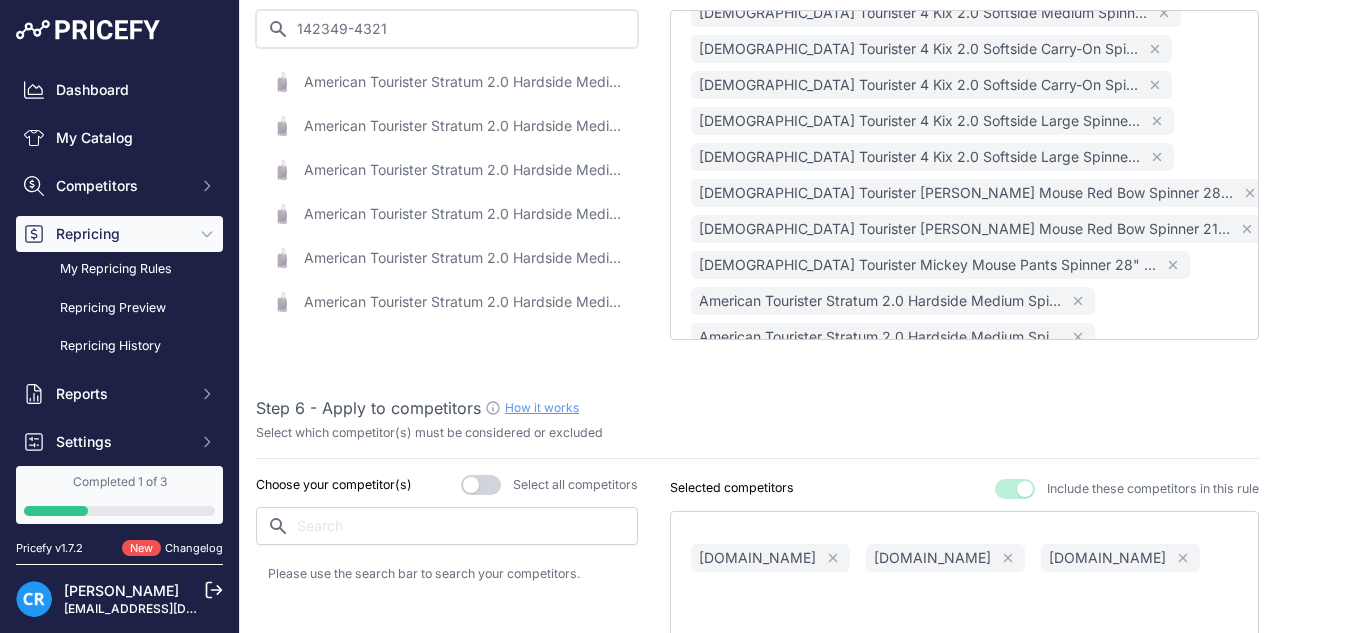click on "142349-4321" at bounding box center [447, 29] 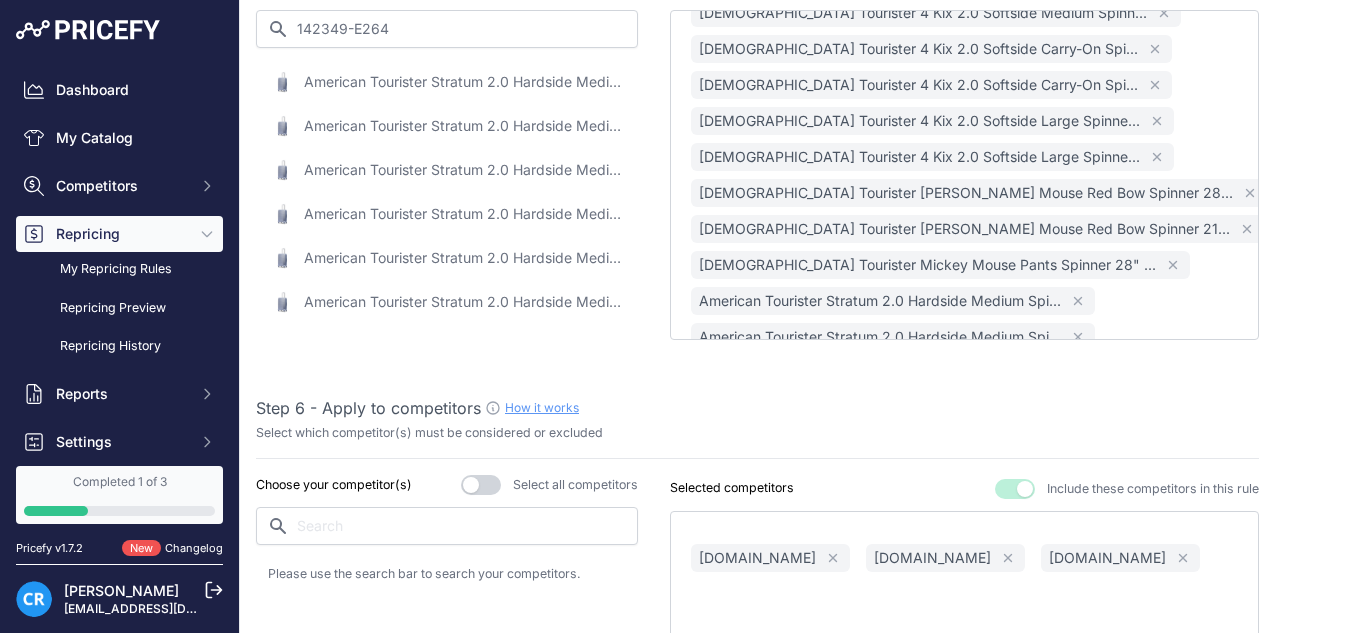 click on "American Tourister Stratum 2.0 Hardside Medium Spinner 24" - Slate Blue / Medium" at bounding box center (464, 82) 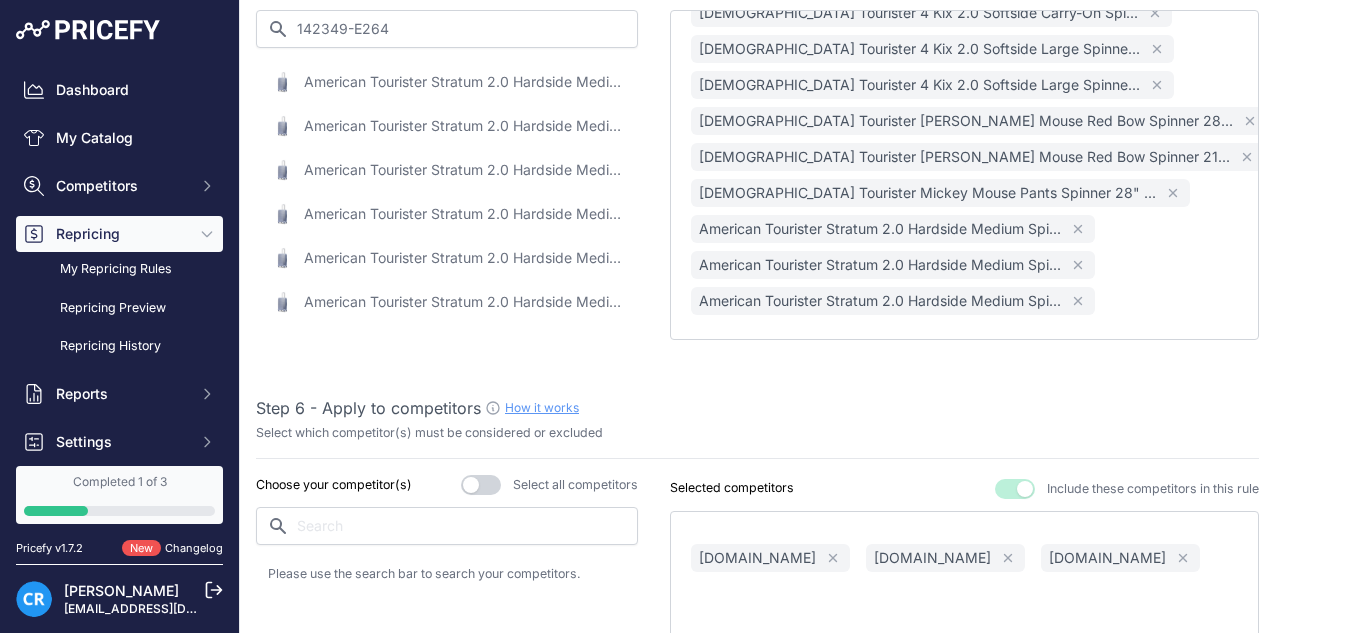 click on "American Tourister Stratum 2.0 Hardside Medium Spinner 24" - Slate Blue / Medium" at bounding box center [464, 82] 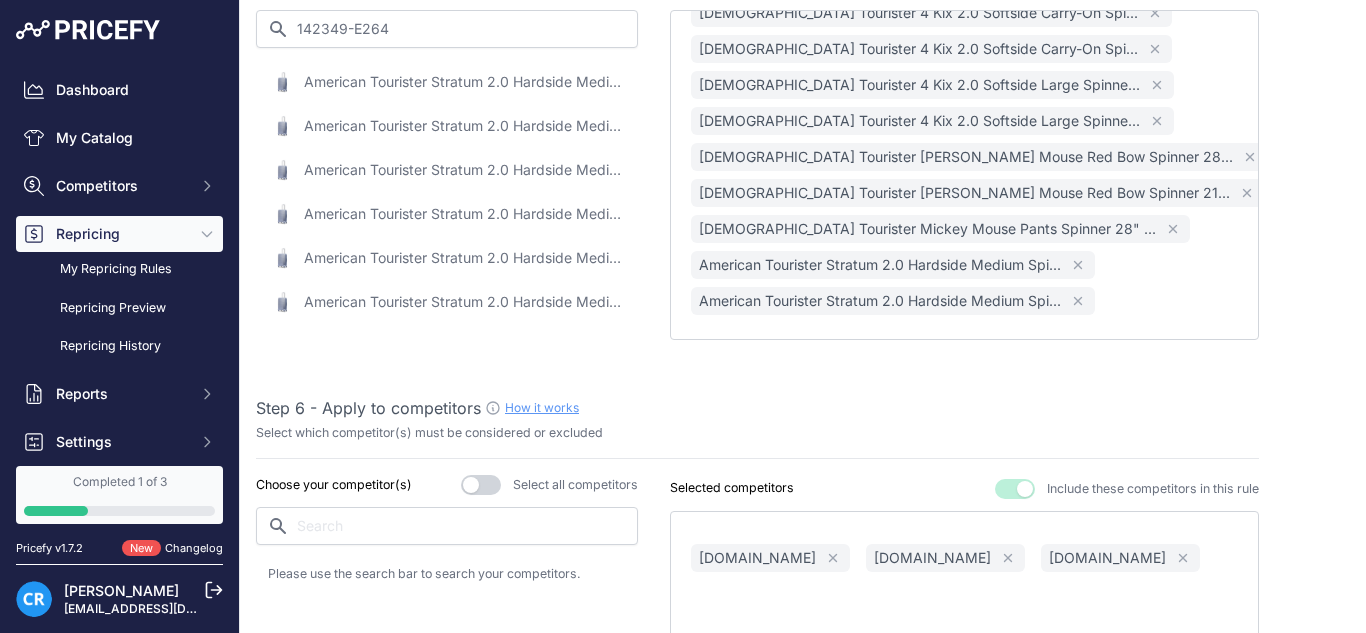 click on "American Tourister Stratum 2.0 Hardside Medium Spinner 24" - Slate Blue / Medium" at bounding box center (464, 82) 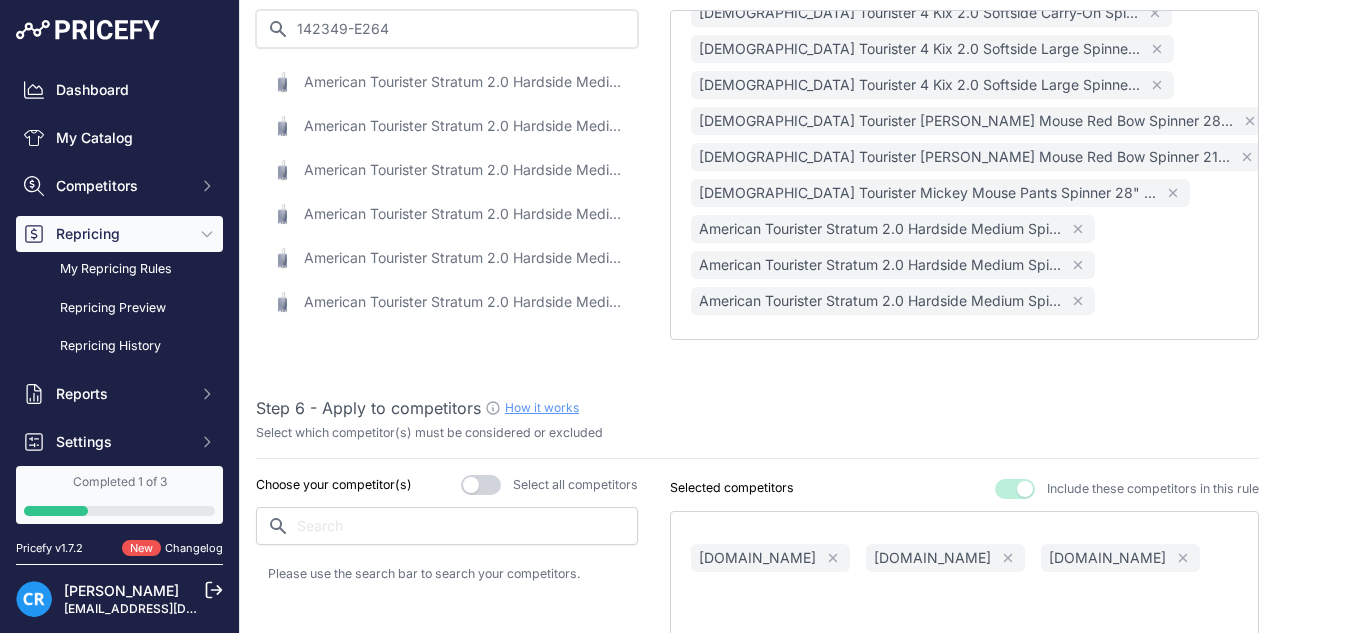 click on "142349-E264" at bounding box center [447, 29] 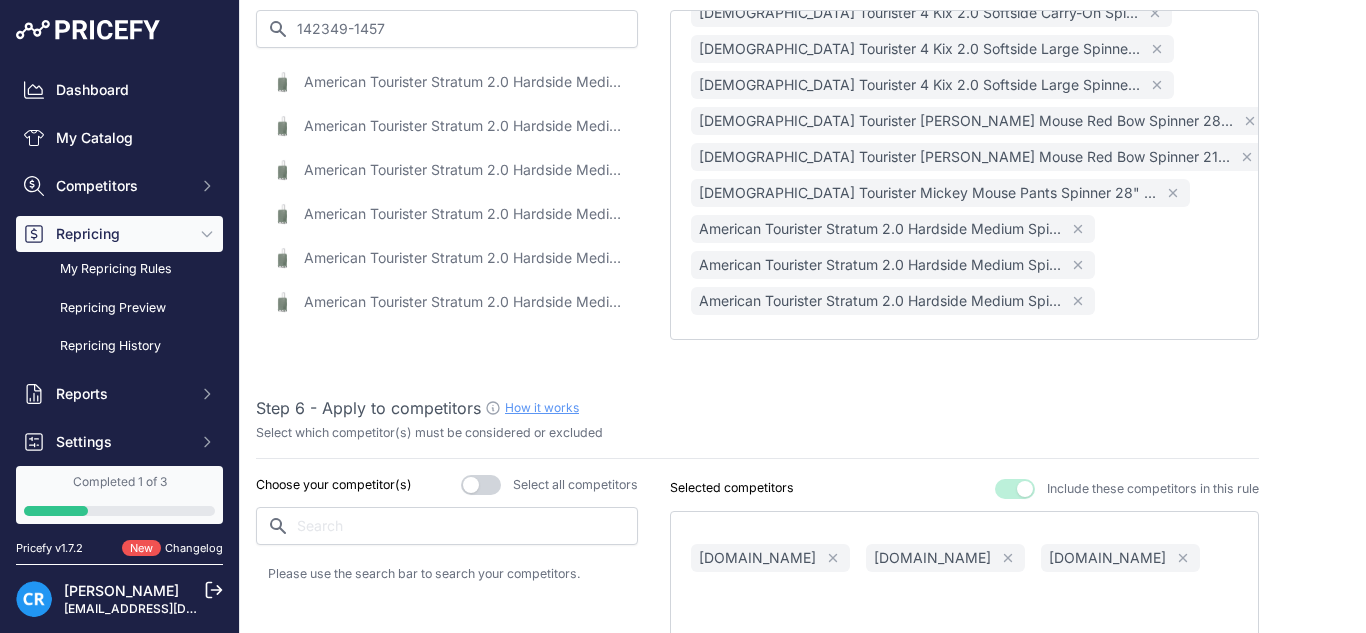 click on "American Tourister Stratum 2.0 Hardside Medium Spinner 24" - Jade Green / Medium" at bounding box center [464, 82] 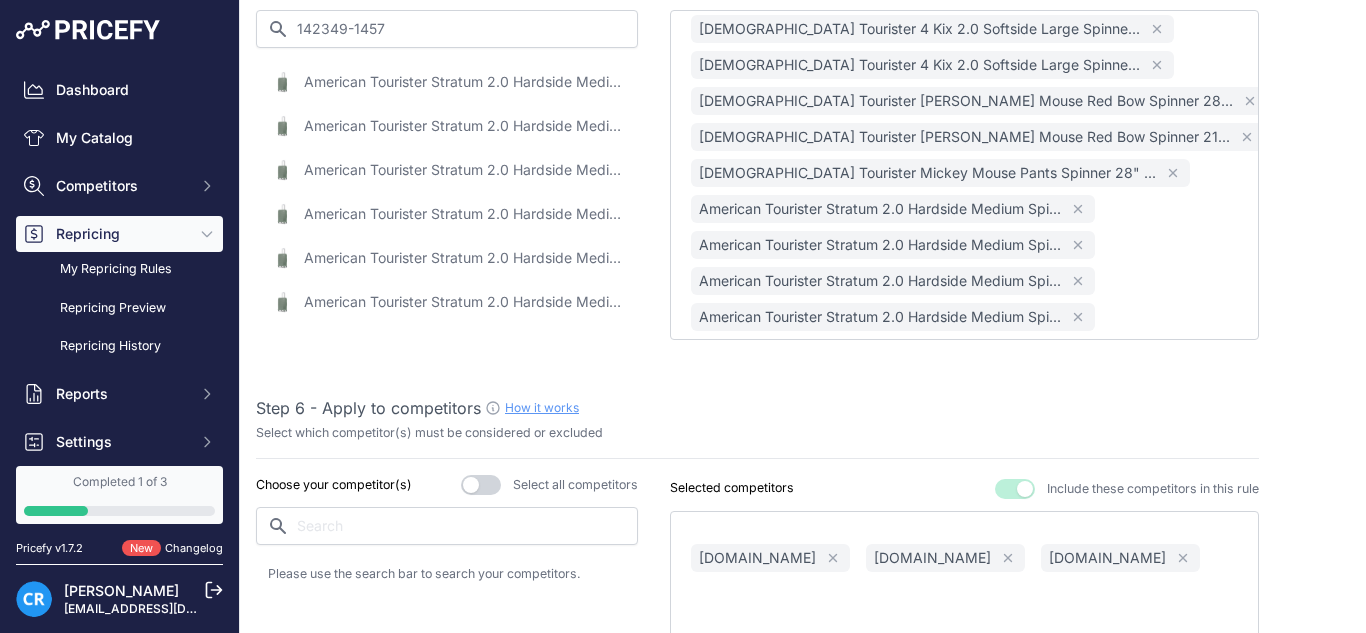 scroll, scrollTop: 980, scrollLeft: 0, axis: vertical 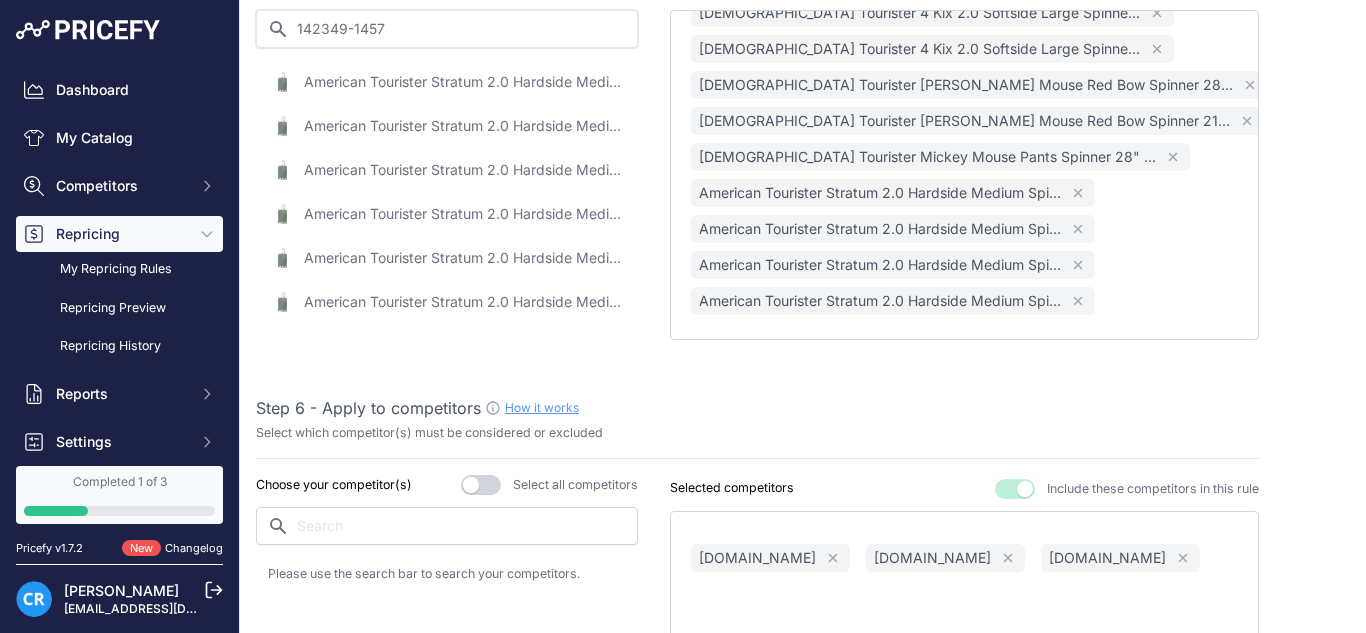 click on "142349-1457" at bounding box center (447, 29) 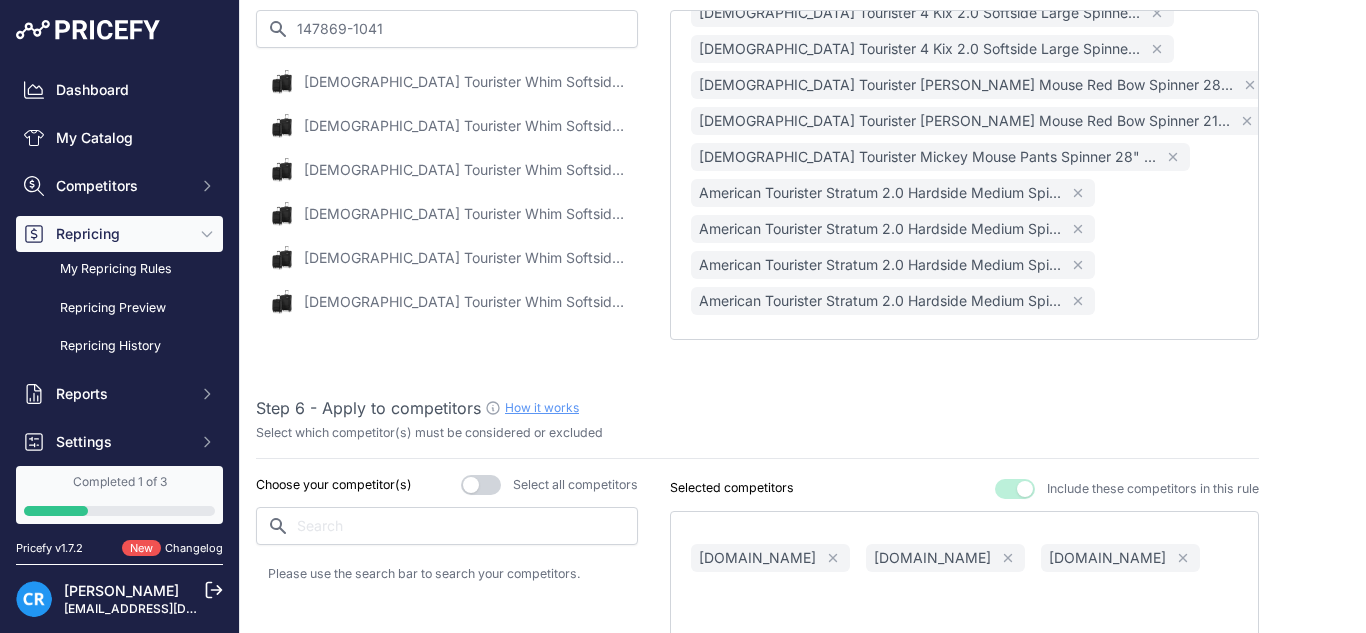 click on "American Tourister Whim Softside Expandable Luggage with Spinners, Black, 2PC SET (Carry-on/Medium) - Black" at bounding box center (464, 82) 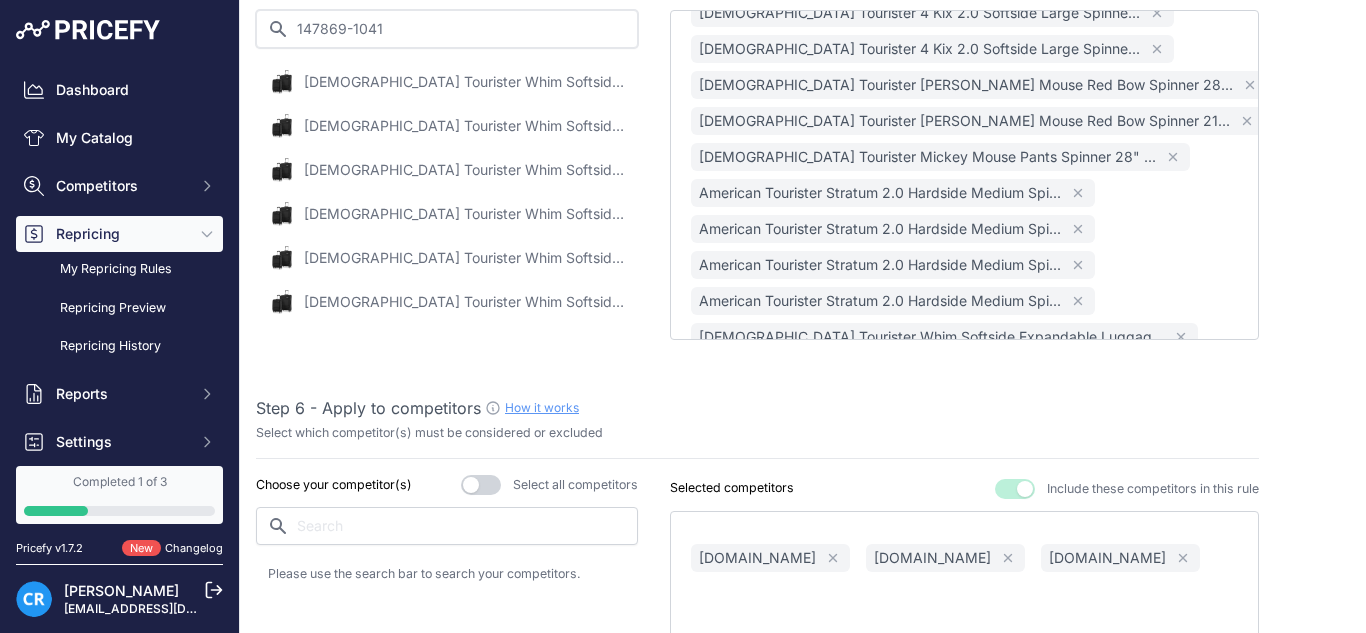 click on "147869-1041" at bounding box center [447, 29] 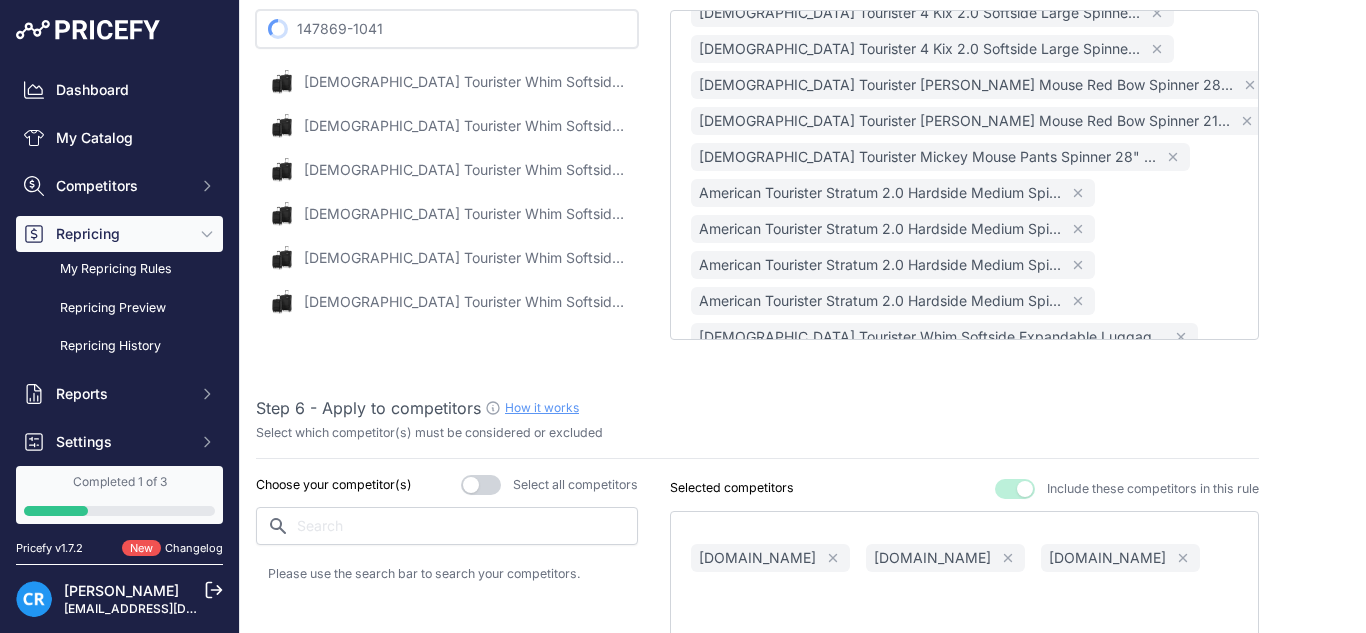 paste on "30" 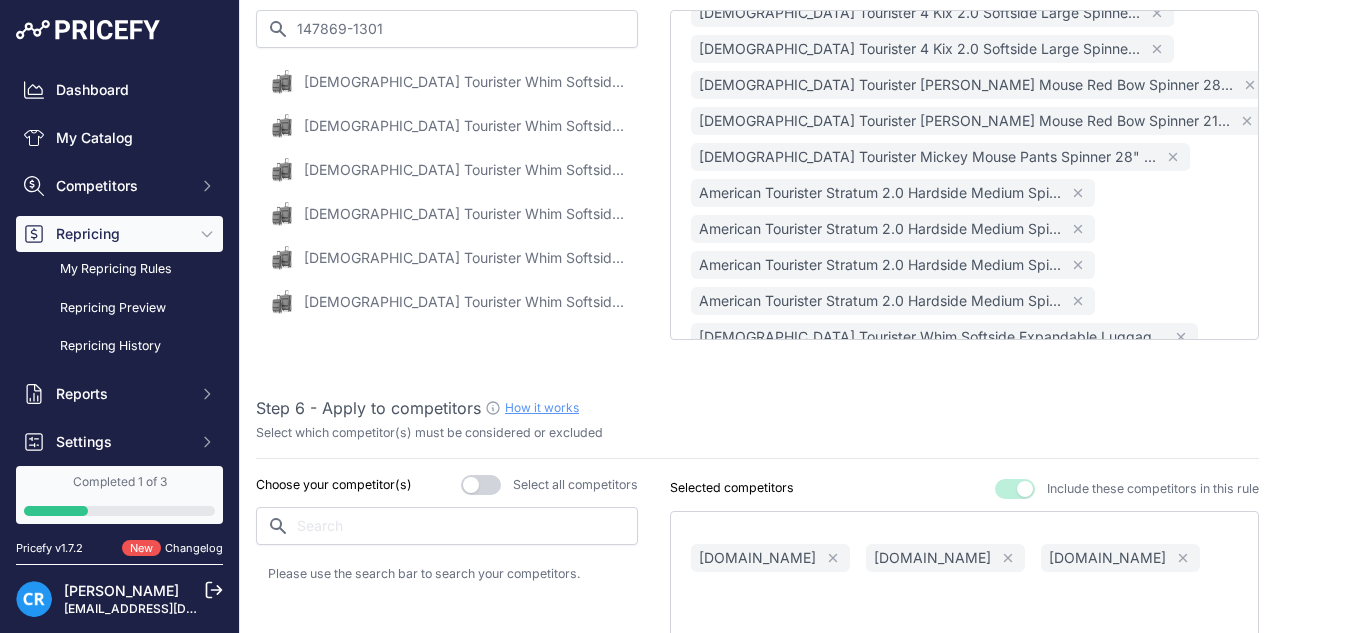 click on "American Tourister Whim Softside Expandable Luggage with Spinners, Black, 2PC SET (Carry-on/Medium) - Dove Grey" at bounding box center [464, 82] 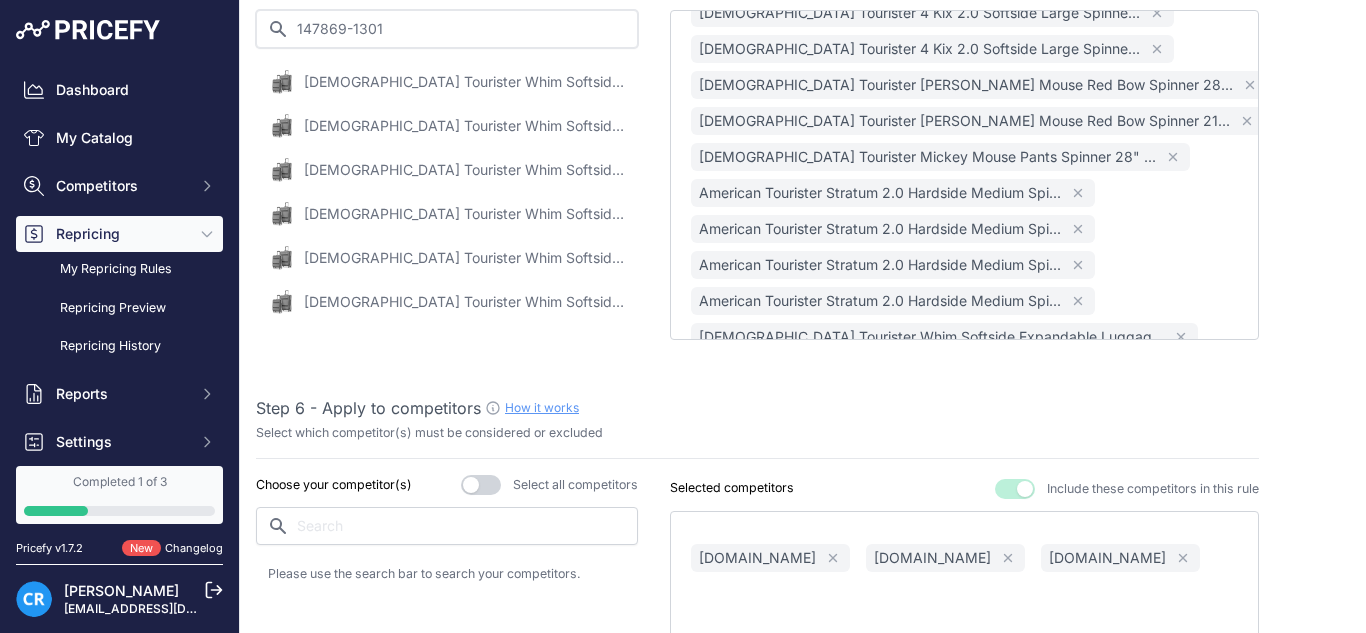 click on "147869-1301" at bounding box center (447, 29) 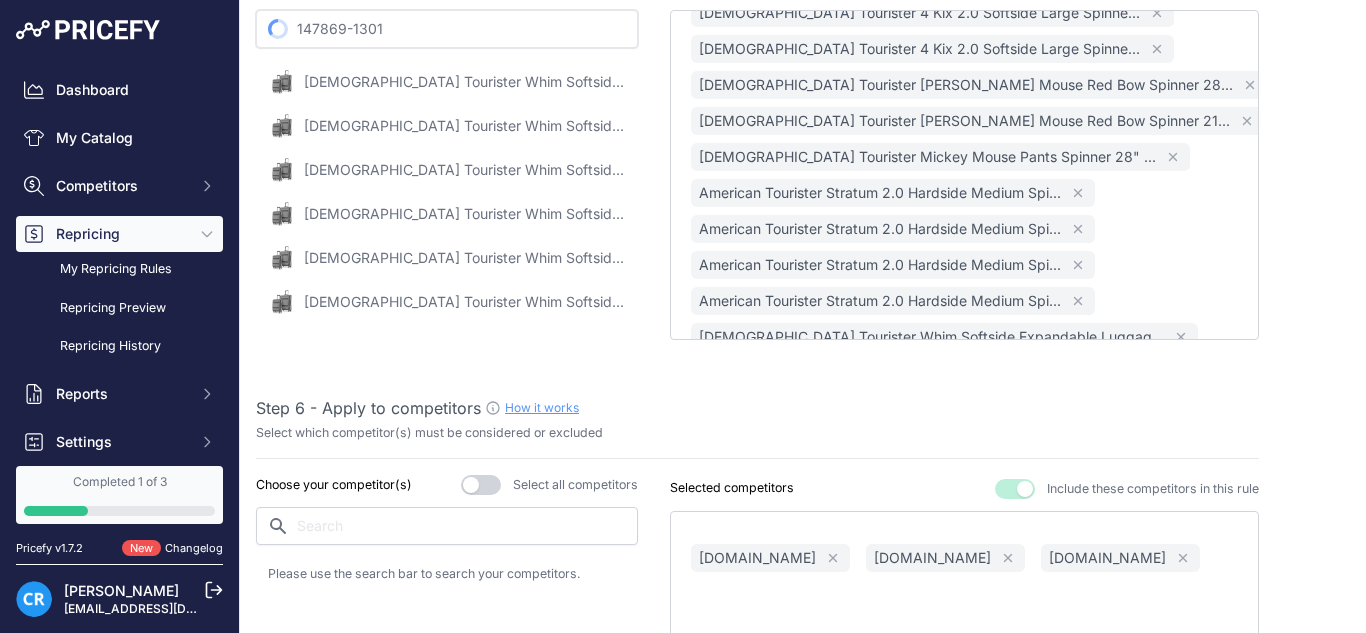 paste on "92452-2824" 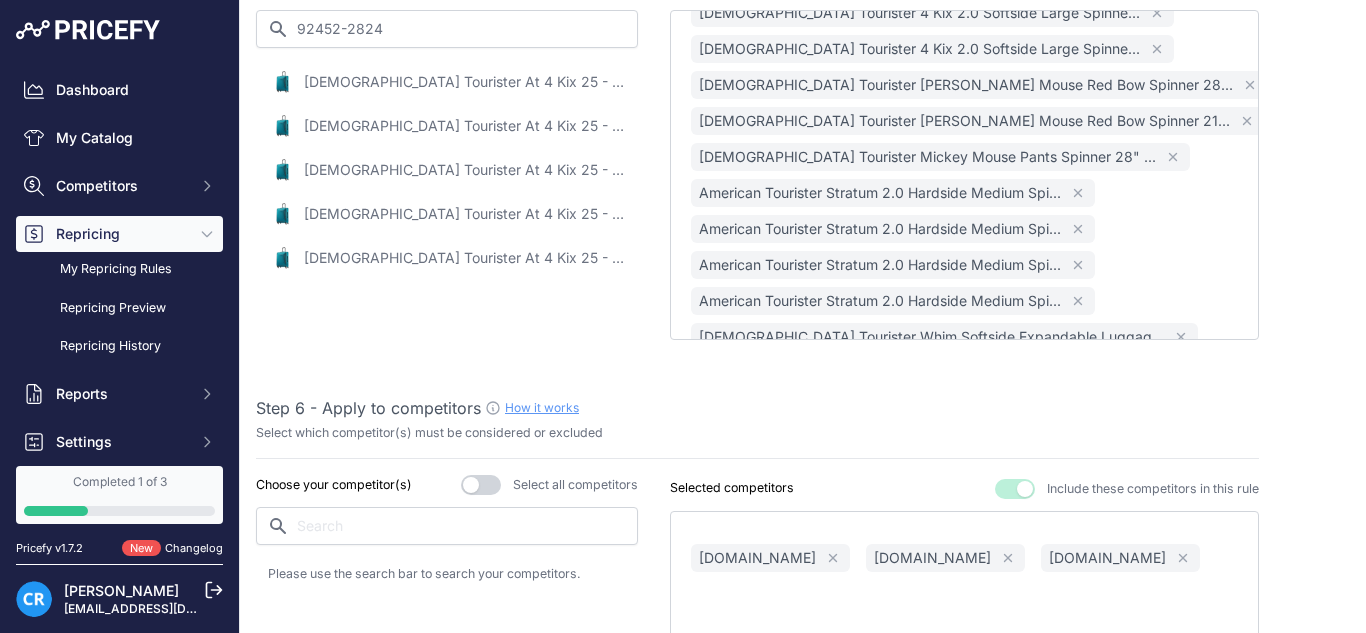 click on "American Tourister At 4 Kix 25 - Teal / Medium" at bounding box center [464, 82] 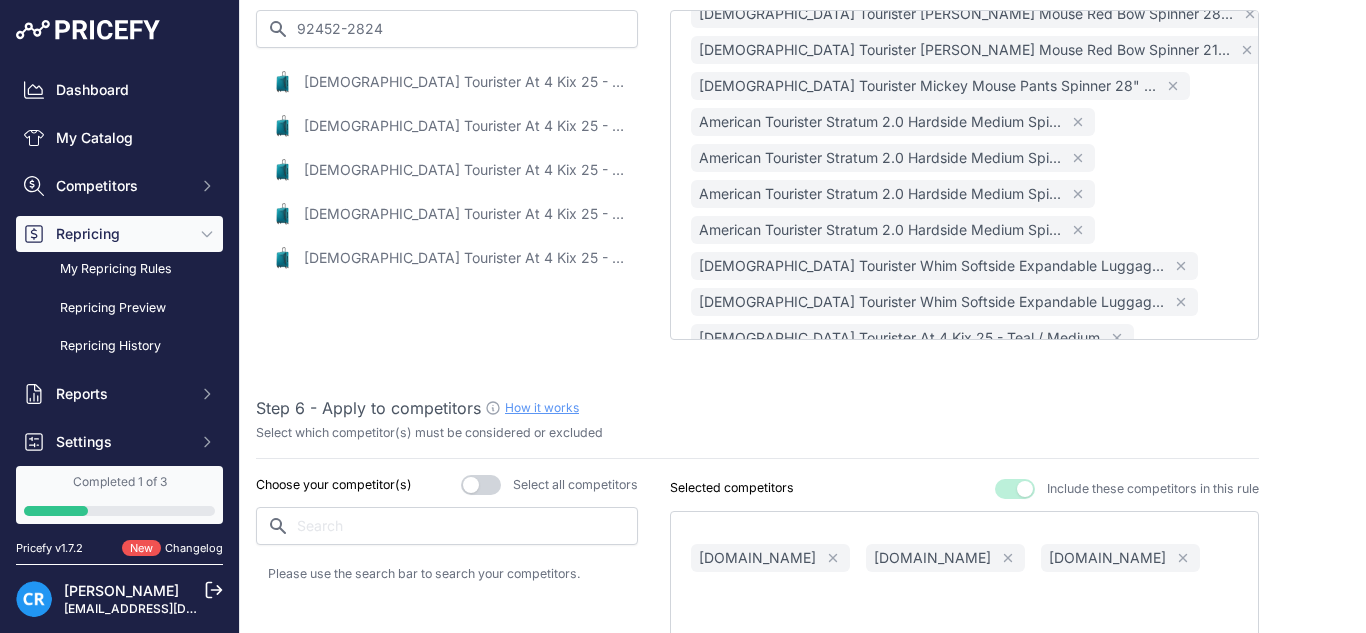 scroll, scrollTop: 1088, scrollLeft: 0, axis: vertical 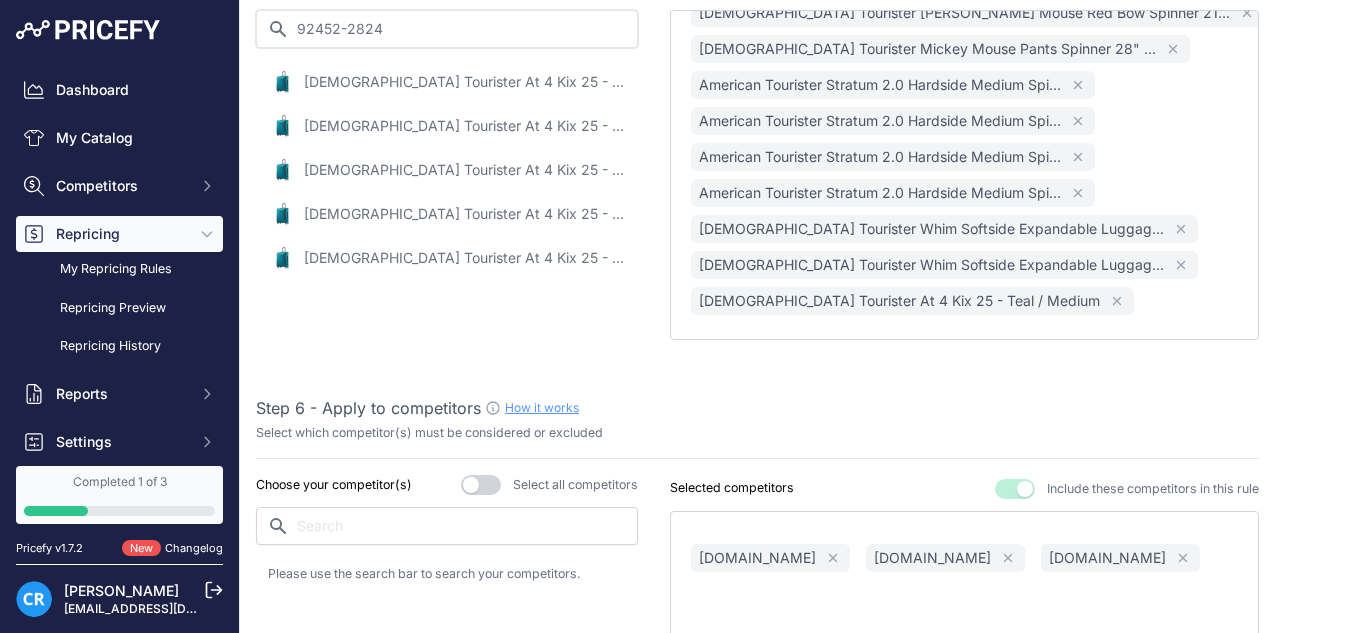click on "92452-2824" at bounding box center (447, 29) 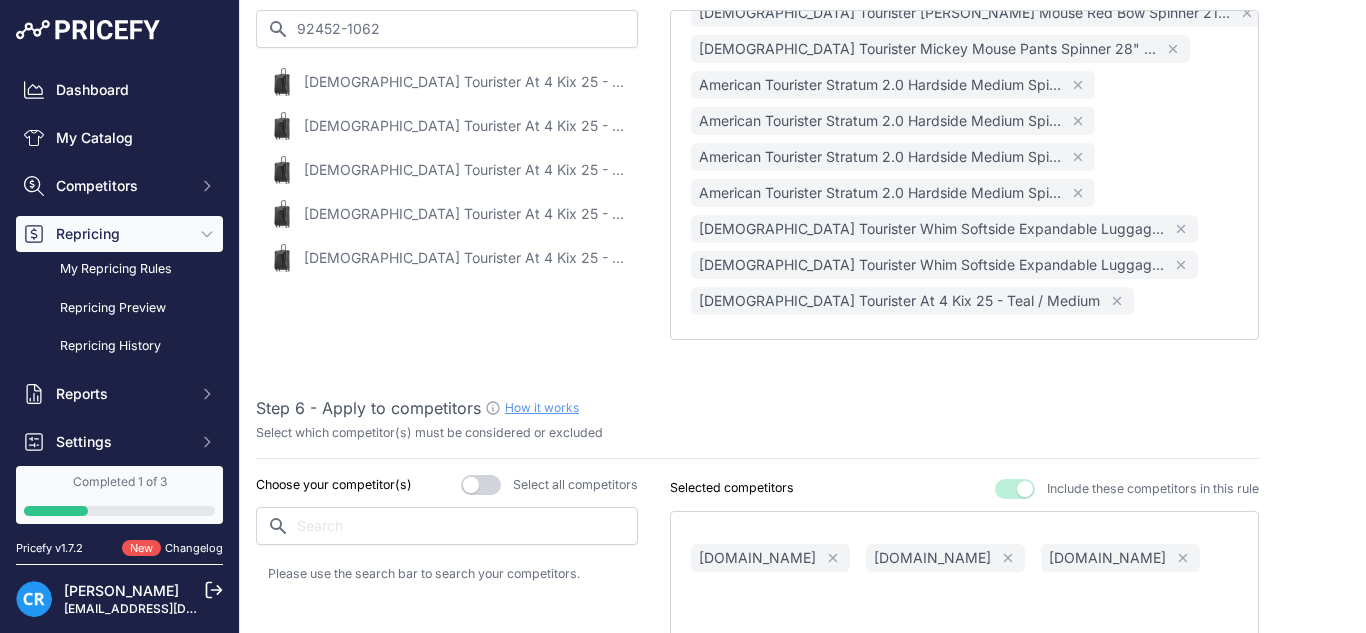 click on "American Tourister At 4 Kix 25 - Black / Medium" at bounding box center [464, 82] 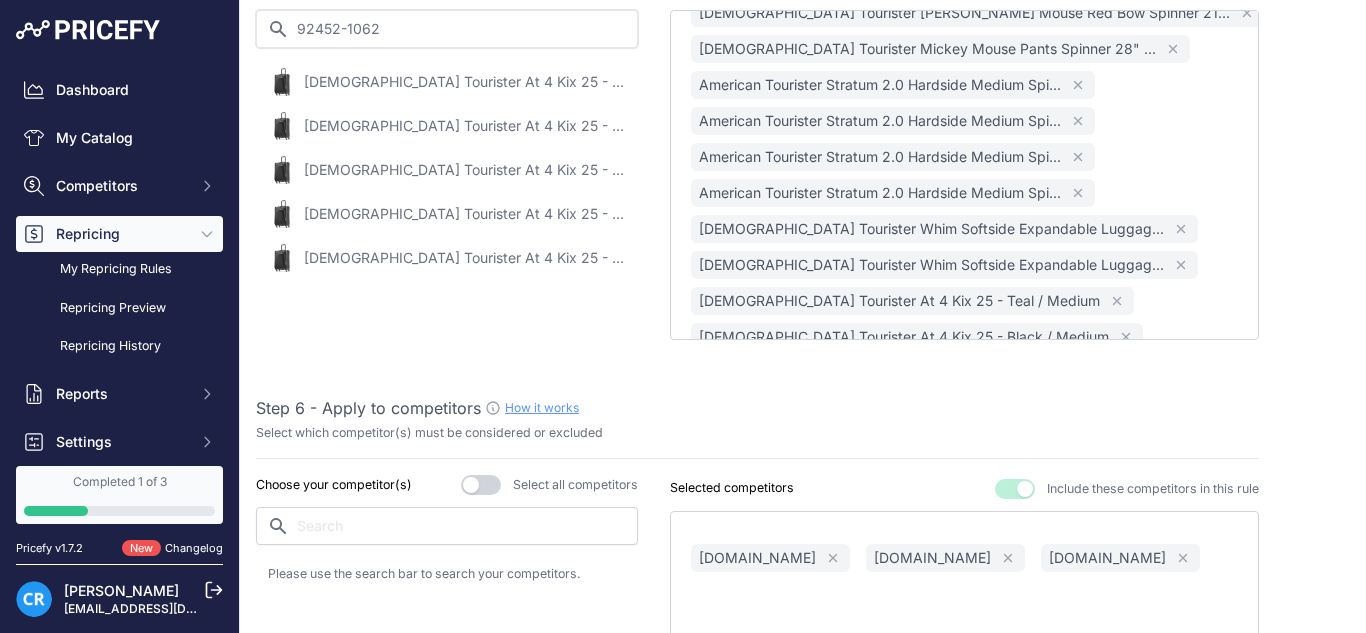 click on "92452-1062" at bounding box center [447, 29] 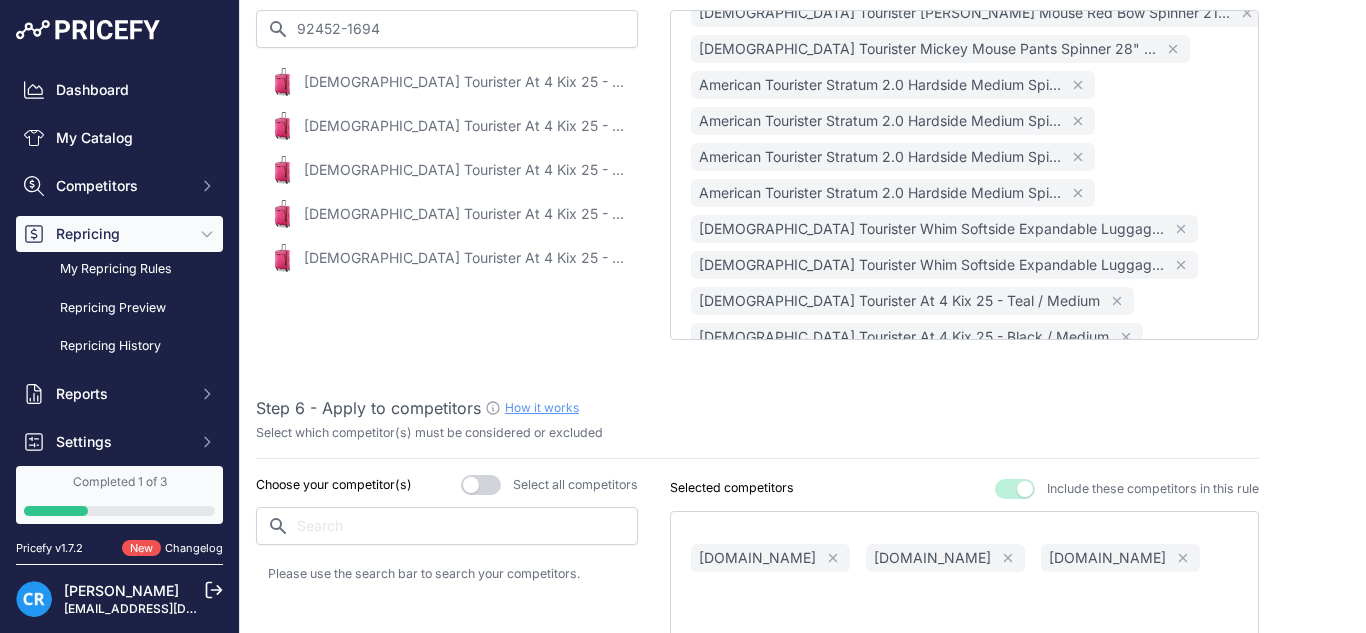 click on "American Tourister At 4 Kix 25 - Pink / Medium" at bounding box center (464, 82) 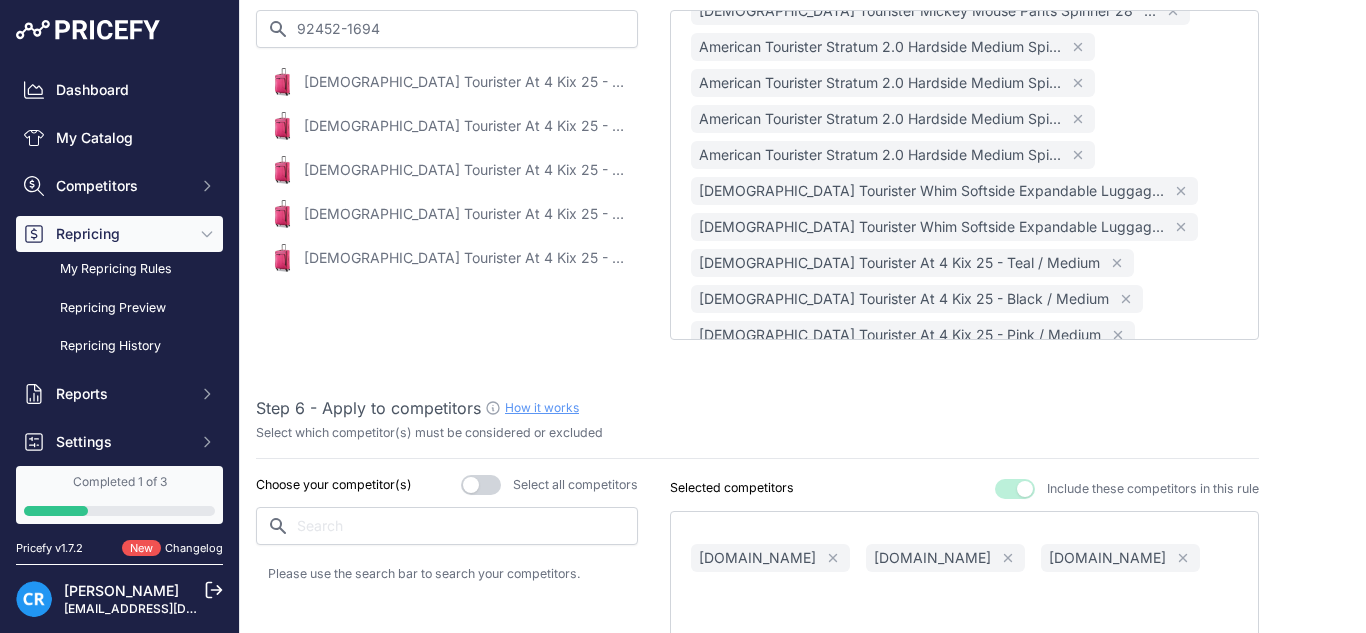 scroll, scrollTop: 1160, scrollLeft: 0, axis: vertical 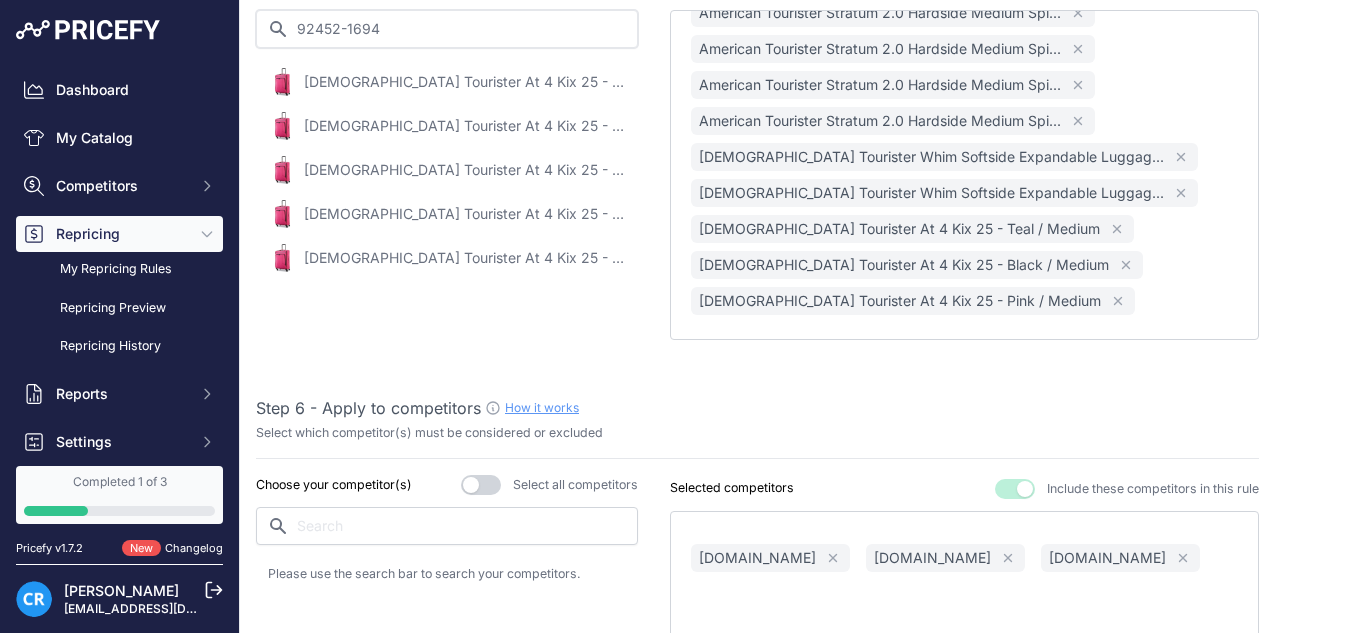 click on "92452-1694" at bounding box center [447, 29] 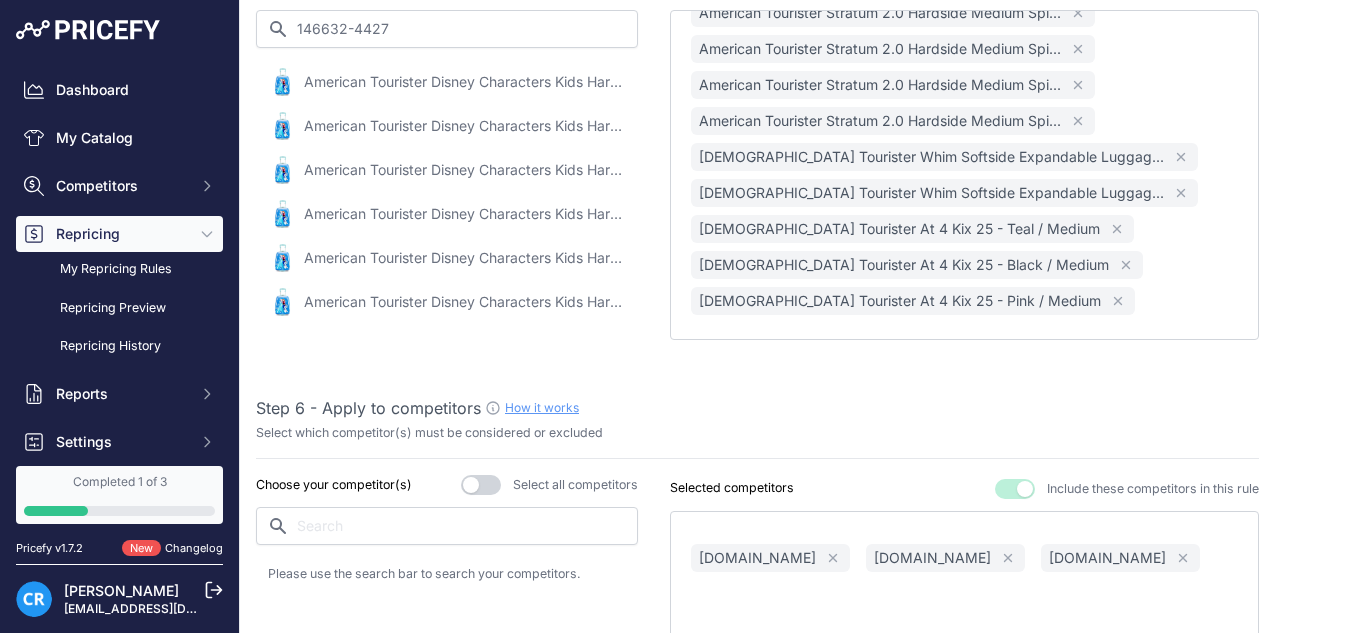 click on "American Tourister Disney Characters Kids Hardside Upright 18" - Frozen / Carry-On" at bounding box center [447, 82] 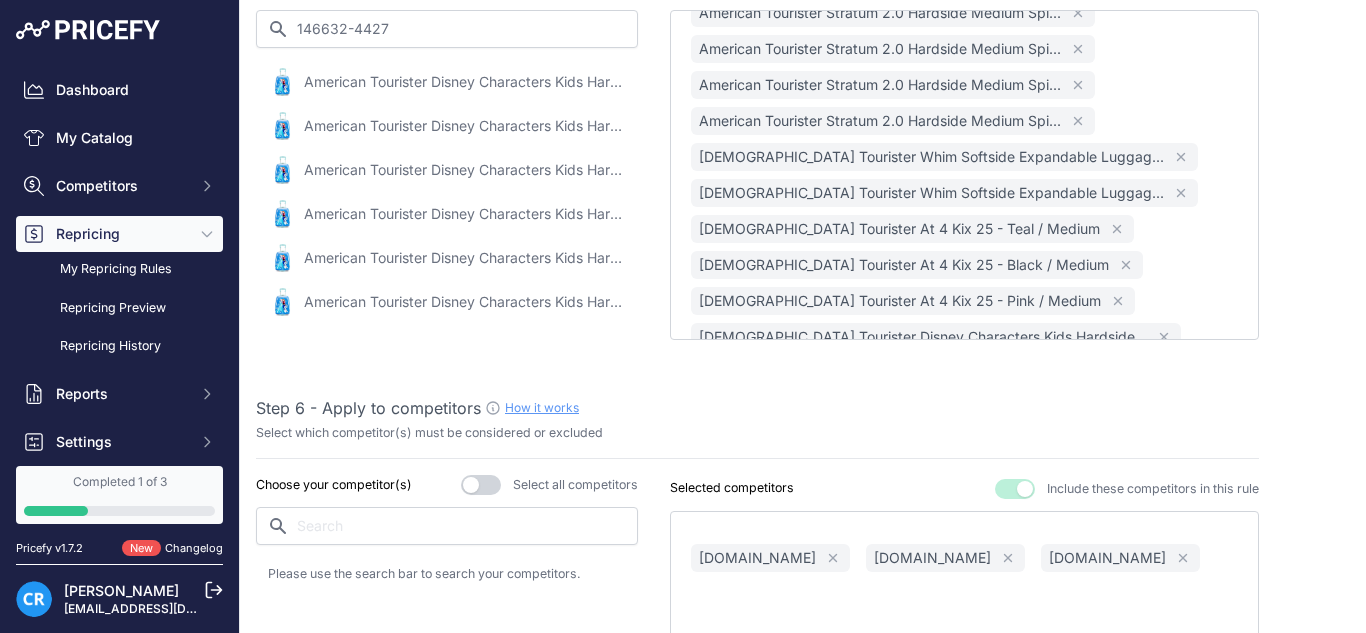 scroll, scrollTop: 1196, scrollLeft: 0, axis: vertical 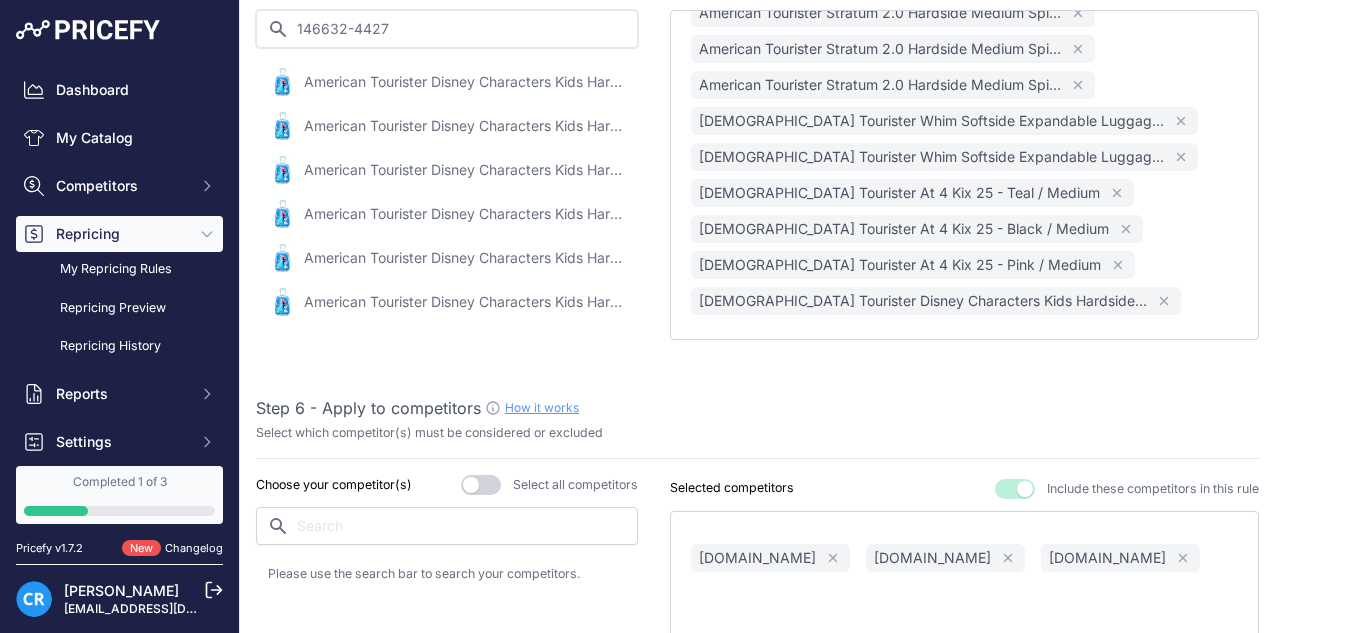 click on "146632-4427" at bounding box center [447, 29] 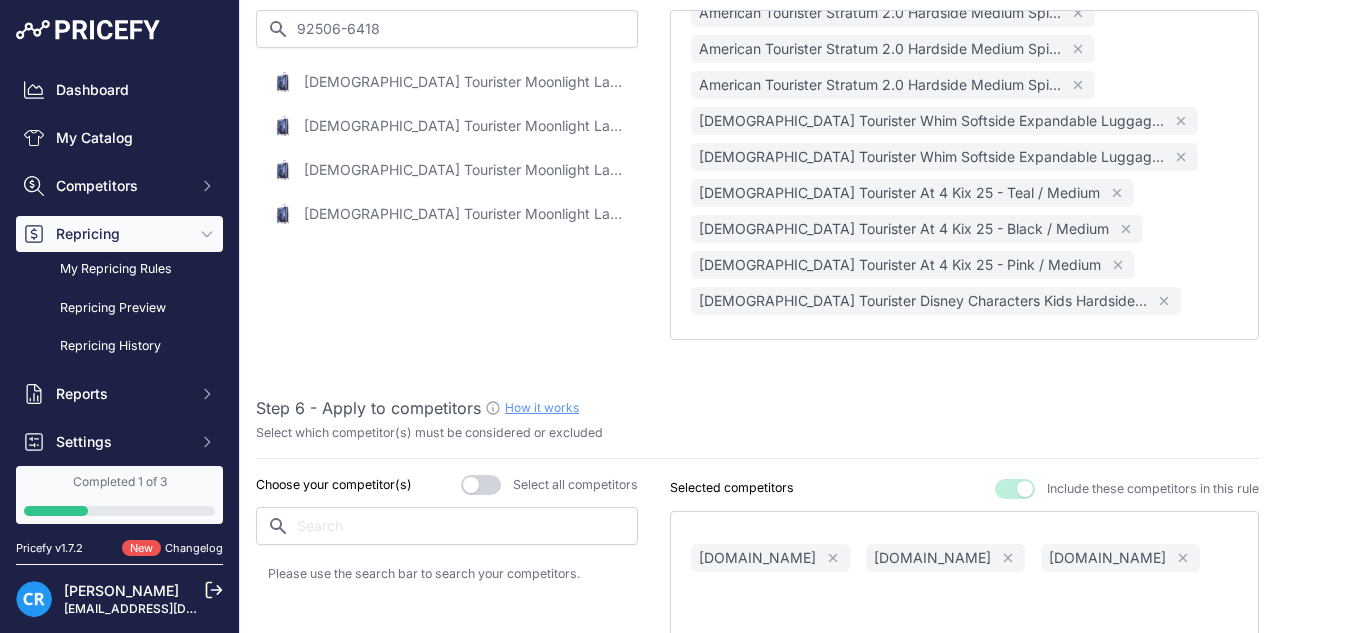 click on "American Tourister Moonlight Large Spinner 28" - Cosmos / Large" at bounding box center [464, 82] 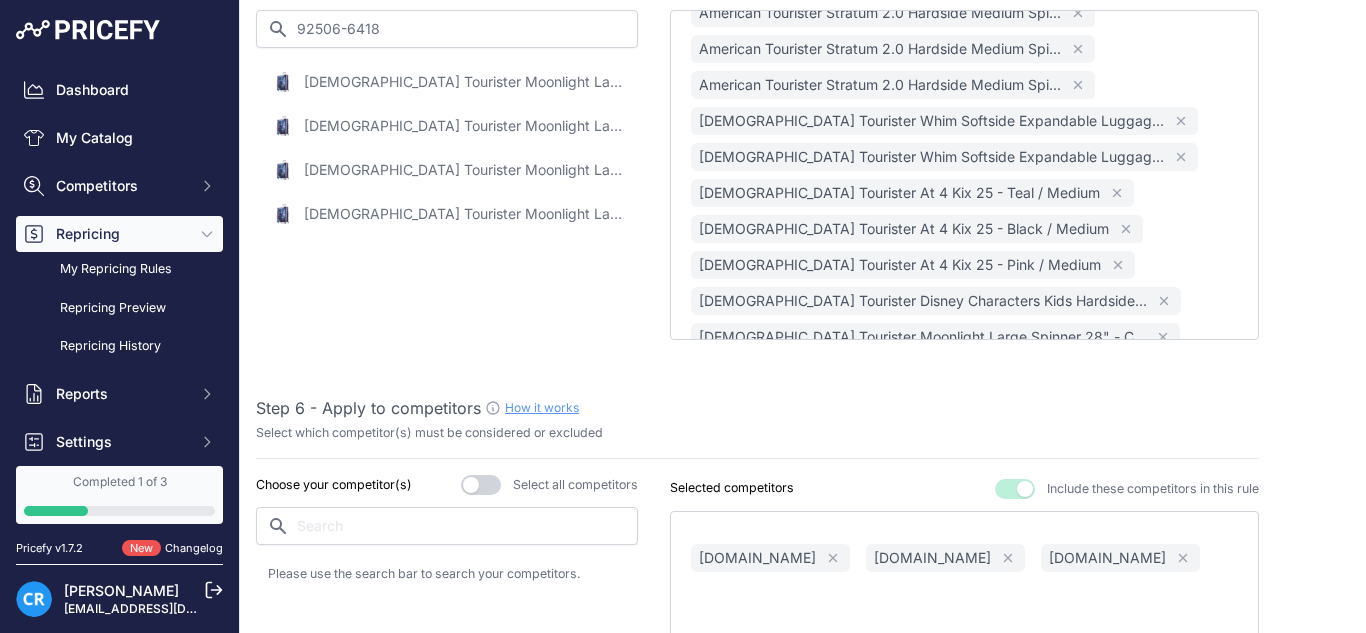 scroll, scrollTop: 1232, scrollLeft: 0, axis: vertical 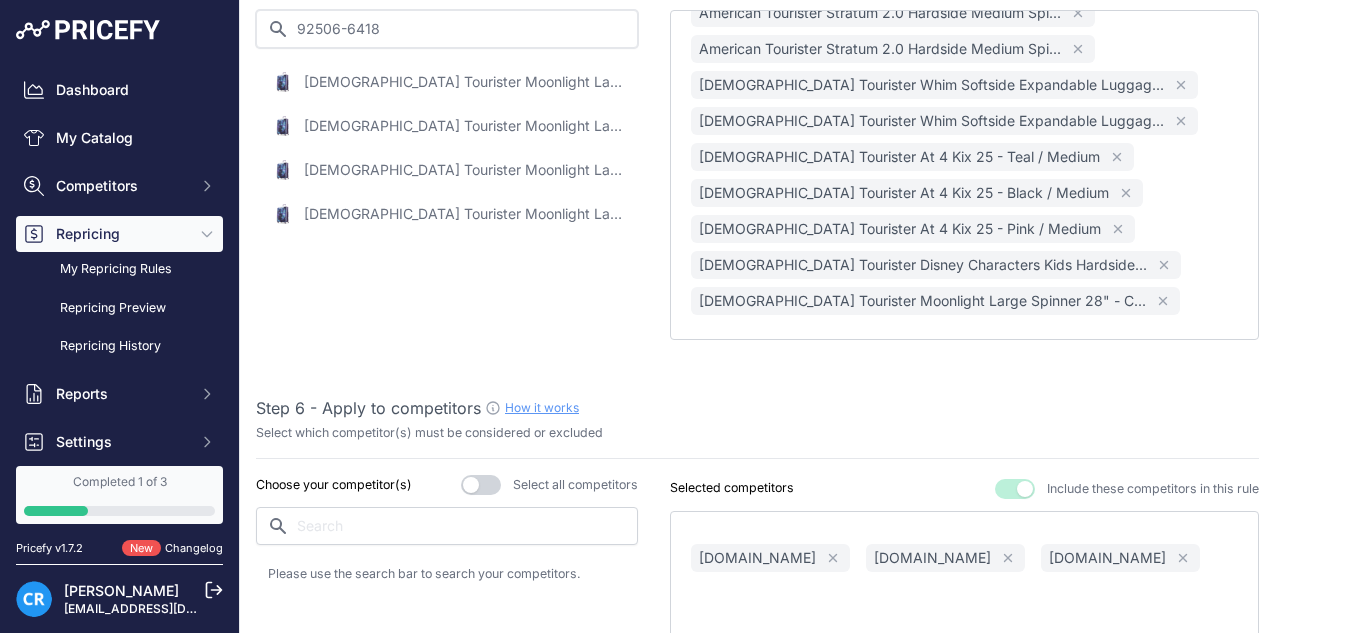 click on "92506-6418" at bounding box center [447, 29] 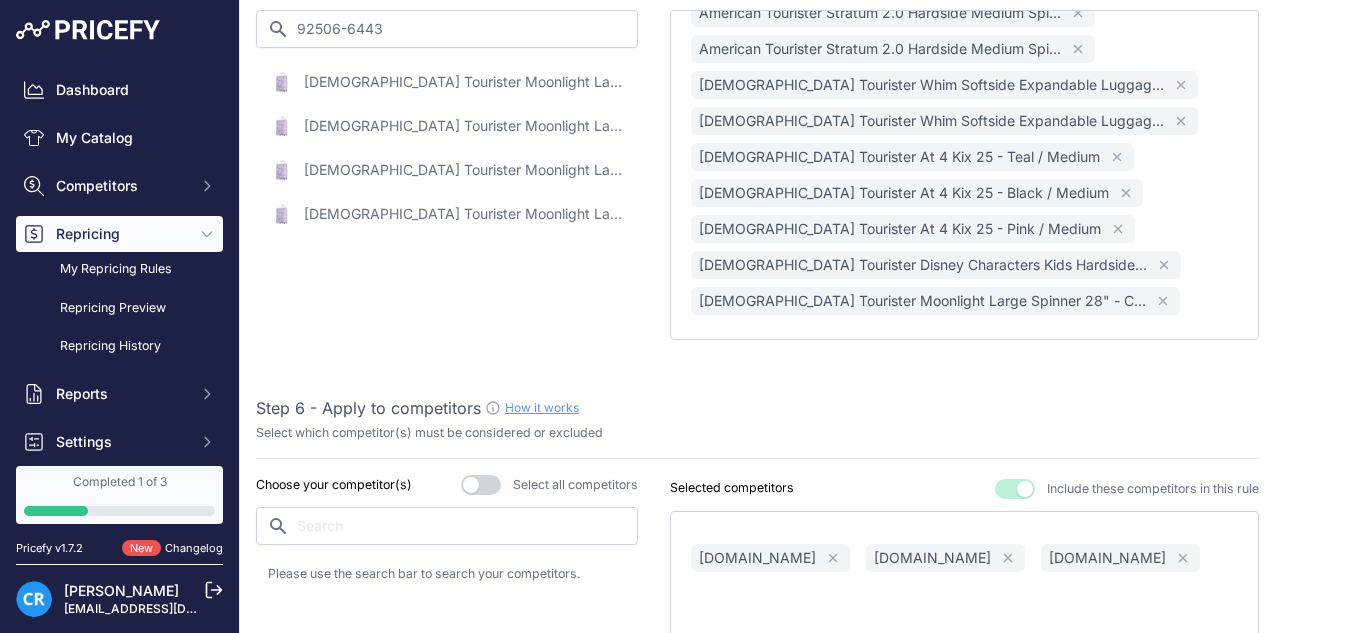 click on "American Tourister Moonlight Large Spinner 28" - Lavender Mermaid / Large" at bounding box center [464, 82] 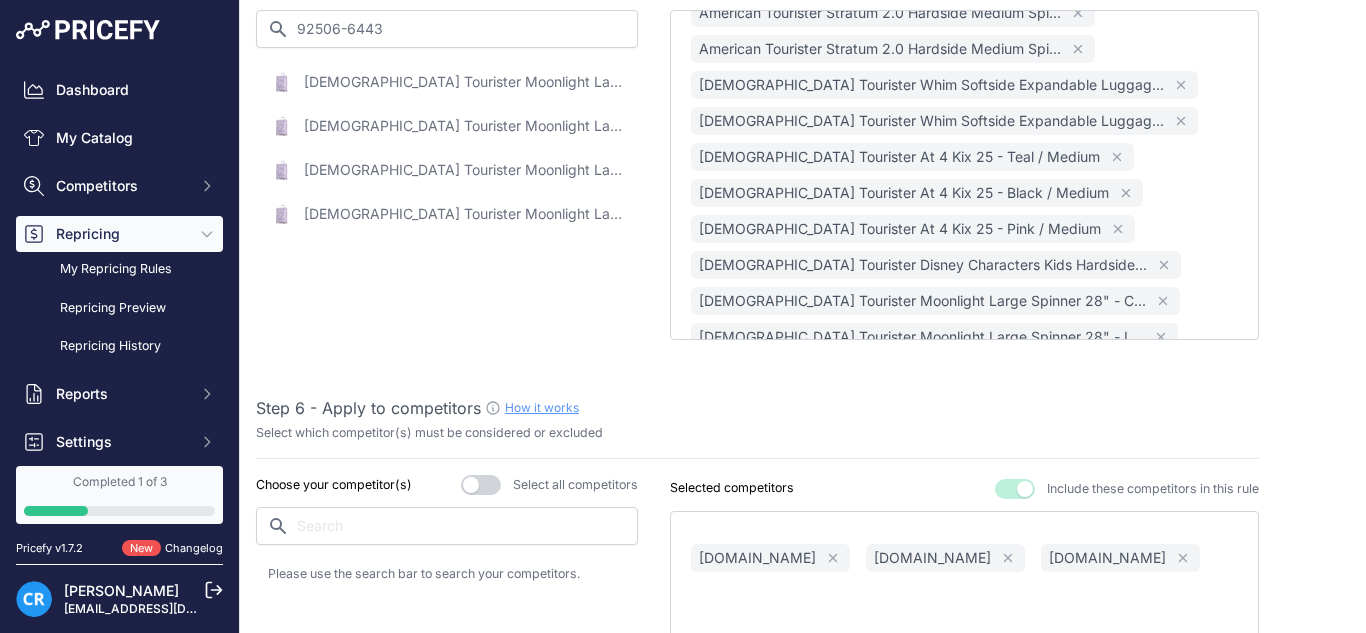 scroll, scrollTop: 1268, scrollLeft: 0, axis: vertical 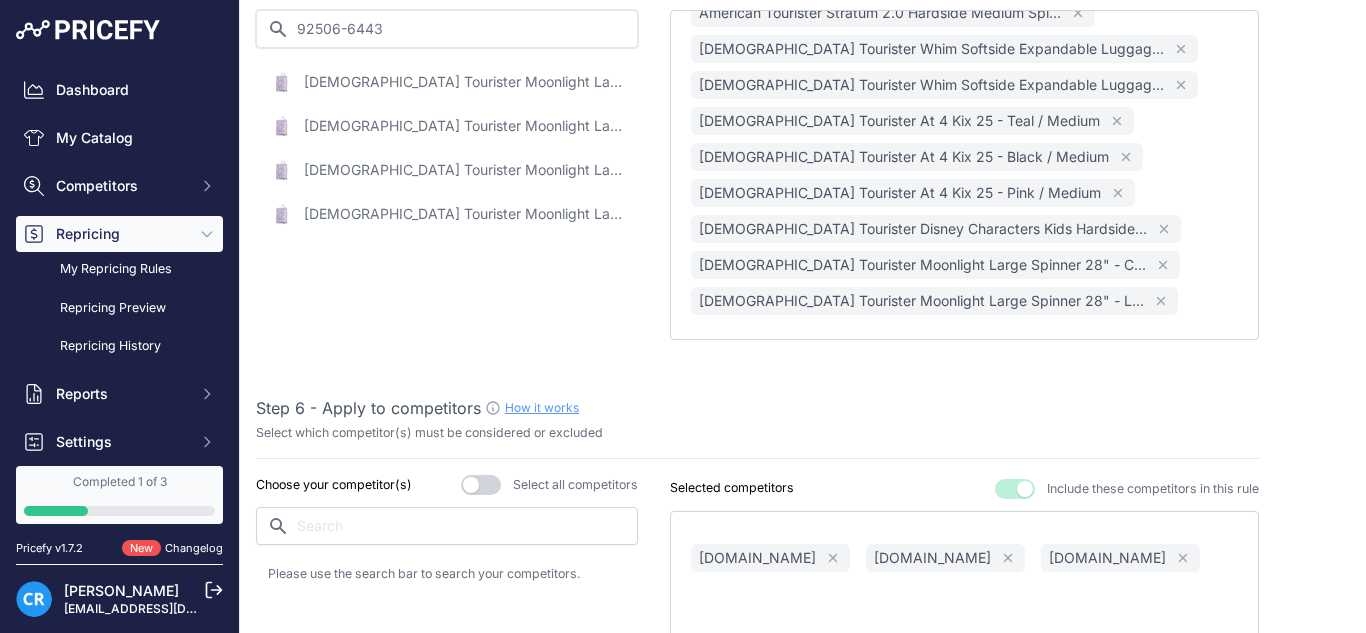 click on "92506-6443" at bounding box center (447, 29) 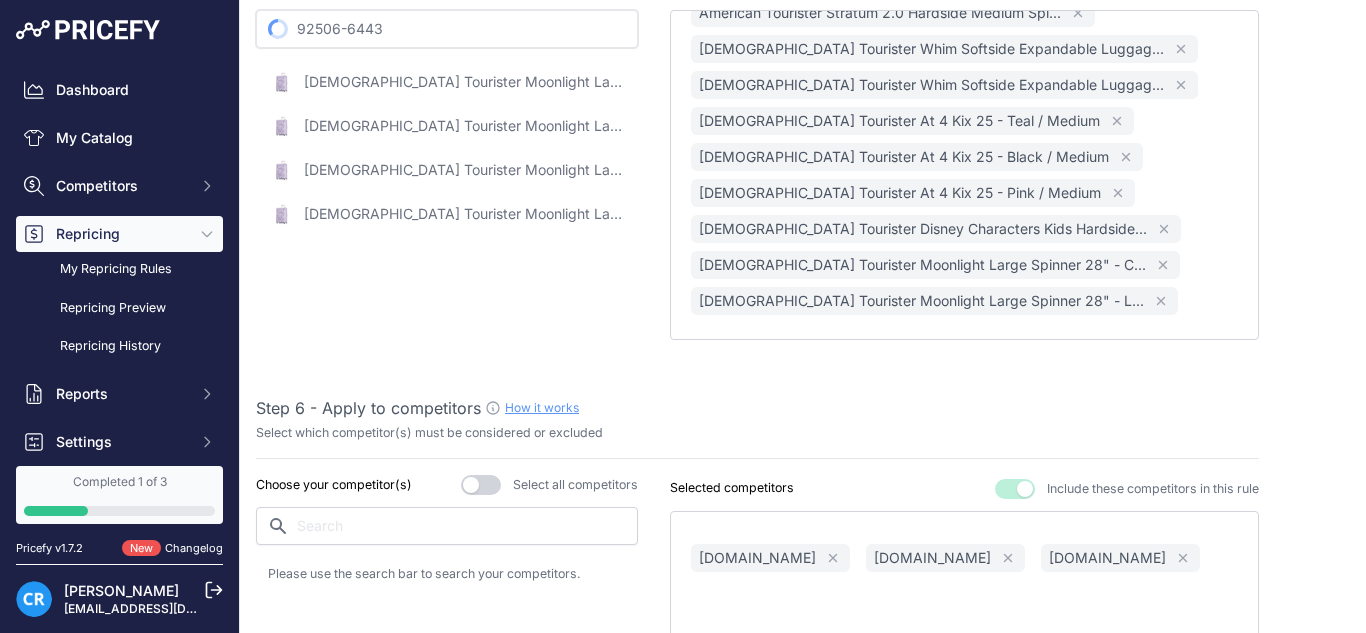 paste on "156163-1041" 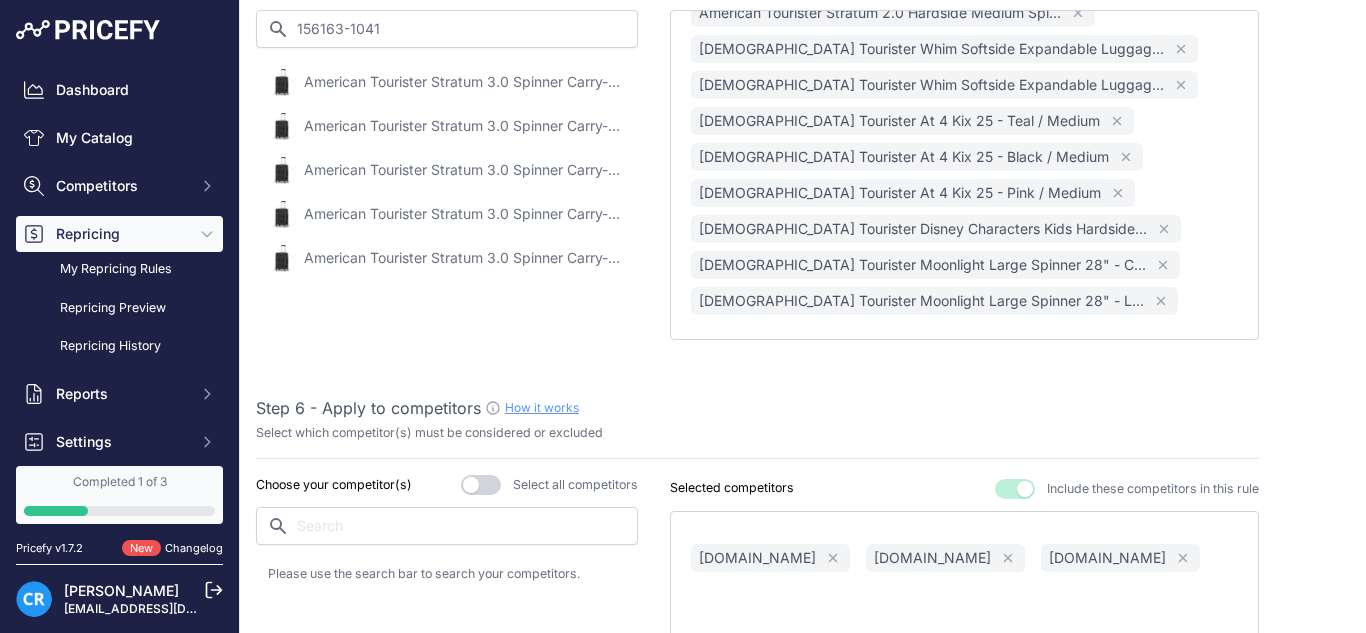 click on "American Tourister Stratum 3.0 Spinner Carry-On 21" - Black / Carry-On" at bounding box center [464, 82] 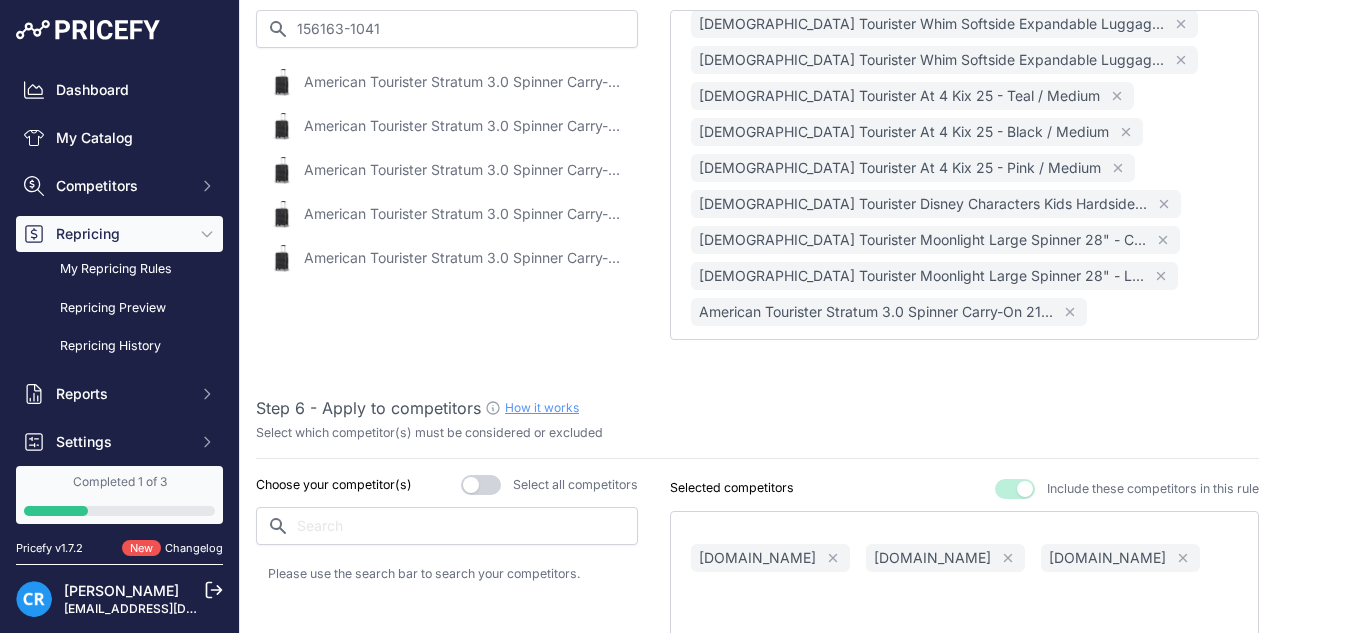 scroll, scrollTop: 1304, scrollLeft: 0, axis: vertical 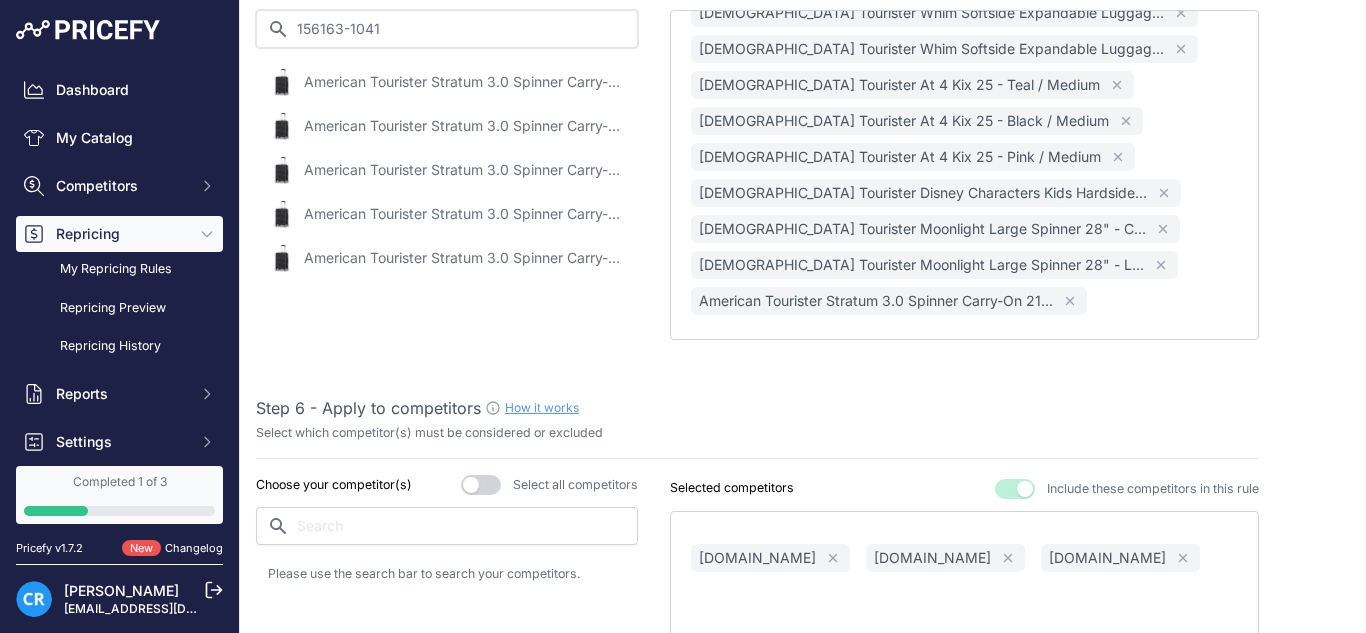 click on "156163-1041" at bounding box center (447, 29) 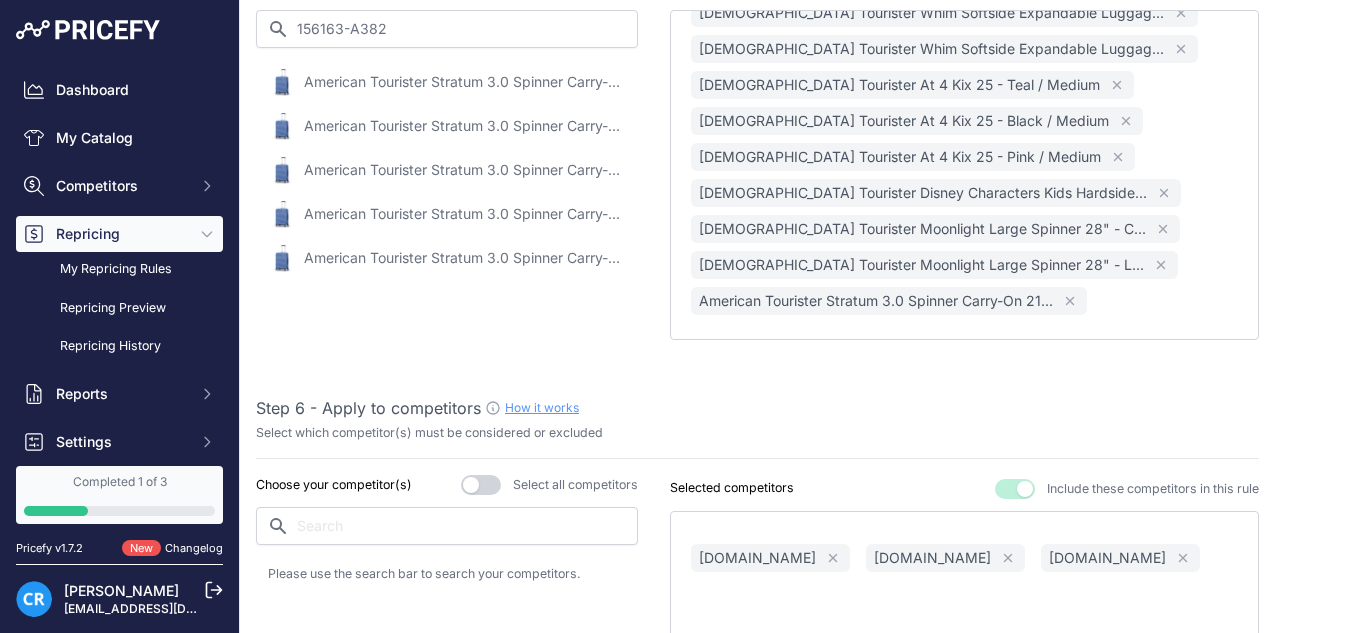 click on "American Tourister Stratum 3.0 Spinner Carry-On 21" - Elemental Blue / Carry-On" at bounding box center (464, 82) 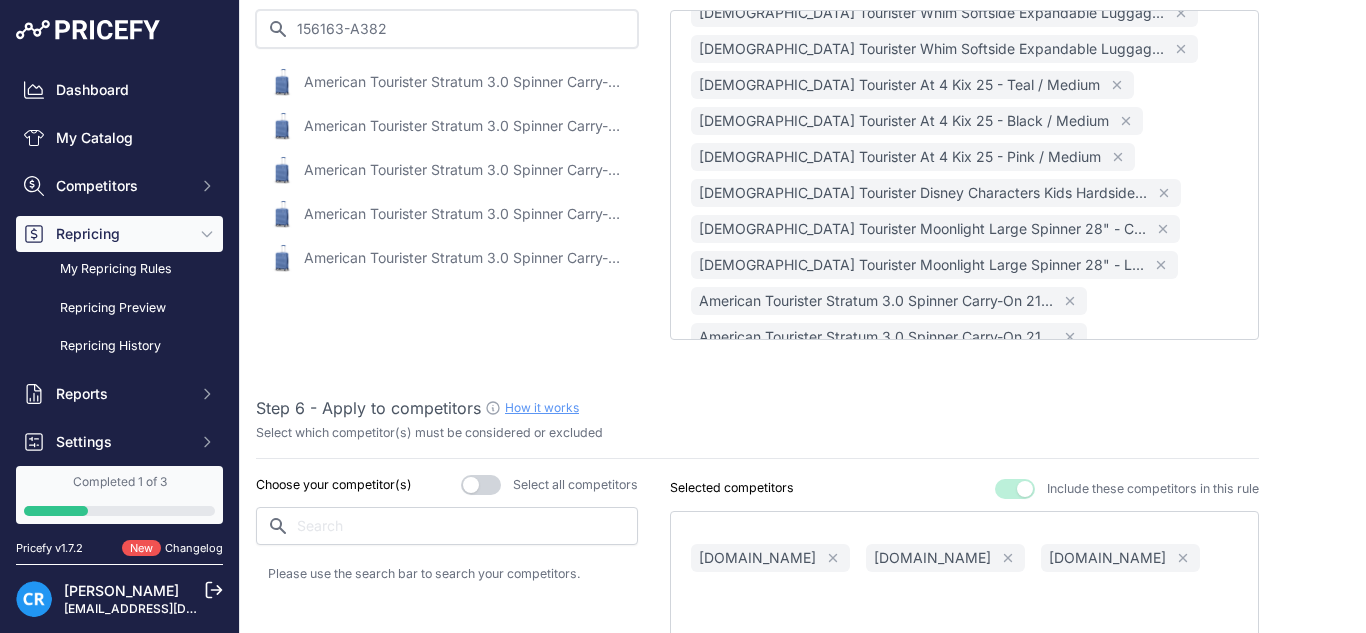 click on "156163-A382" at bounding box center (447, 29) 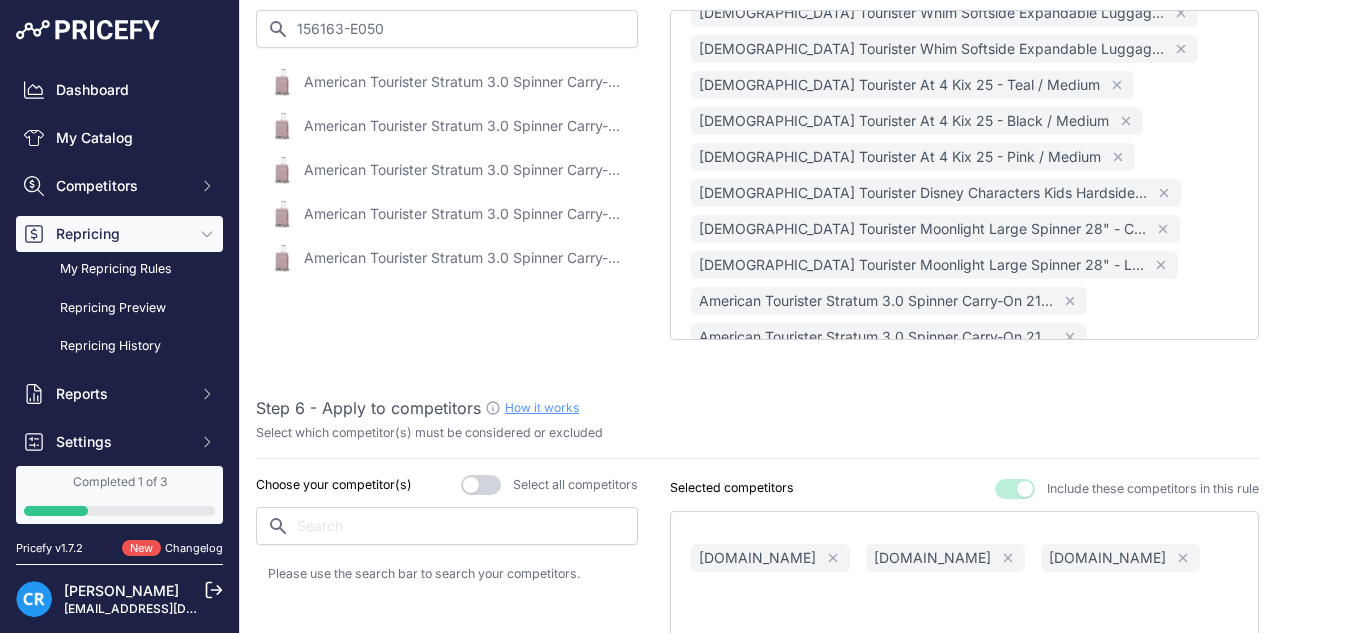 click on "American Tourister Stratum 3.0 Spinner Carry-On 21" - Pink Blush / Carry-On" at bounding box center [464, 82] 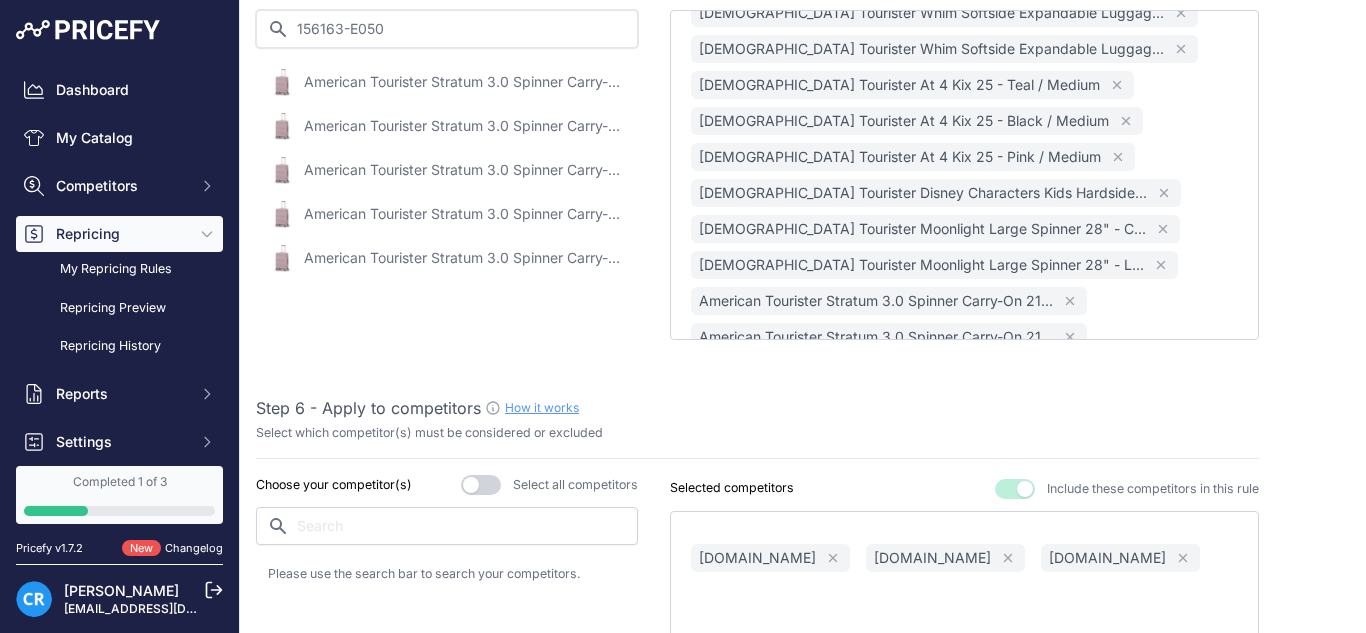 click on "156163-E050" at bounding box center (447, 29) 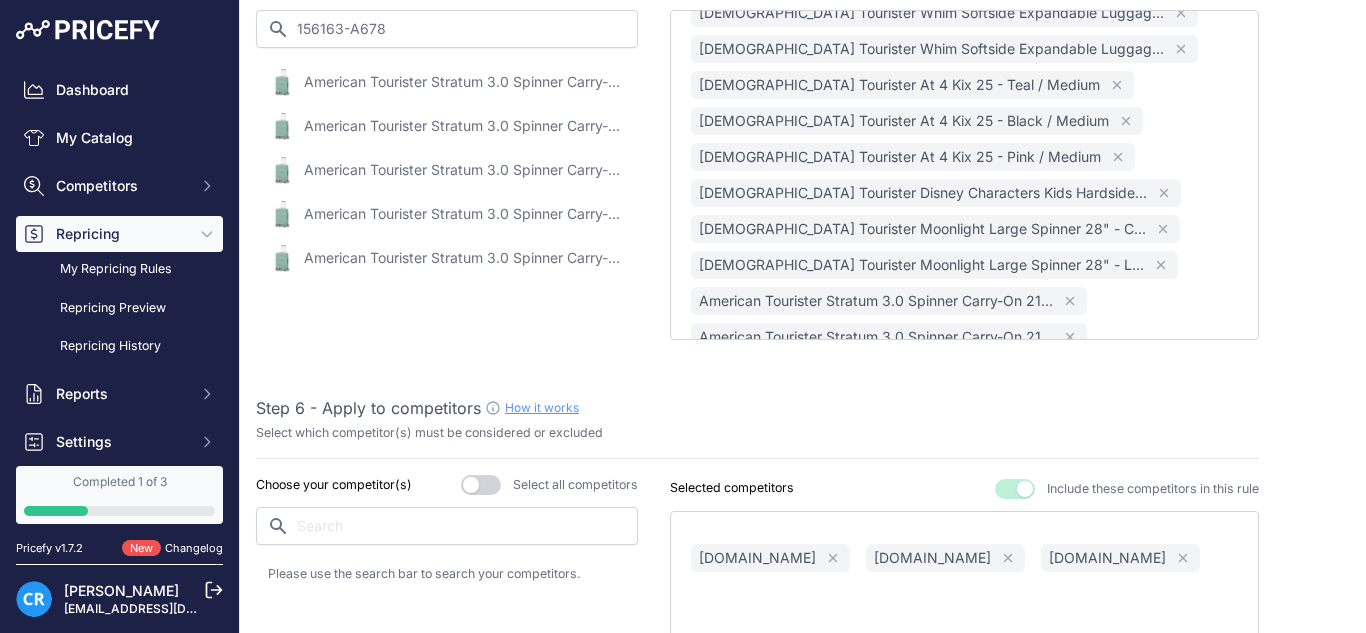 click on "American Tourister Stratum 3.0 Spinner Carry-On 21" - Surreal Green / Carry-On" at bounding box center (464, 82) 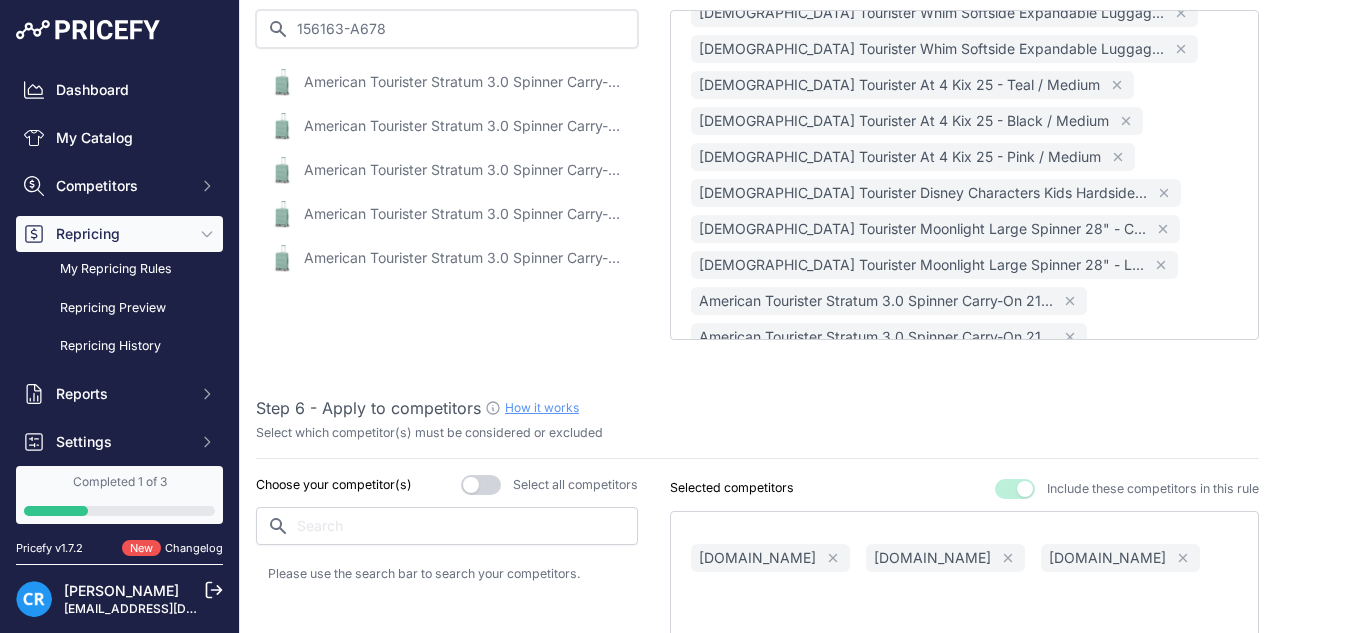 click on "156163-A678" at bounding box center (447, 29) 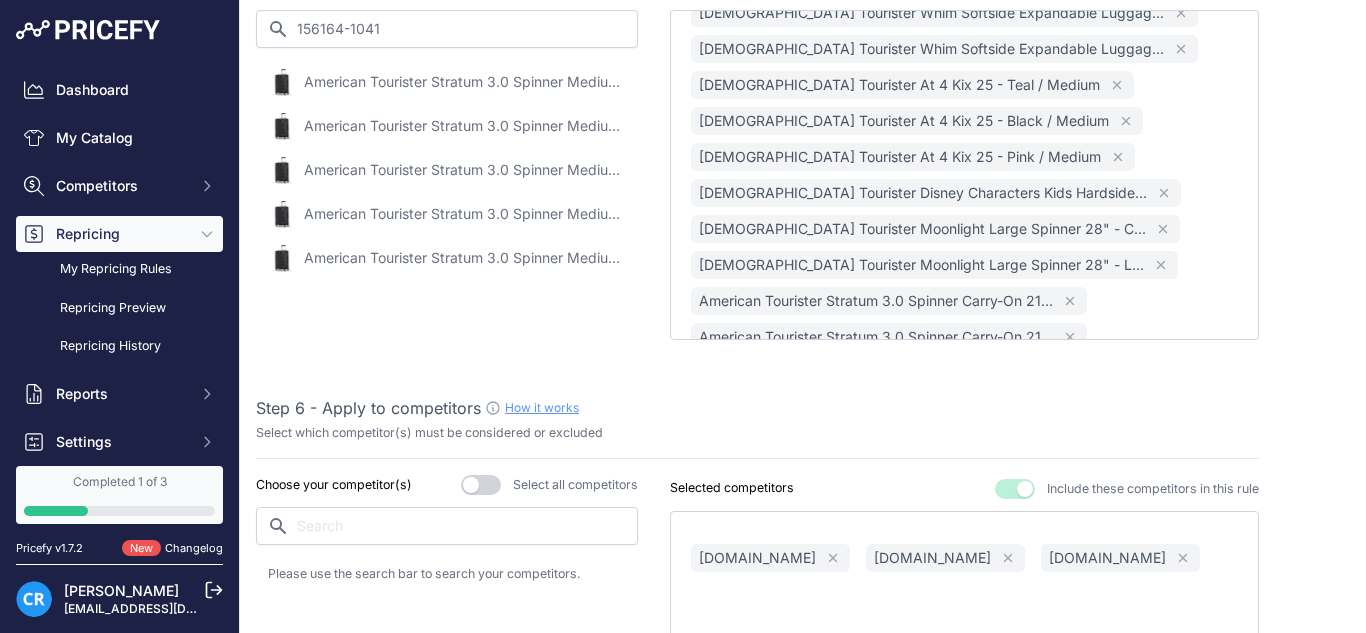 click on "American Tourister Stratum 3.0 Spinner Medium 26" - Black / Medium" at bounding box center (464, 82) 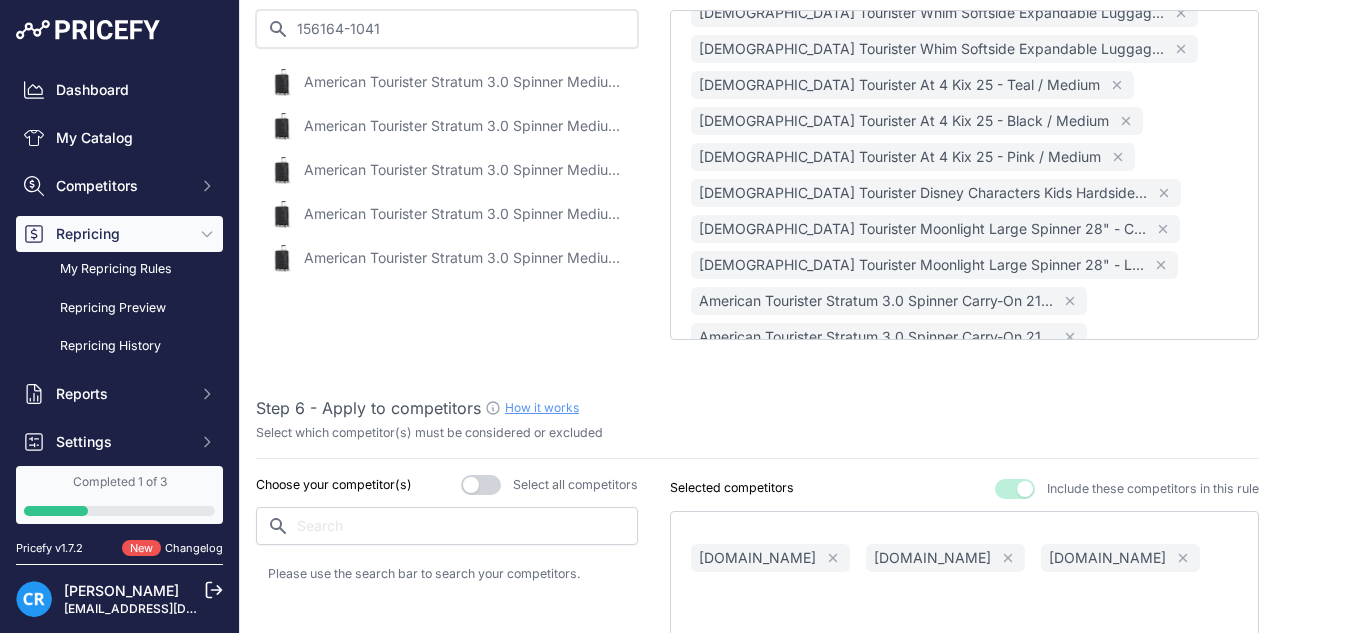 click on "156164-1041" at bounding box center [447, 29] 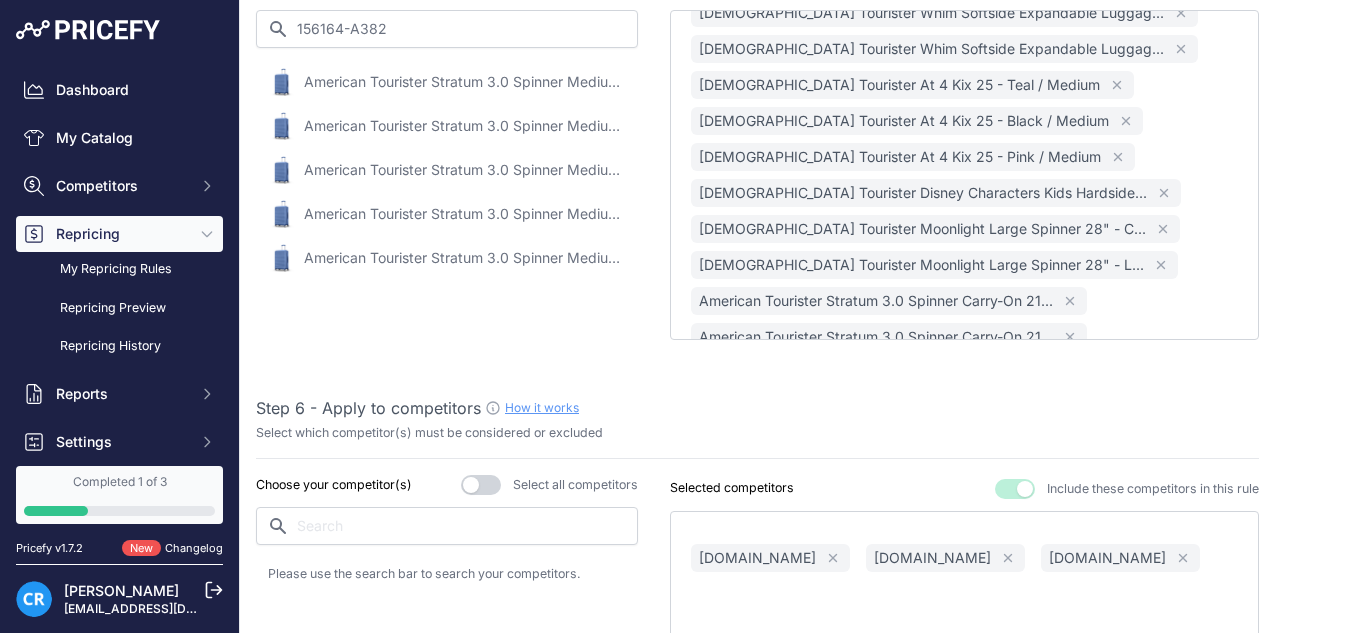 click on "American Tourister Stratum 3.0 Spinner Medium 26" - Elemental Blue / Medium" at bounding box center [464, 82] 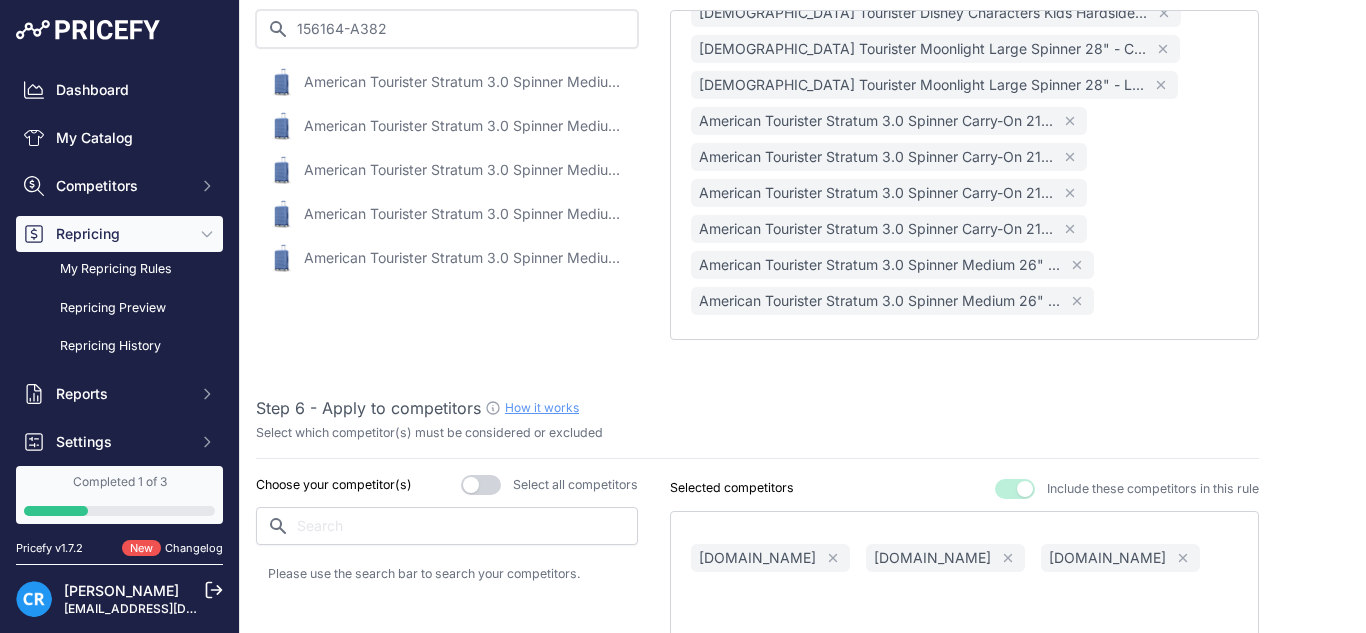 click on "156164-A382" at bounding box center [447, 29] 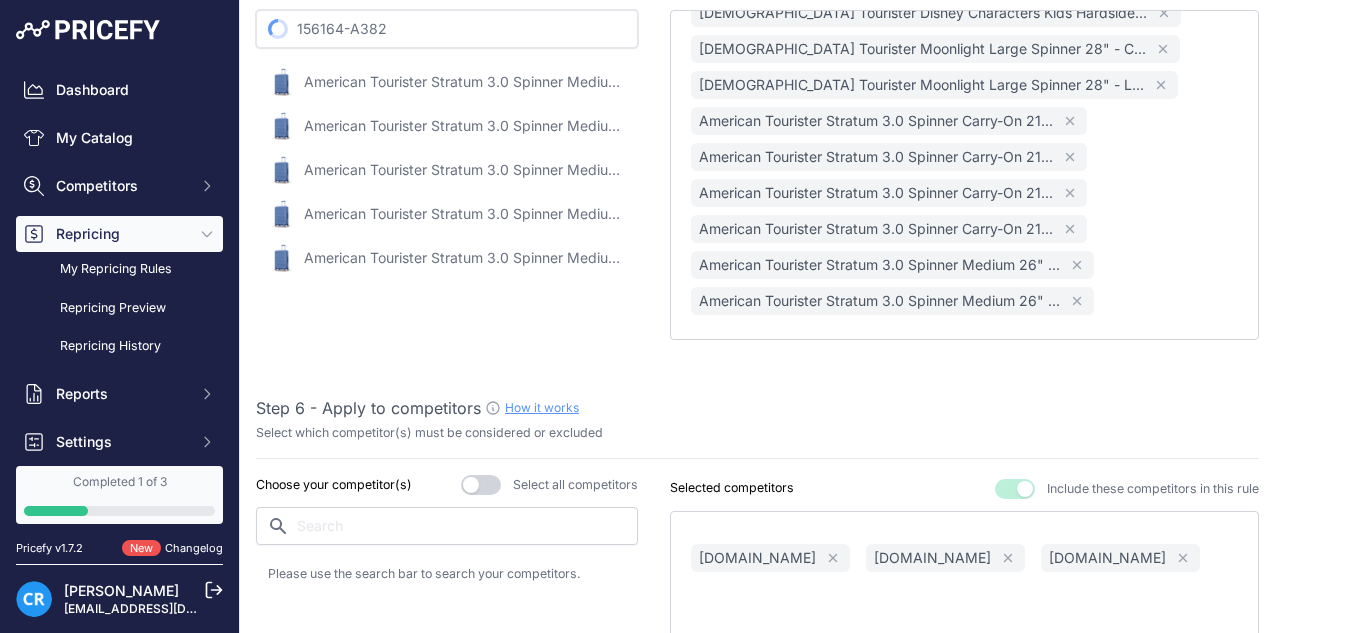 paste on "E050" 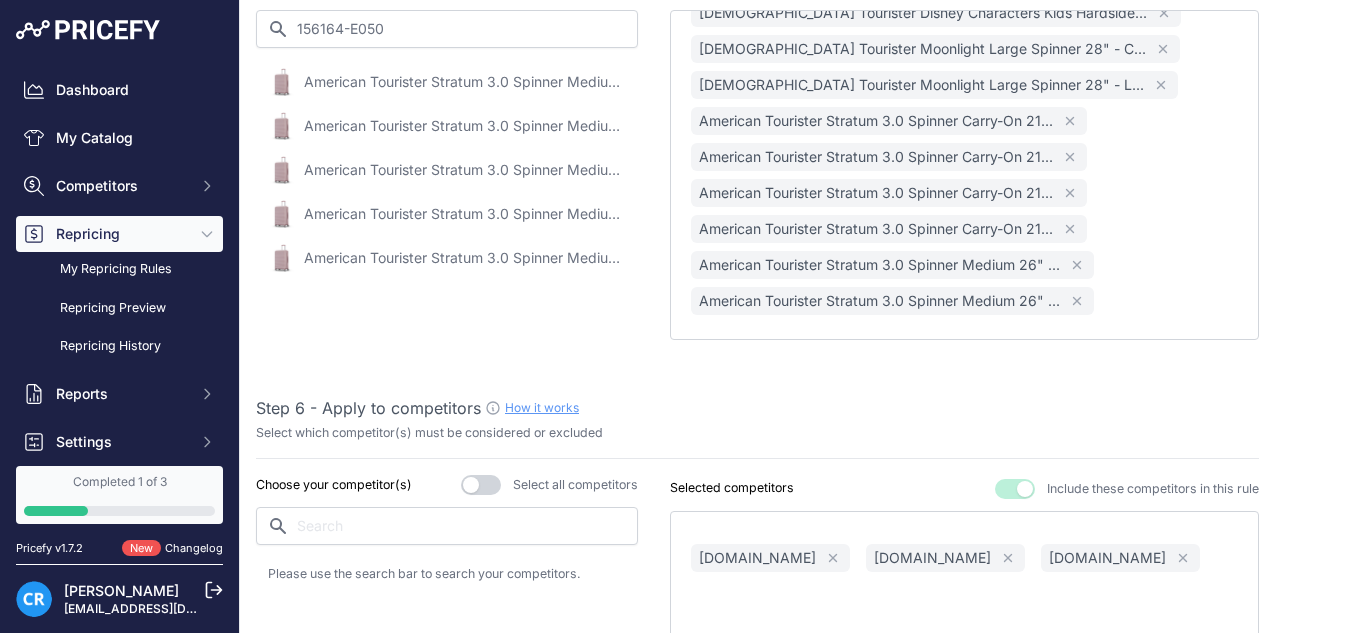 click on "American Tourister Stratum 3.0 Spinner Medium 26" - Pink Blush / Medium" at bounding box center [464, 82] 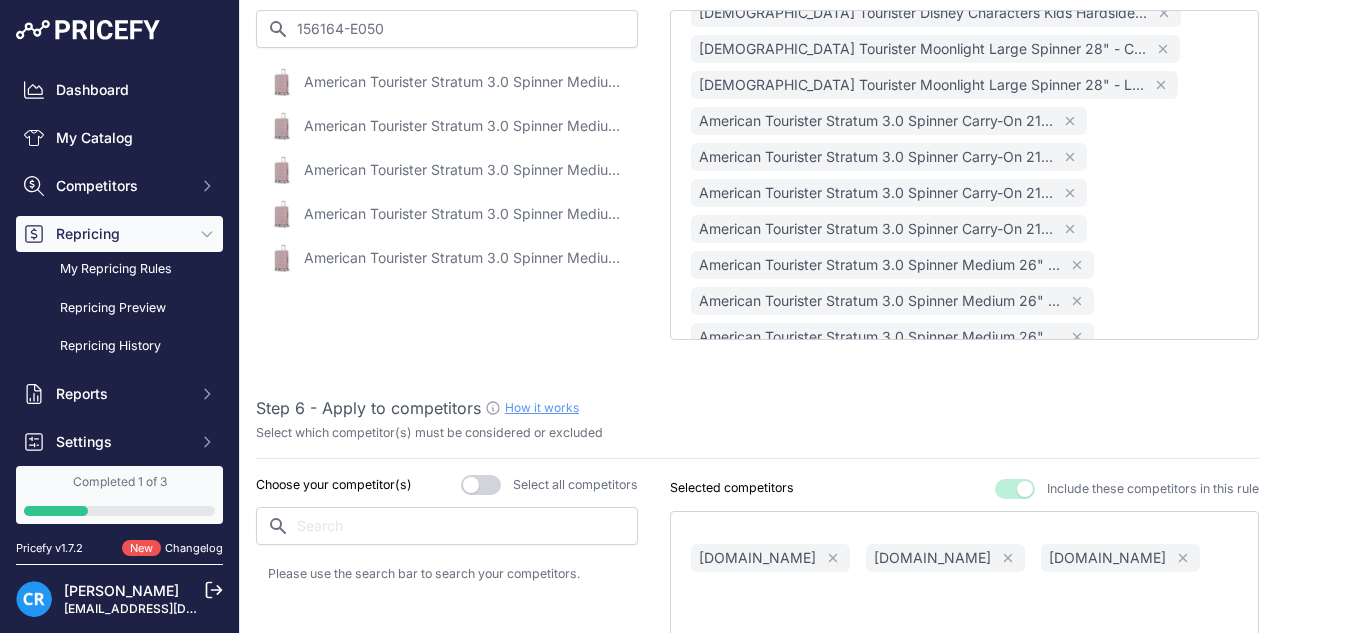 click on "Apply to
Advanced Filters  (  false  )
Select all products" at bounding box center (447, 159) 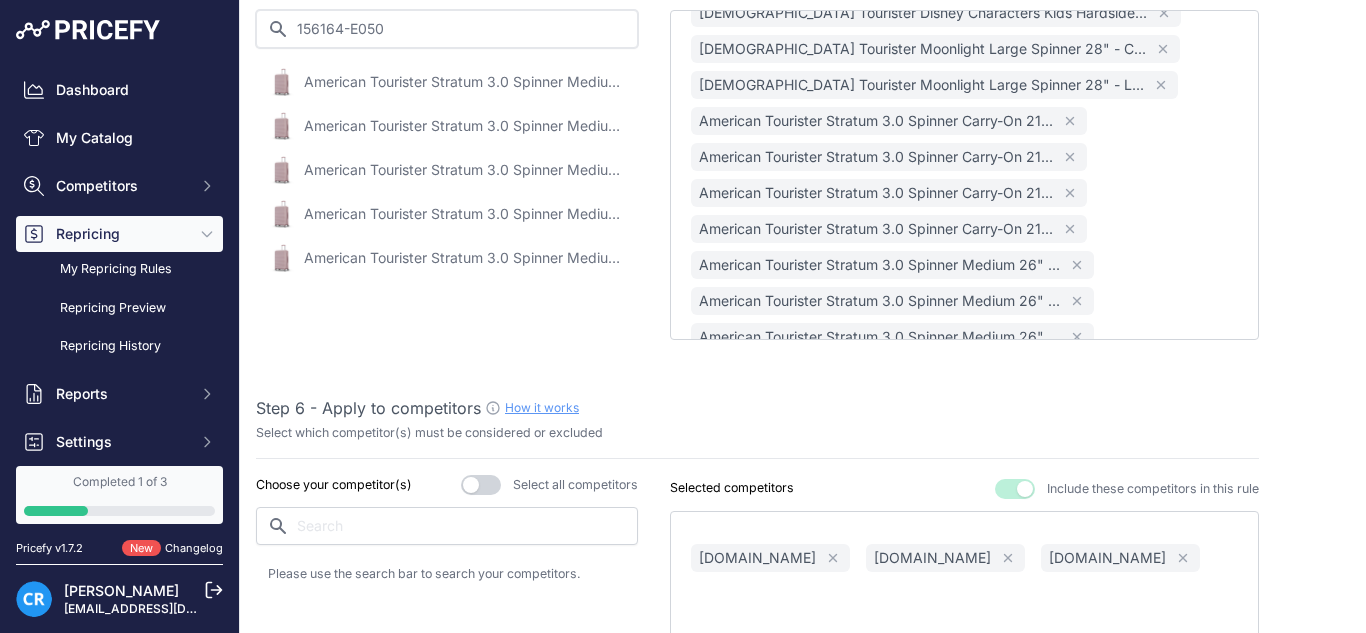 click on "156164-E050" at bounding box center (447, 29) 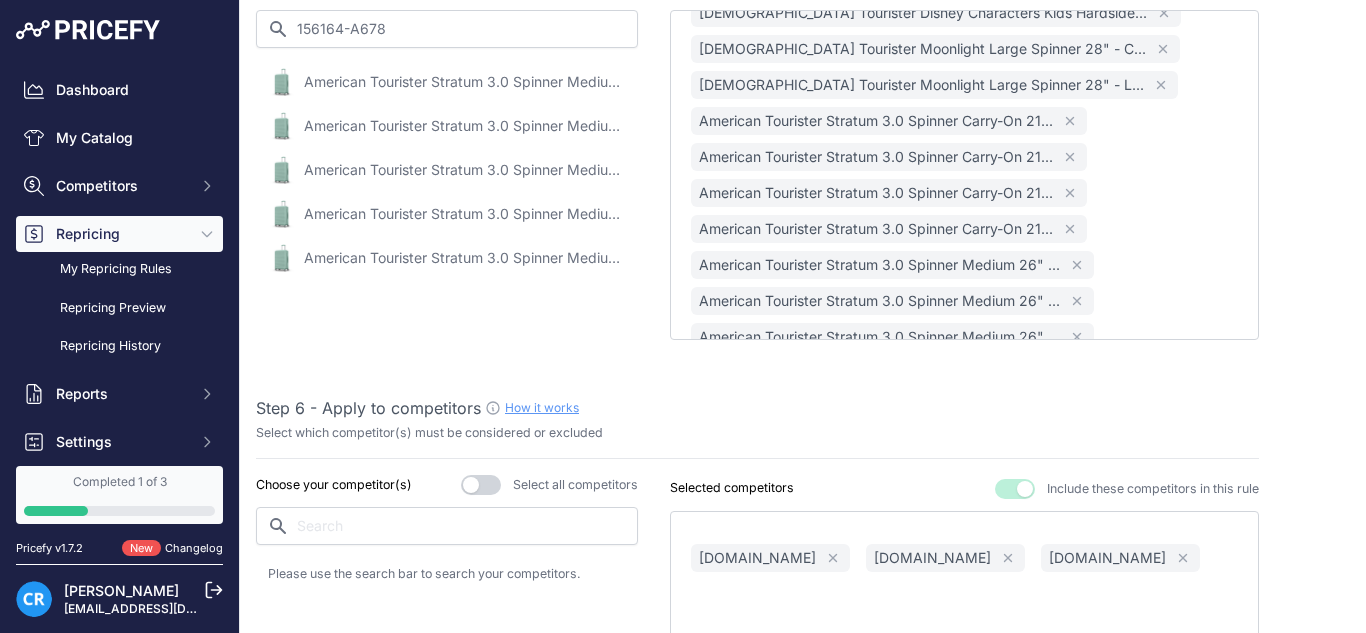 click on "American Tourister Stratum 3.0 Spinner Medium 26" - Surreal Green / Medium" at bounding box center [464, 82] 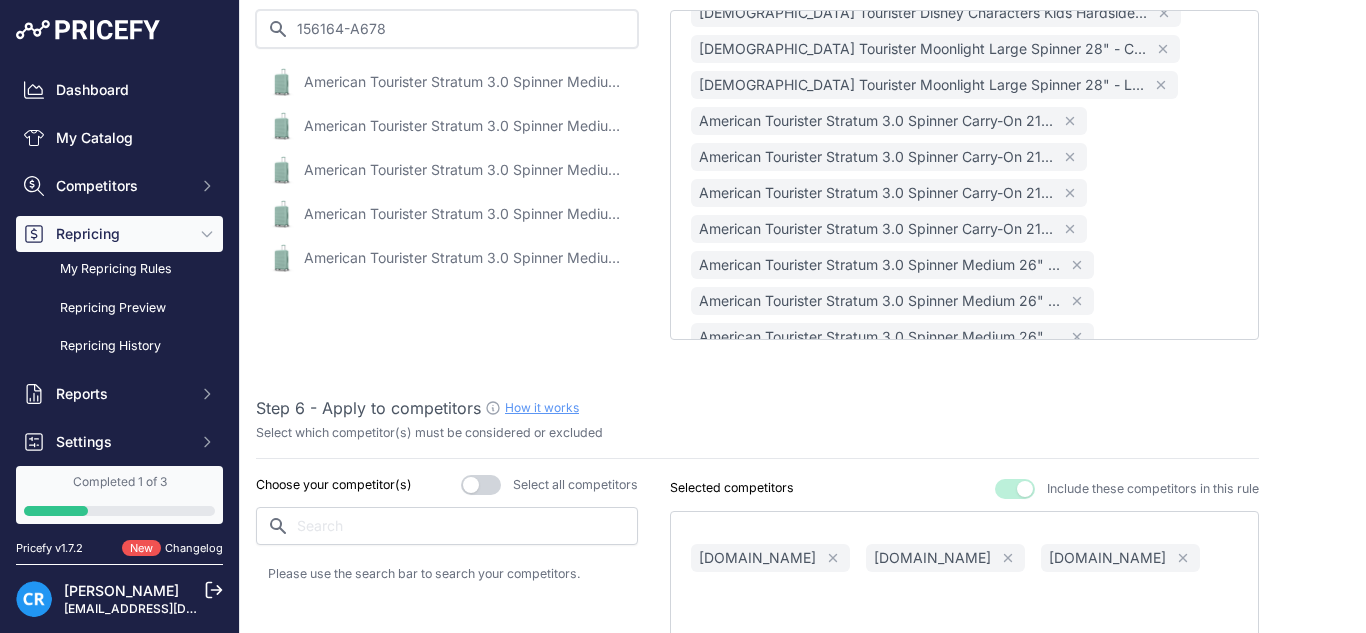click on "156164-A678" at bounding box center [447, 29] 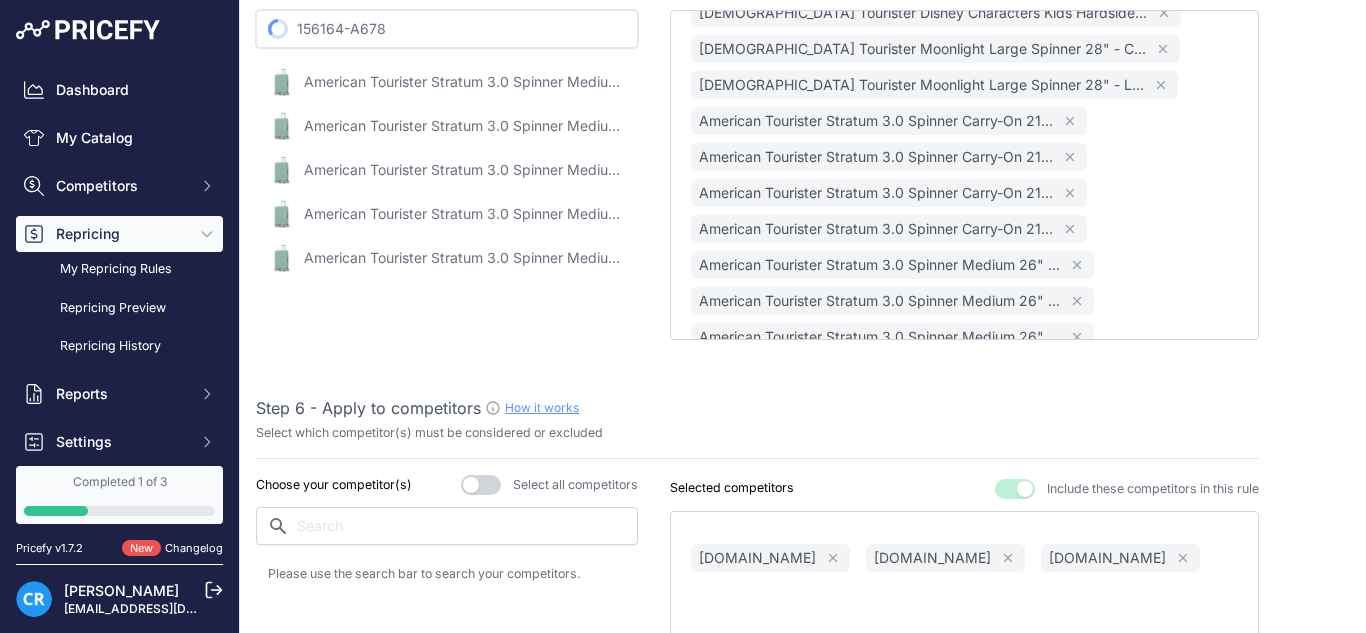 paste on "5-1041" 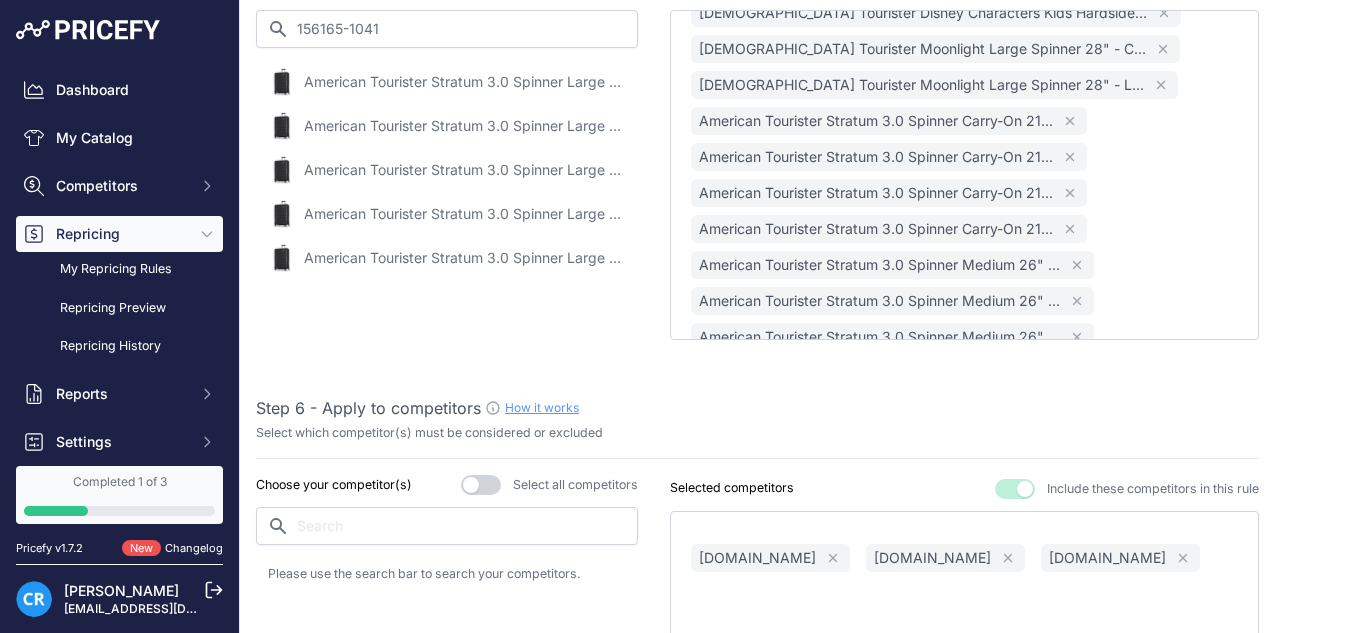click on "American Tourister Stratum 3.0 Spinner Large 30" - Black / Large" at bounding box center [464, 82] 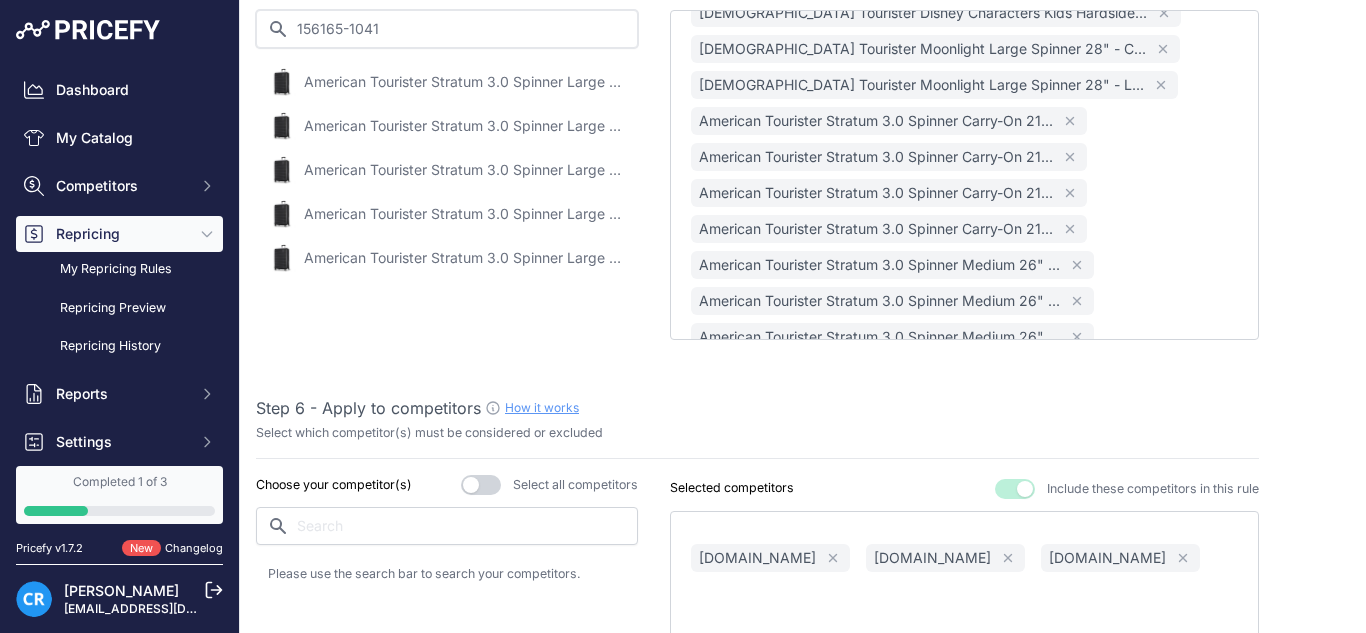 click on "156165-1041" at bounding box center [447, 29] 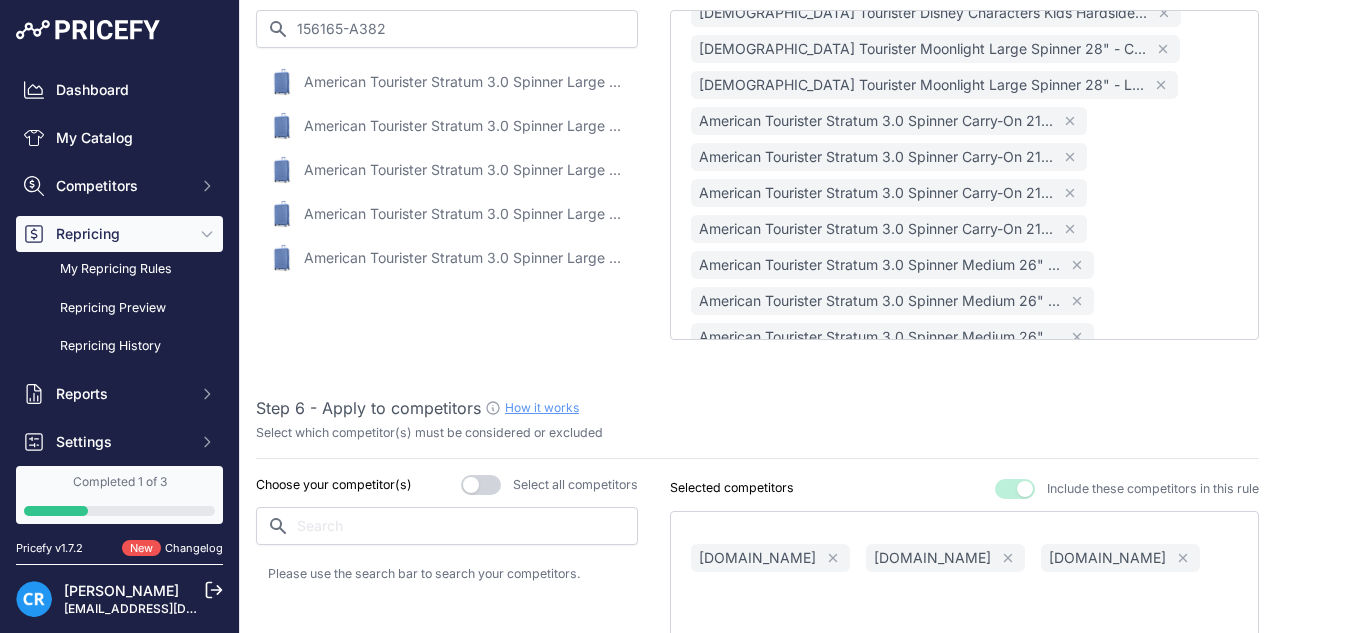click on "American Tourister Stratum 3.0 Spinner Large 30" - Elemental Blue / Large" at bounding box center [464, 82] 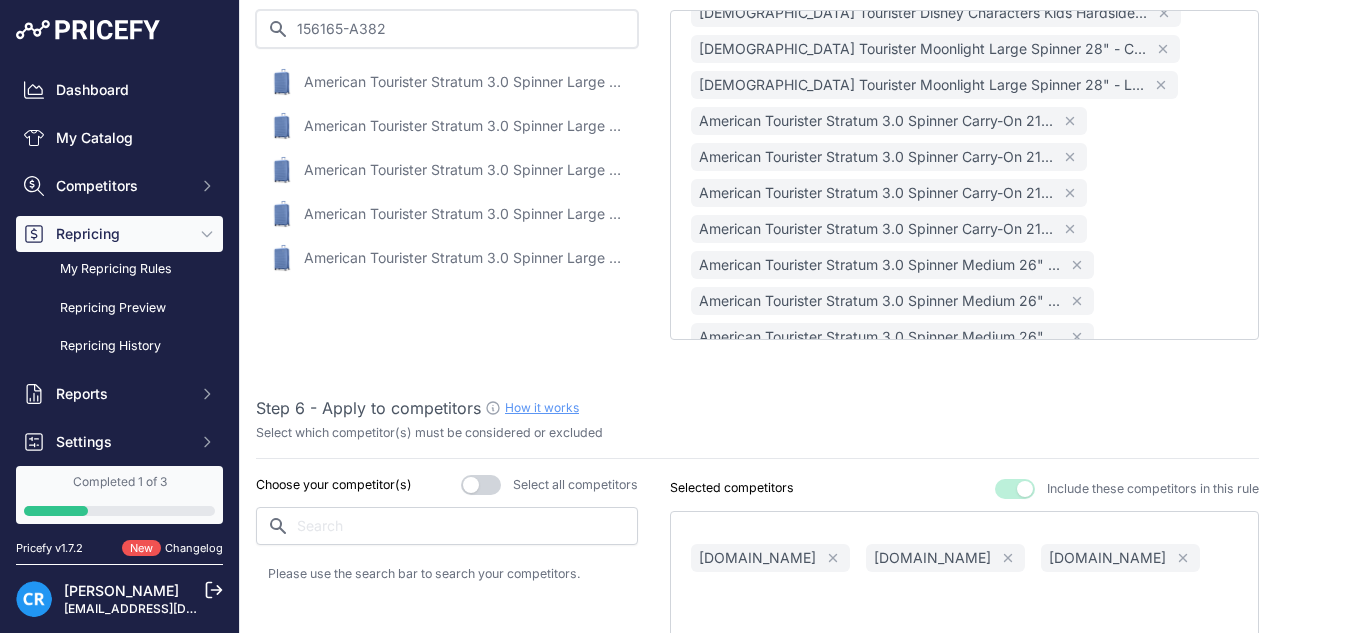 click on "156165-A382" at bounding box center (447, 29) 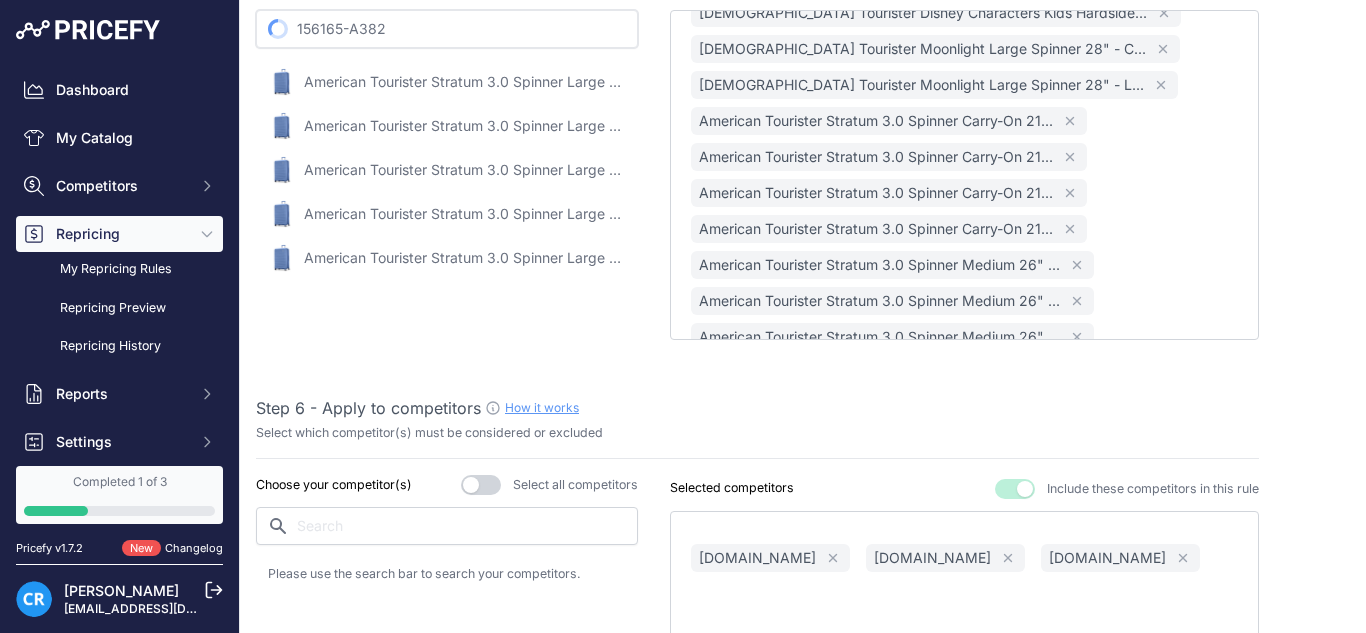 paste on "E050" 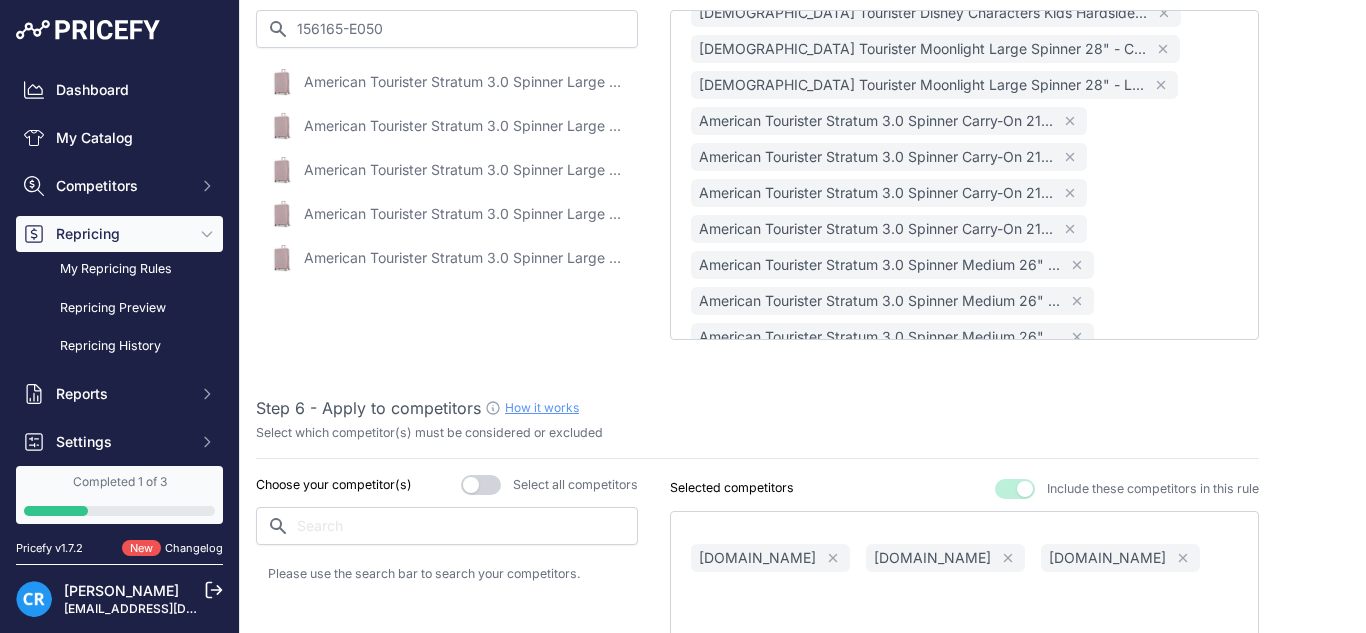 click on "American Tourister Stratum 3.0 Spinner Large 30" - Pink Blush / Large" at bounding box center (464, 82) 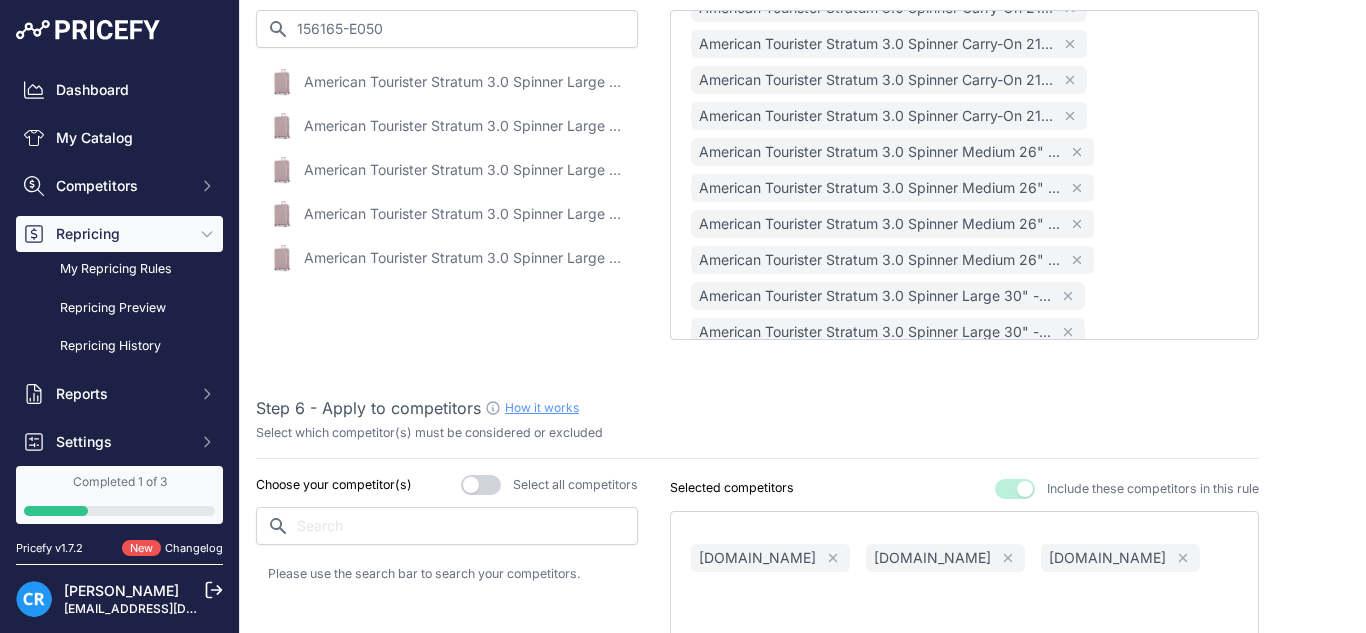 scroll, scrollTop: 1664, scrollLeft: 0, axis: vertical 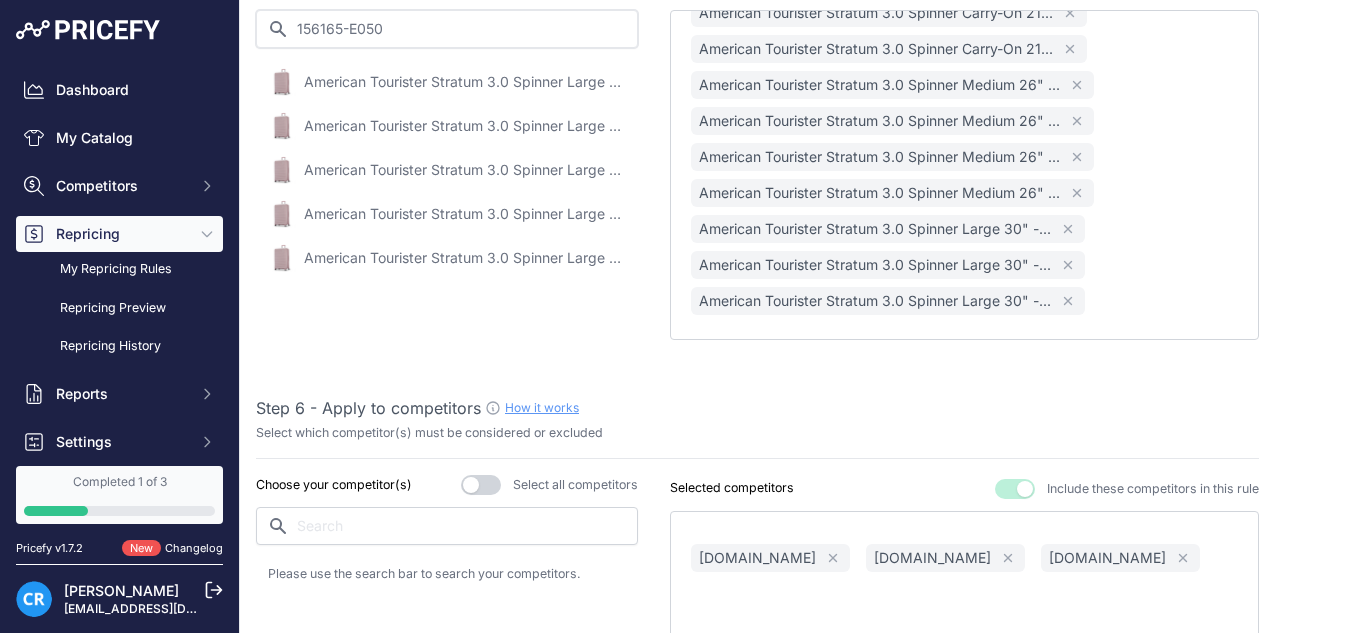 click on "156165-E050" at bounding box center (447, 29) 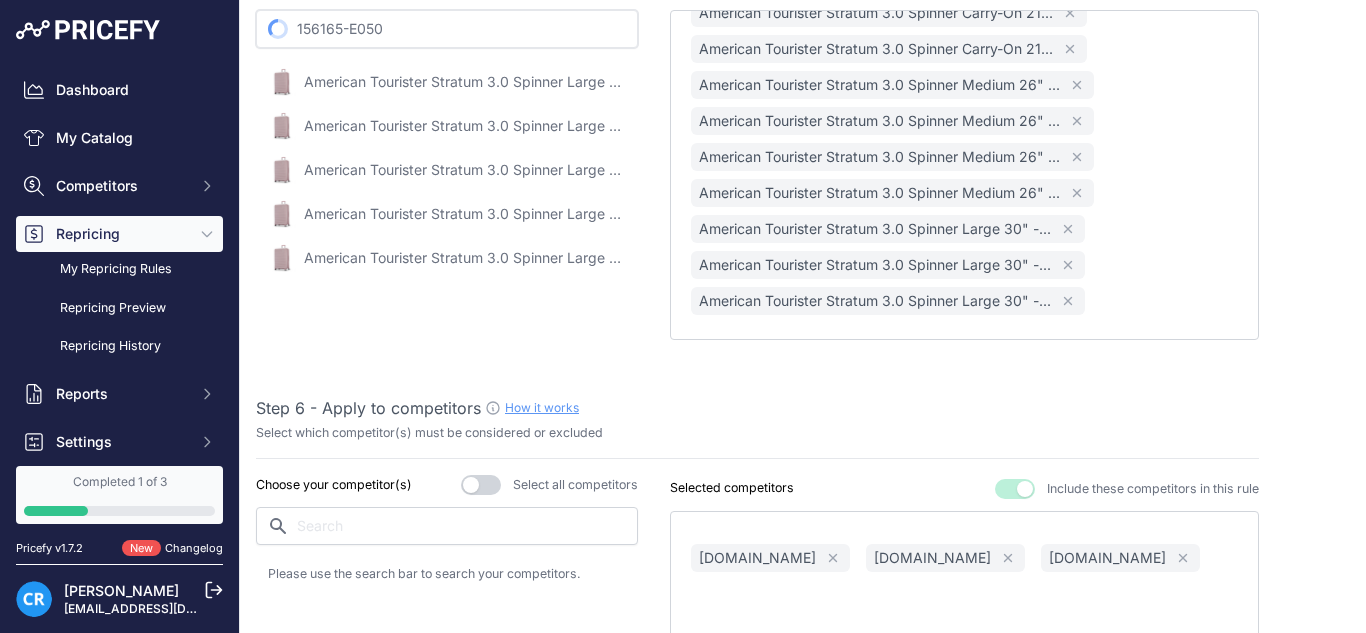 paste on "A678" 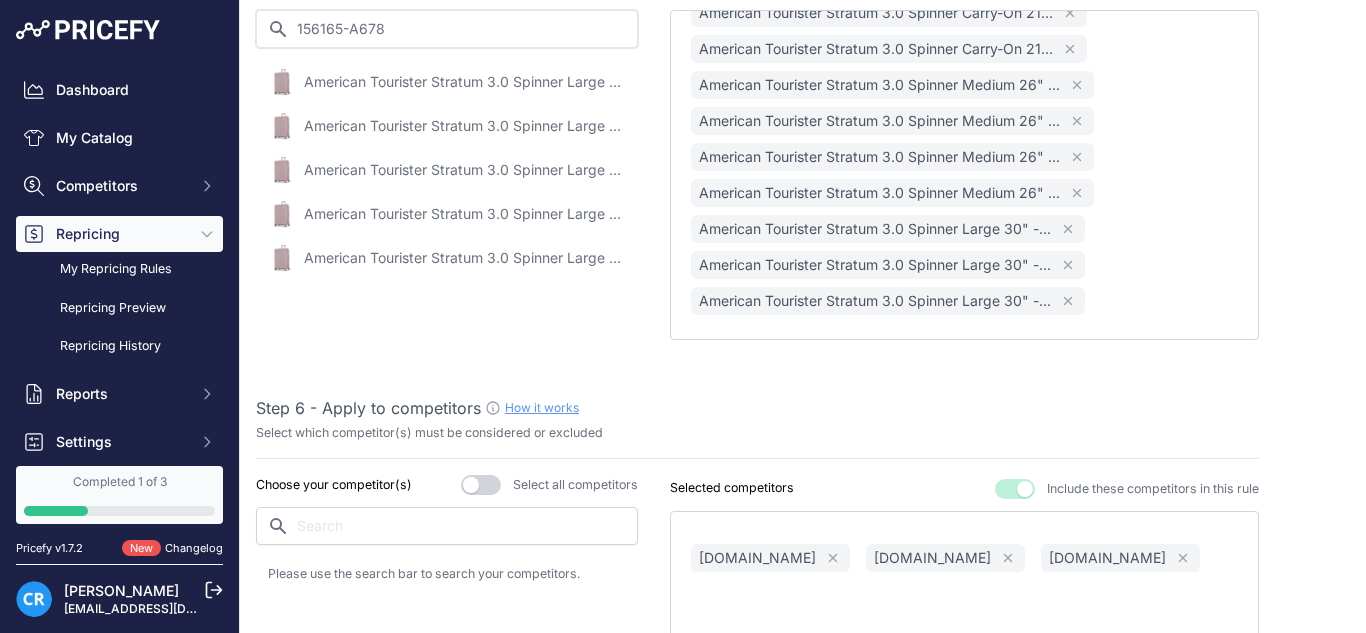 type on "156165-A678" 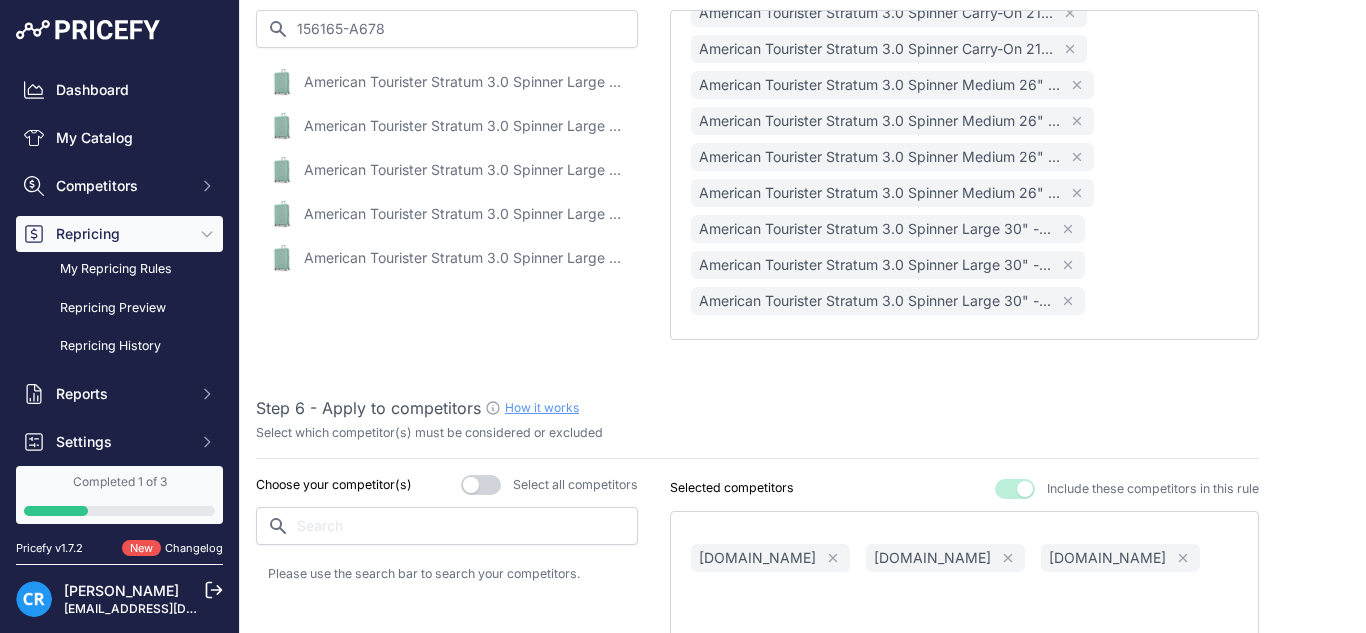 click on "American Tourister Stratum 3.0 Spinner Large 30" - Surreal Green / Large" at bounding box center [464, 82] 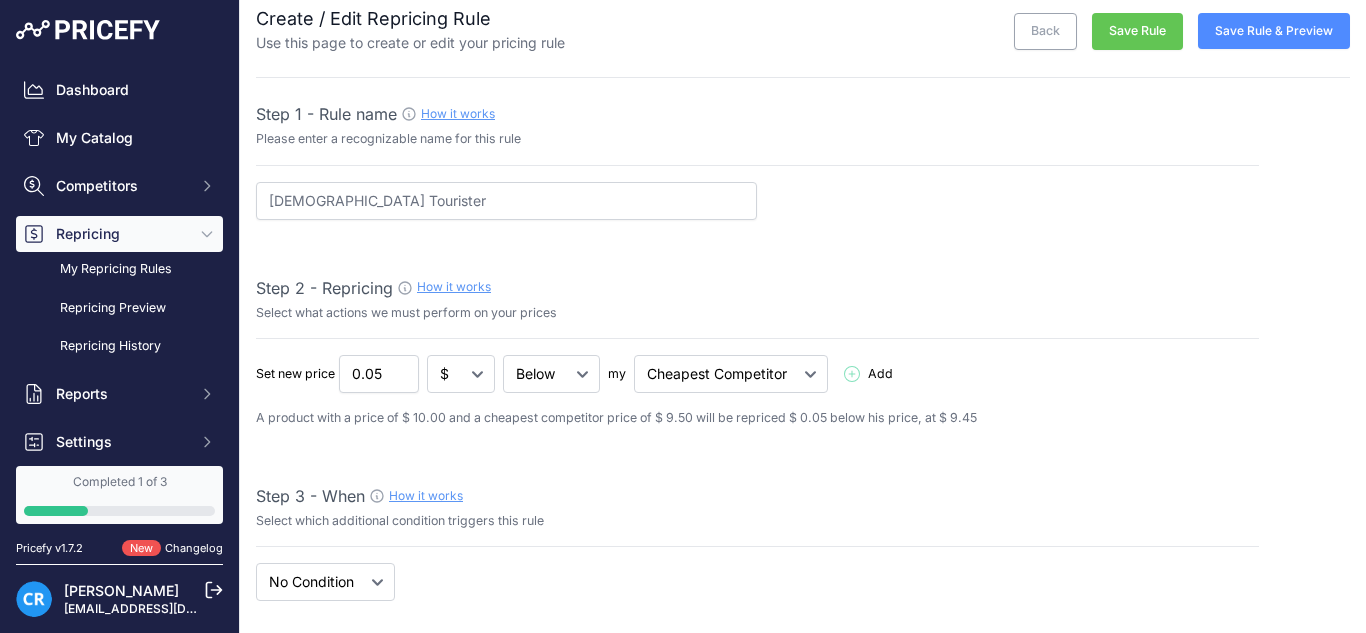 scroll, scrollTop: 0, scrollLeft: 0, axis: both 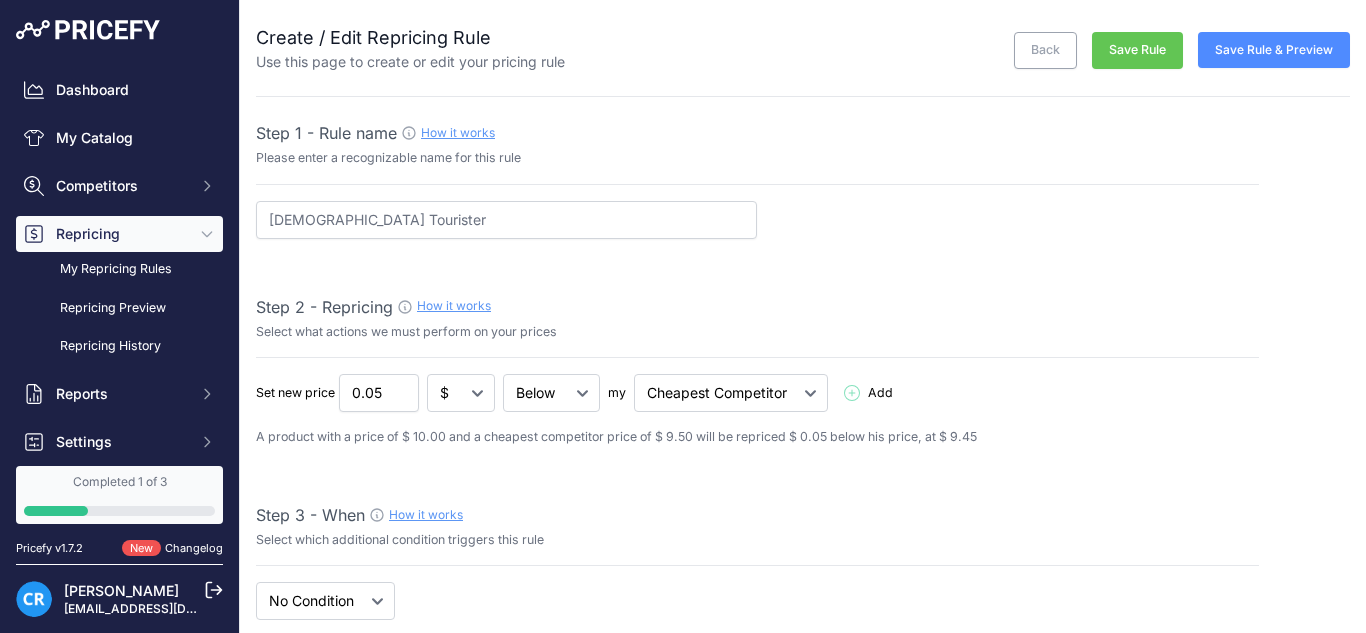 click on "Save Rule" at bounding box center [1137, 50] 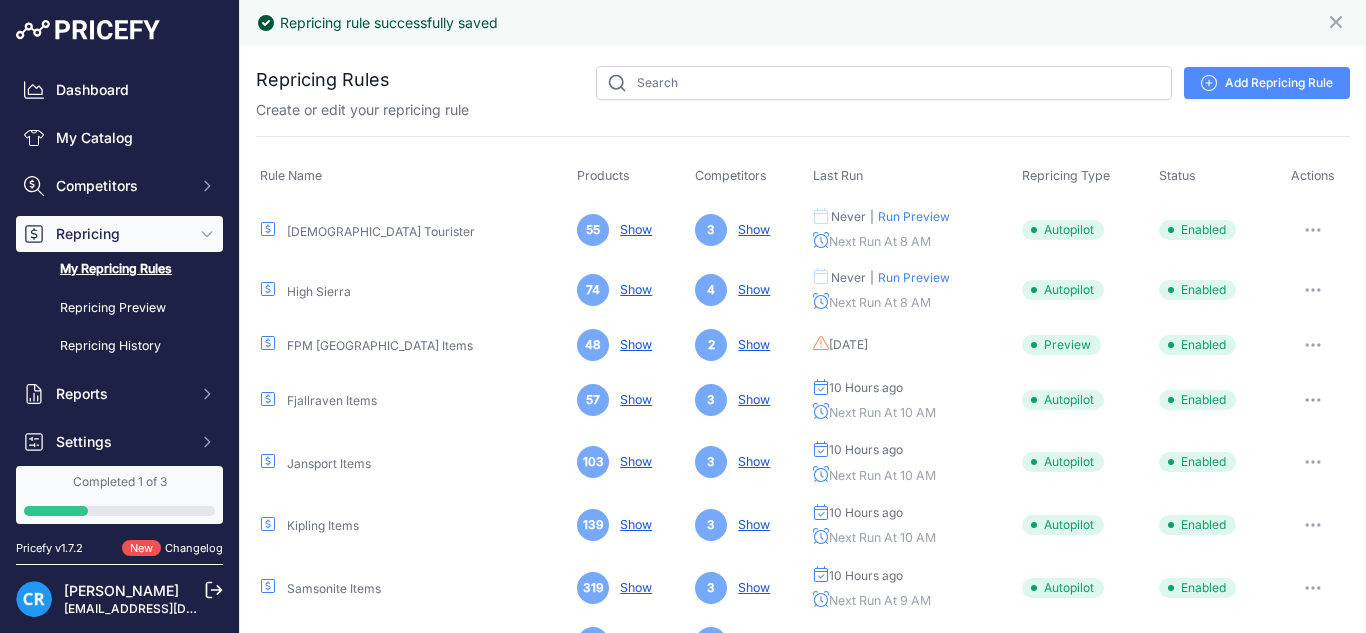 scroll, scrollTop: 0, scrollLeft: 0, axis: both 